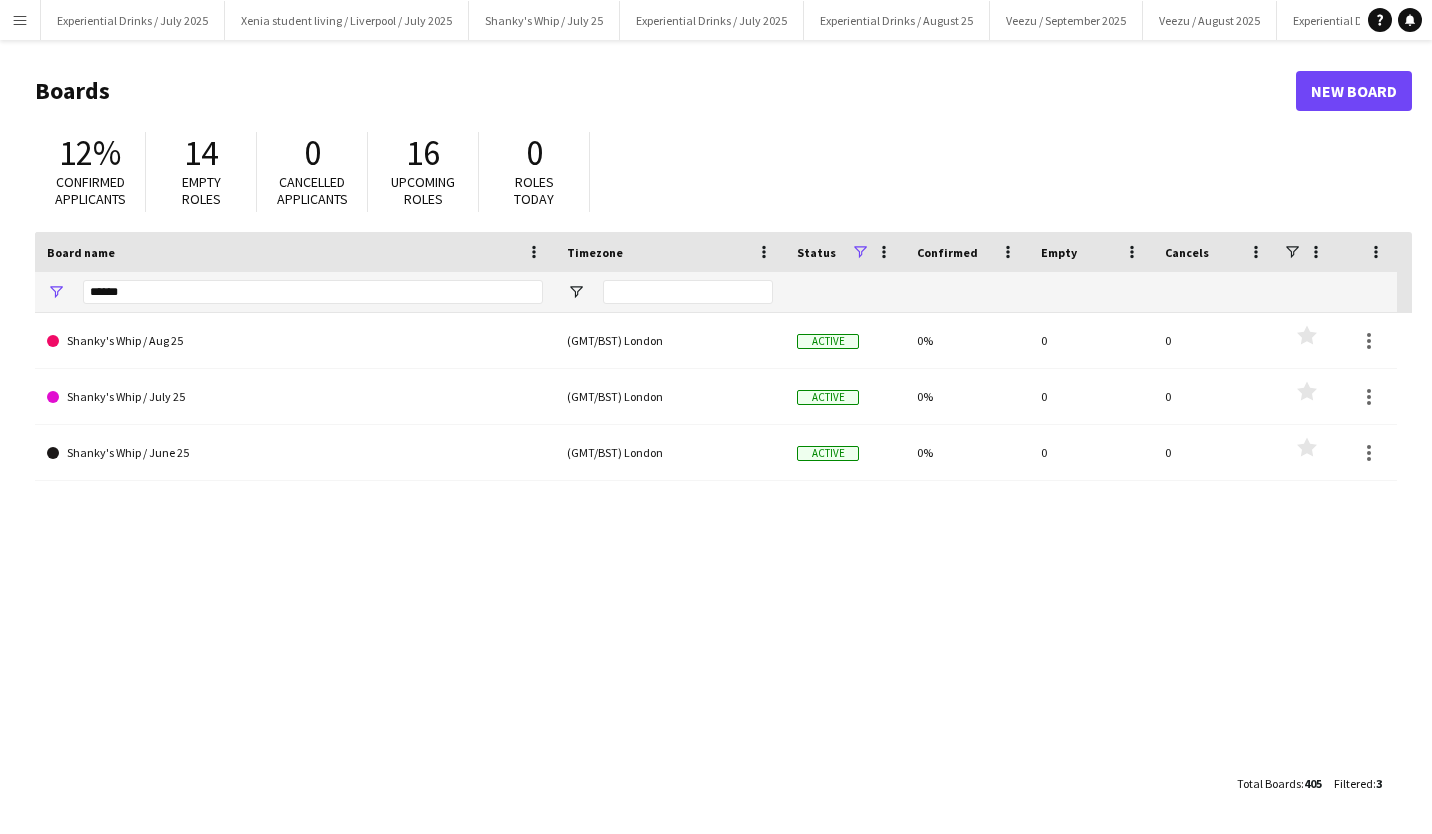 scroll, scrollTop: 0, scrollLeft: 0, axis: both 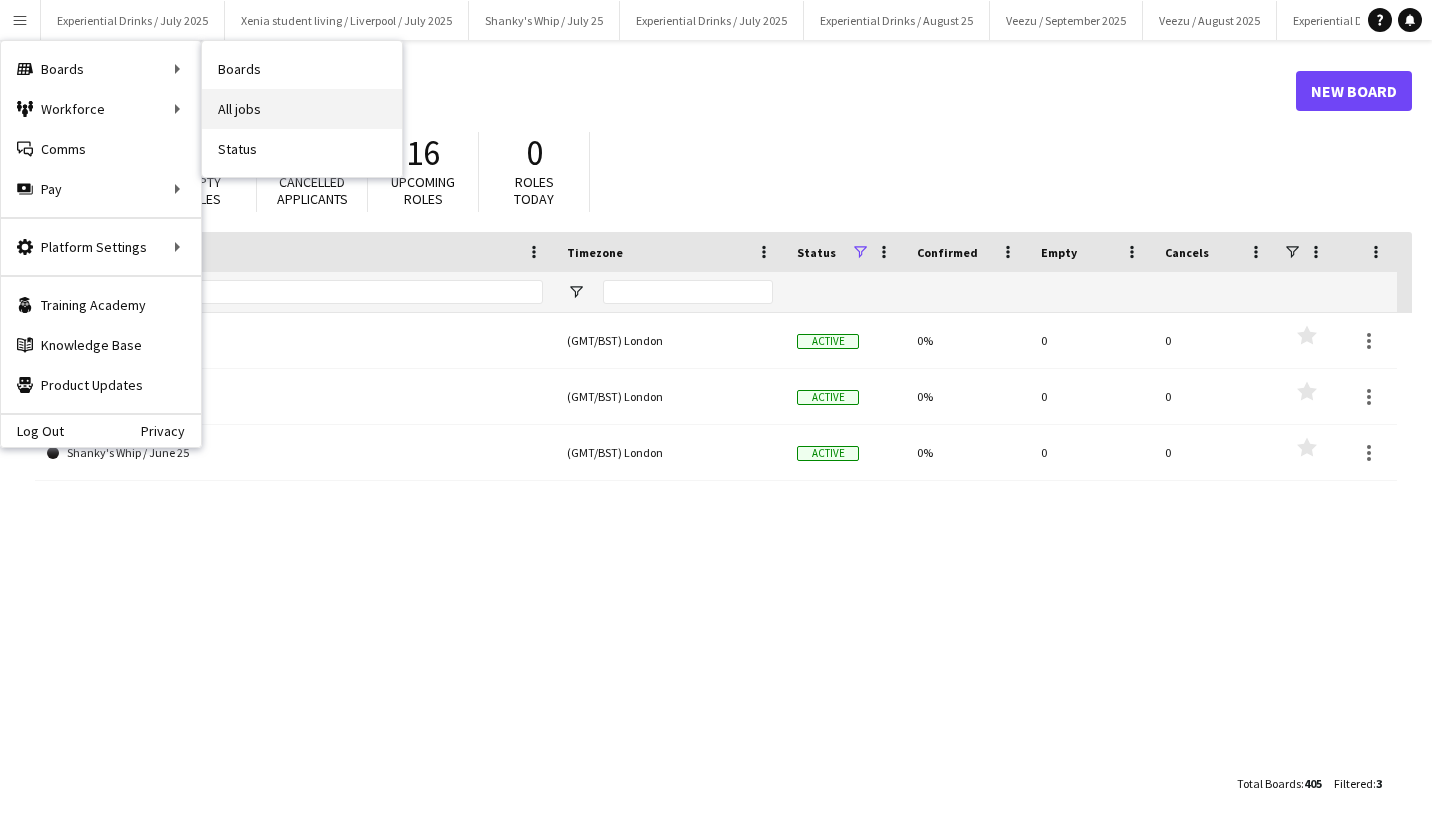 click on "All jobs" at bounding box center [302, 109] 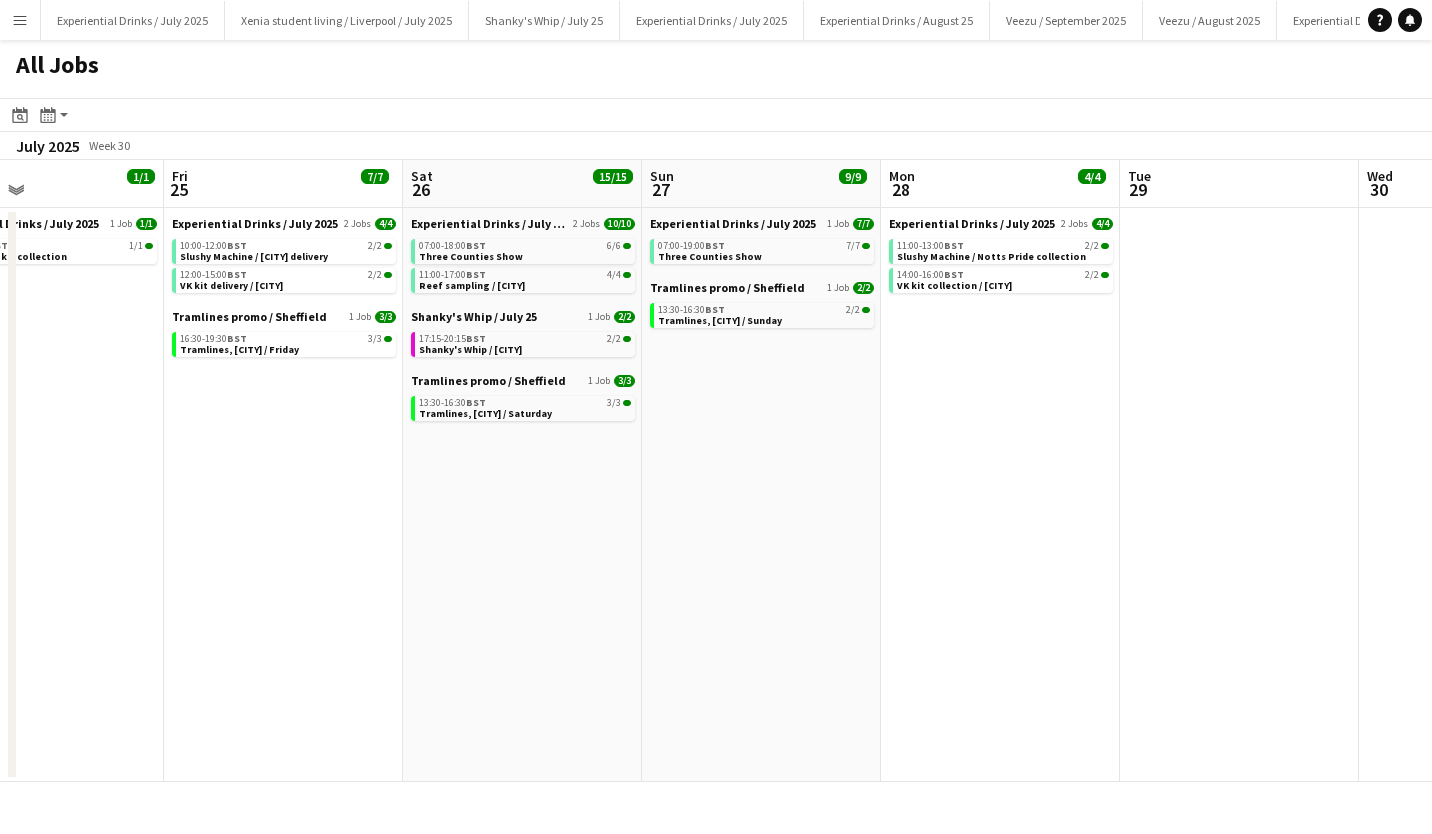scroll, scrollTop: 0, scrollLeft: 614, axis: horizontal 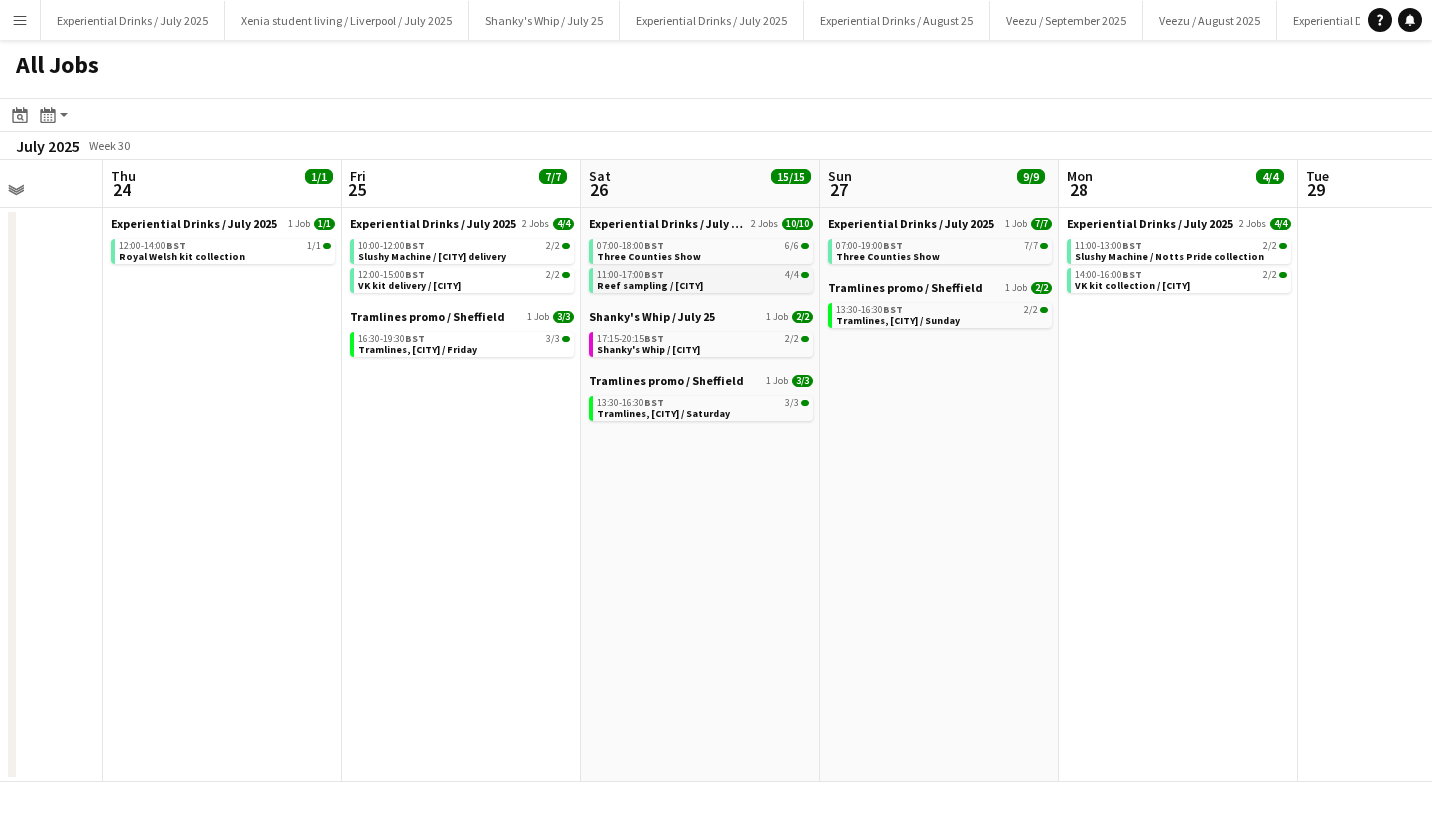 click on "11:00-17:00 BST 4/4" at bounding box center [703, 275] 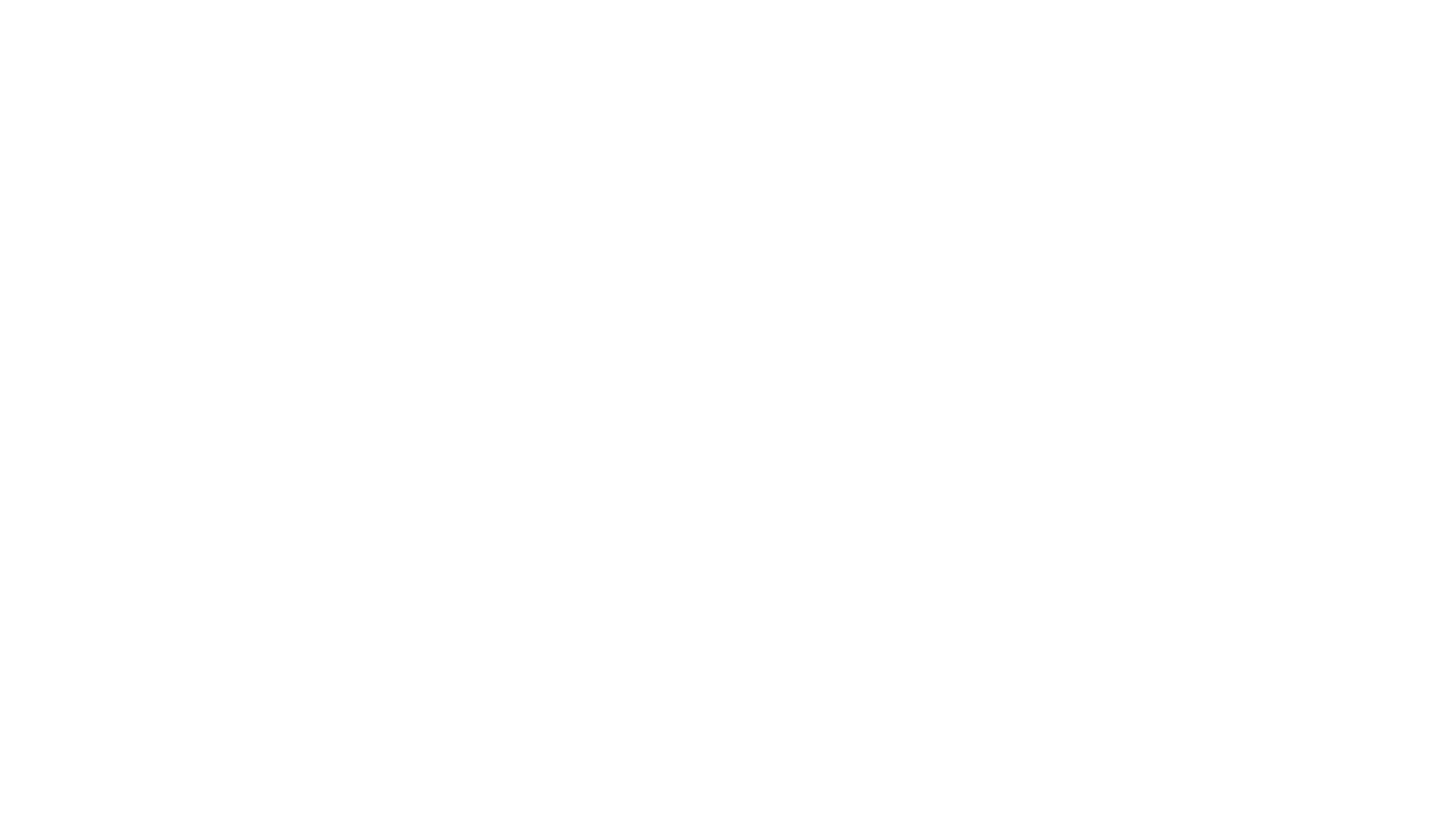 scroll, scrollTop: 0, scrollLeft: 0, axis: both 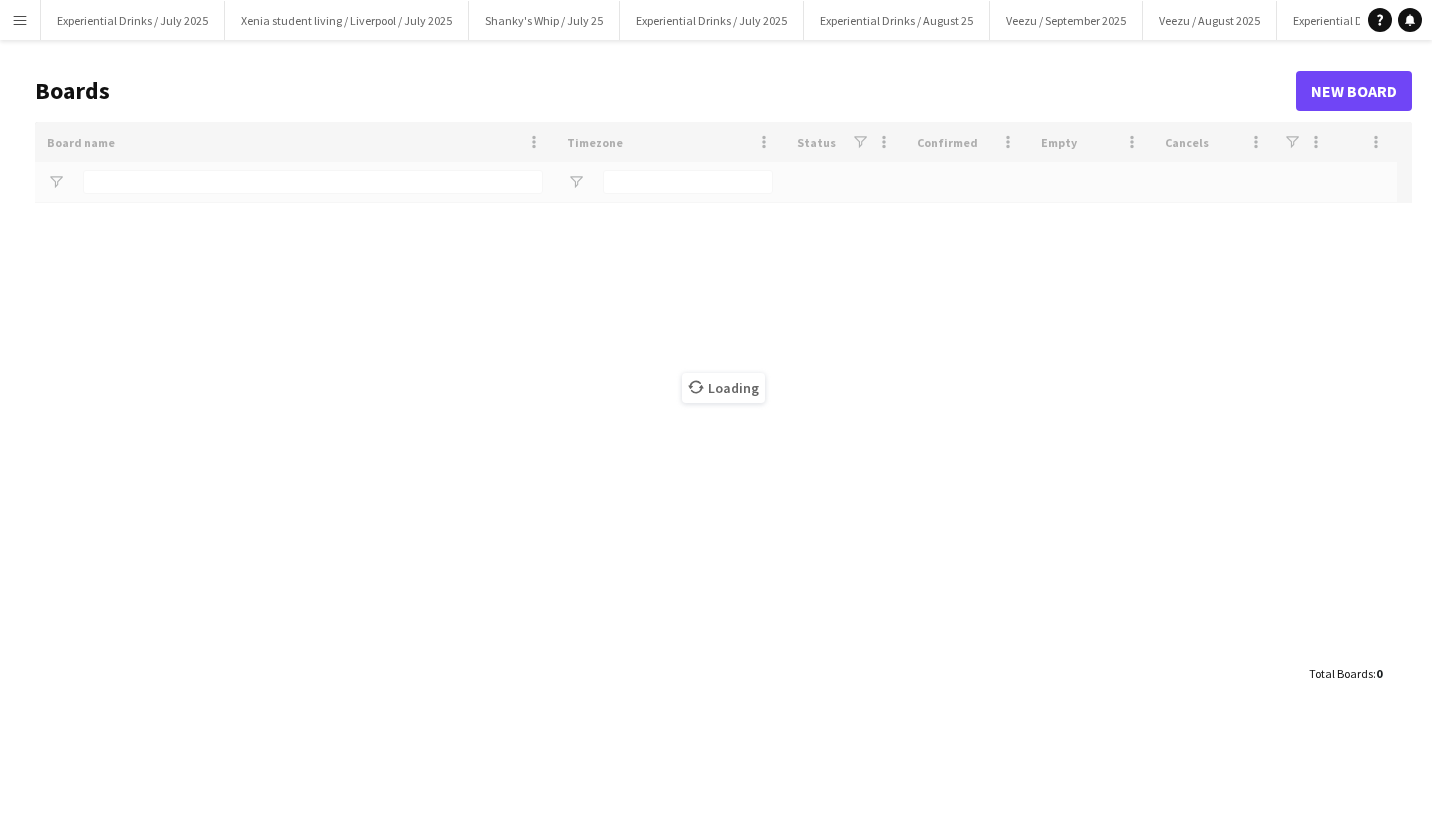 type on "******" 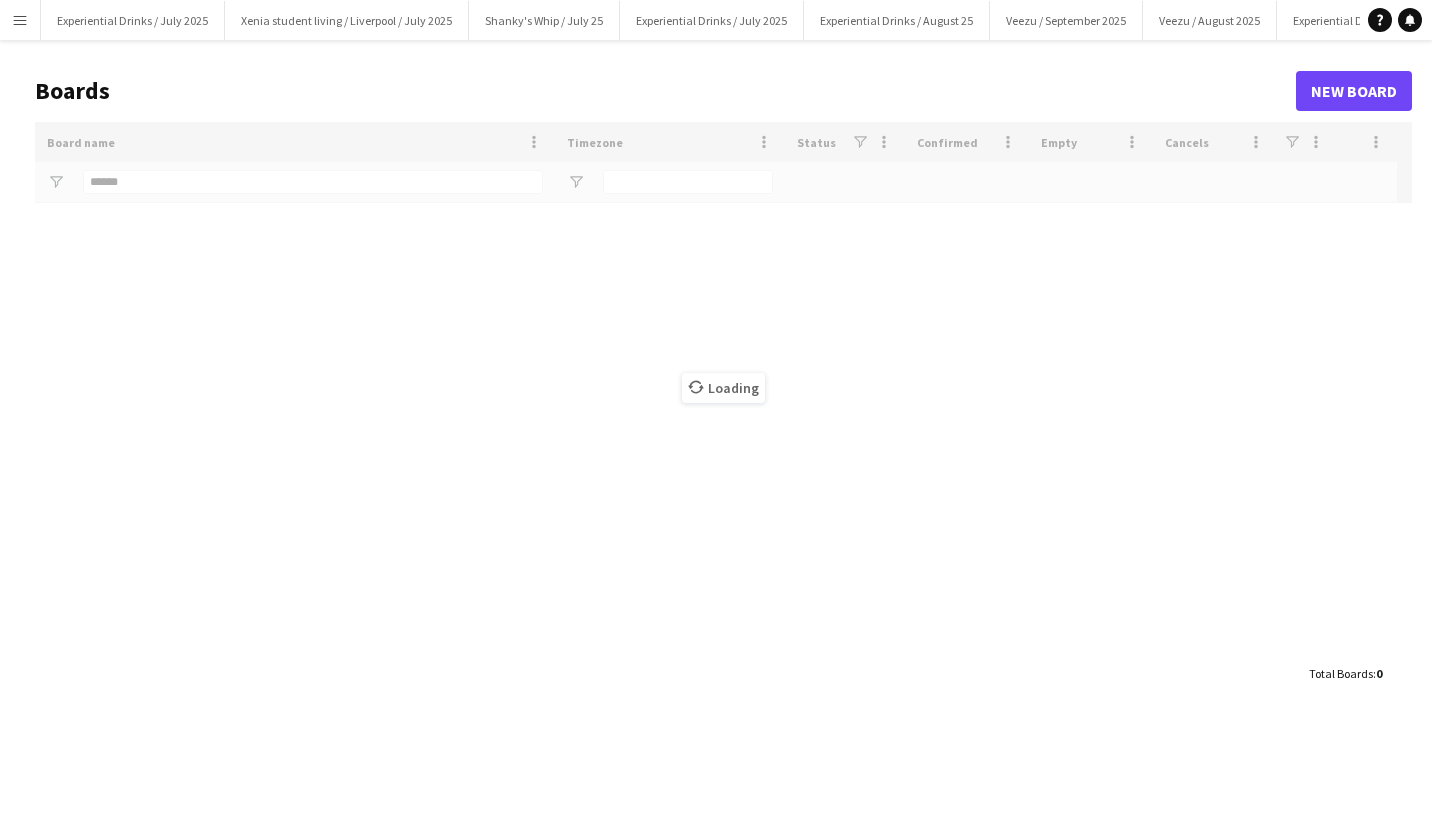 scroll, scrollTop: 0, scrollLeft: 0, axis: both 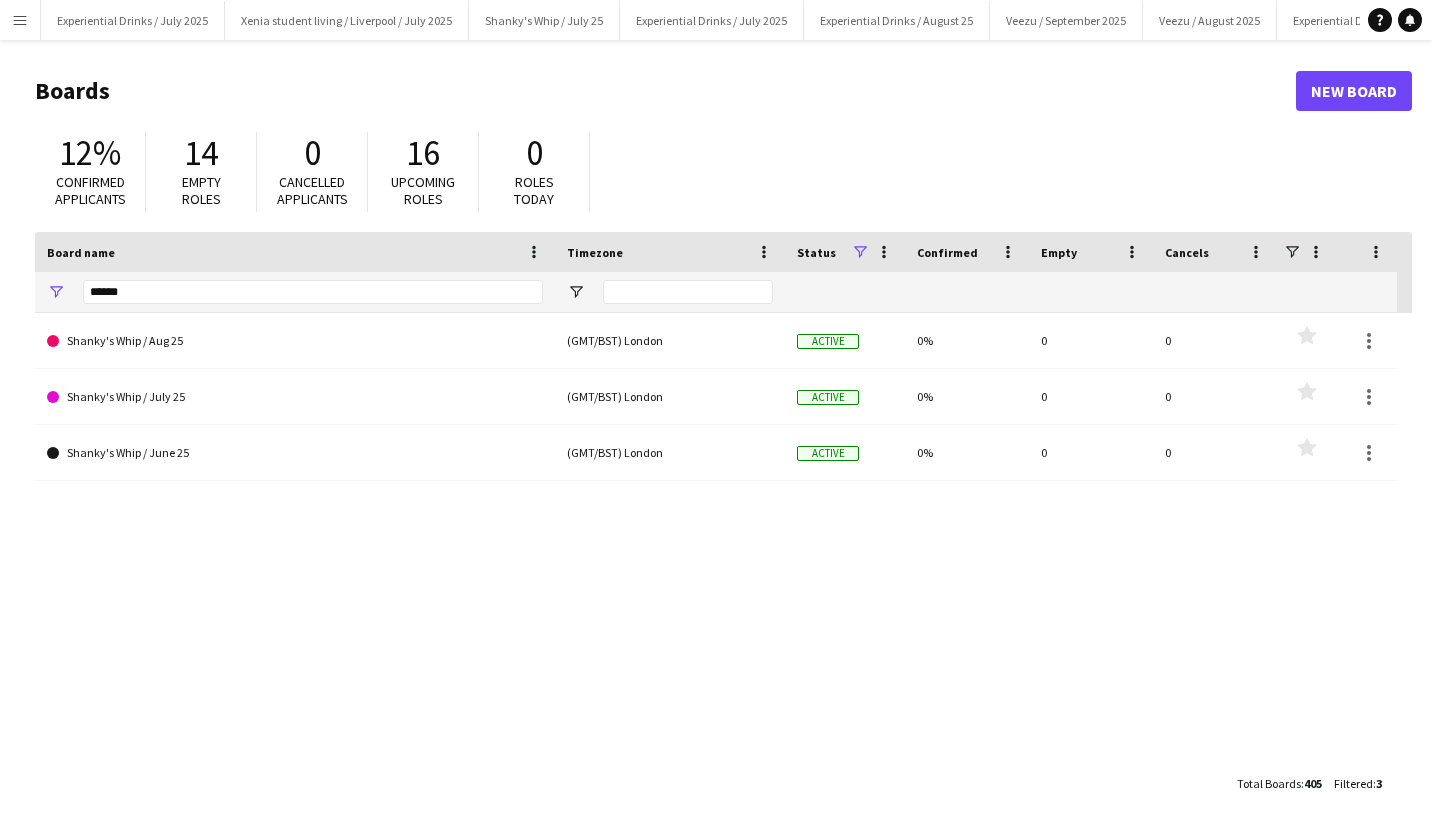 click on "Menu" at bounding box center [20, 20] 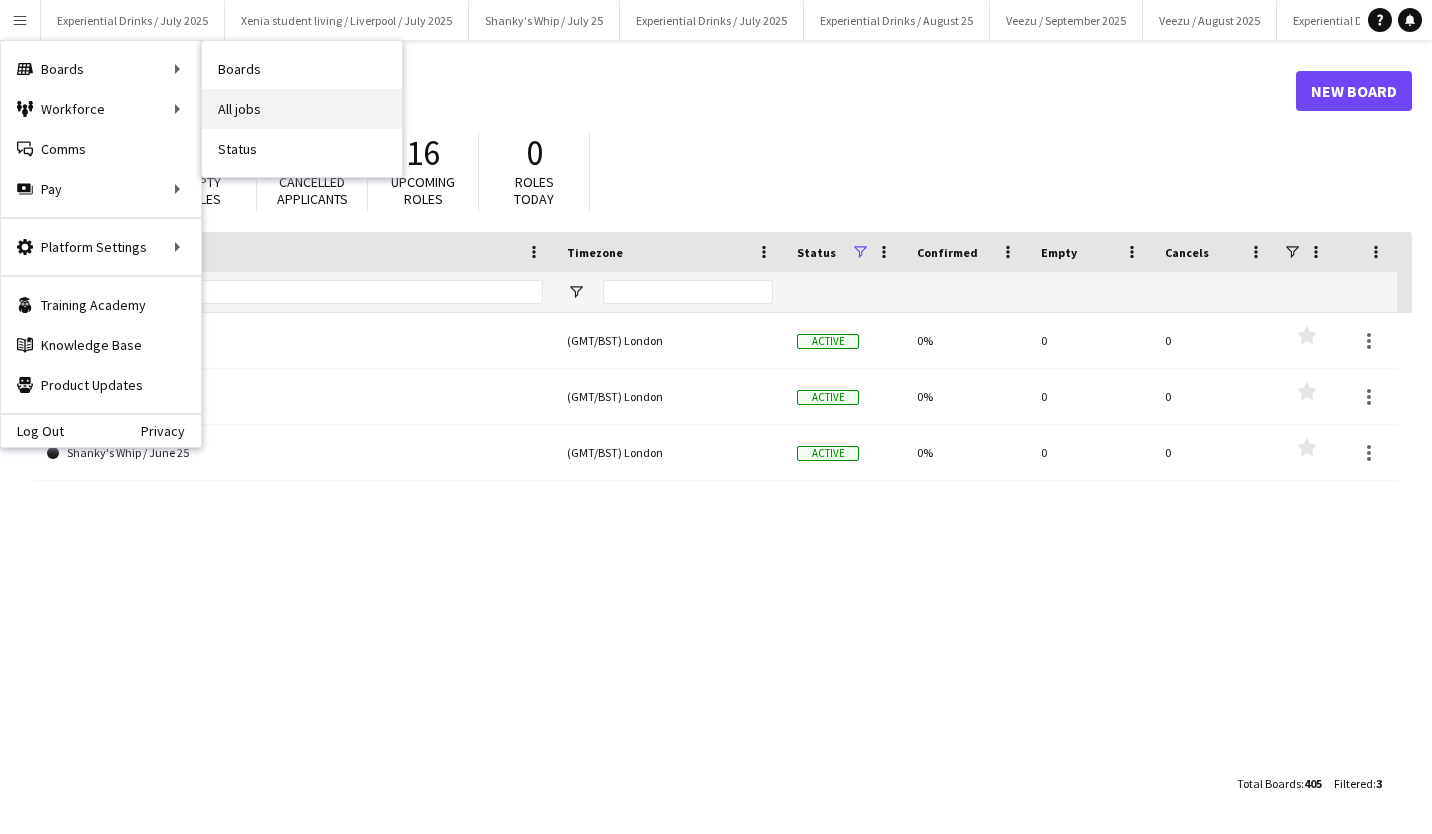 click on "All jobs" at bounding box center (302, 109) 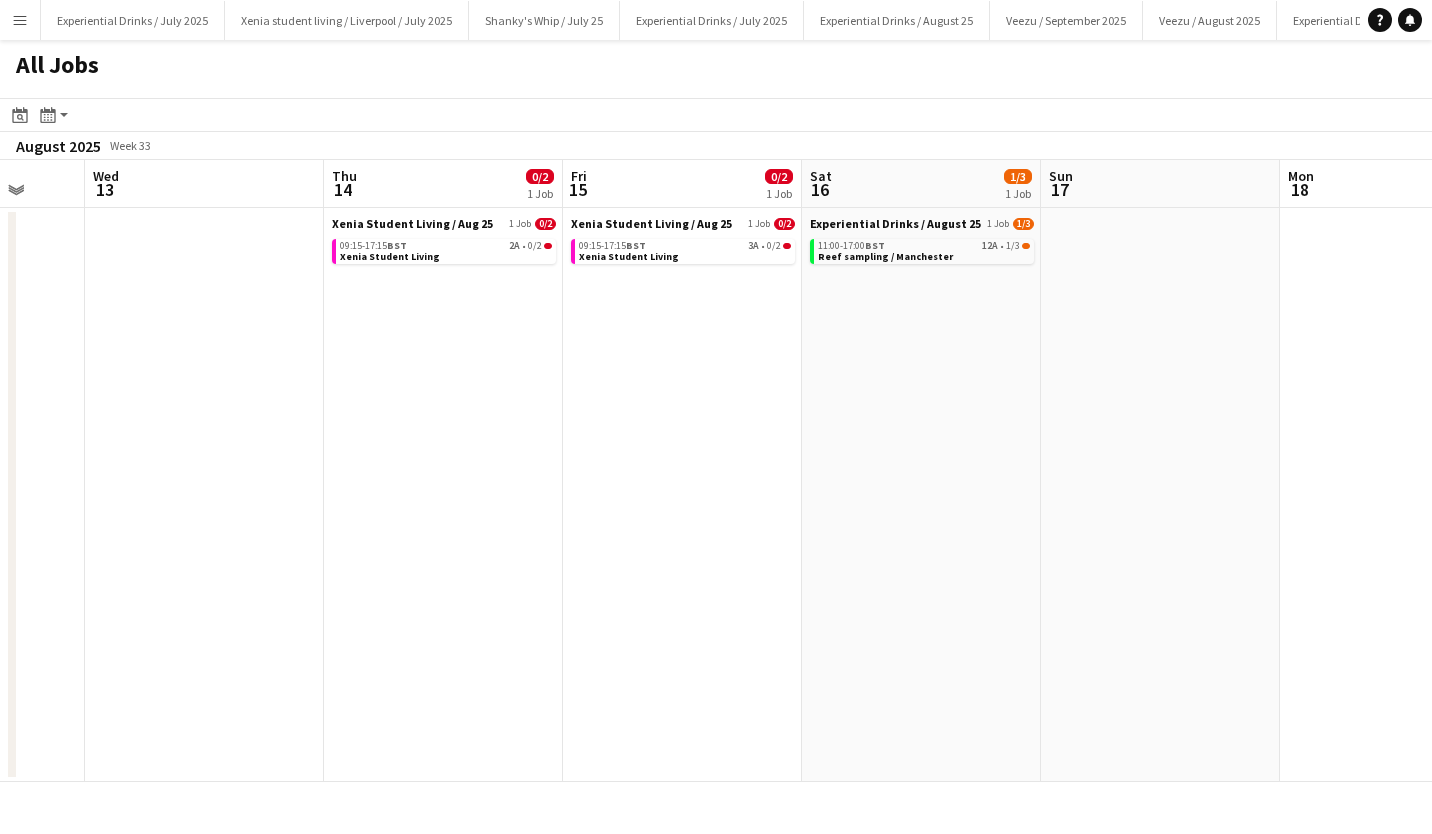 scroll, scrollTop: 0, scrollLeft: 615, axis: horizontal 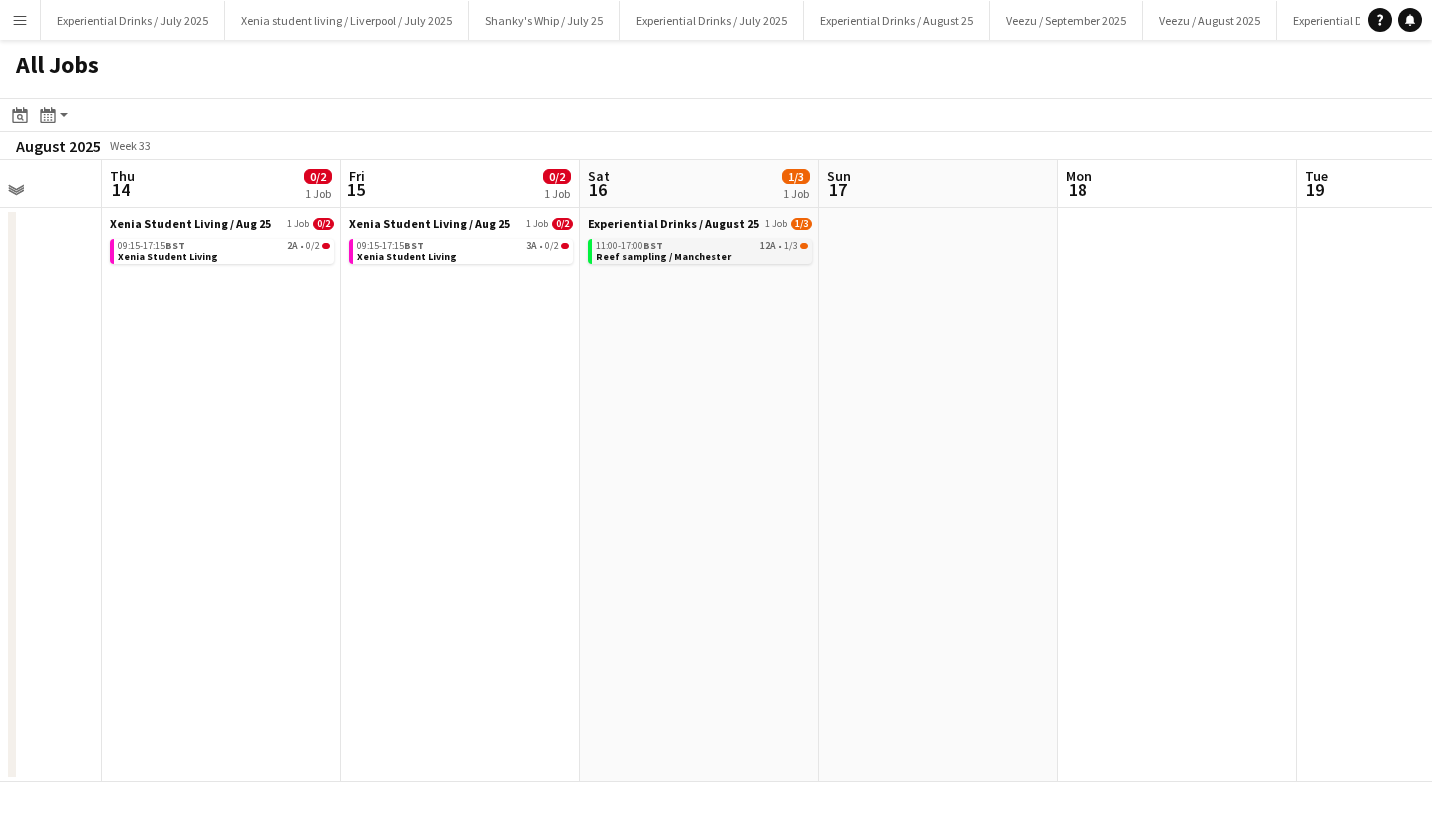 click on "11:00-17:00    BST   12A   •   1/3" at bounding box center [702, 246] 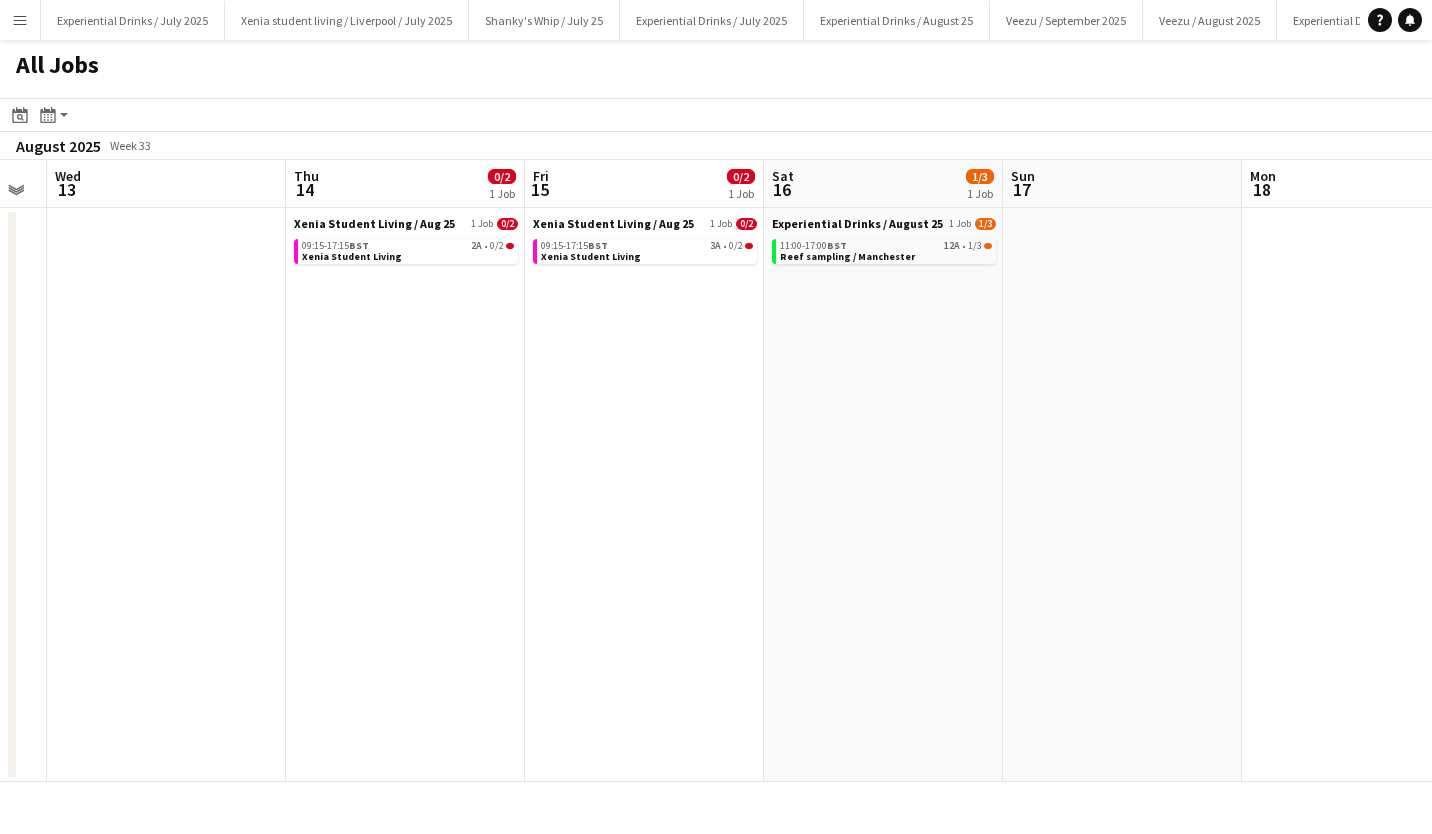 scroll, scrollTop: 0, scrollLeft: 429, axis: horizontal 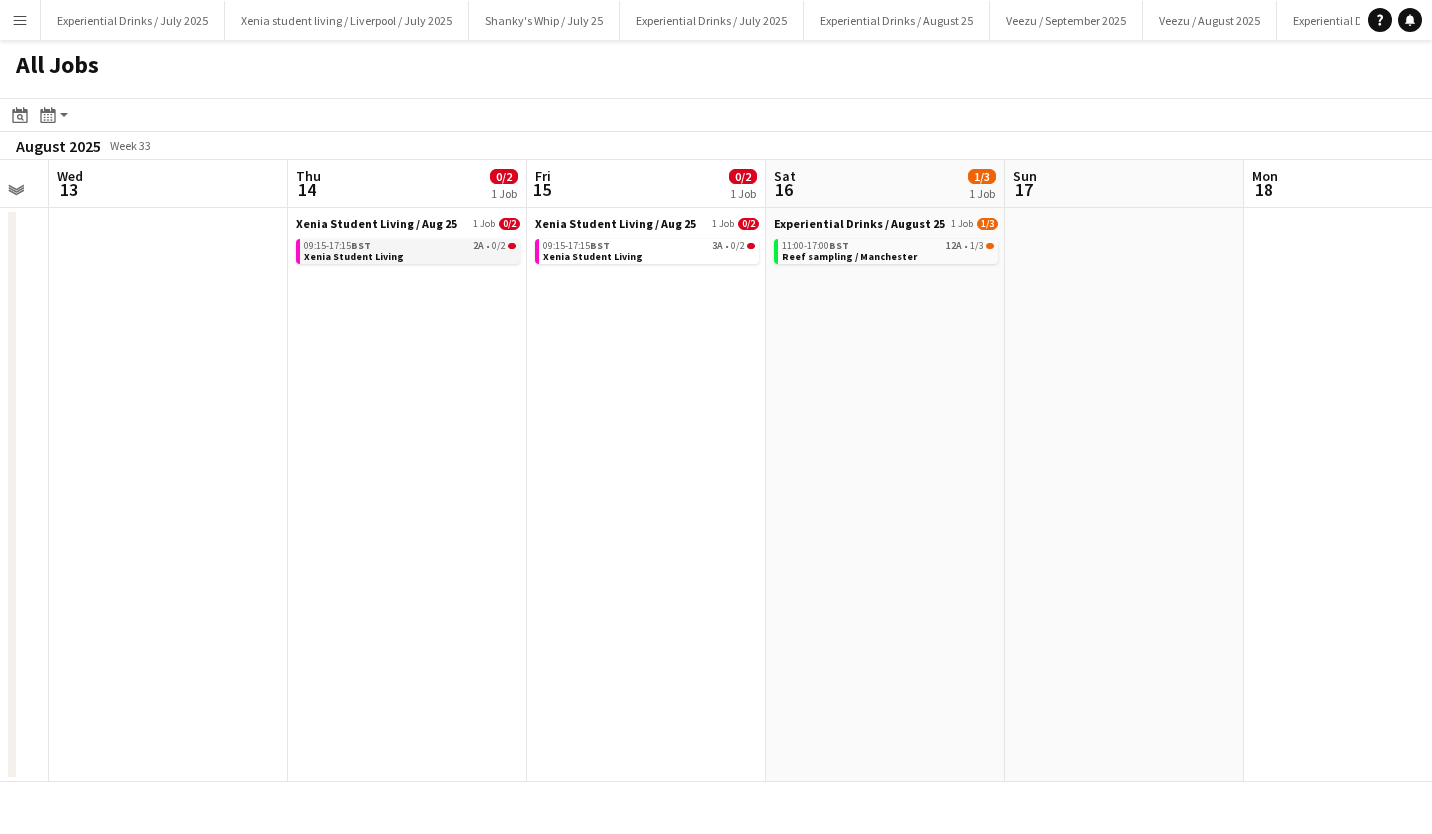 click on "09:15-17:15    BST   2A   •   0/2" at bounding box center [410, 246] 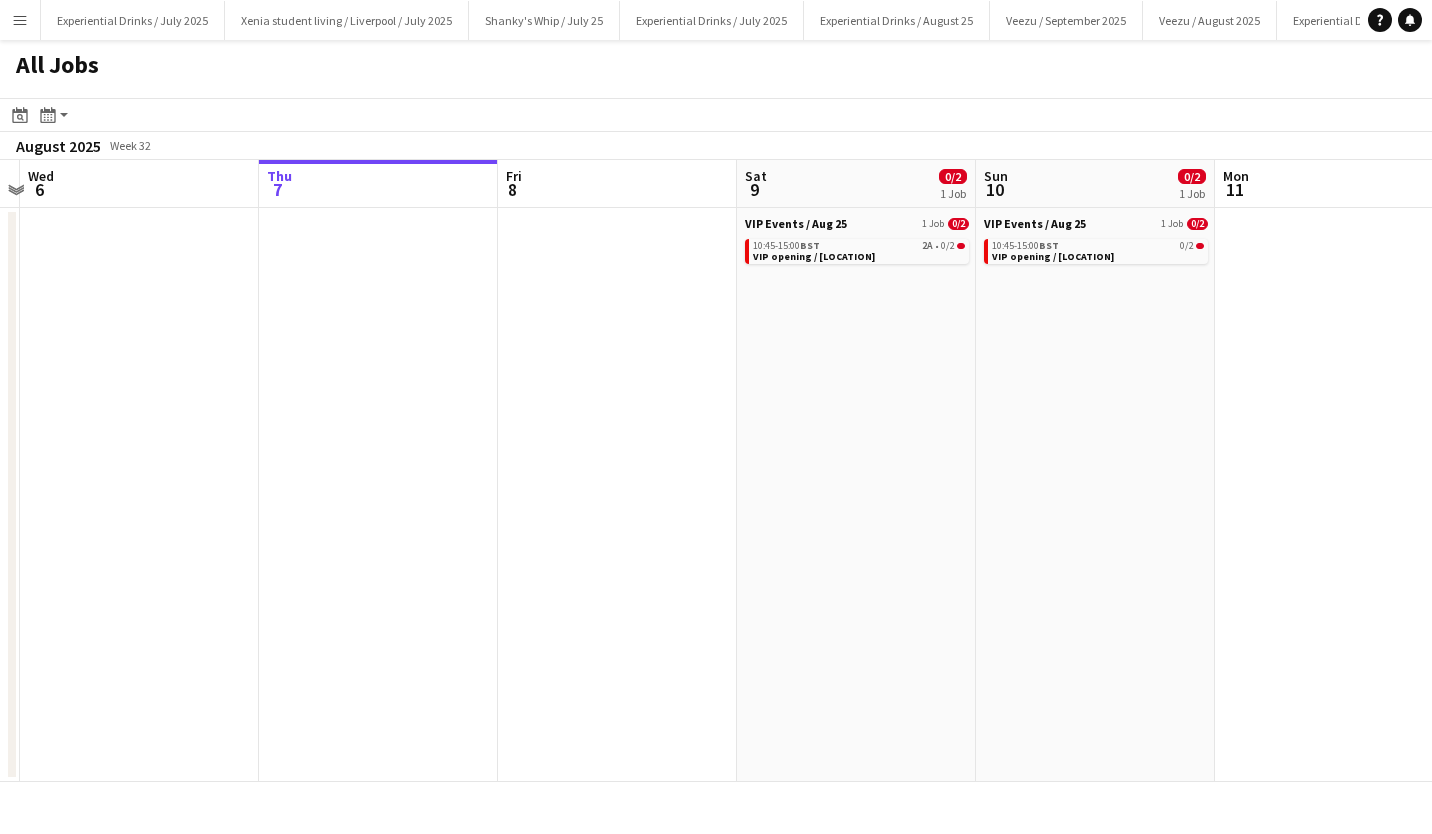 scroll, scrollTop: 0, scrollLeft: 594, axis: horizontal 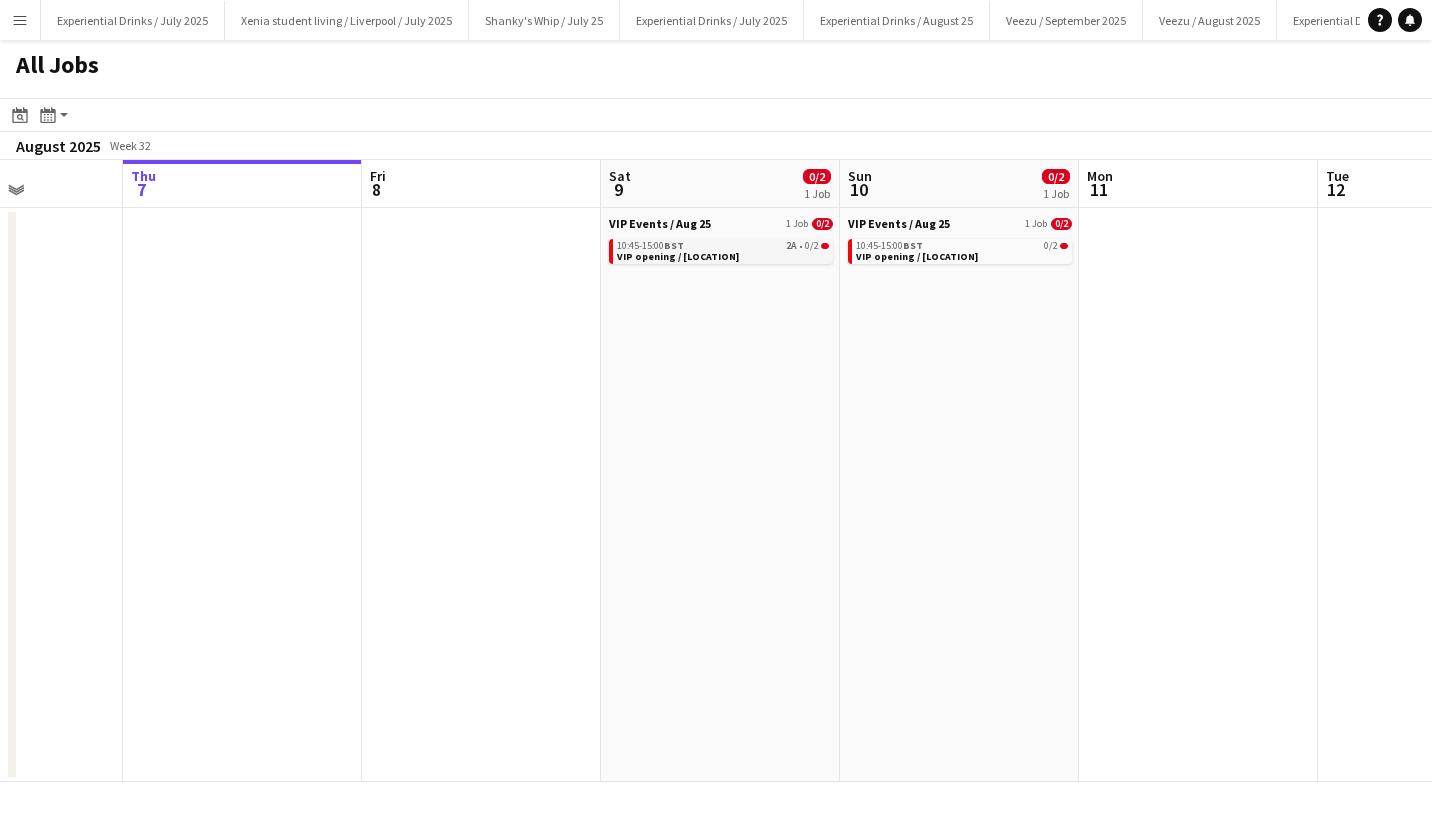 click on "VIP opening / Glasgow" at bounding box center [678, 256] 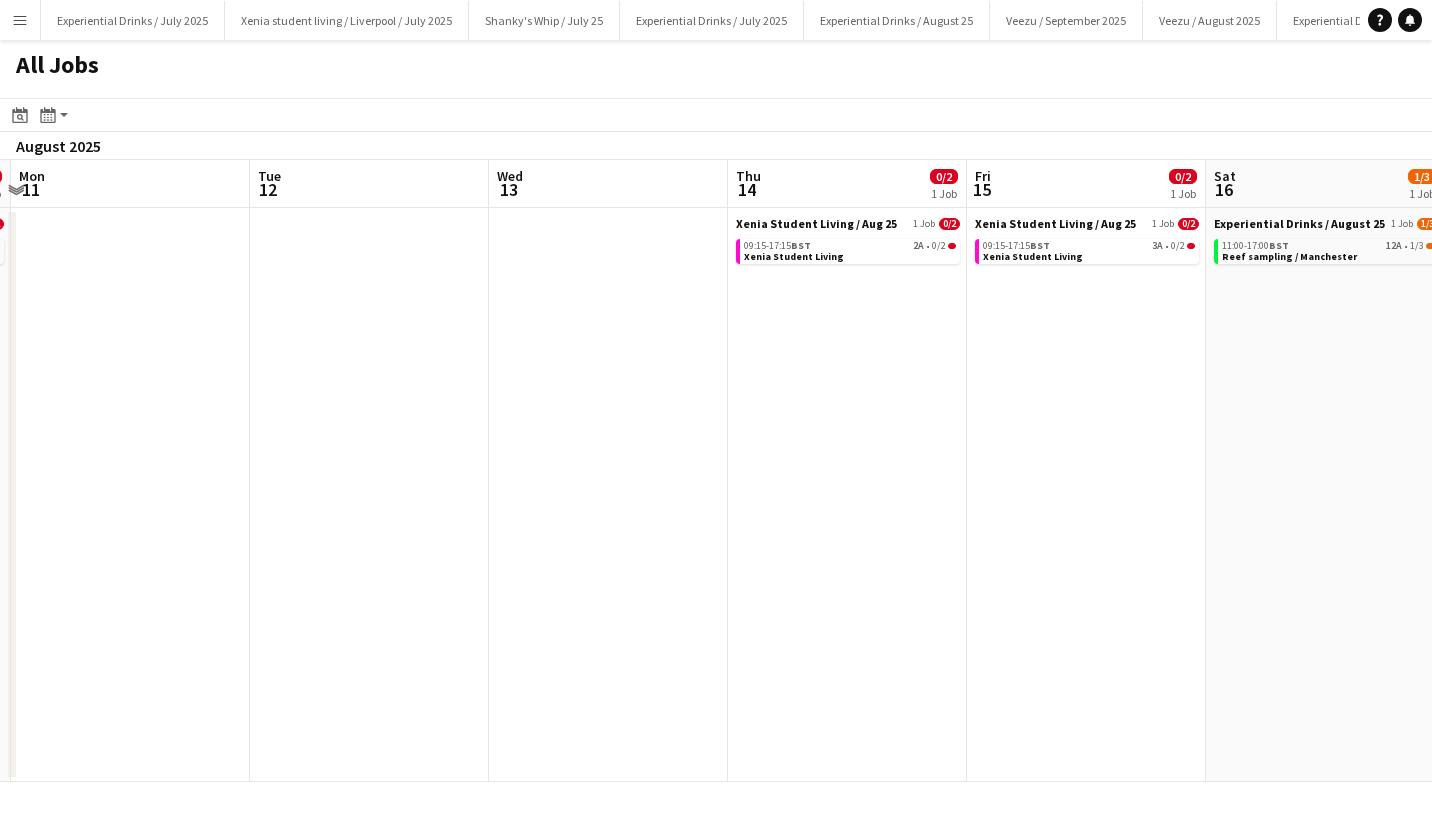 scroll, scrollTop: 0, scrollLeft: 668, axis: horizontal 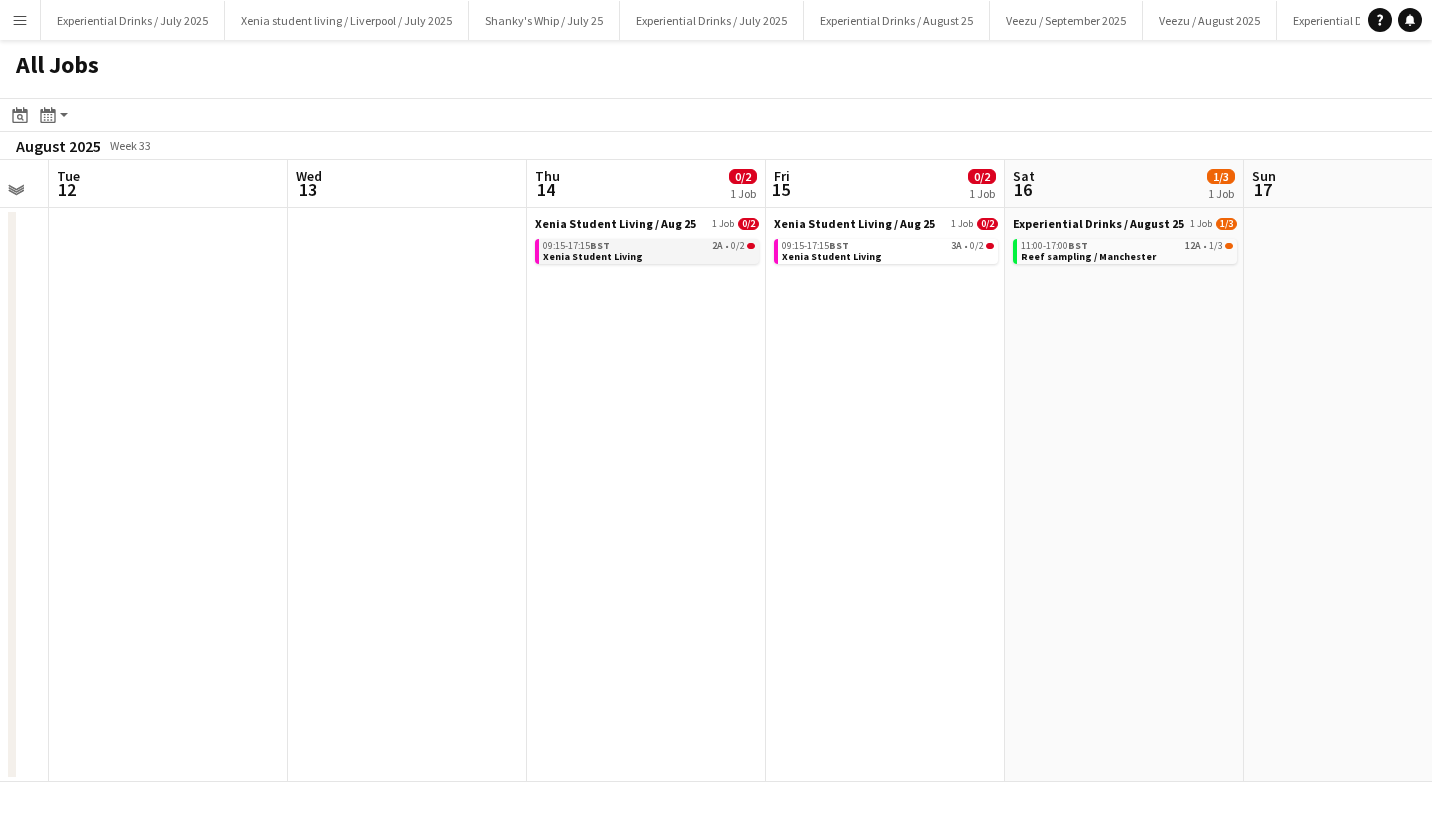 click on "Xenia Student Living" at bounding box center [593, 256] 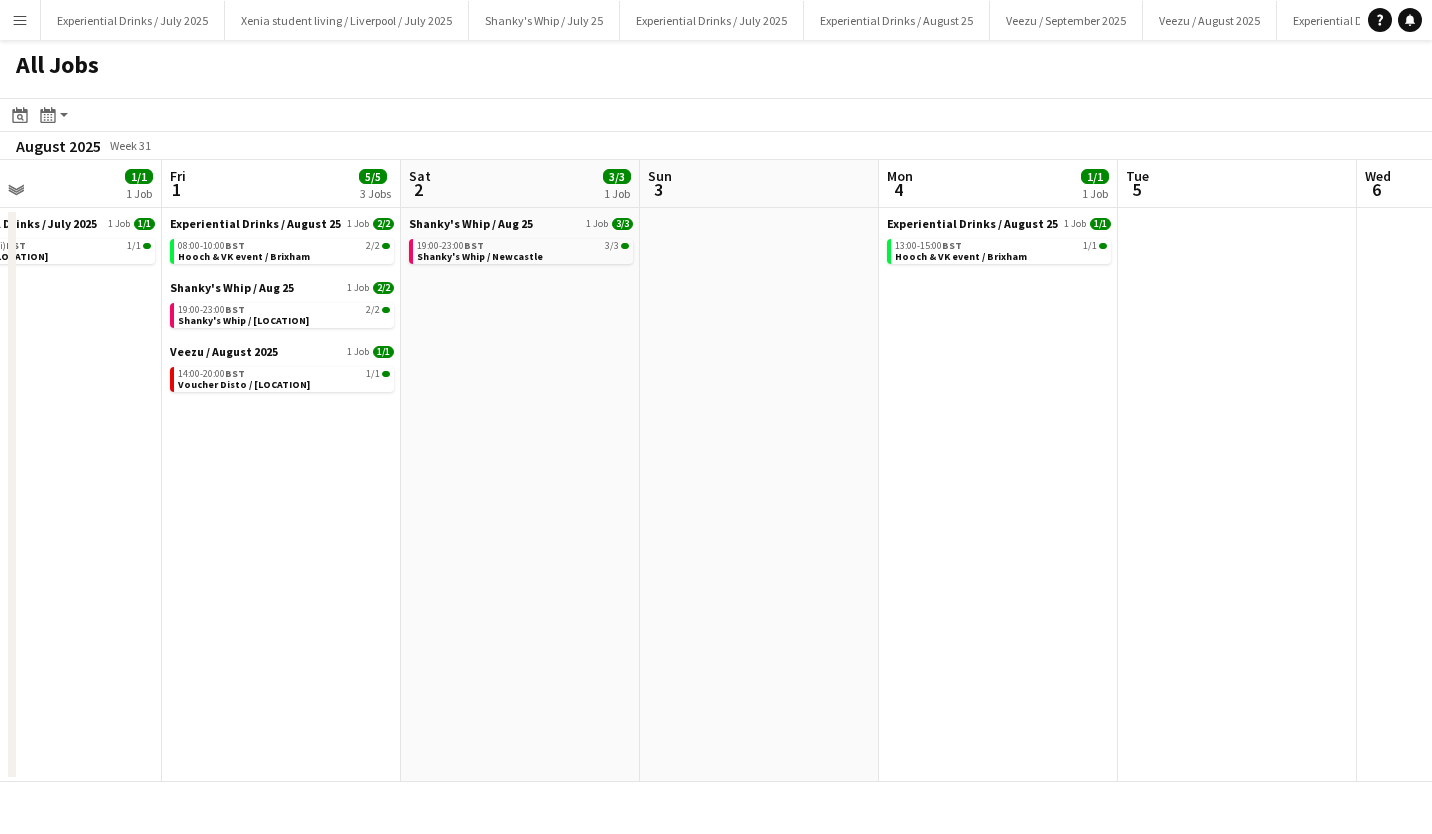 scroll, scrollTop: 0, scrollLeft: 554, axis: horizontal 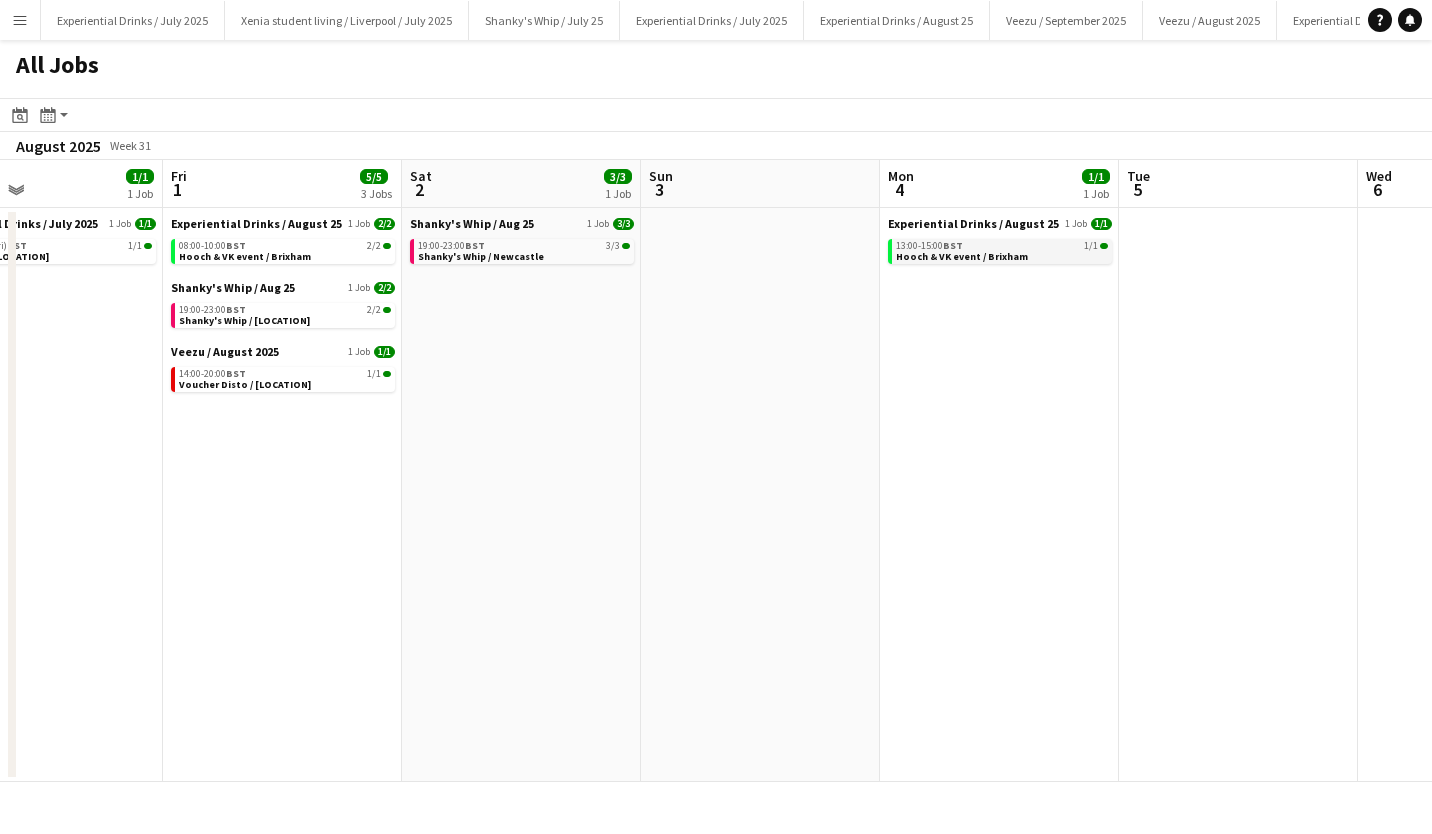 click on "13:00-15:00    BST   1/1" at bounding box center (1002, 246) 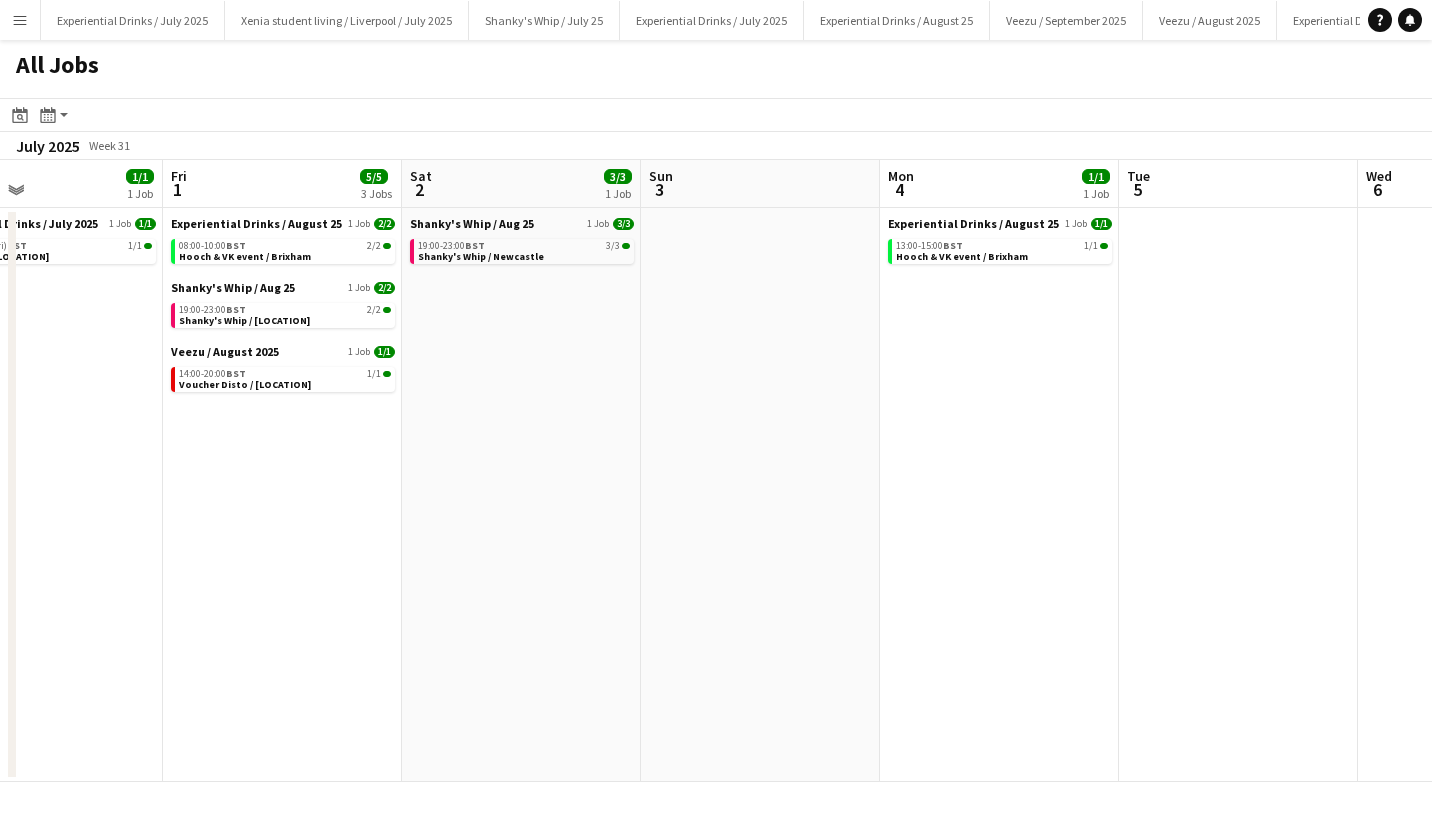 scroll, scrollTop: 0, scrollLeft: 548, axis: horizontal 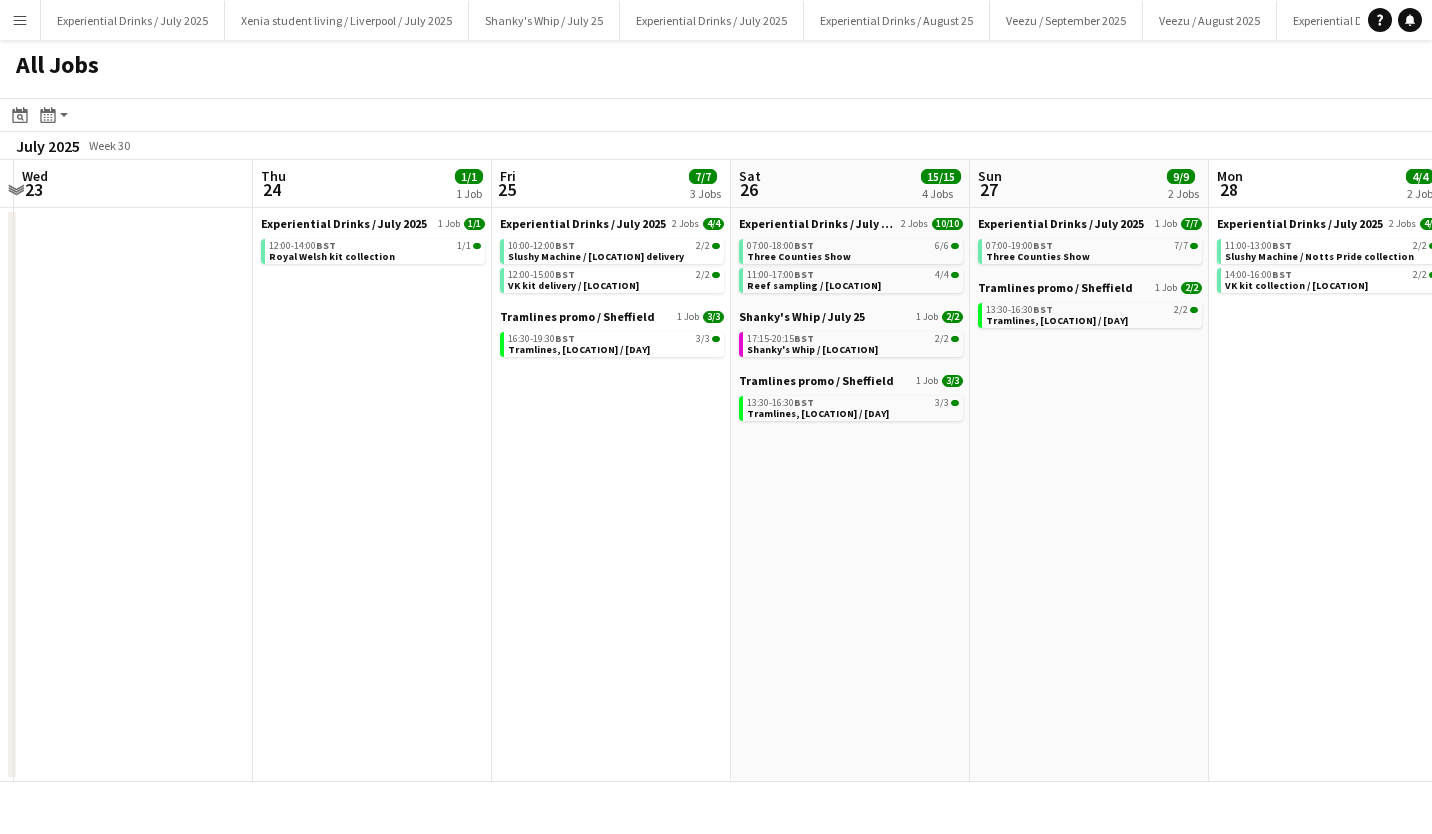 click on "Menu" at bounding box center [20, 20] 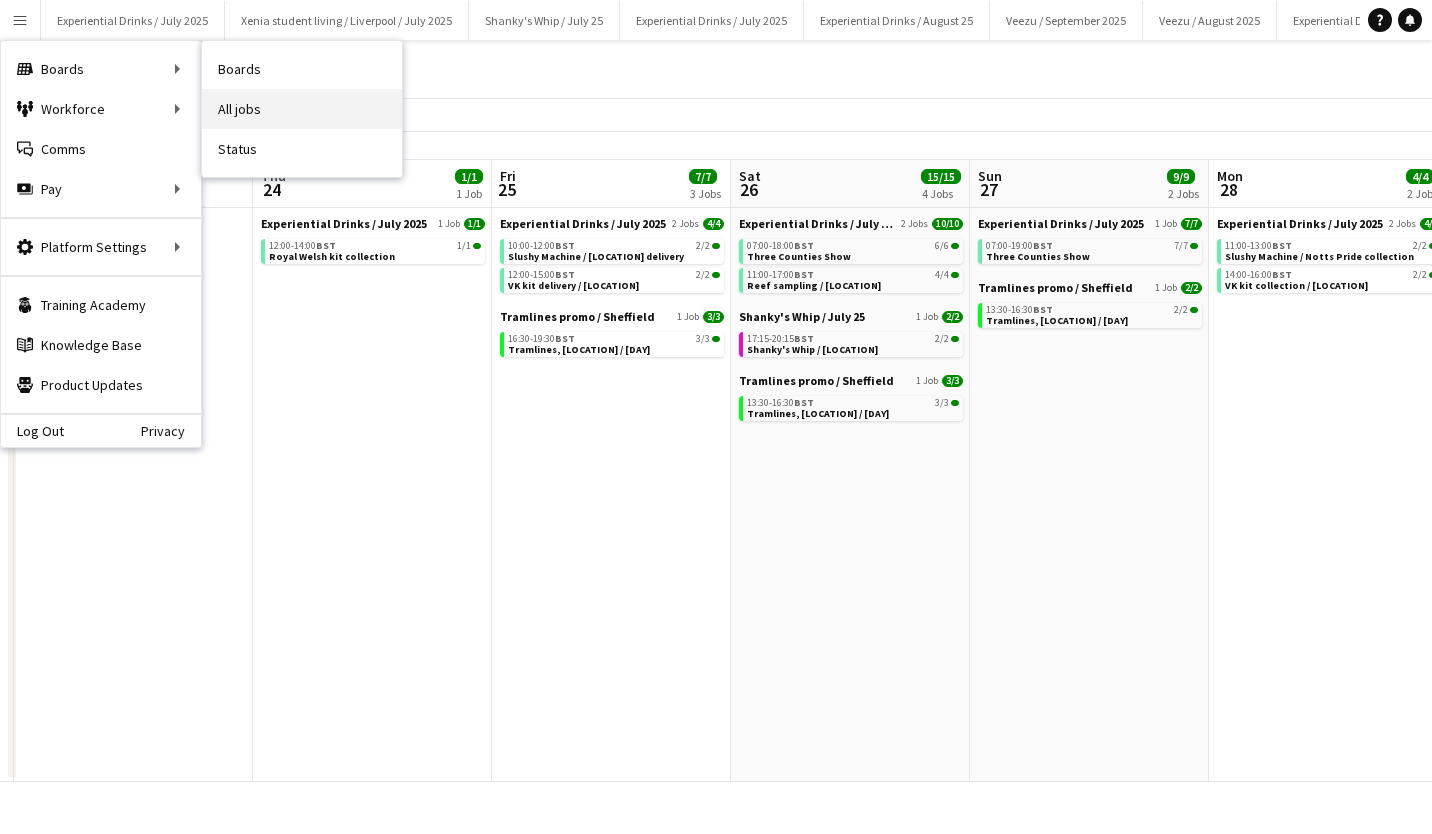 click on "All jobs" at bounding box center (302, 109) 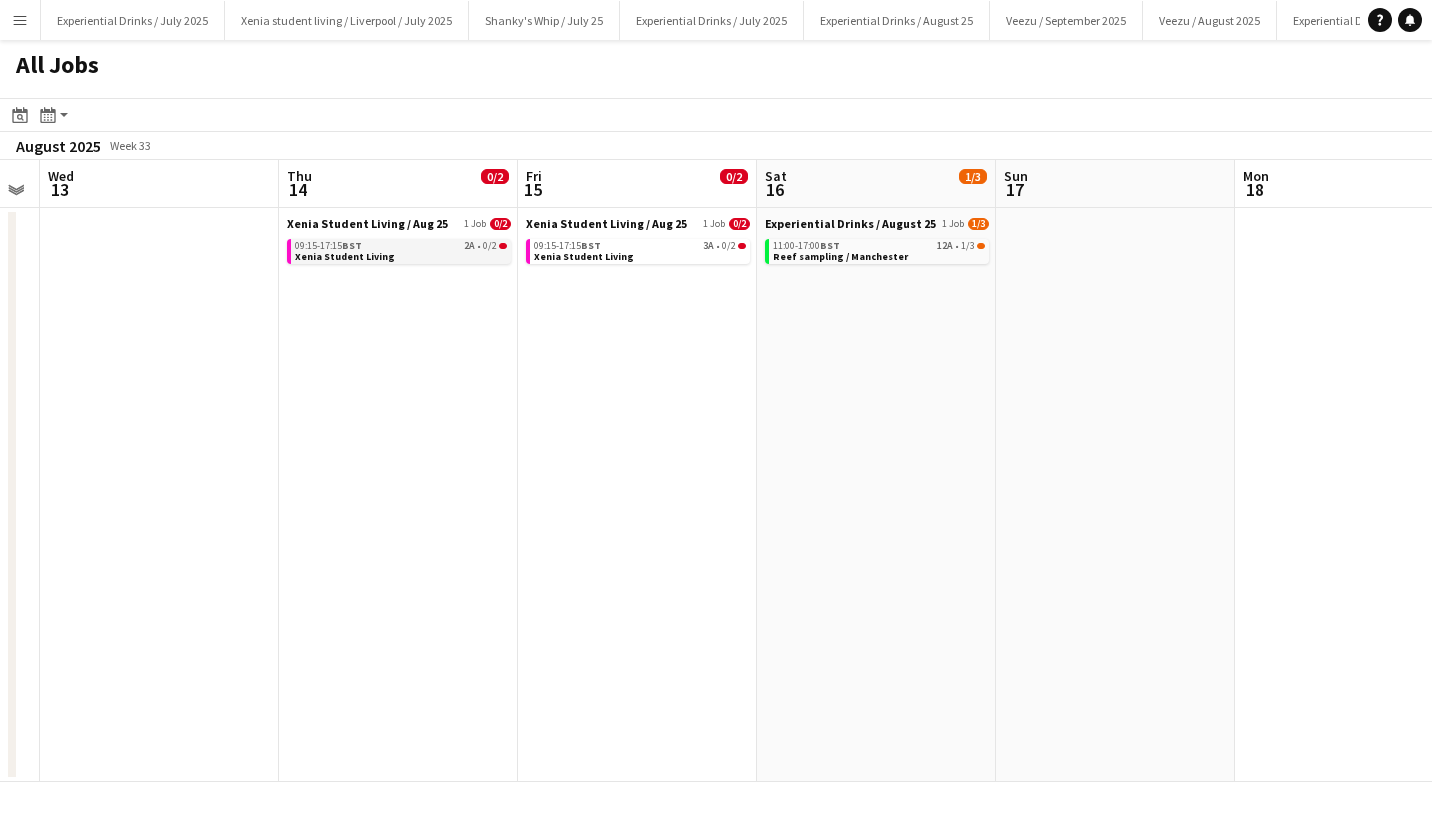 scroll, scrollTop: 0, scrollLeft: 683, axis: horizontal 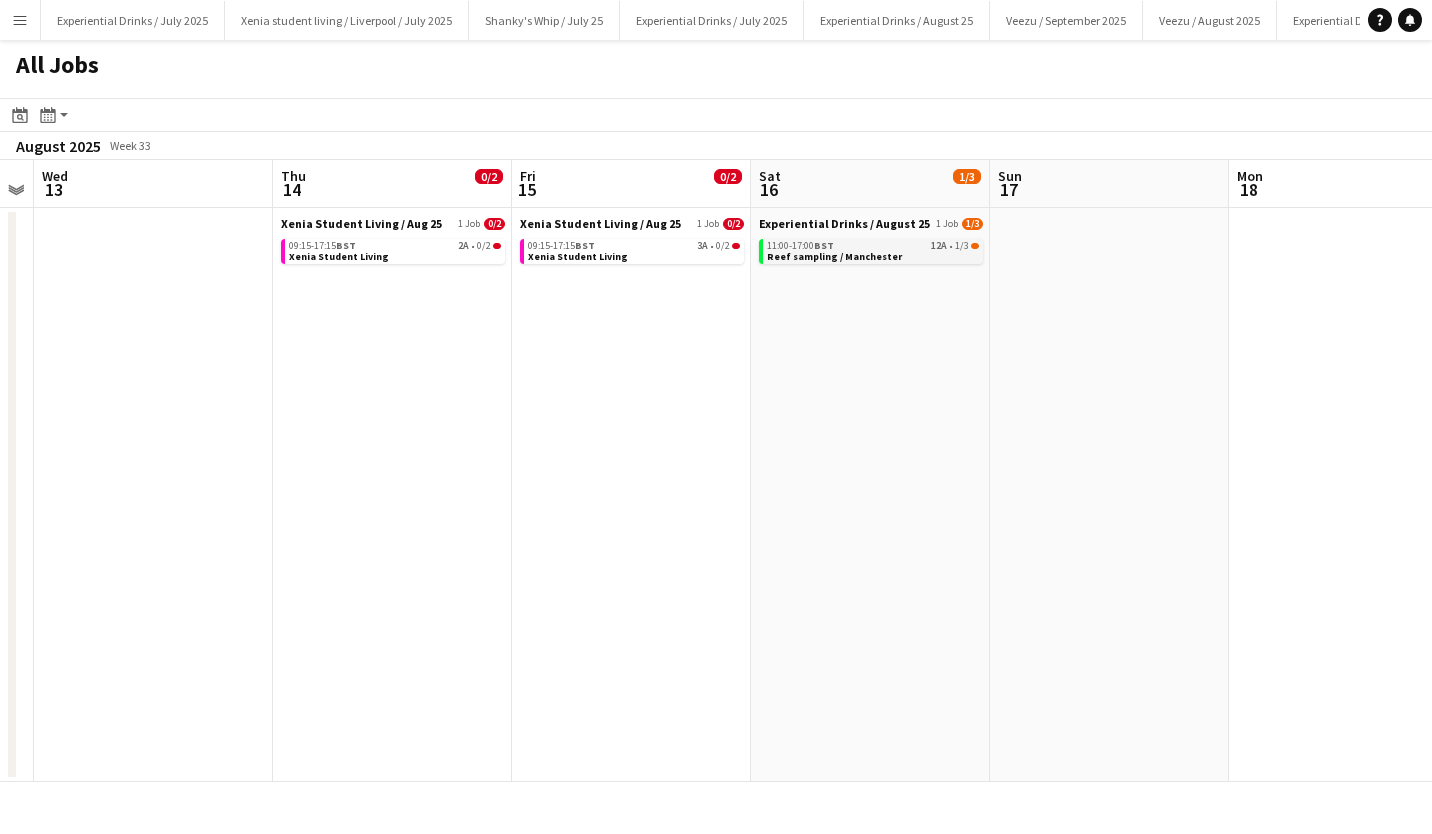 click on "11:00-17:00    BST" at bounding box center (800, 246) 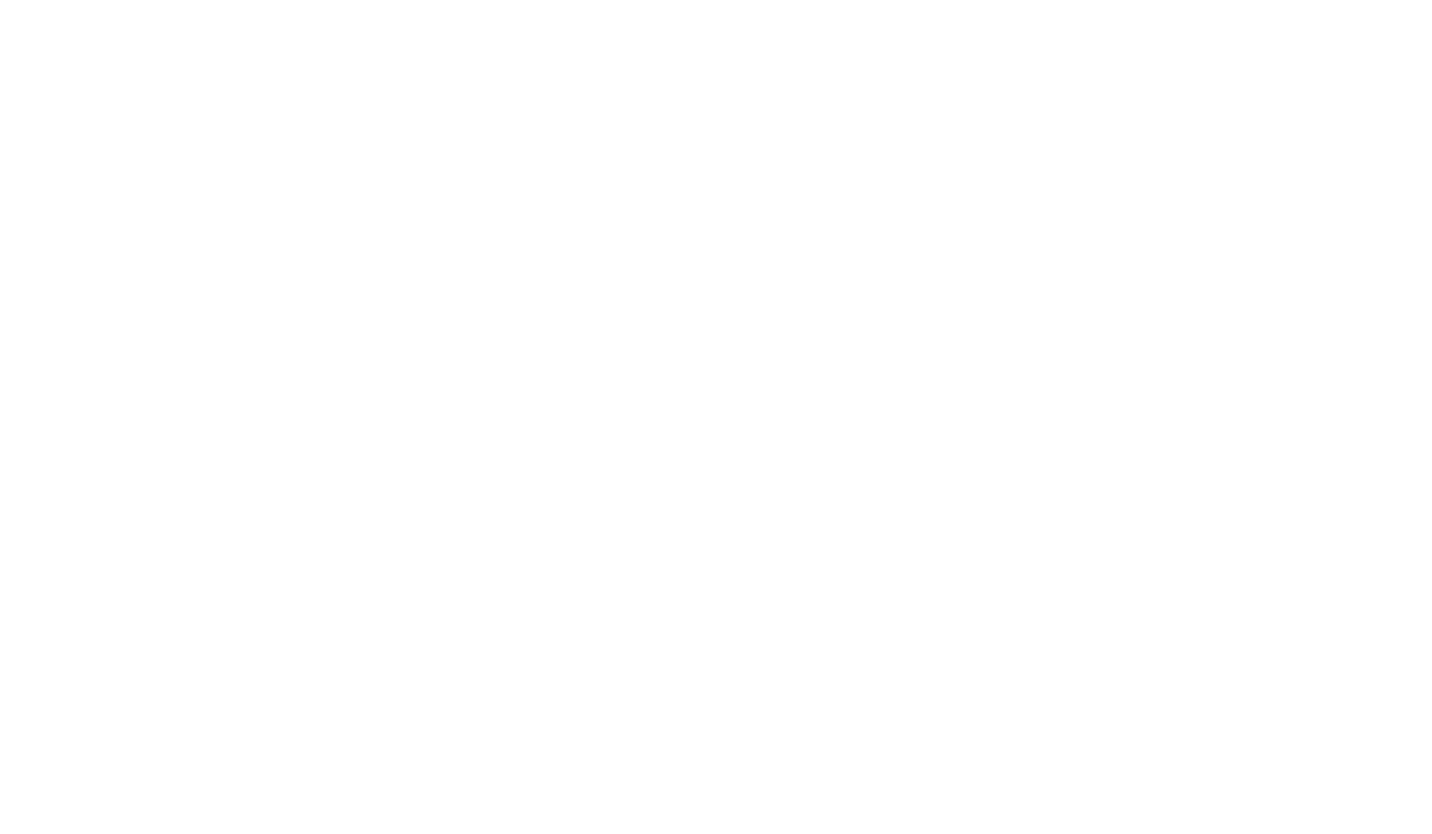 scroll, scrollTop: 0, scrollLeft: 0, axis: both 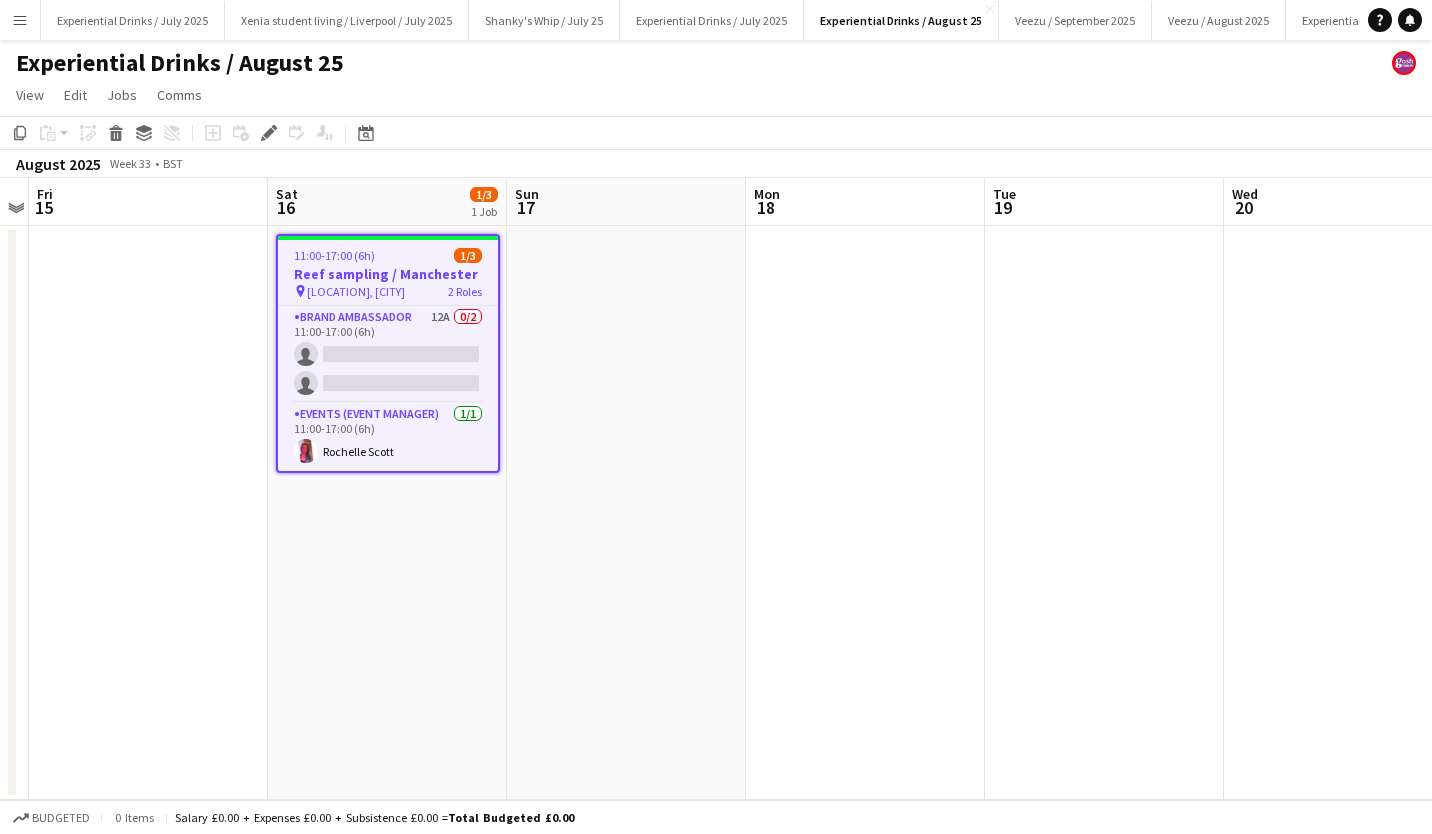 click on "11:00-17:00 (6h)    1/3   Reef sampling / Manchester
pin
Heaton Park, Manchester   2 Roles   Brand Ambassador   12A   0/2   11:00-17:00 (6h)
single-neutral-actions
single-neutral-actions
Events (Event Manager)   1/1   11:00-17:00 (6h)
Rochelle Scott" at bounding box center (388, 353) 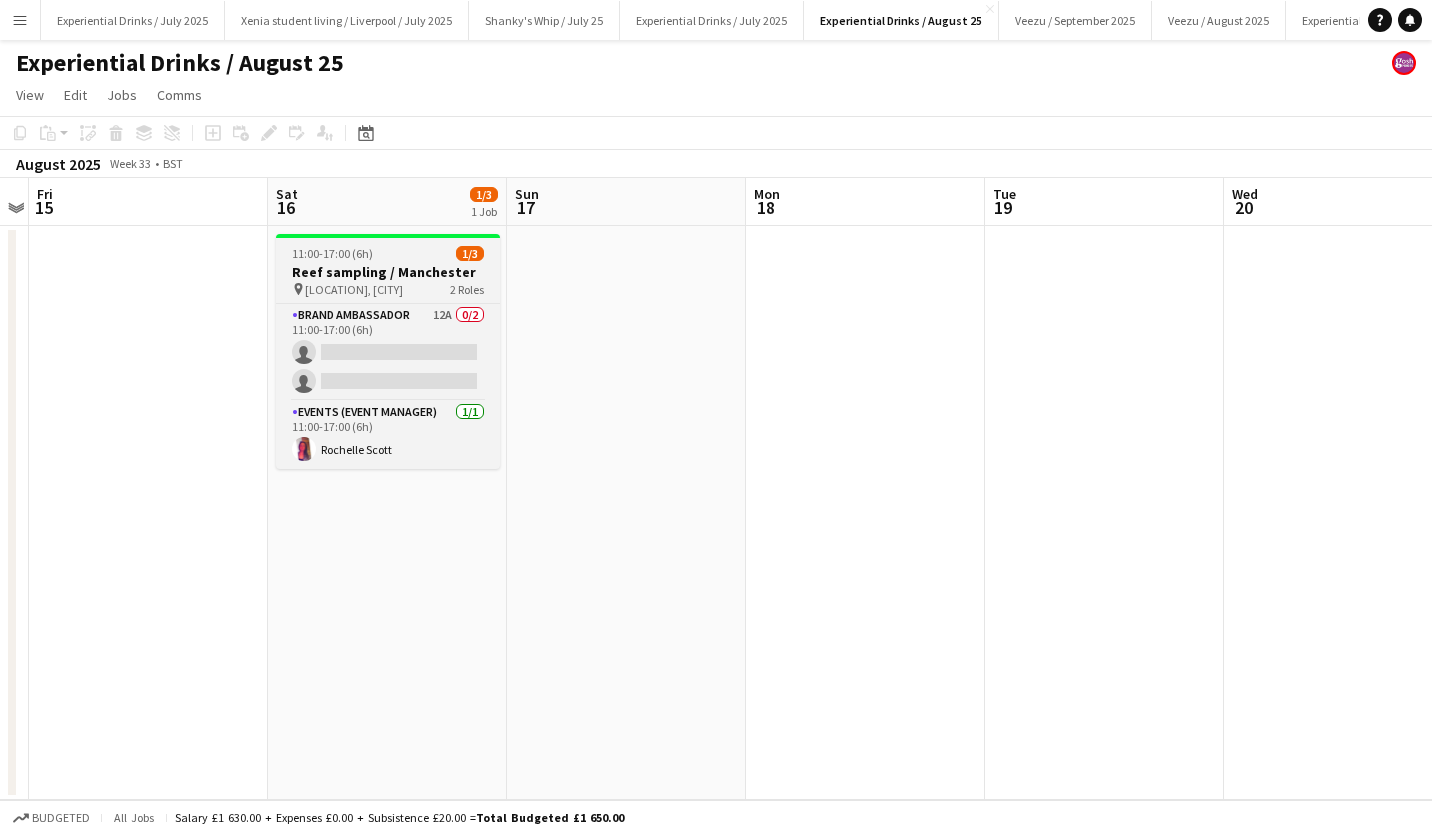 click on "Reef sampling / Manchester" at bounding box center (388, 272) 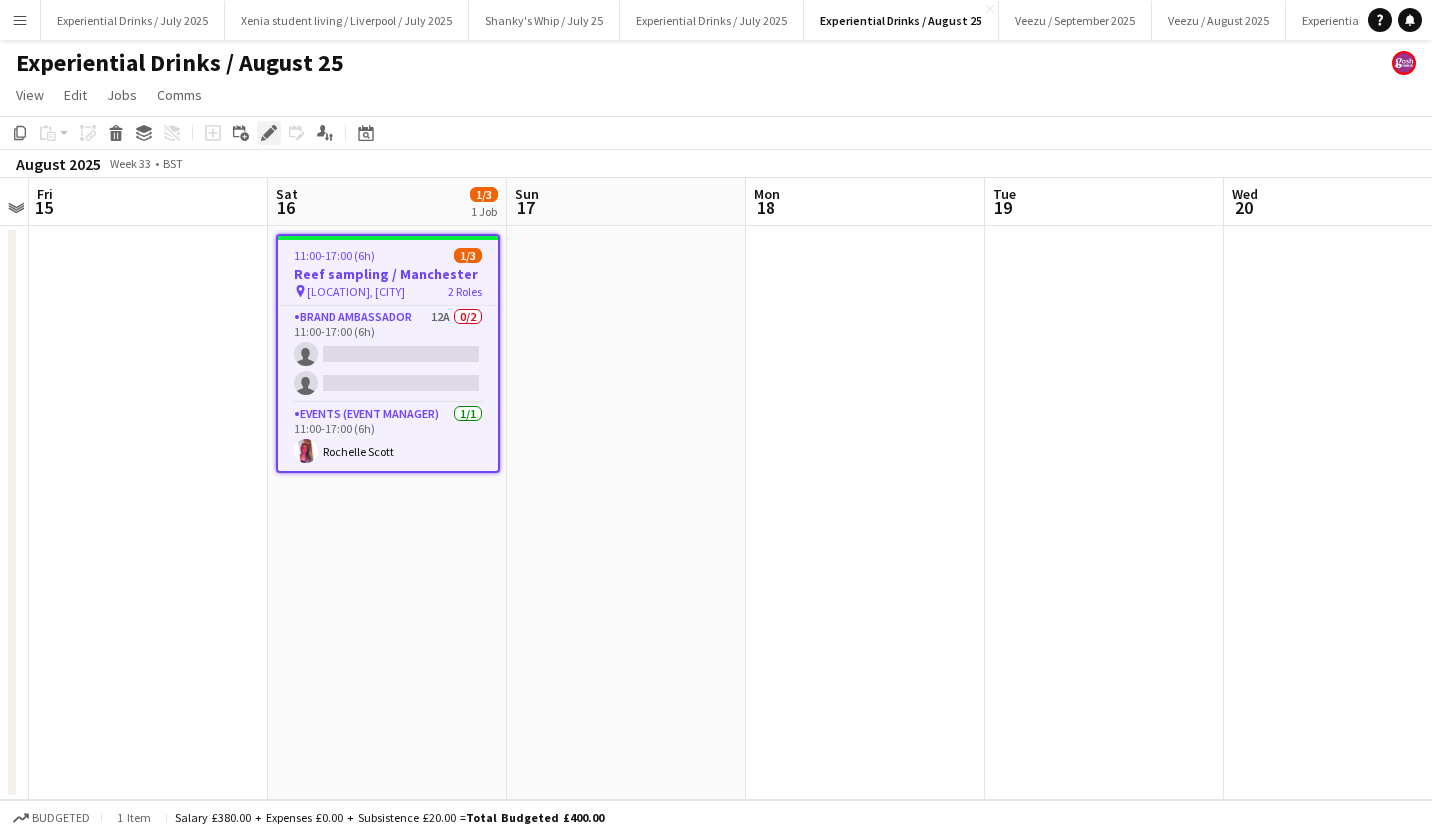 click 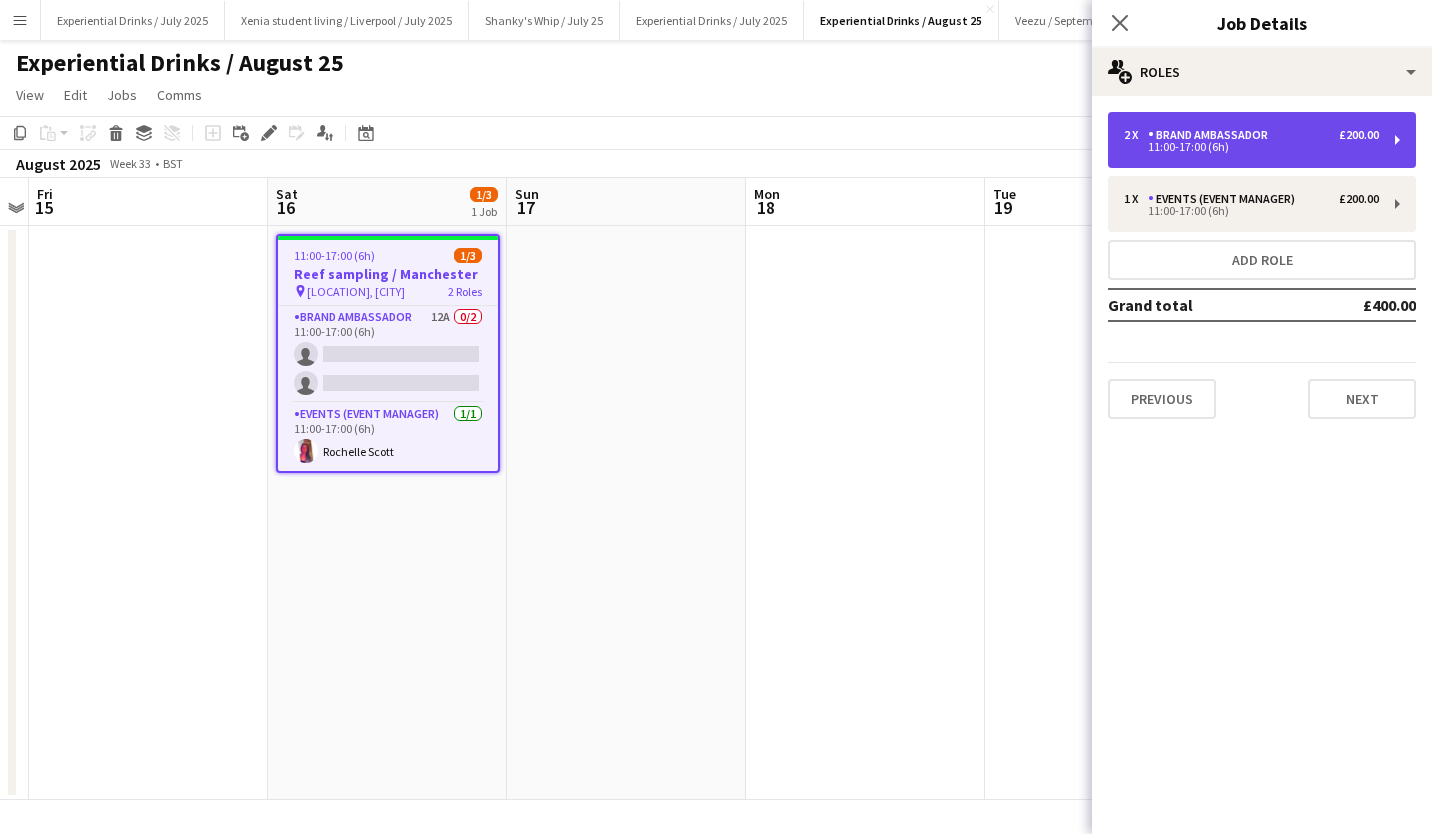 click on "11:00-17:00 (6h)" at bounding box center [1251, 147] 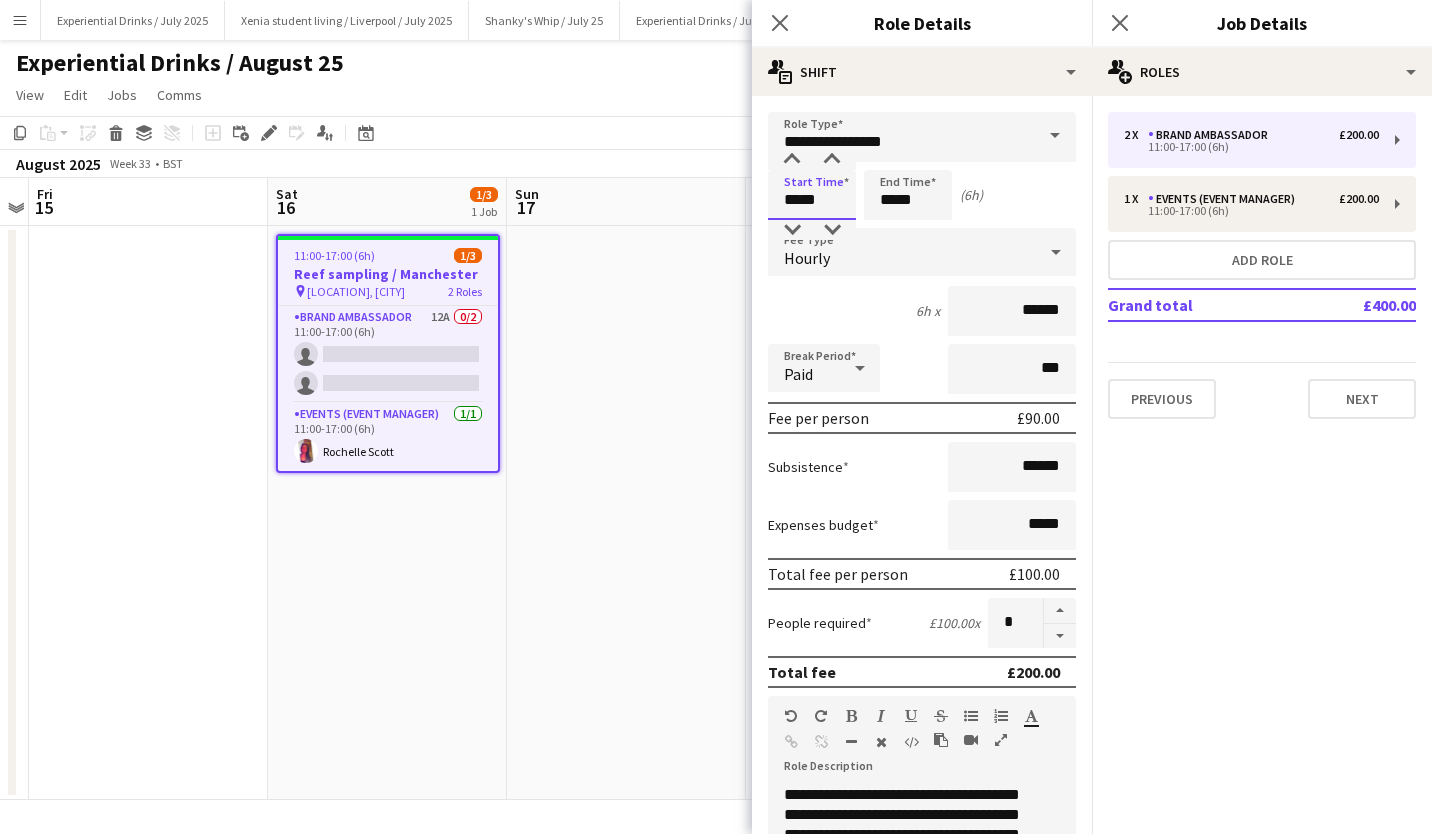 click on "*****" at bounding box center [812, 195] 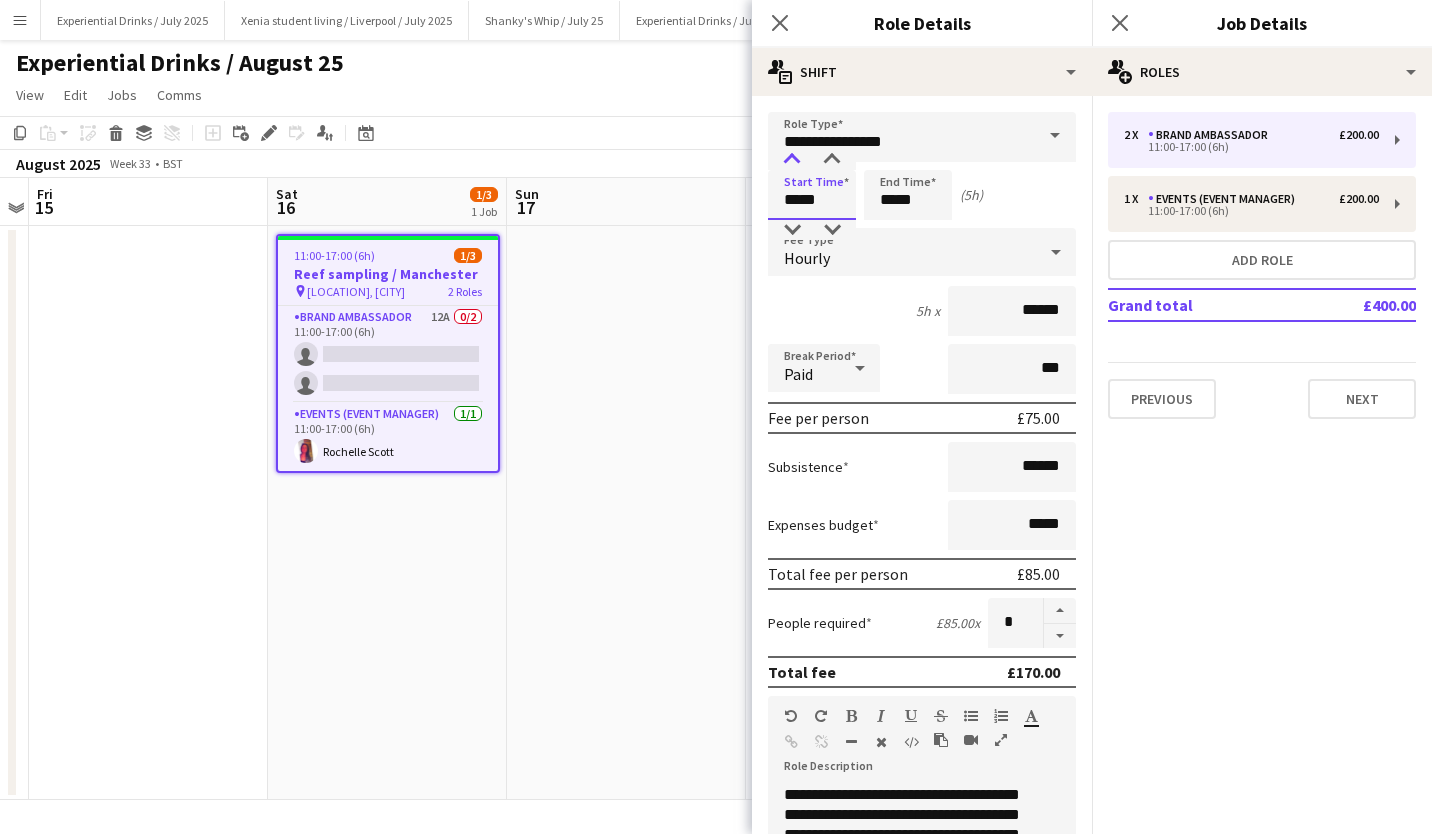click at bounding box center (792, 160) 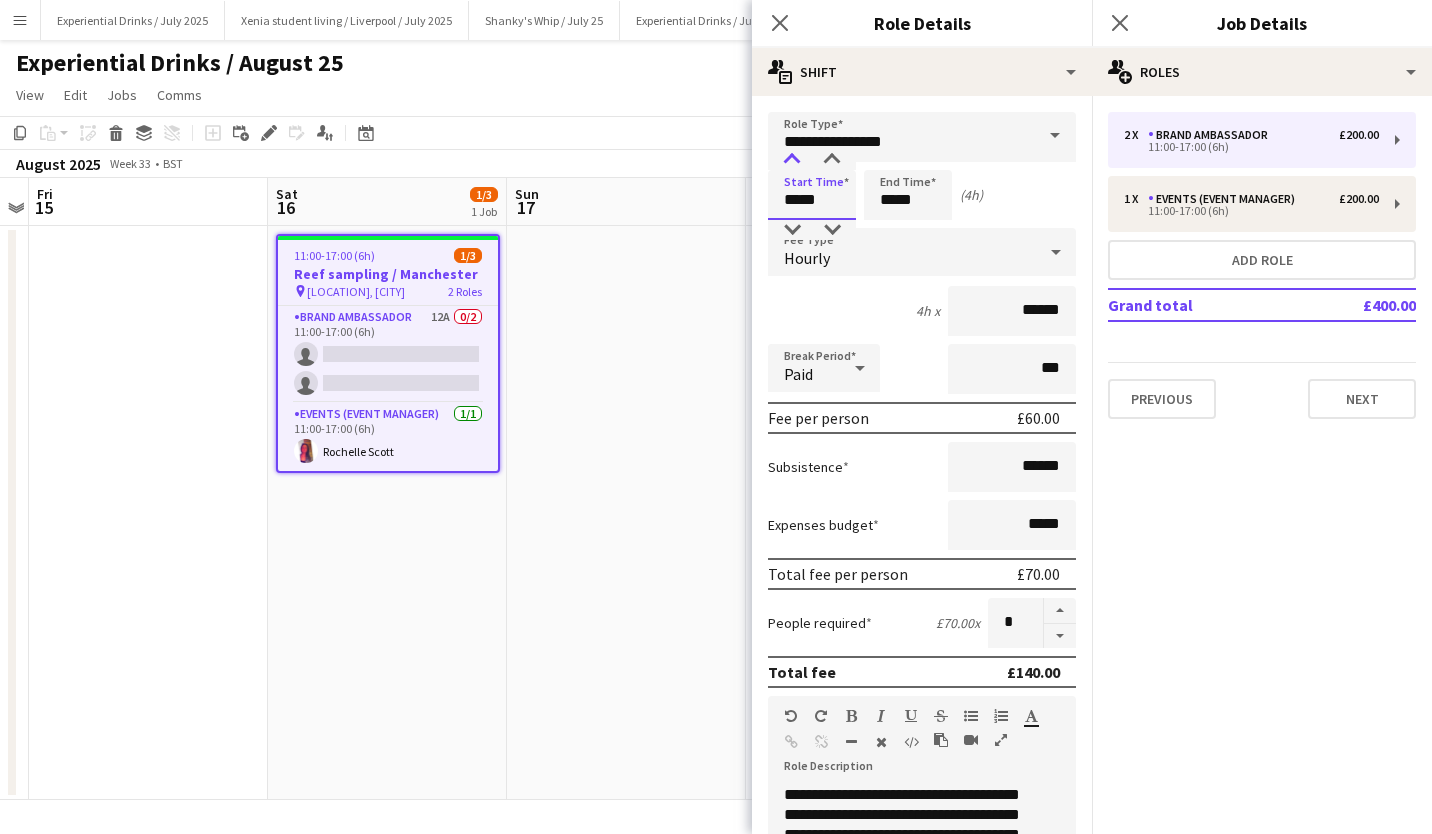click at bounding box center (792, 160) 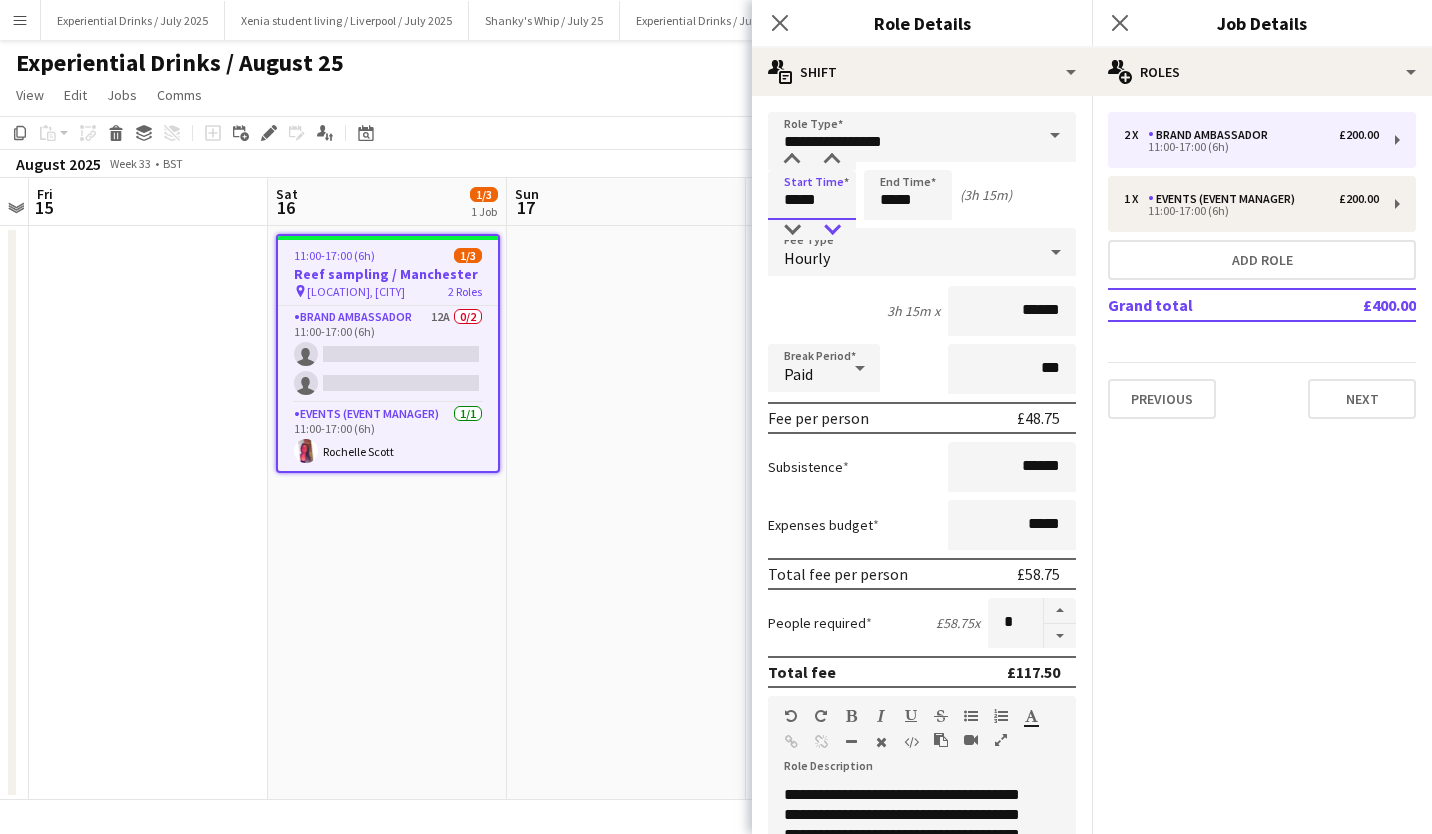 click at bounding box center (832, 230) 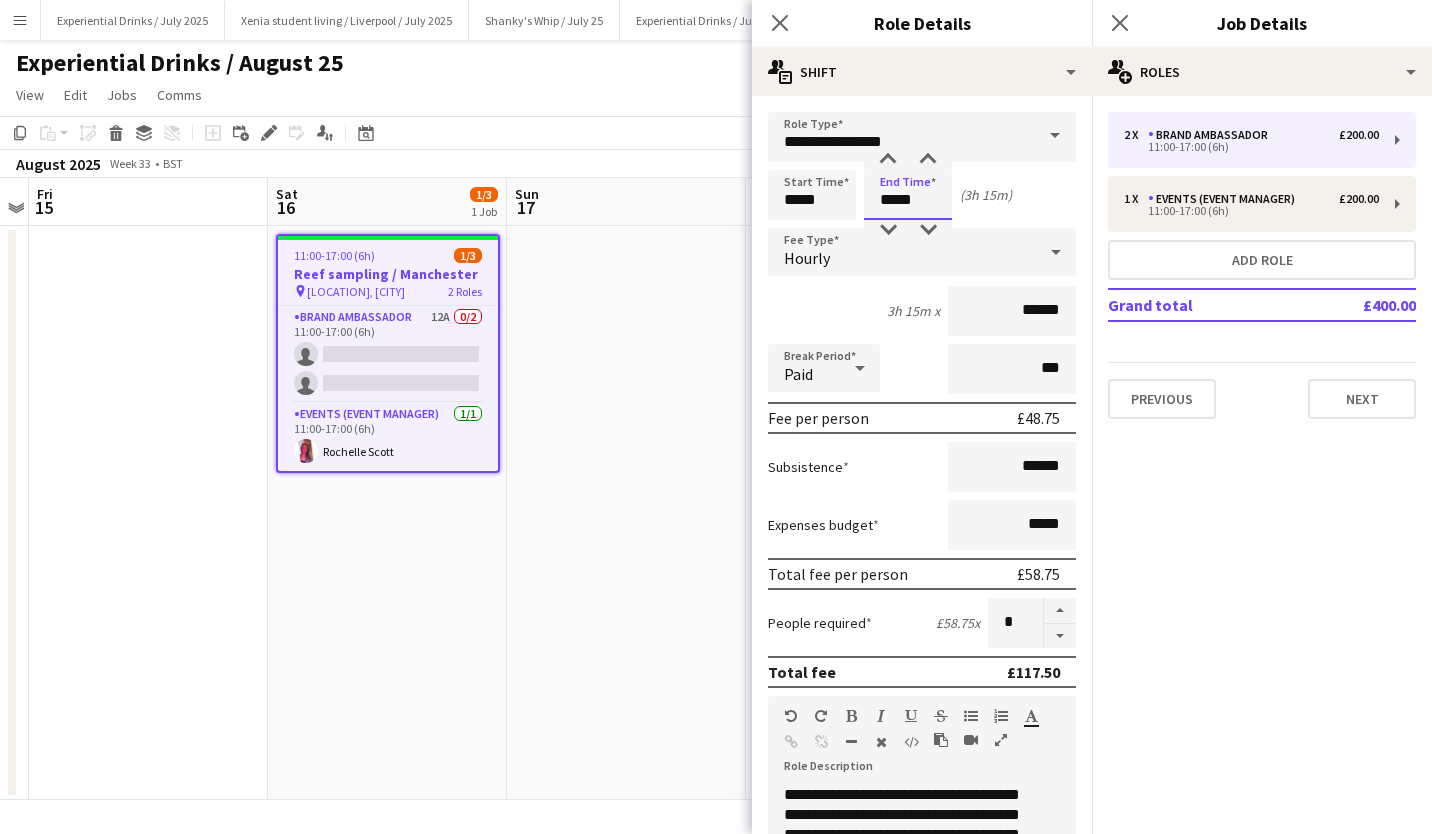 click on "*****" at bounding box center [908, 195] 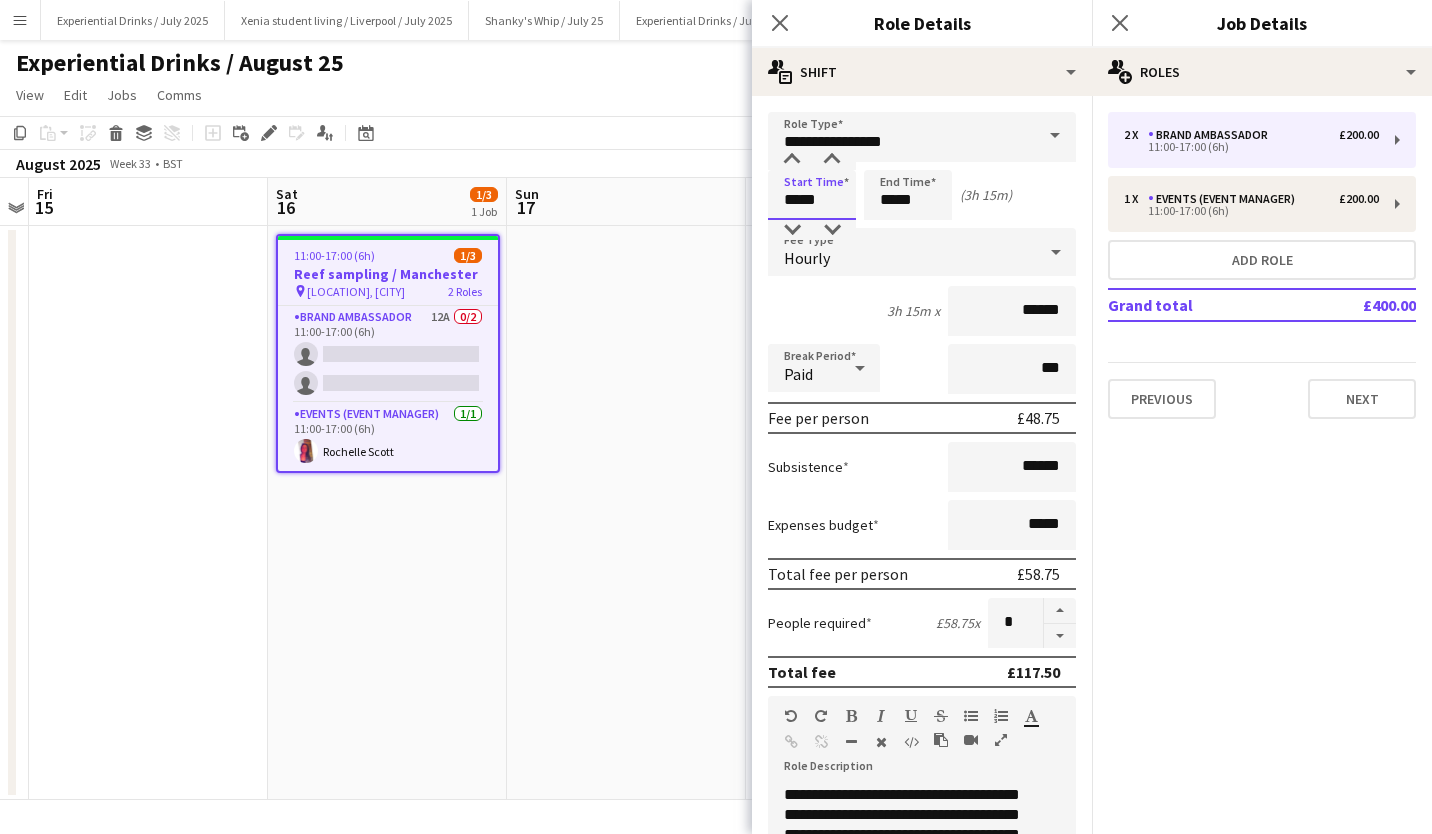 click on "*****" at bounding box center [812, 195] 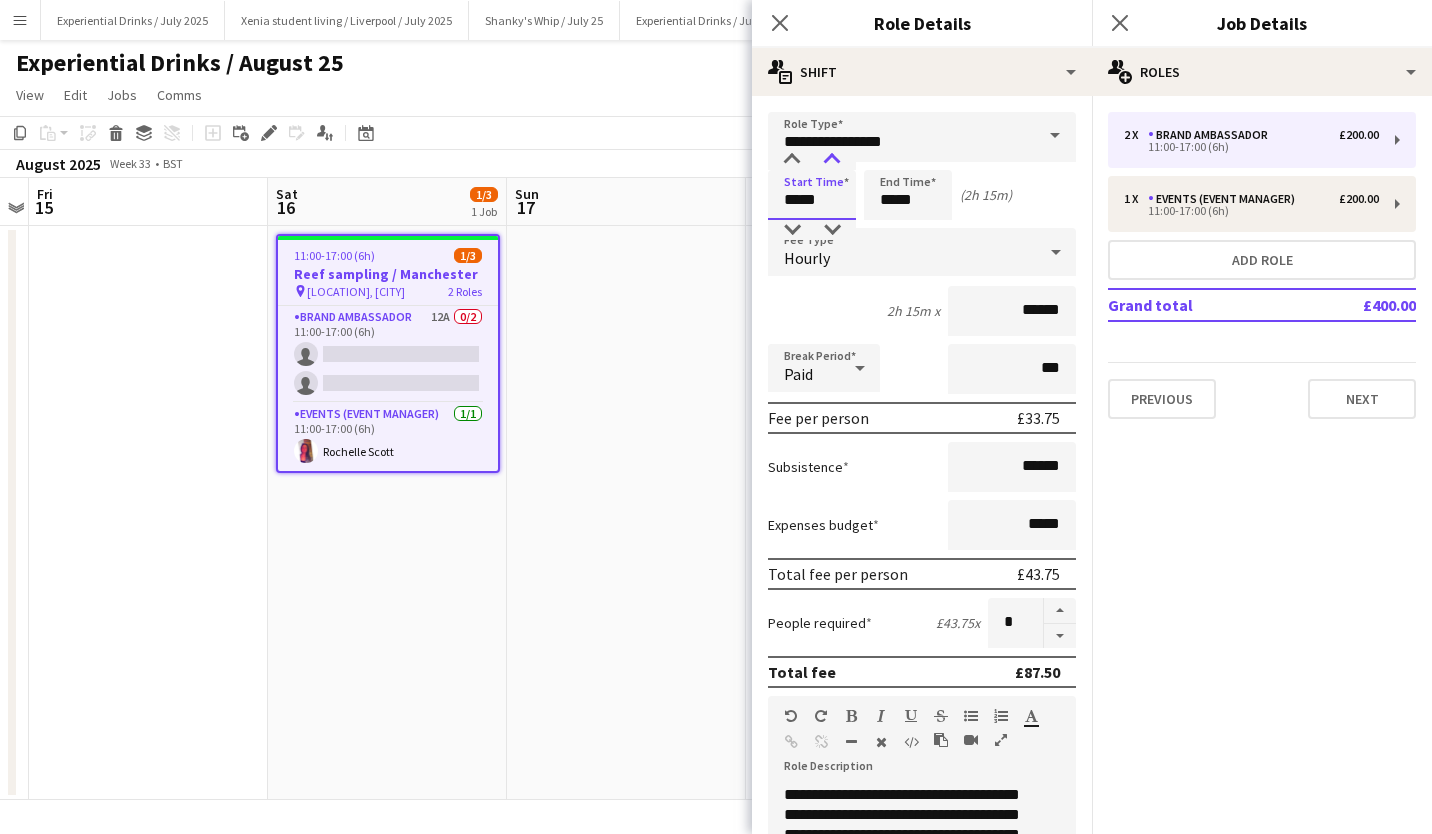 drag, startPoint x: 792, startPoint y: 163, endPoint x: 830, endPoint y: 161, distance: 38.052597 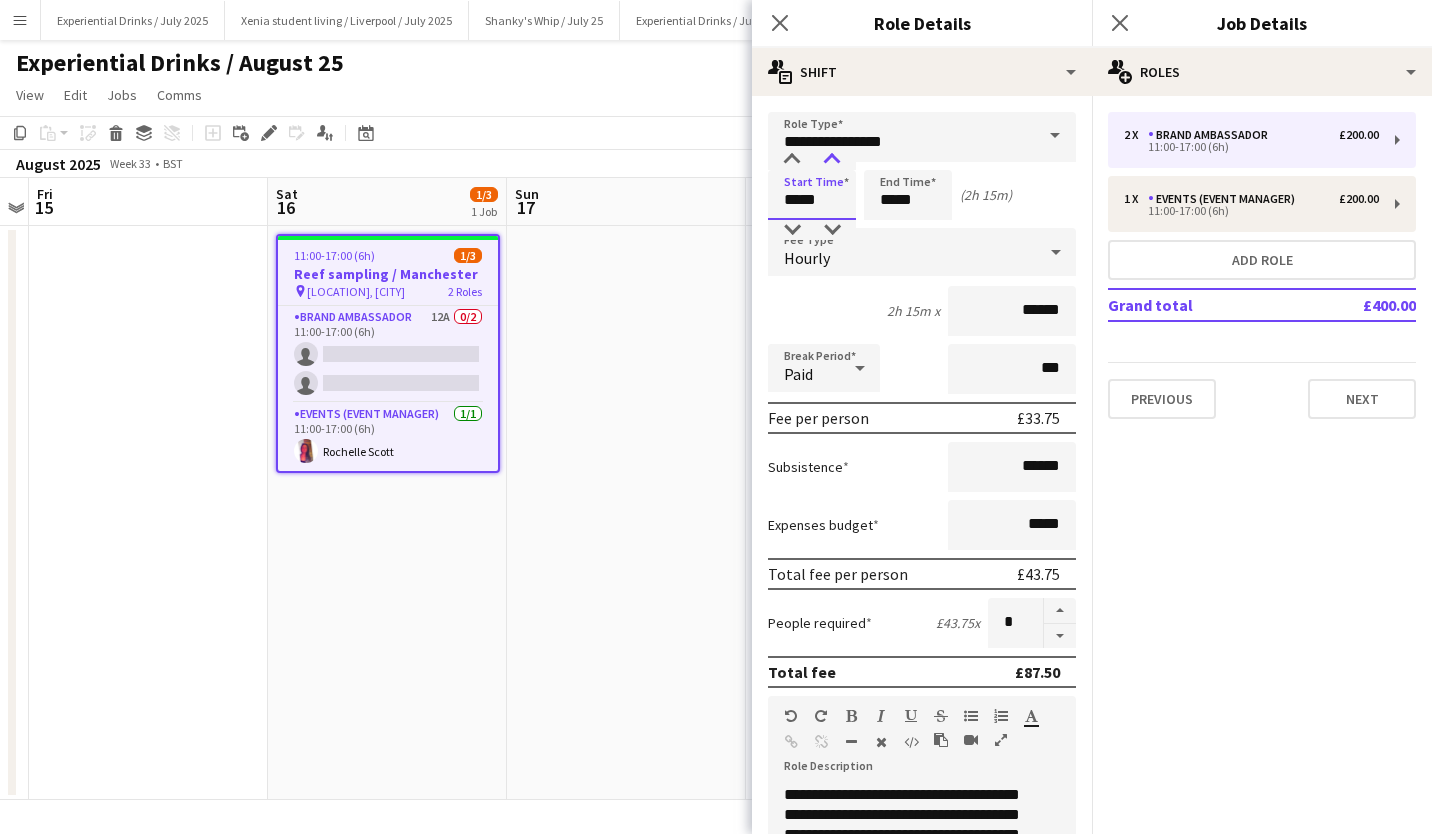 click at bounding box center (812, 160) 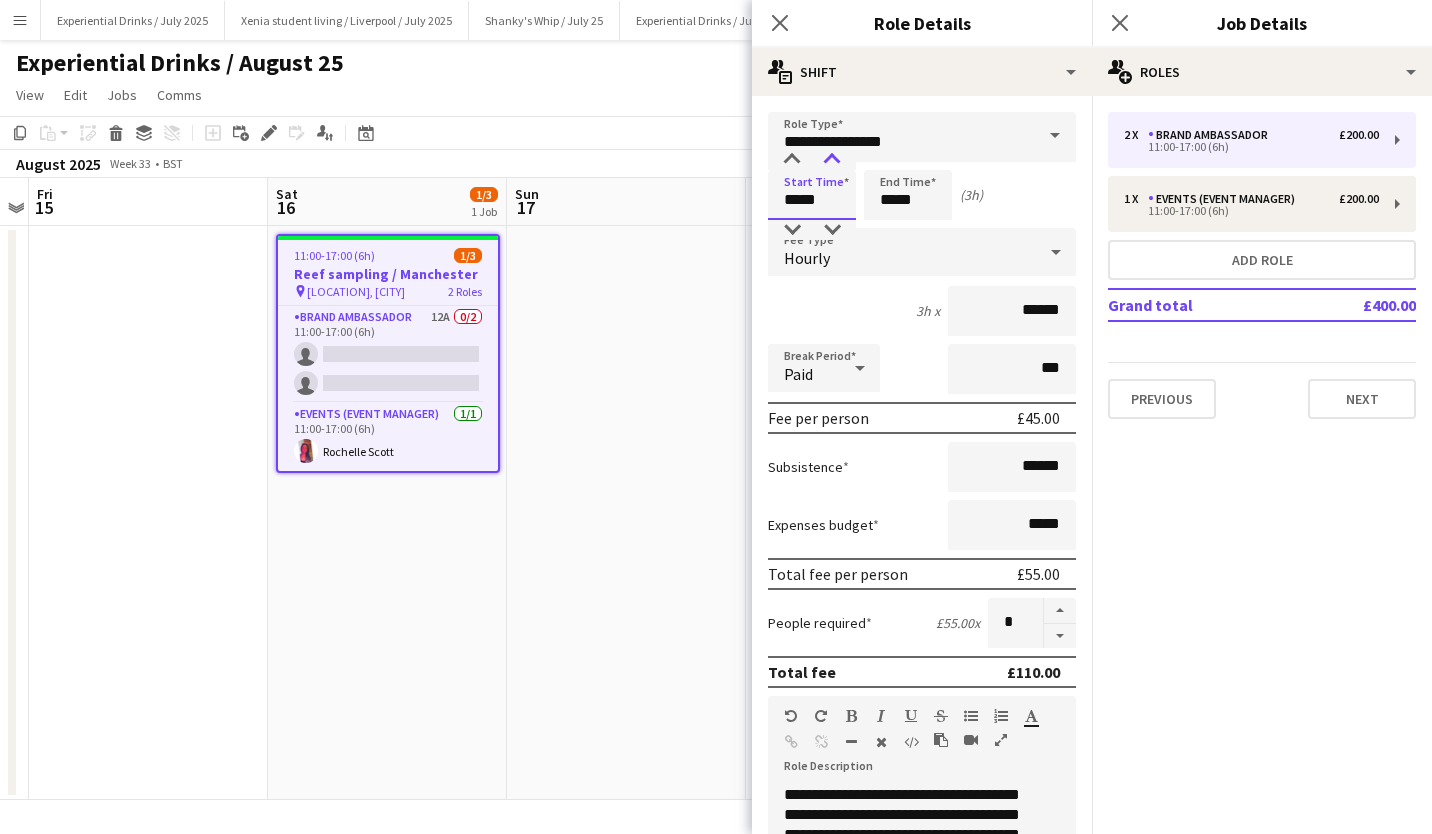 click at bounding box center [832, 160] 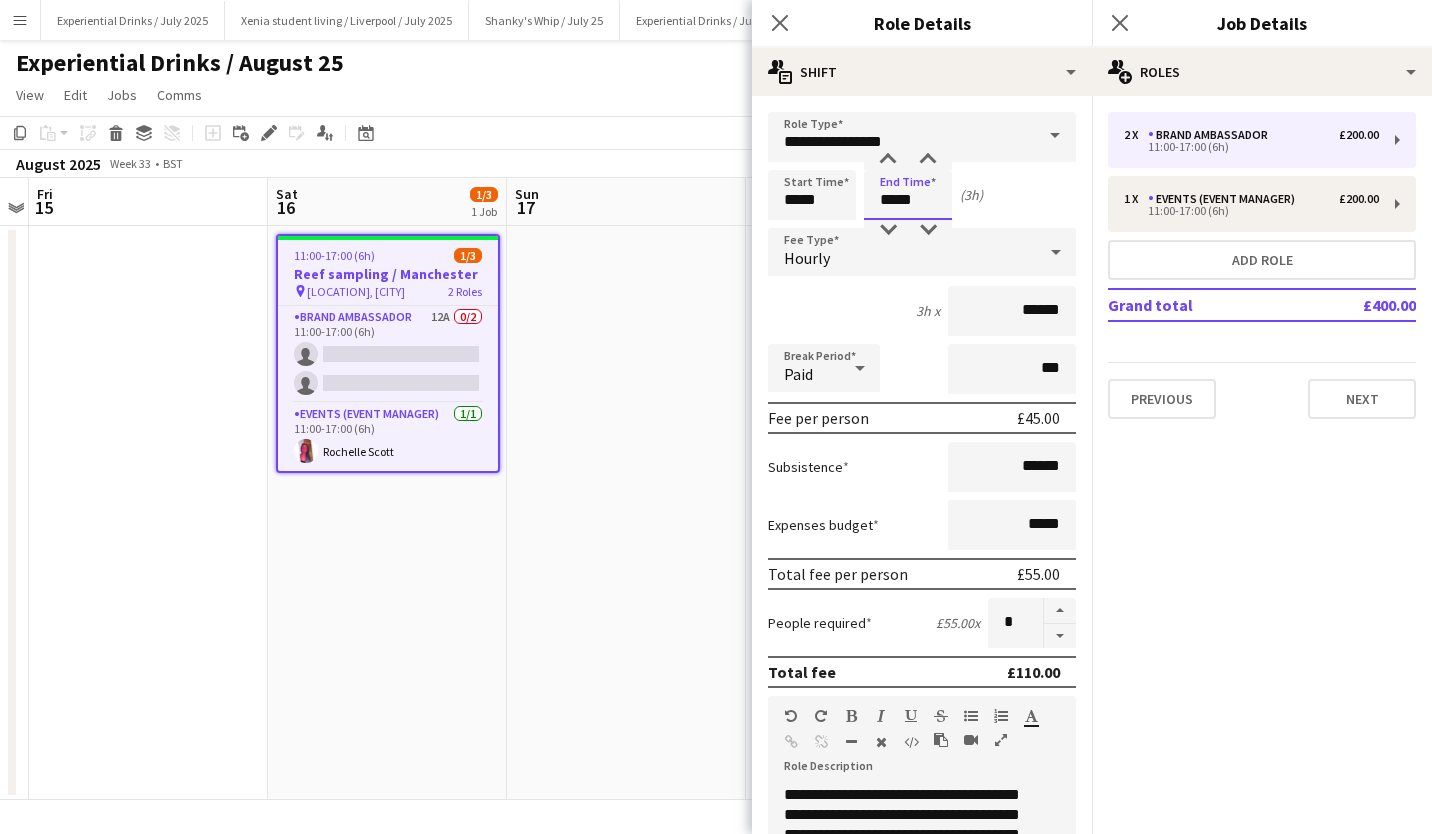 click on "*****" at bounding box center [908, 195] 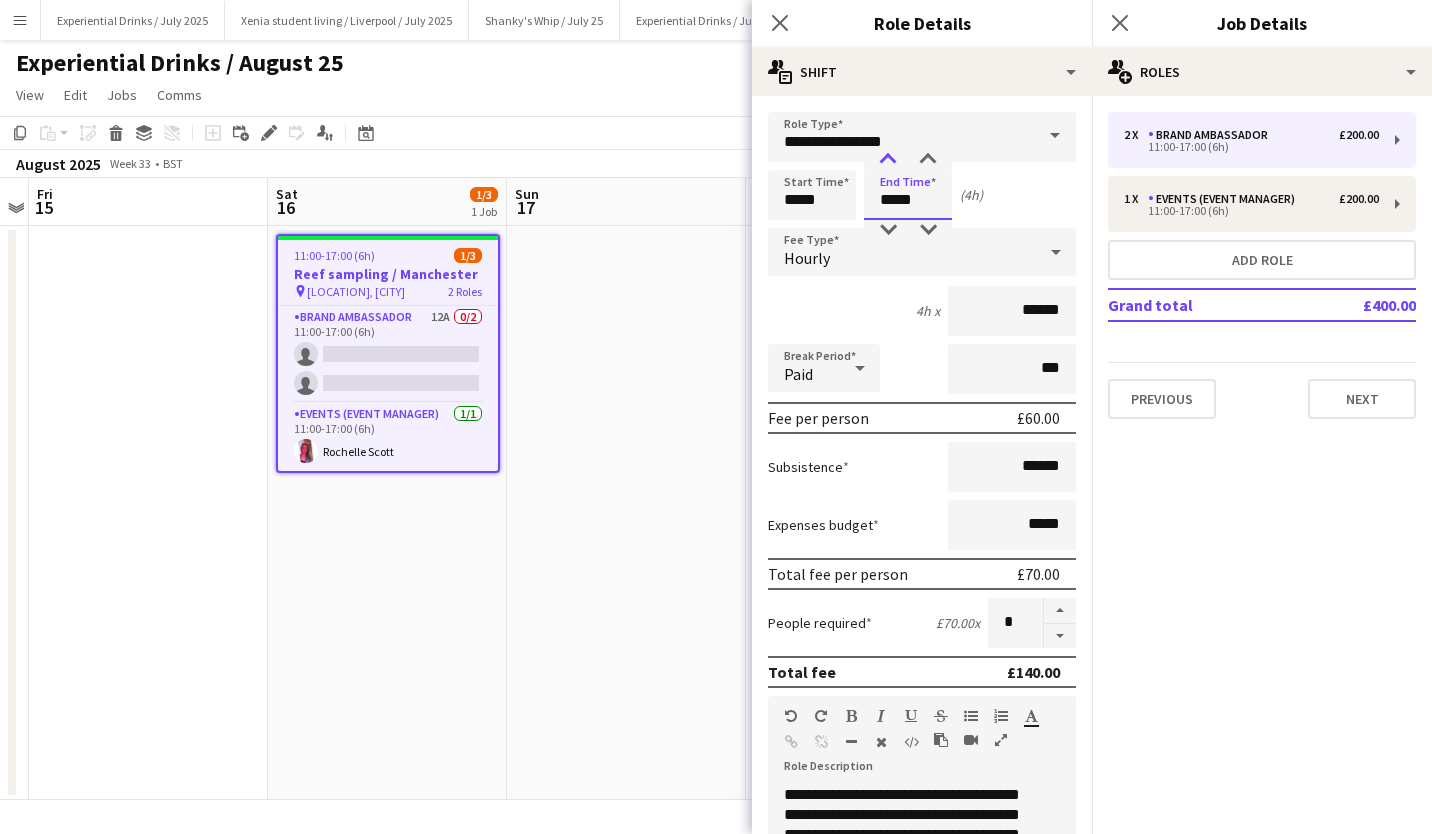 click at bounding box center [888, 160] 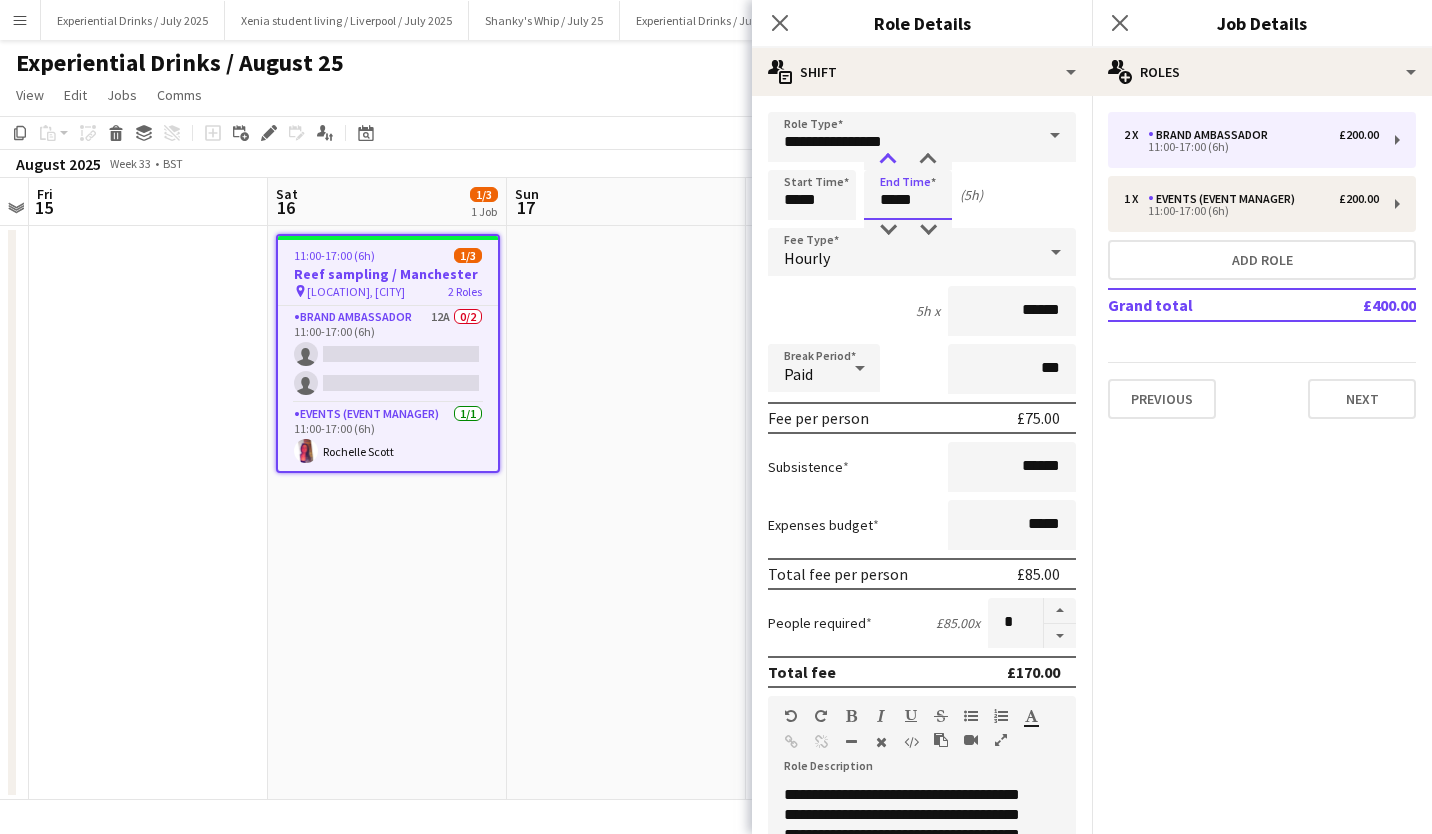 click at bounding box center [888, 160] 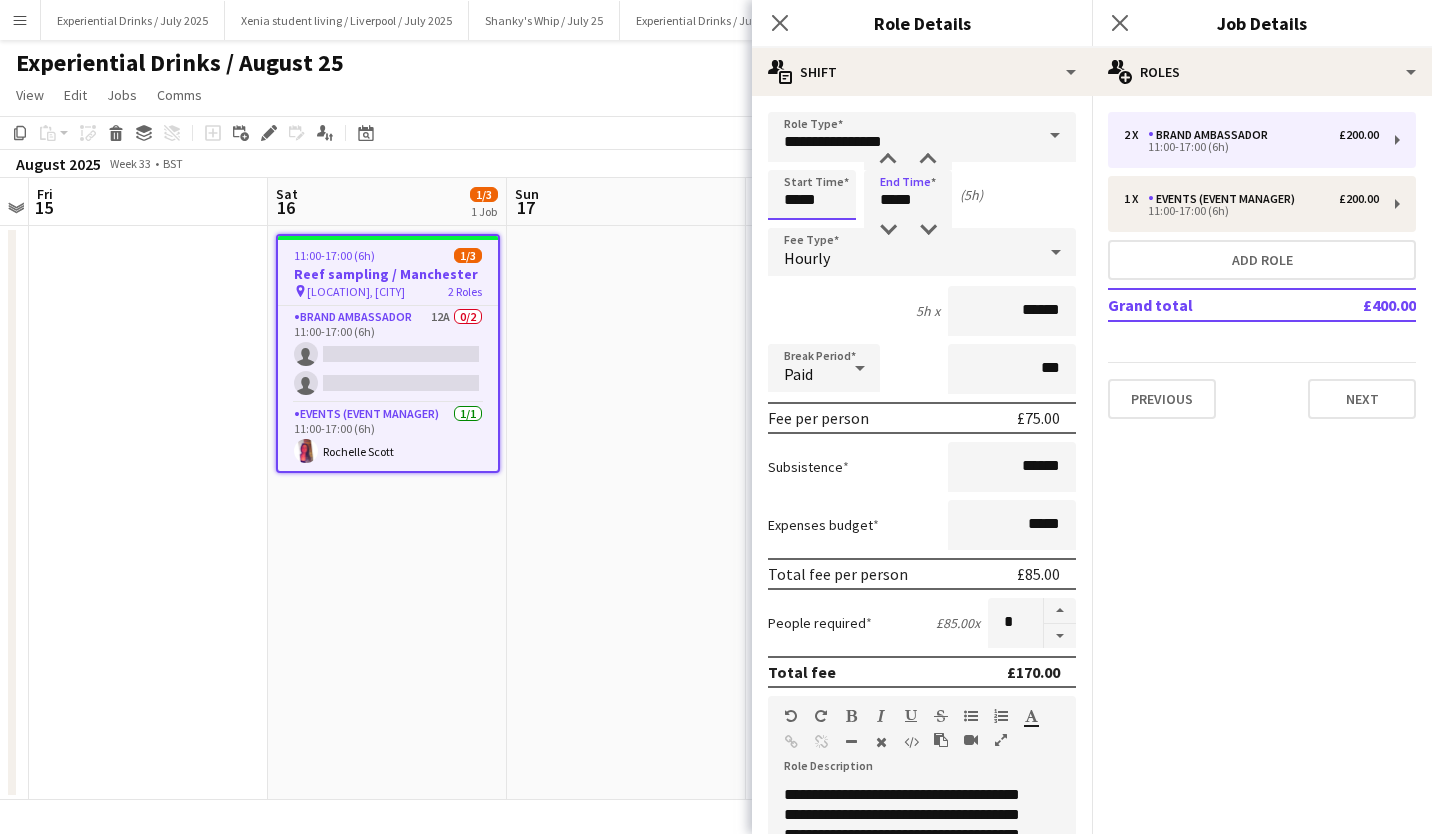 click on "*****" at bounding box center [812, 195] 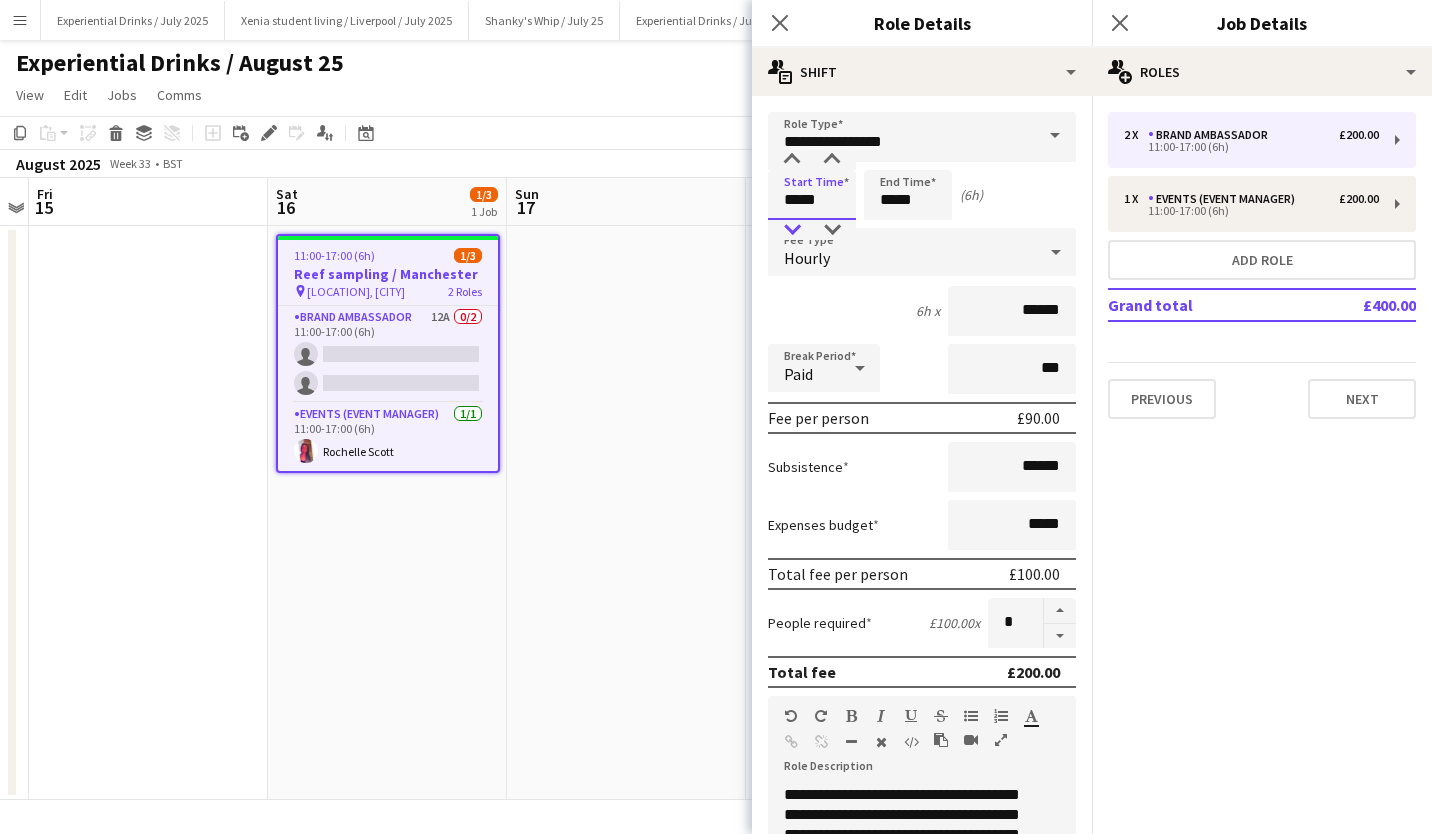 click at bounding box center [792, 230] 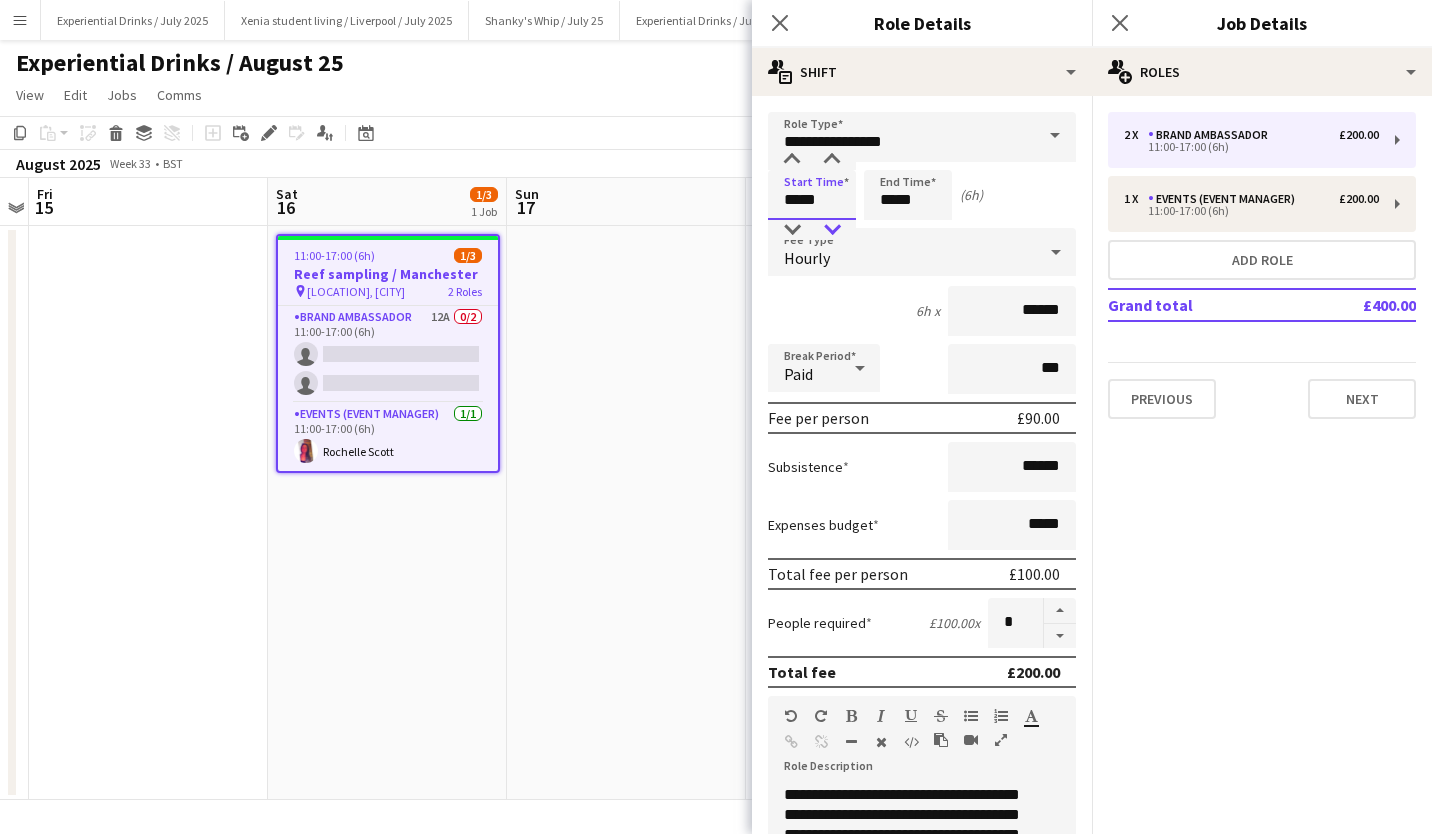 type on "*****" 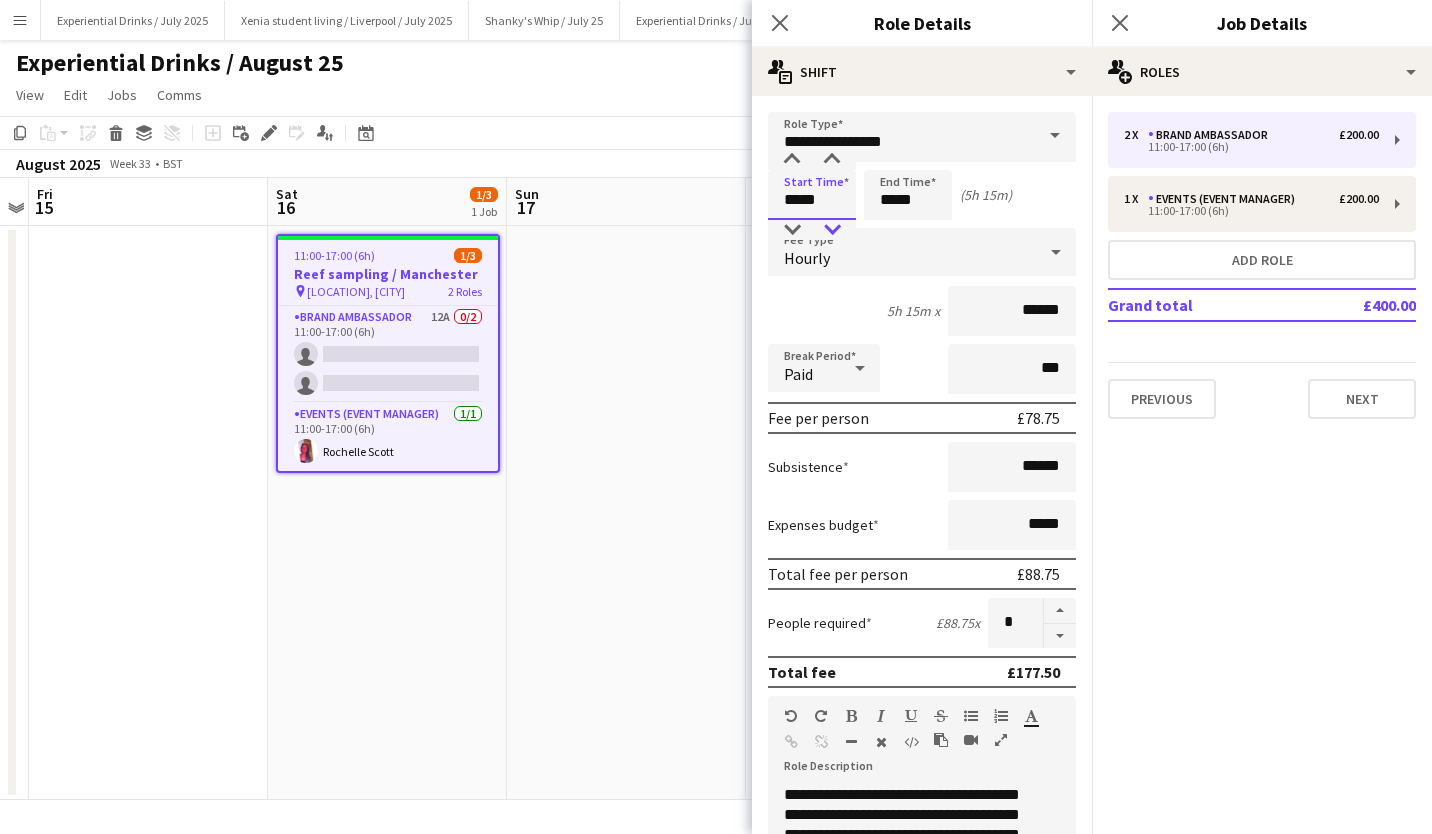 click at bounding box center [832, 230] 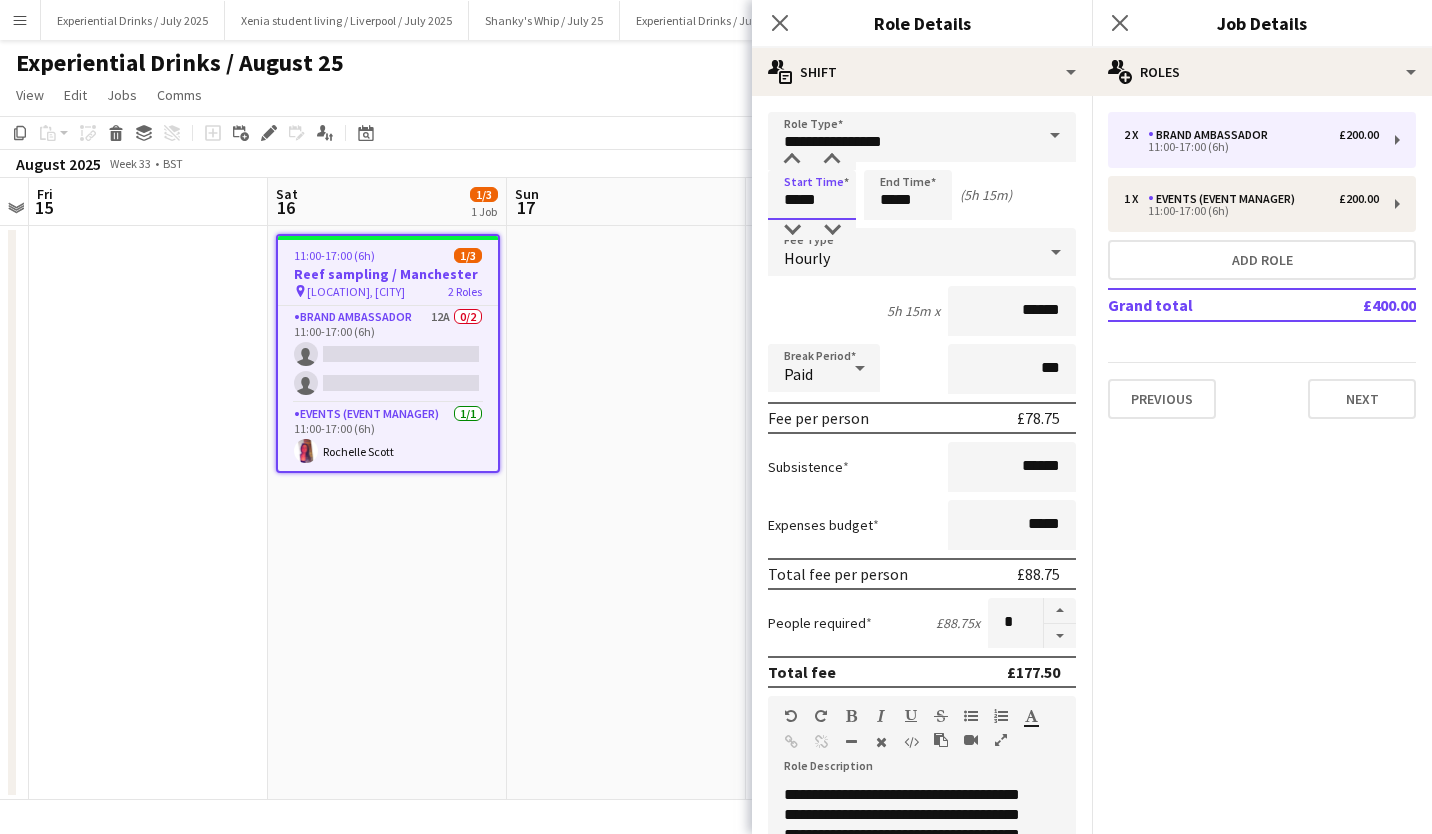 scroll, scrollTop: 520, scrollLeft: 0, axis: vertical 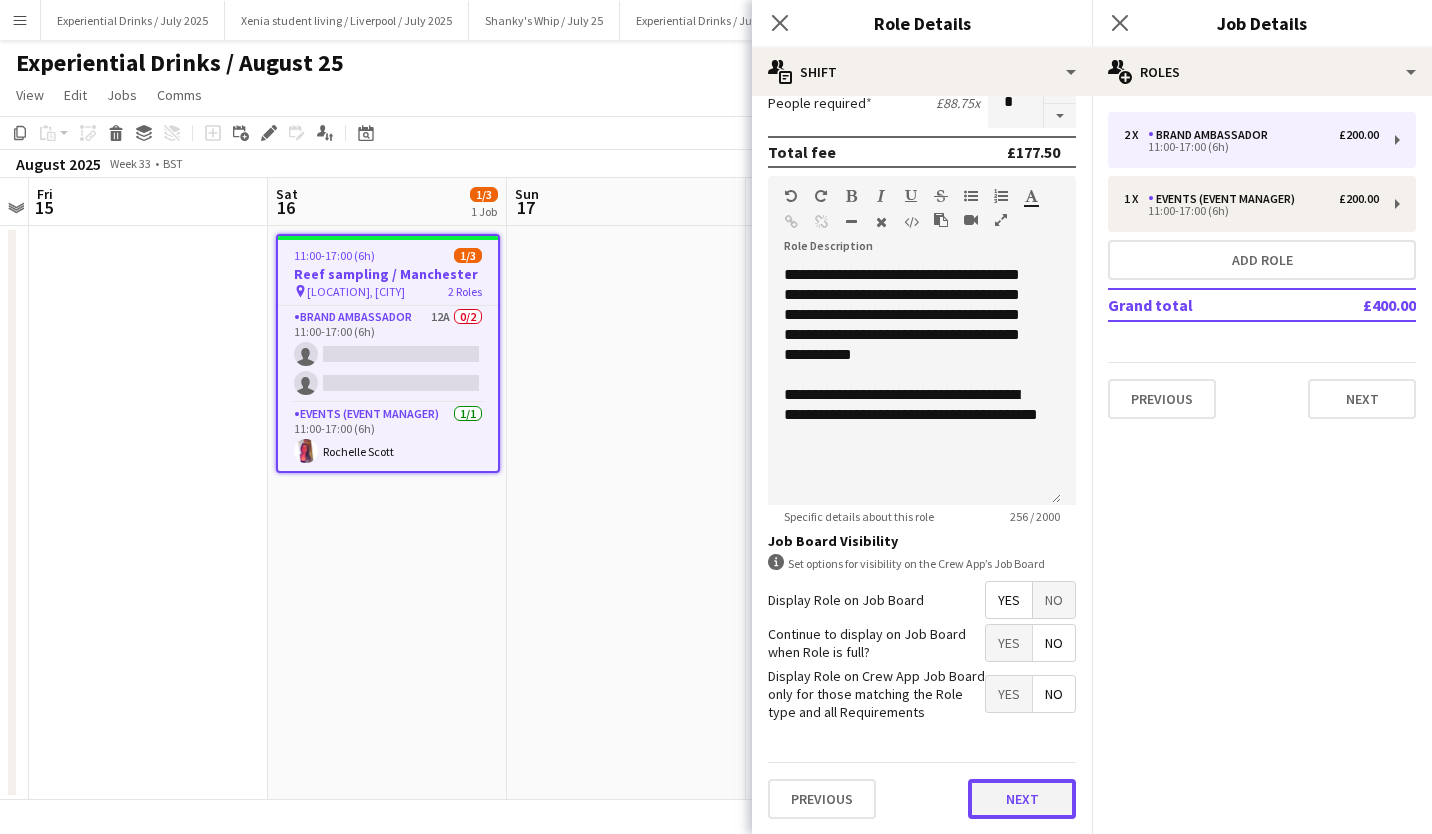 click on "Next" at bounding box center [1022, 799] 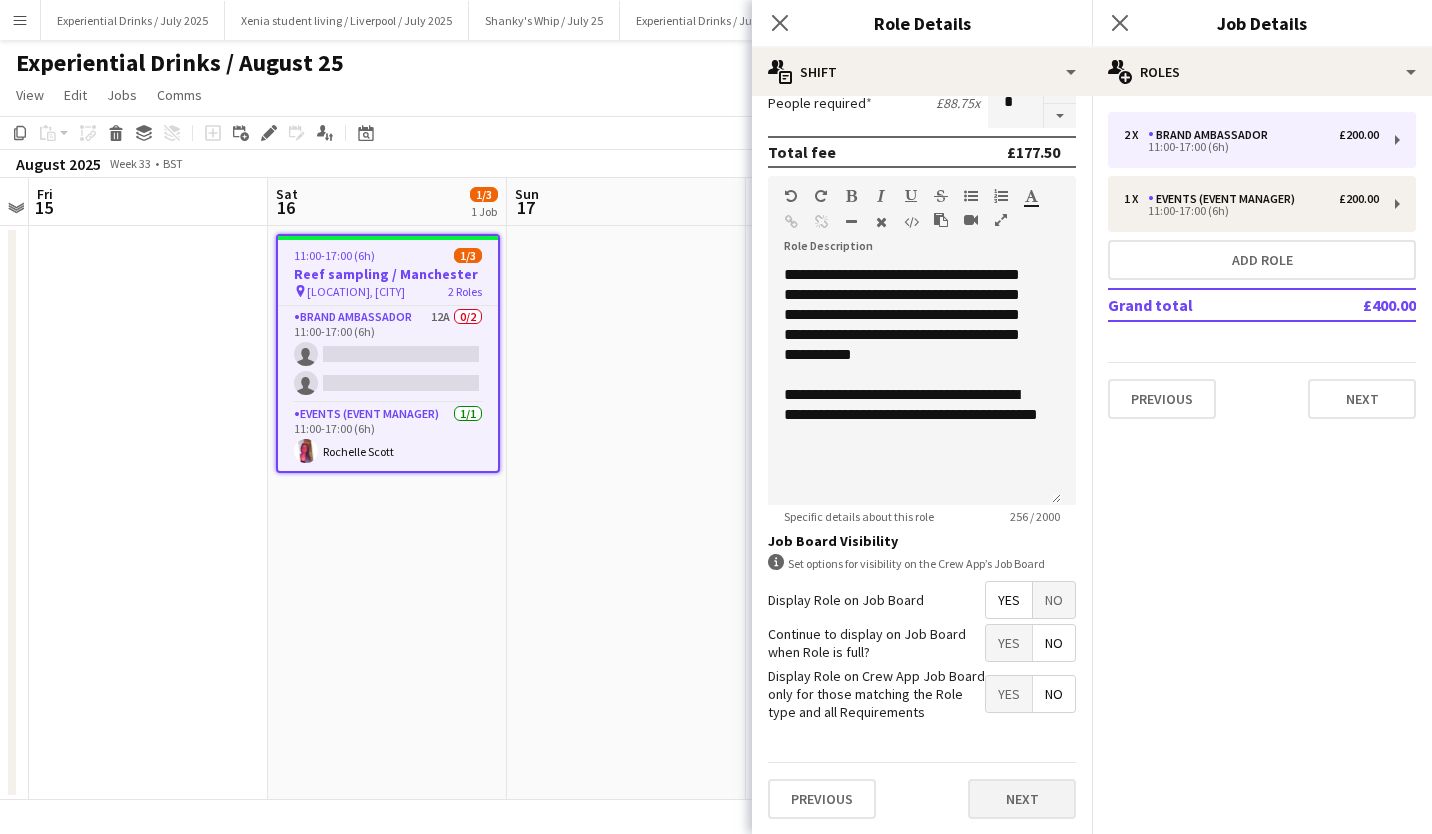 scroll, scrollTop: 0, scrollLeft: 0, axis: both 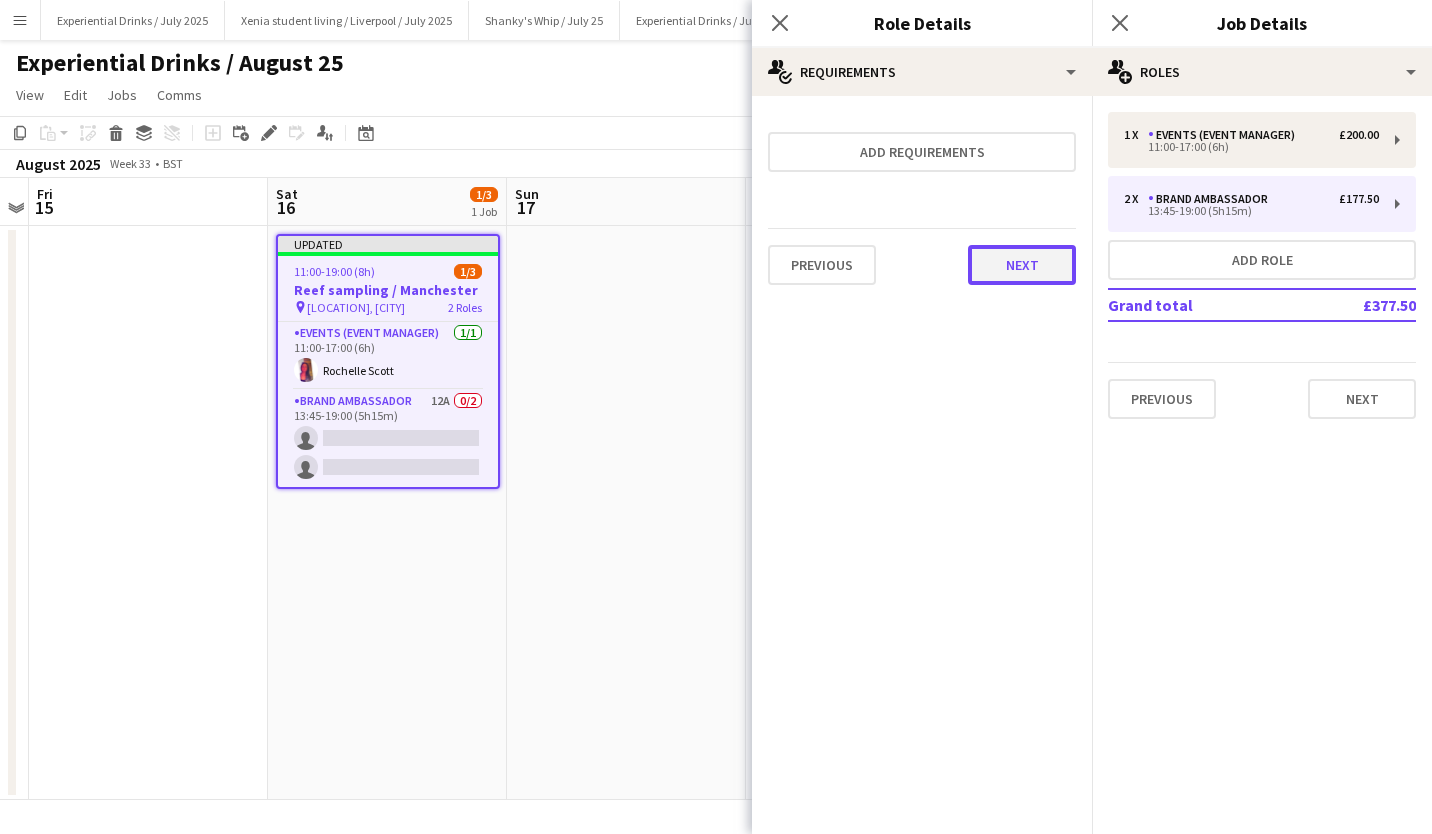 click on "Next" at bounding box center [1022, 265] 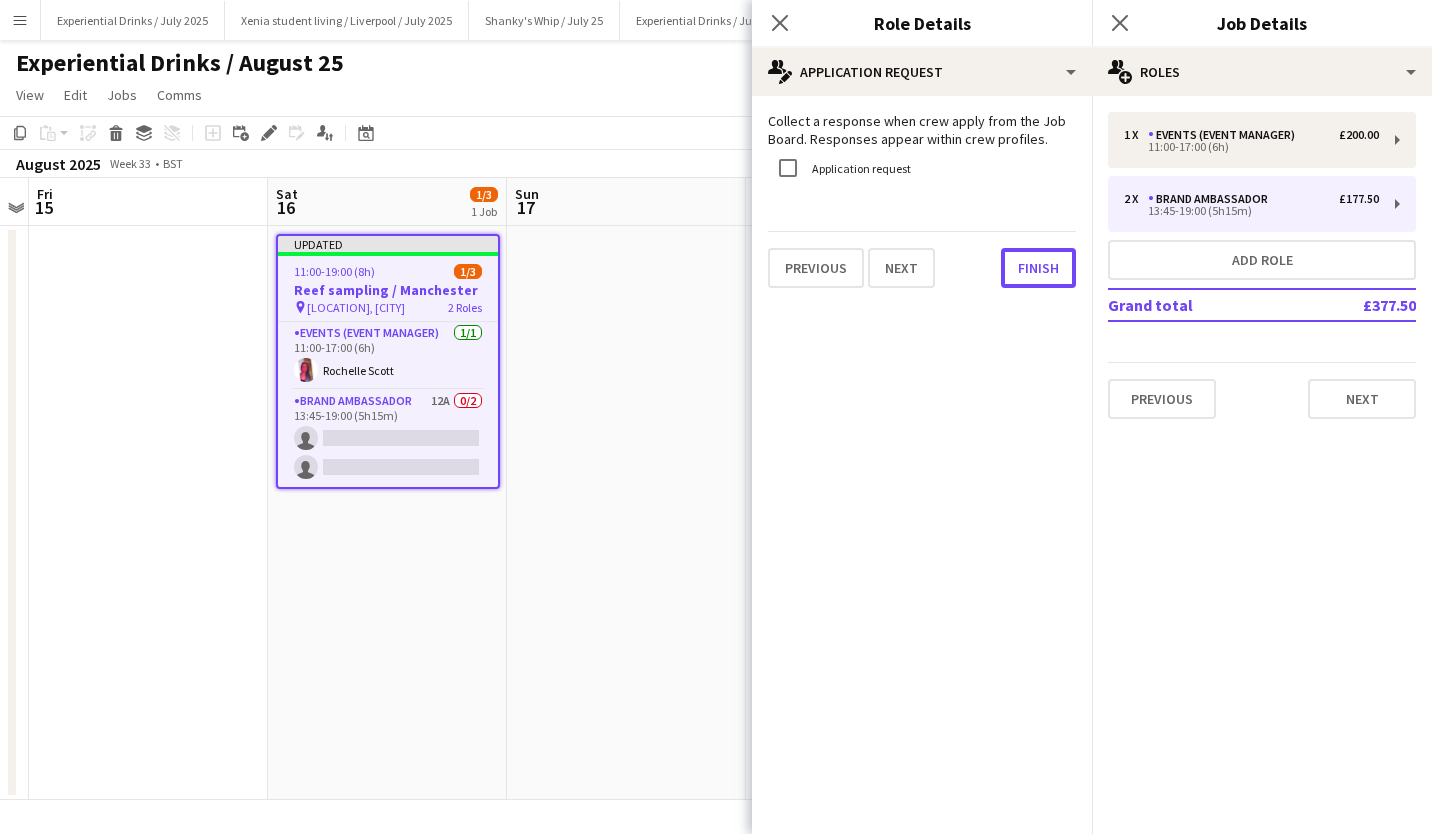 click on "Finish" at bounding box center [1038, 268] 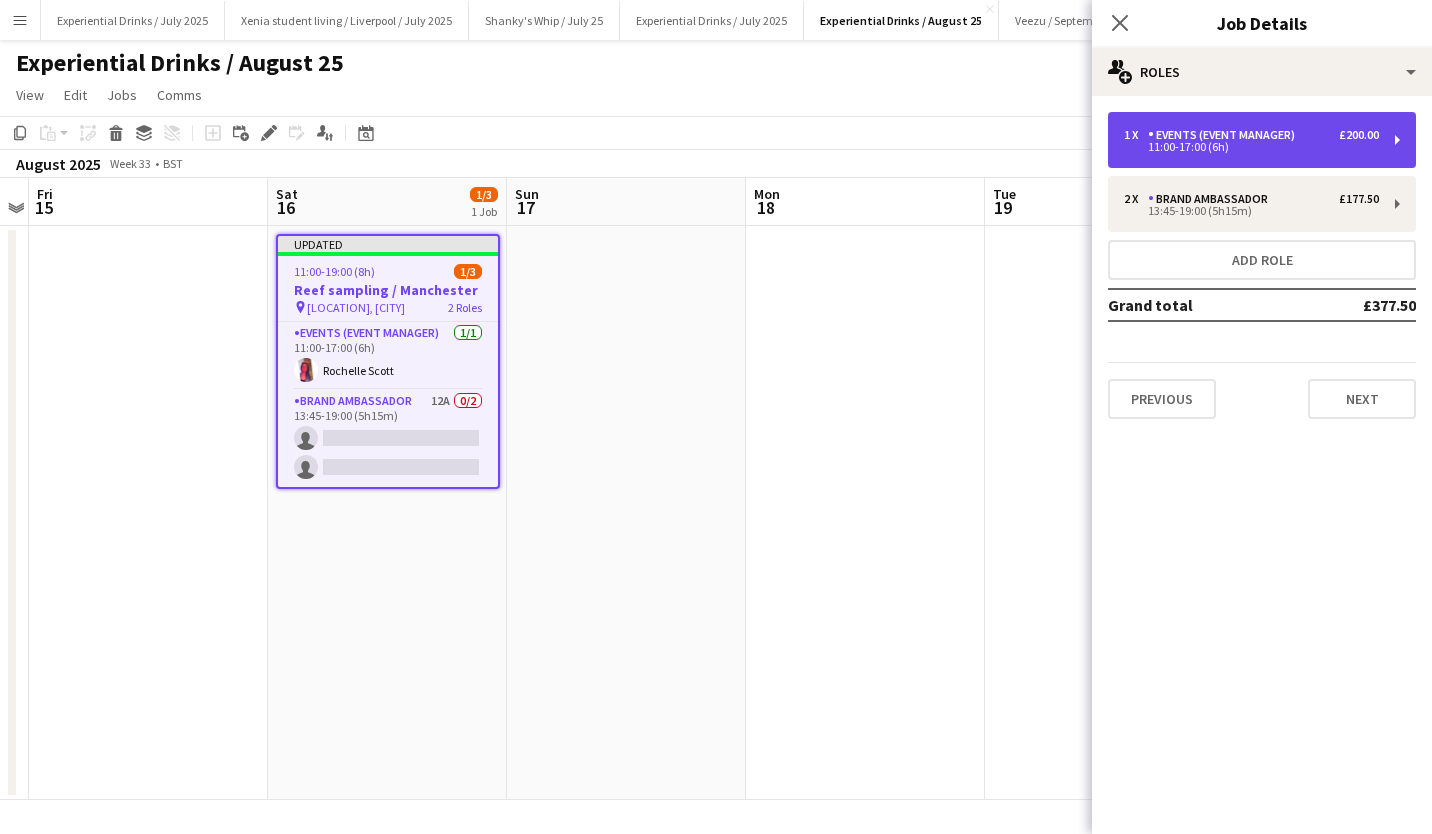 click on "Events (Event Manager)" at bounding box center (1225, 135) 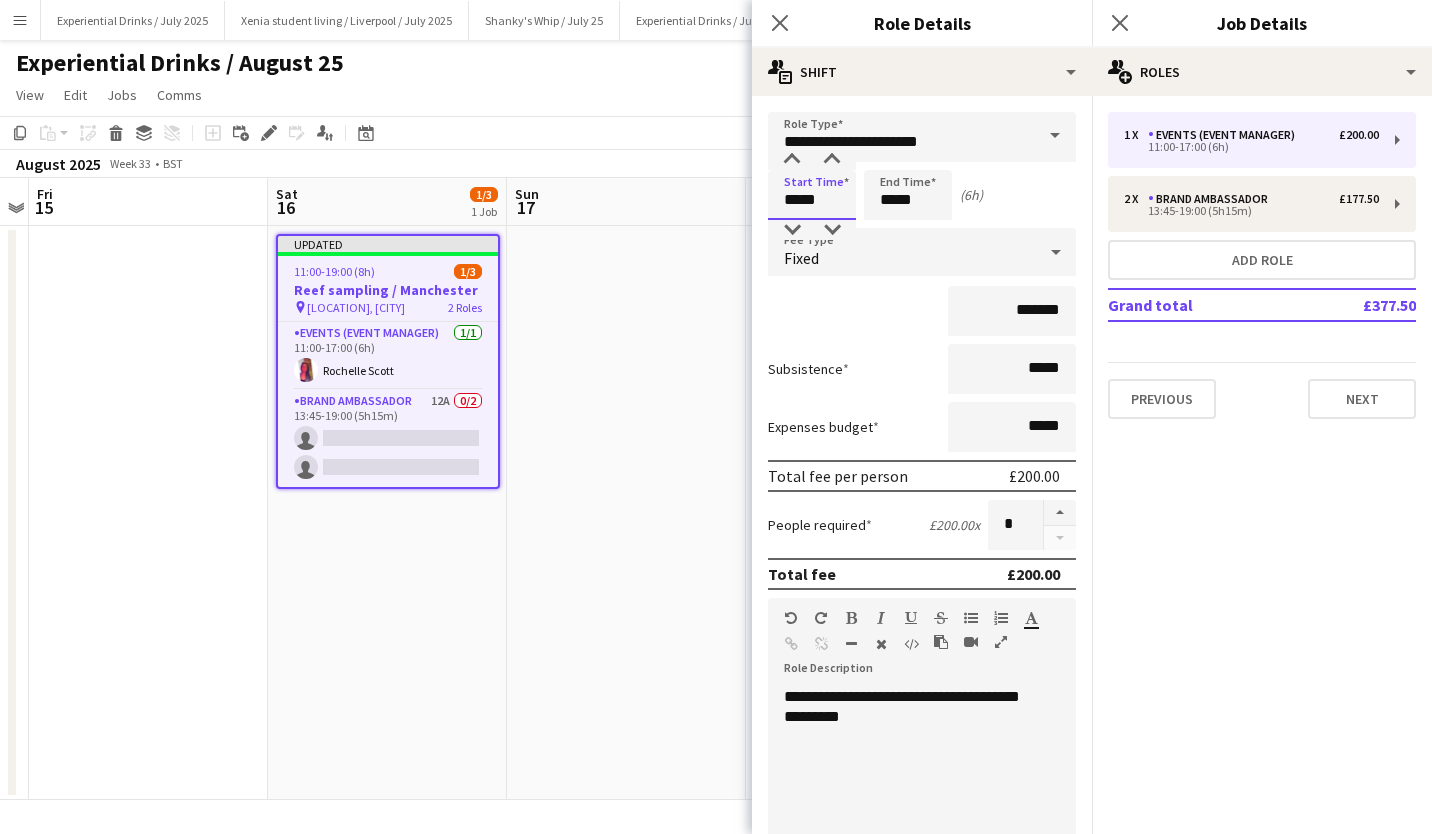 click on "*****" at bounding box center [812, 195] 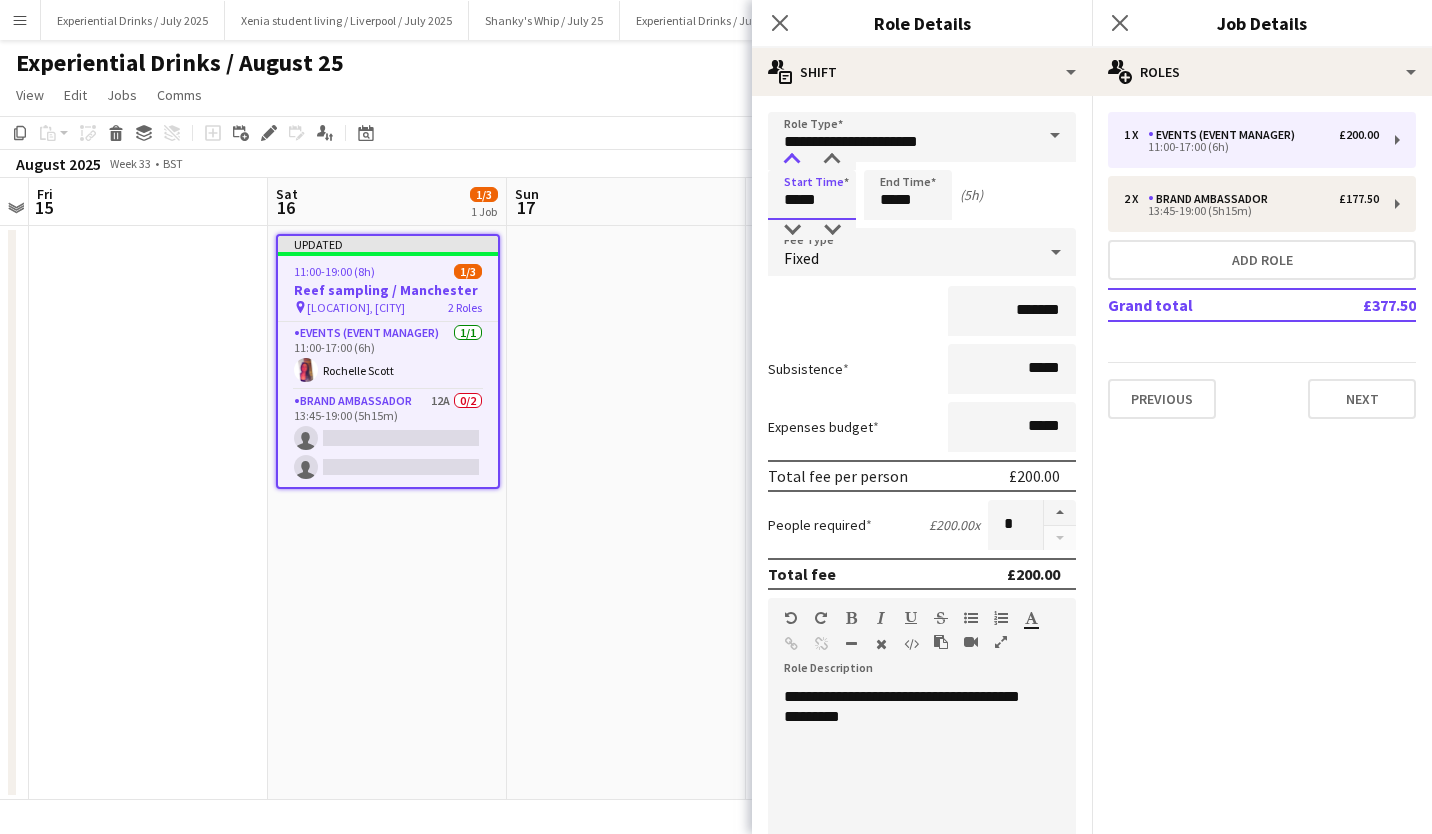 click at bounding box center (792, 160) 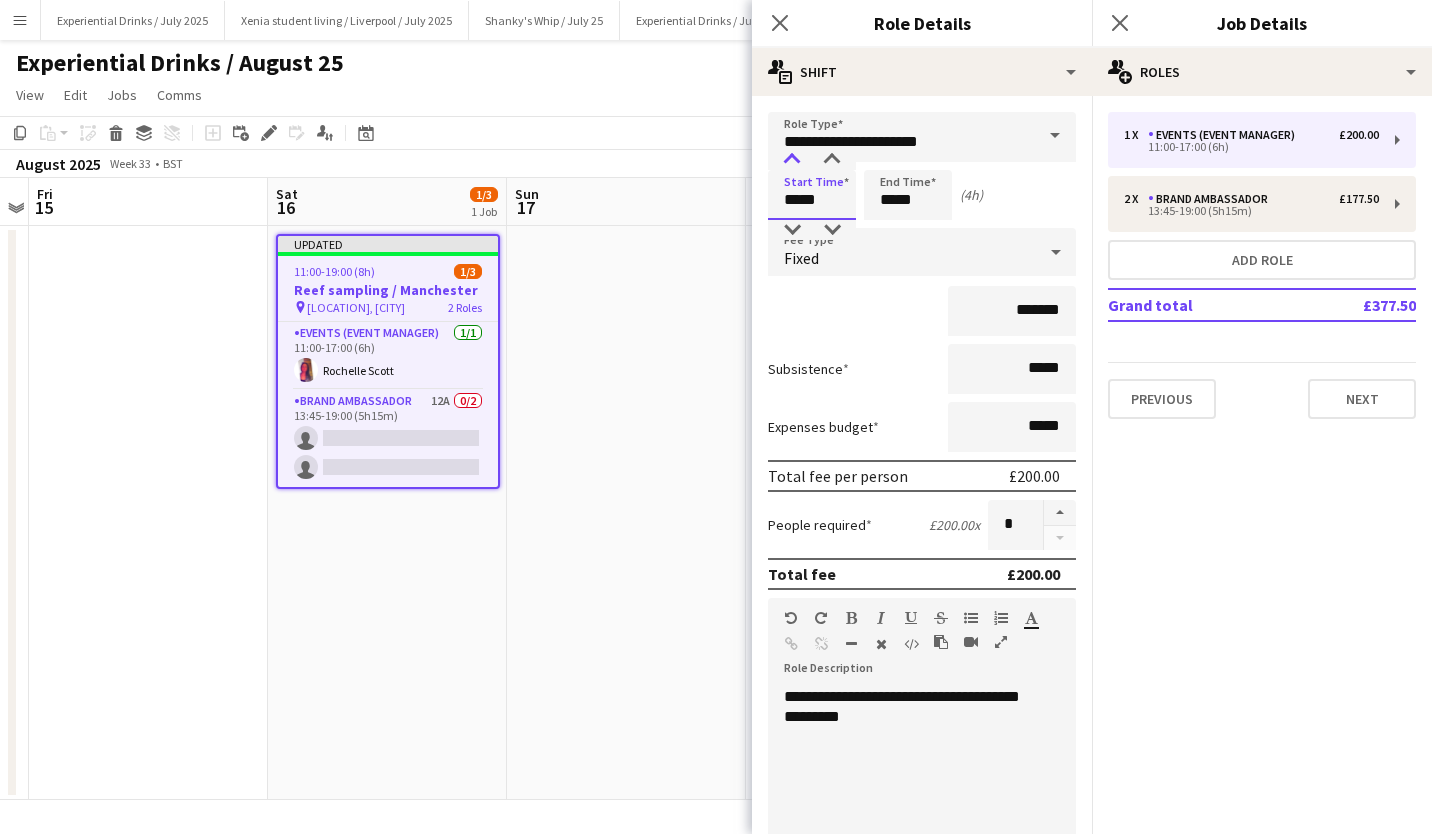click at bounding box center [792, 160] 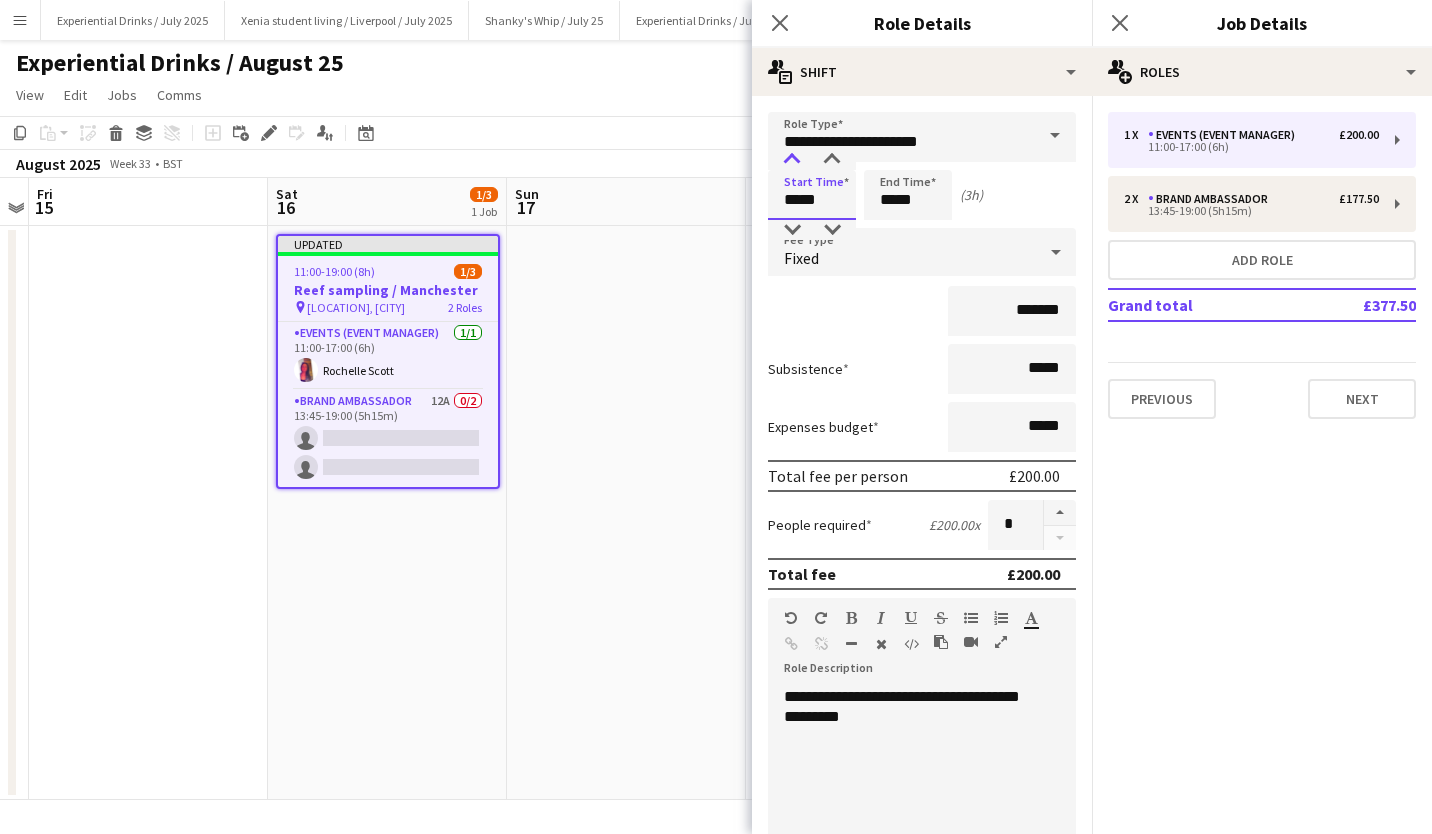 click at bounding box center (792, 160) 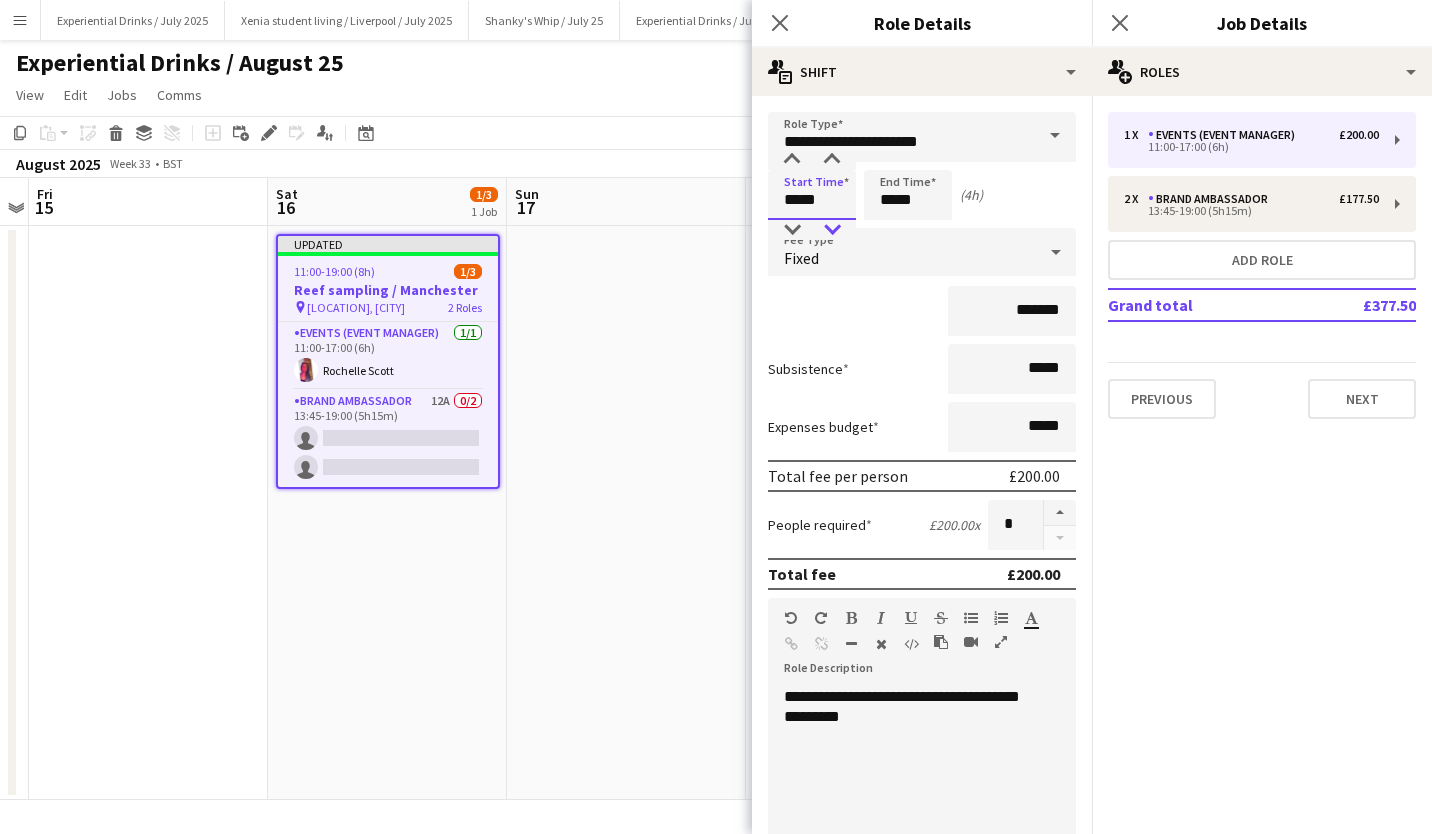 drag, startPoint x: 789, startPoint y: 226, endPoint x: 836, endPoint y: 226, distance: 47 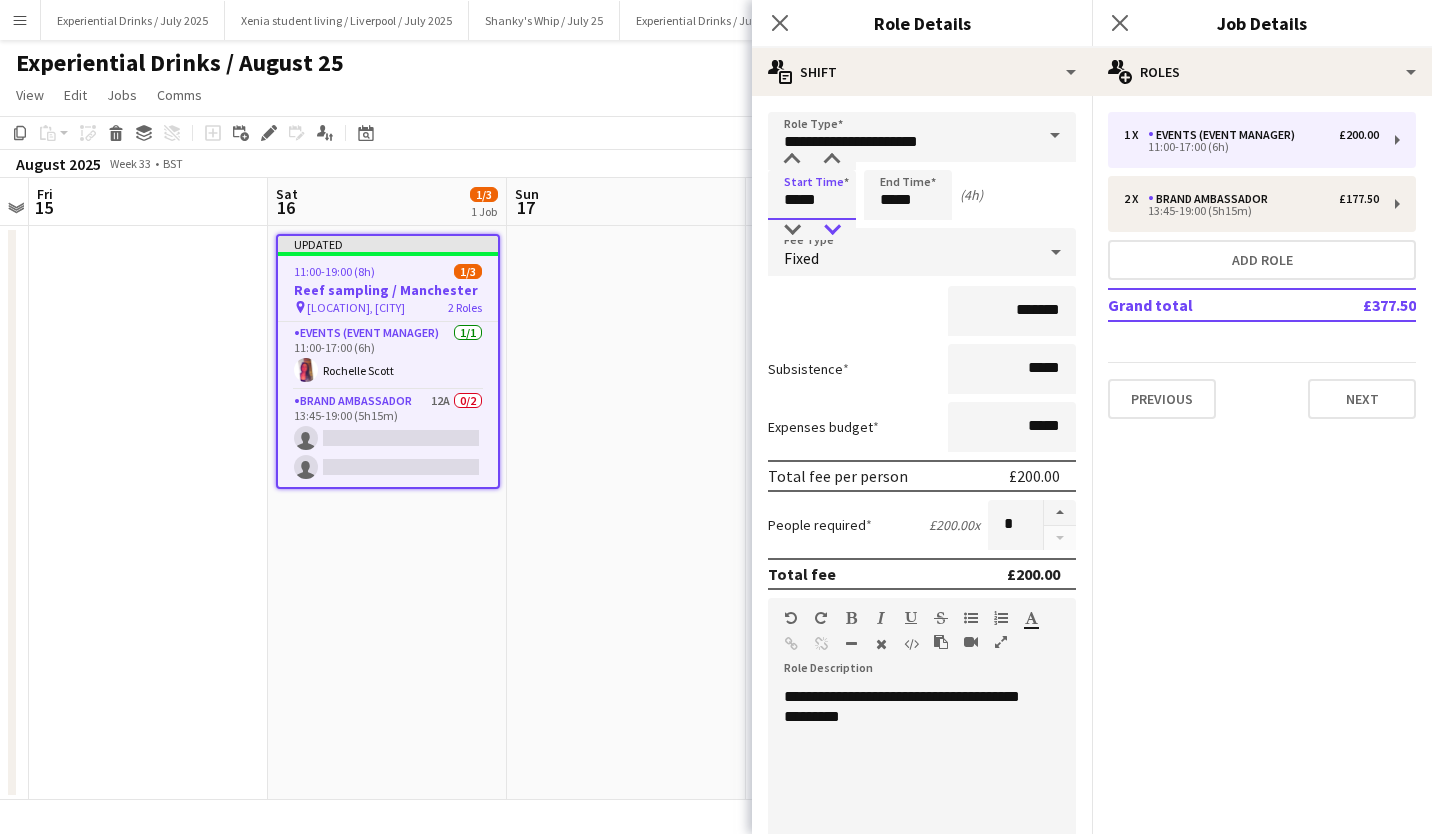 click at bounding box center (812, 230) 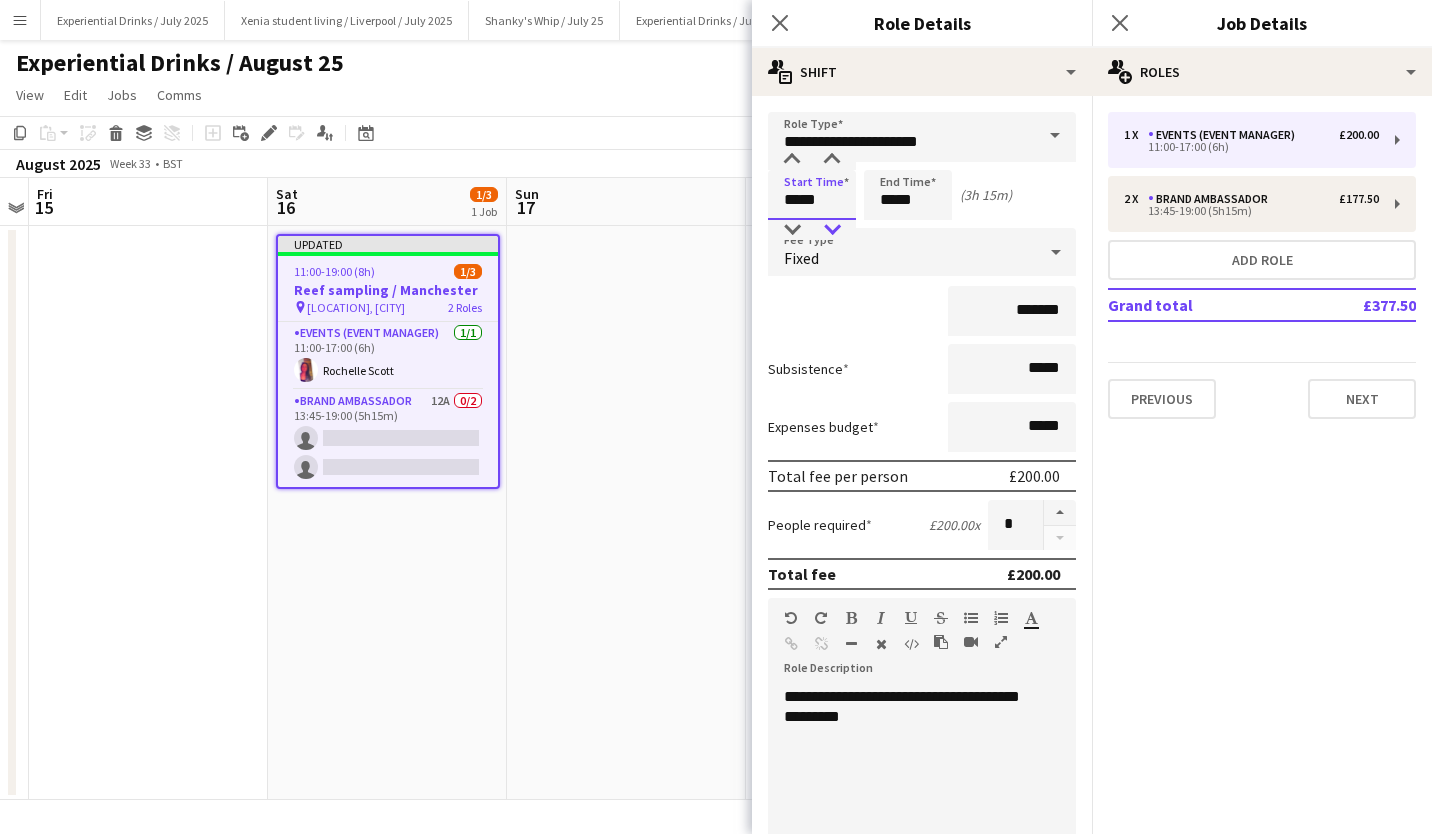 click at bounding box center [832, 230] 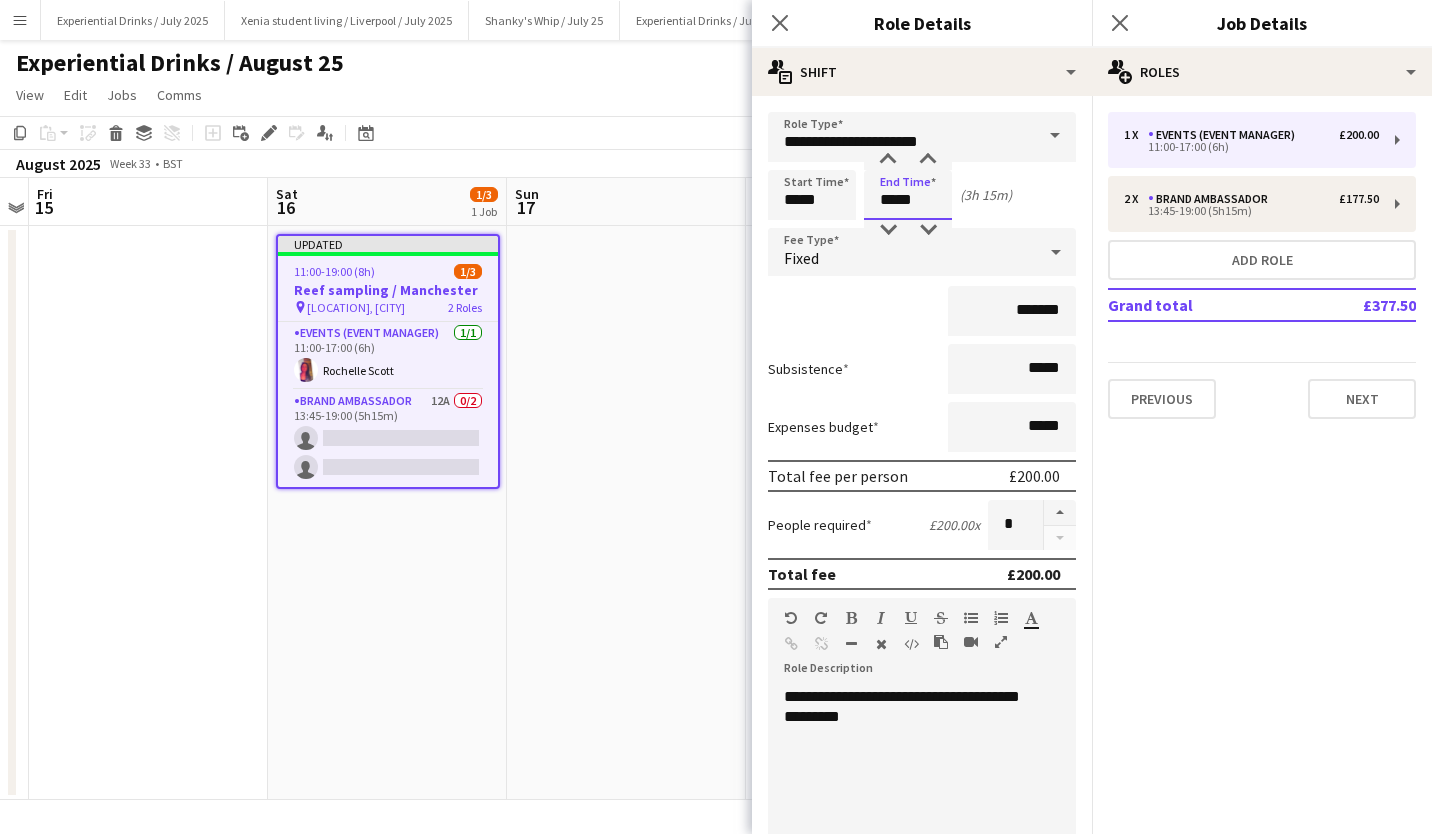 click on "*****" at bounding box center [908, 195] 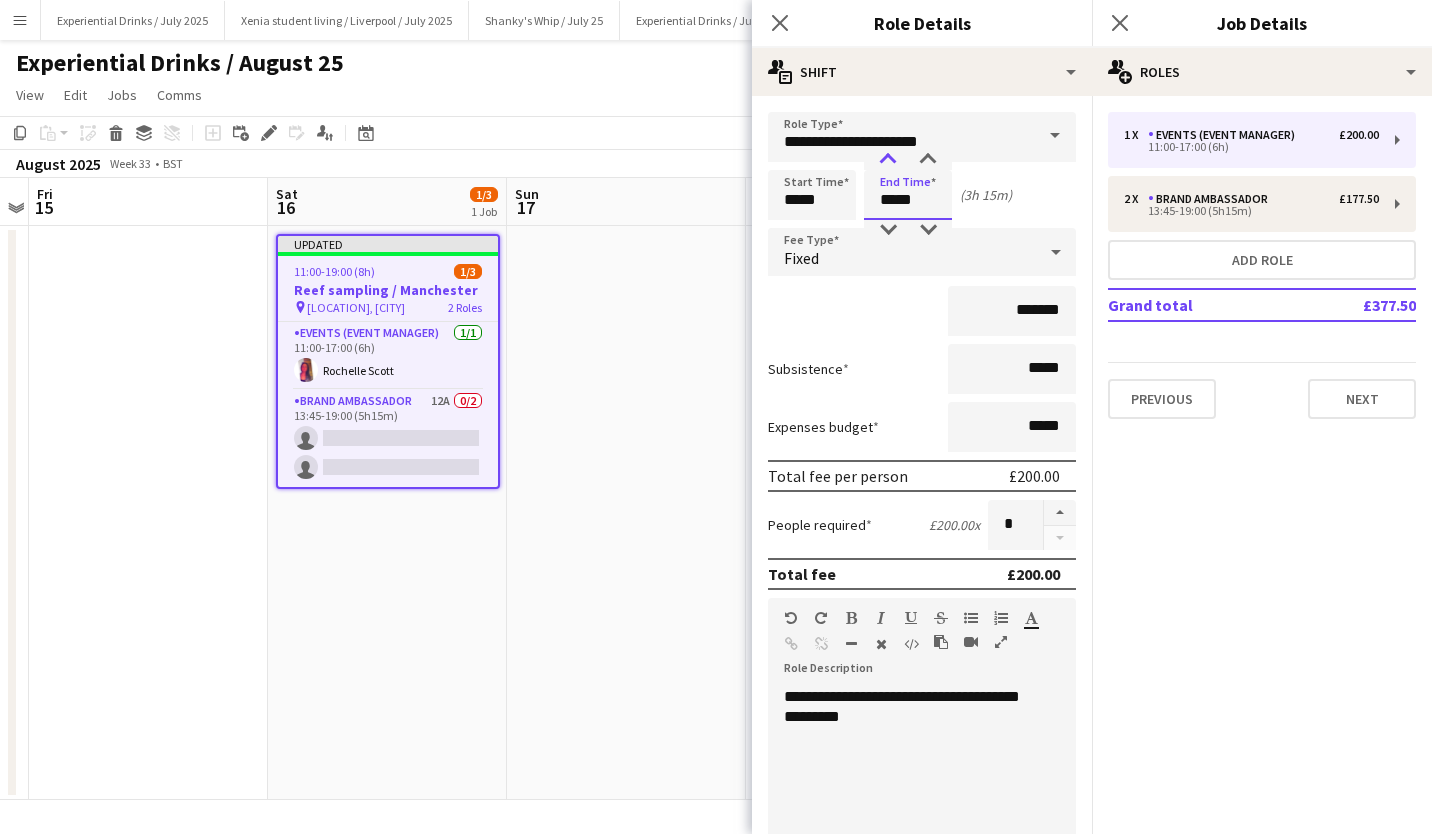 click at bounding box center [888, 160] 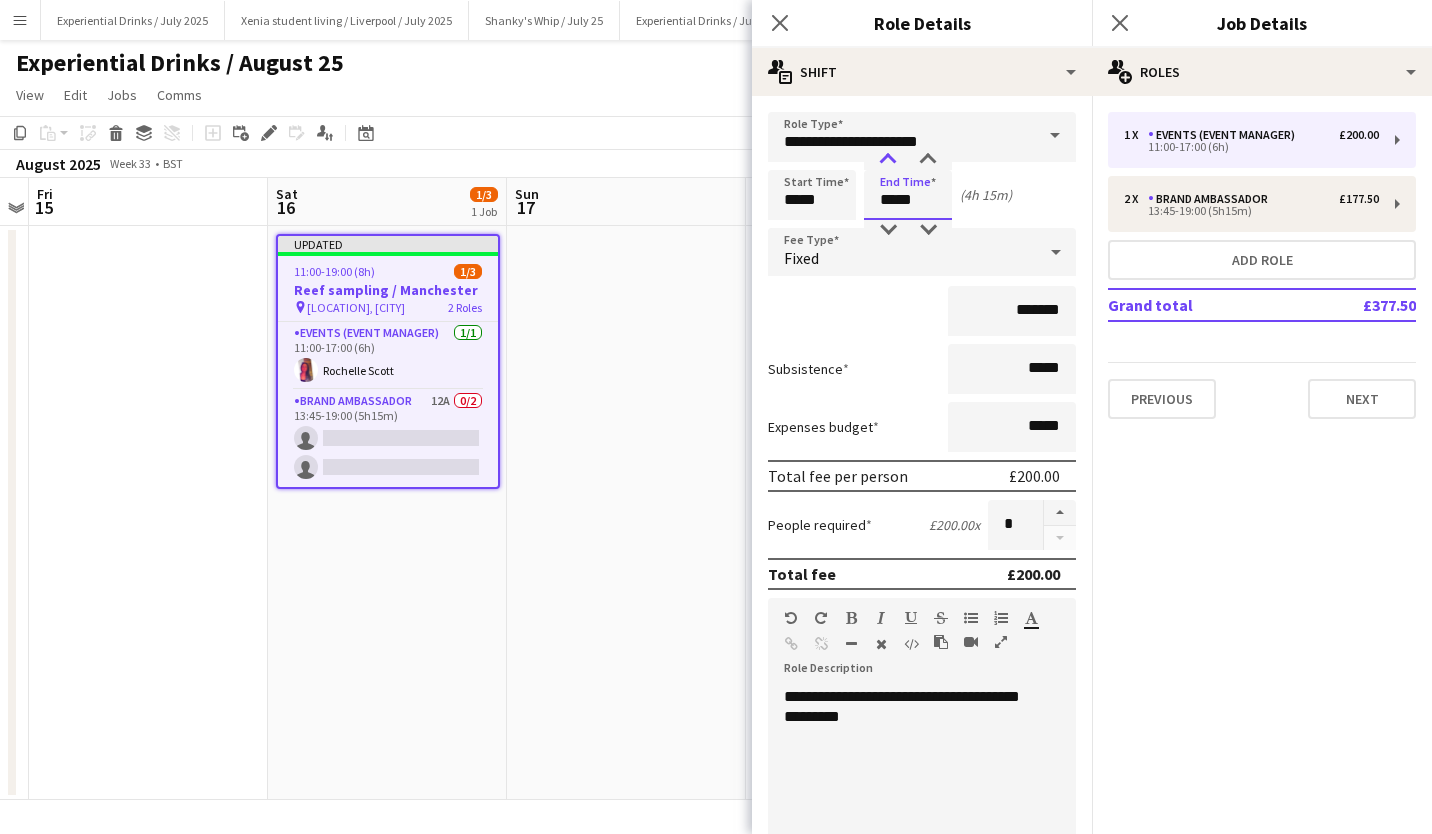 type on "*****" 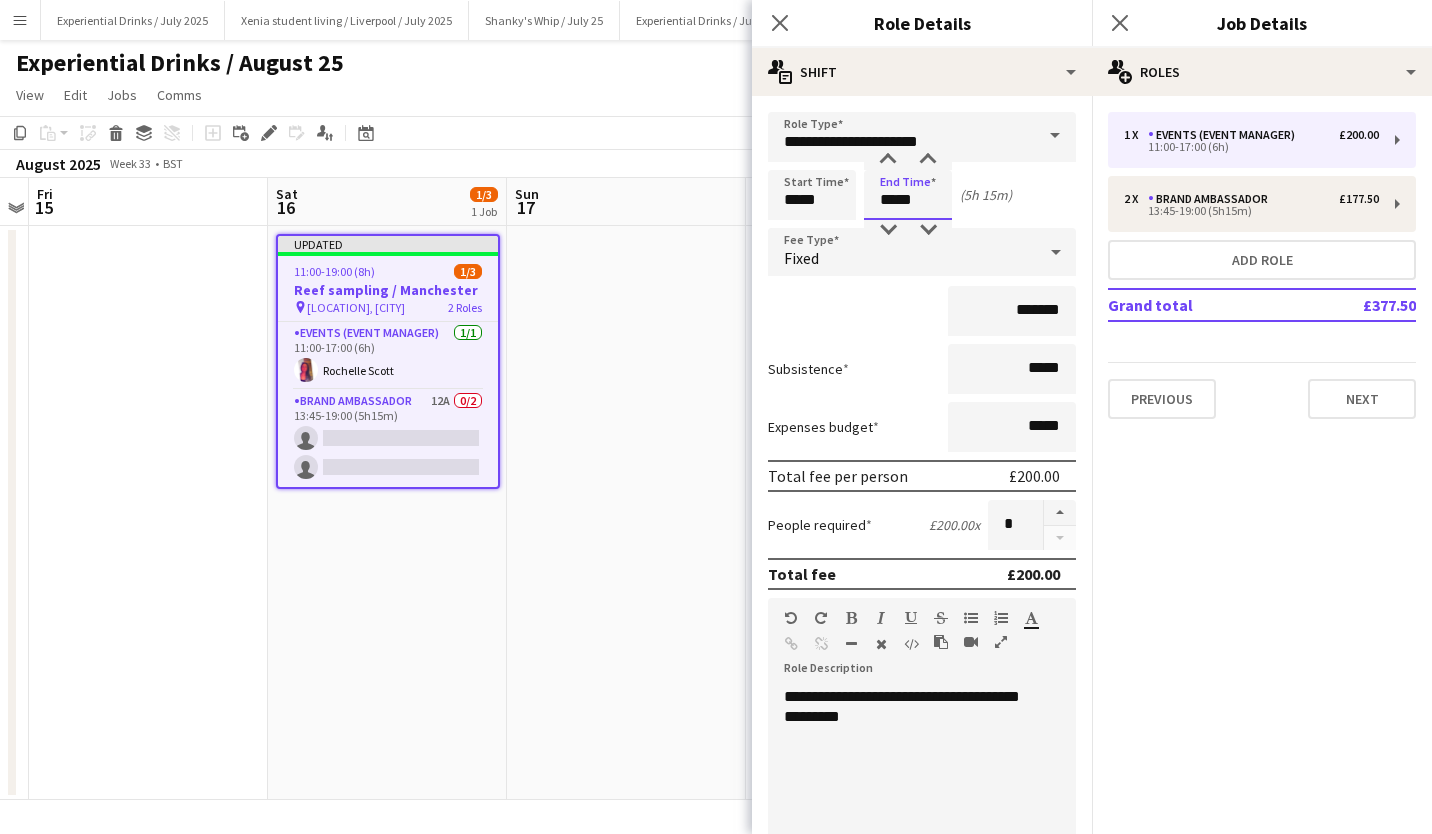 scroll, scrollTop: 422, scrollLeft: 0, axis: vertical 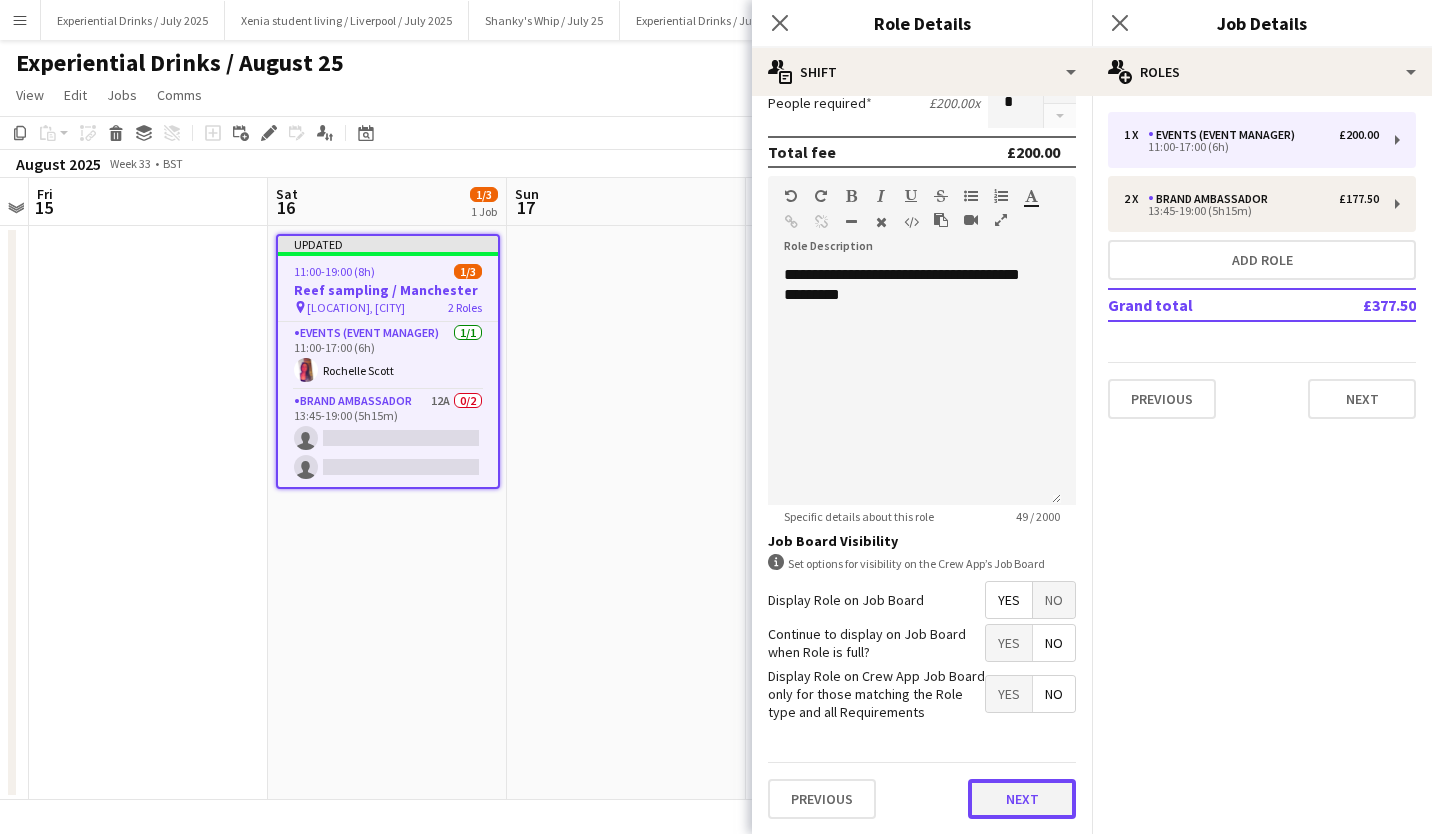 click on "Next" at bounding box center (1022, 799) 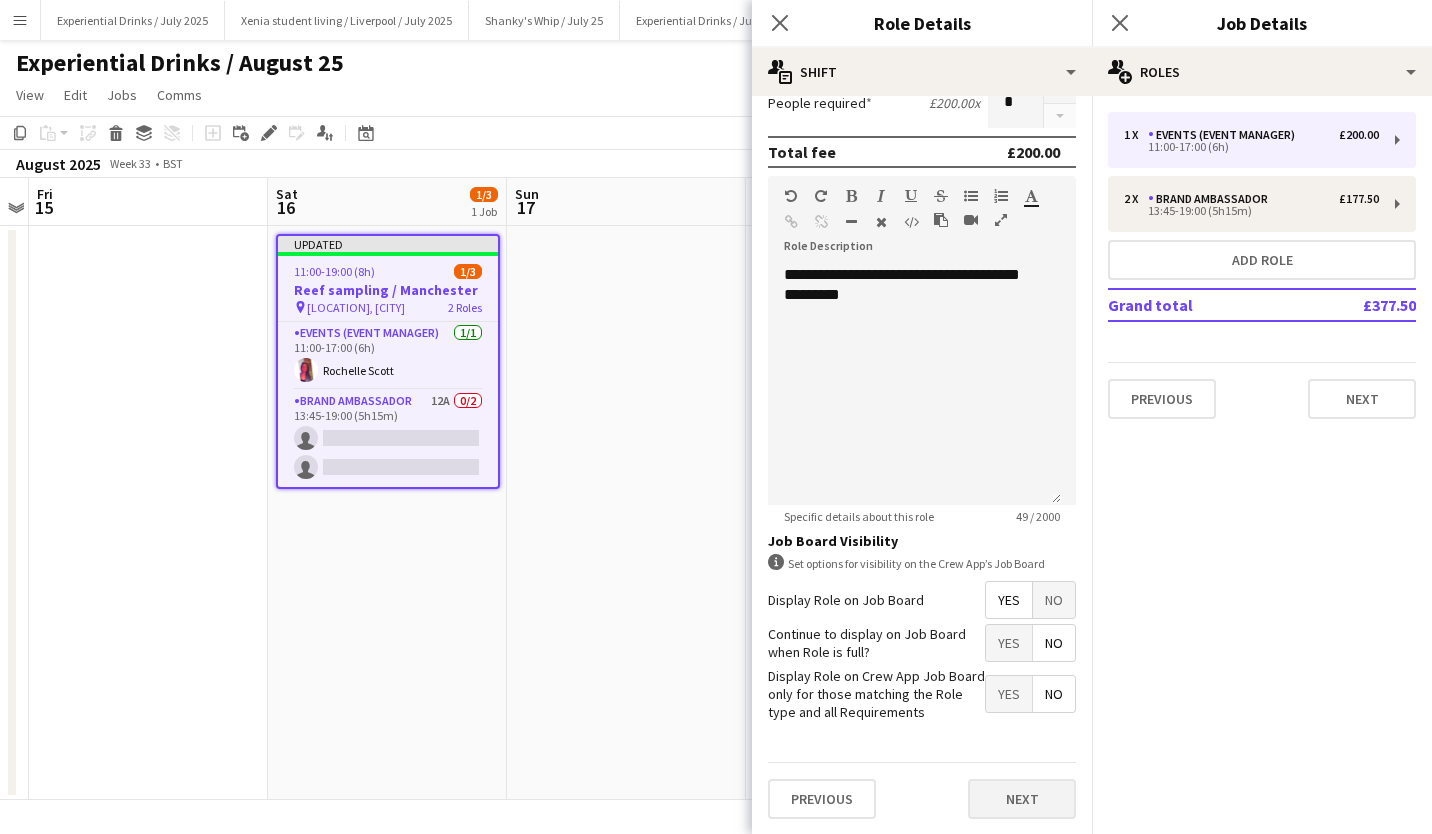 scroll, scrollTop: 0, scrollLeft: 0, axis: both 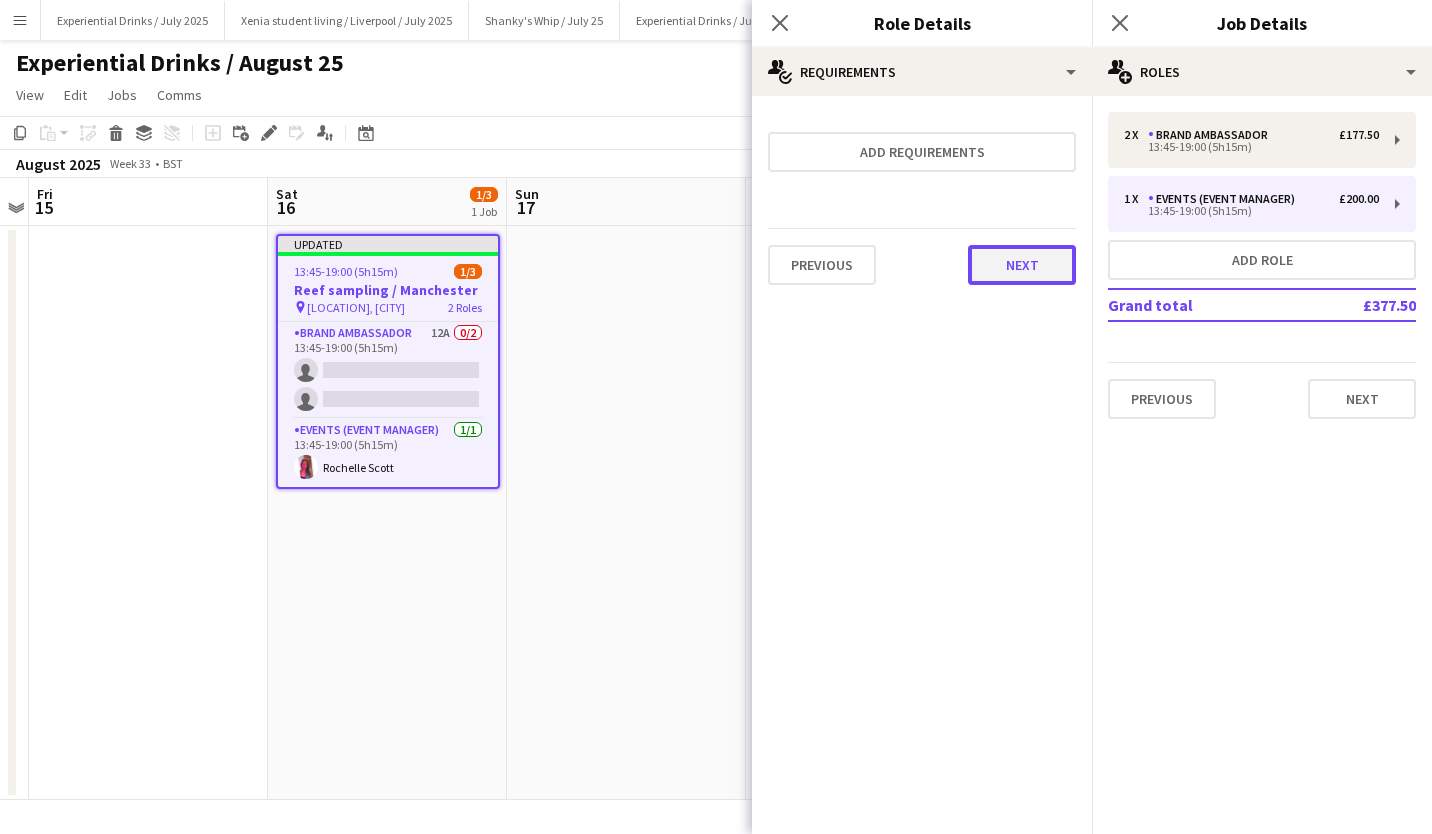 click on "Next" at bounding box center [1022, 265] 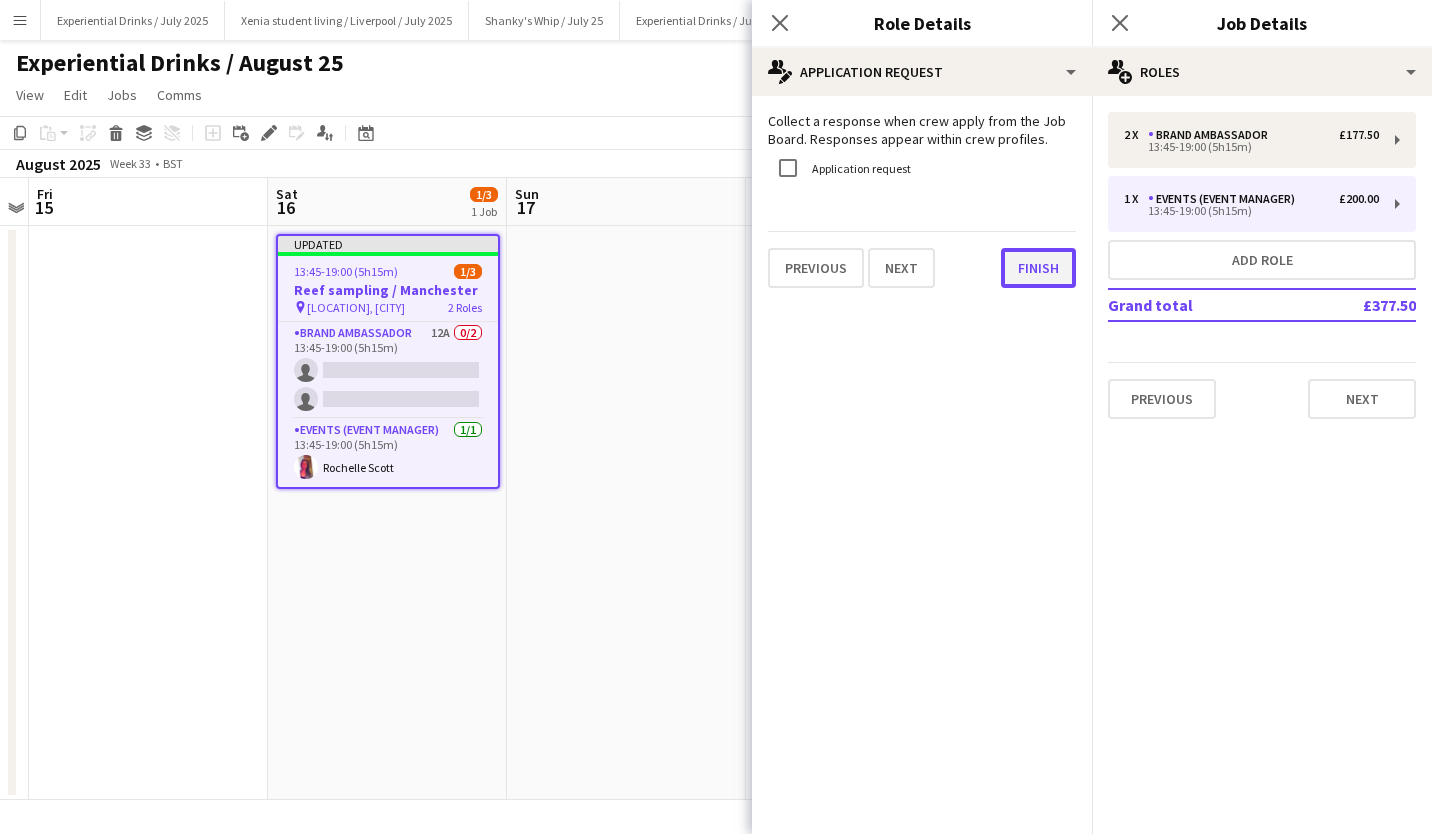 click on "Finish" at bounding box center [1038, 268] 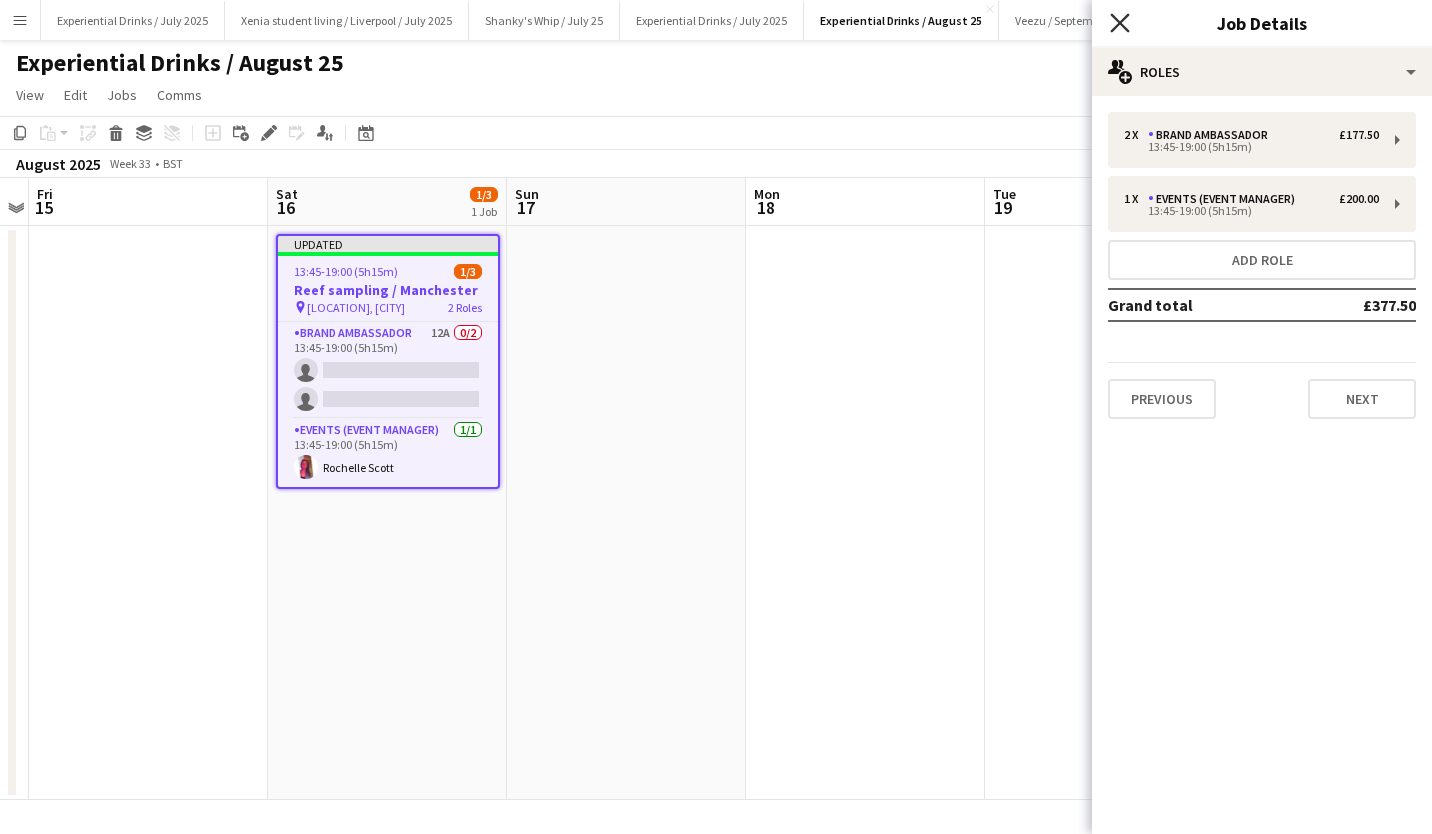 click on "Close pop-in" 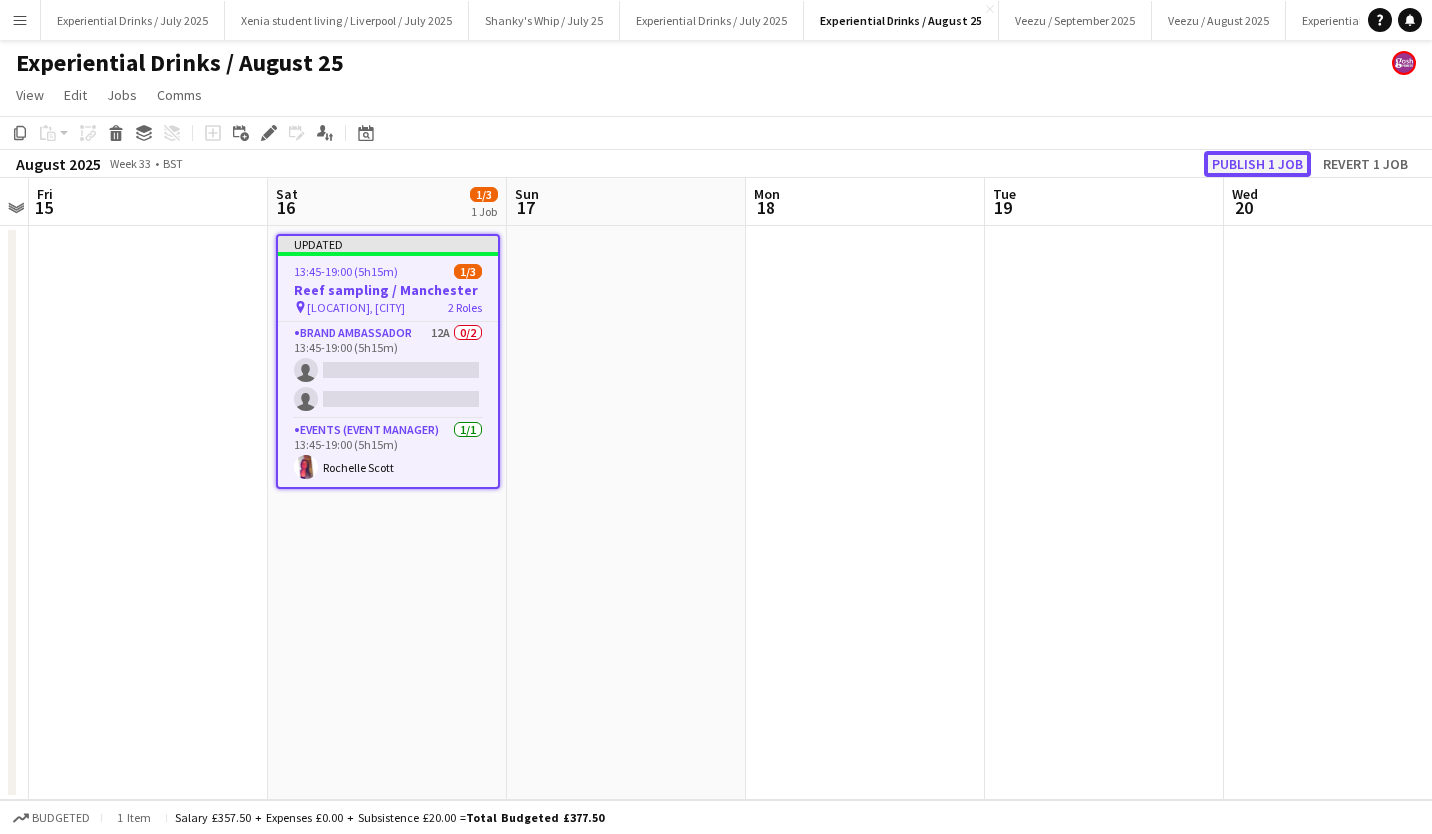 click on "Publish 1 job" 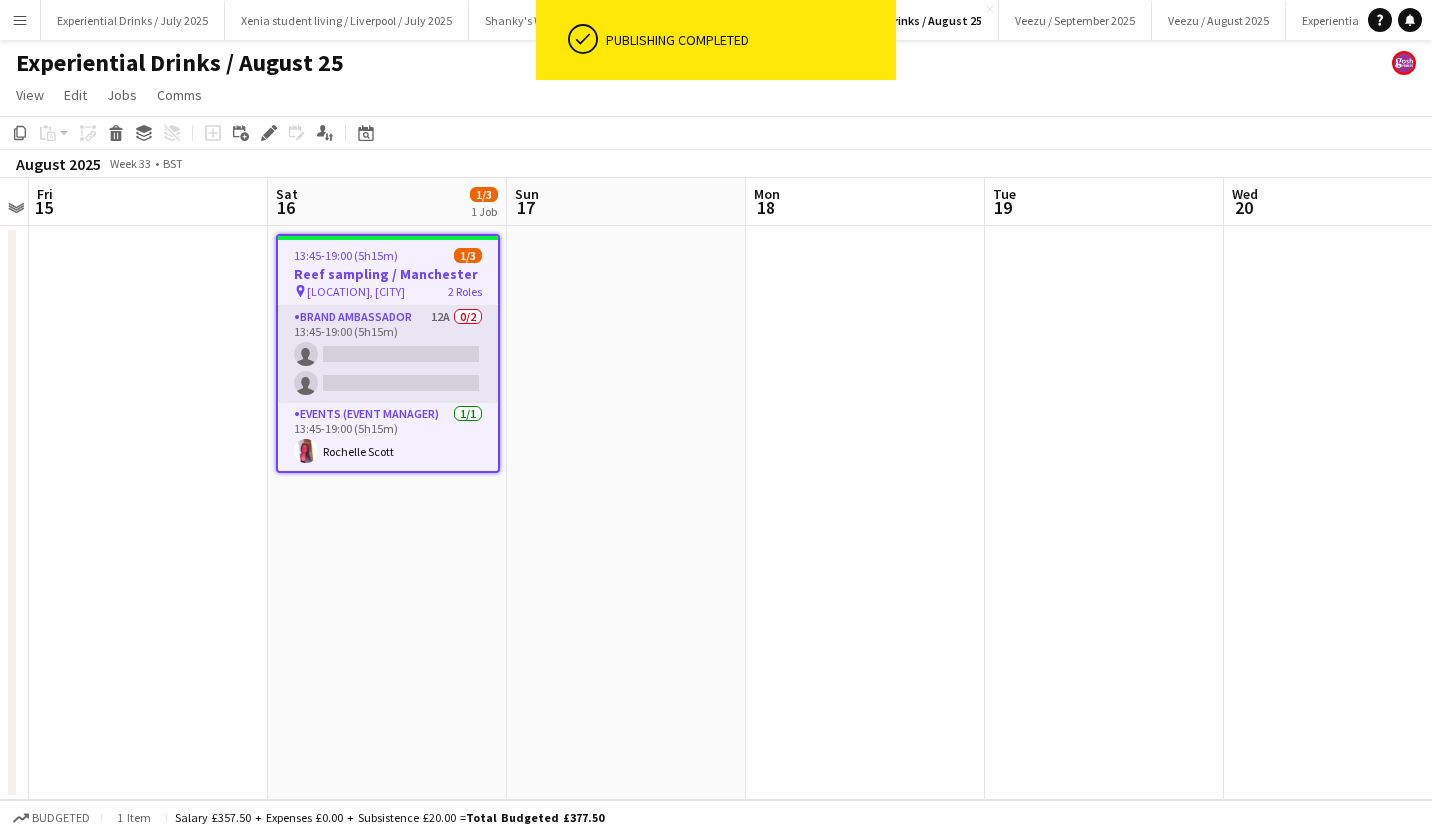 click on "Brand Ambassador   12A   0/2   13:45-19:00 (5h15m)
single-neutral-actions
single-neutral-actions" at bounding box center (388, 354) 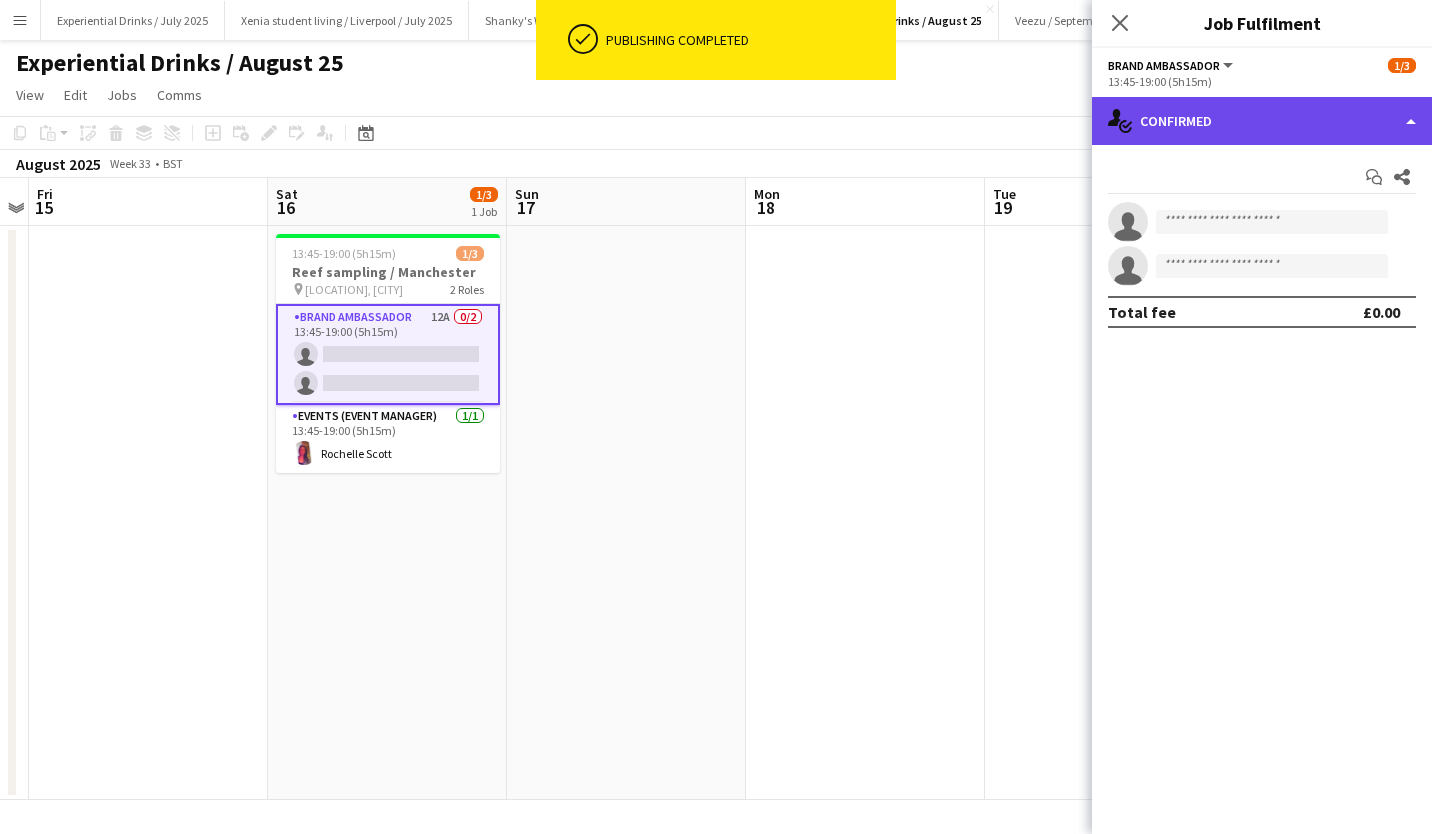 click on "single-neutral-actions-check-2
Confirmed" 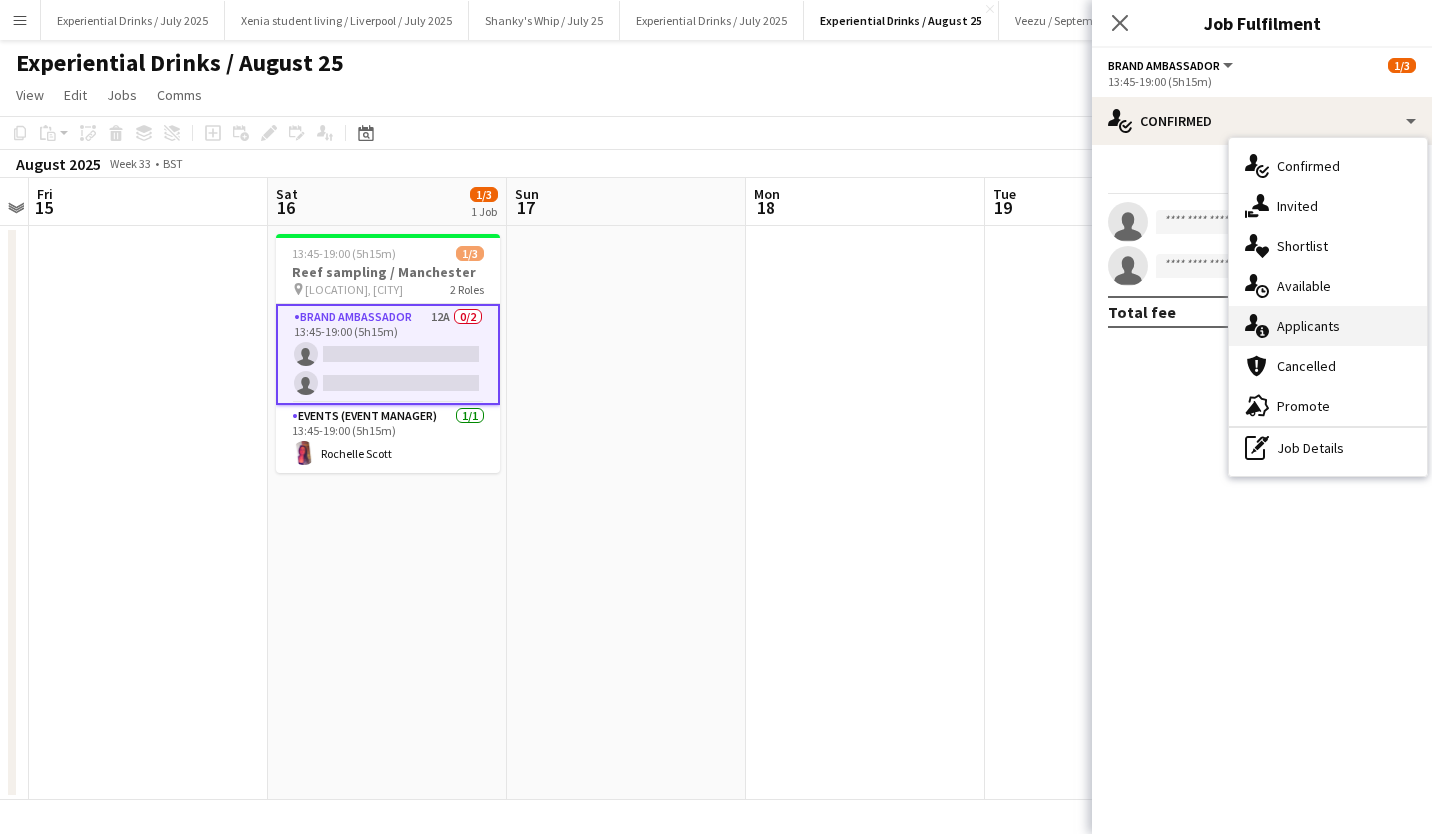 click on "single-neutral-actions-information
Applicants" at bounding box center [1328, 326] 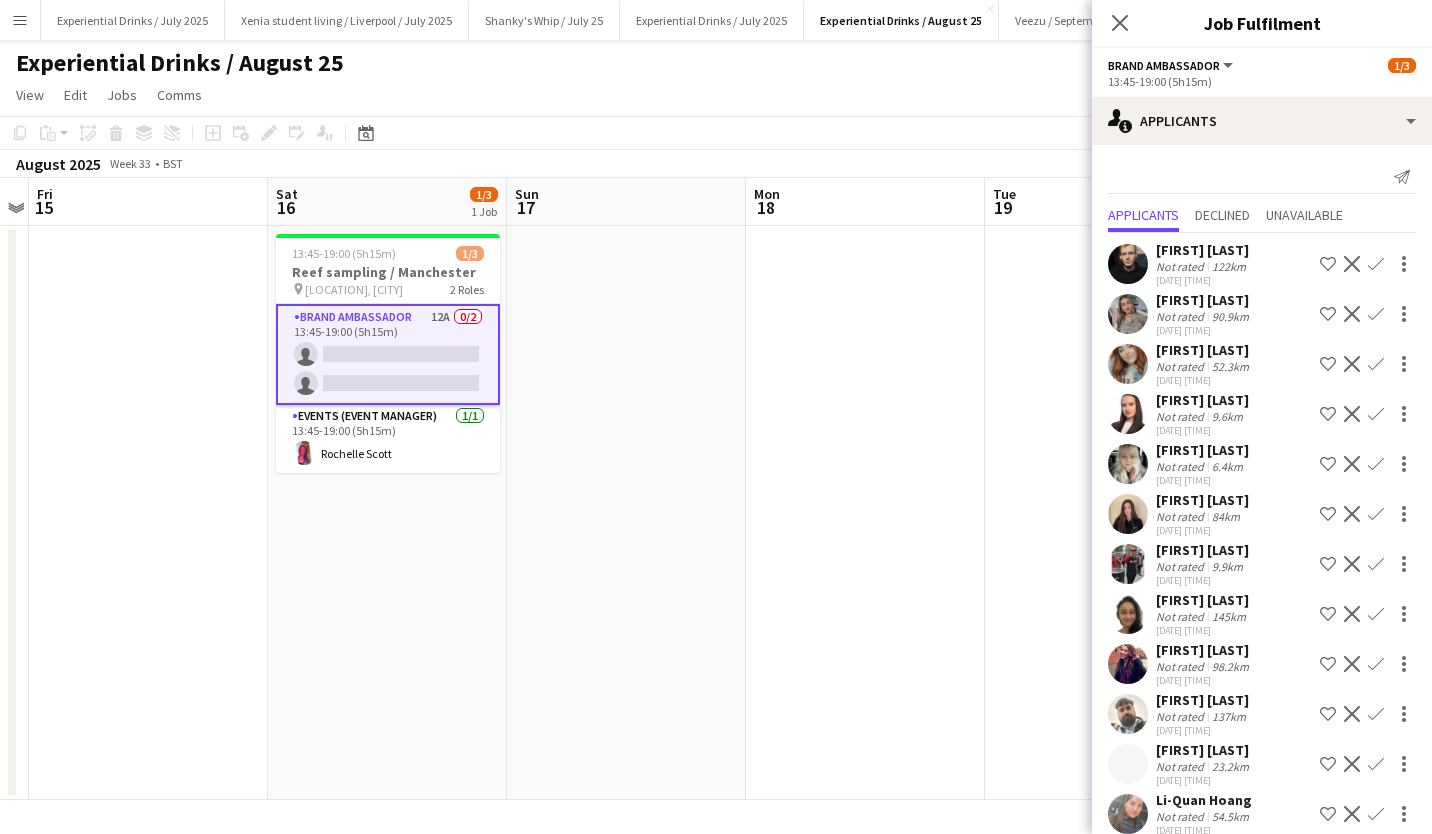 scroll, scrollTop: 23, scrollLeft: 0, axis: vertical 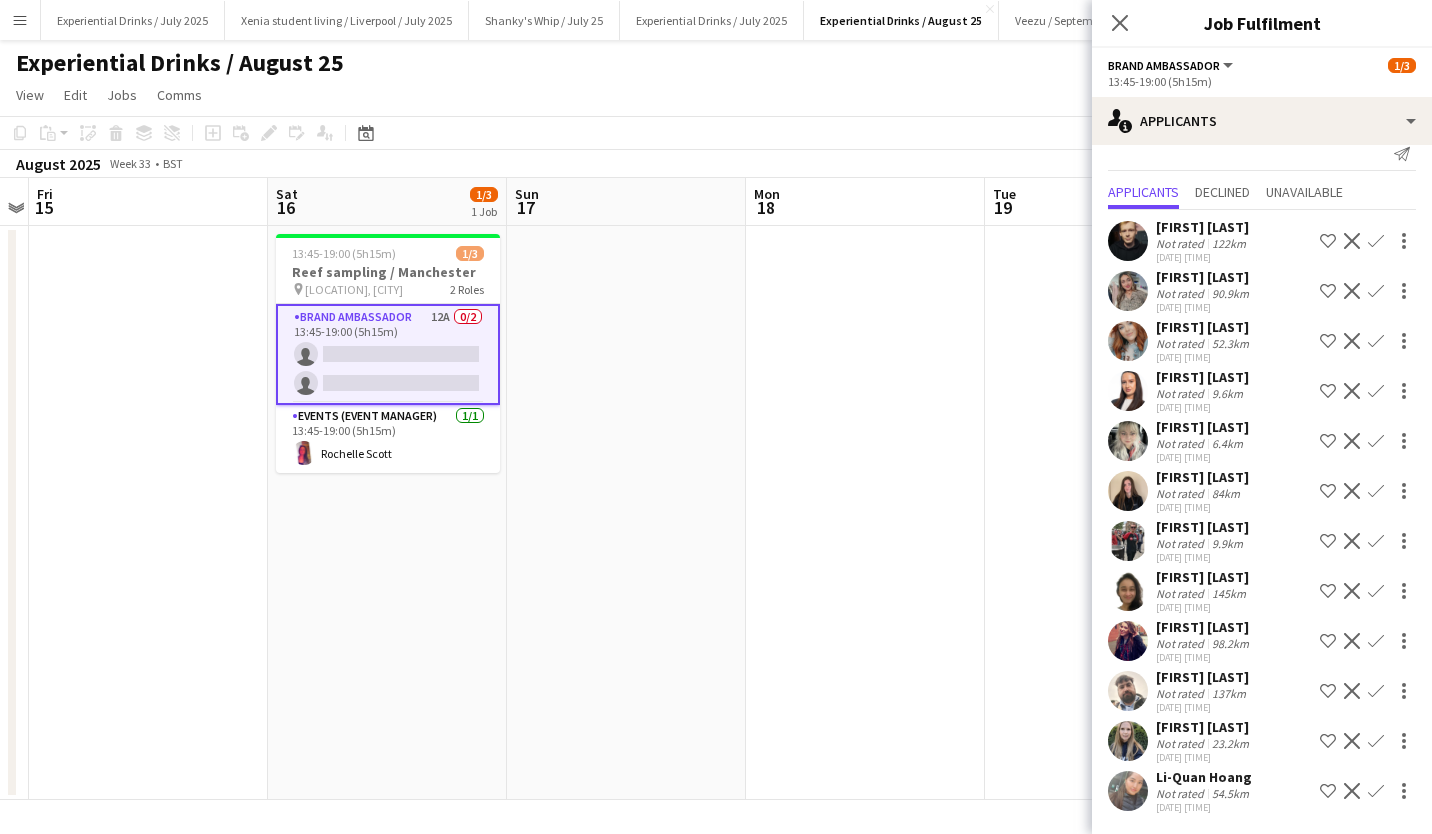 click on "Laura Morley" at bounding box center (1203, 677) 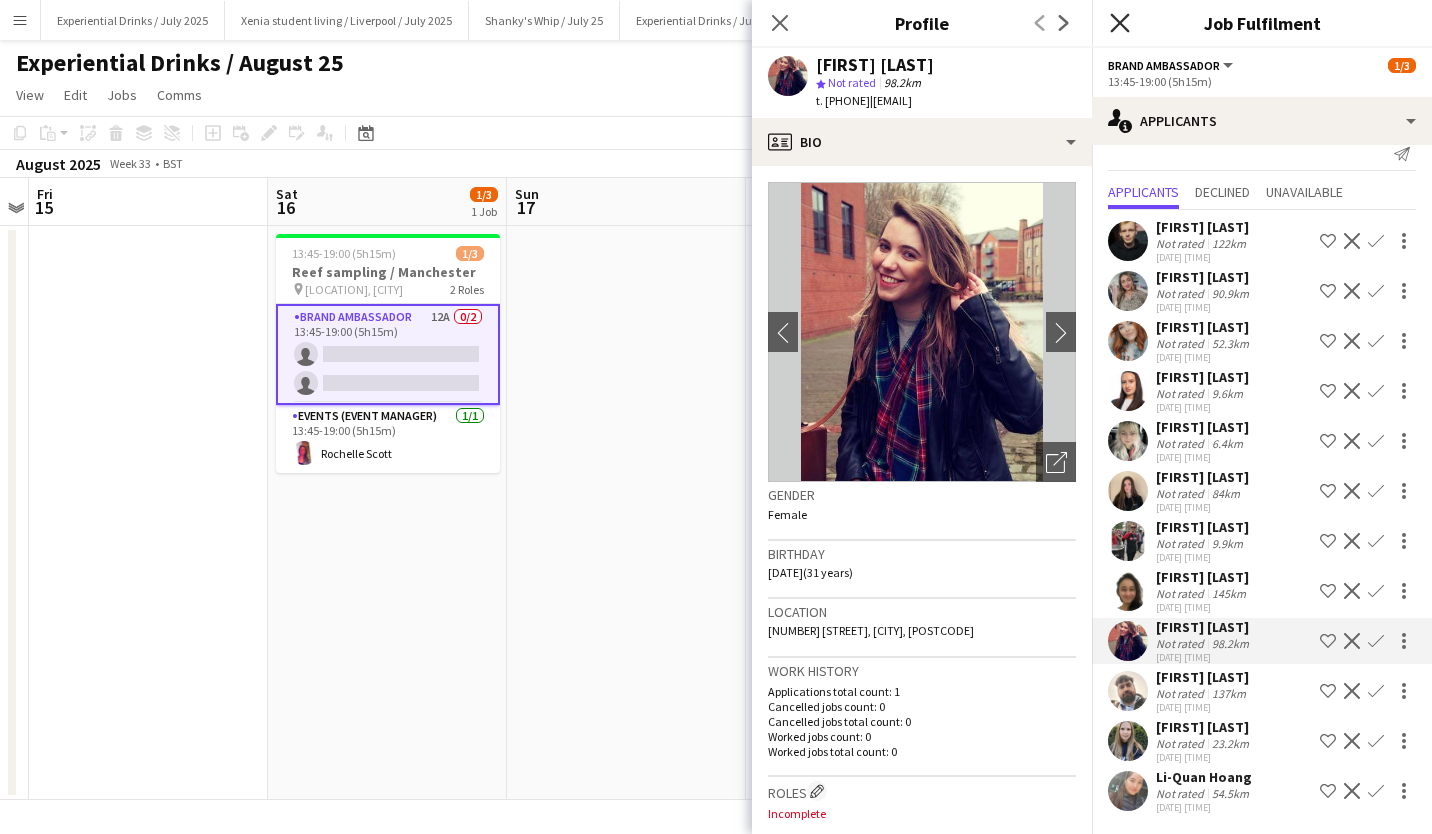 click on "Close pop-in" 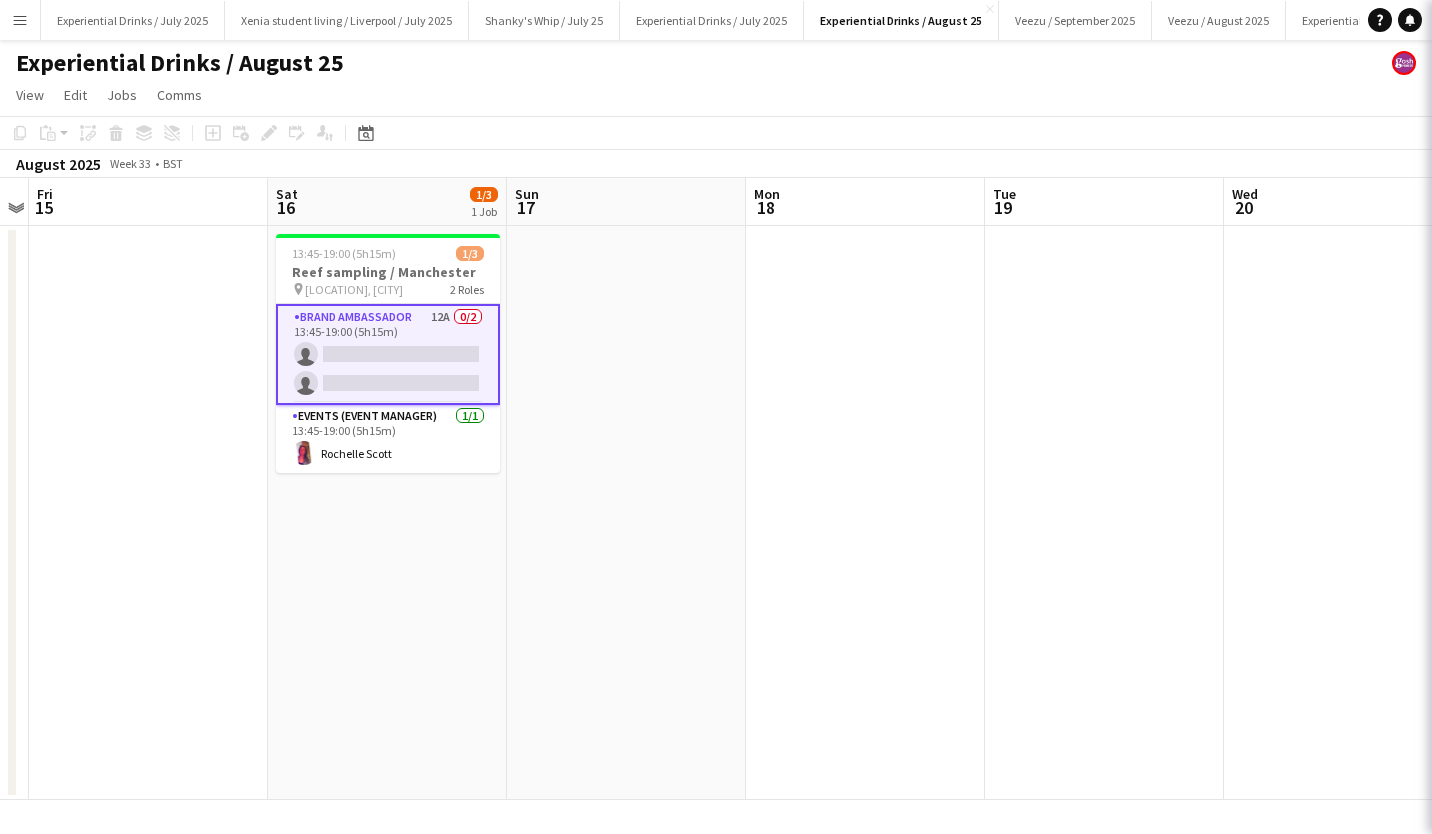 scroll, scrollTop: 0, scrollLeft: 0, axis: both 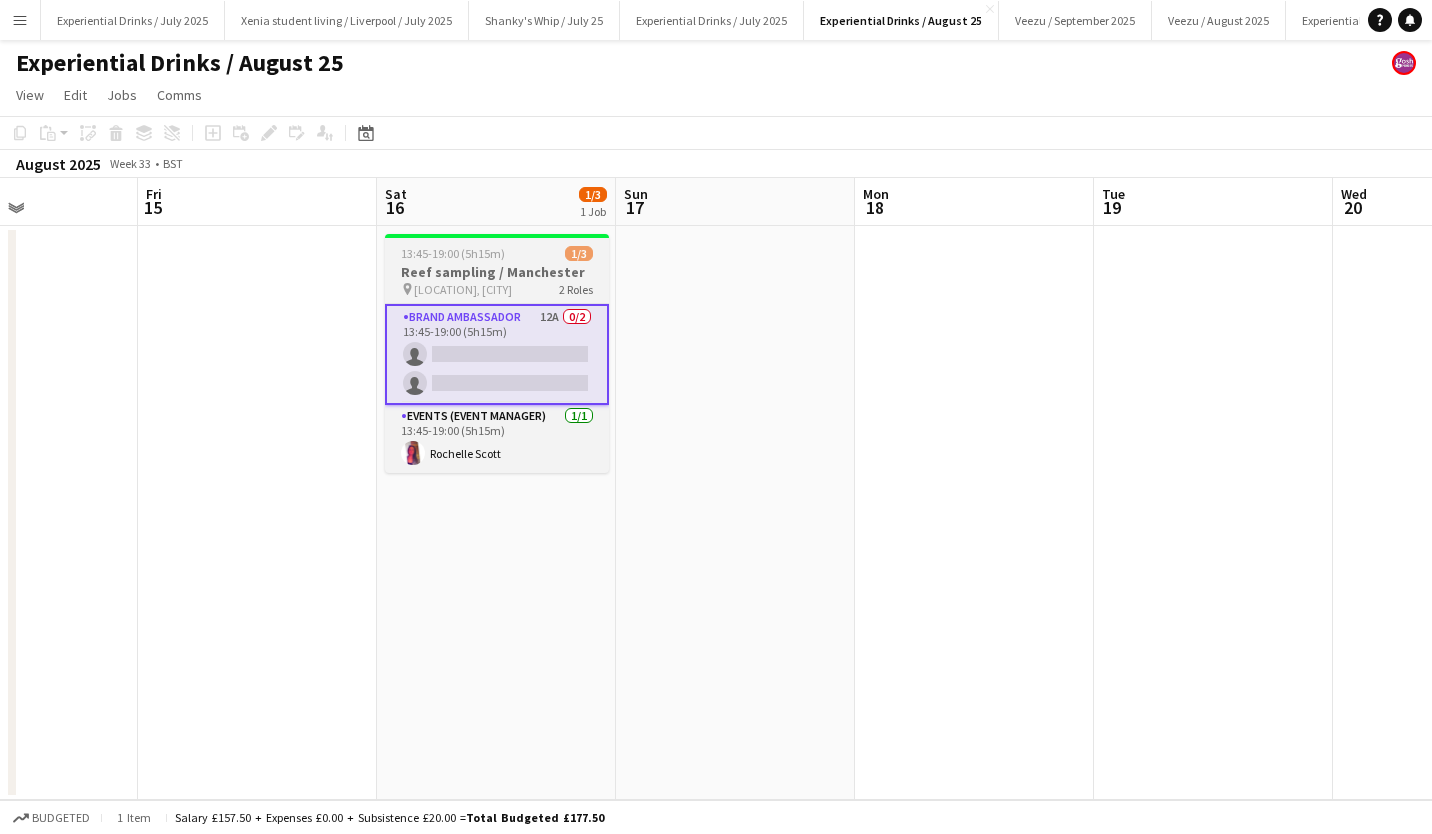 click on "Reef sampling / Manchester" at bounding box center (497, 272) 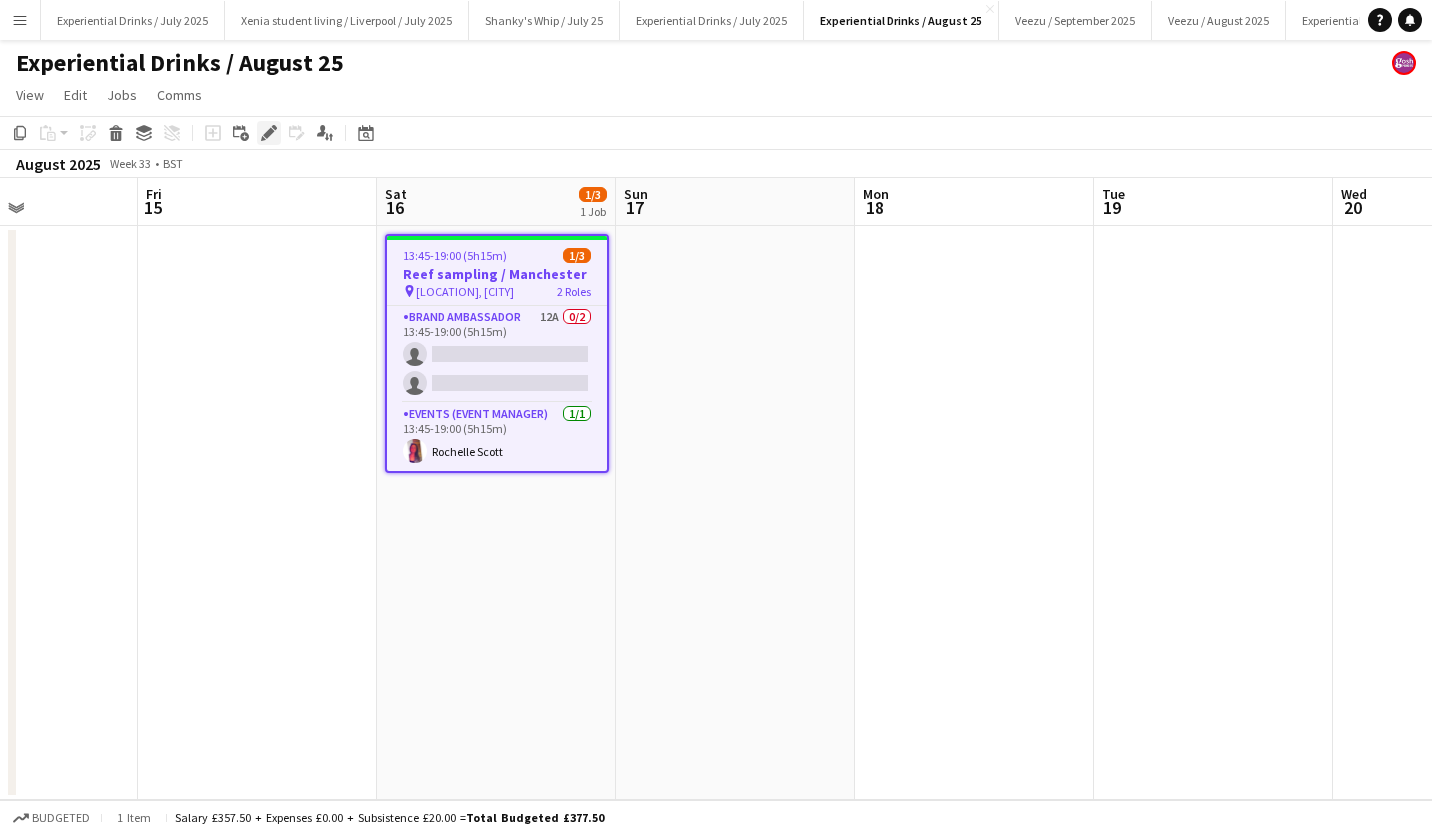 click 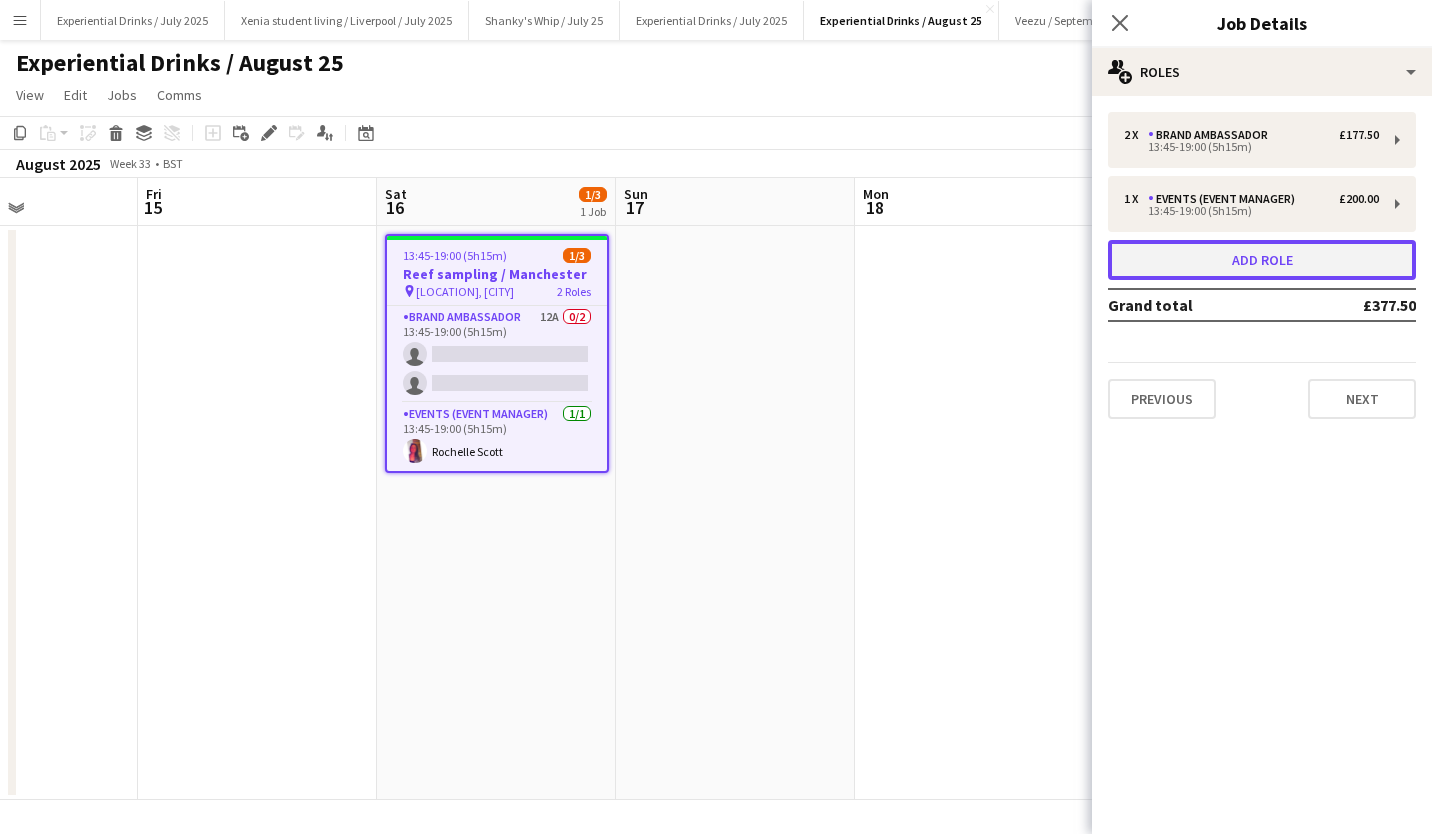 click on "Add role" at bounding box center [1262, 260] 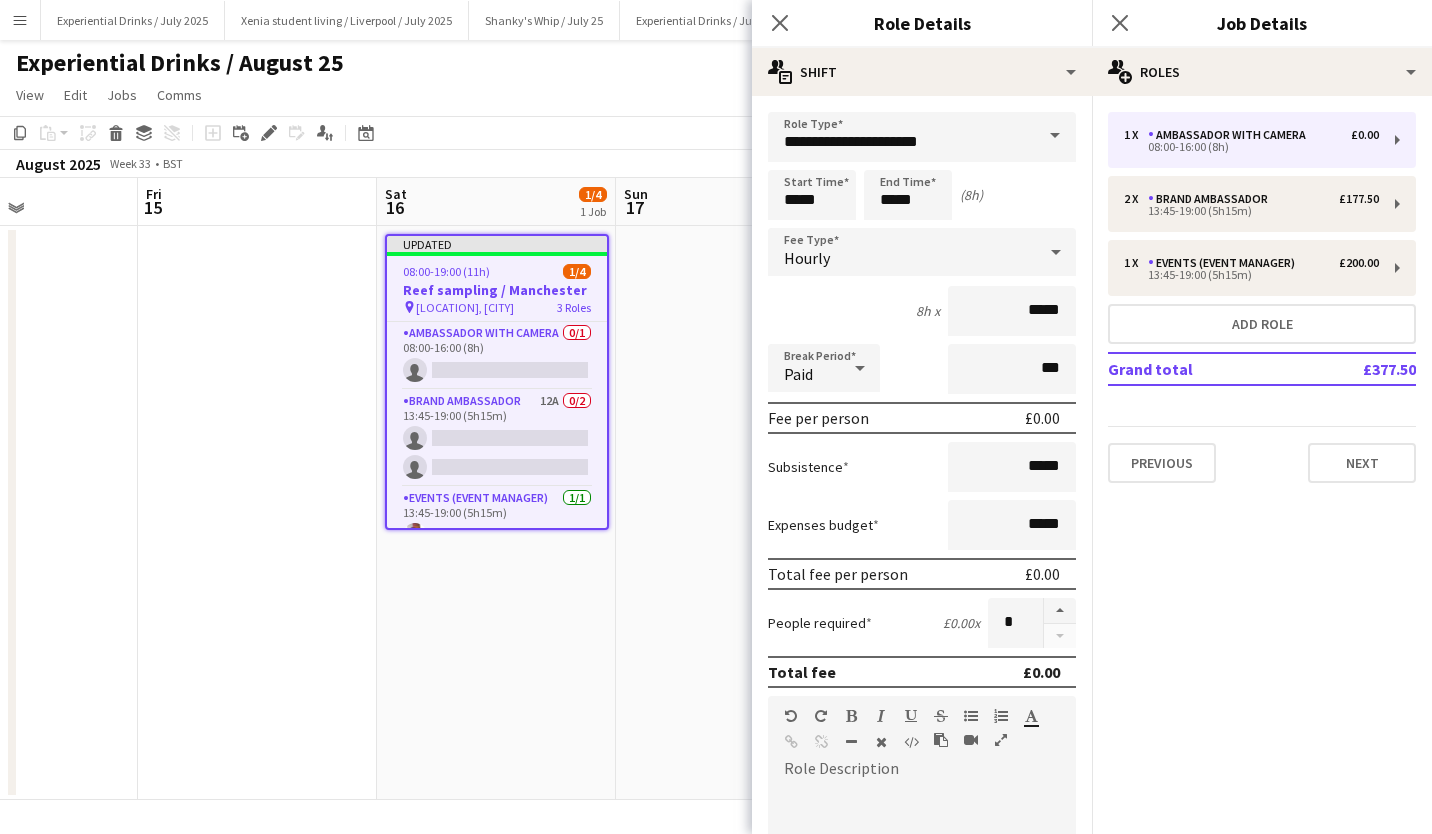click at bounding box center (1055, 136) 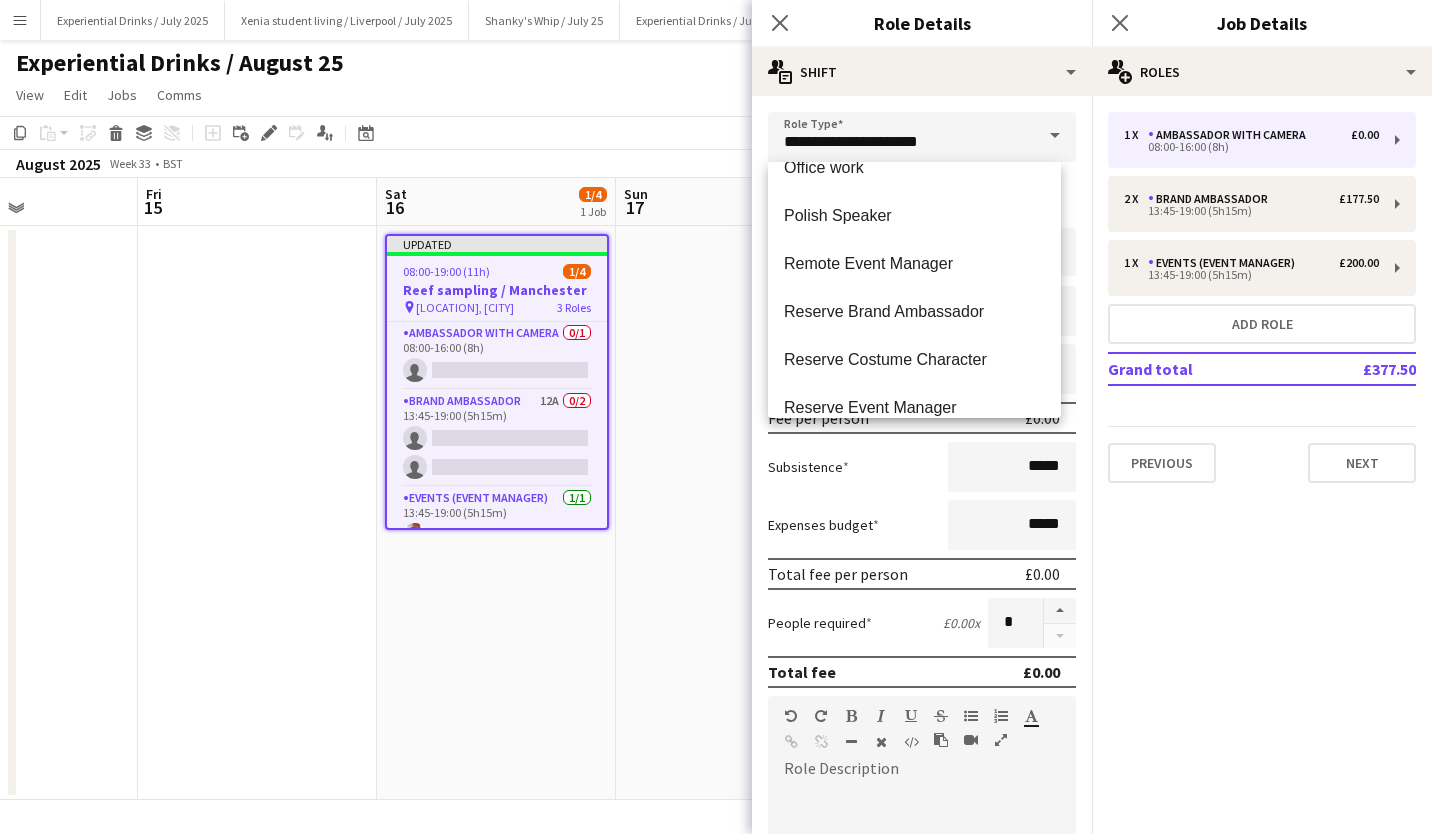 scroll, scrollTop: 931, scrollLeft: 0, axis: vertical 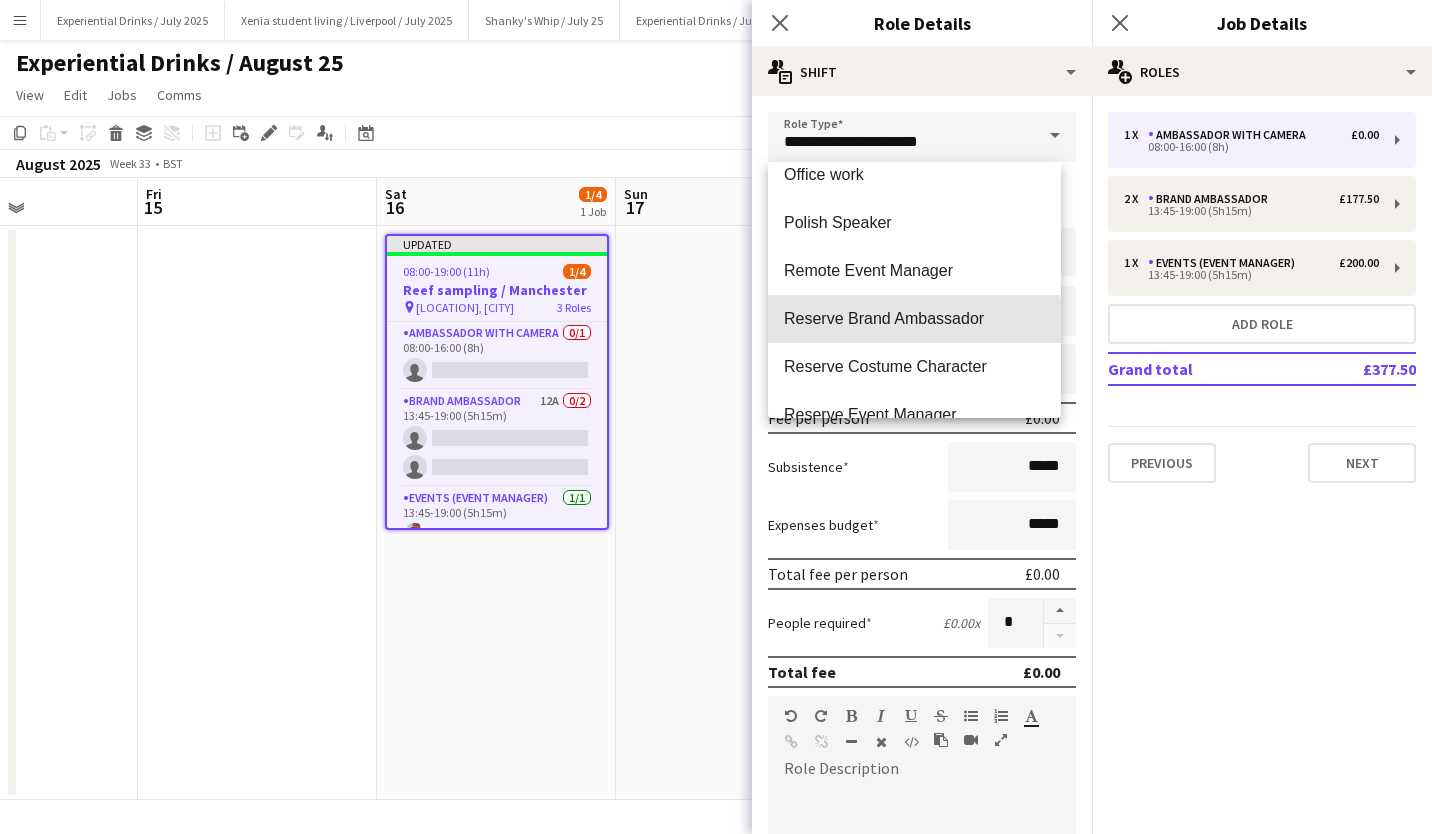 click on "Reserve Brand Ambassador" at bounding box center (914, 319) 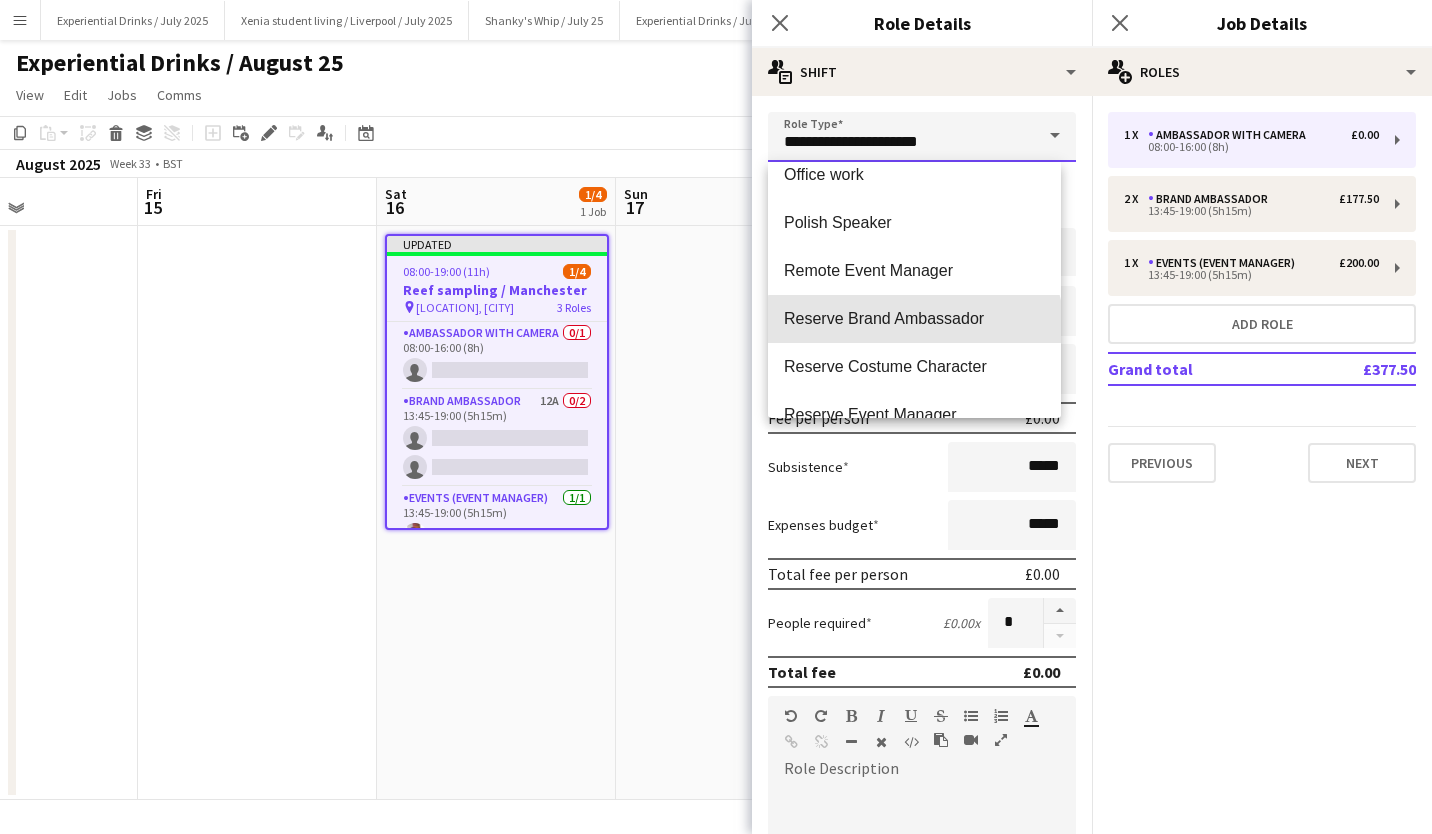 type on "**********" 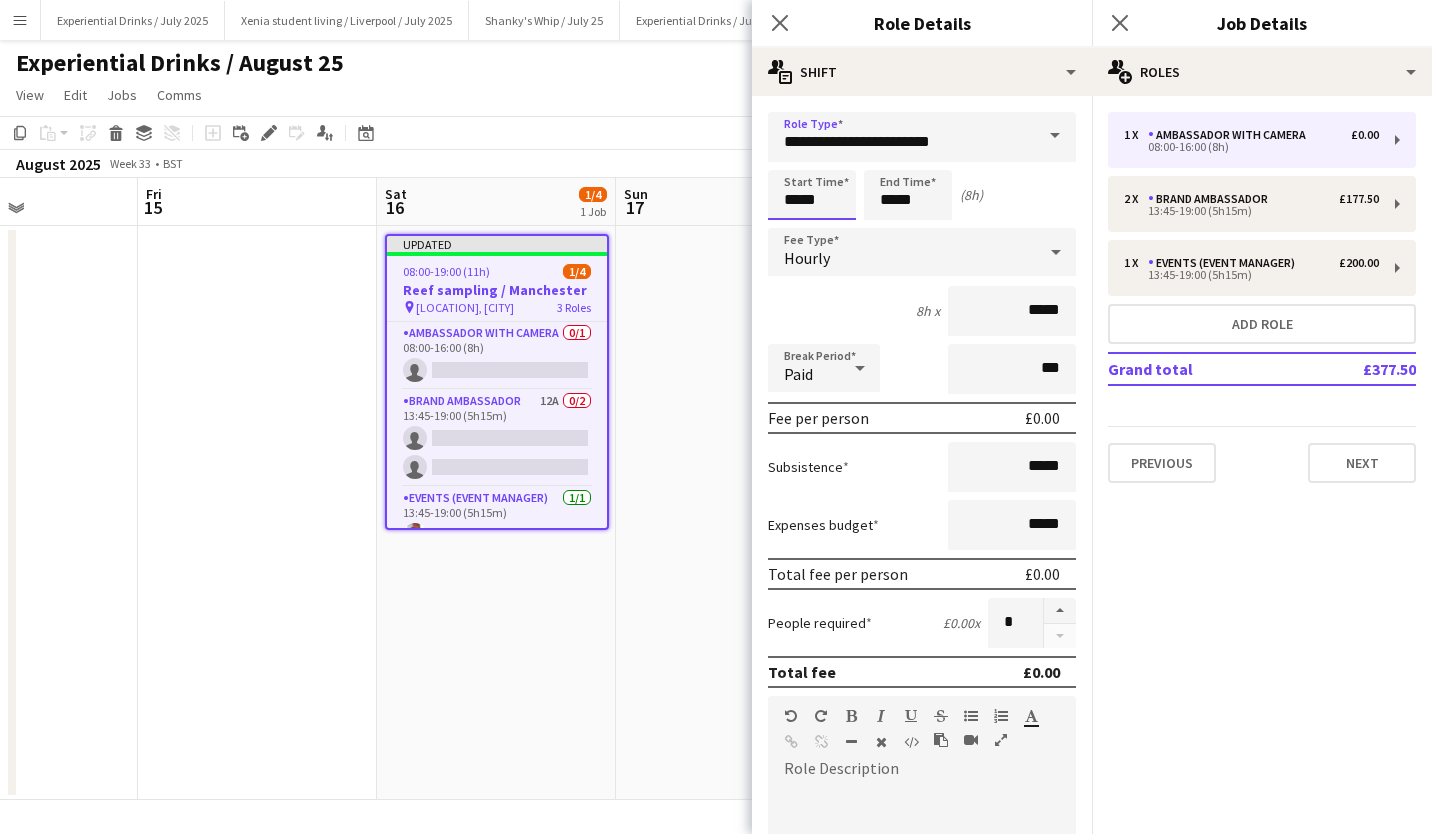 click on "*****" at bounding box center [812, 195] 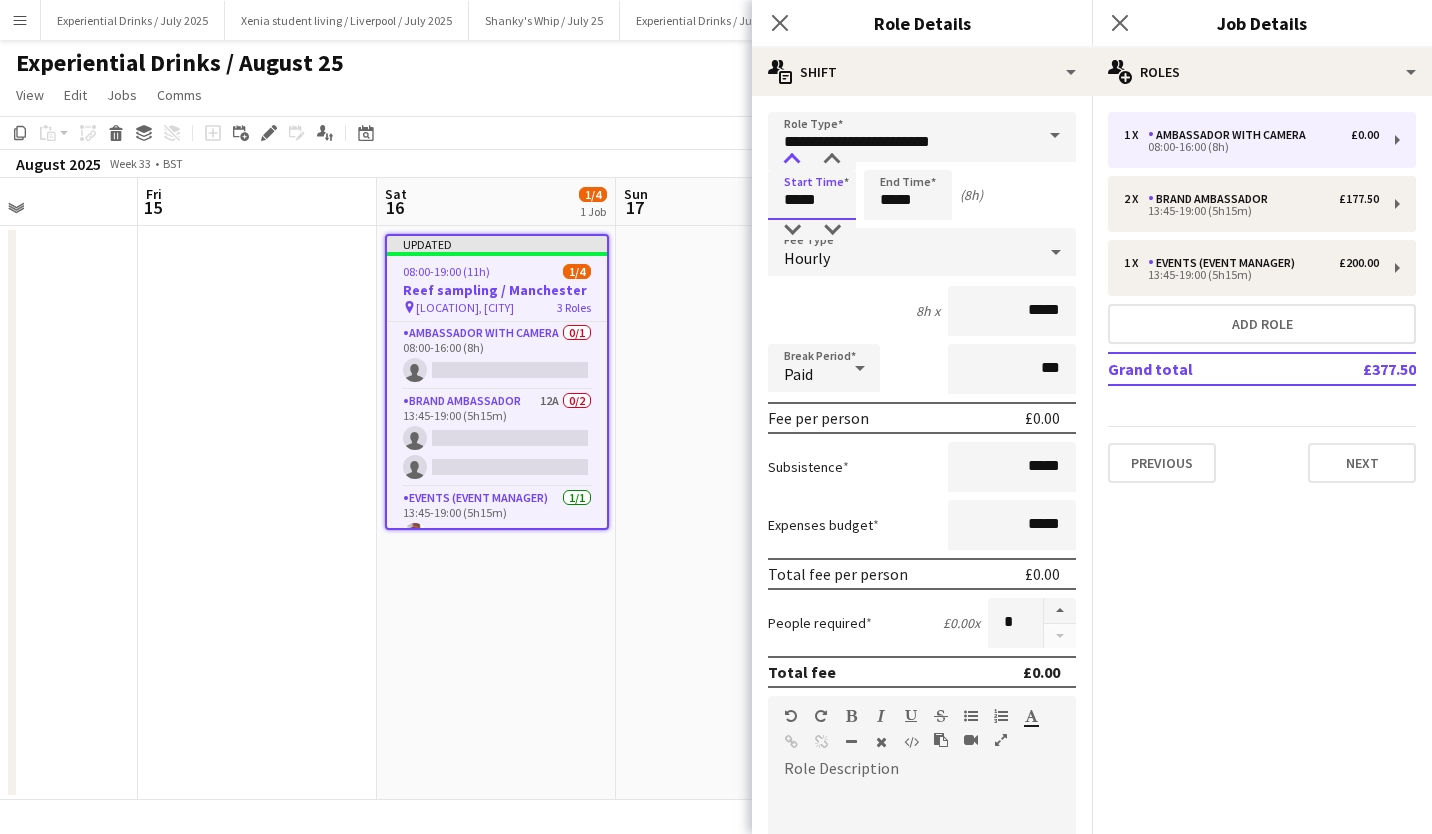 type on "*****" 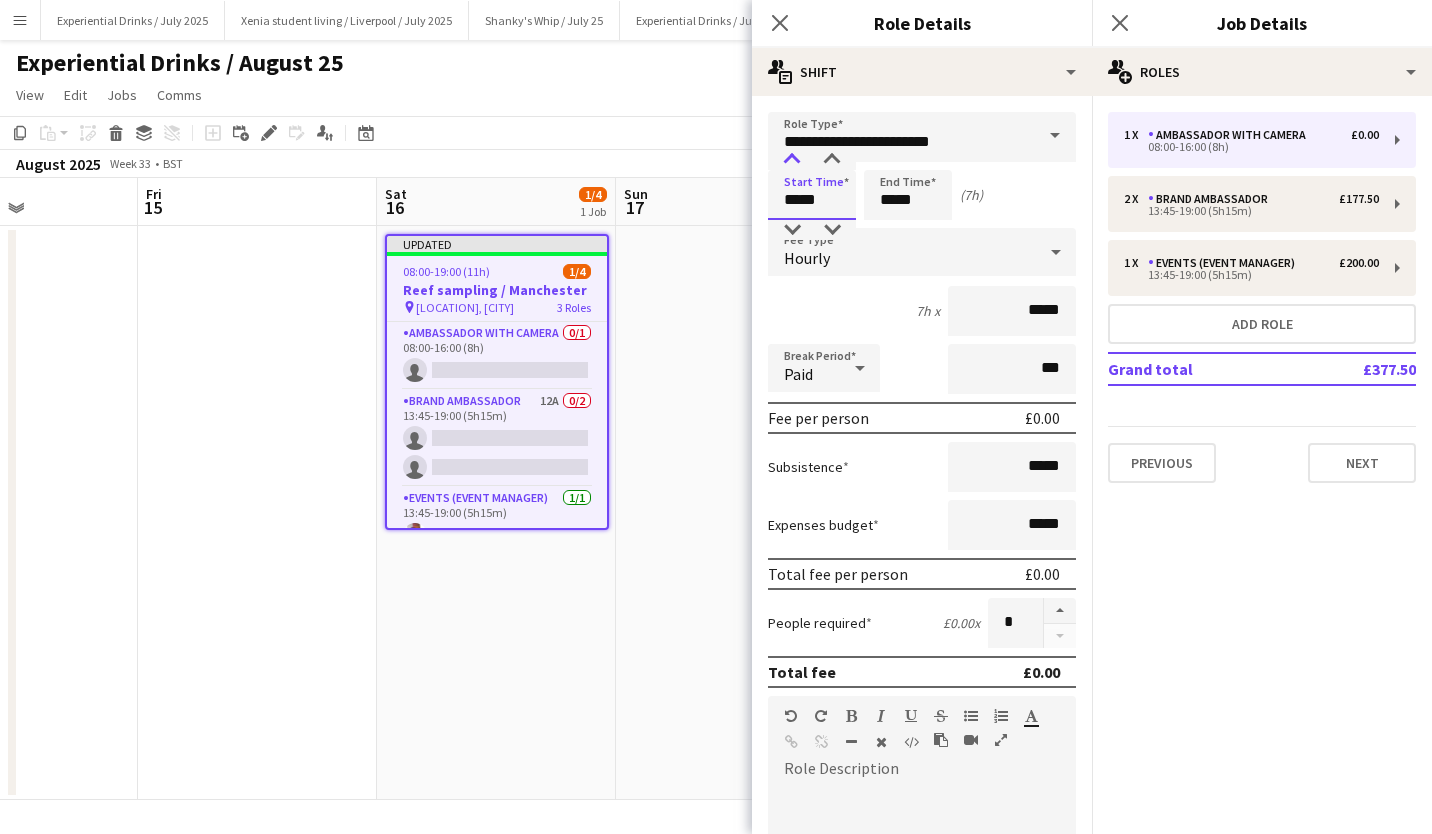 click at bounding box center [792, 160] 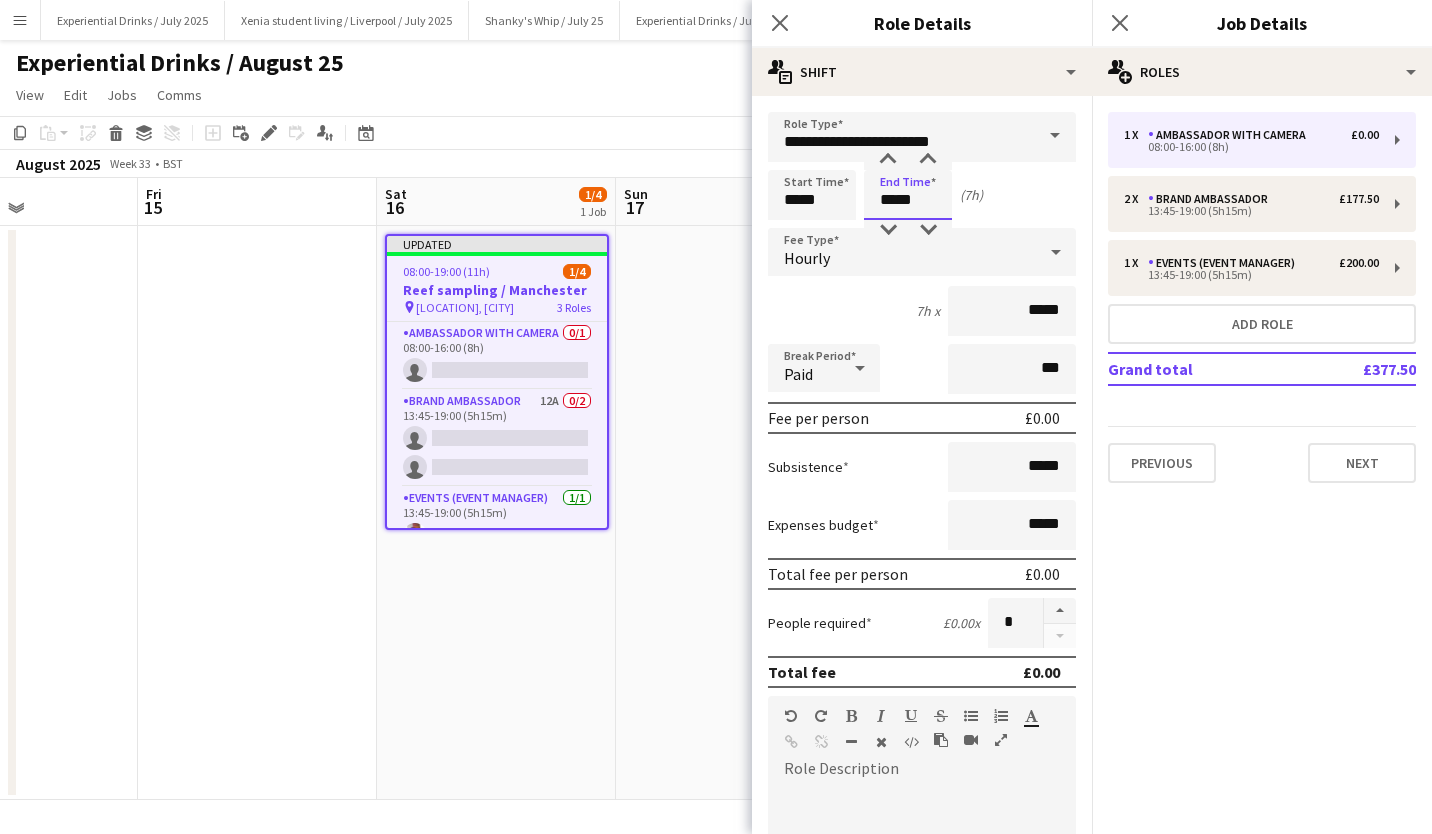 click on "*****" at bounding box center (908, 195) 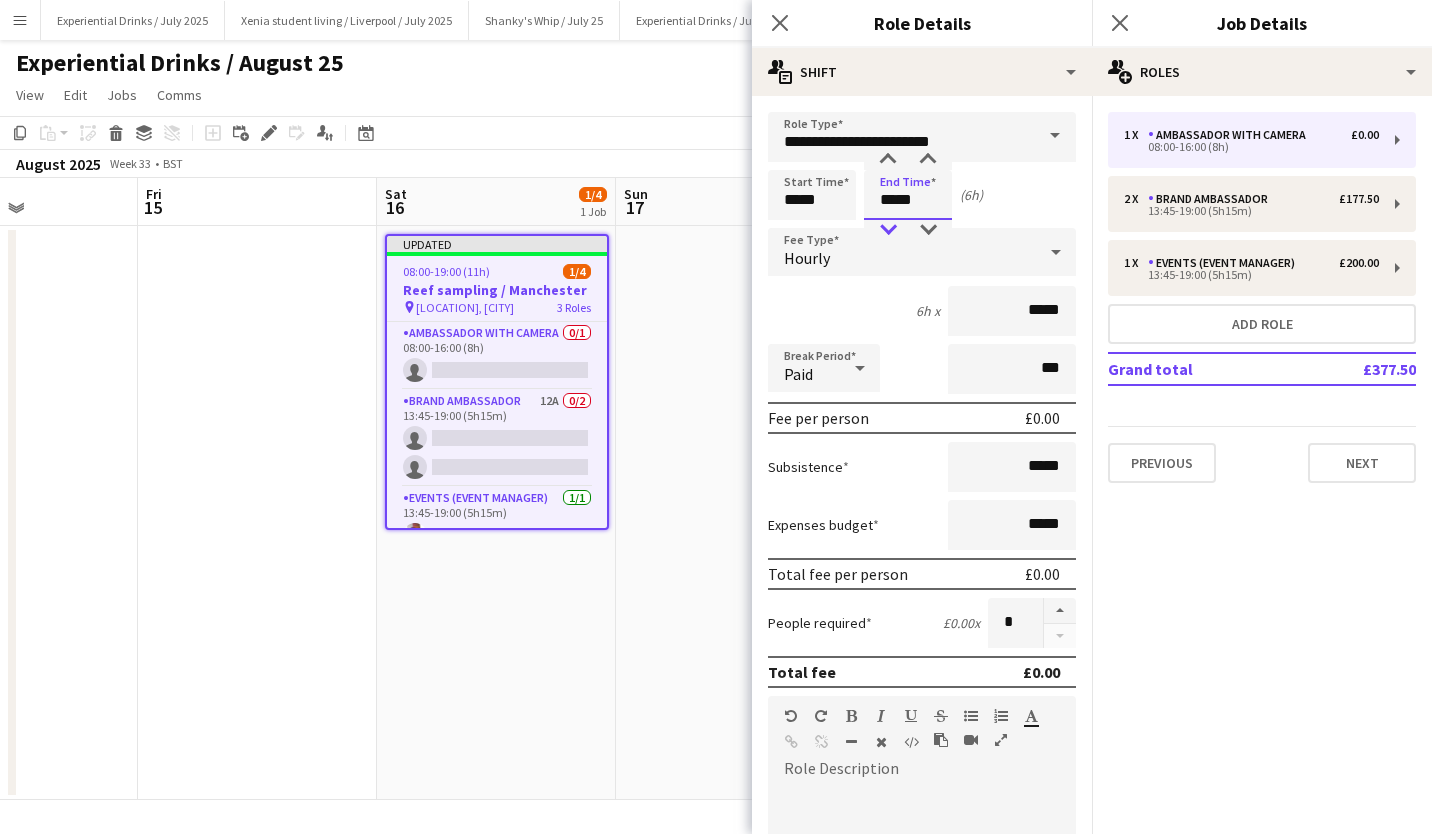 click at bounding box center [888, 230] 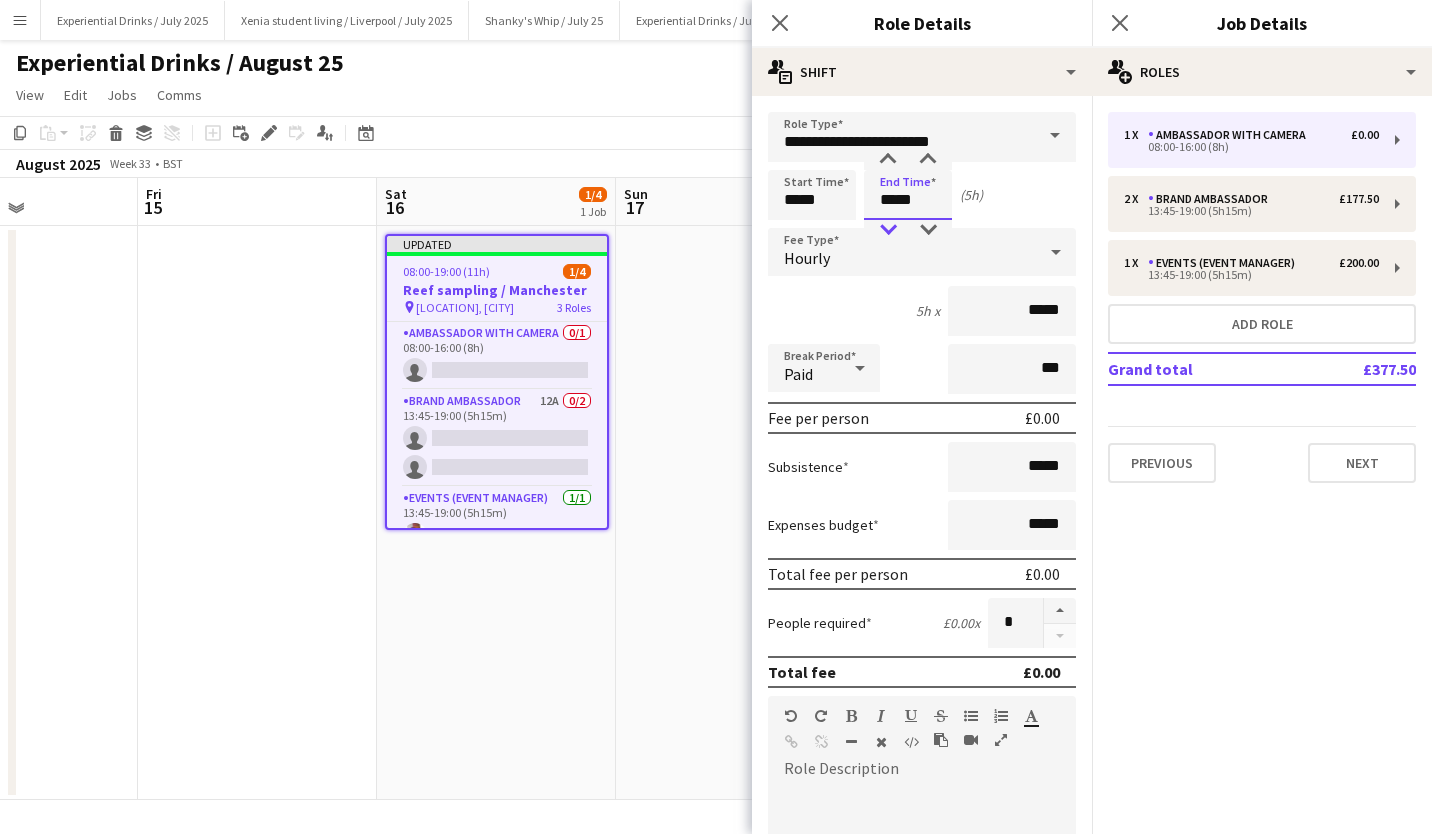 click at bounding box center (888, 230) 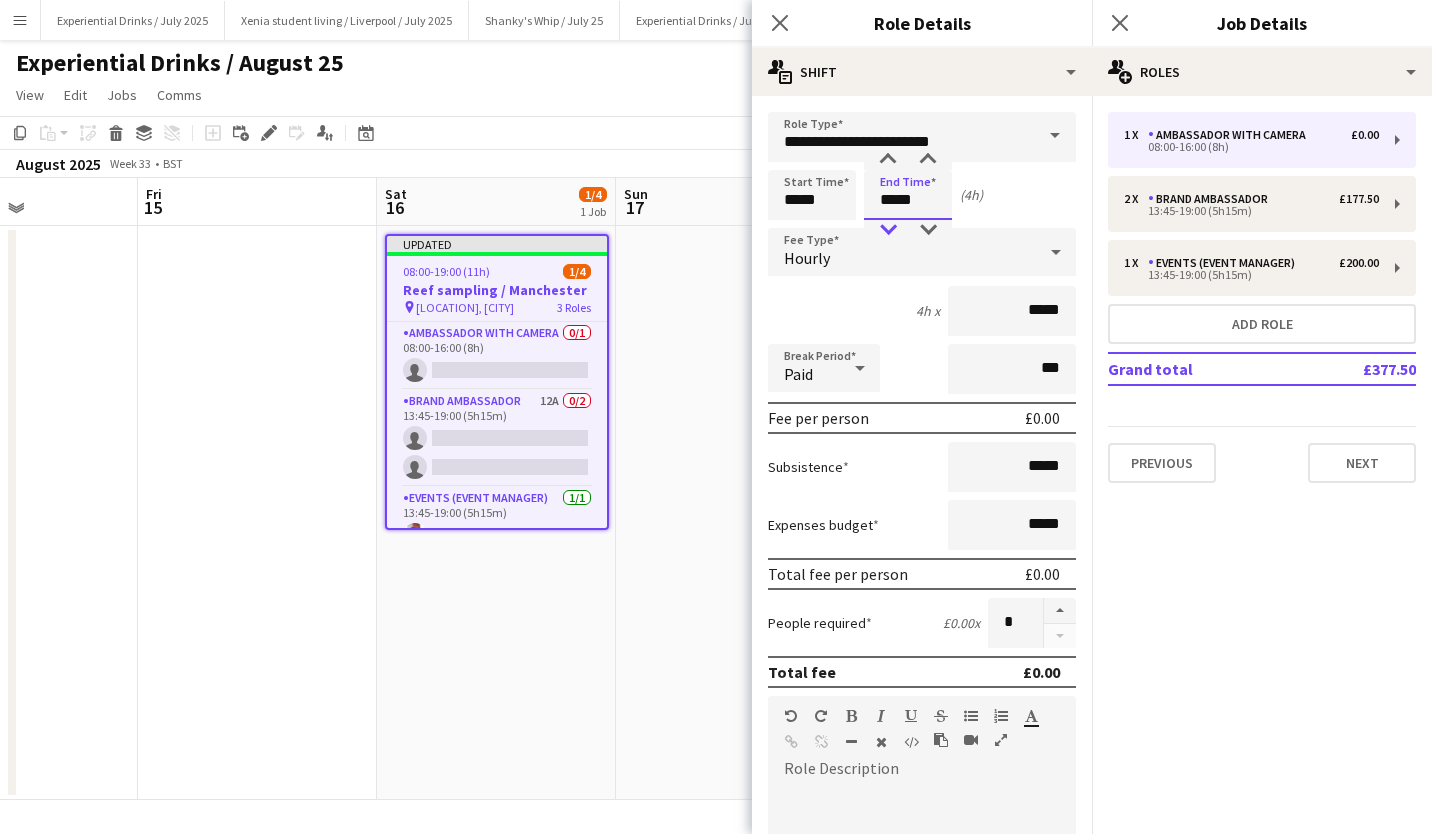 click at bounding box center (888, 230) 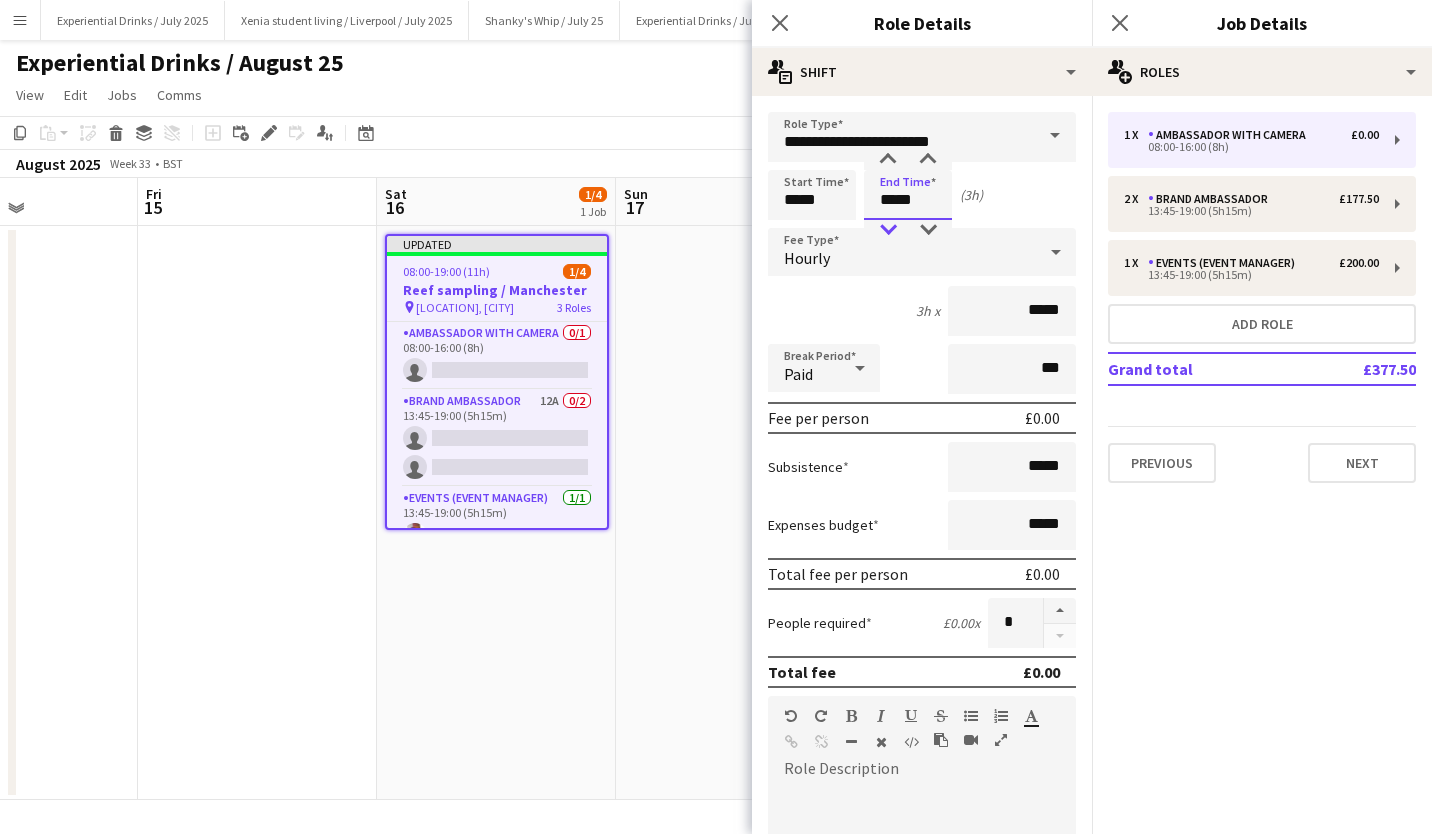 click at bounding box center [888, 230] 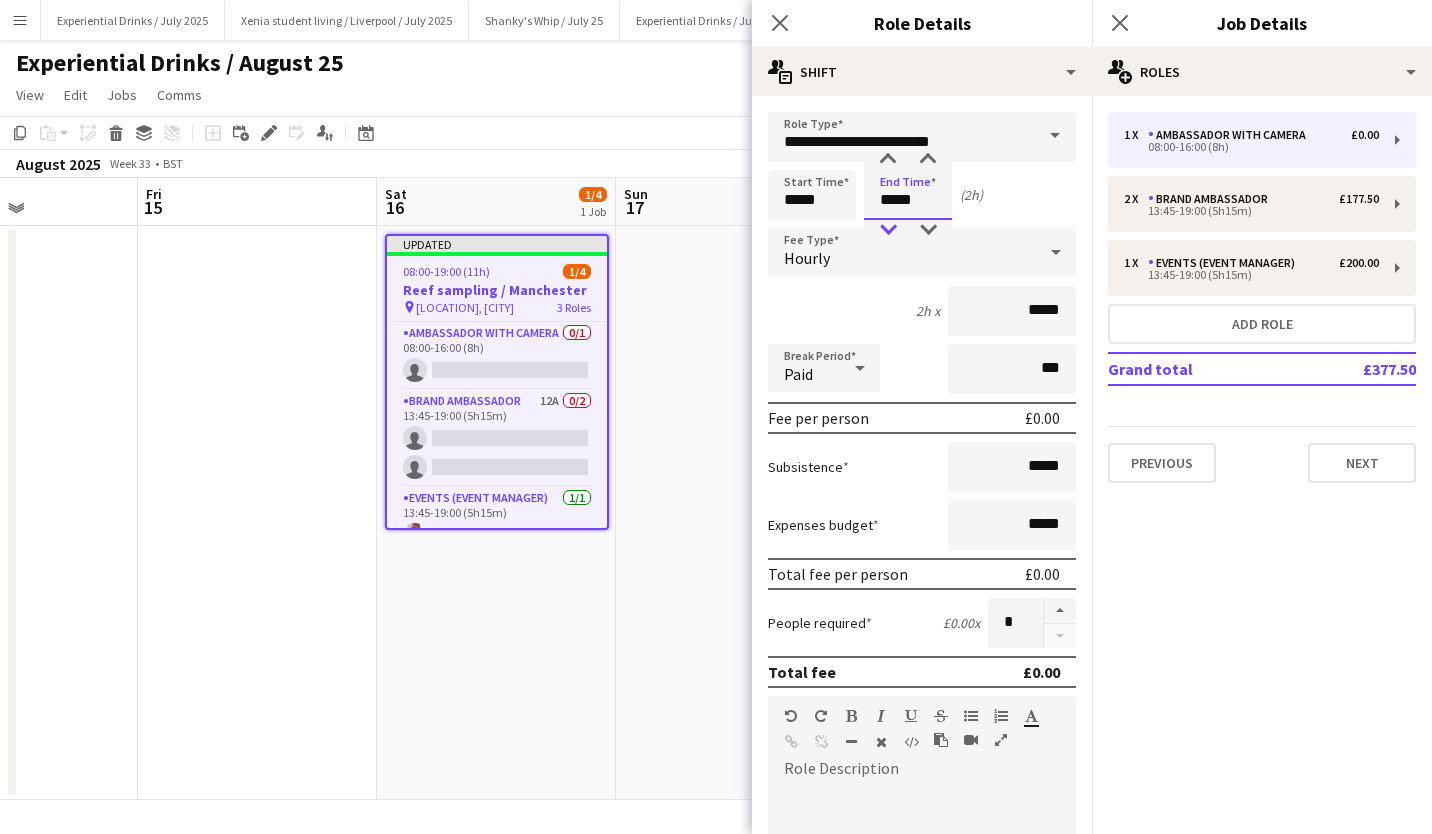 click at bounding box center [888, 230] 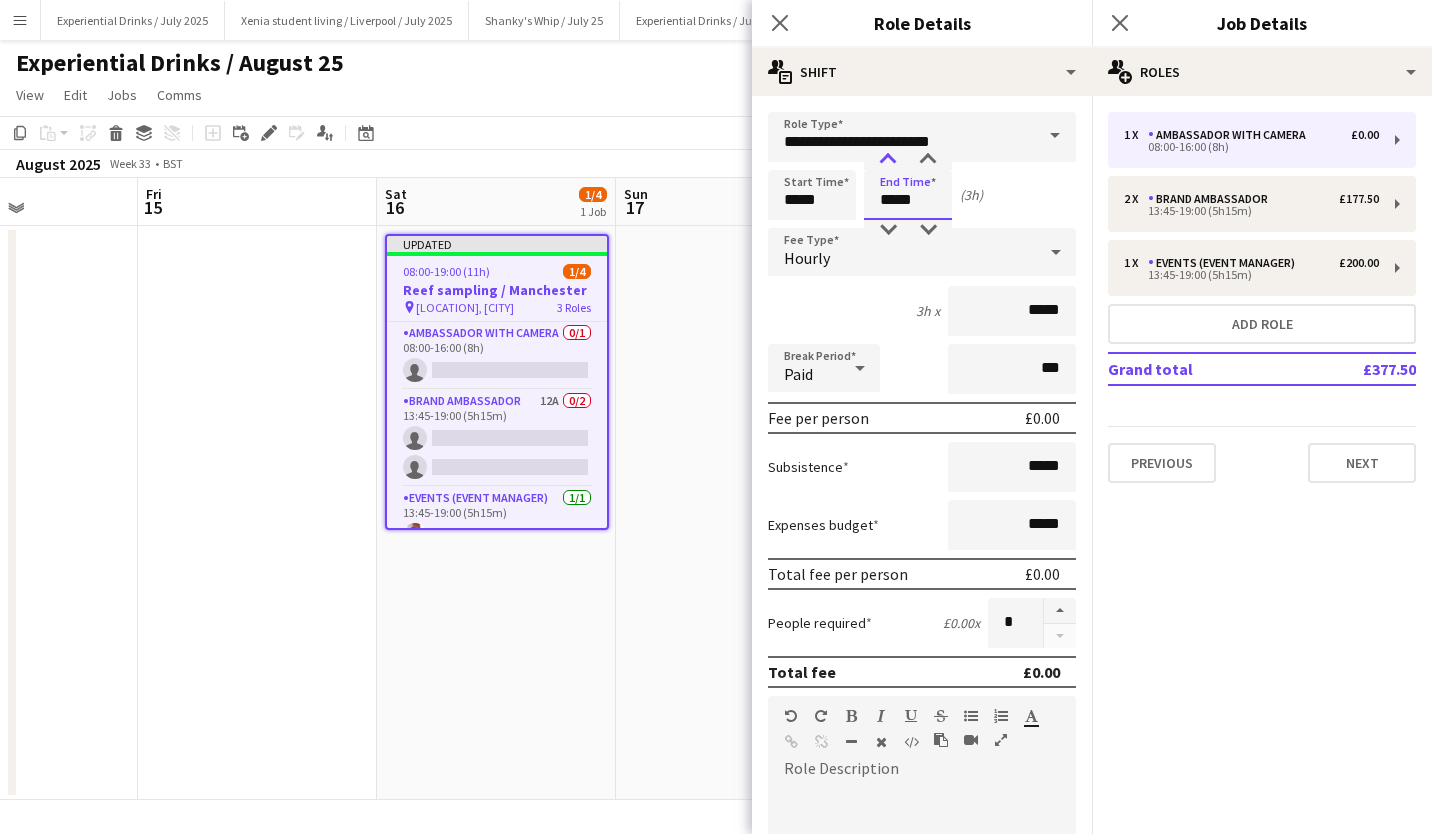 click at bounding box center [888, 160] 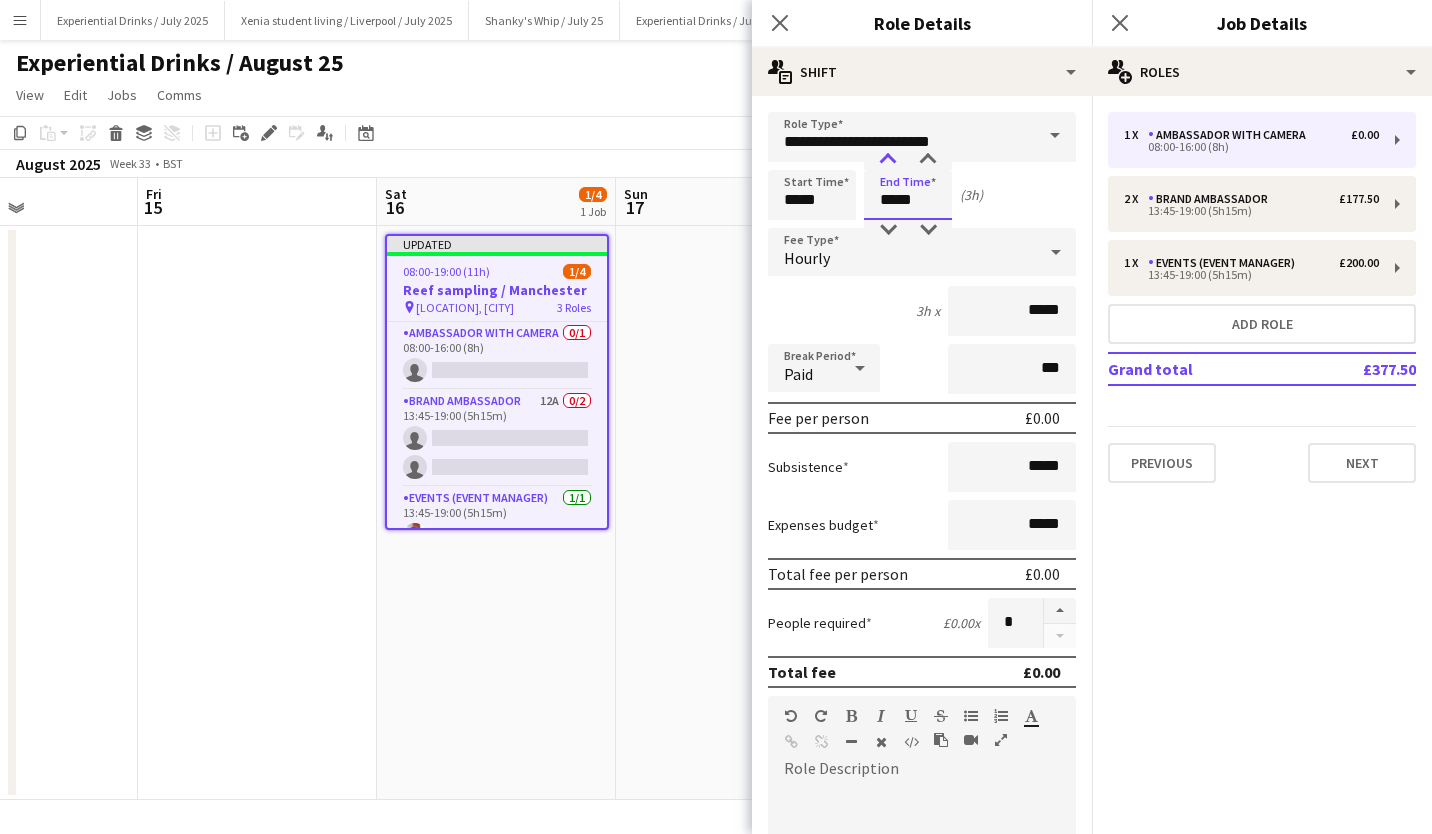 type on "*****" 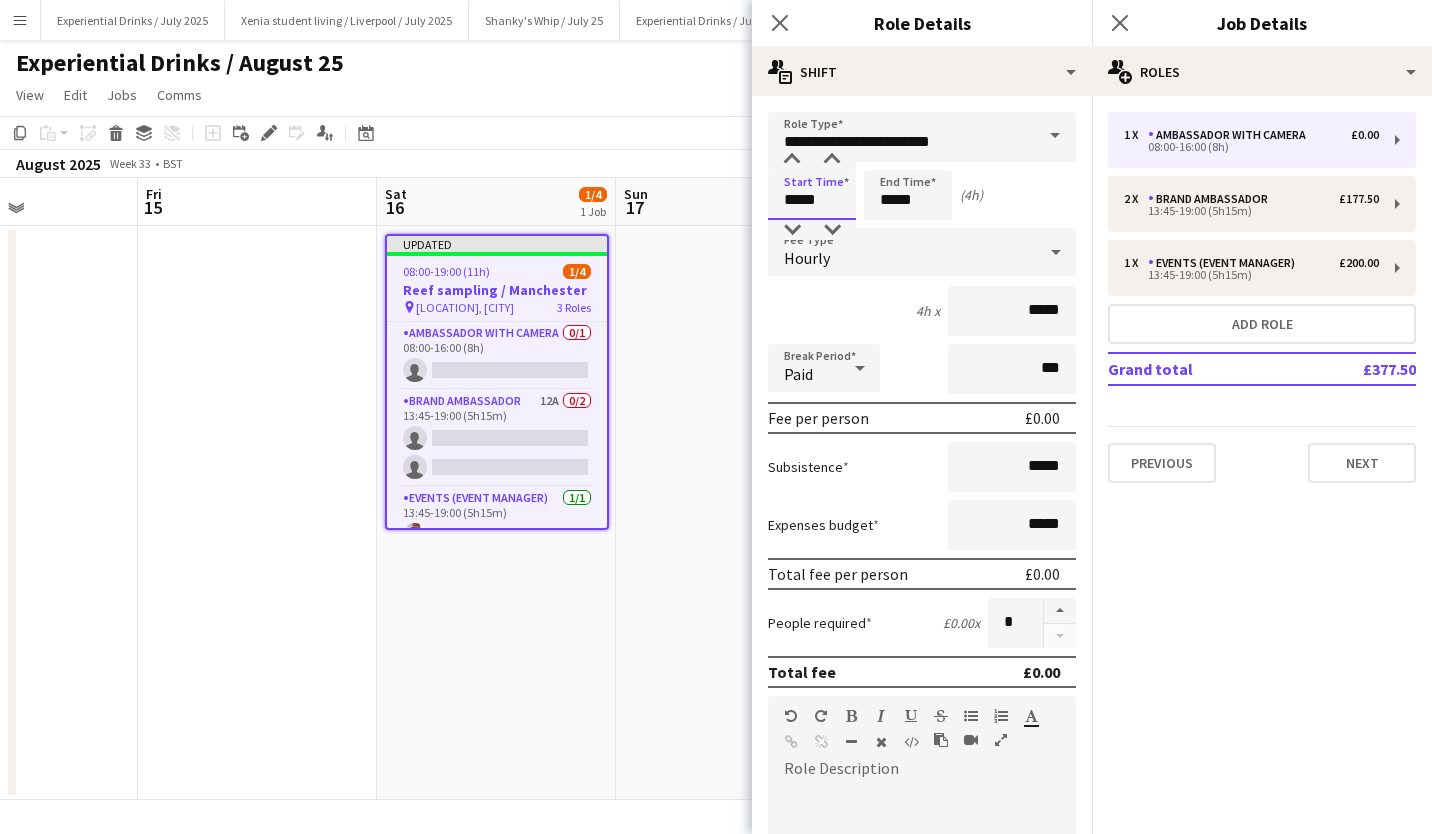 click on "*****" at bounding box center [812, 195] 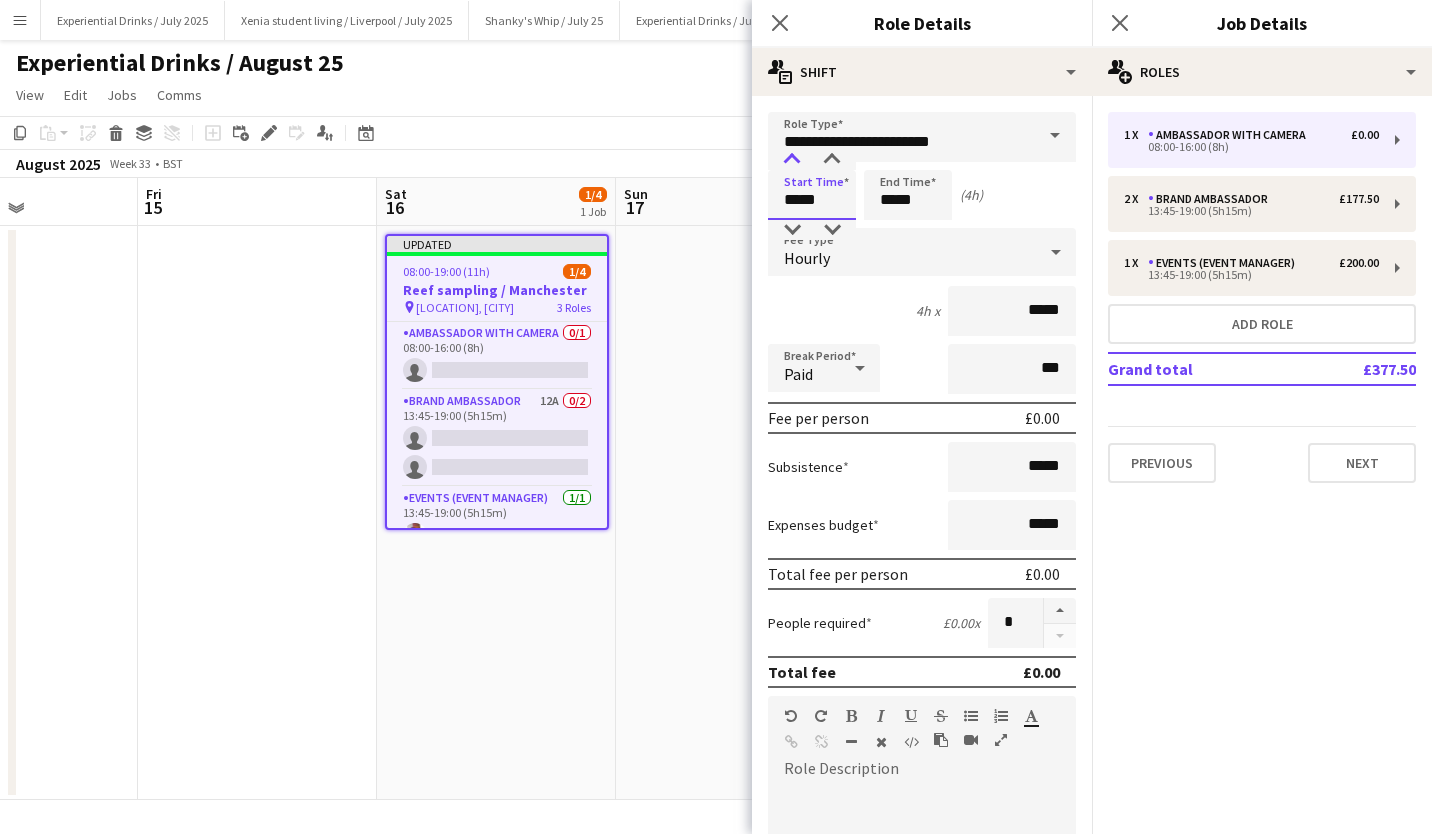 type on "*****" 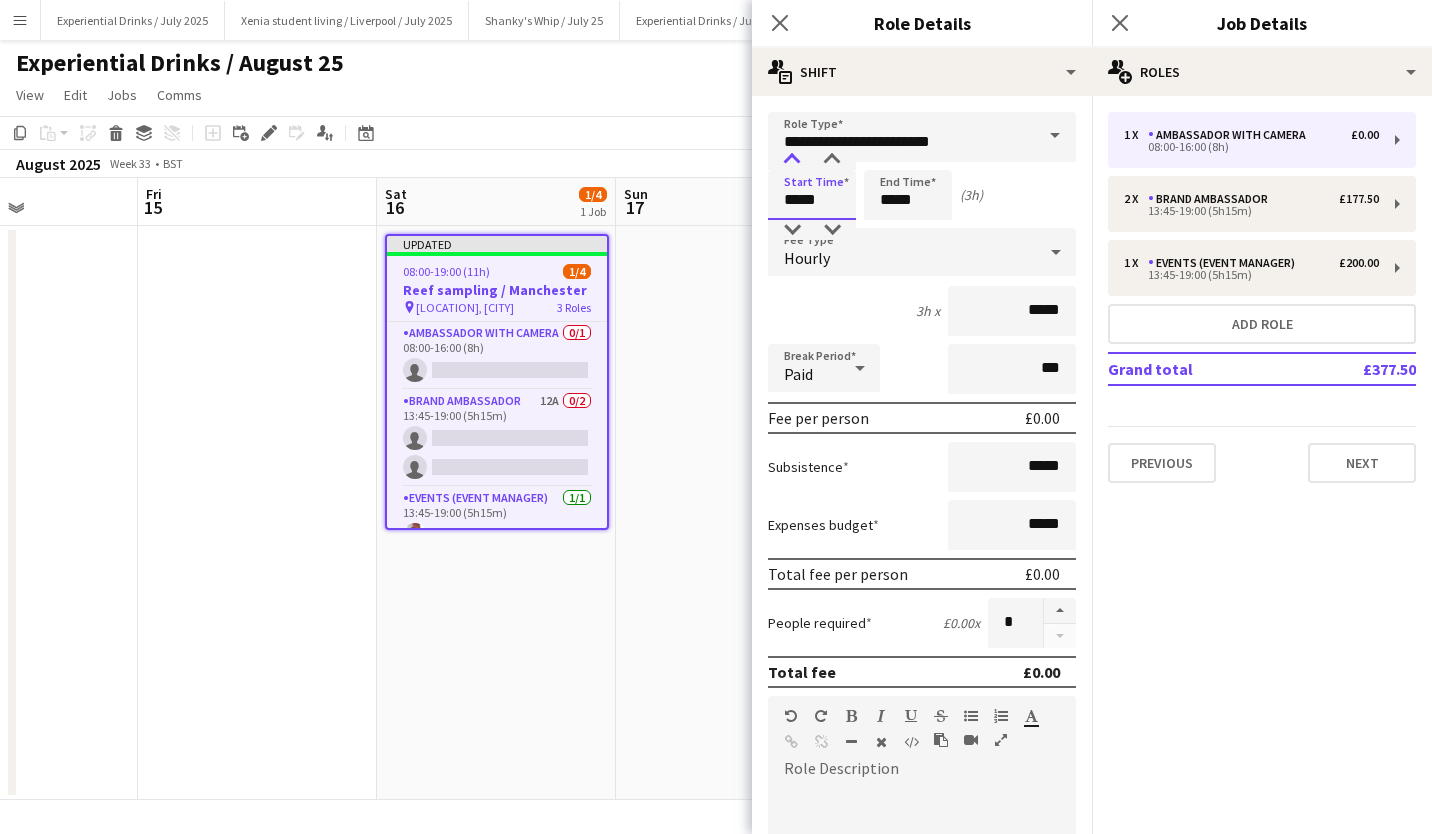 click at bounding box center (792, 160) 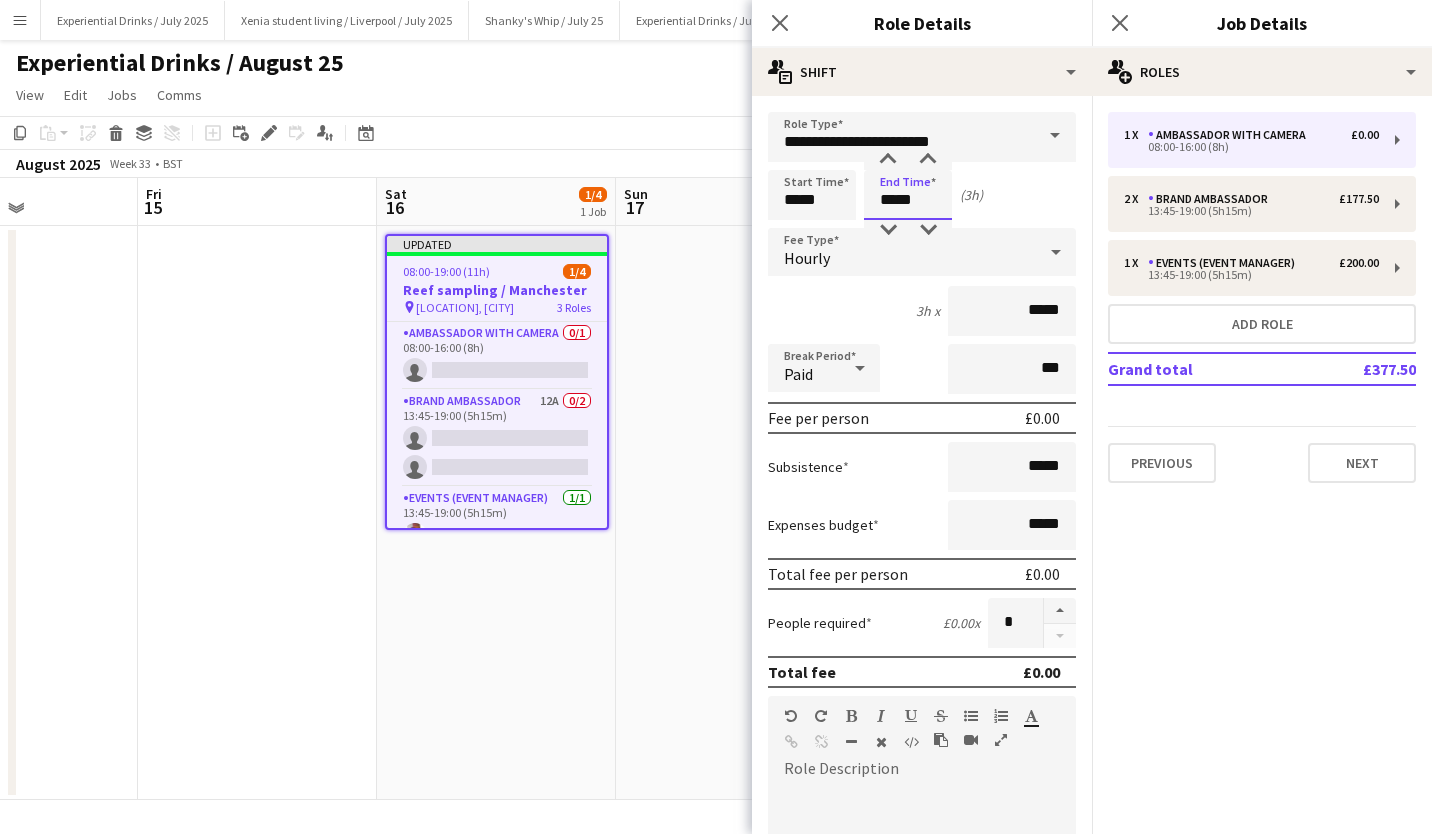 click on "*****" at bounding box center [908, 195] 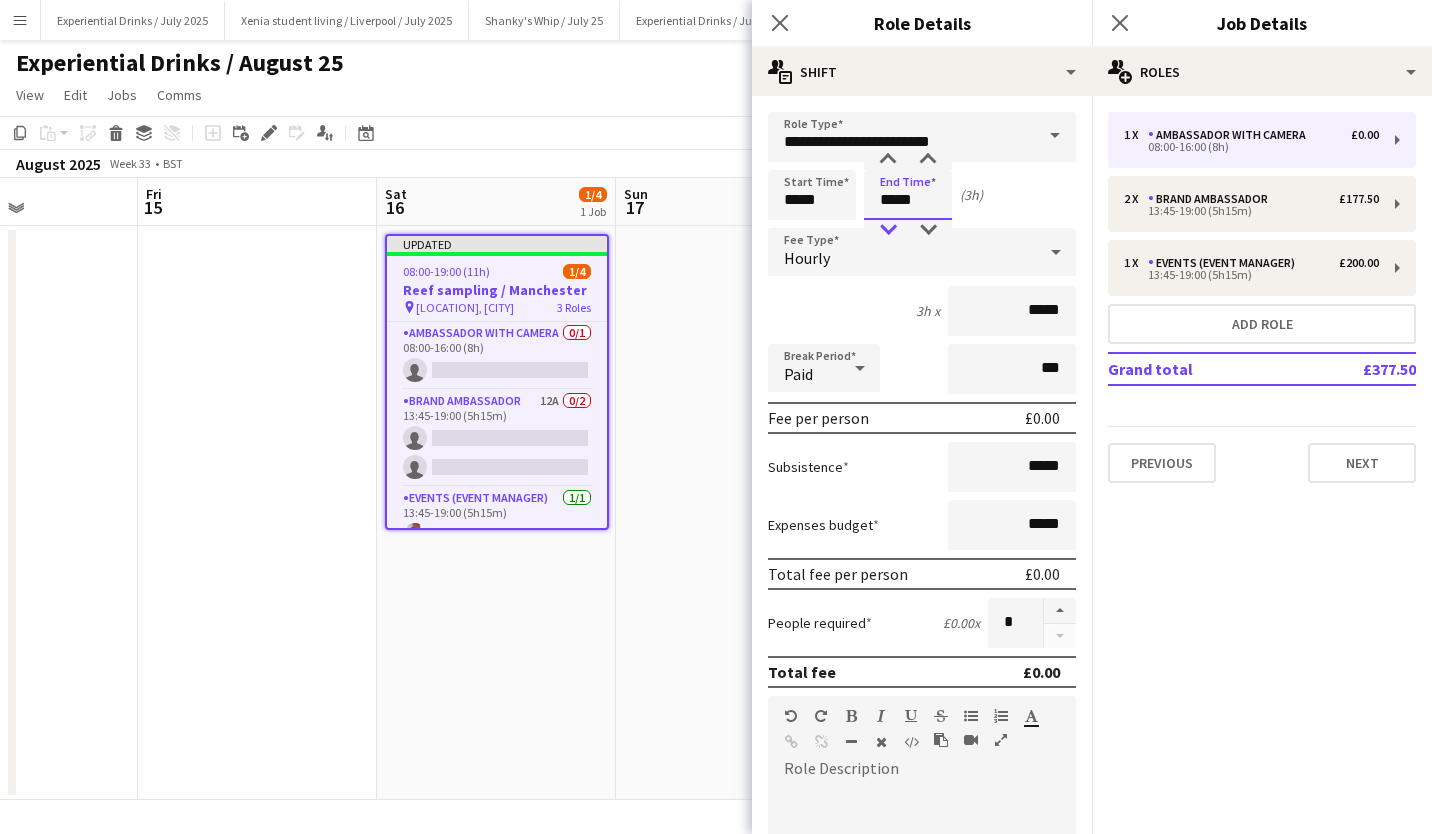 type on "*****" 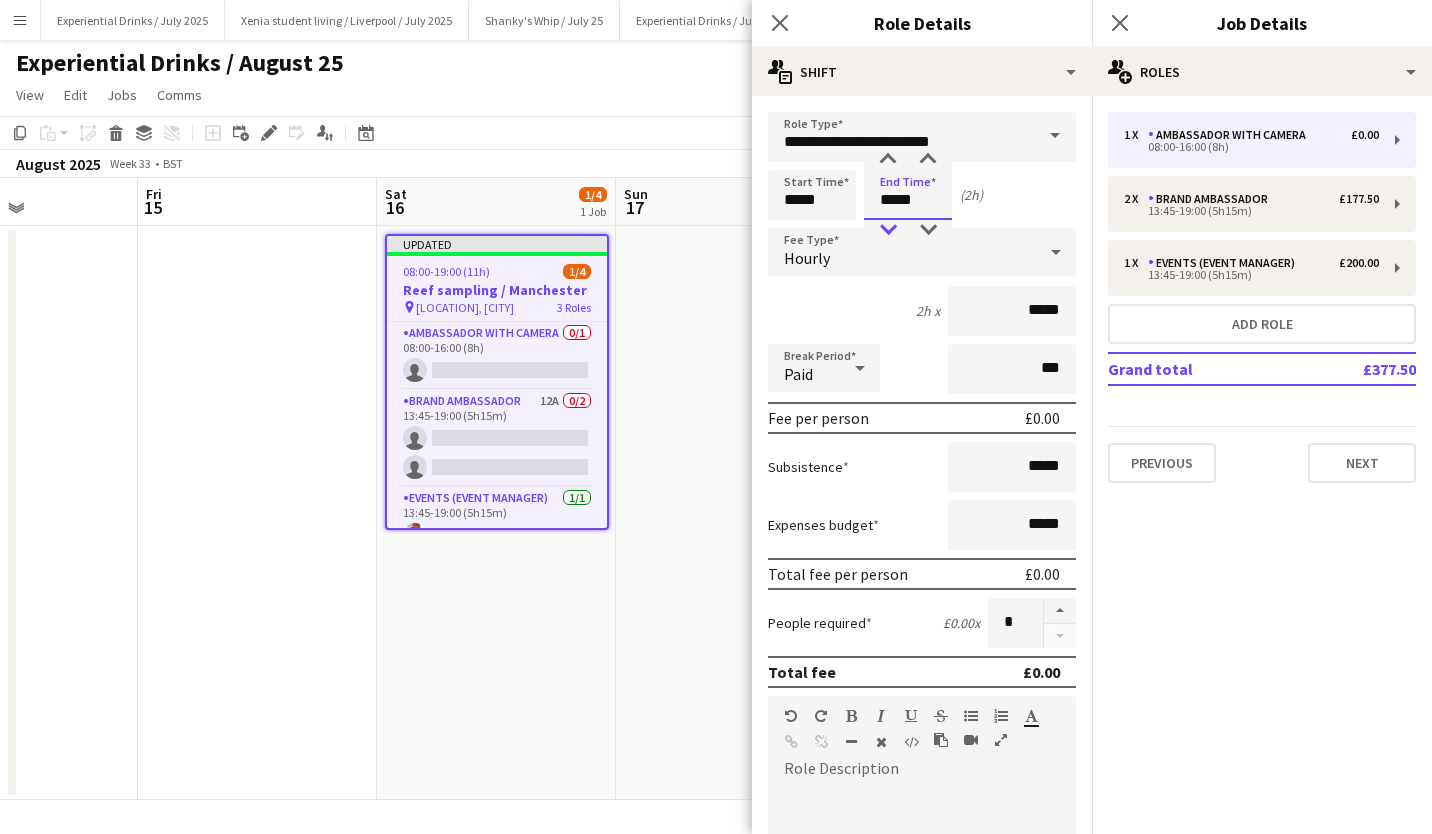 click at bounding box center (888, 230) 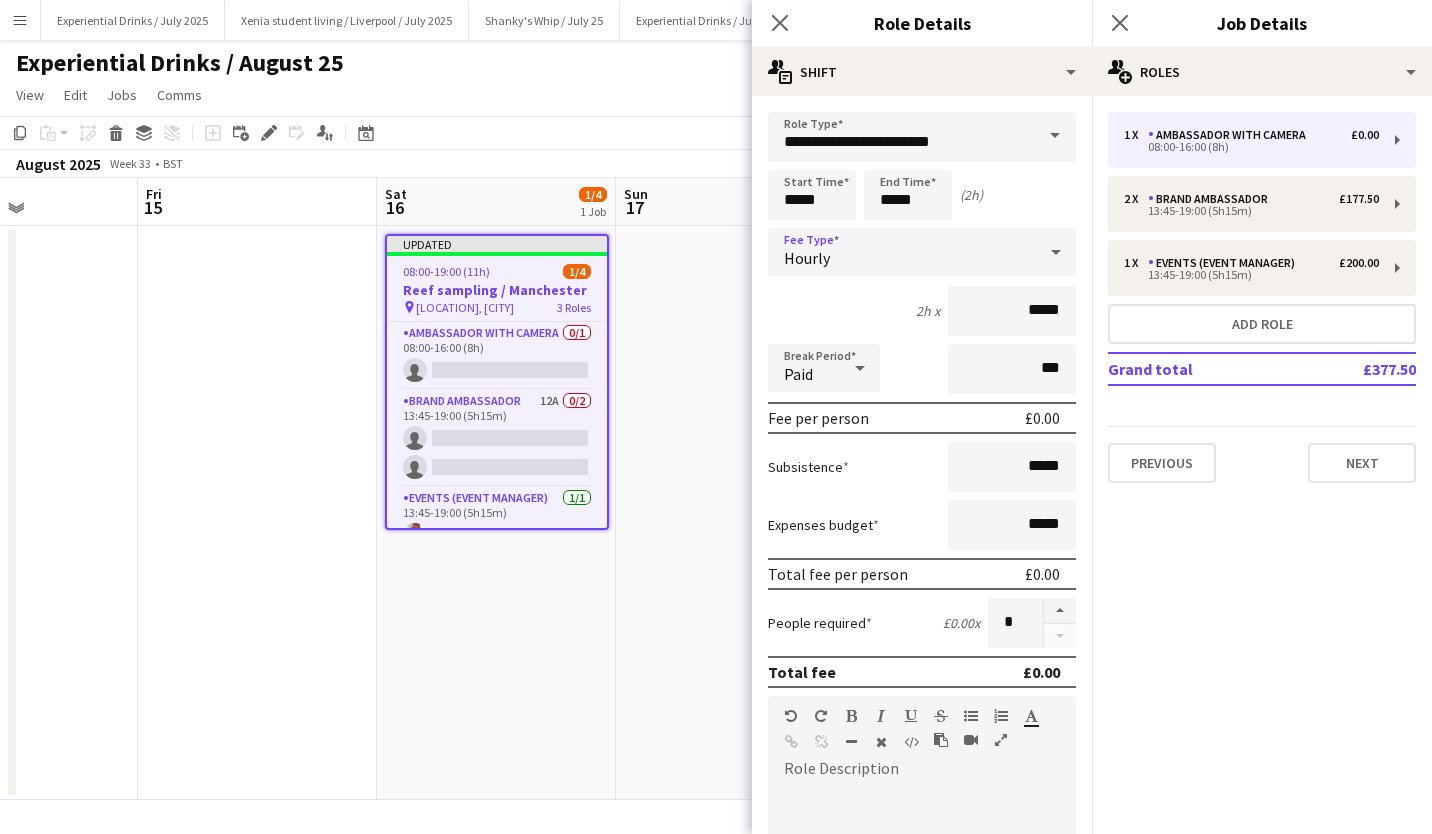 click on "Hourly" at bounding box center (902, 252) 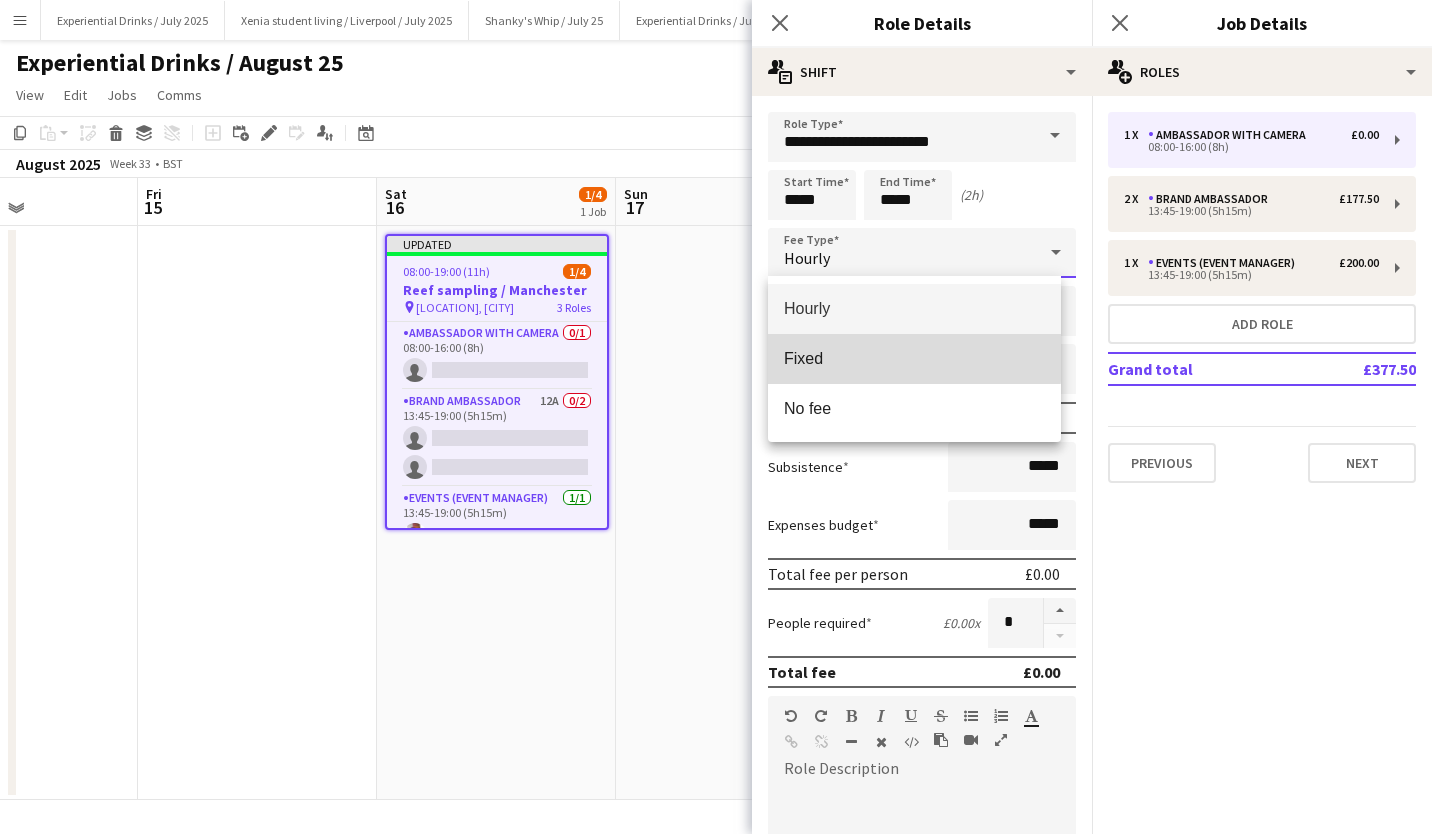 click on "Fixed" at bounding box center (914, 358) 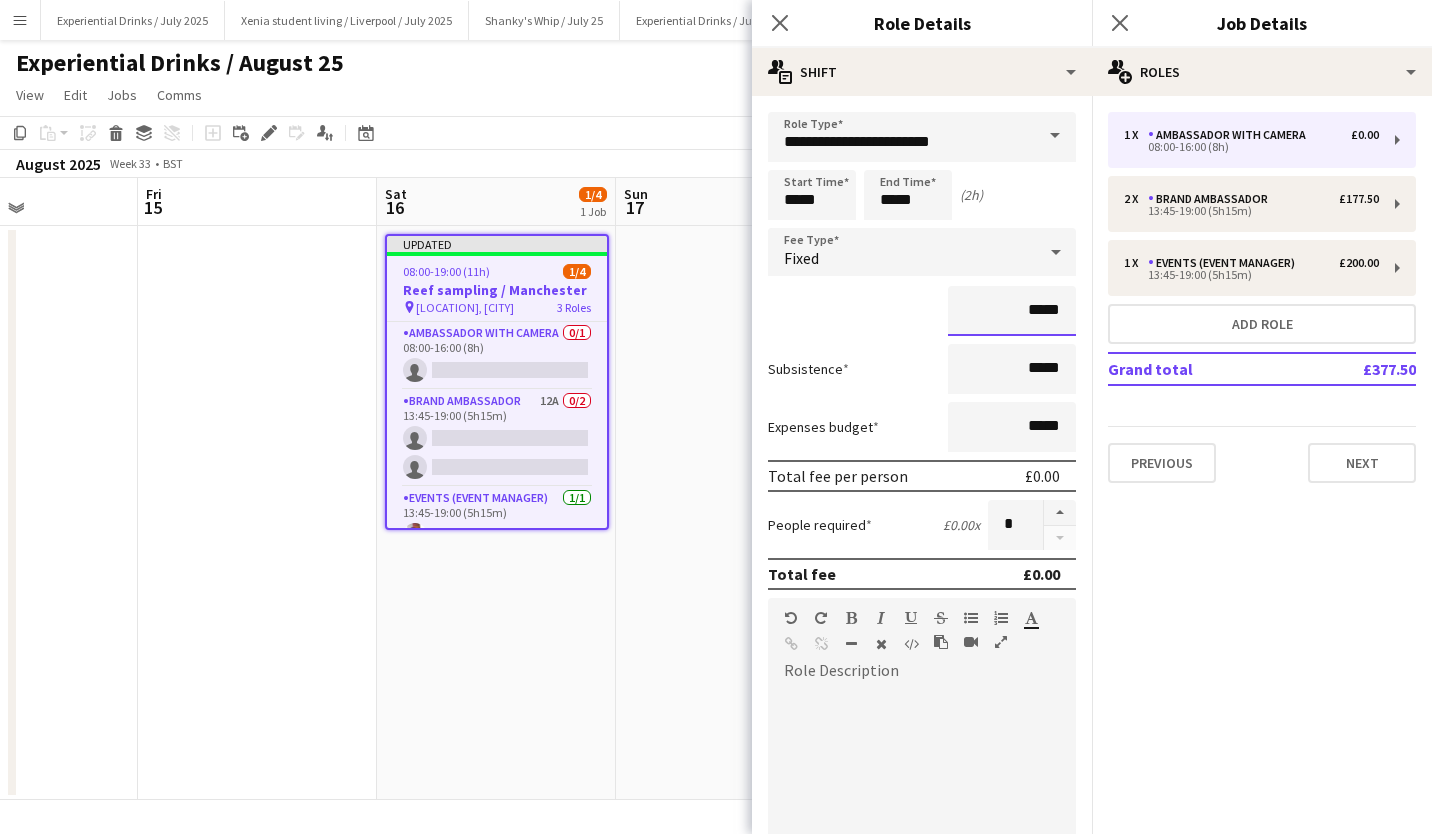 click on "*****" at bounding box center [1012, 311] 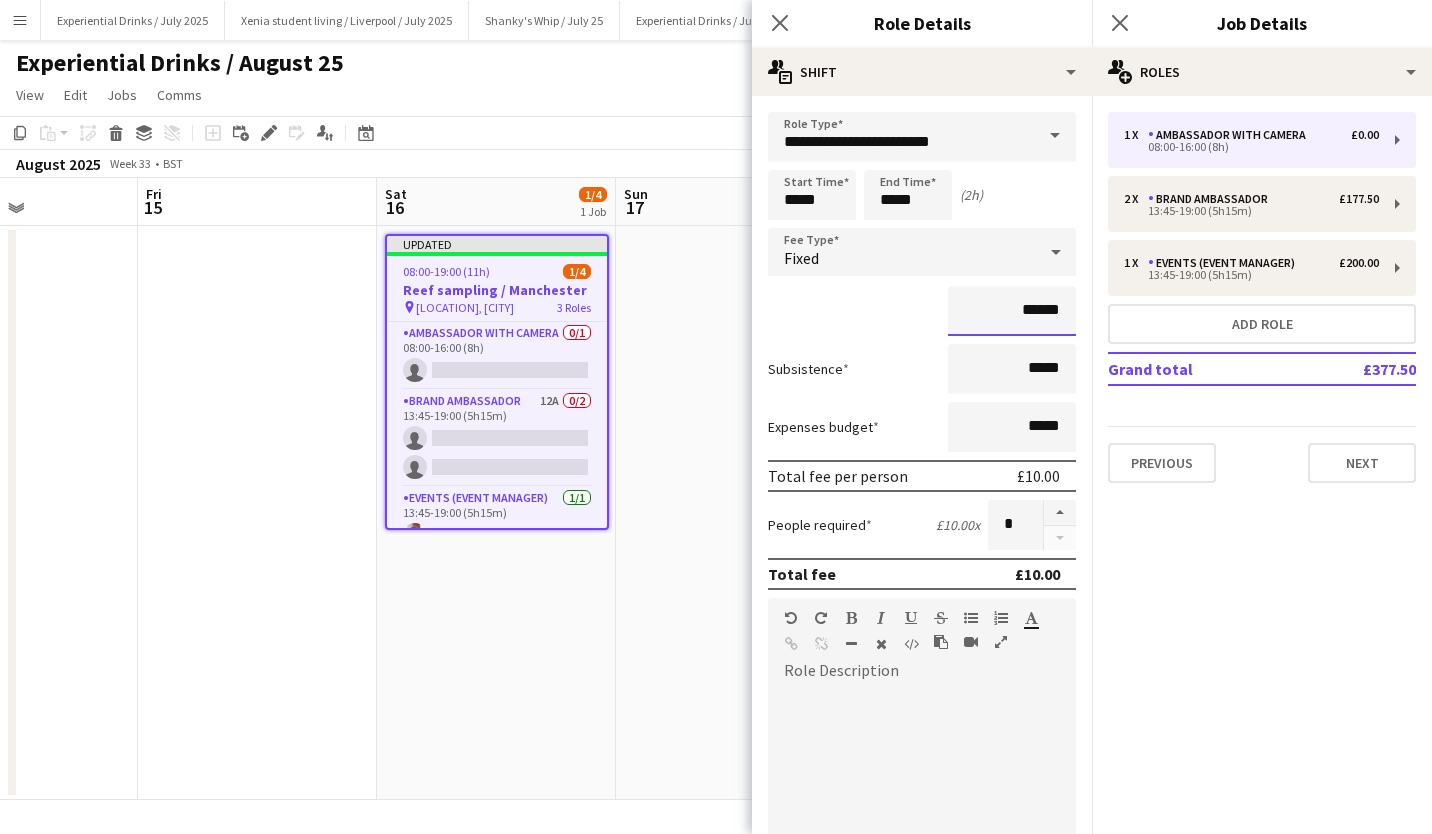 type on "******" 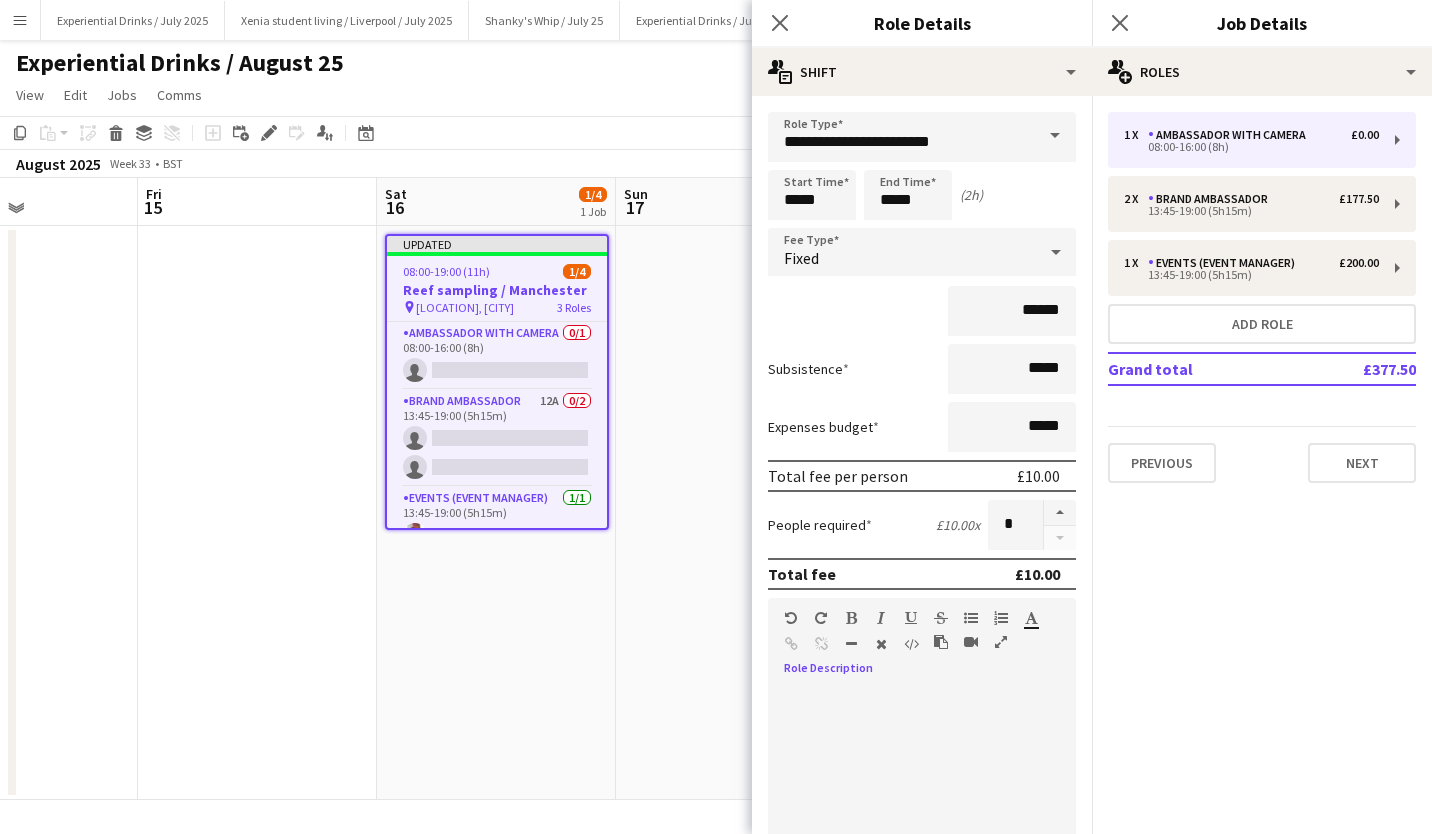 click at bounding box center [922, 807] 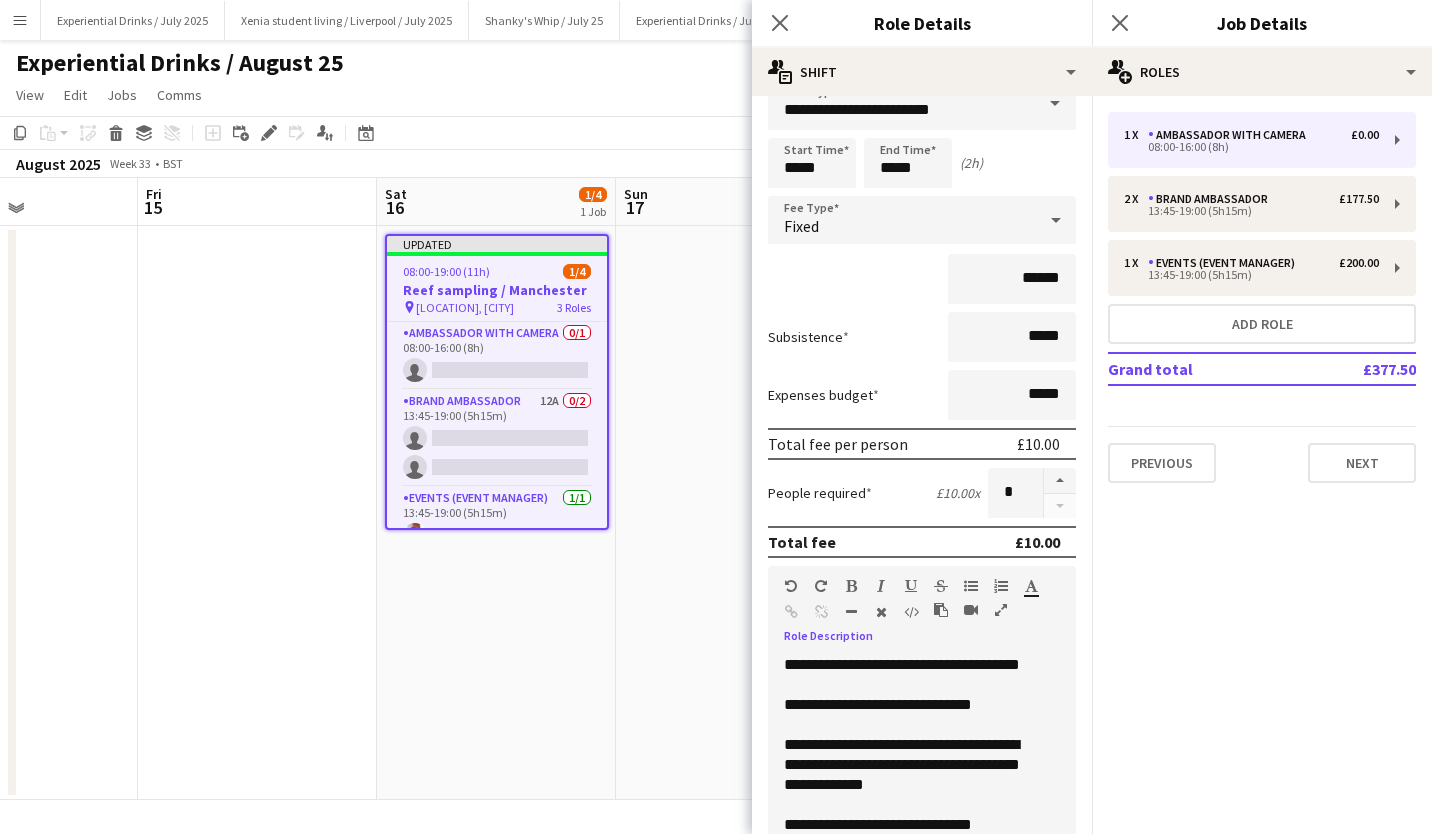 scroll, scrollTop: 133, scrollLeft: 0, axis: vertical 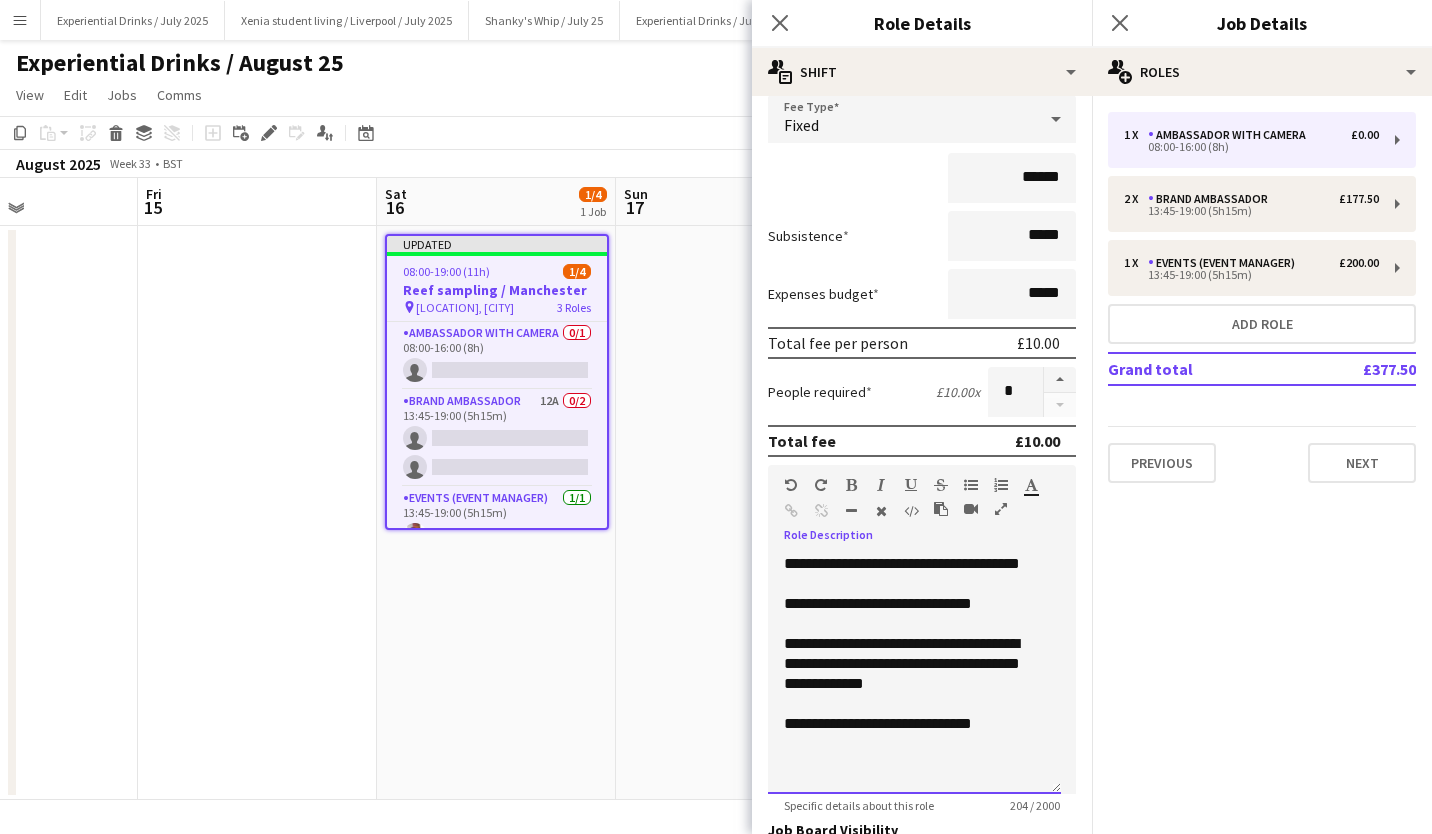 click on "**********" at bounding box center (914, 724) 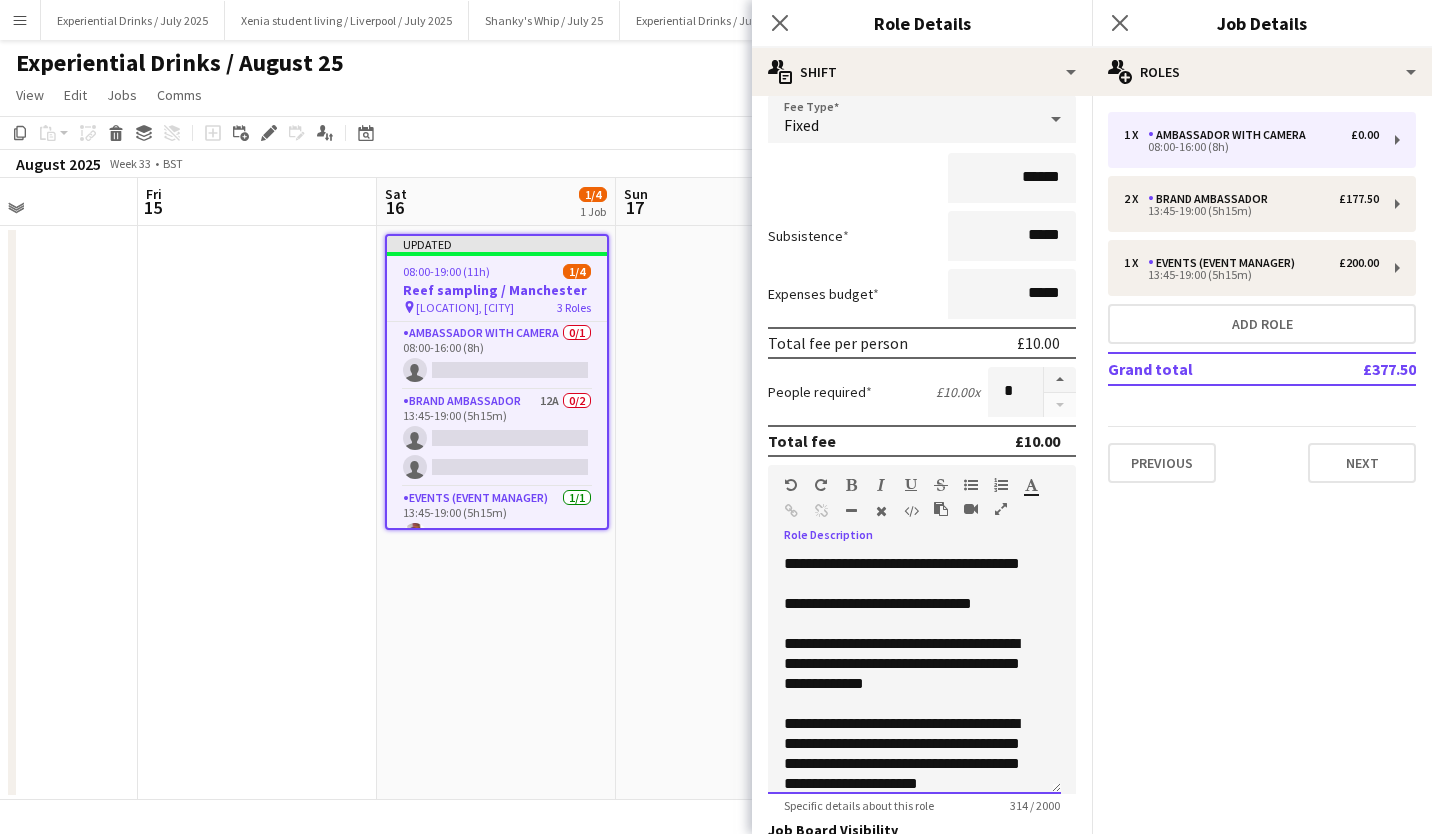 scroll, scrollTop: 36, scrollLeft: 0, axis: vertical 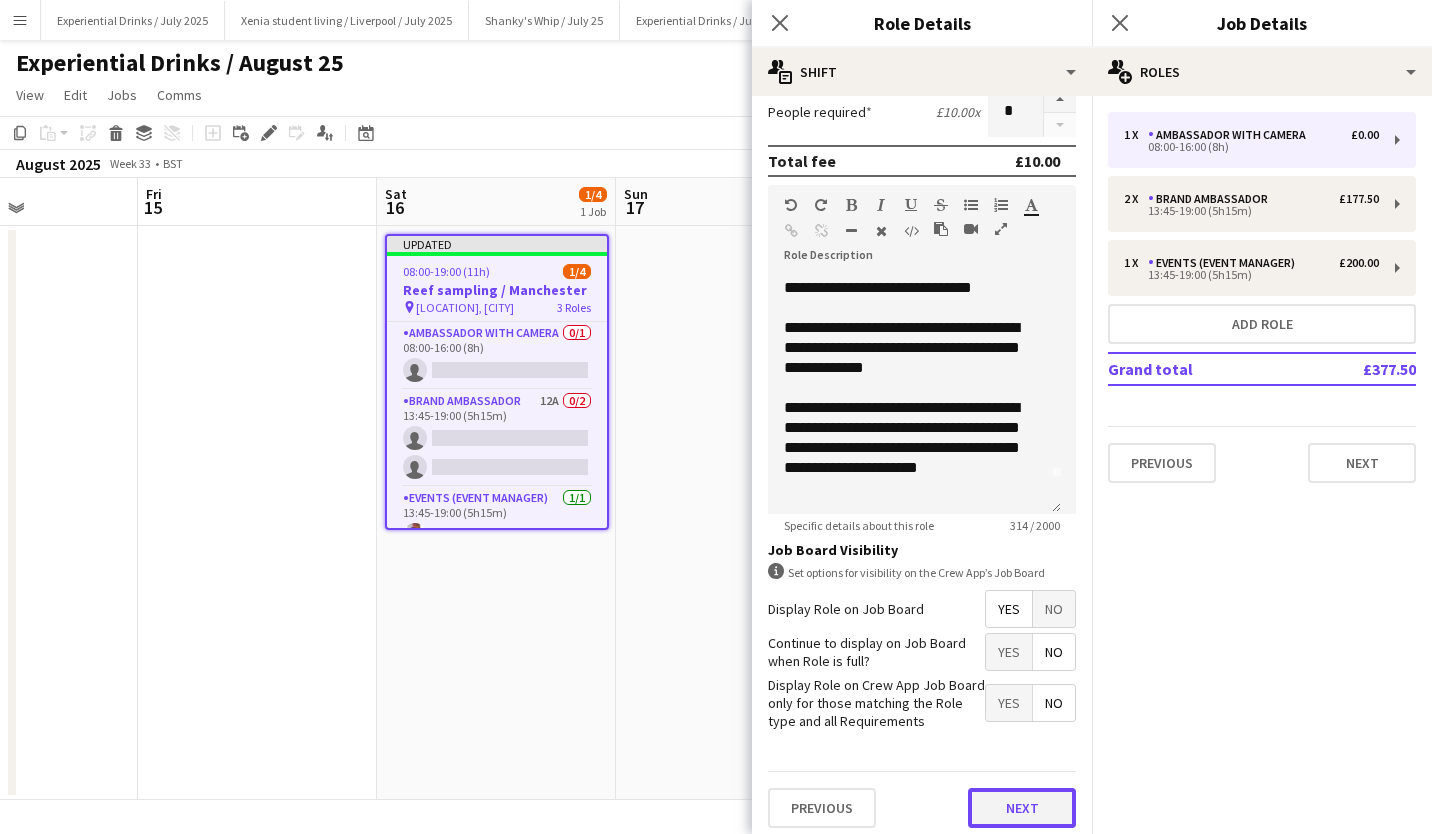click on "Next" at bounding box center [1022, 808] 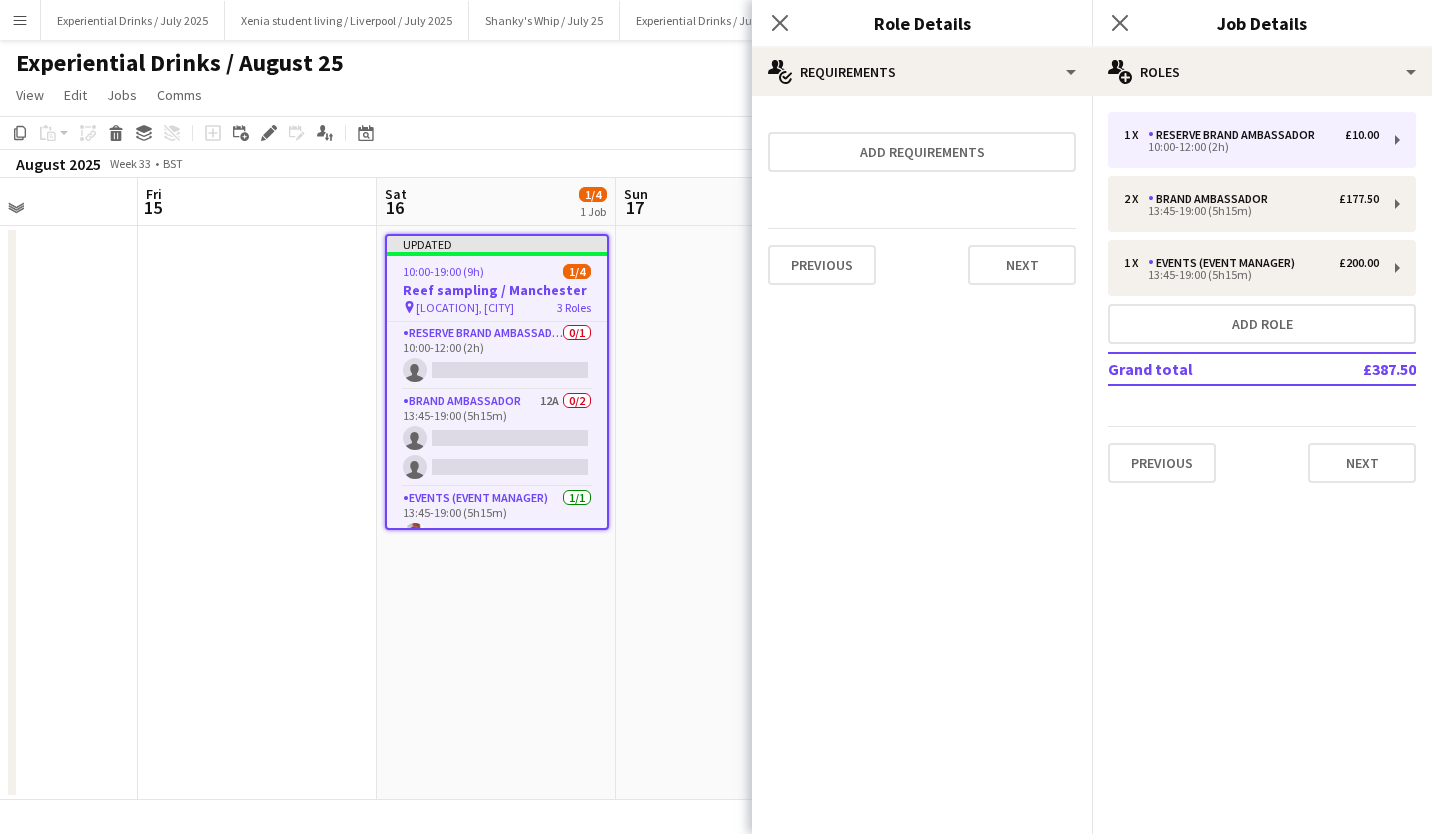 scroll, scrollTop: 0, scrollLeft: 0, axis: both 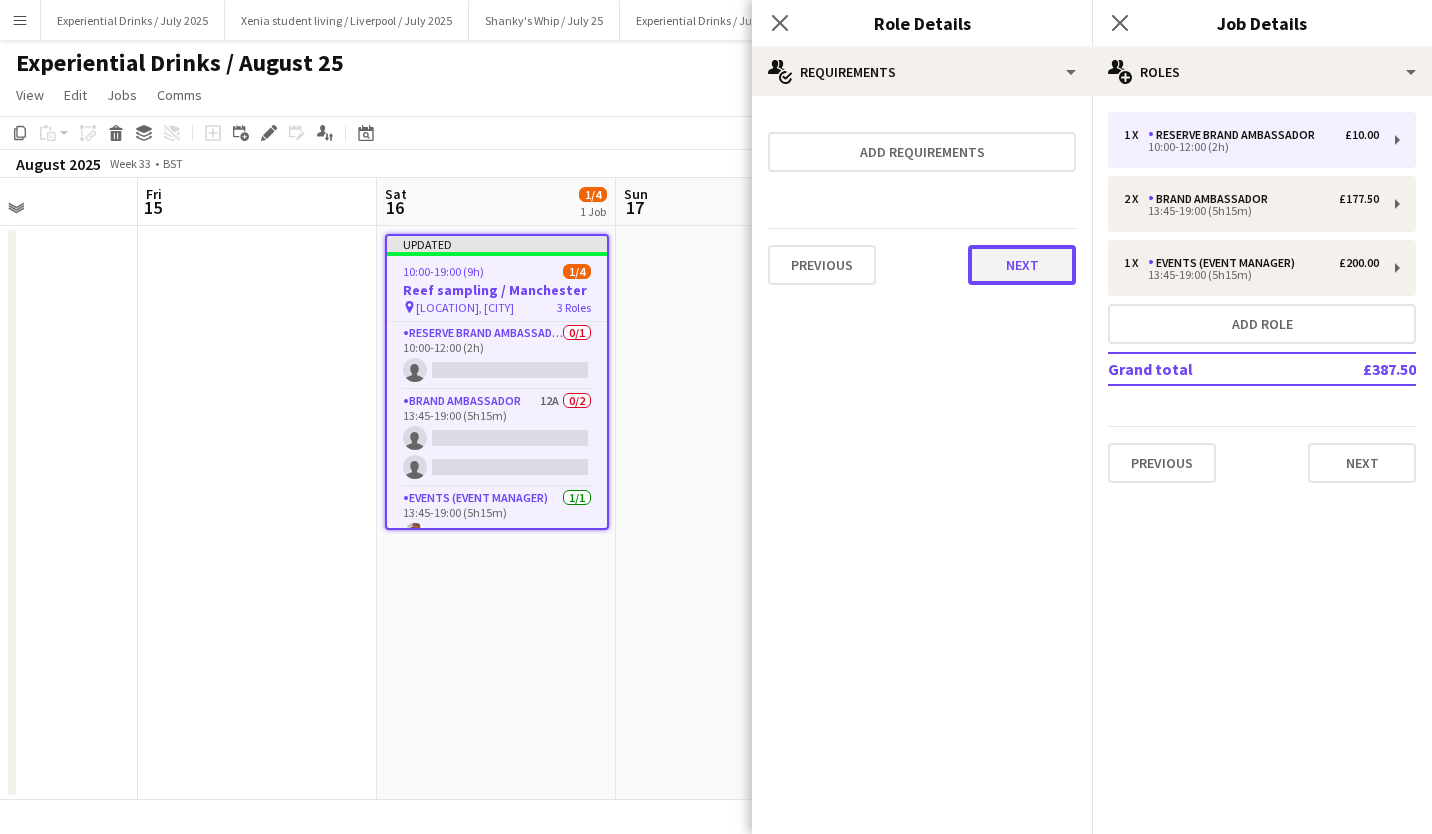 click on "Next" at bounding box center [1022, 265] 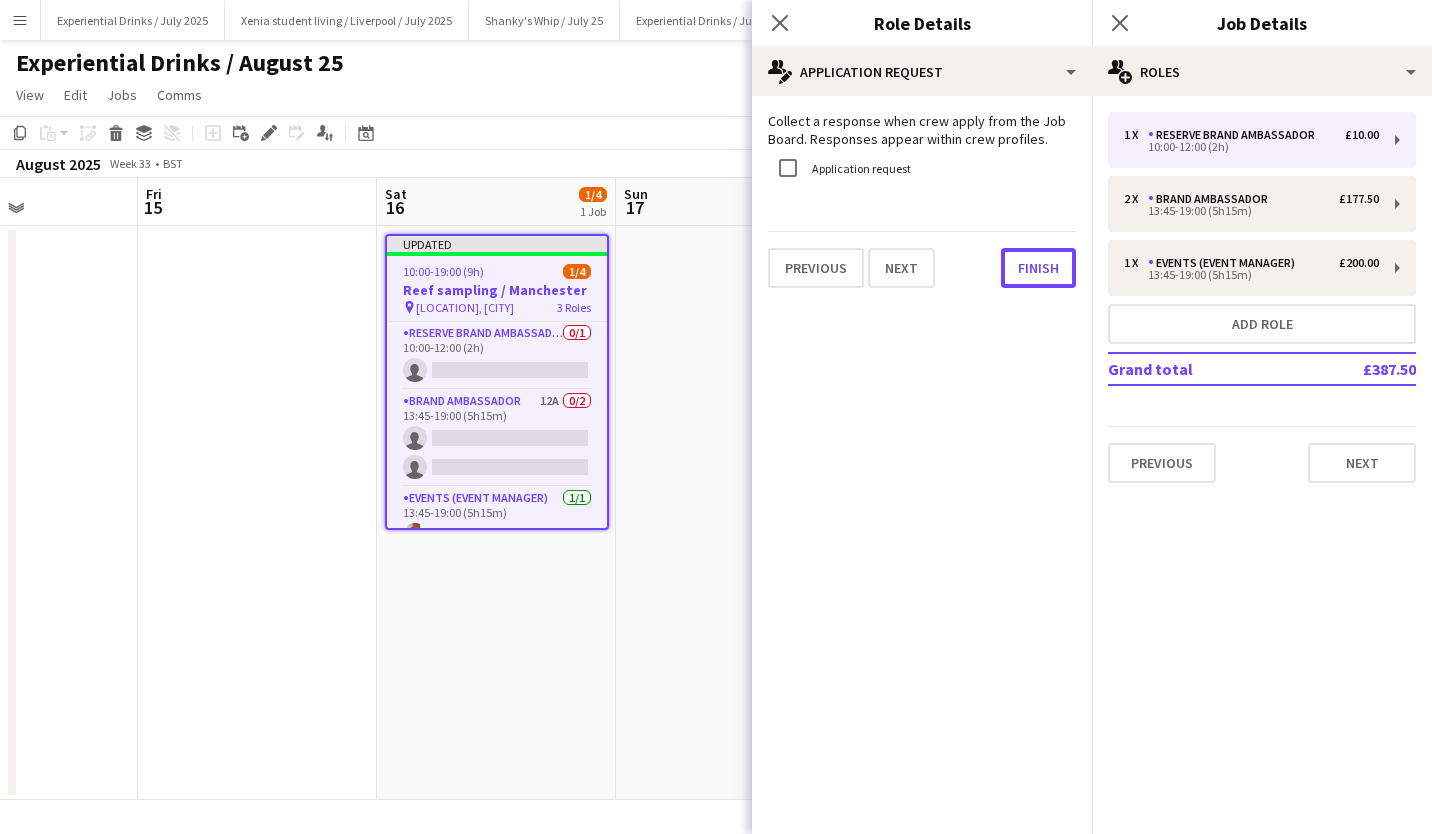 click on "Finish" at bounding box center (1038, 268) 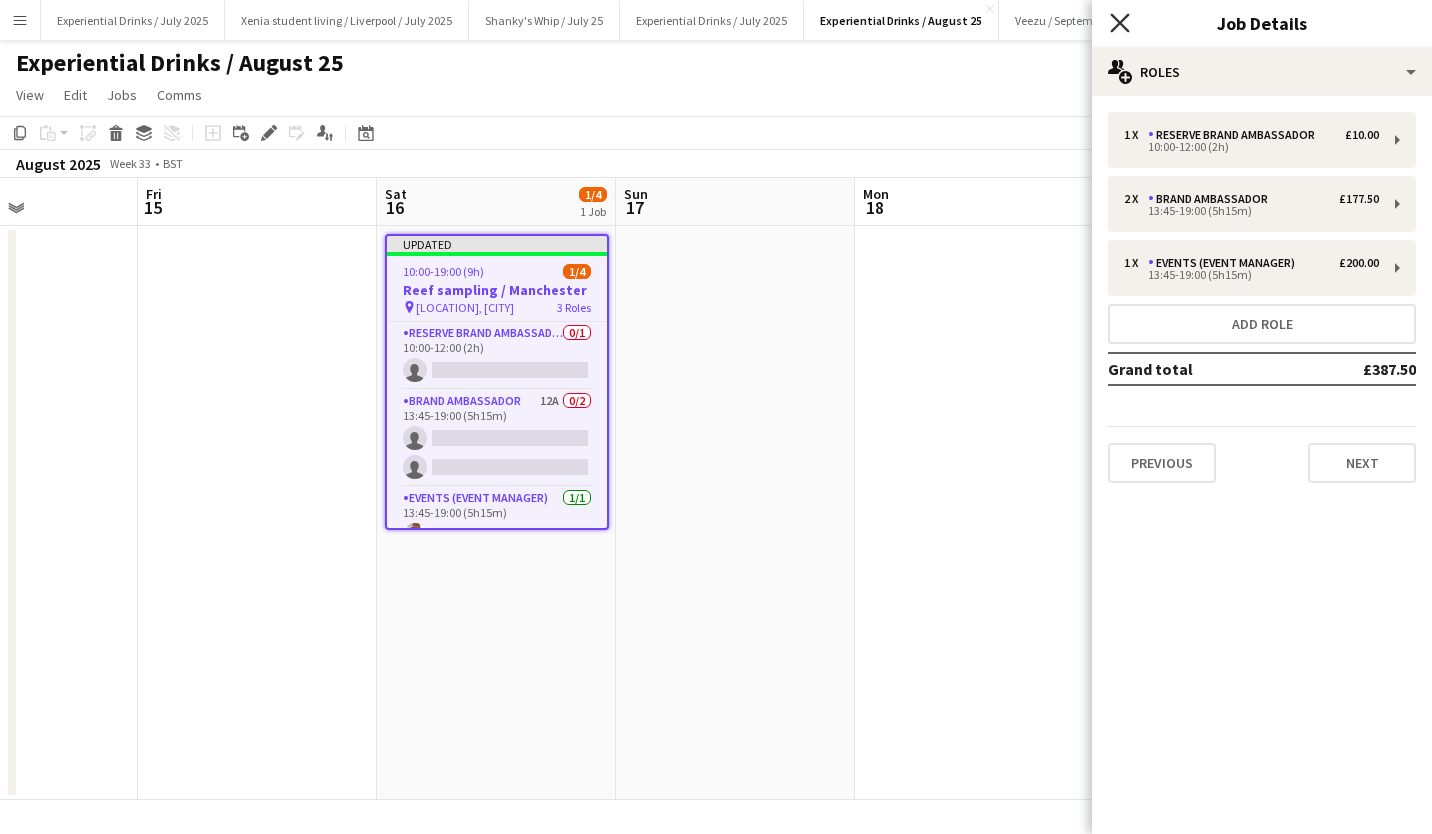 click on "Close pop-in" 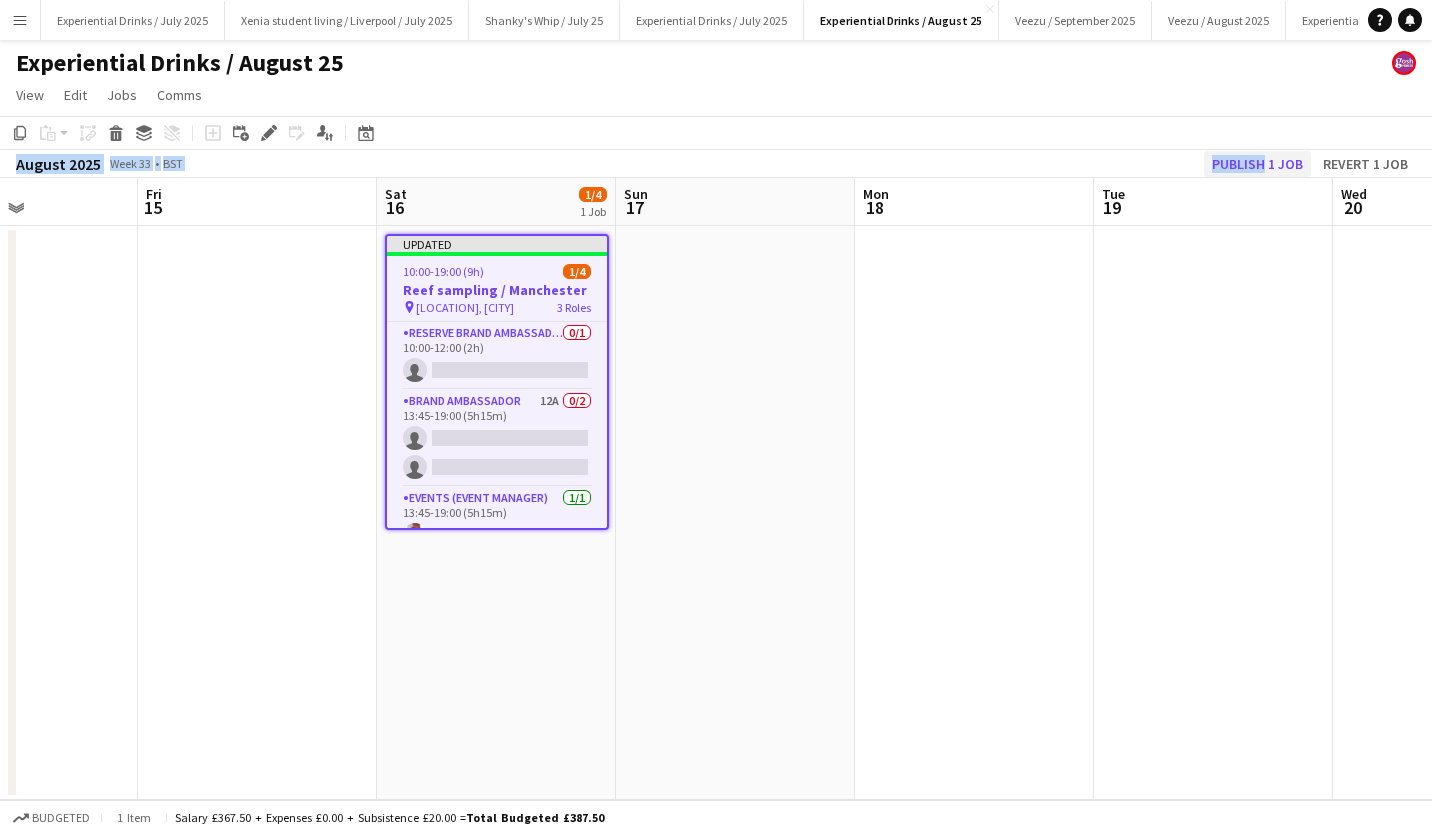 drag, startPoint x: 1181, startPoint y: 115, endPoint x: 1263, endPoint y: 173, distance: 100.43903 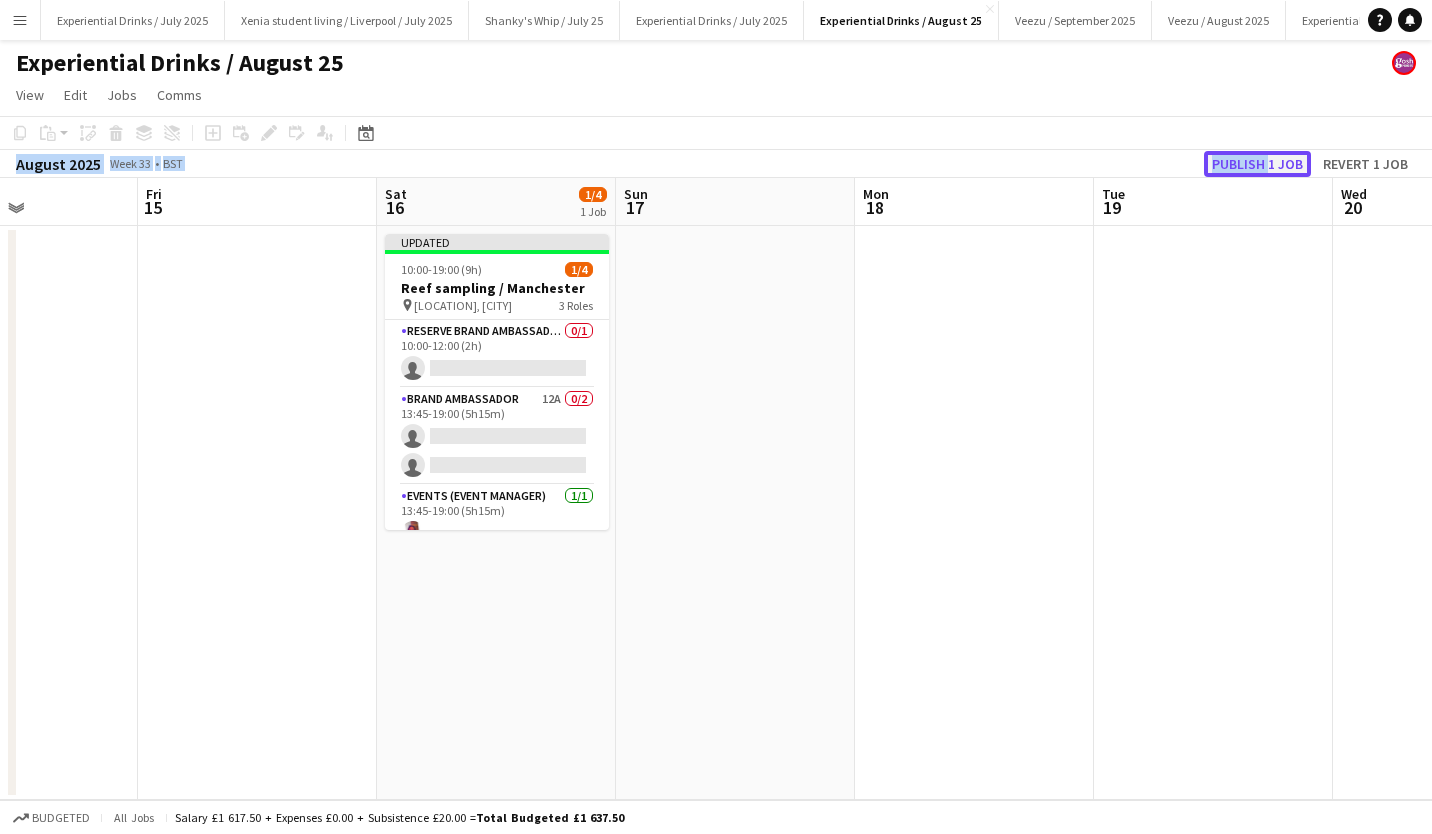 click on "Publish 1 job" 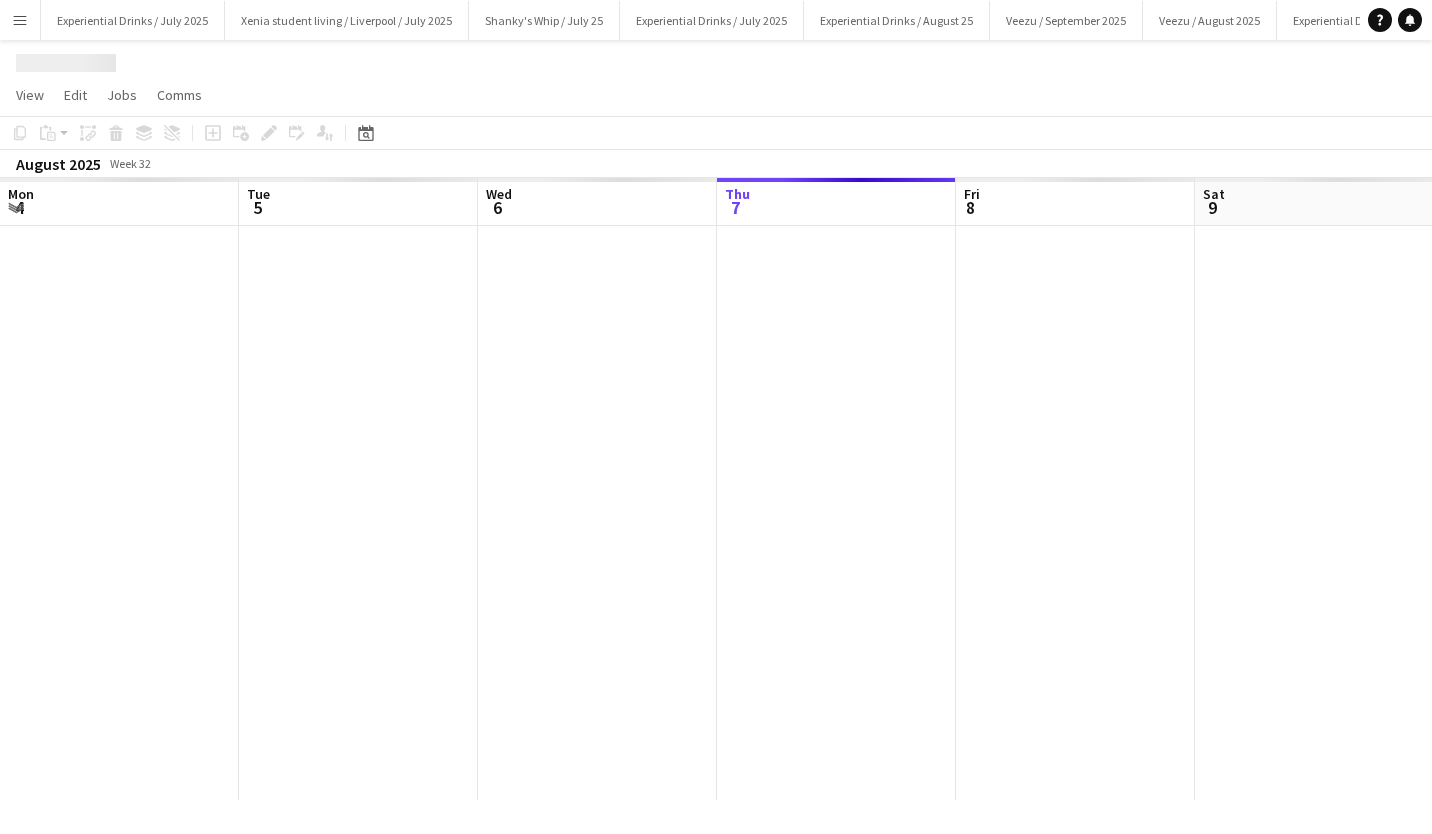 scroll, scrollTop: 0, scrollLeft: 0, axis: both 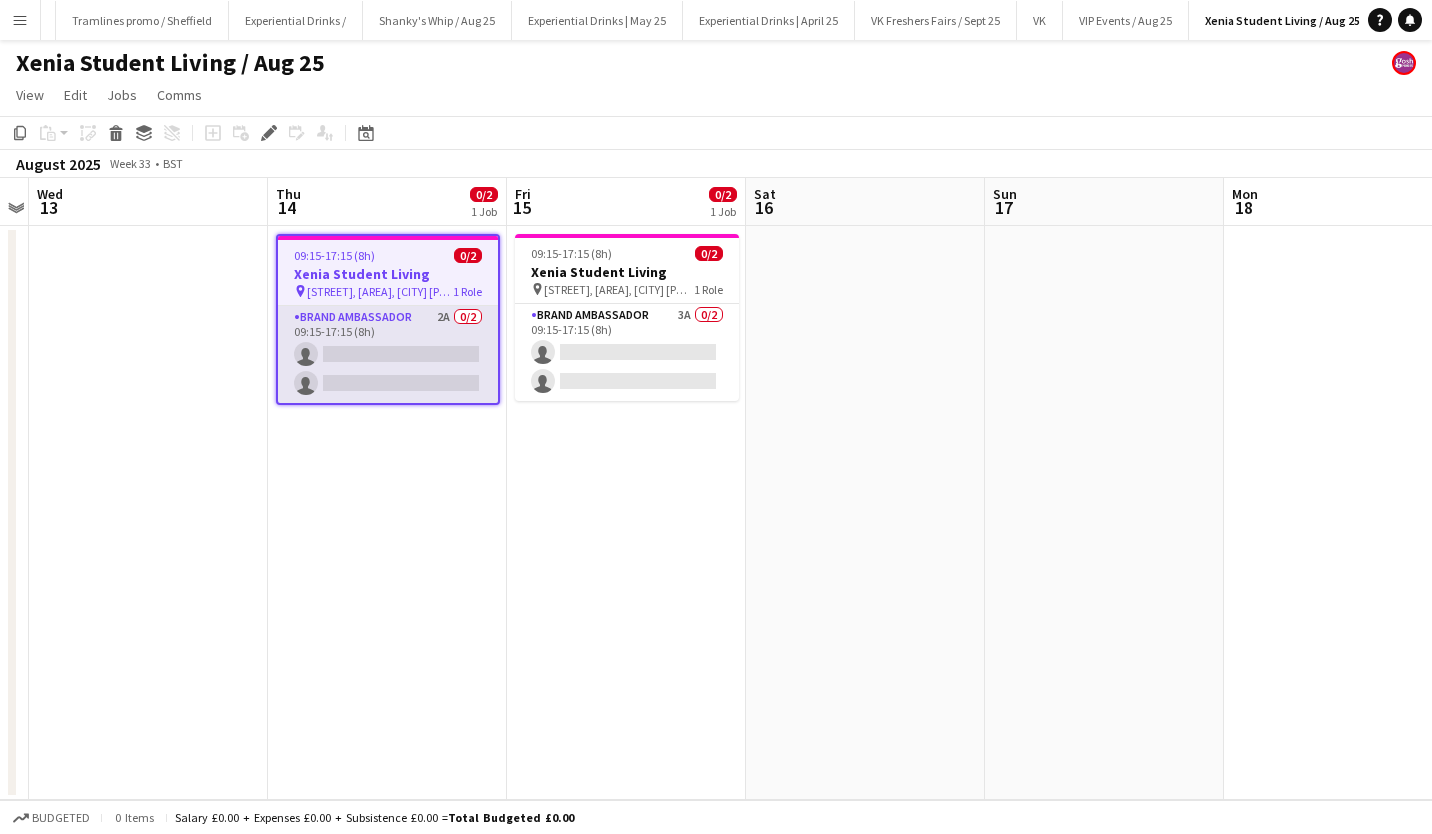 click on "Brand Ambassador   2A   0/2   09:15-17:15 (8h)
single-neutral-actions
single-neutral-actions" at bounding box center [388, 354] 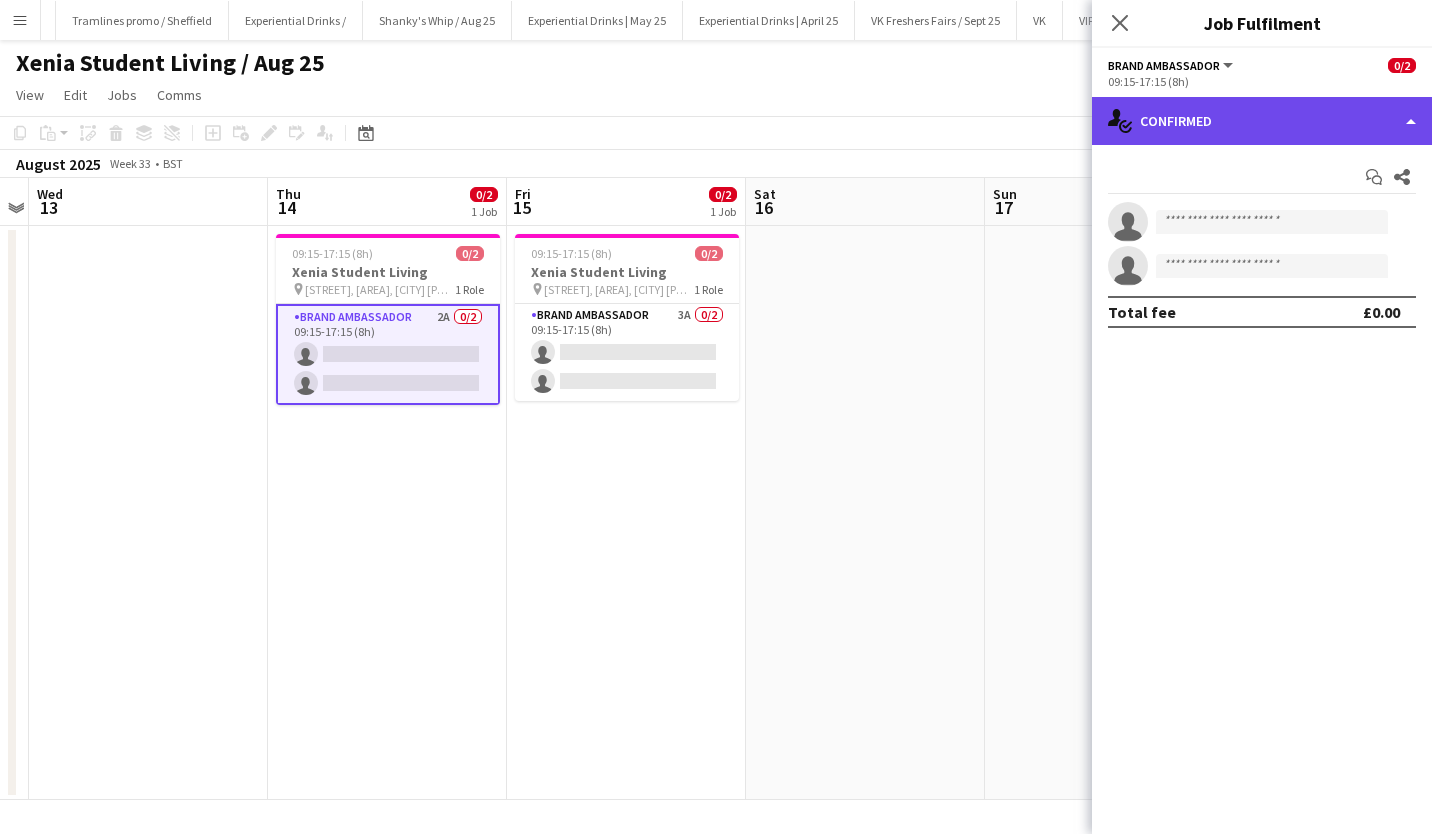 click on "single-neutral-actions-check-2
Confirmed" 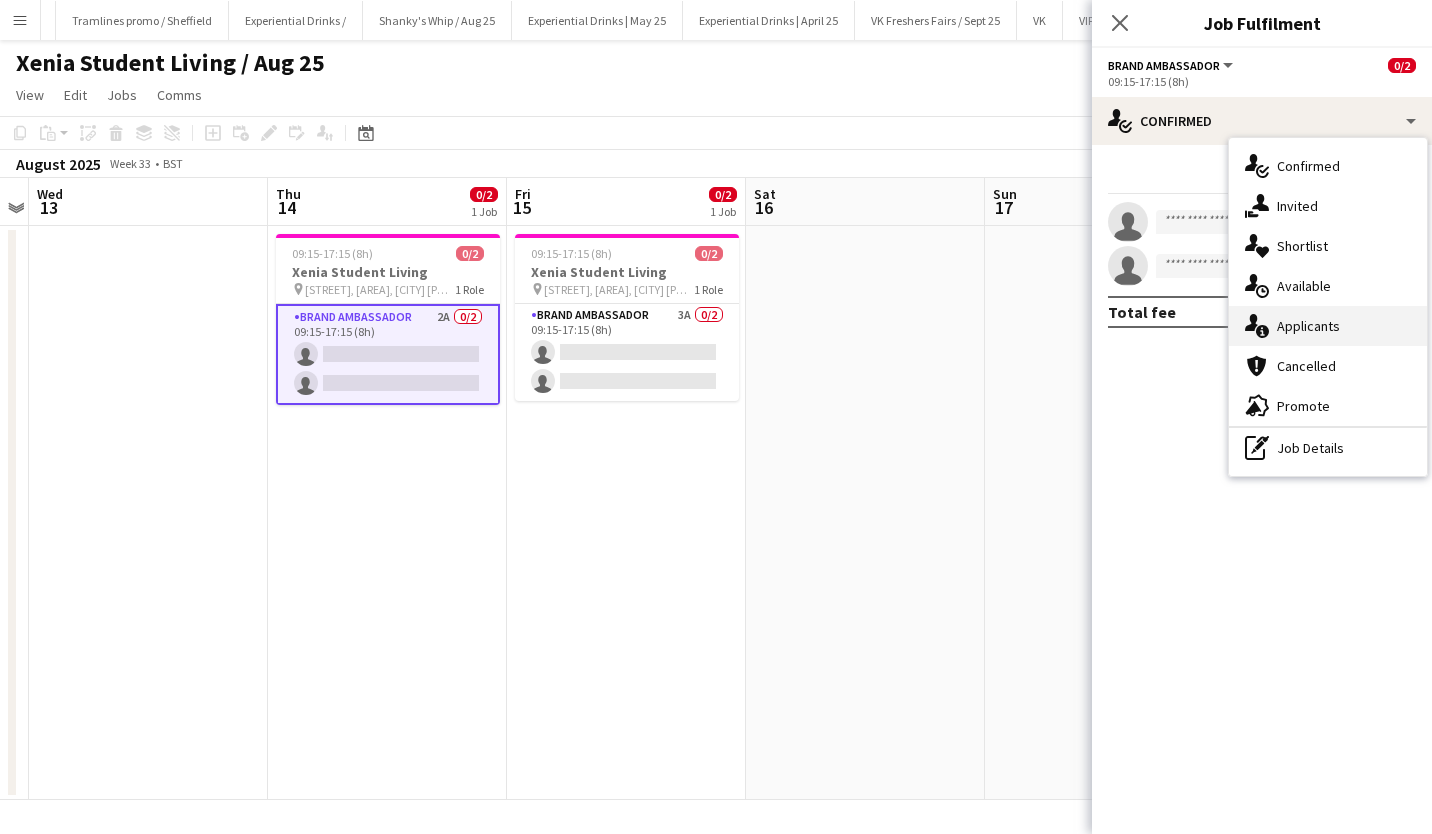 click on "single-neutral-actions-information
Applicants" at bounding box center (1328, 326) 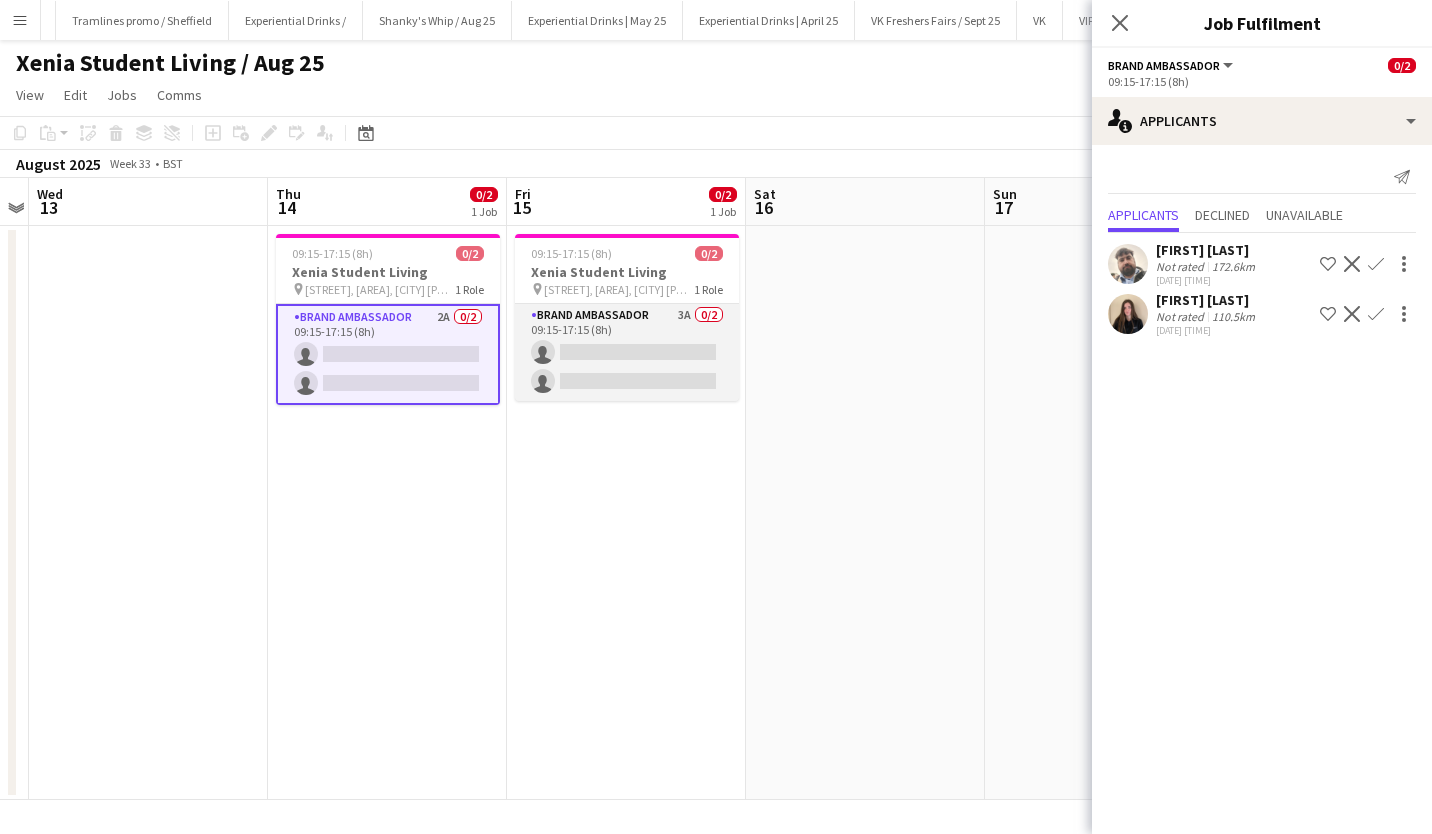 click on "Brand Ambassador   3A   0/2   09:15-17:15 (8h)
single-neutral-actions
single-neutral-actions" at bounding box center [627, 352] 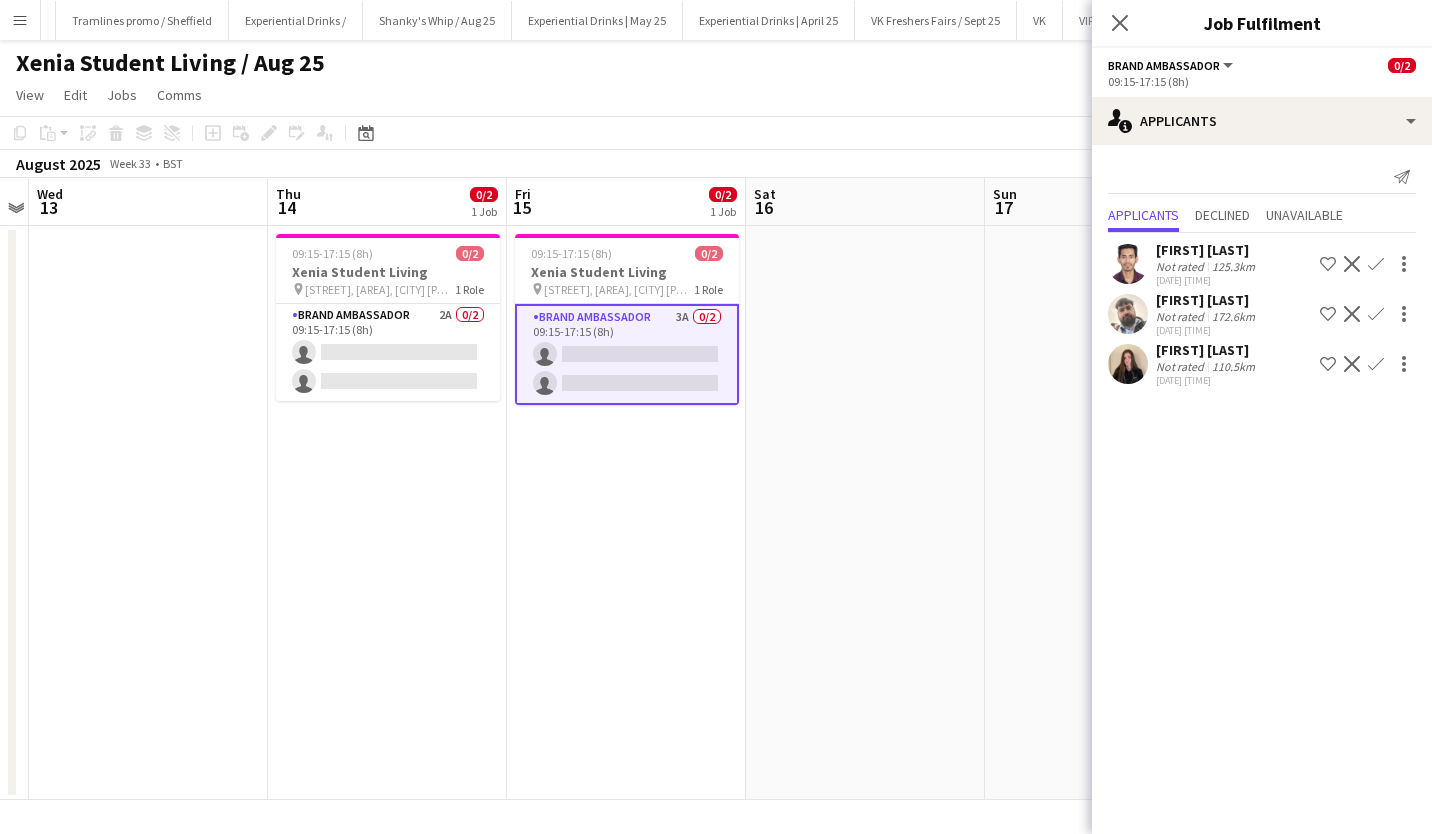 click on "[FIRST] [LAST]" 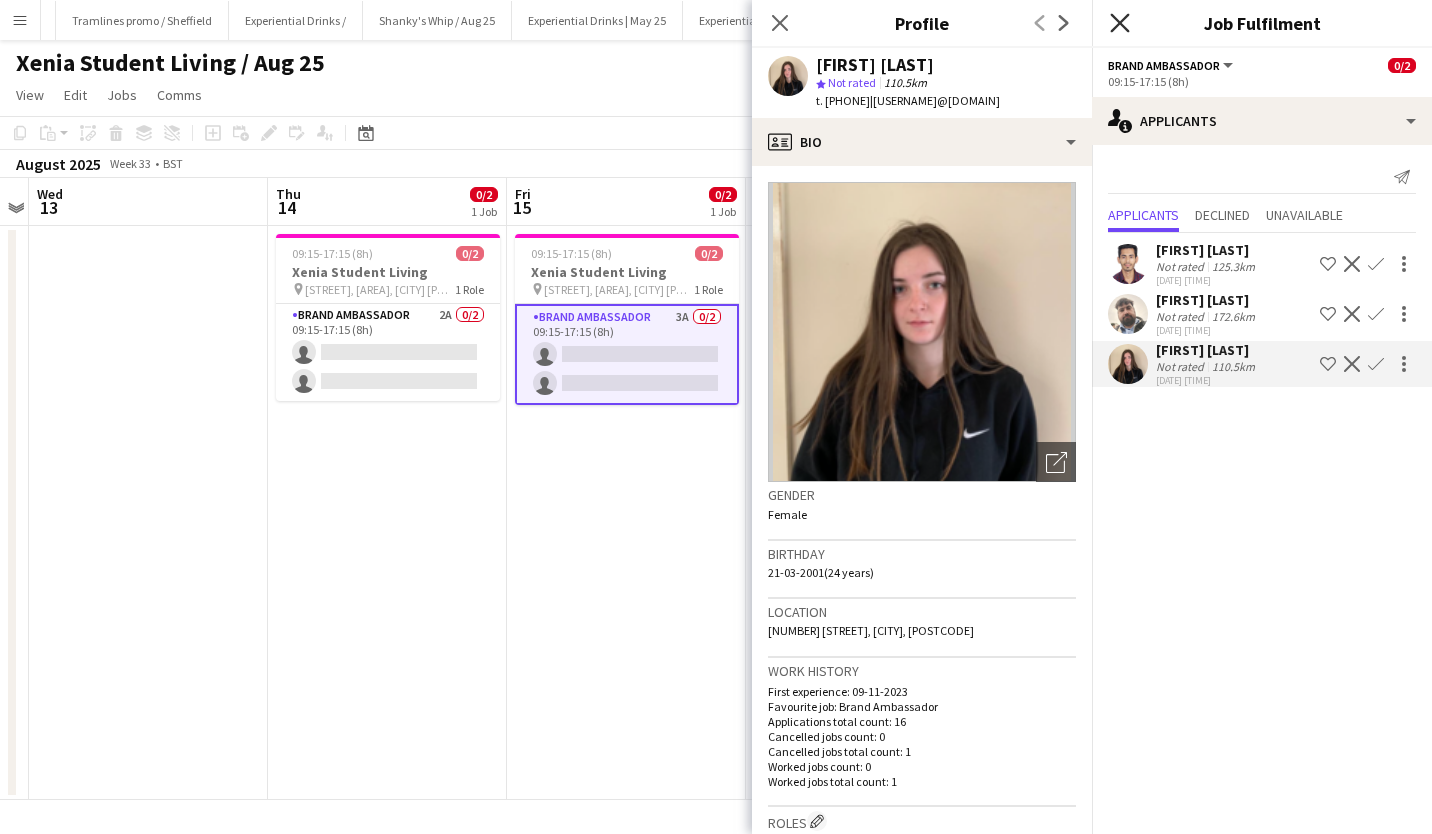 click on "Close pop-in" 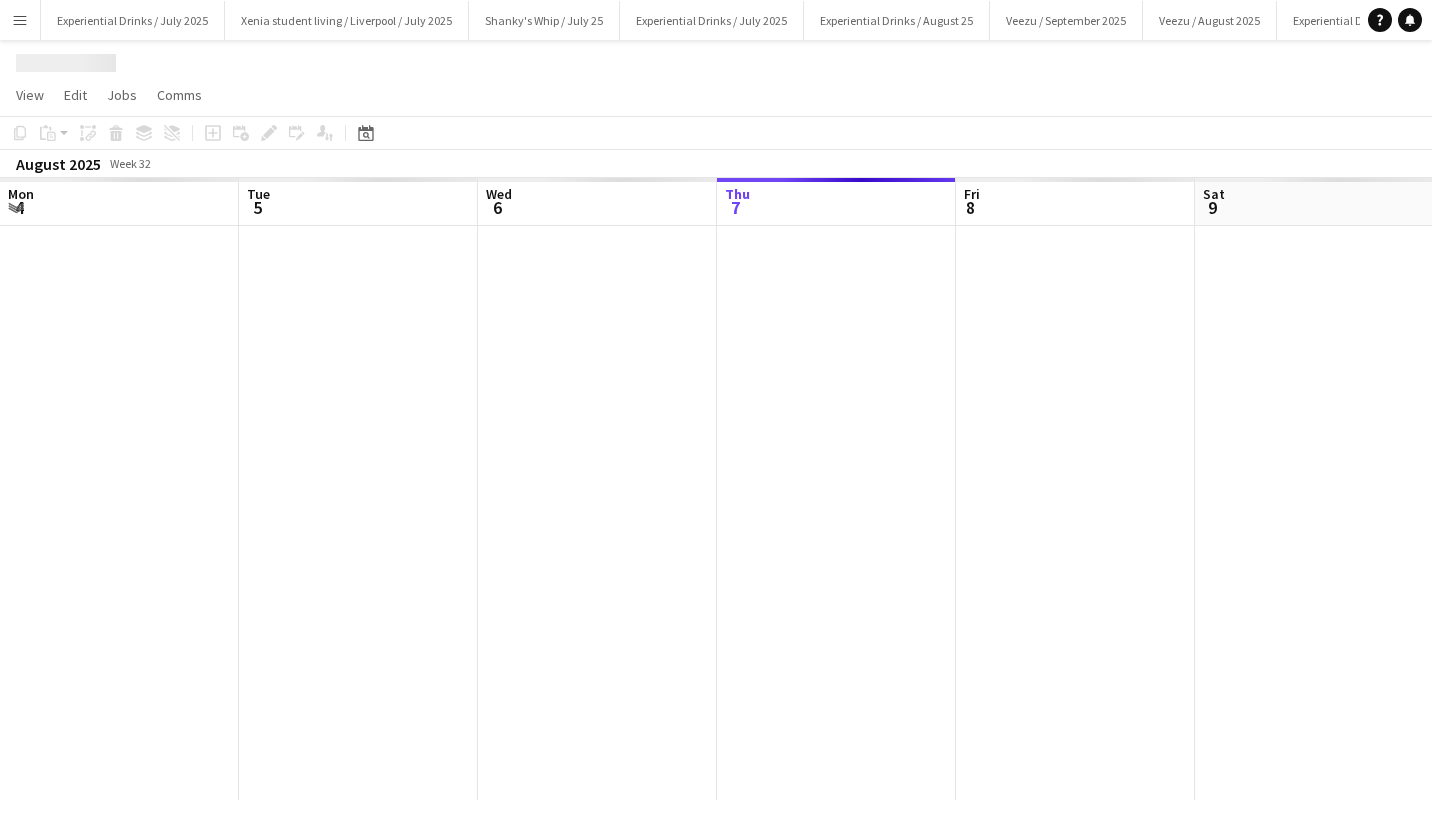 scroll, scrollTop: 0, scrollLeft: 0, axis: both 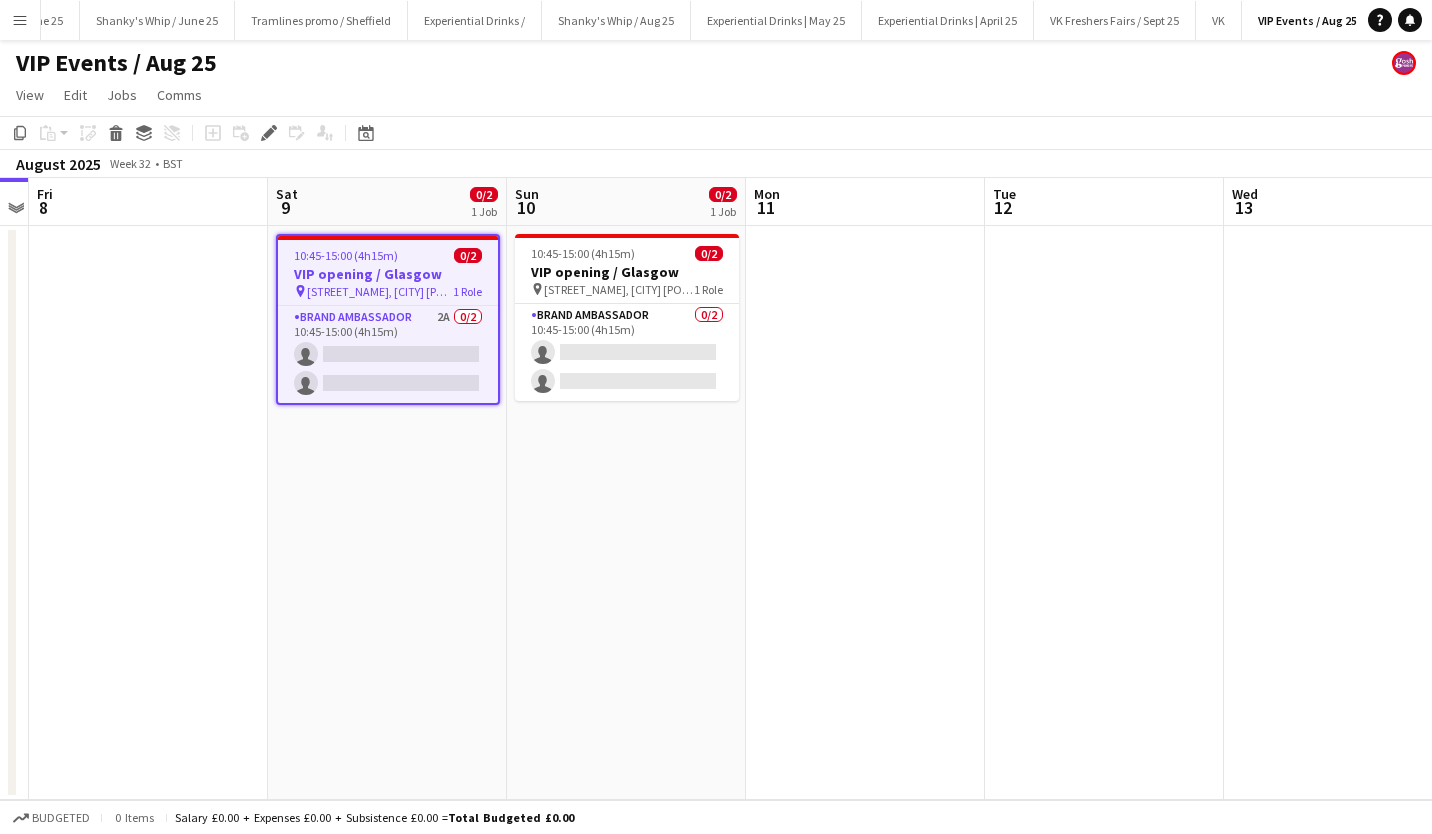click on "10:45-15:00 (4h15m)" at bounding box center [346, 255] 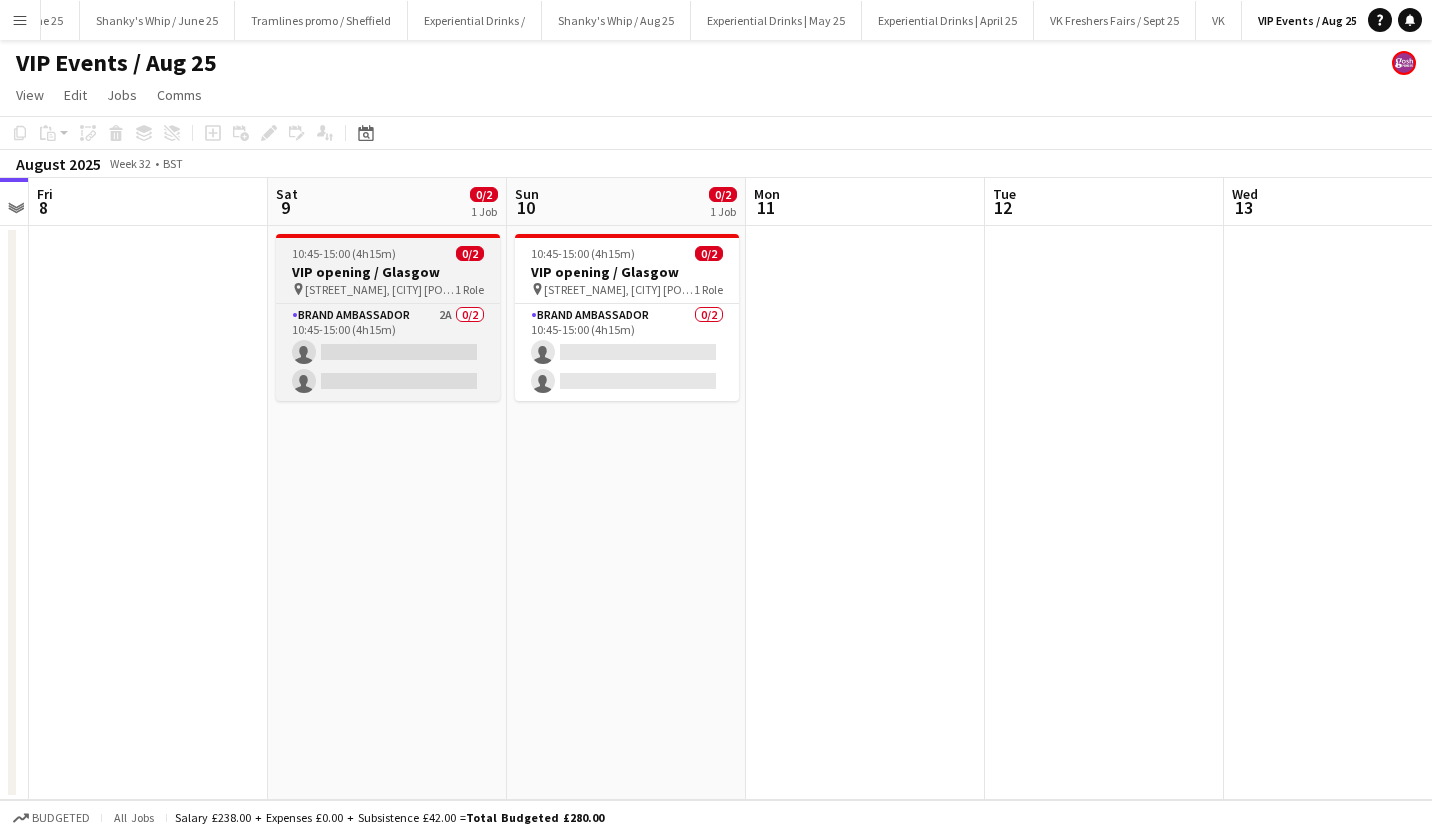 click on "10:45-15:00 (4h15m)" at bounding box center [344, 253] 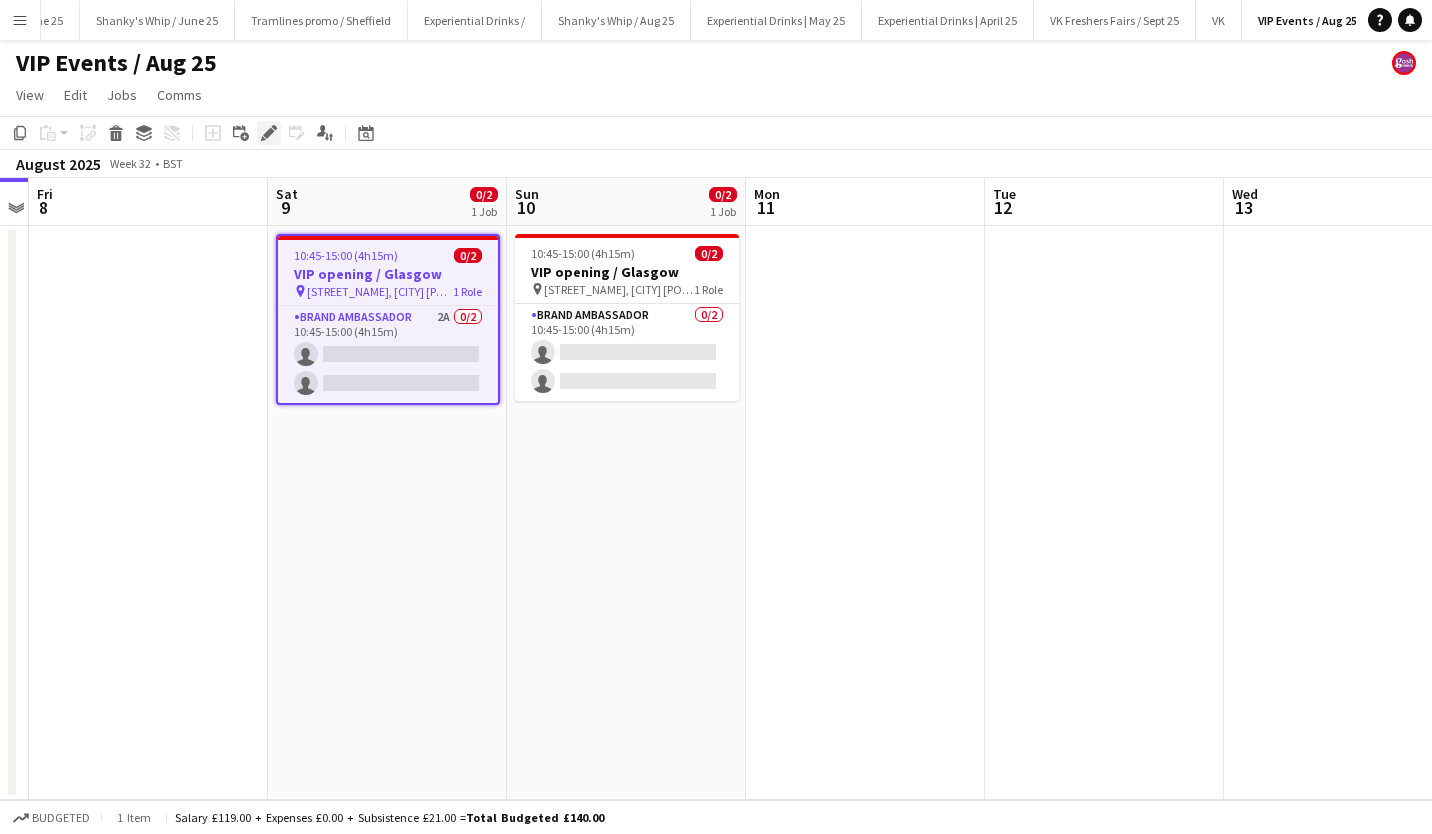 click on "Edit" at bounding box center [269, 133] 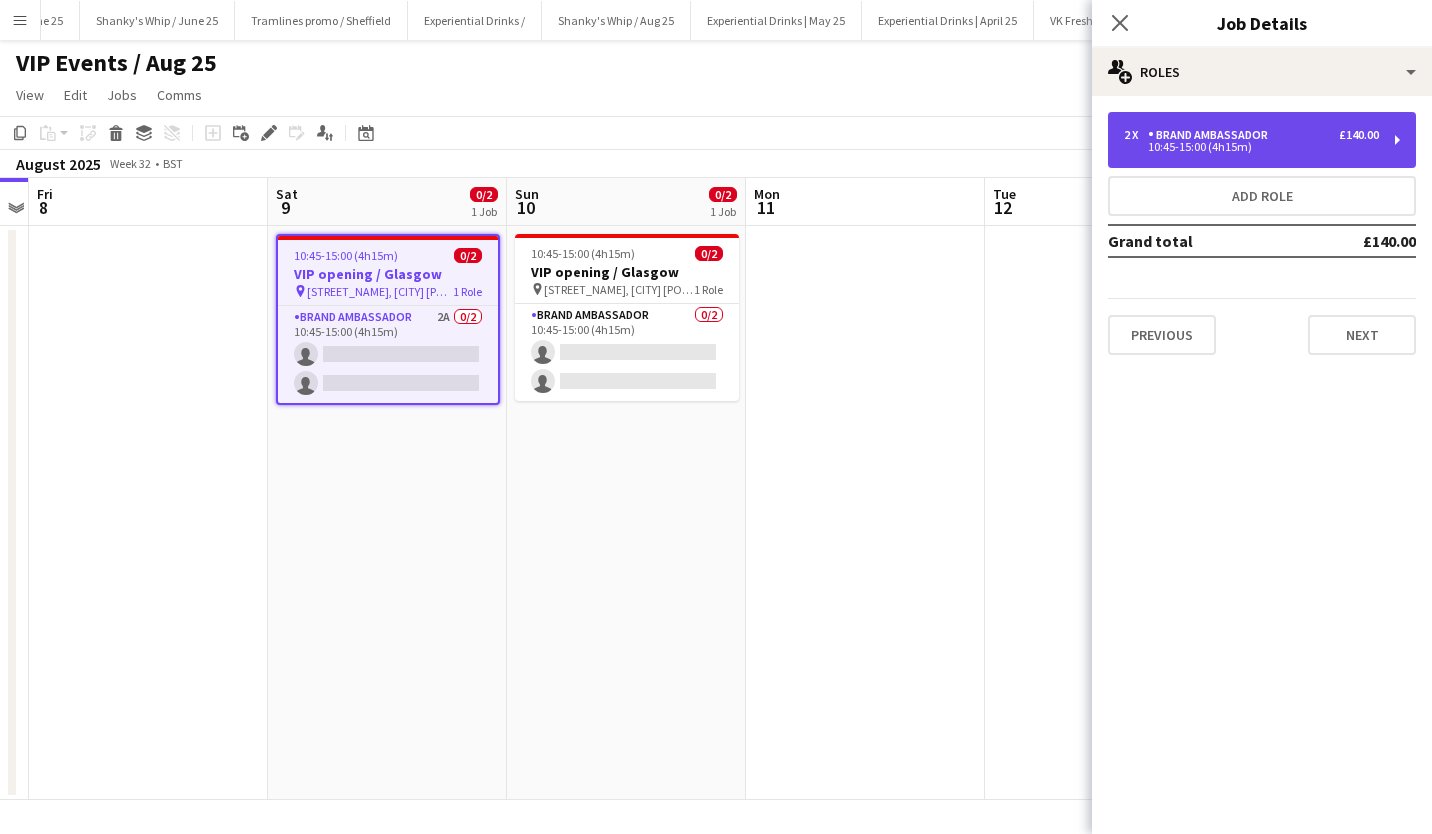 click on "10:45-15:00 (4h15m)" at bounding box center [1251, 147] 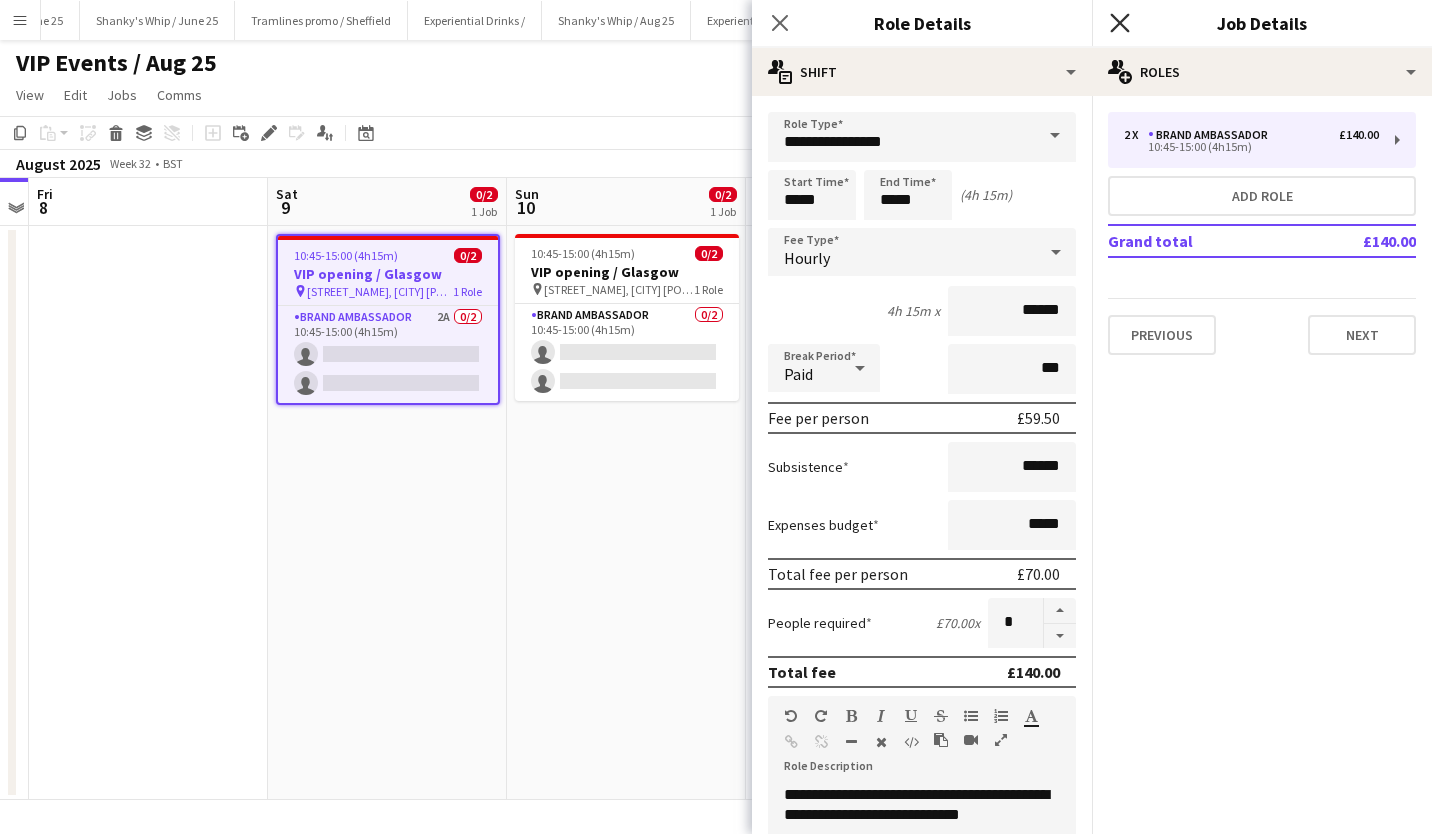 click 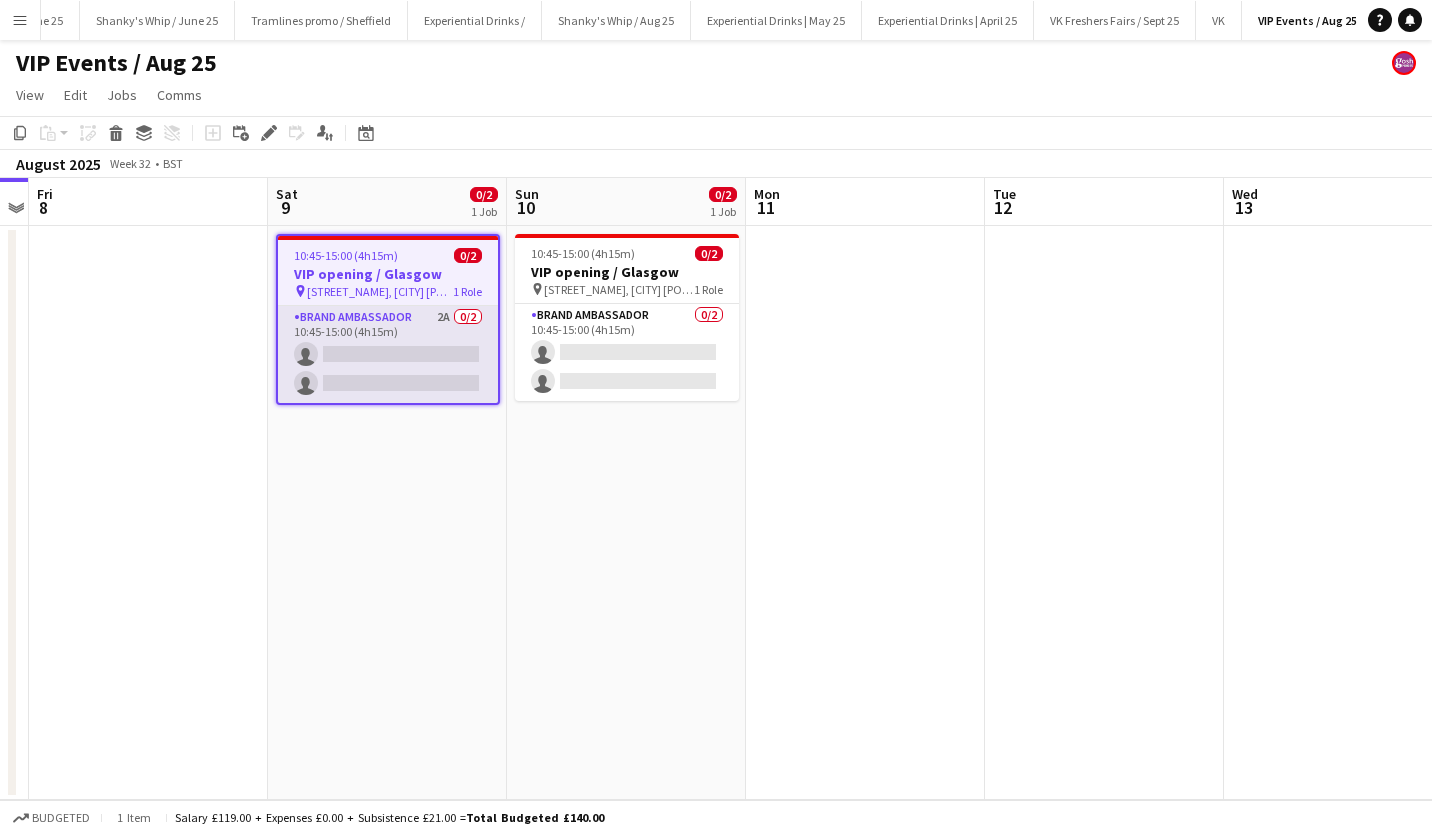 click on "Brand Ambassador   2A   0/2   10:45-15:00 (4h15m)
single-neutral-actions
single-neutral-actions" at bounding box center [388, 354] 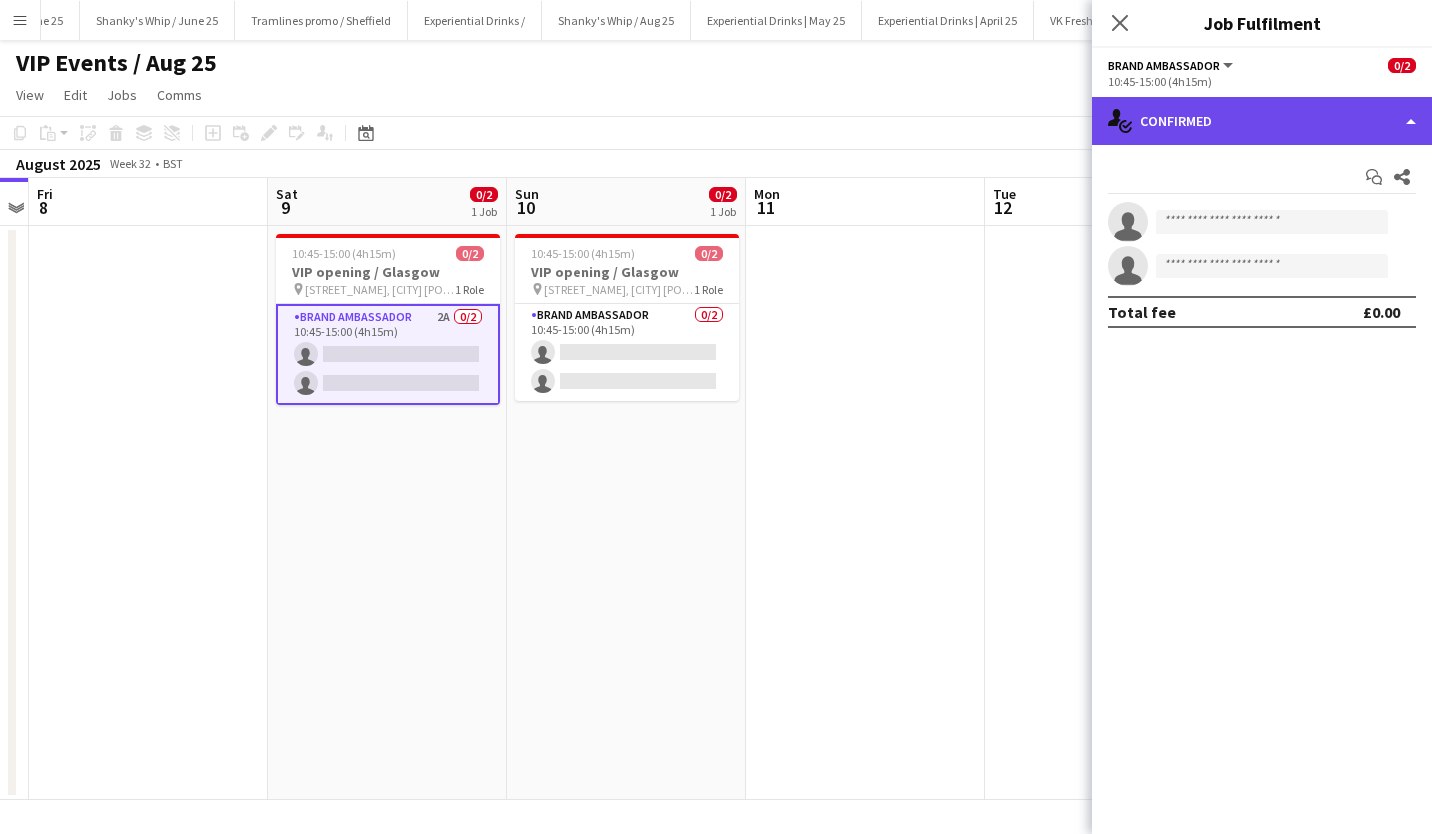 click on "single-neutral-actions-check-2
Confirmed" 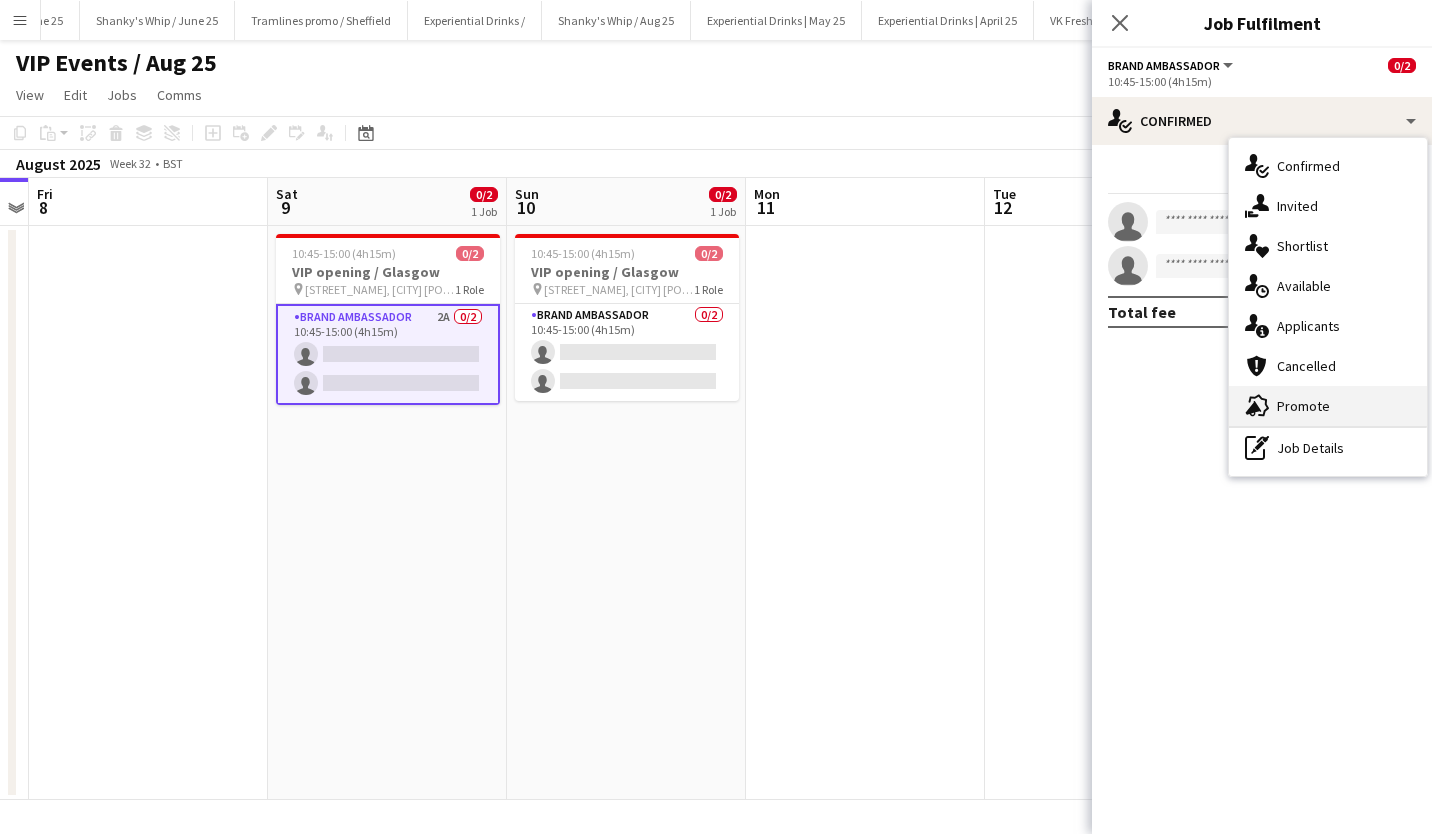 click on "advertising-megaphone
Promote" at bounding box center [1328, 406] 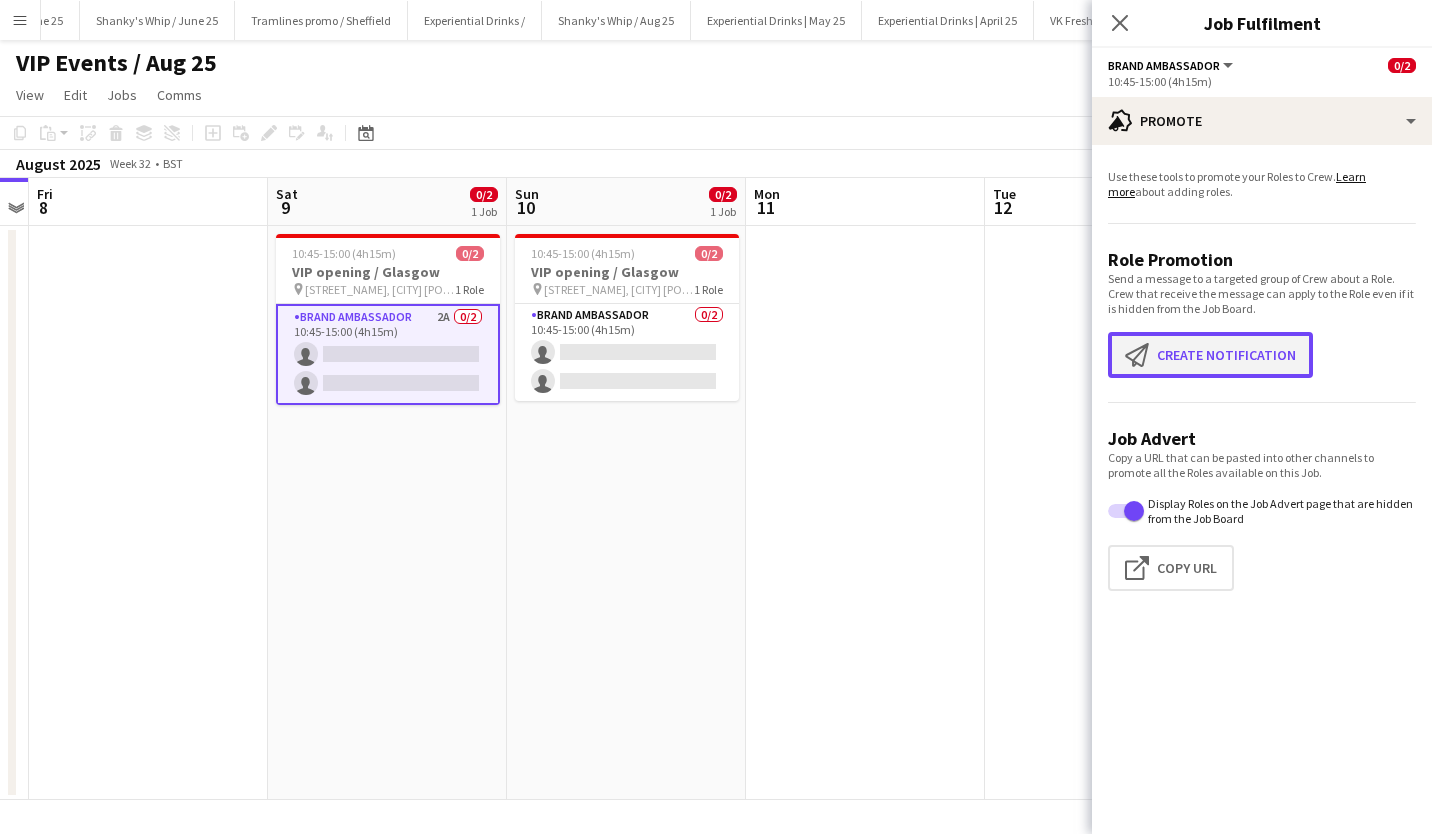 click on "Create notification
Create notification" at bounding box center (1210, 355) 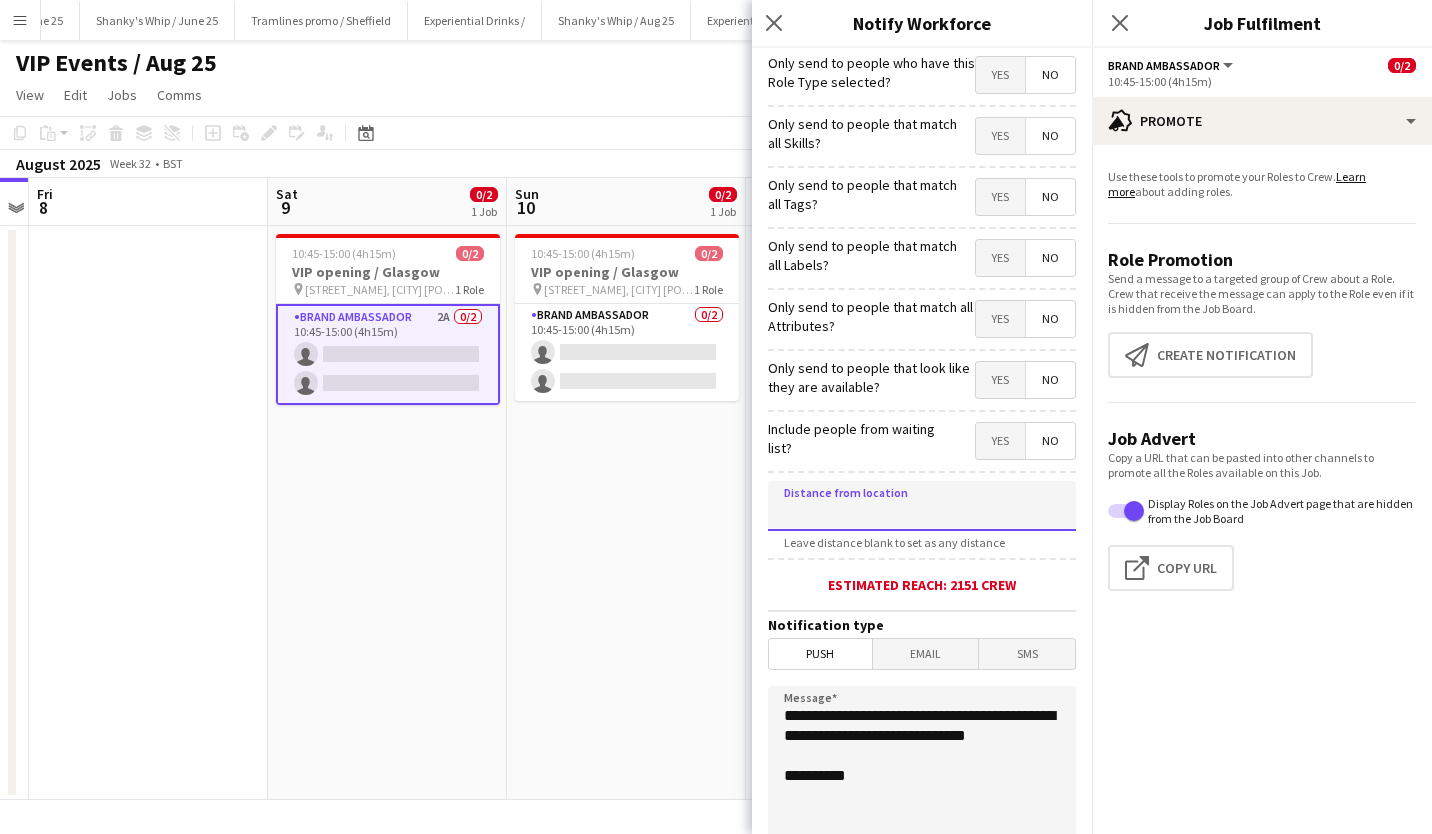 click 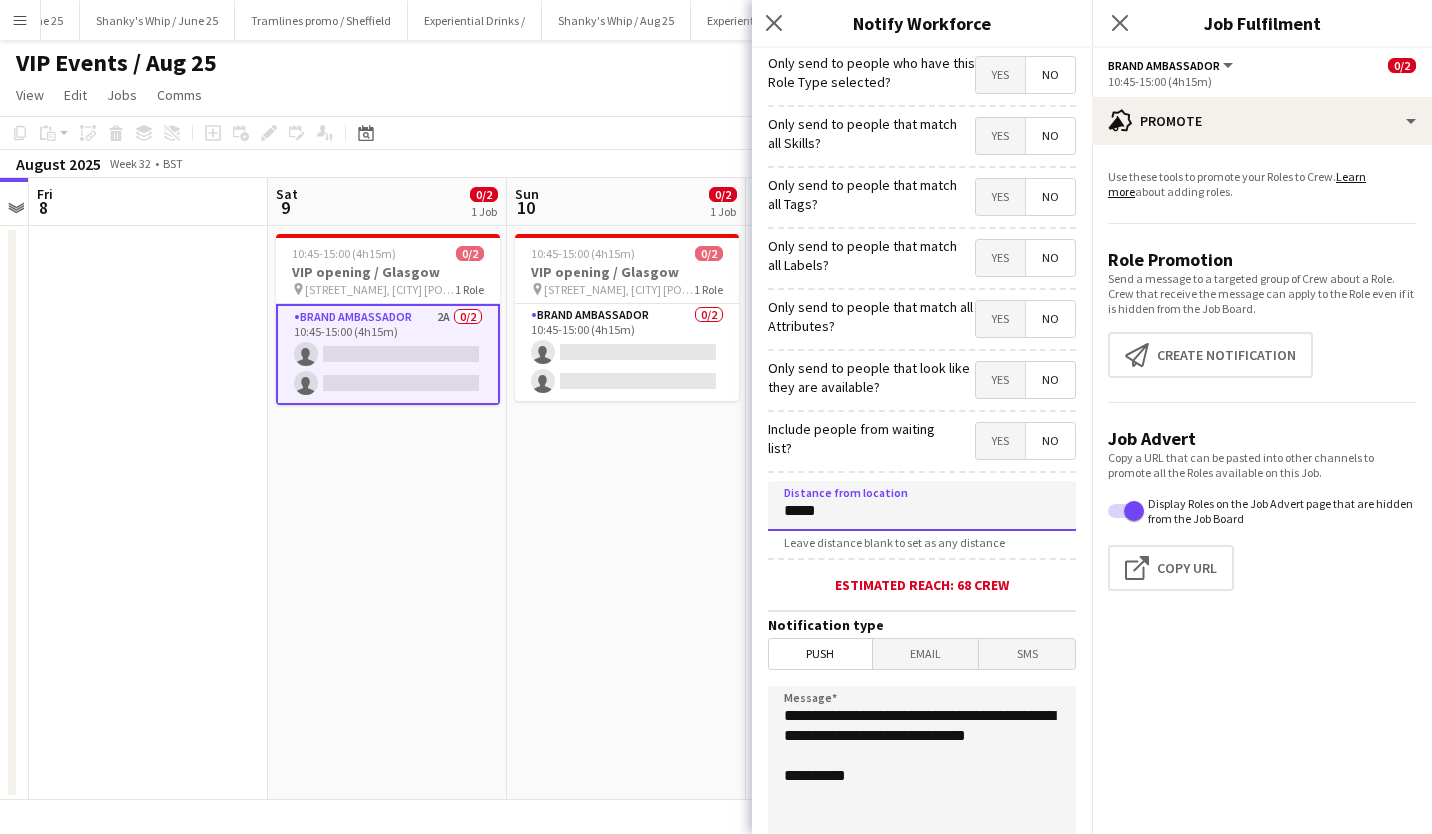 type on "*****" 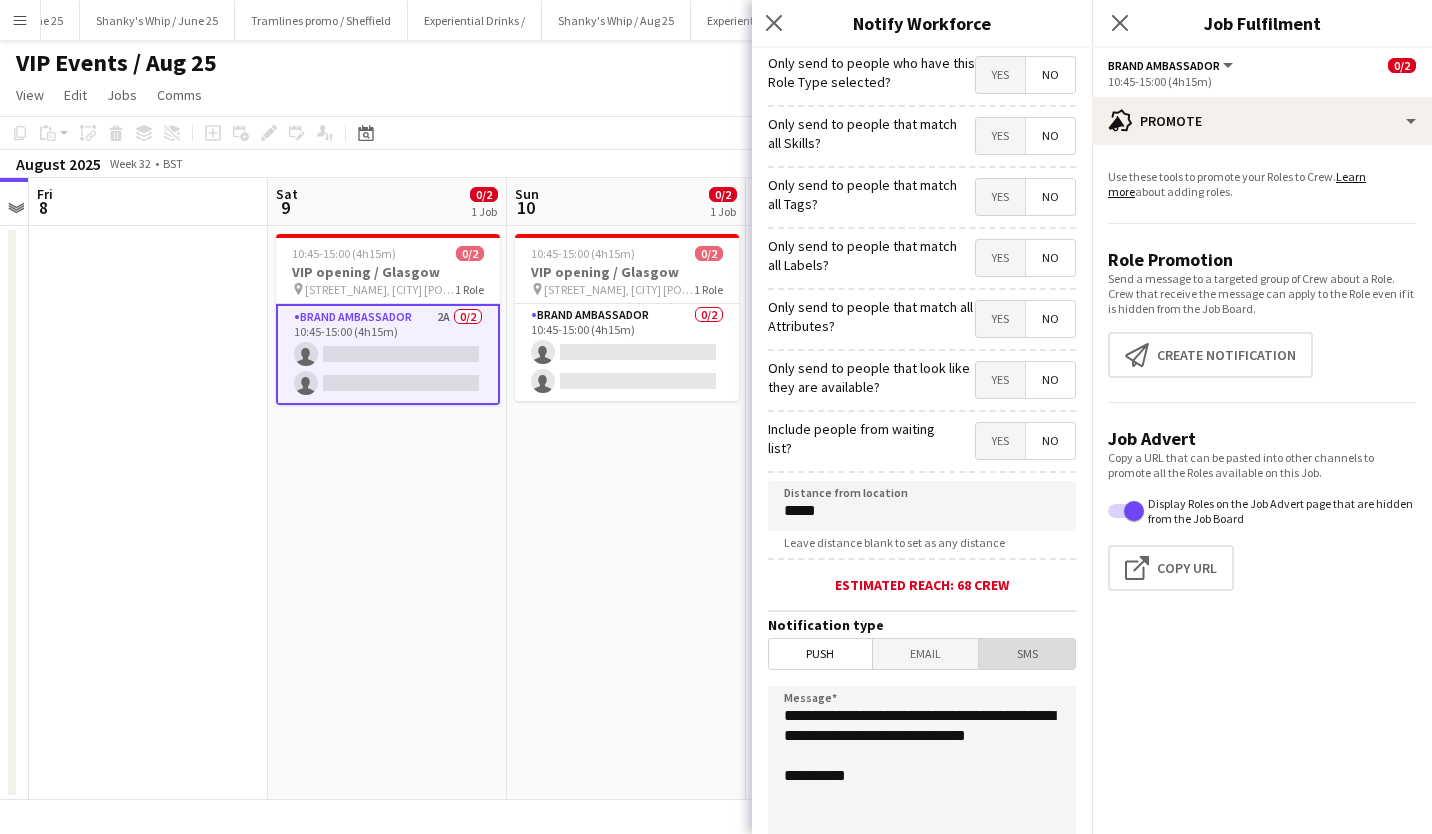 click on "SMS" at bounding box center (1027, 654) 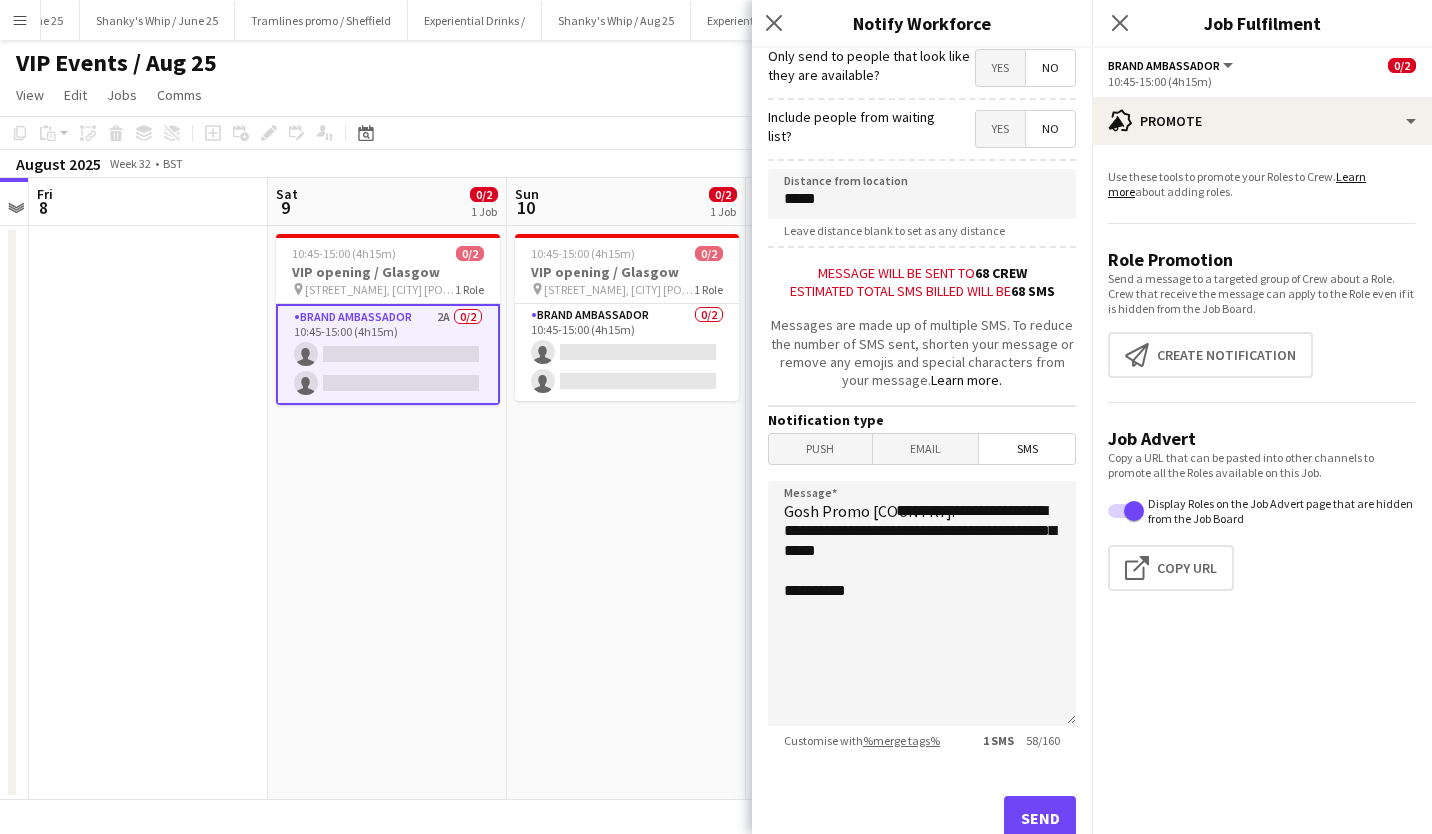 scroll, scrollTop: 313, scrollLeft: 0, axis: vertical 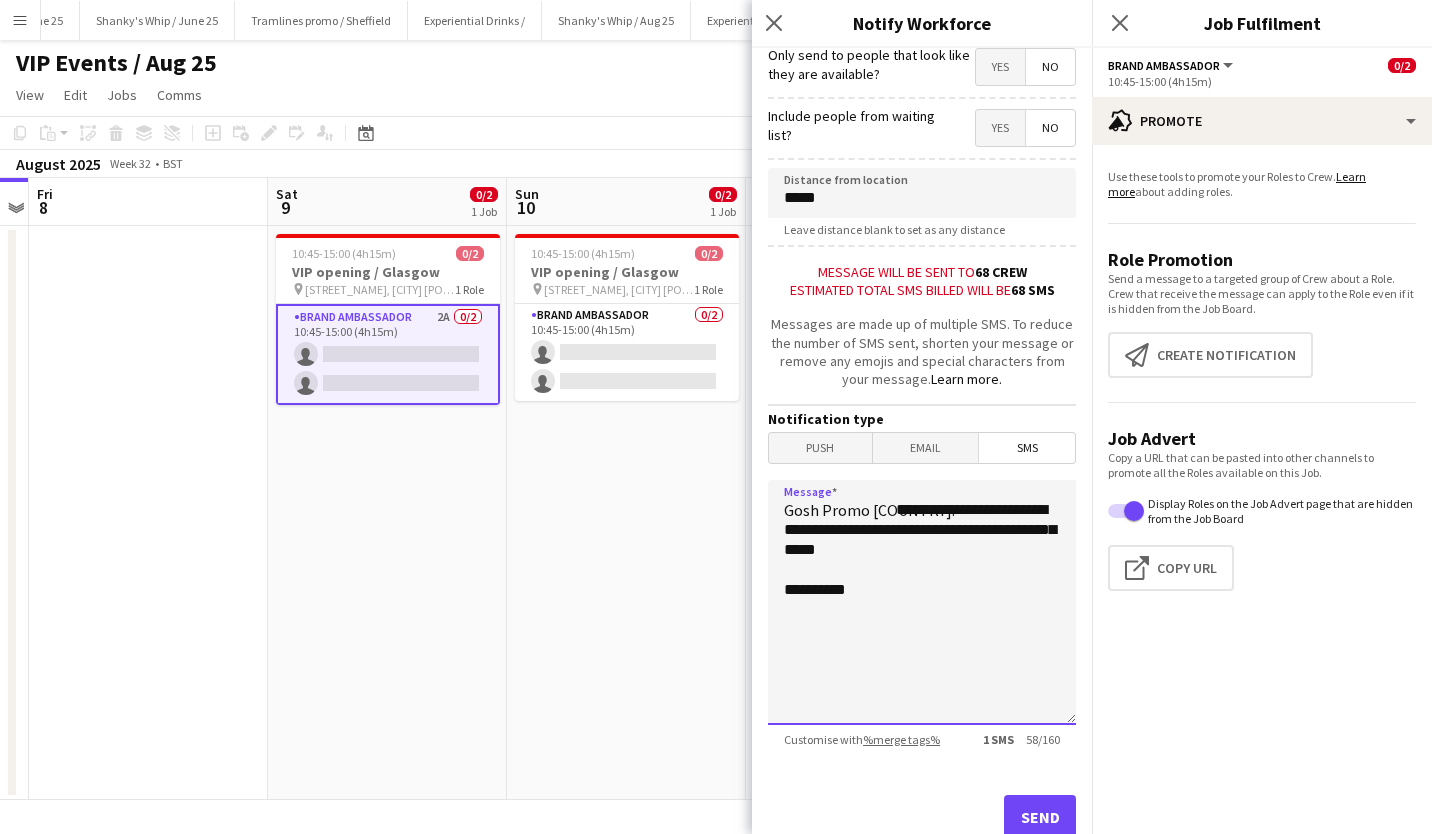 click on "**********" at bounding box center (922, 602) 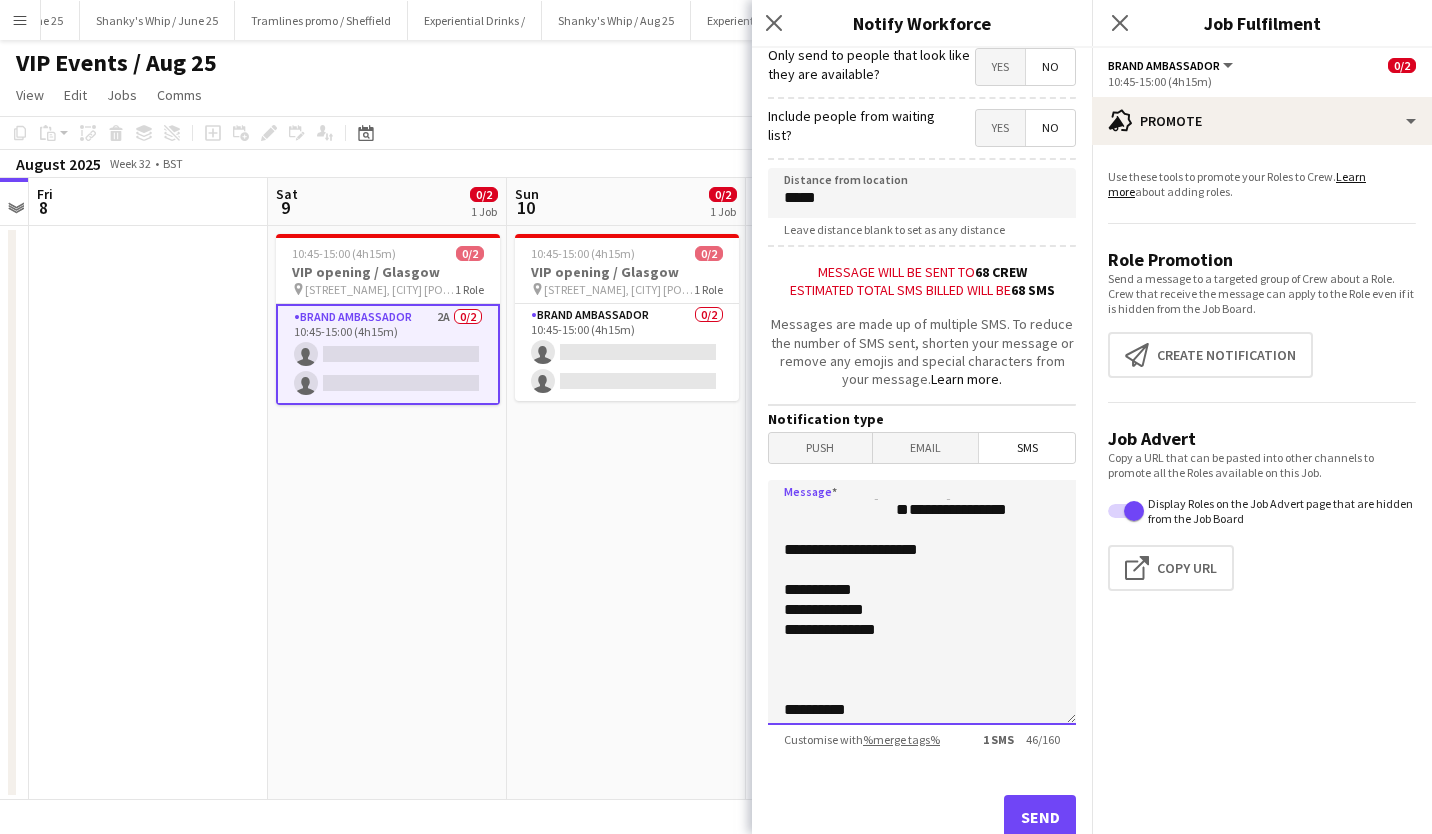 scroll, scrollTop: 45, scrollLeft: 0, axis: vertical 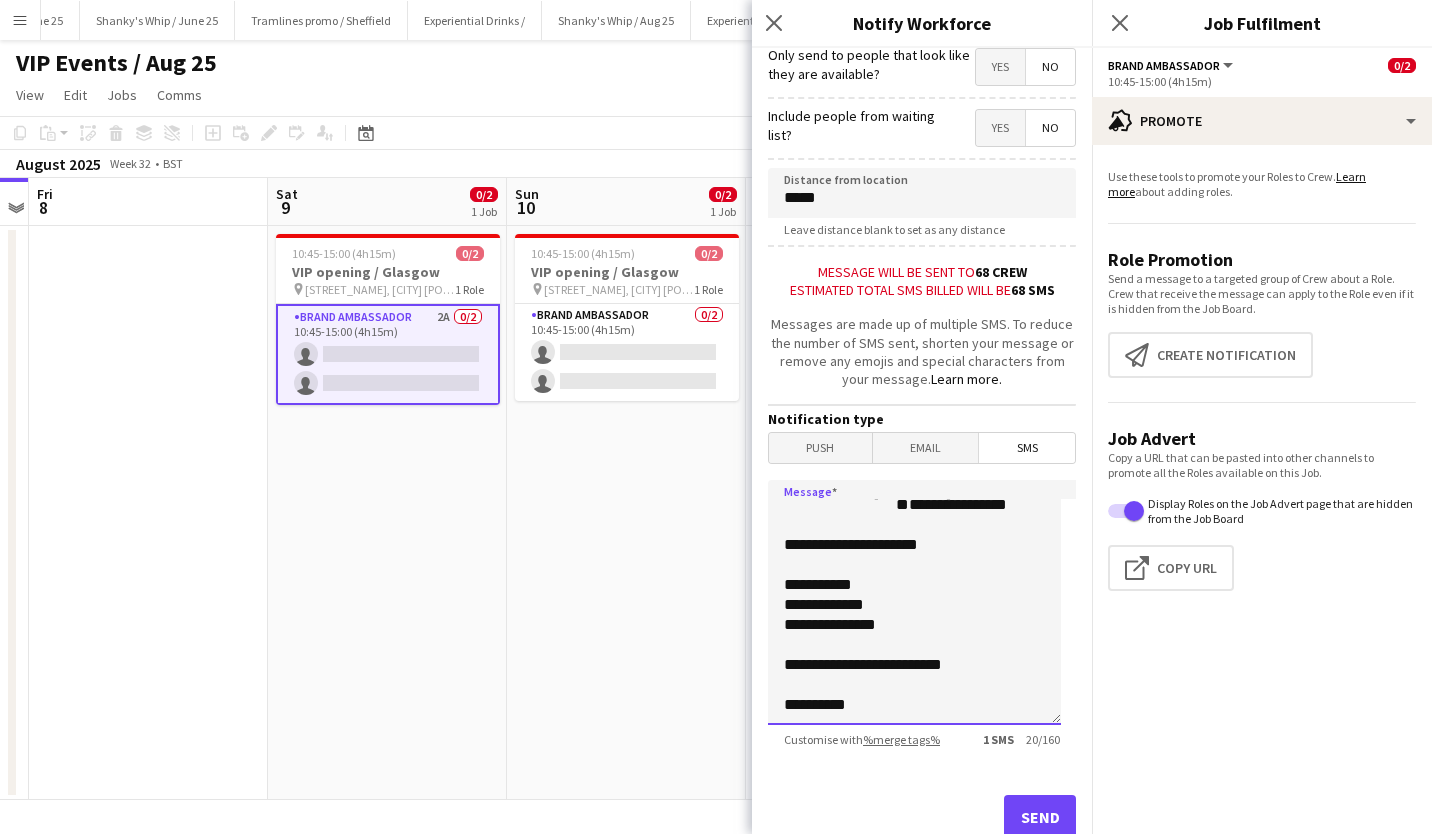 drag, startPoint x: 913, startPoint y: 604, endPoint x: 998, endPoint y: 666, distance: 105.20931 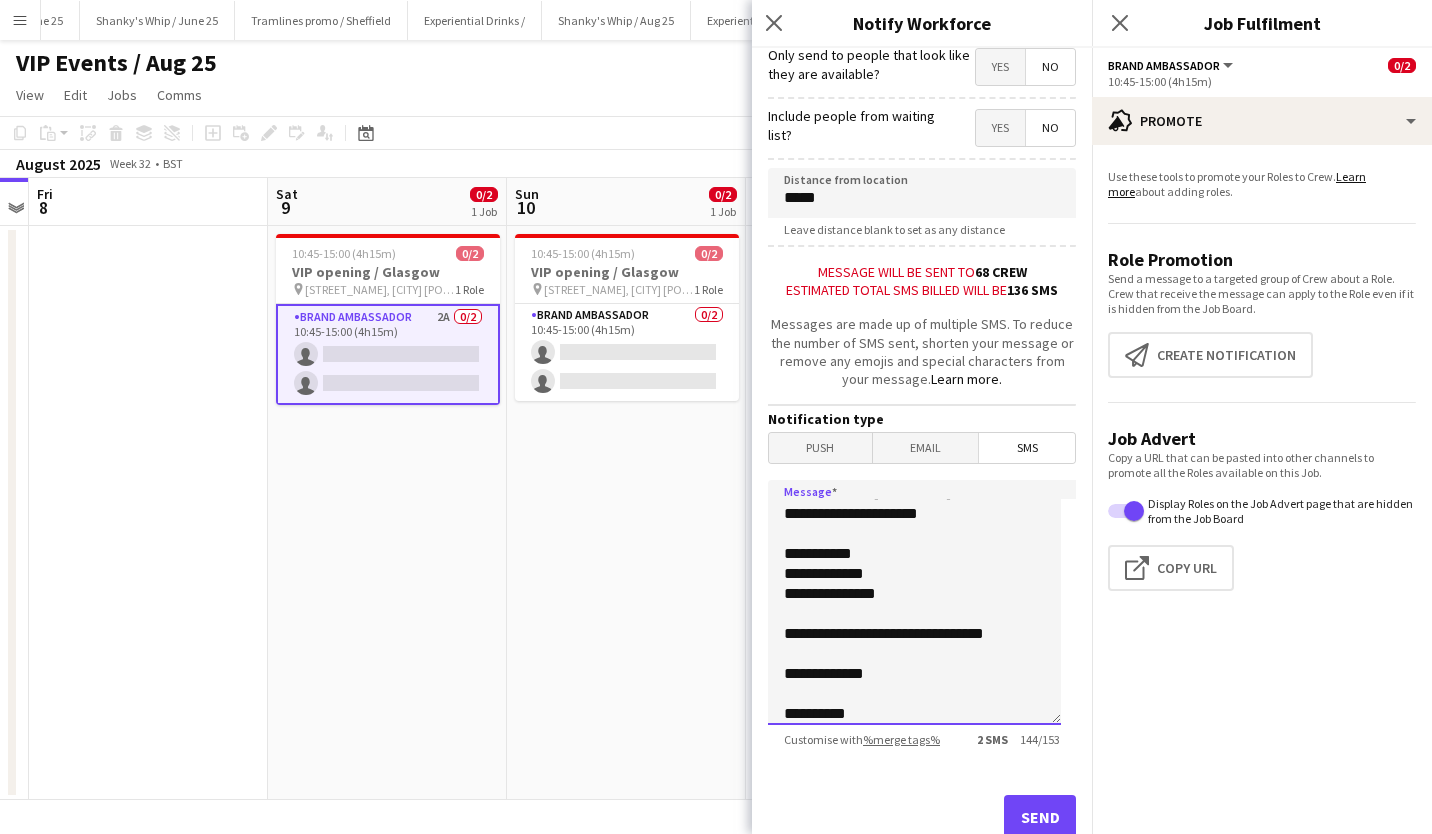 scroll, scrollTop: 0, scrollLeft: 0, axis: both 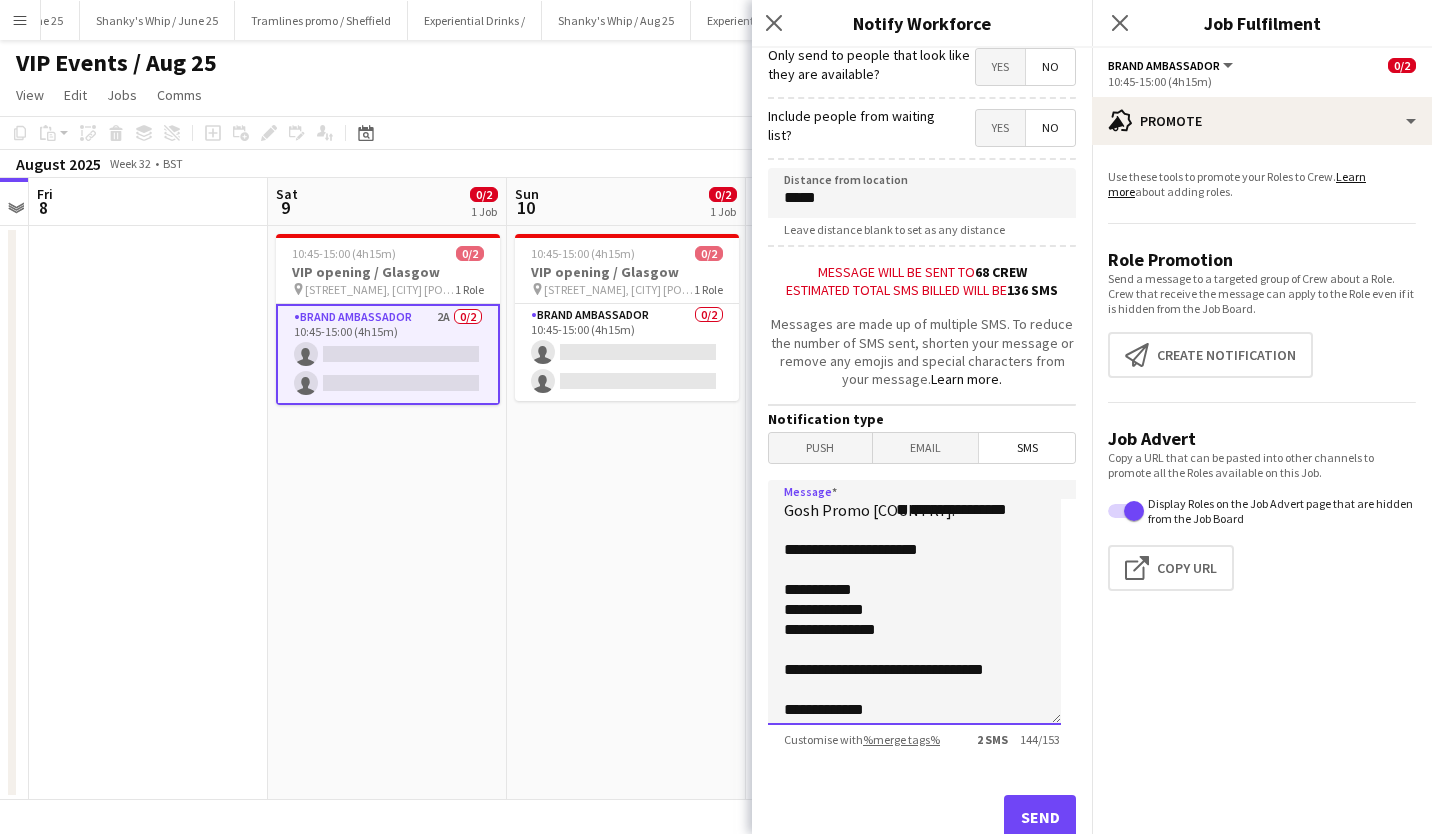 click on "**********" at bounding box center [914, 602] 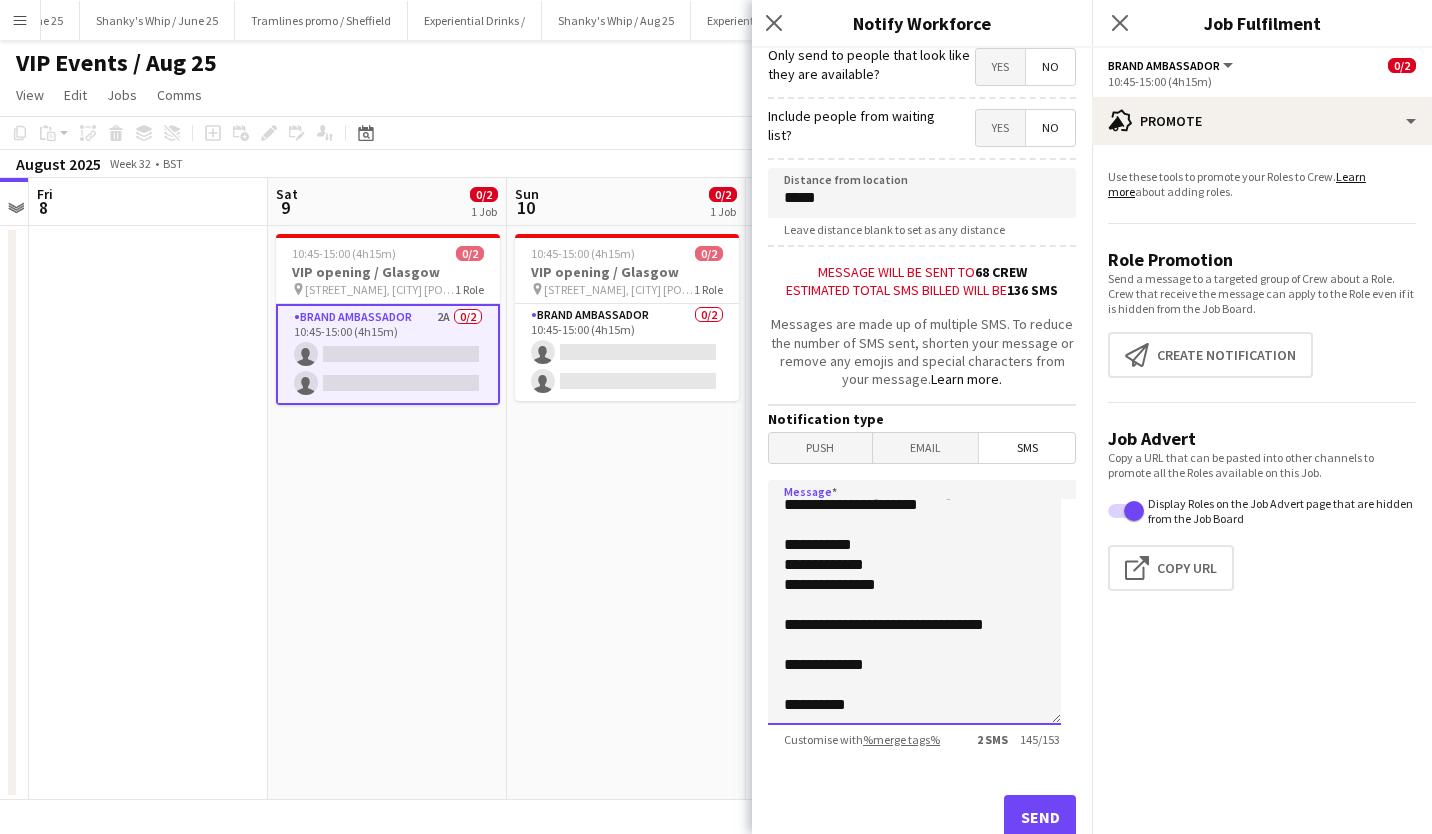 scroll, scrollTop: 85, scrollLeft: 0, axis: vertical 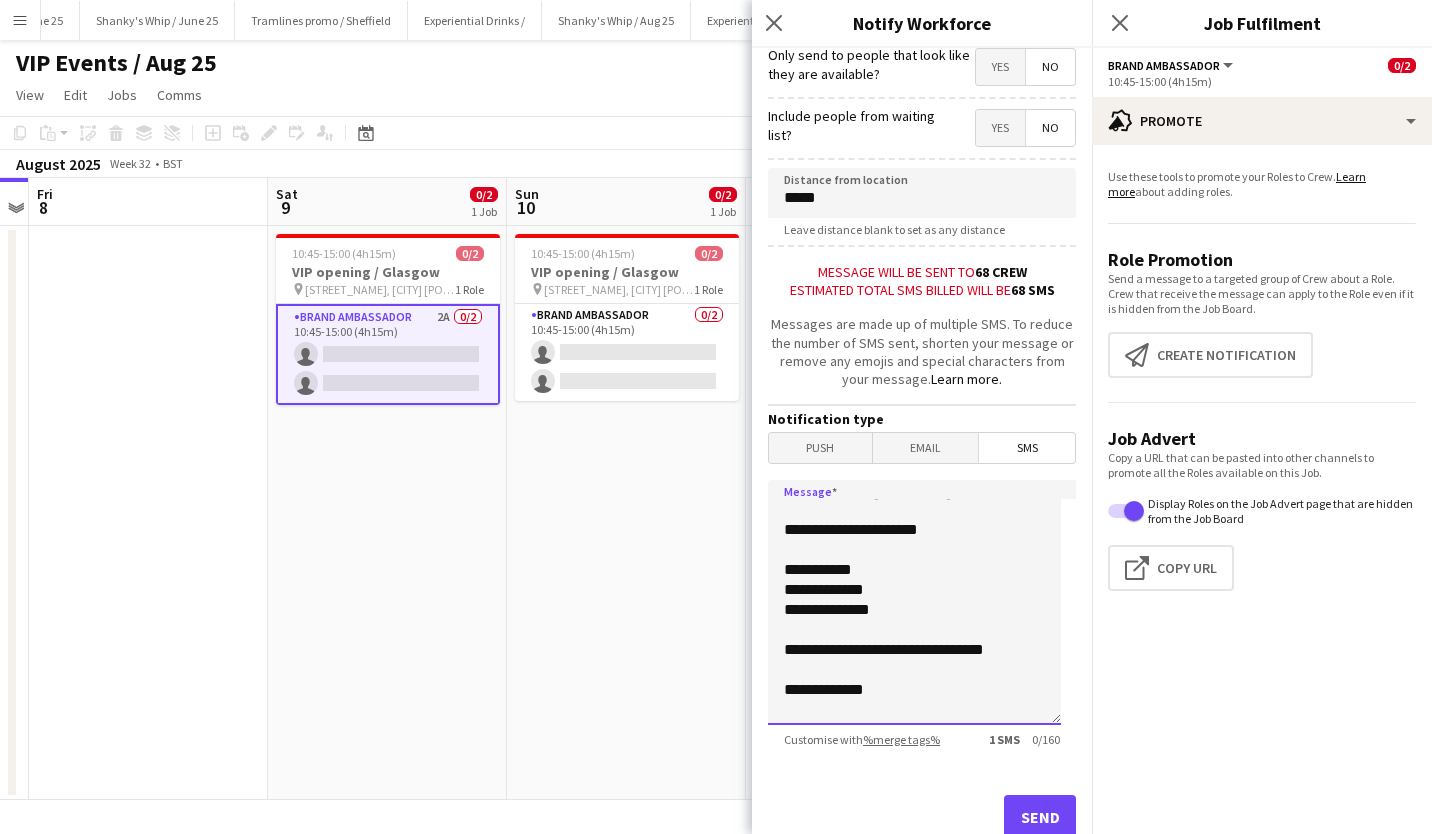 click on "**********" at bounding box center [914, 602] 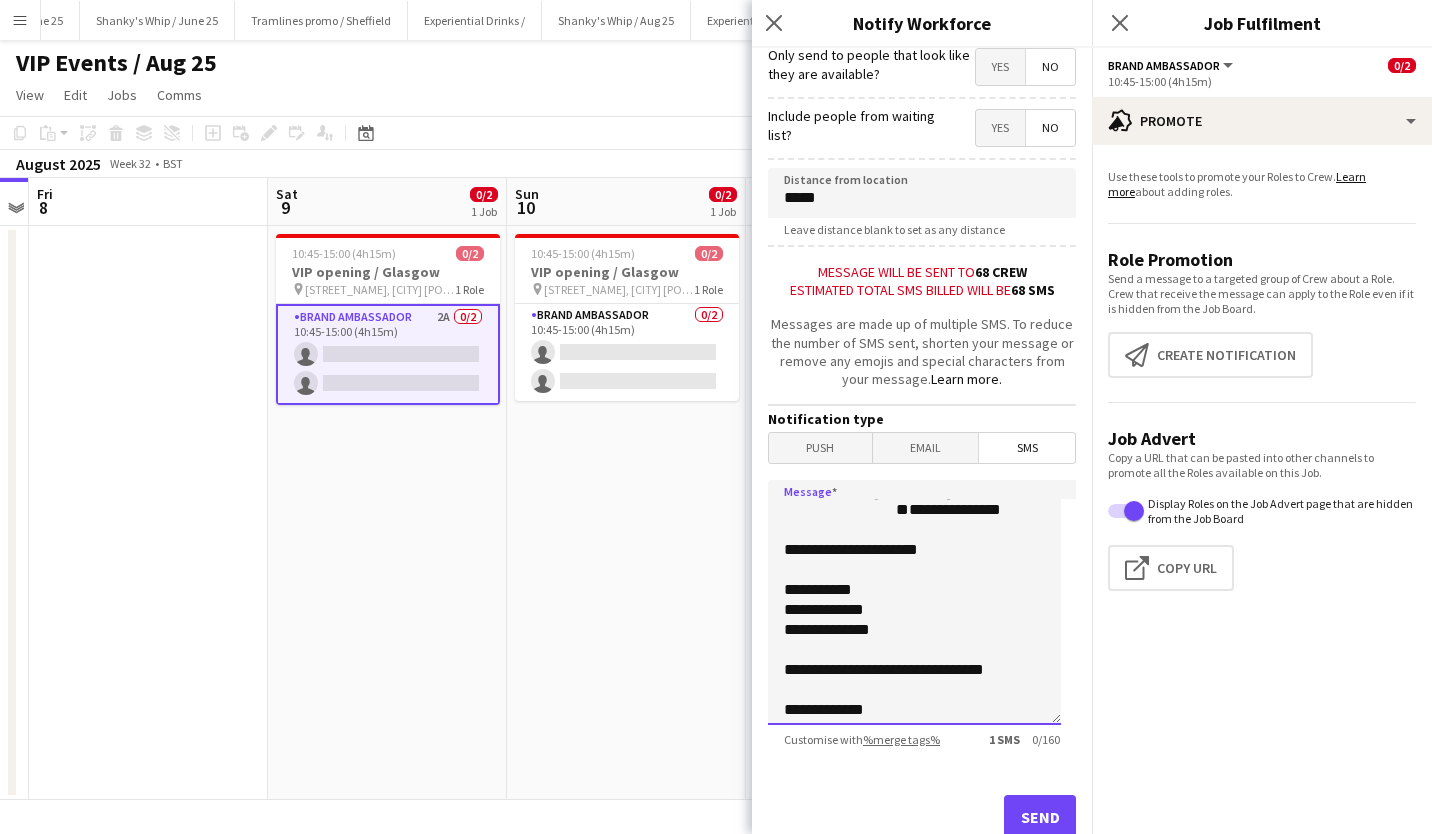 scroll, scrollTop: 85, scrollLeft: 0, axis: vertical 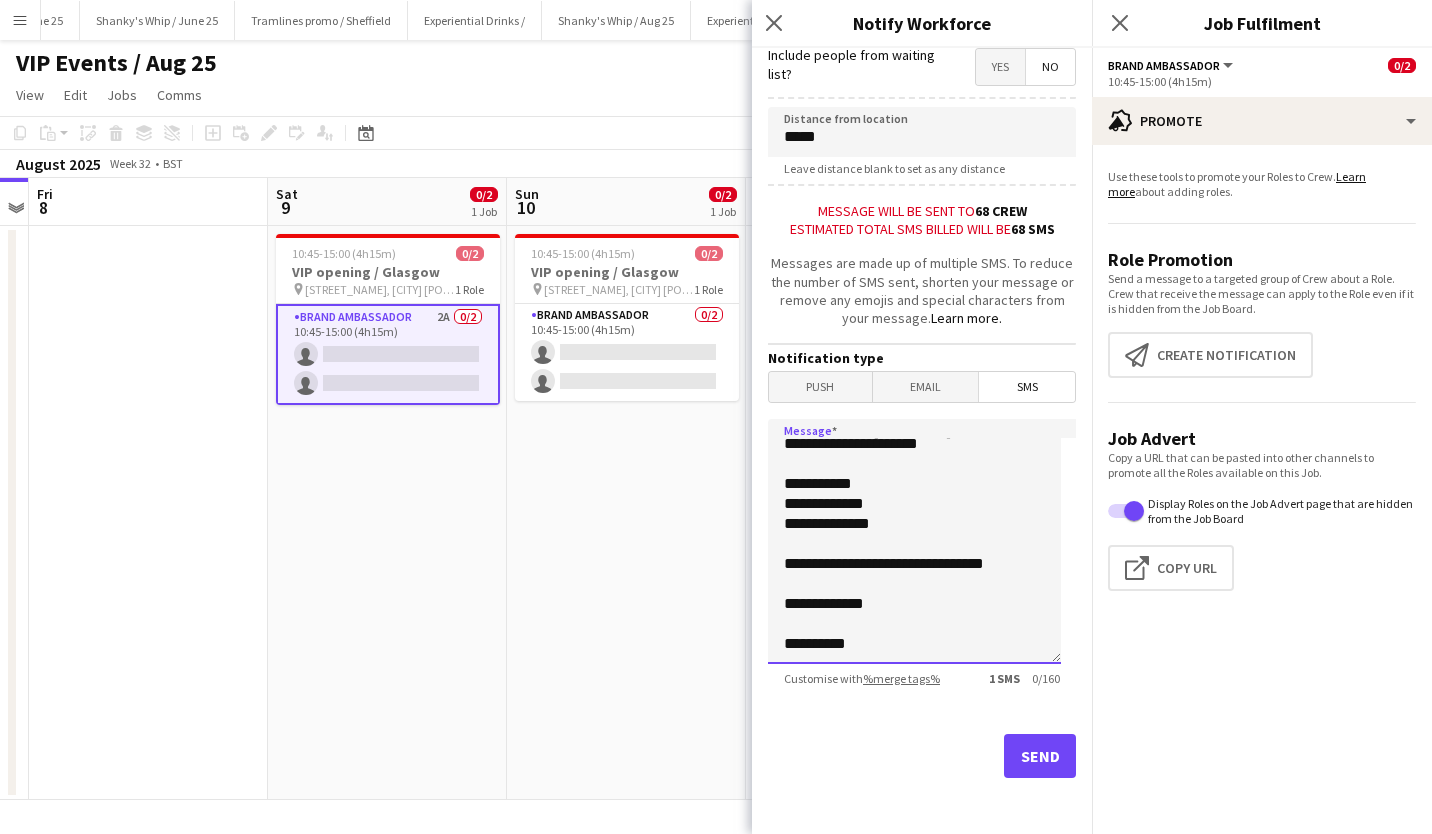 type on "**********" 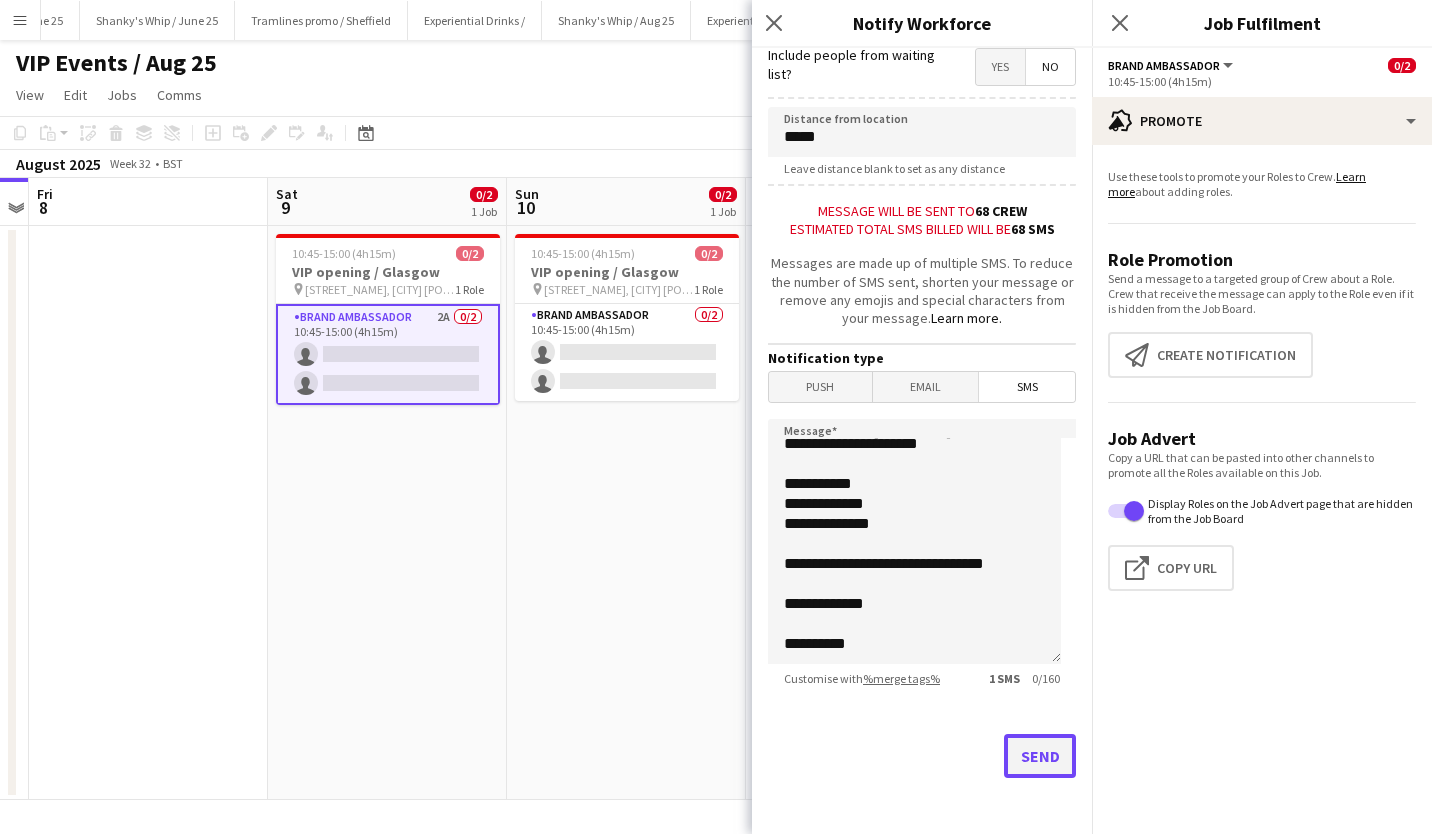 click on "Send" 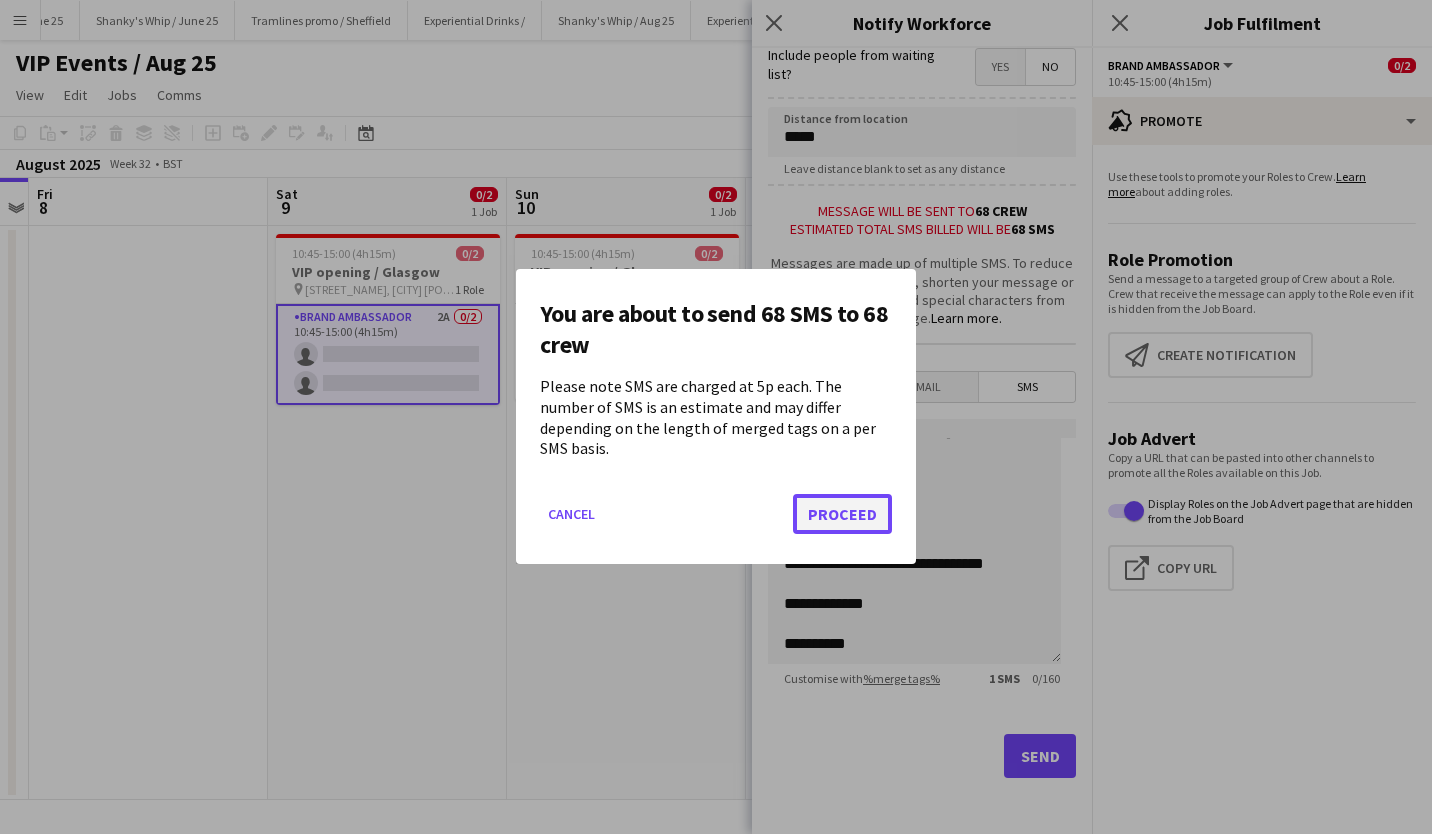 click on "Proceed" 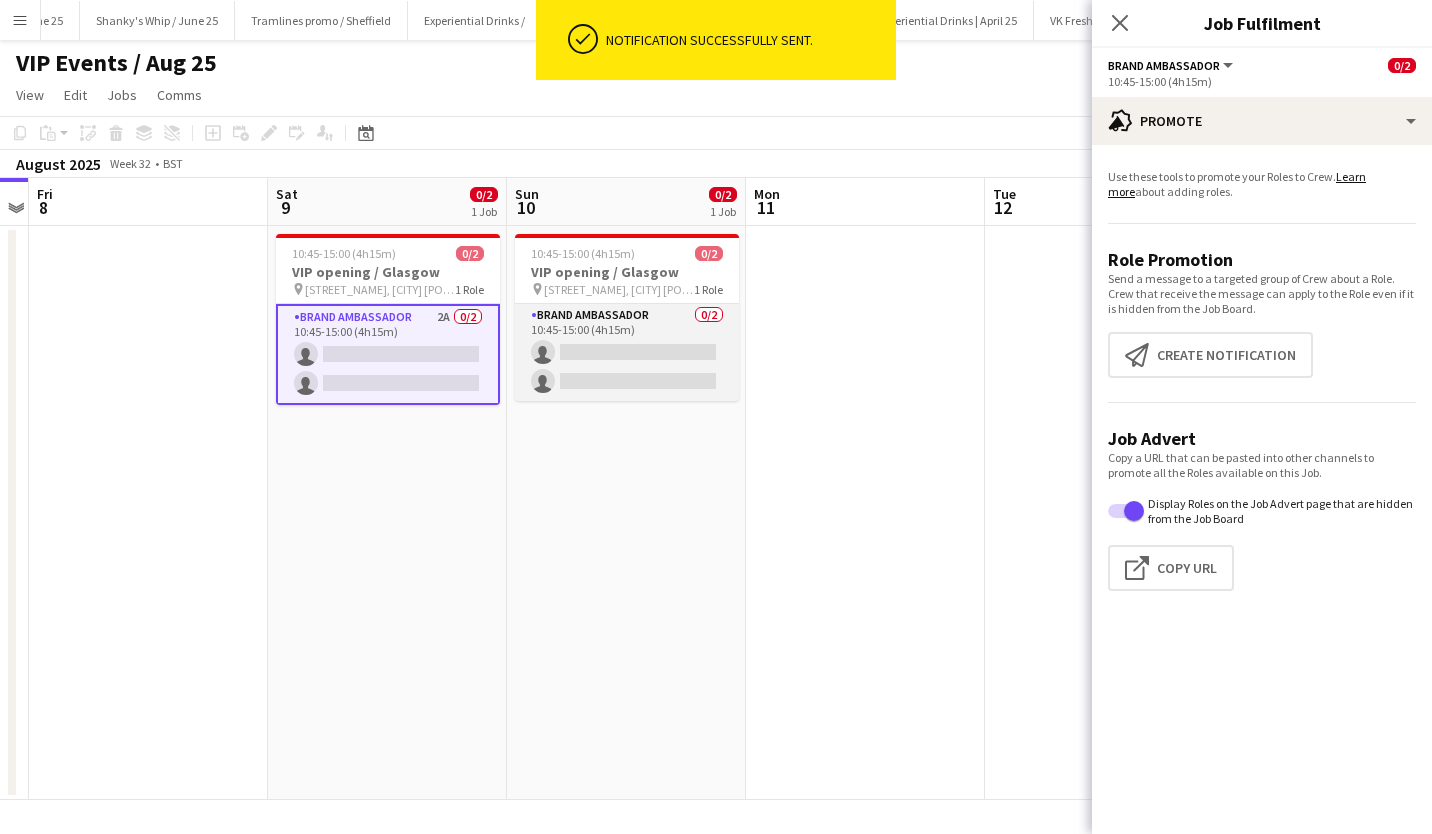 click on "Brand Ambassador   0/2   10:45-15:00 (4h15m)
single-neutral-actions
single-neutral-actions" at bounding box center (627, 352) 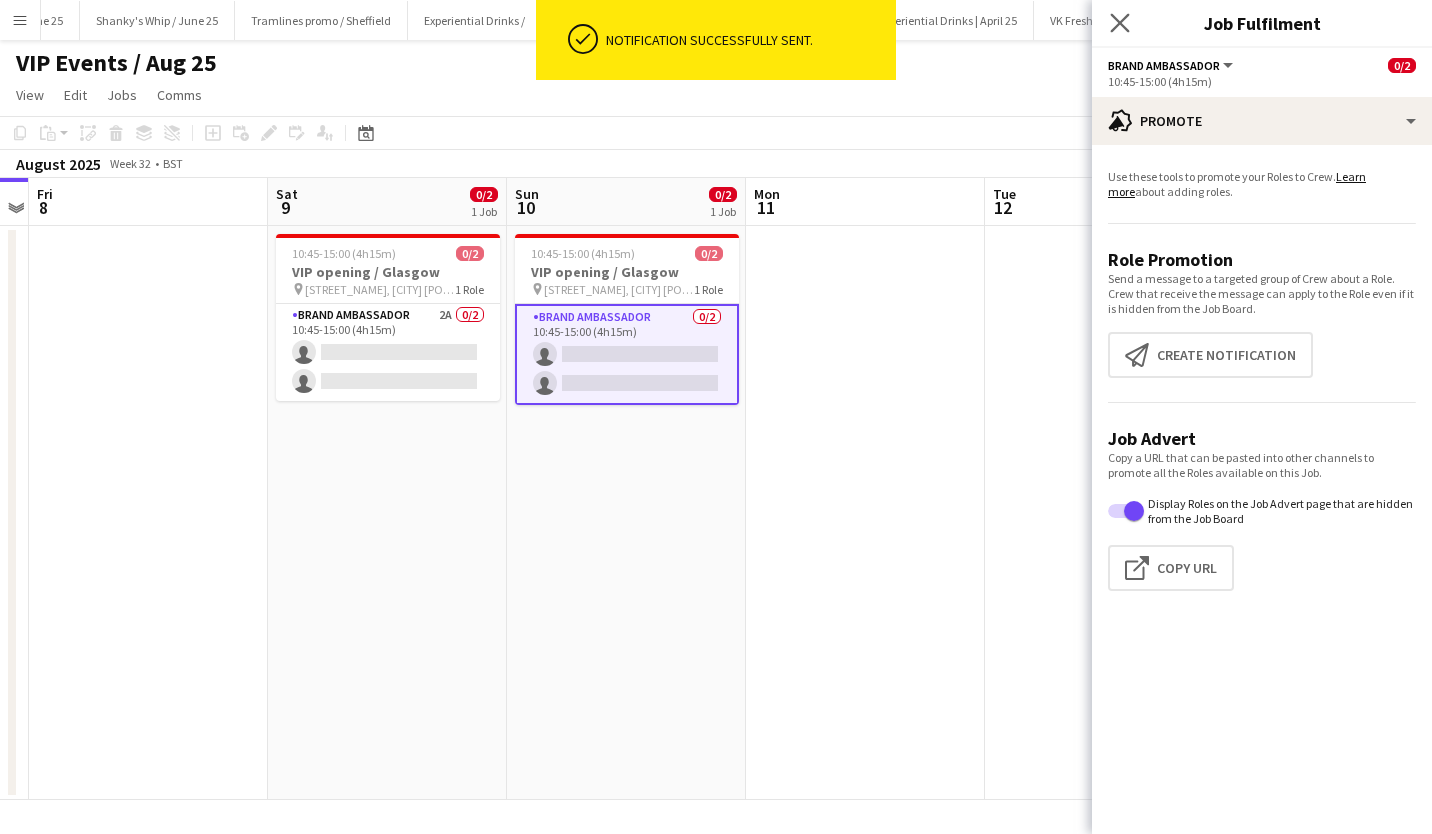 click on "Close pop-in" 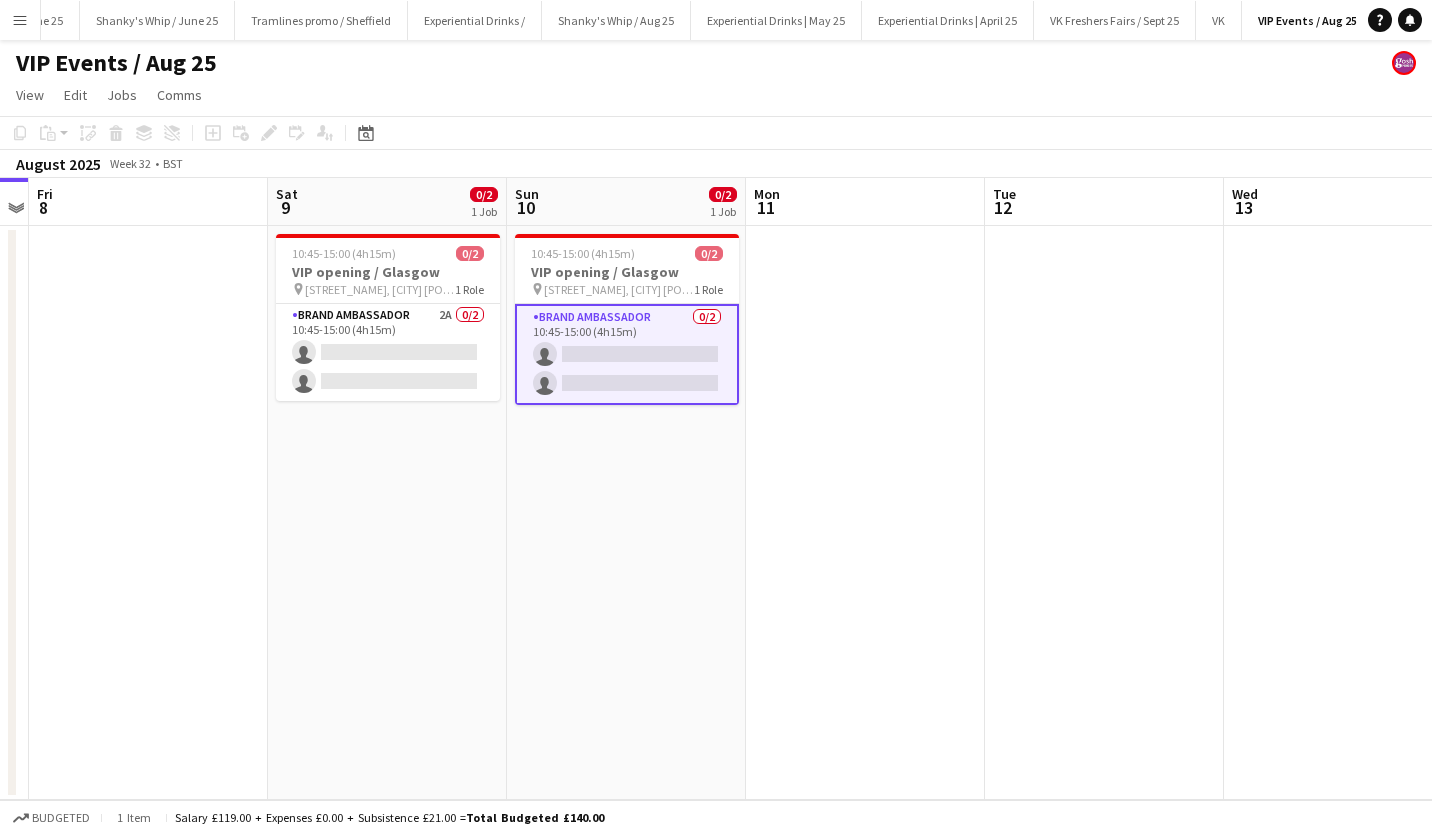 click on "Brand Ambassador   0/2   10:45-15:00 (4h15m)
single-neutral-actions
single-neutral-actions" at bounding box center [627, 354] 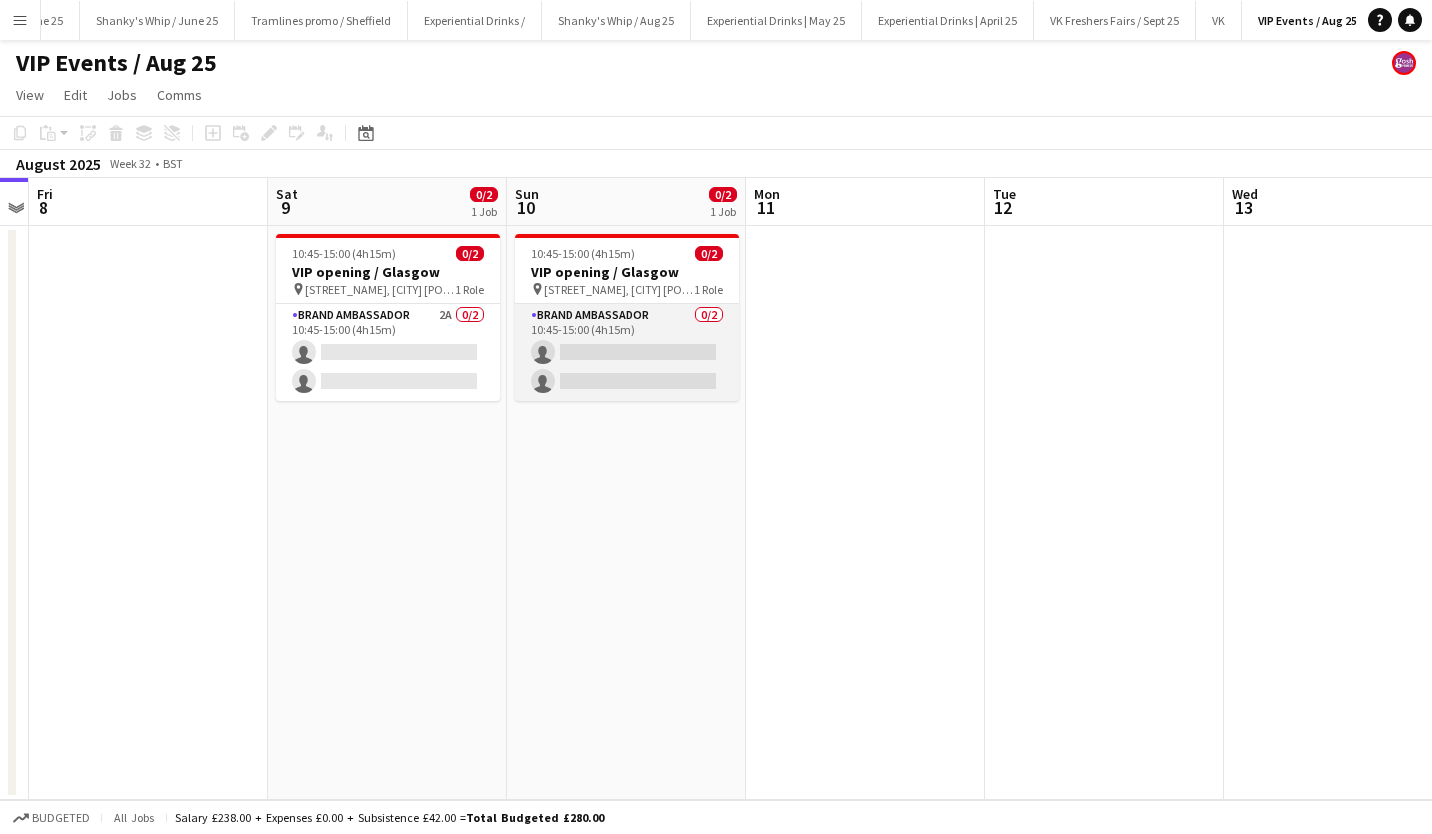 click on "Brand Ambassador   0/2   10:45-15:00 (4h15m)
single-neutral-actions
single-neutral-actions" at bounding box center (627, 352) 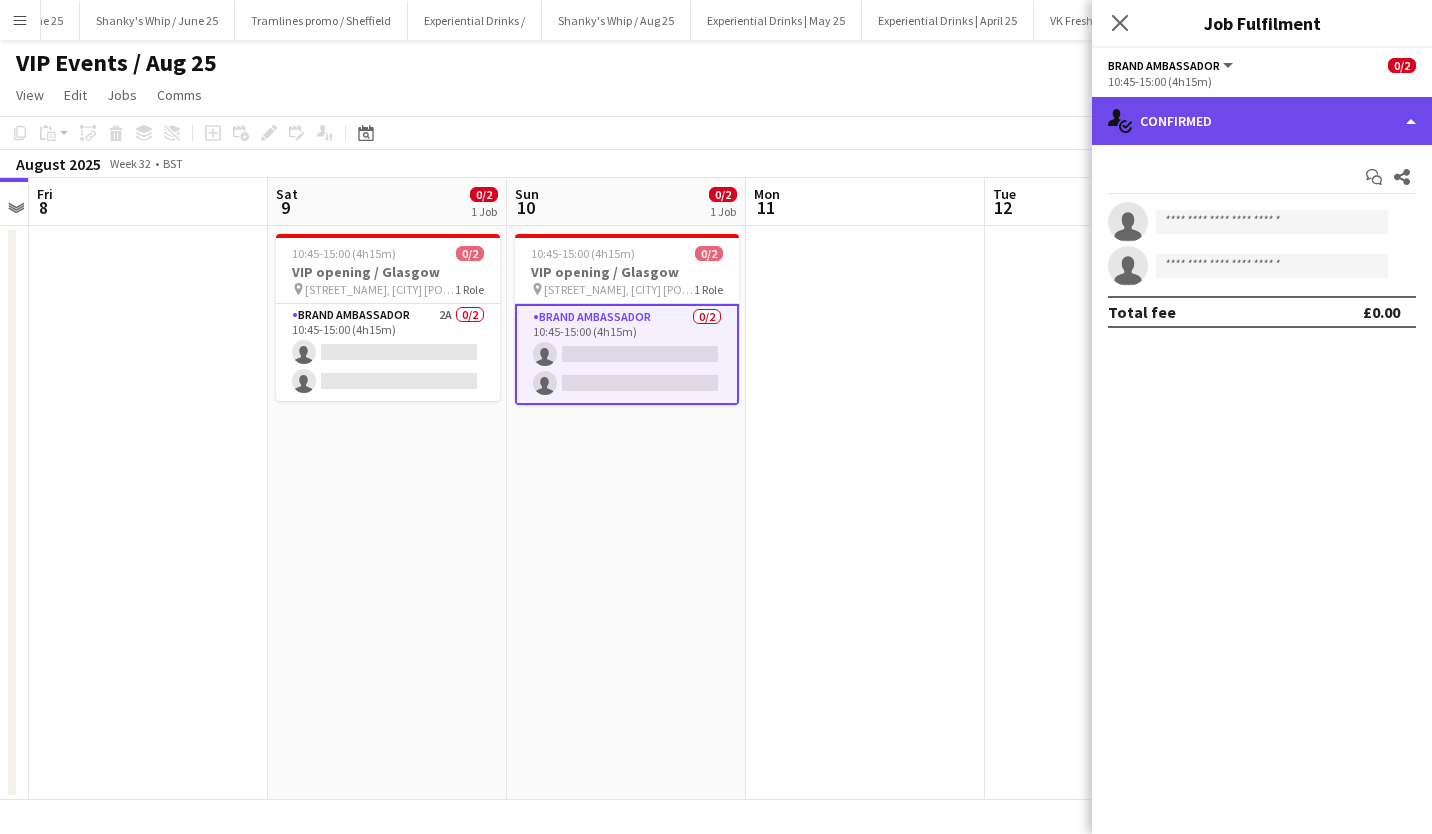 click on "single-neutral-actions-check-2
Confirmed" 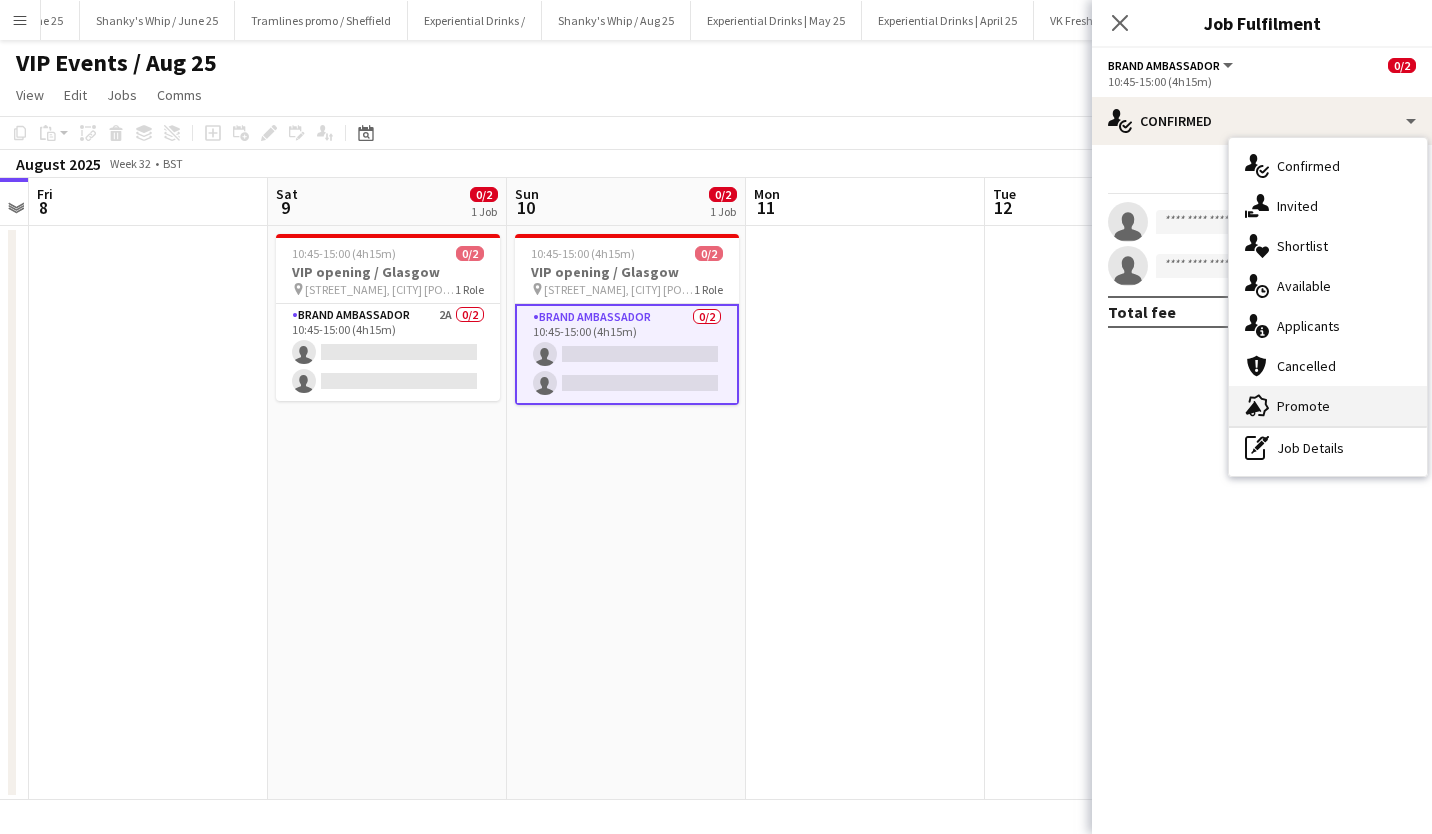 click on "advertising-megaphone
Promote" at bounding box center (1328, 406) 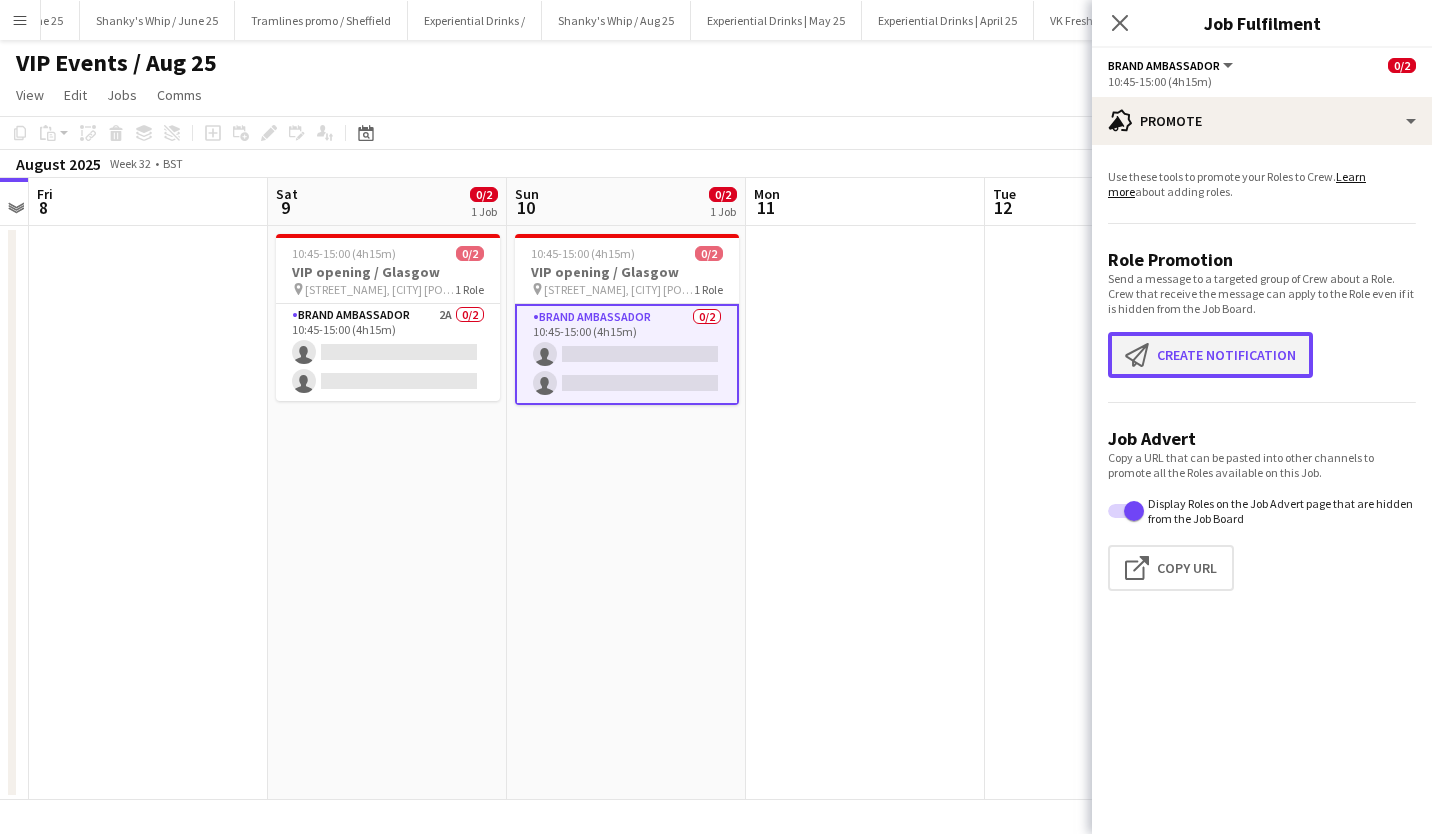 click on "Create notification
Create notification" at bounding box center (1210, 355) 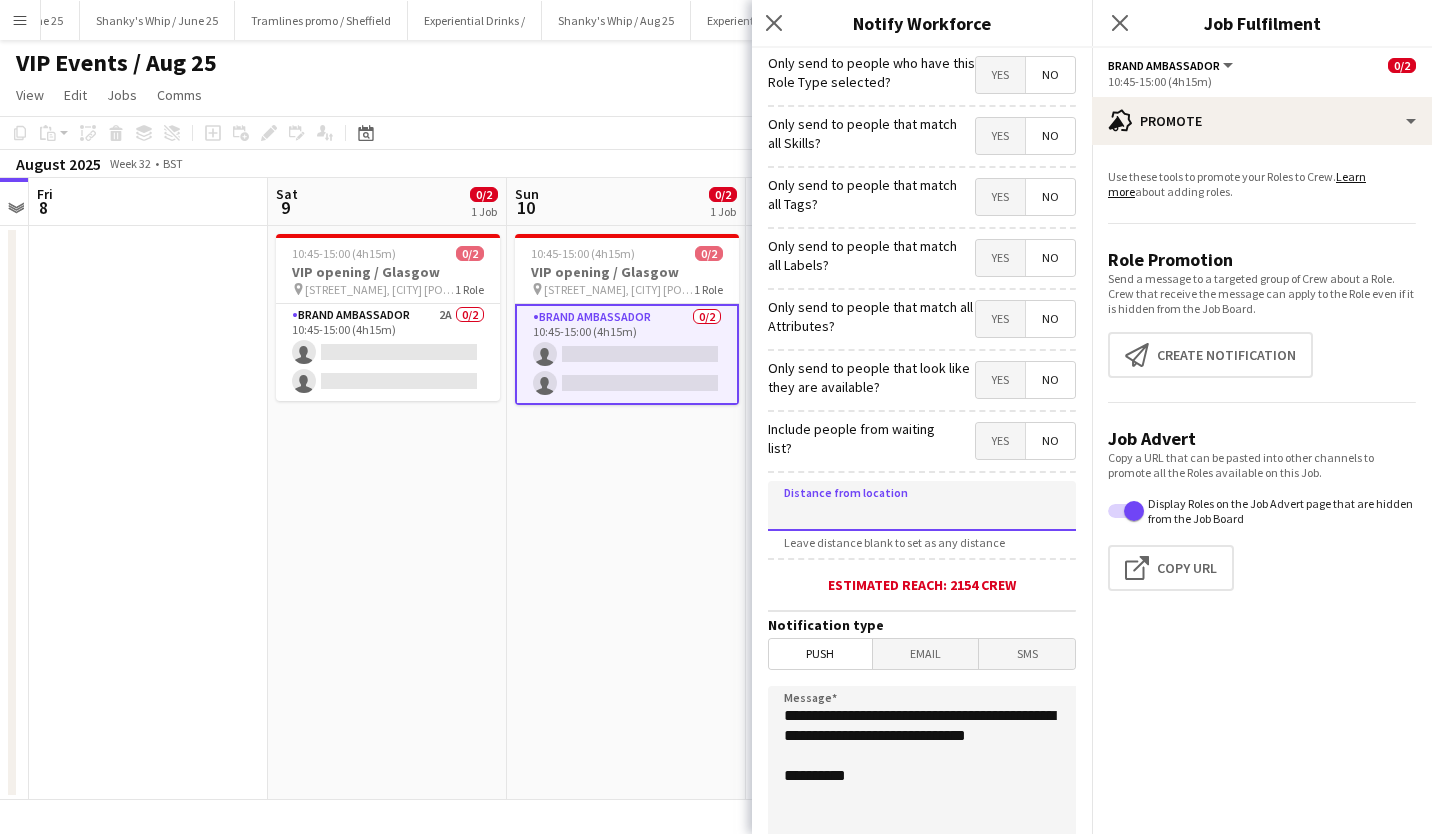 click 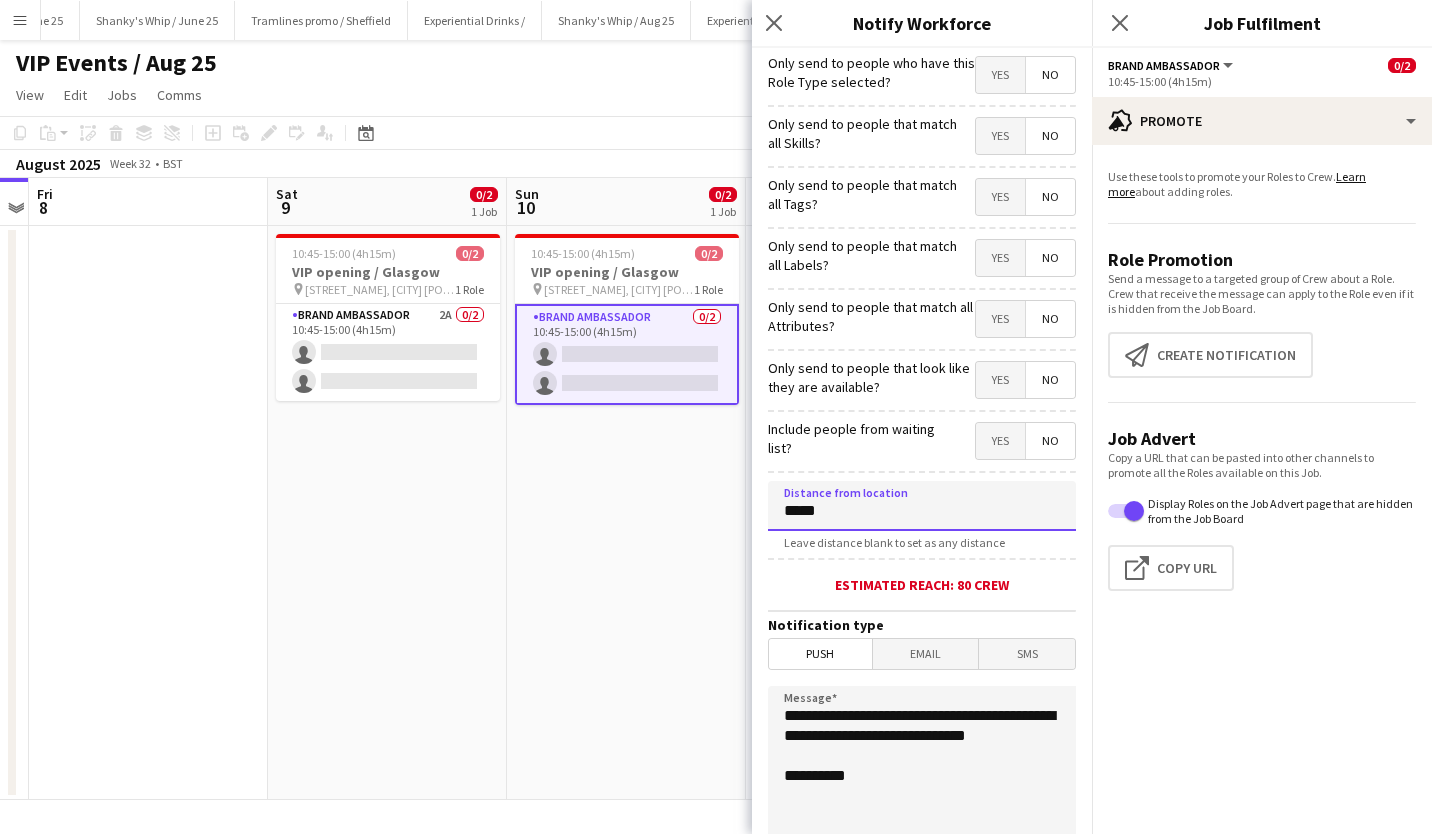 type on "*****" 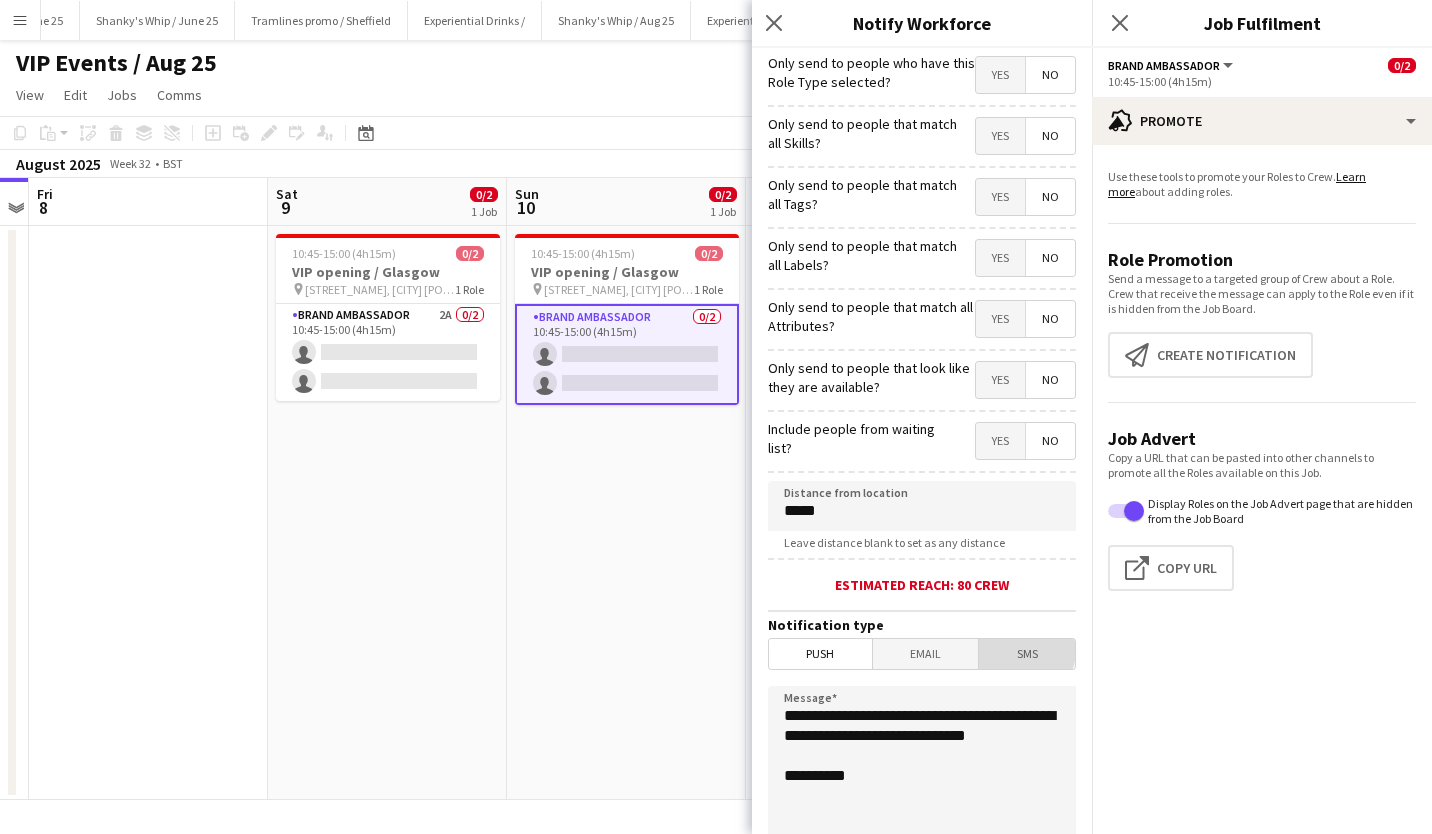 click on "SMS" at bounding box center [1027, 654] 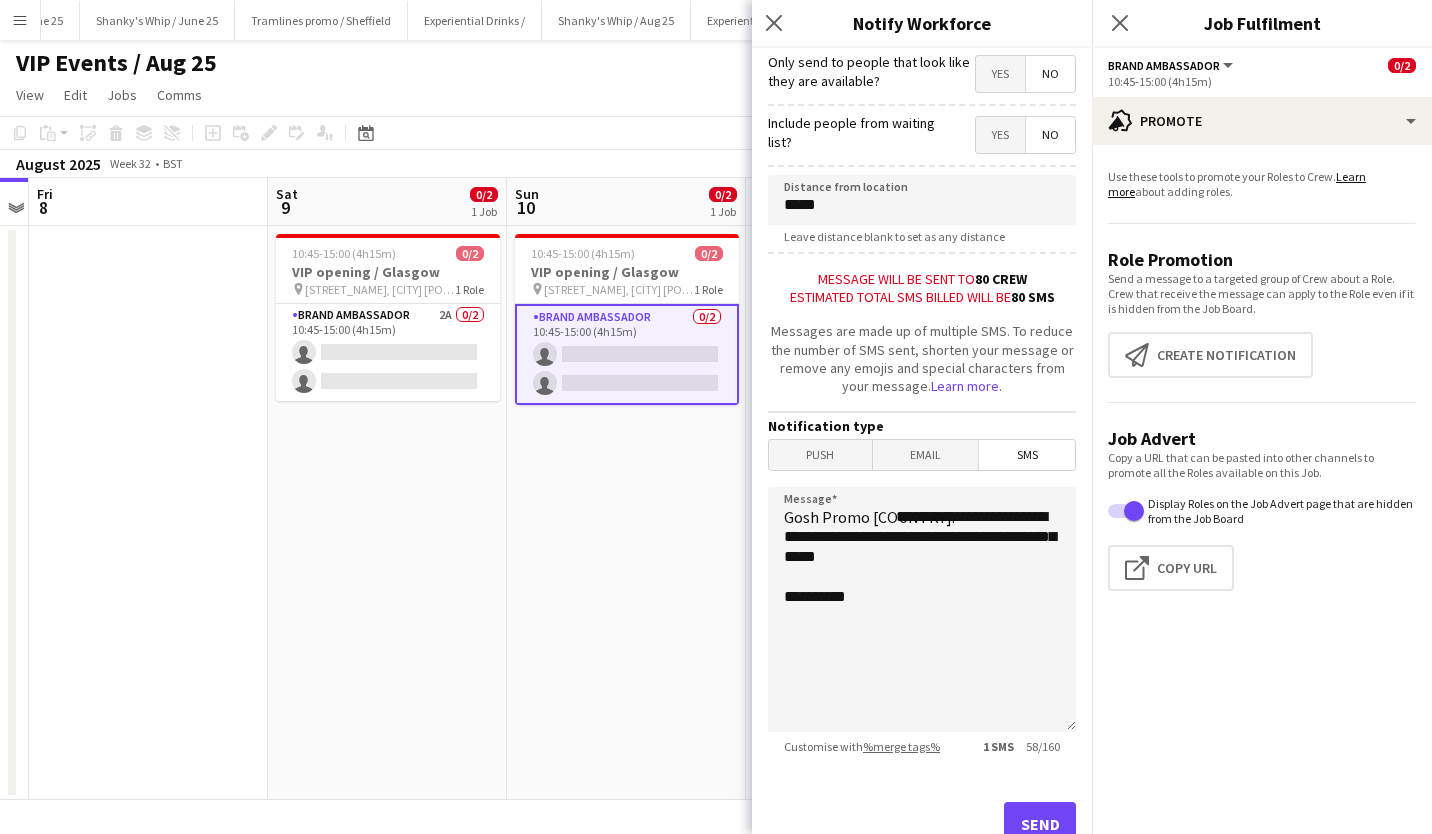 scroll, scrollTop: 307, scrollLeft: 0, axis: vertical 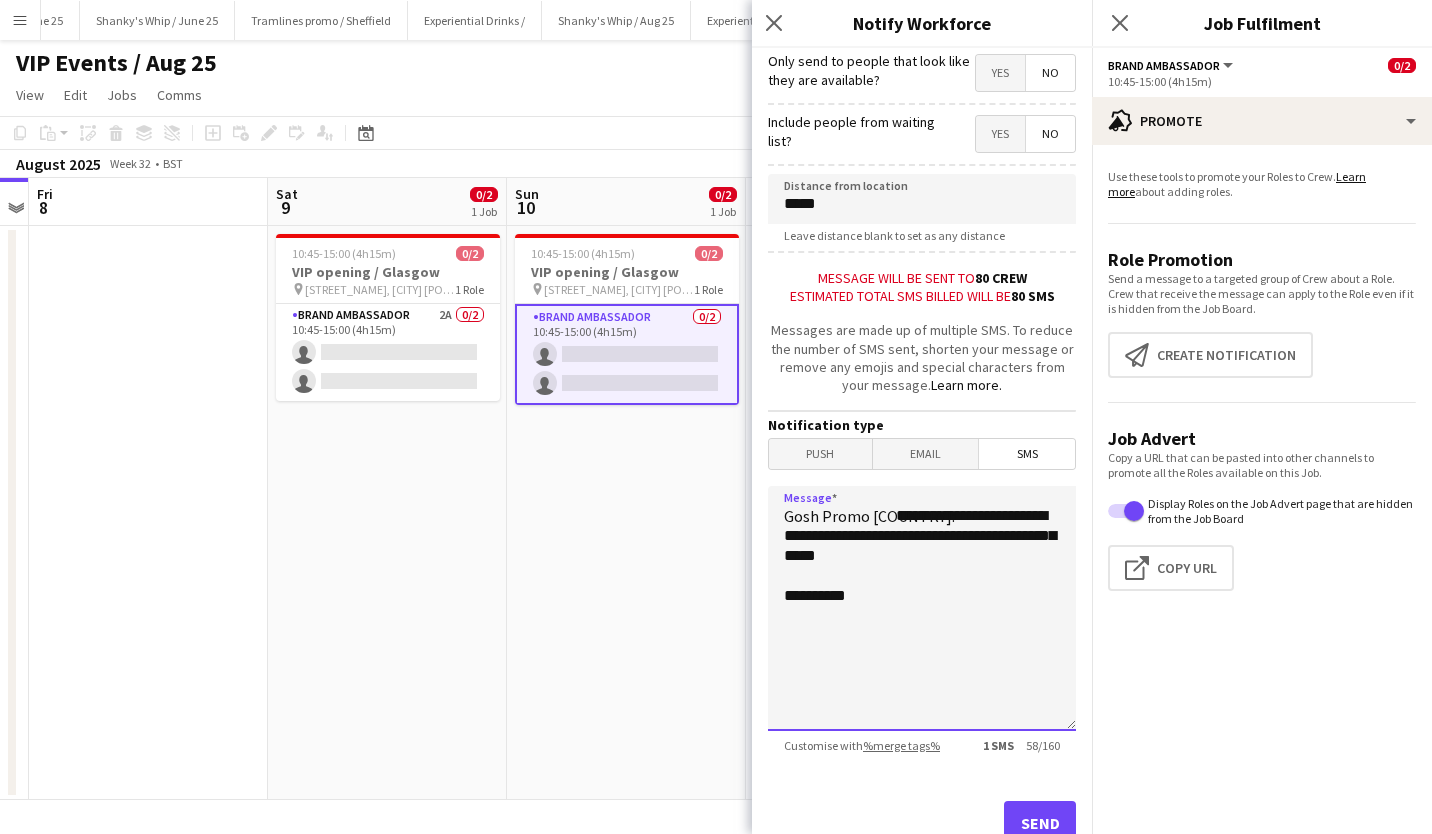 click on "**********" at bounding box center [922, 608] 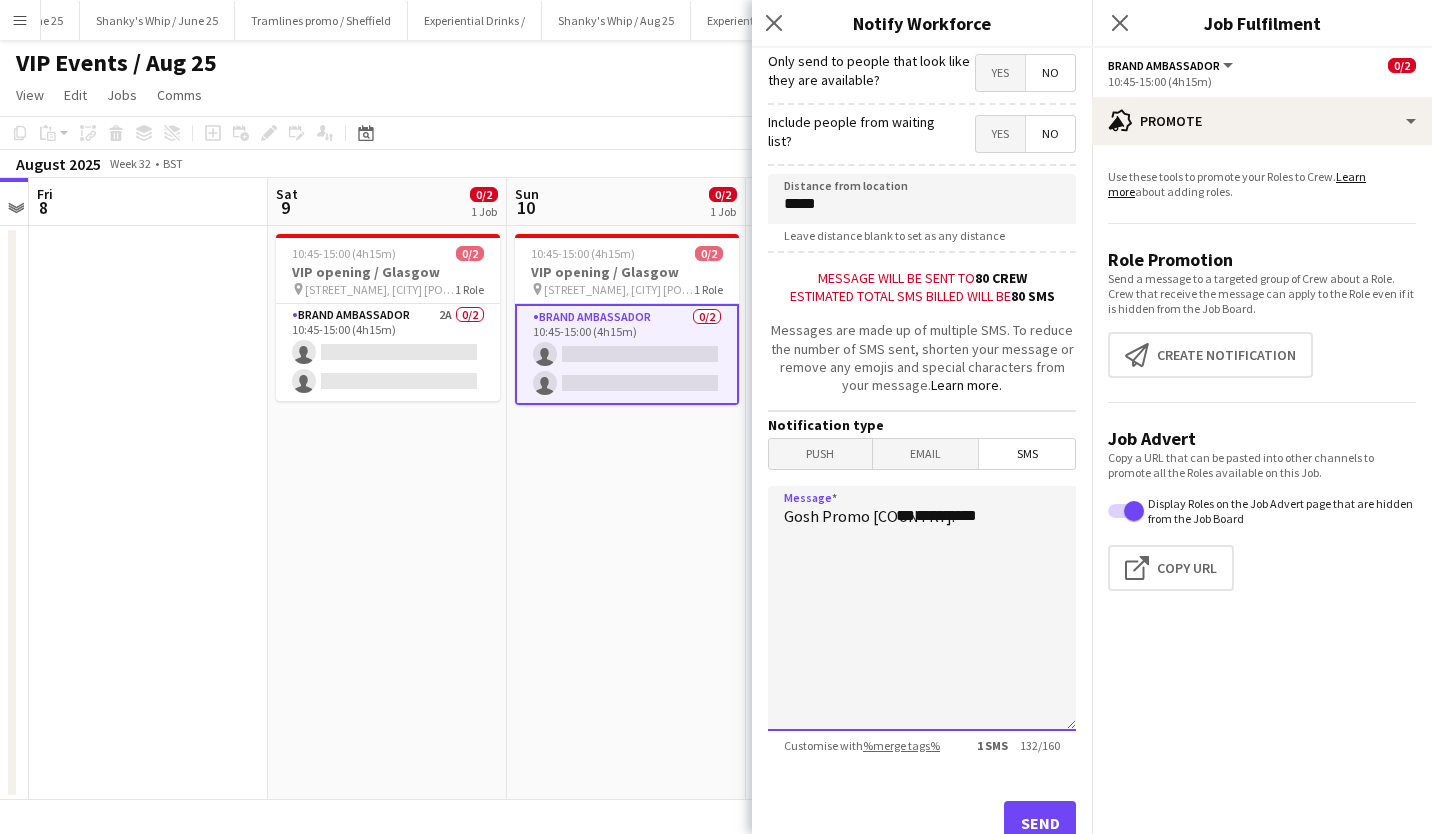 paste on "**********" 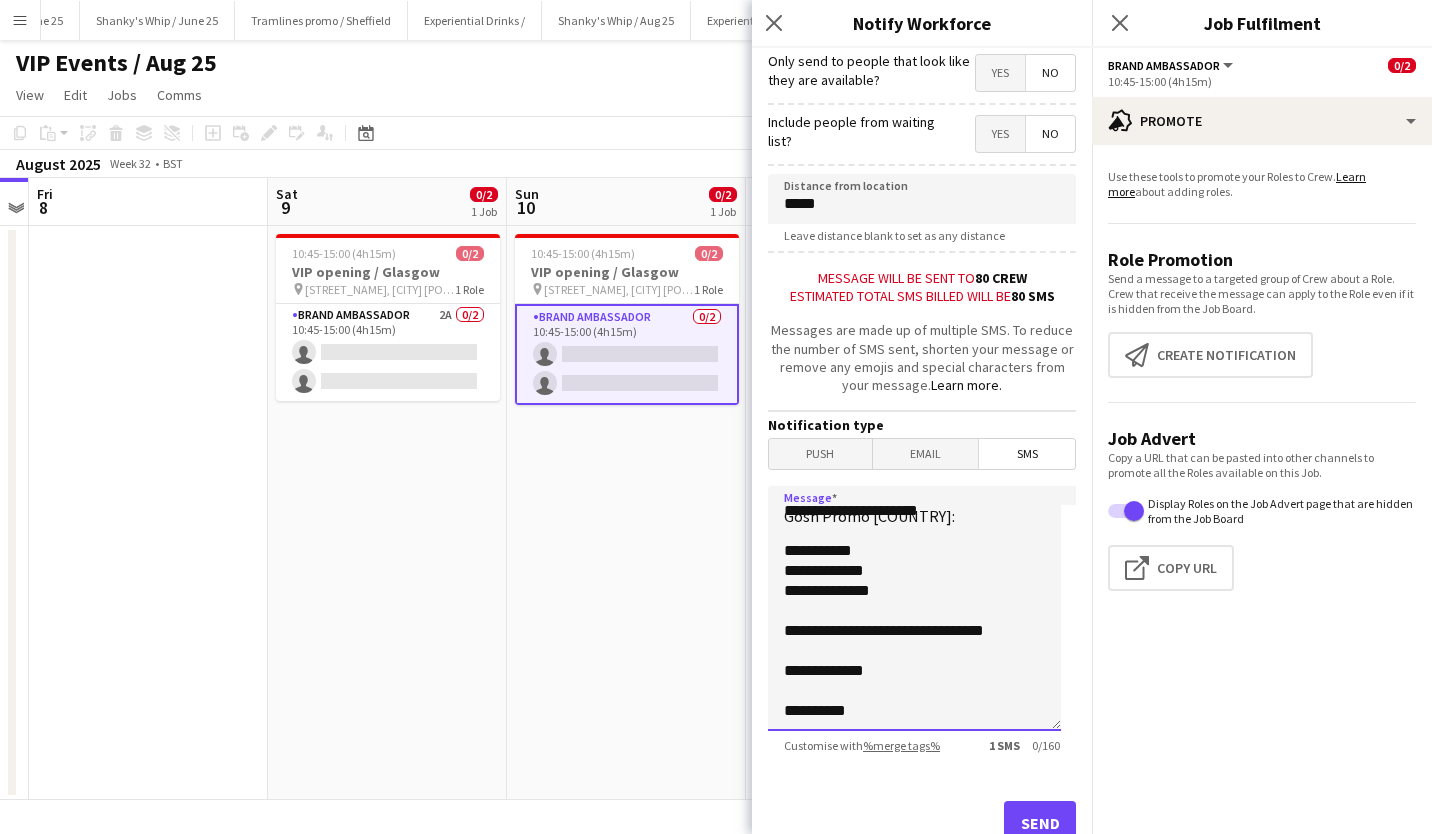 scroll, scrollTop: 0, scrollLeft: 0, axis: both 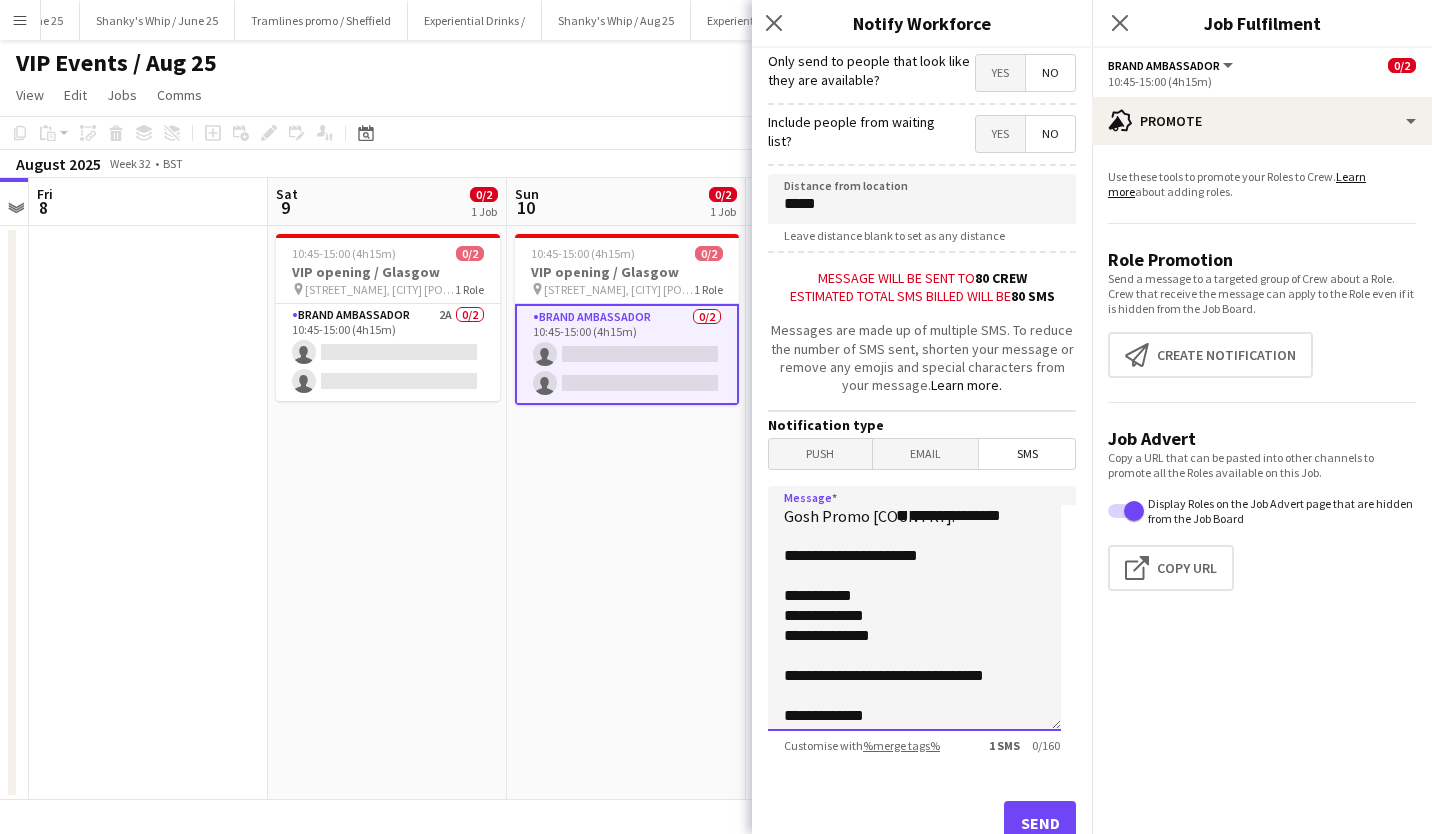 click on "**********" at bounding box center (914, 608) 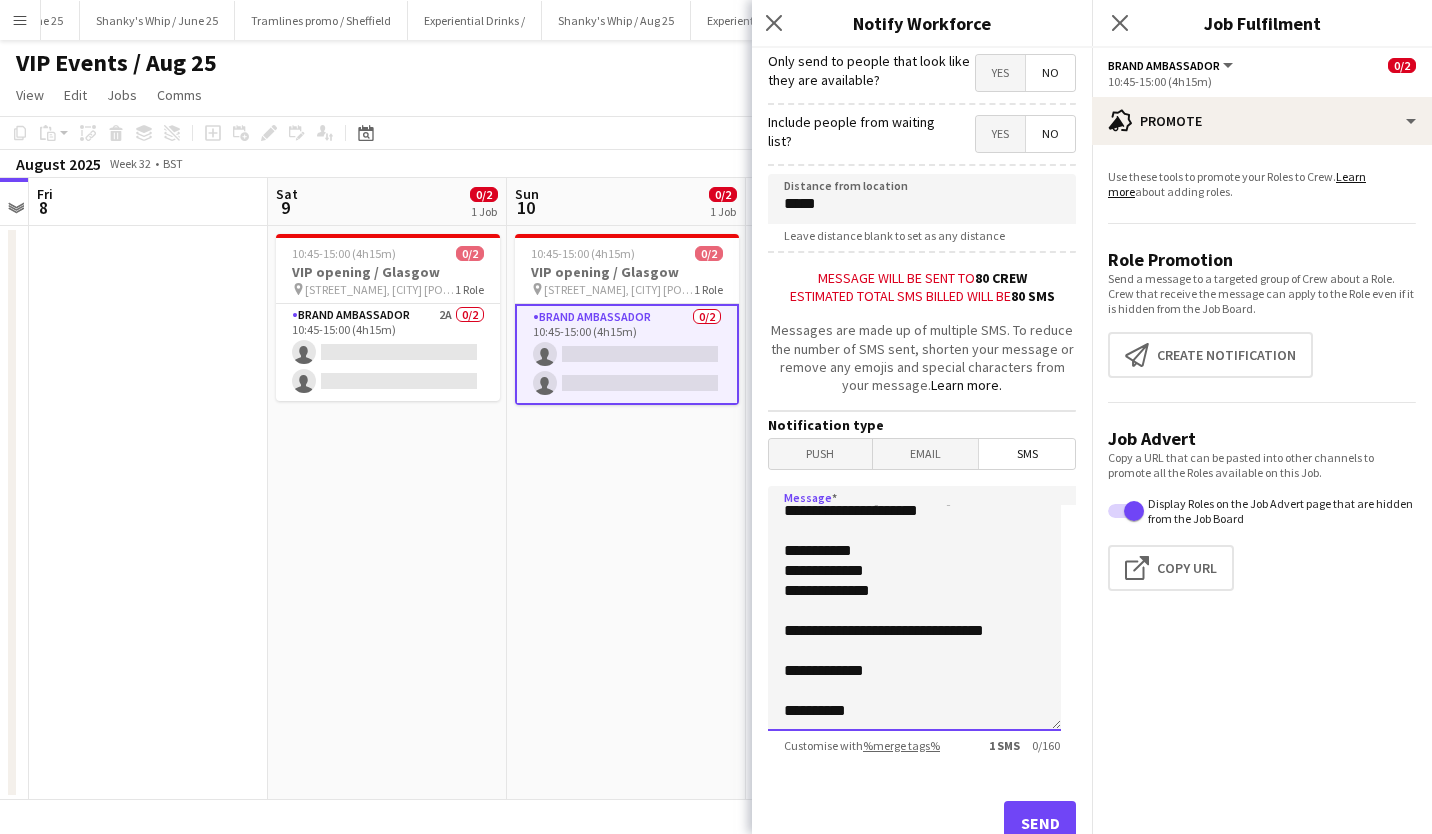 scroll, scrollTop: 49, scrollLeft: 0, axis: vertical 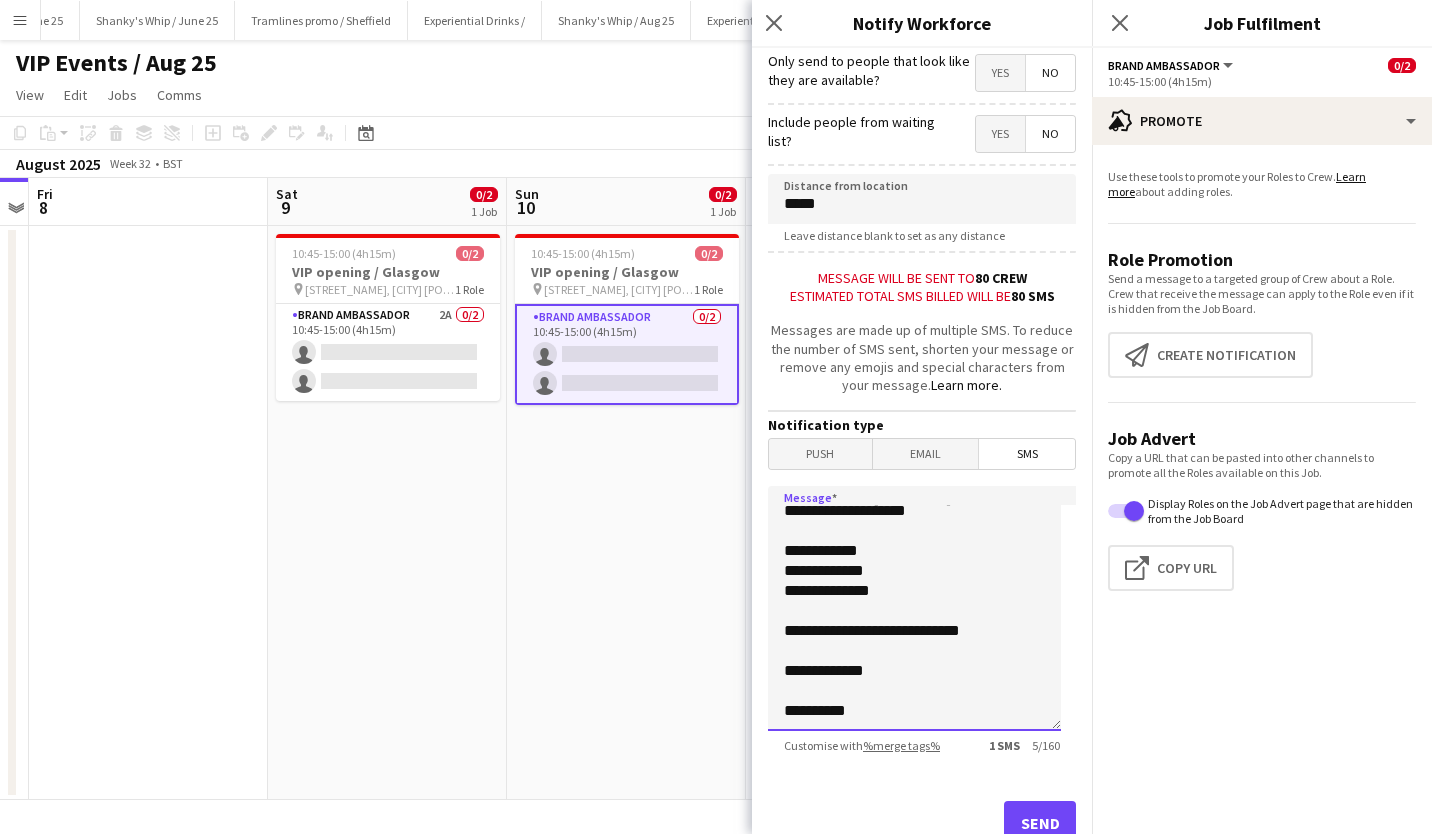 click on "**********" at bounding box center (914, 608) 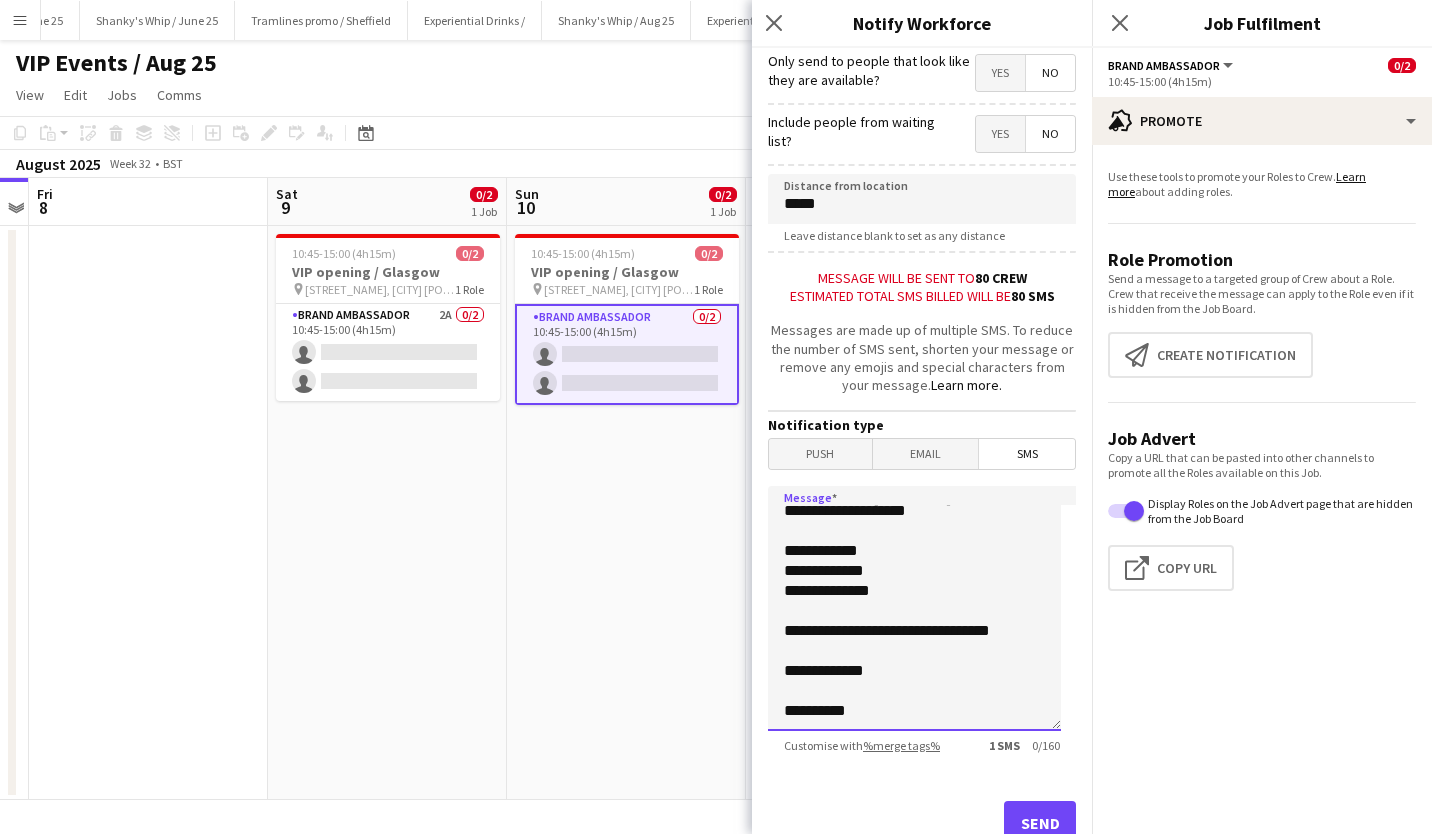click on "**********" at bounding box center (914, 608) 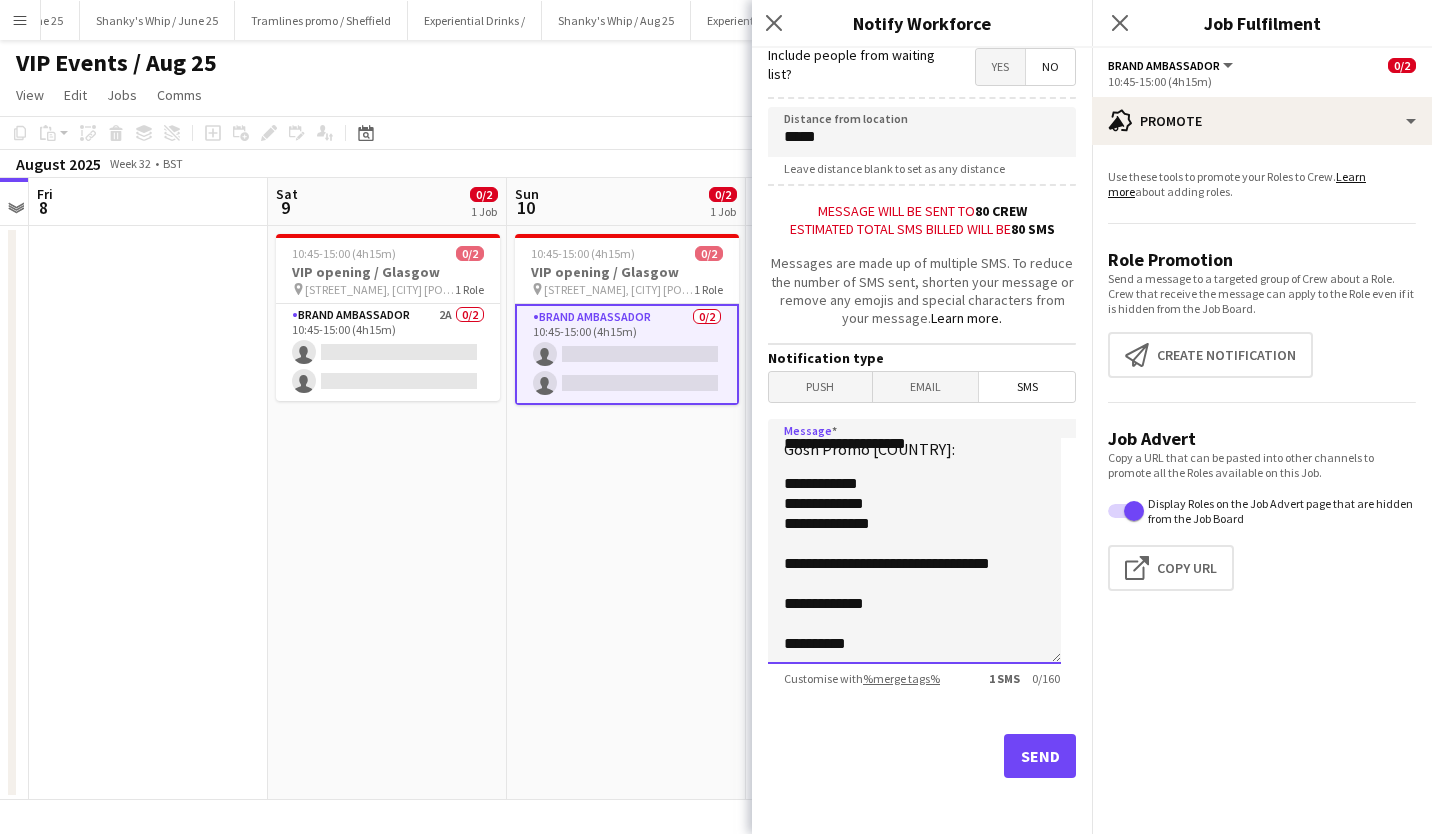 scroll, scrollTop: 0, scrollLeft: 0, axis: both 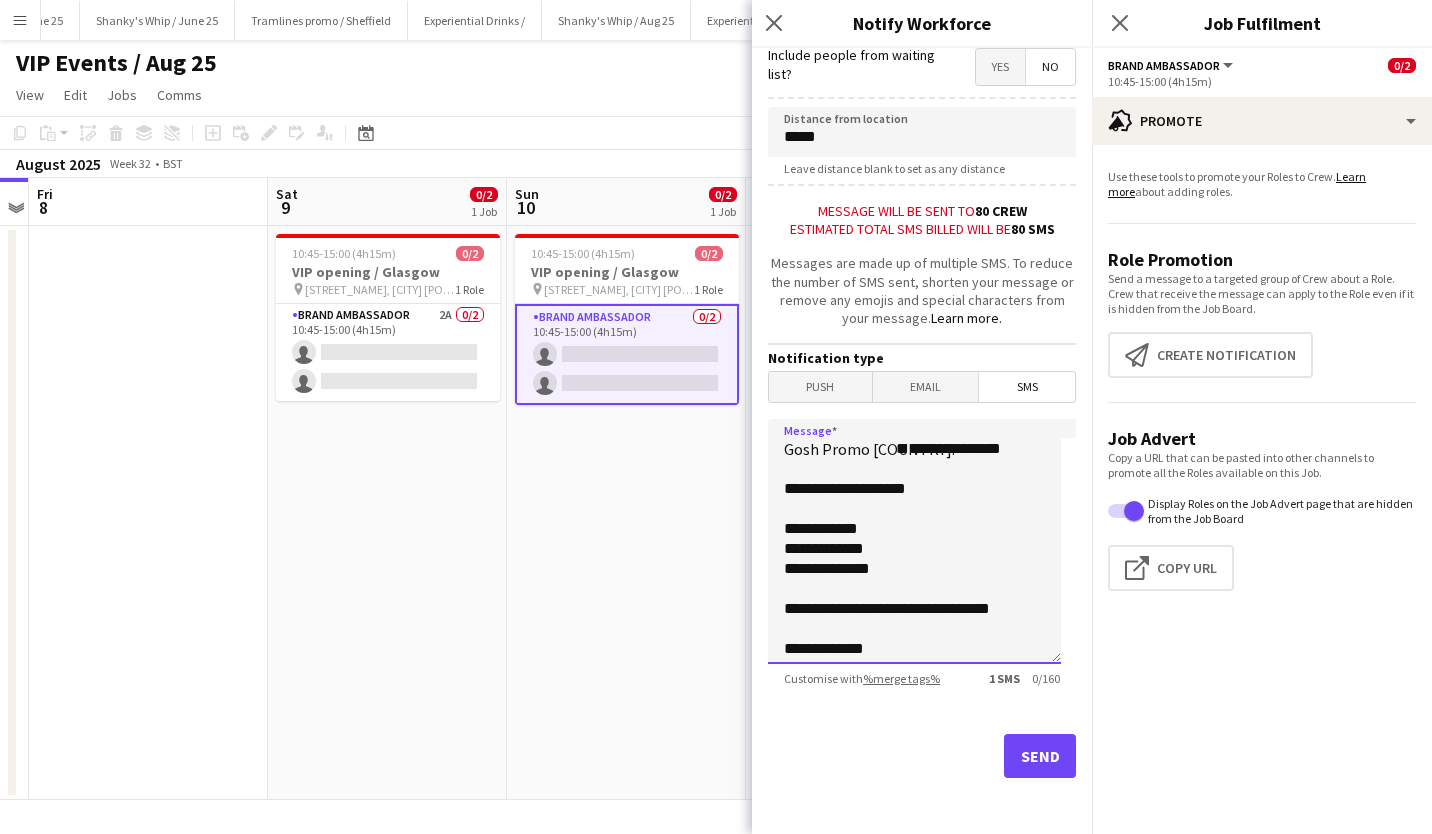 type on "**********" 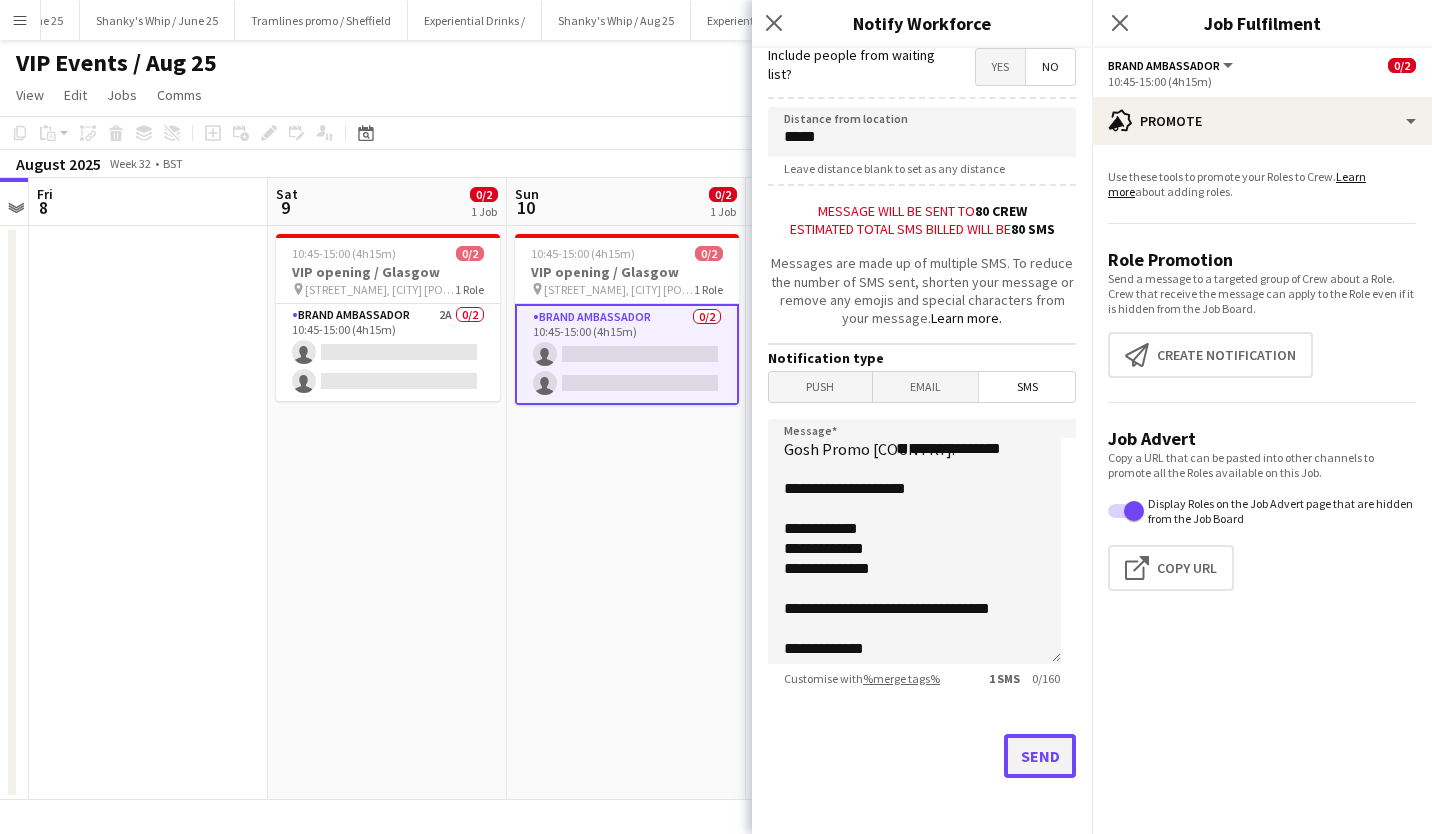 click on "Send" 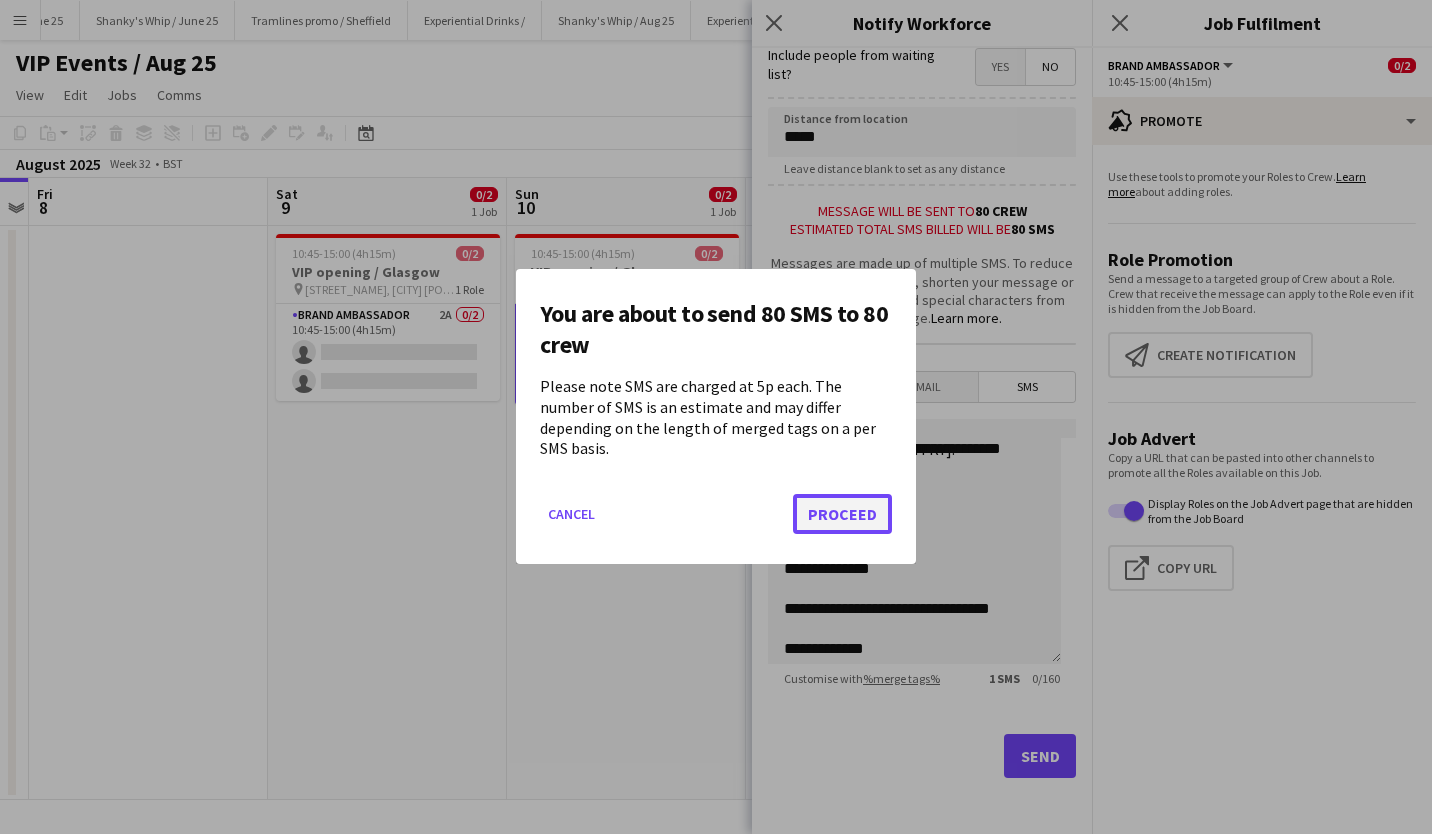click on "Proceed" 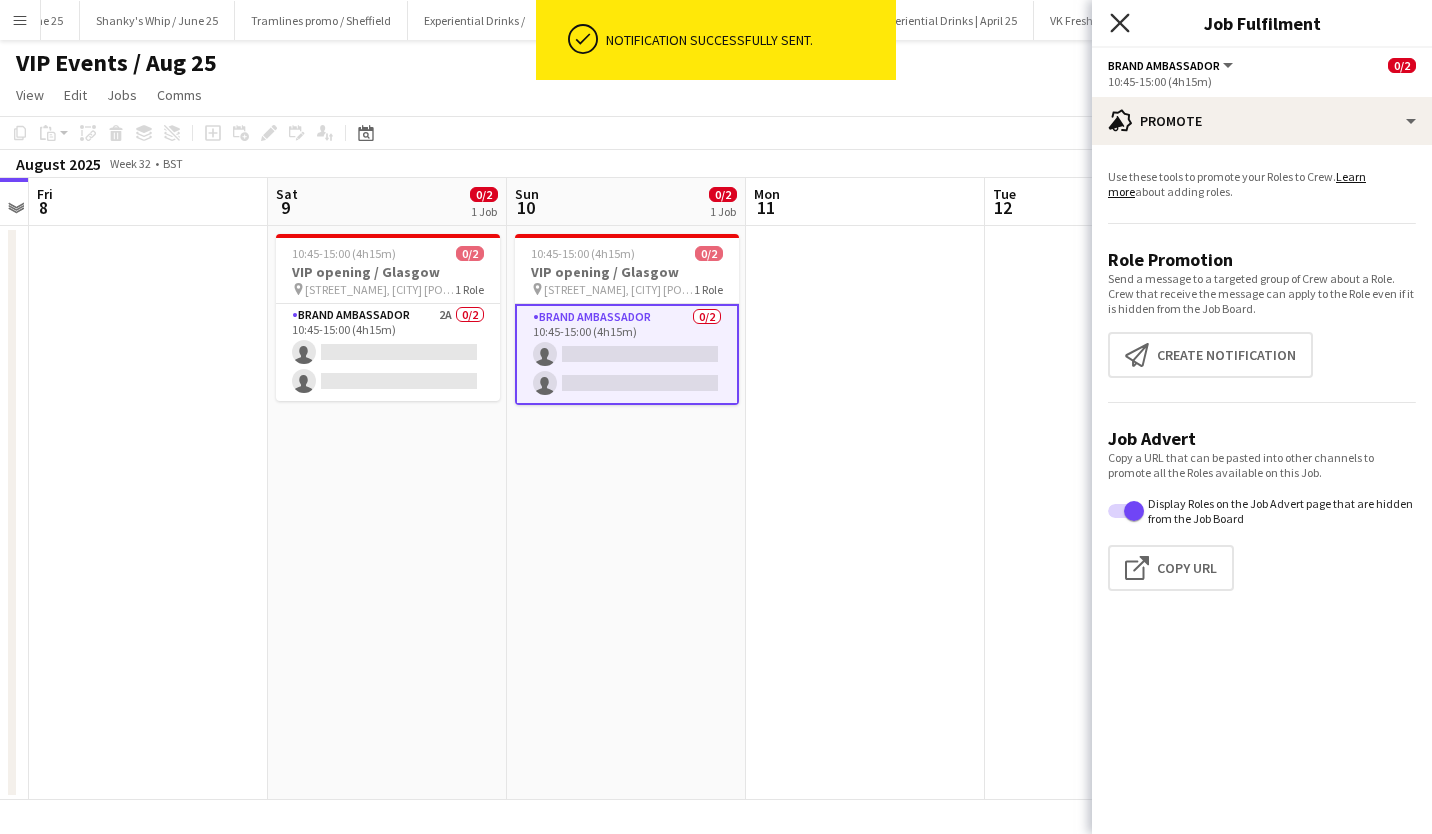 click 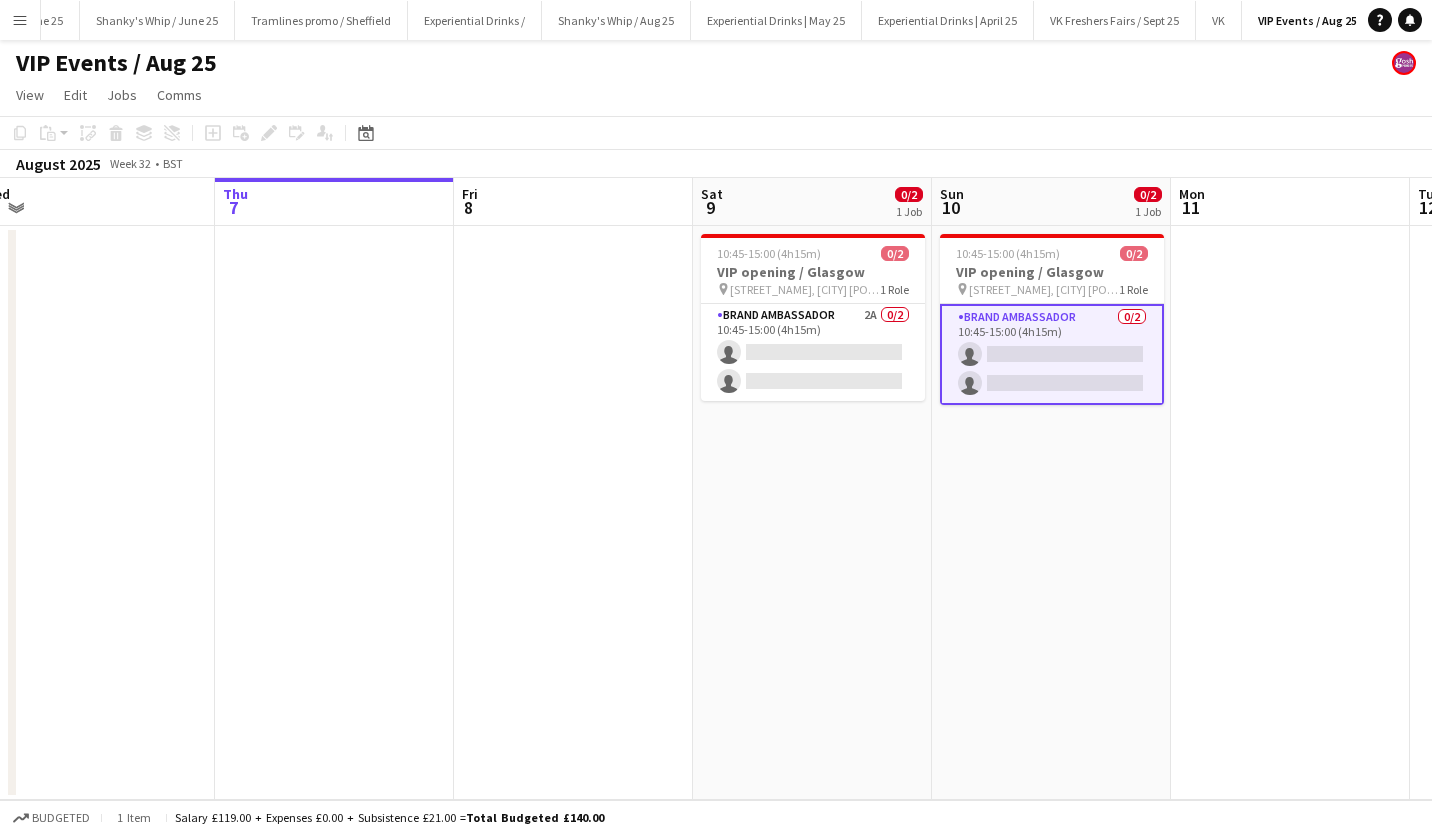 scroll, scrollTop: 0, scrollLeft: 501, axis: horizontal 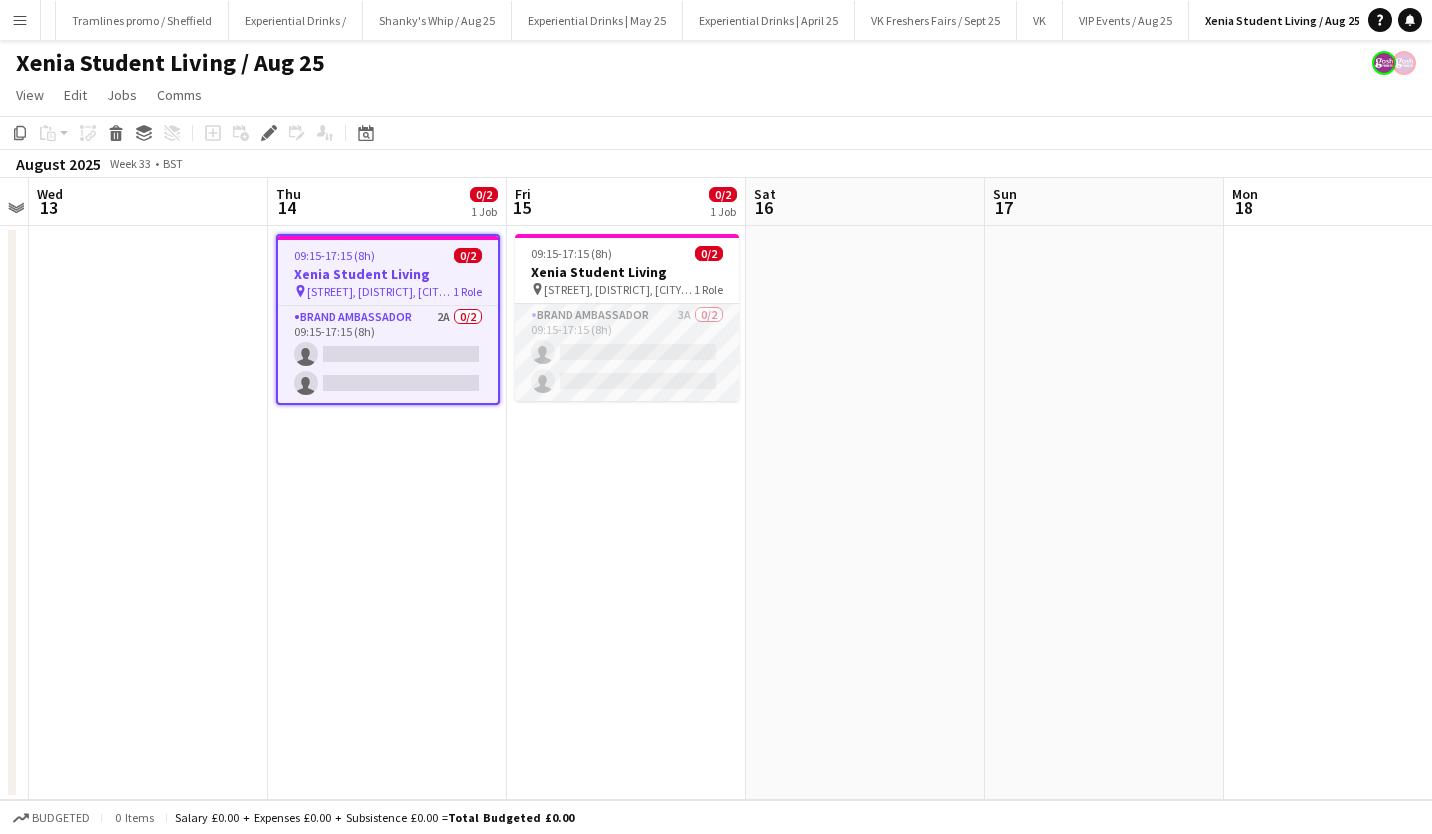 click on "Brand Ambassador   3A   0/2   09:15-17:15 (8h)
single-neutral-actions
single-neutral-actions" at bounding box center (627, 352) 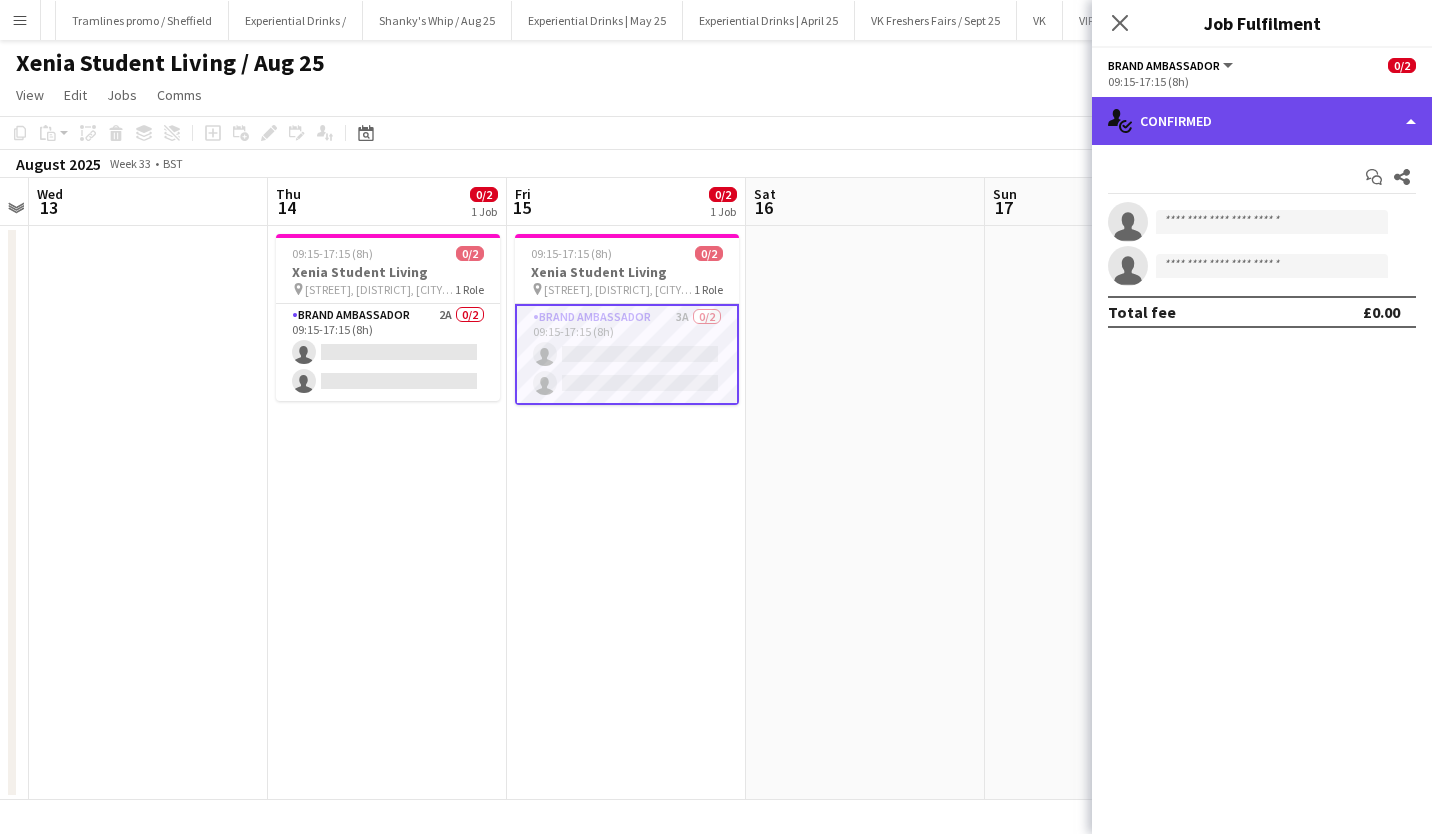 click on "single-neutral-actions-check-2
Confirmed" 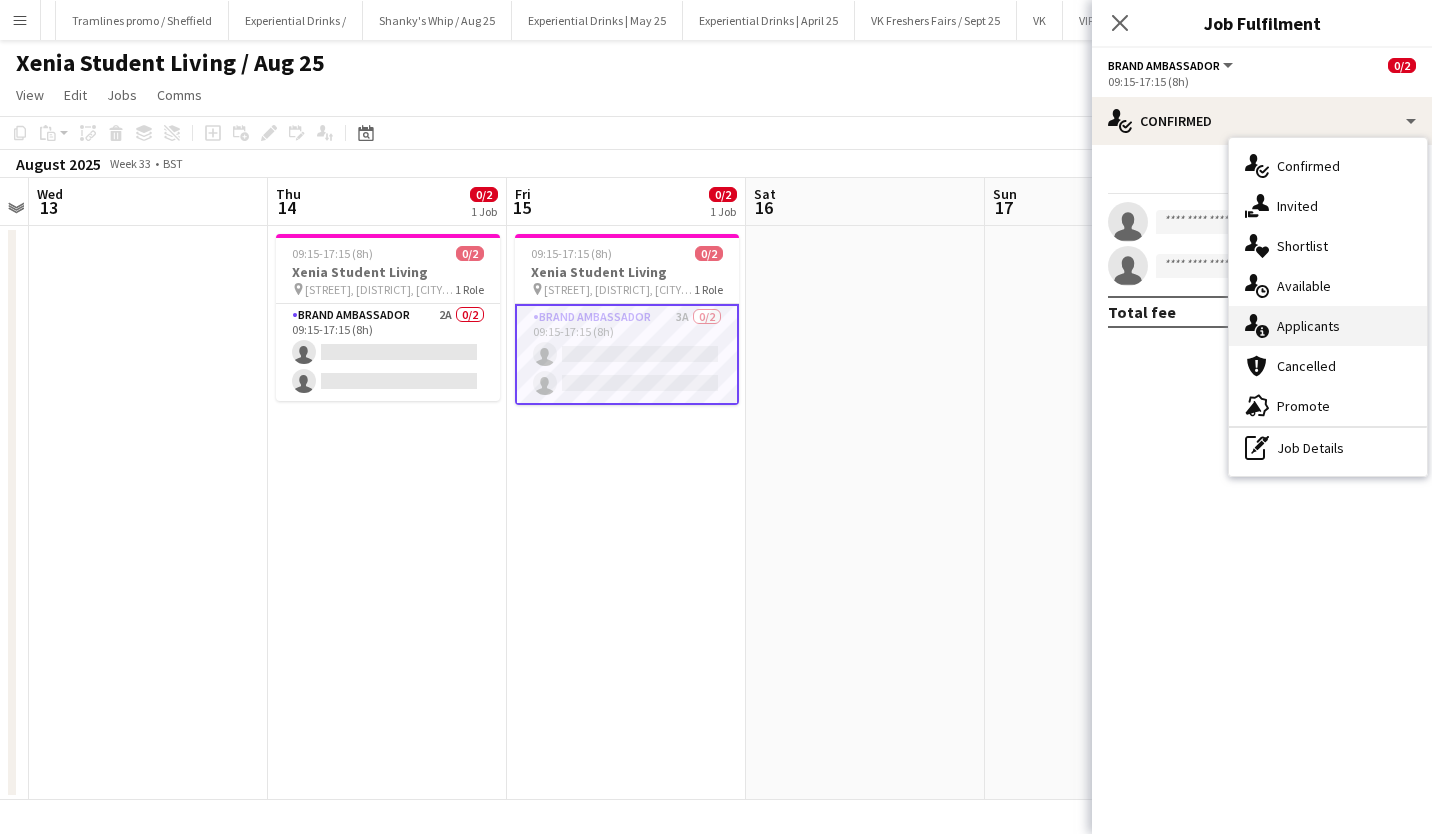 click on "single-neutral-actions-information
Applicants" at bounding box center [1328, 326] 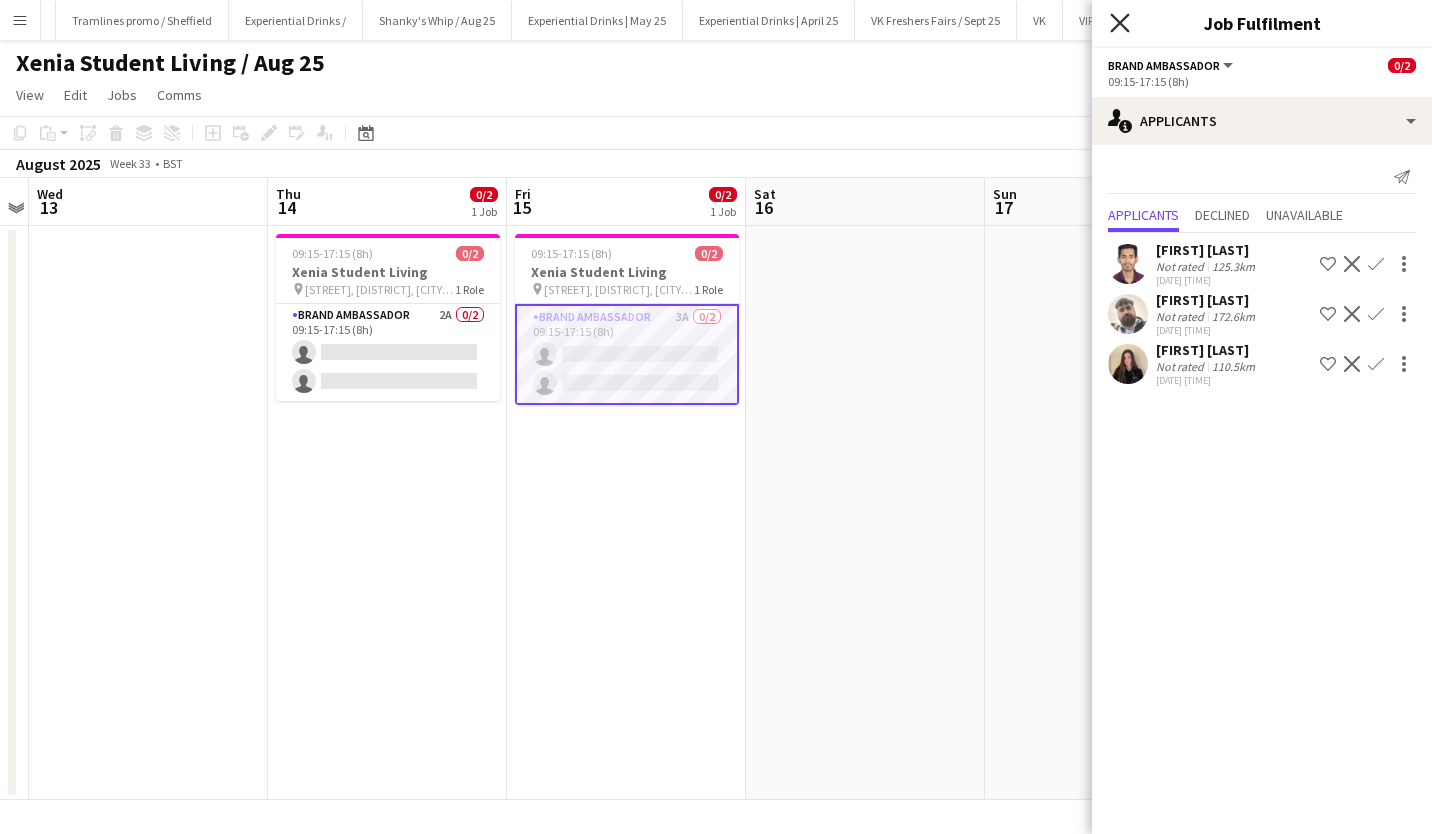 click 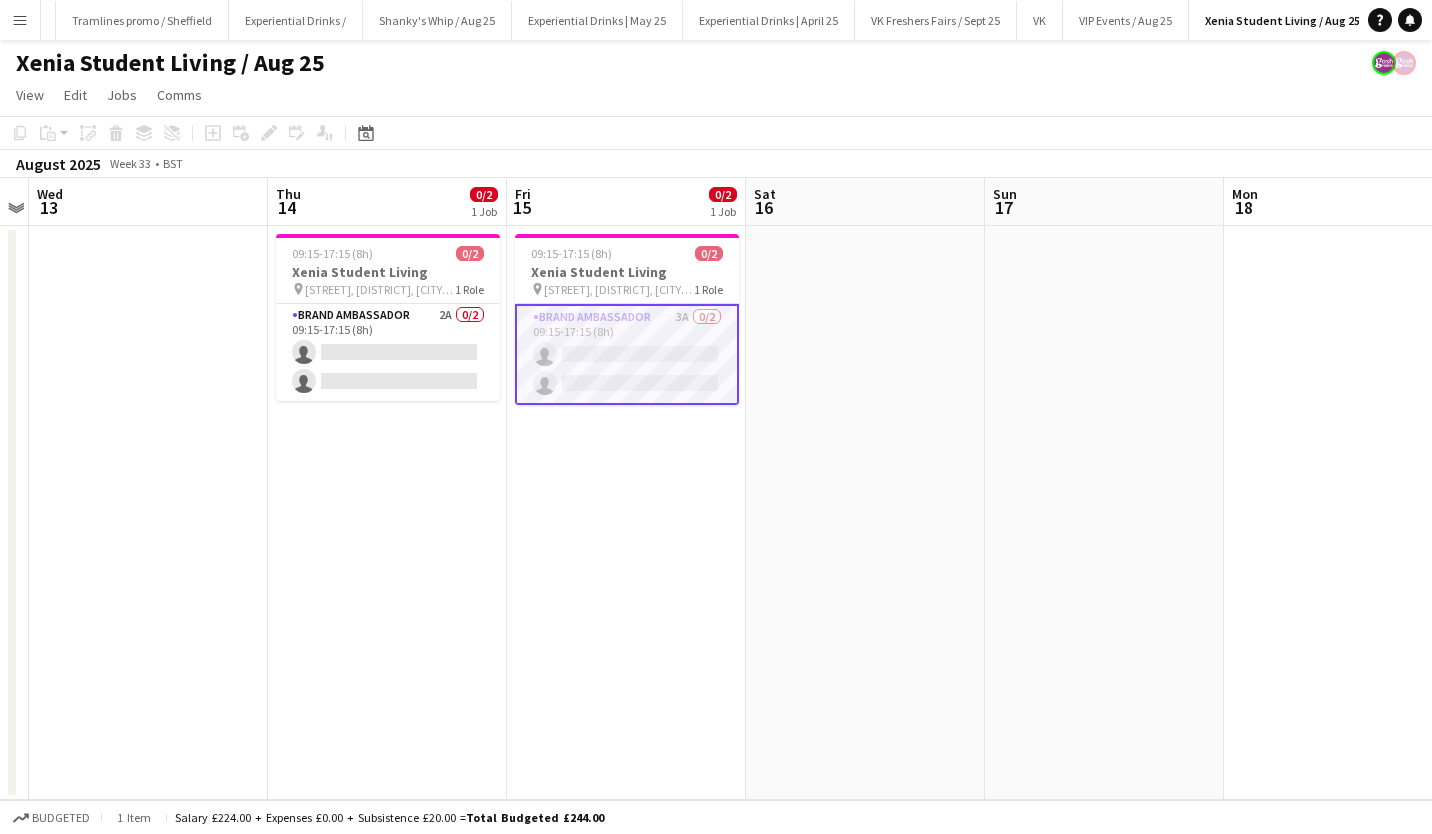 scroll, scrollTop: 0, scrollLeft: 567, axis: horizontal 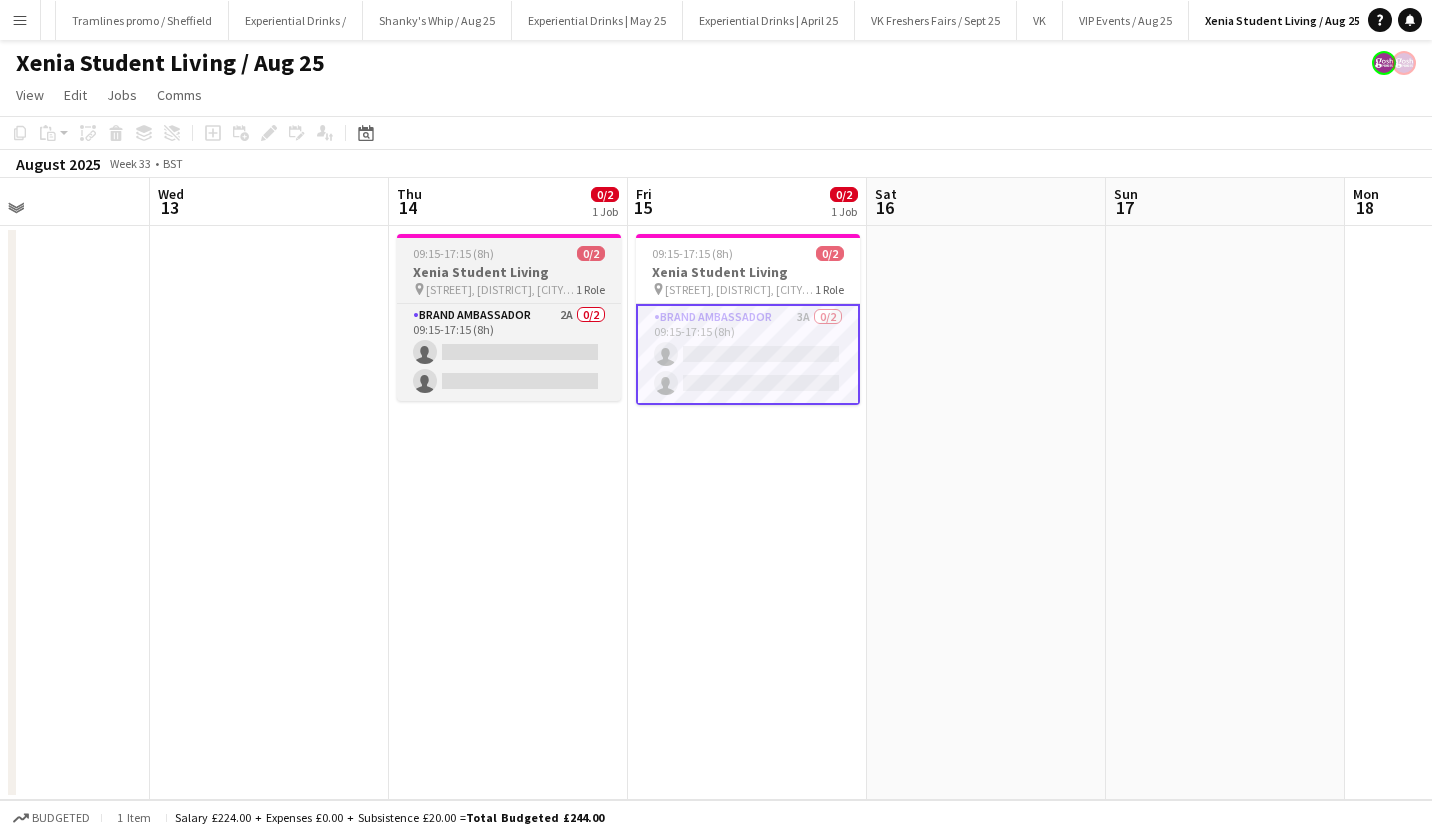 click on "Xenia Student Living" at bounding box center [509, 272] 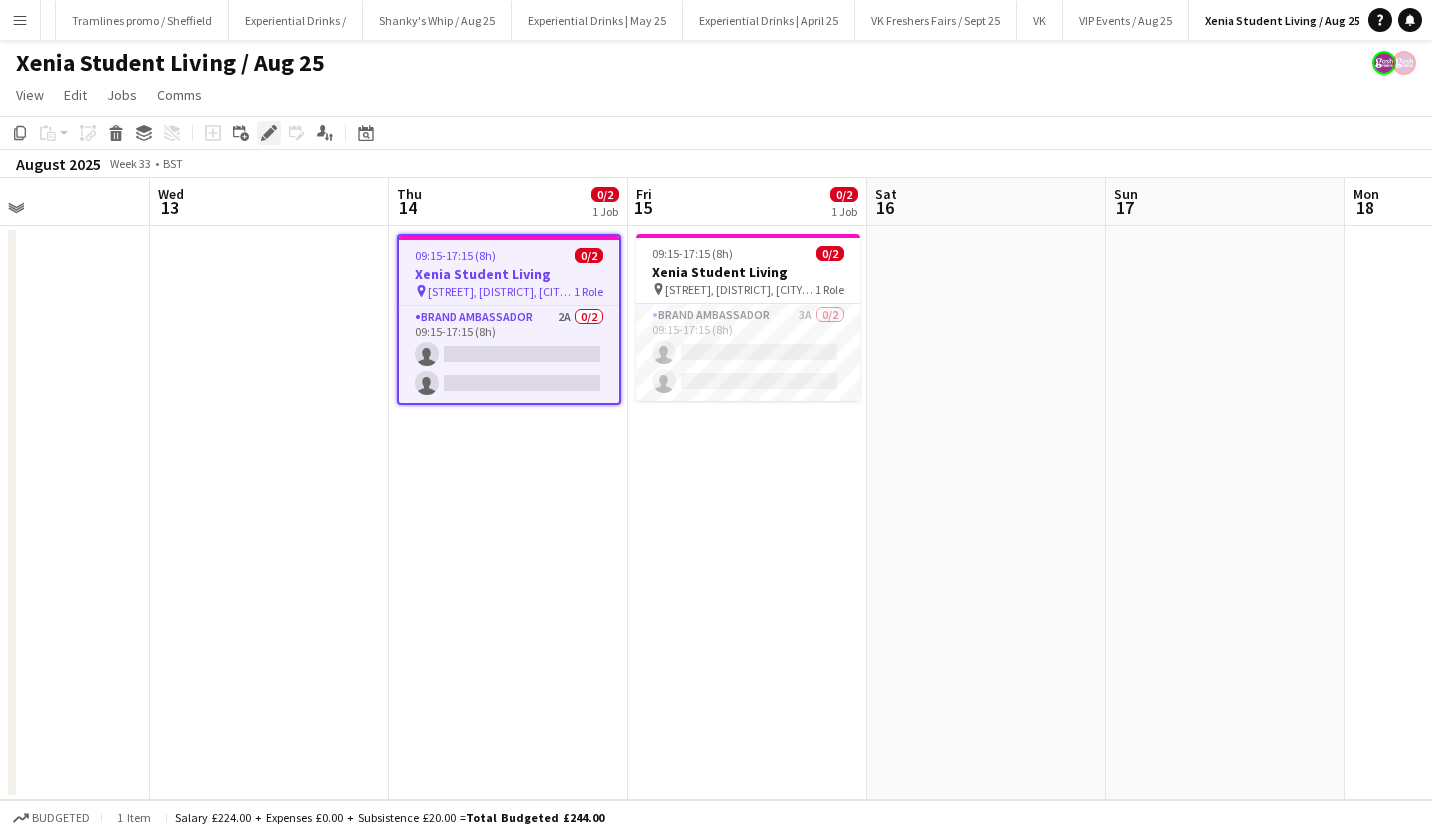 click on "Edit" 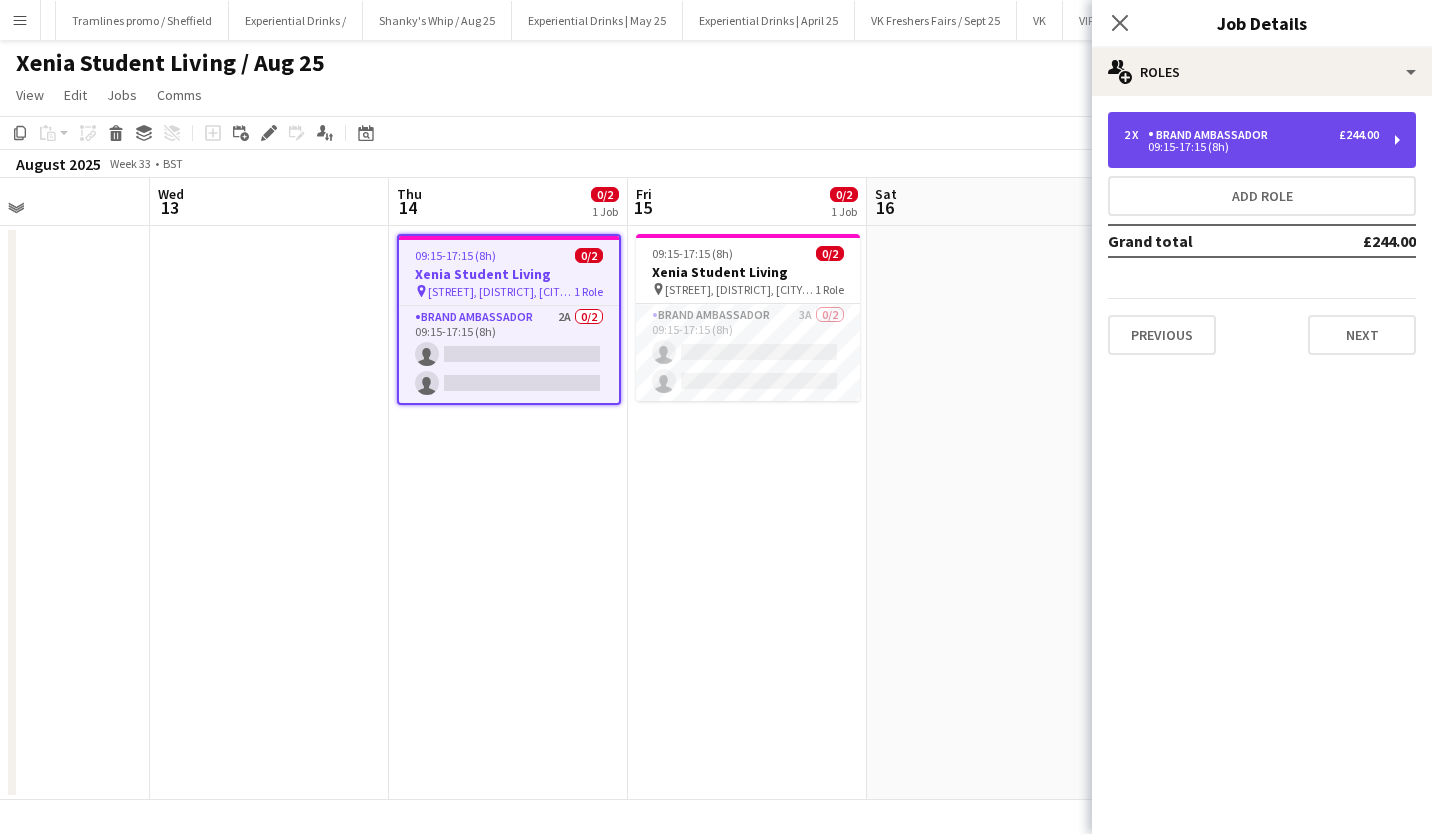 click on "2 x   Brand Ambassador   £244.00   09:15-17:15 (8h)" at bounding box center [1262, 140] 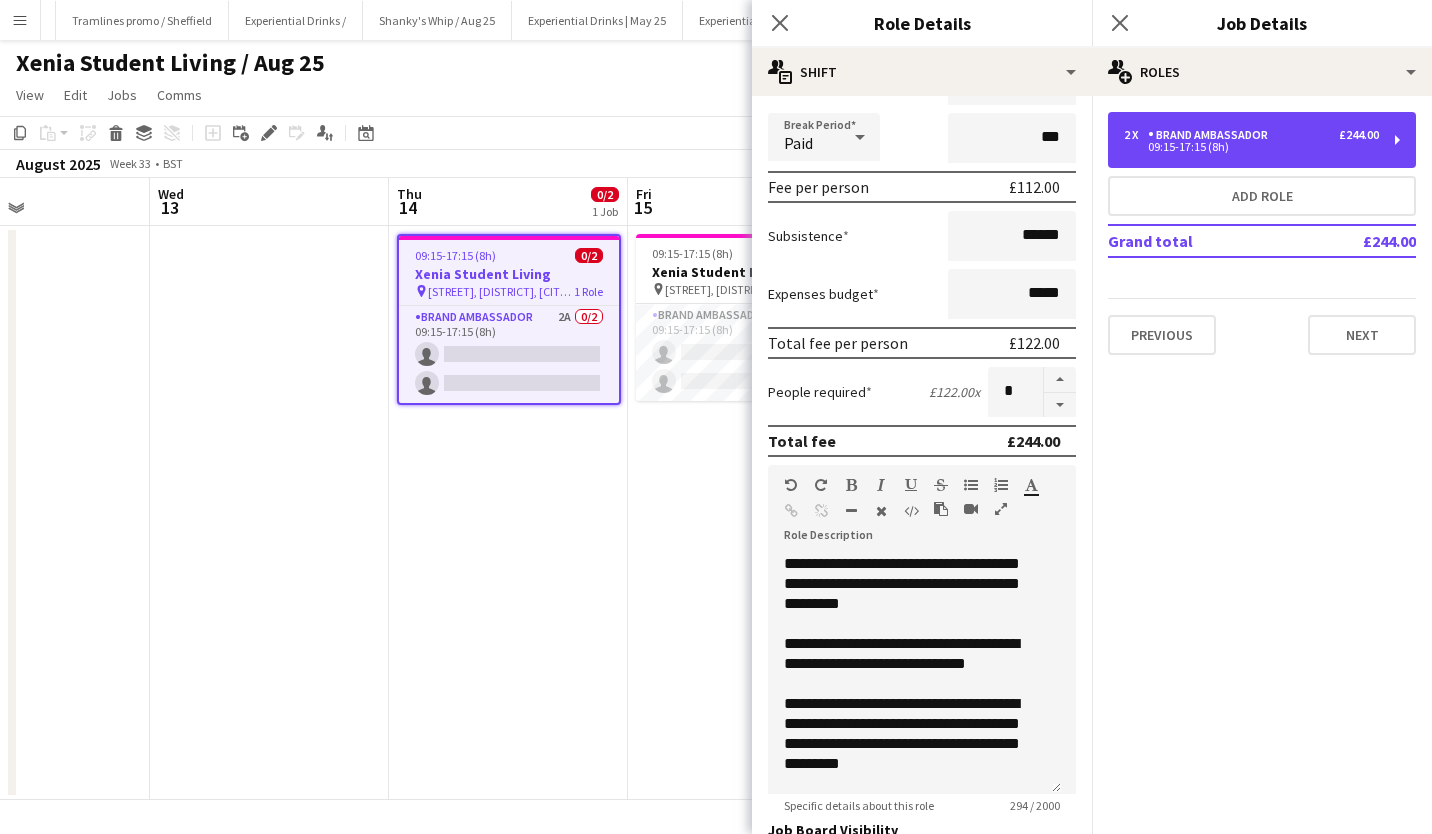 scroll, scrollTop: 0, scrollLeft: 0, axis: both 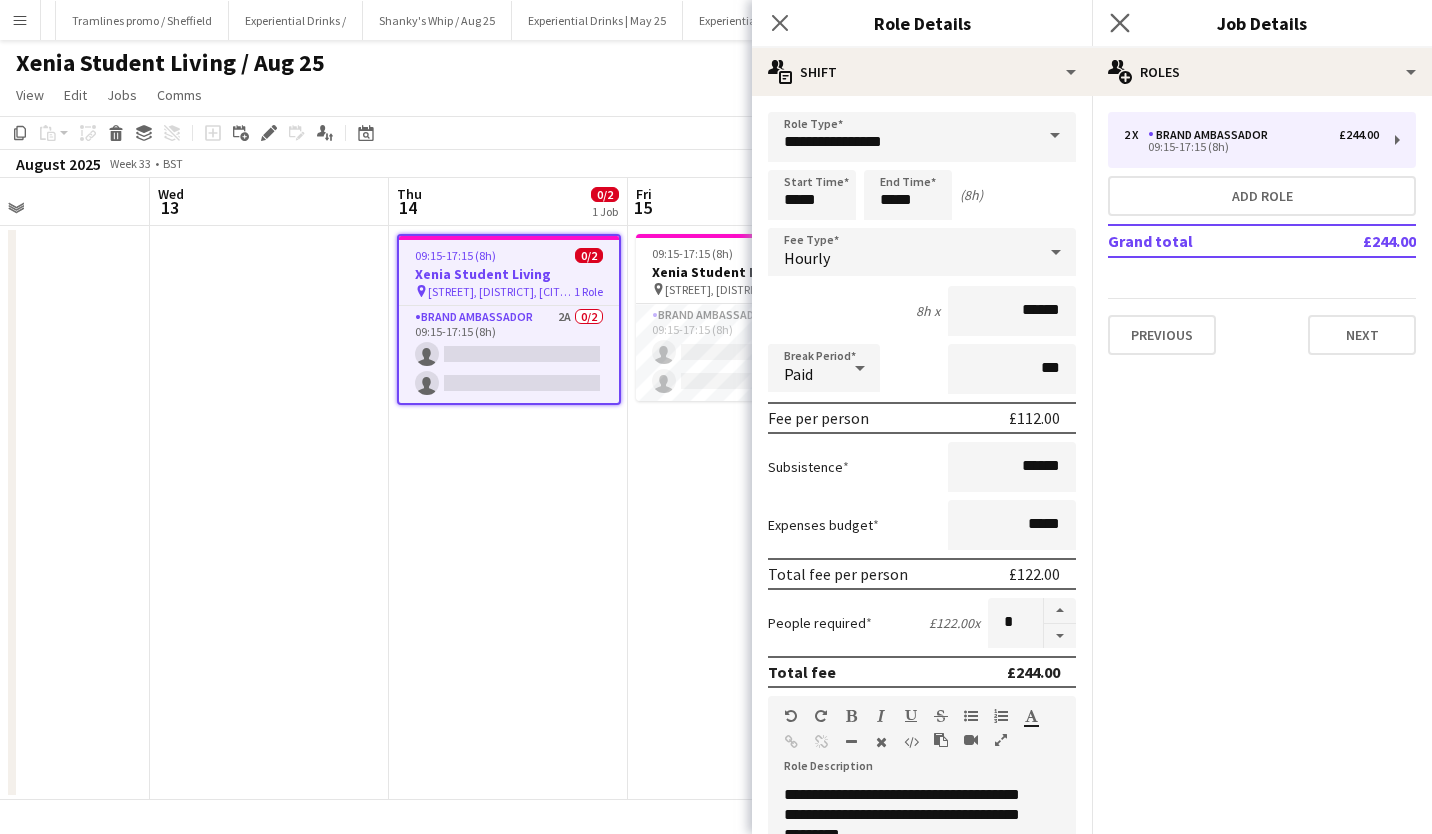 click on "Close pop-in" 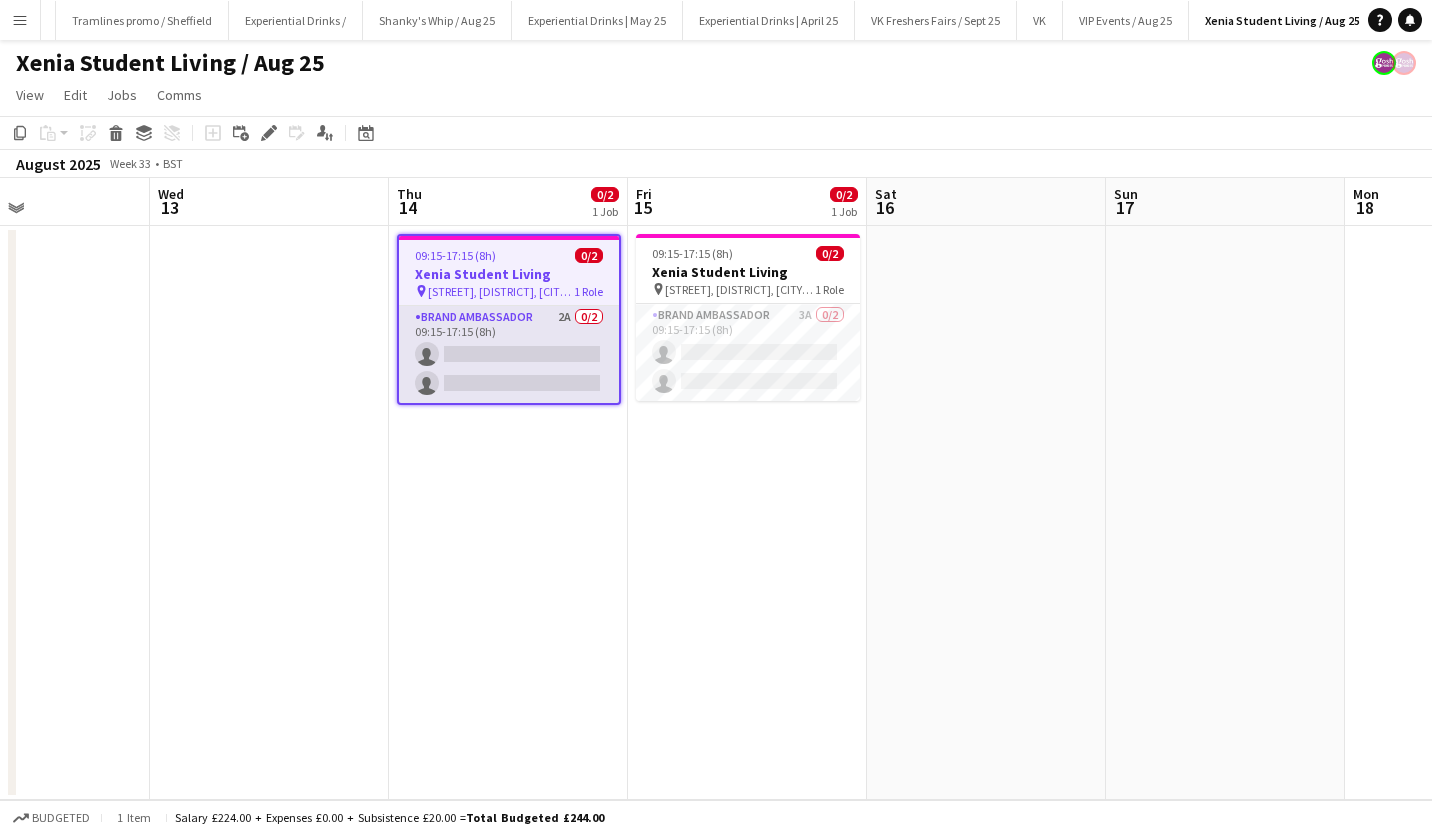 click on "Brand Ambassador   2A   0/2   09:15-17:15 (8h)
single-neutral-actions
single-neutral-actions" at bounding box center (509, 354) 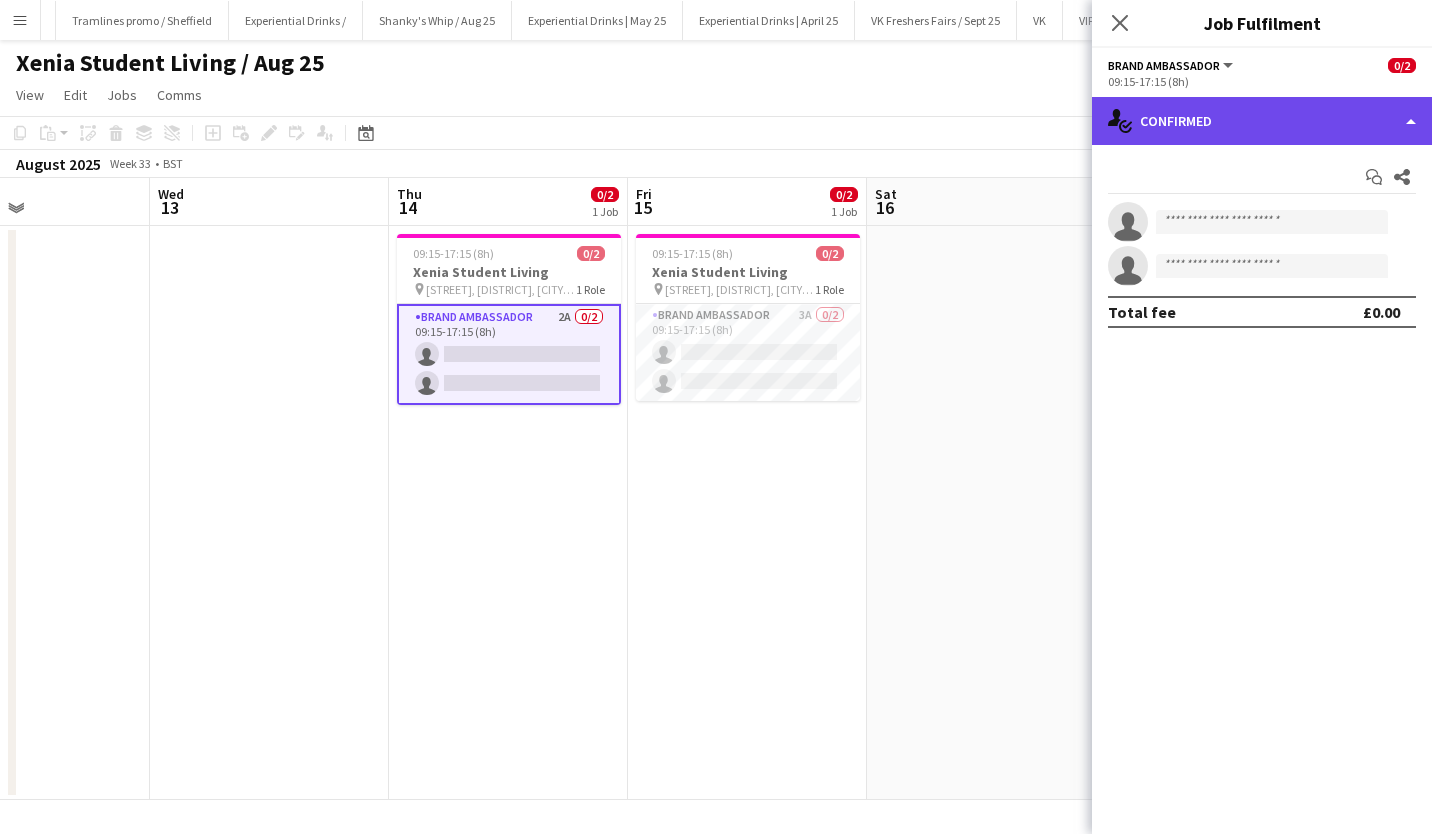 click on "single-neutral-actions-check-2
Confirmed" 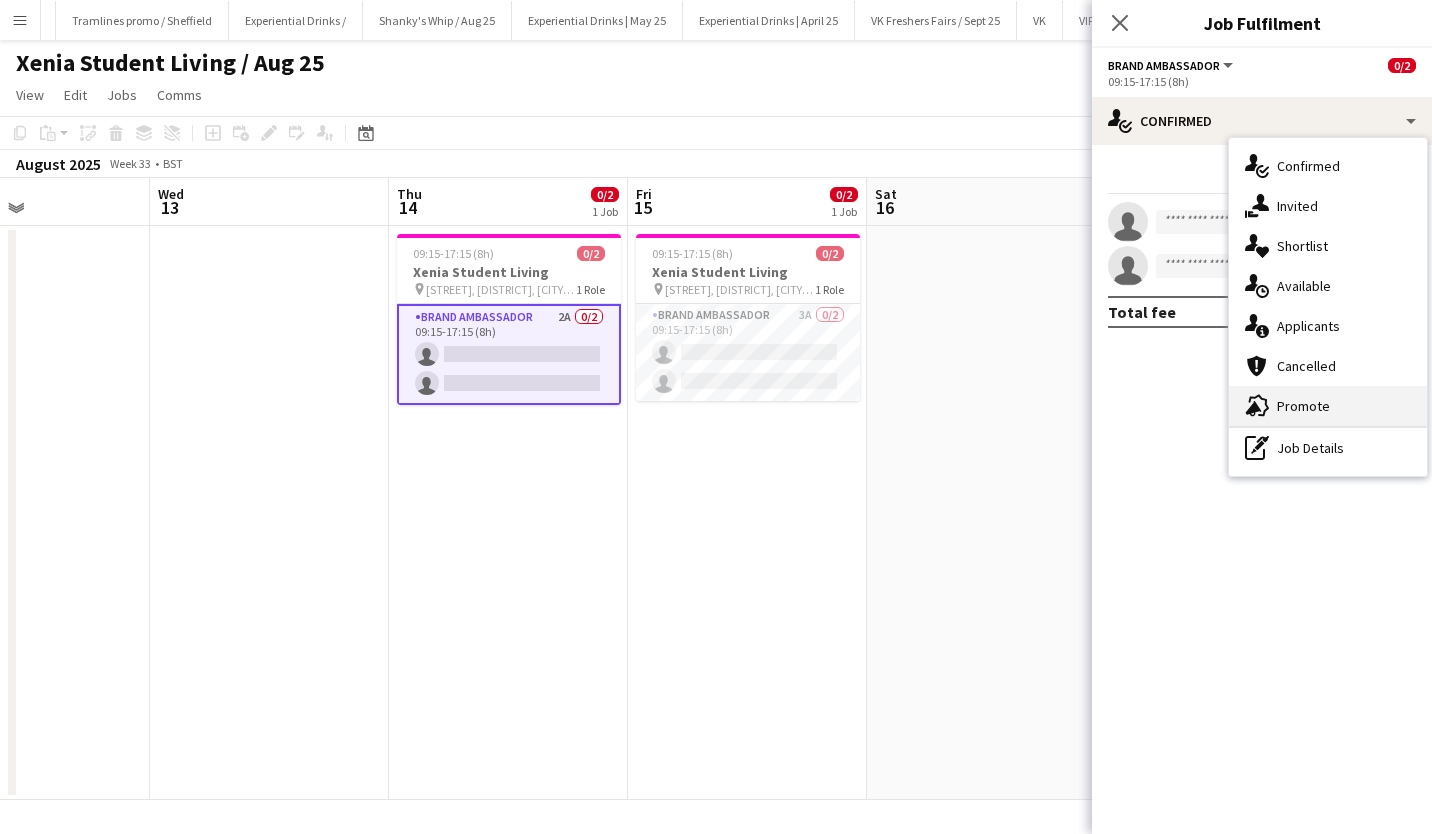 click on "advertising-megaphone
Promote" at bounding box center (1328, 406) 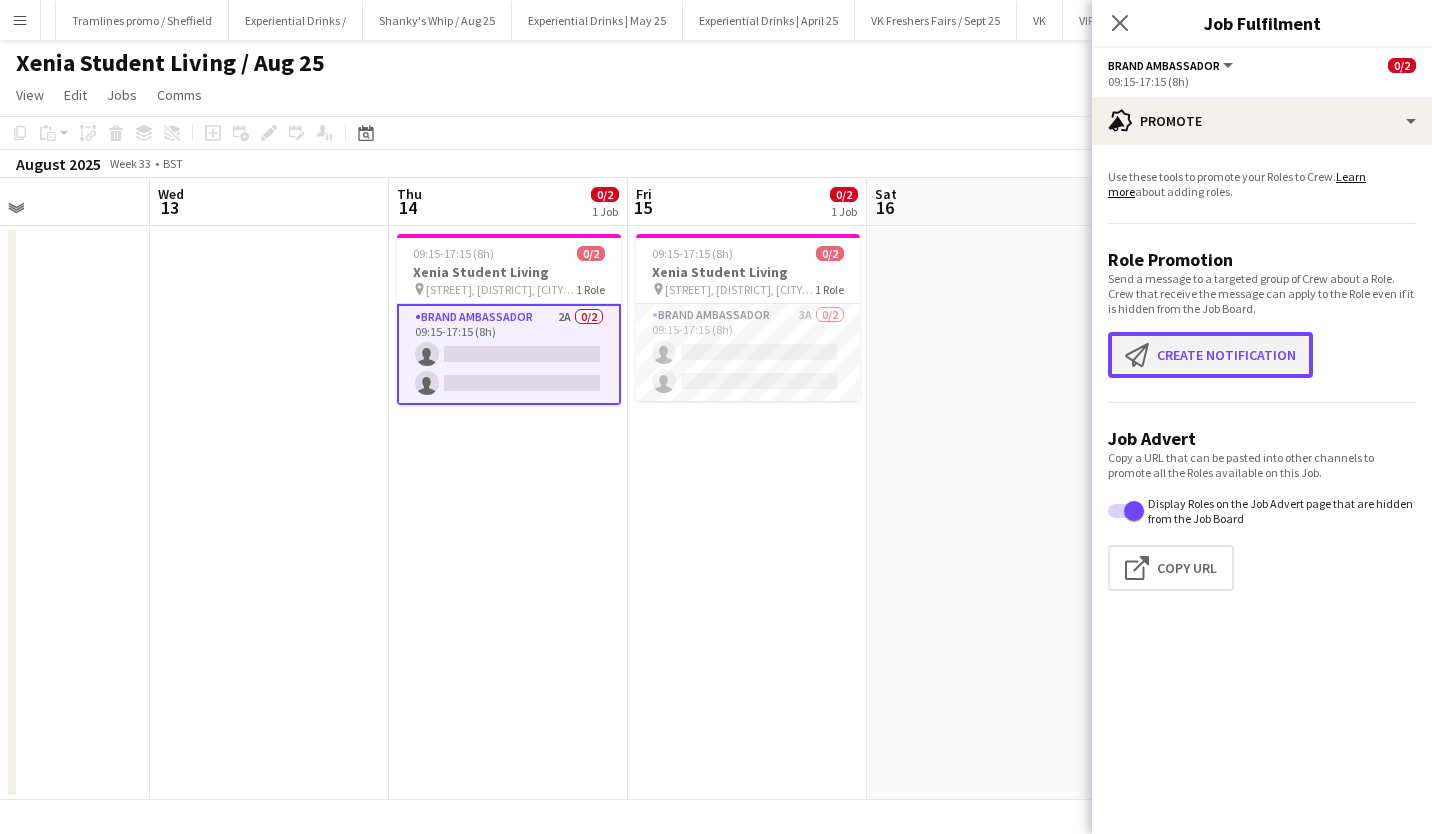 click on "Create notification
Create notification" at bounding box center [1210, 355] 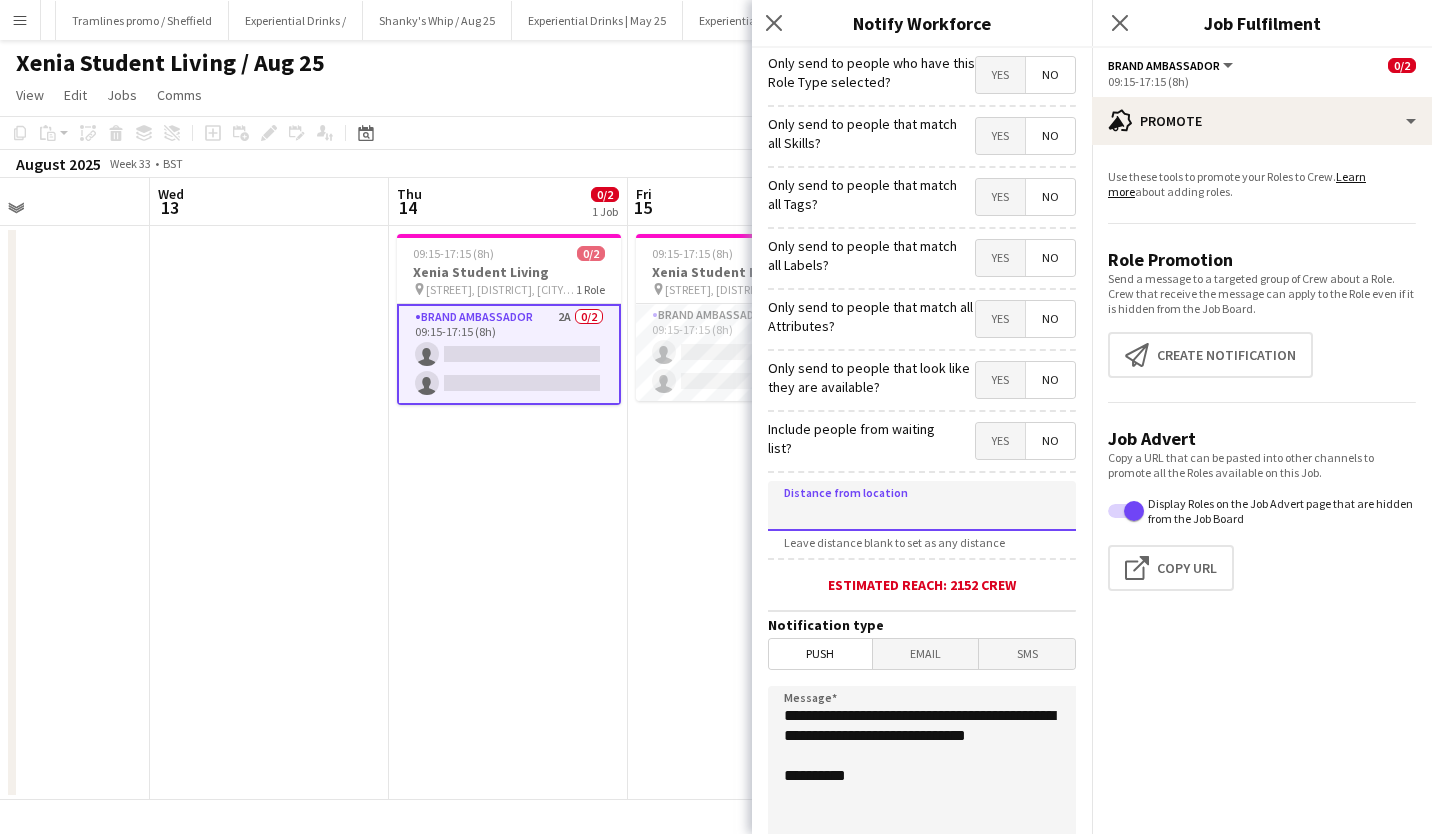 click 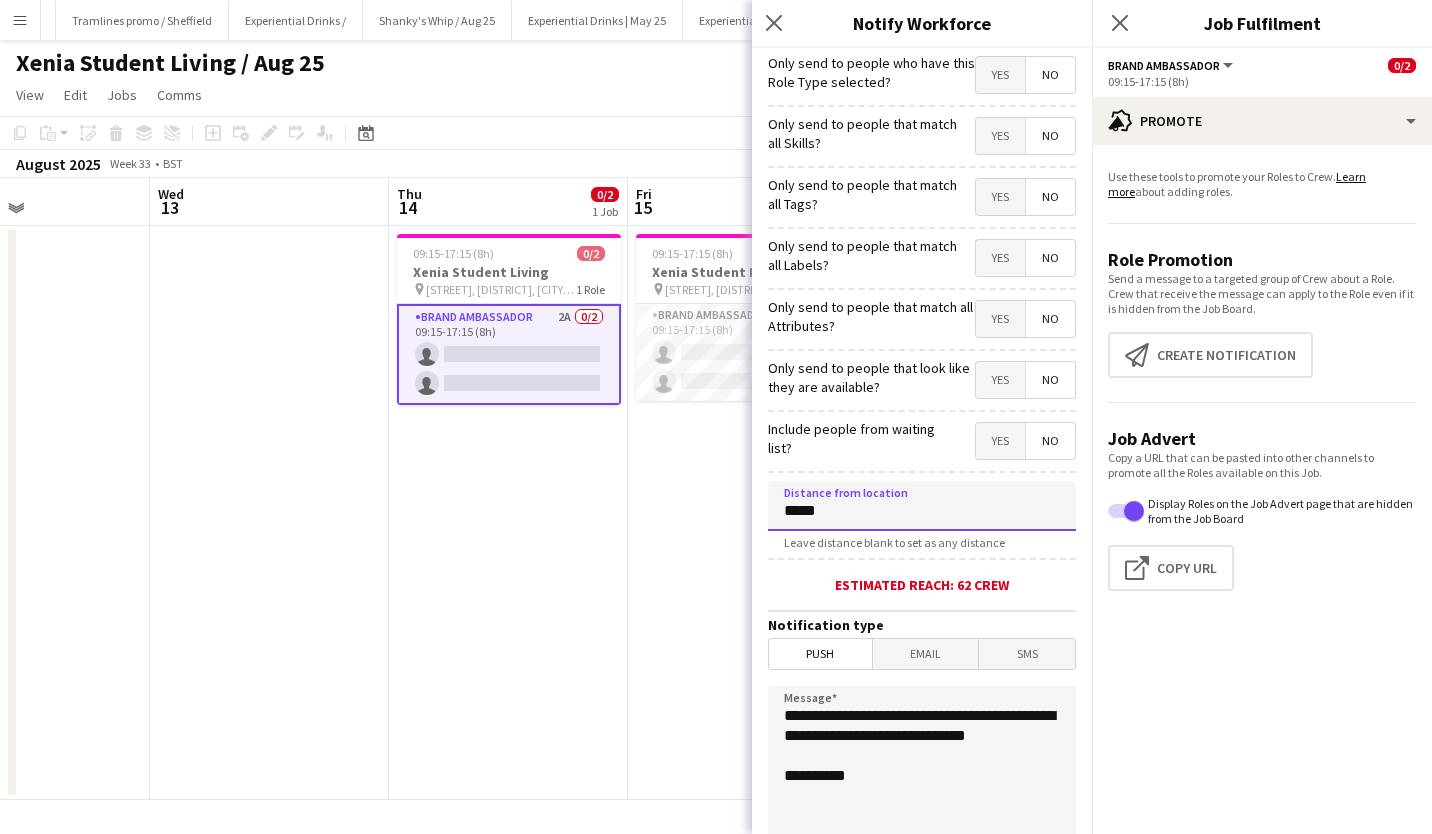 type on "*****" 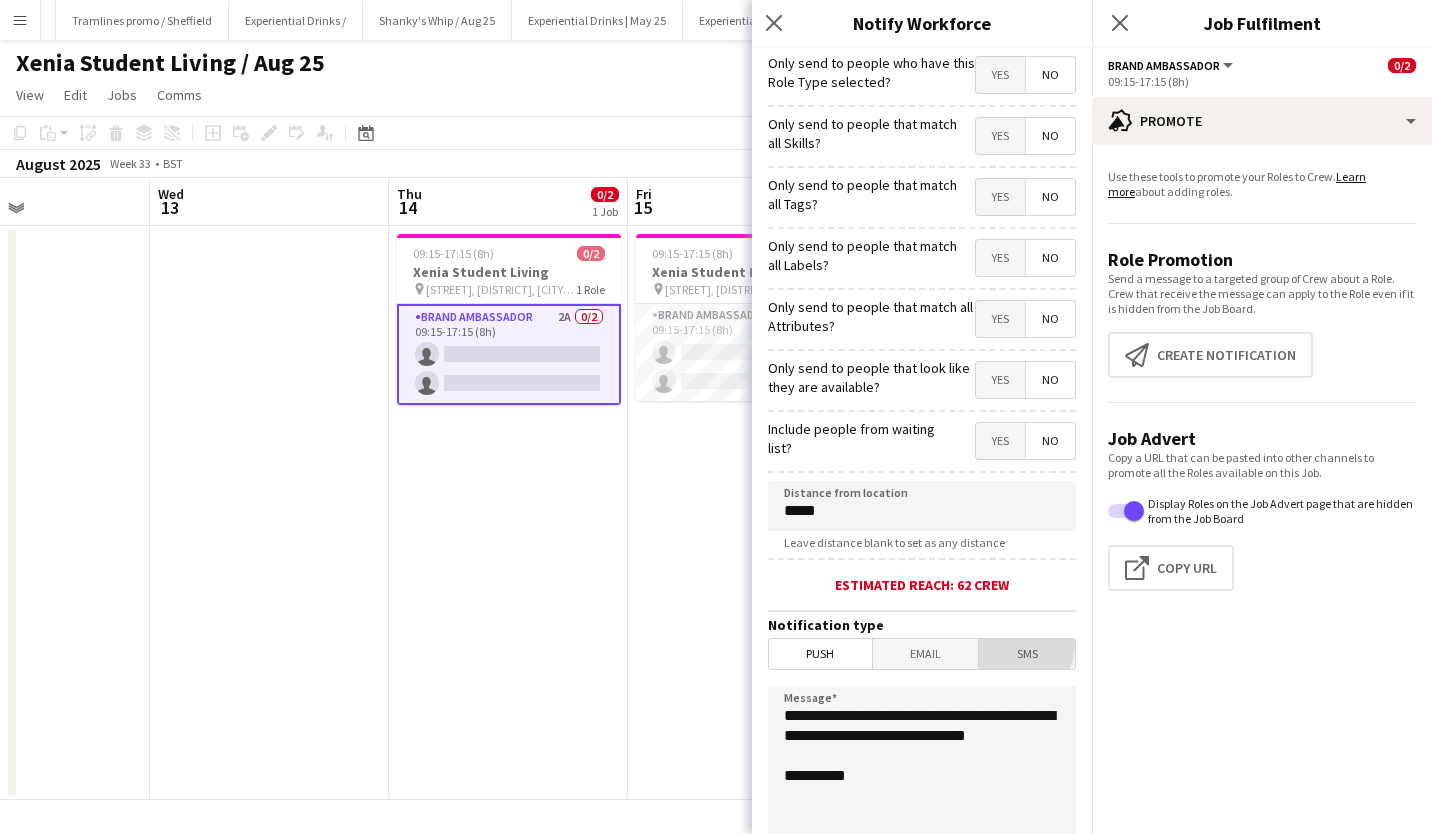 click on "SMS" at bounding box center [1027, 654] 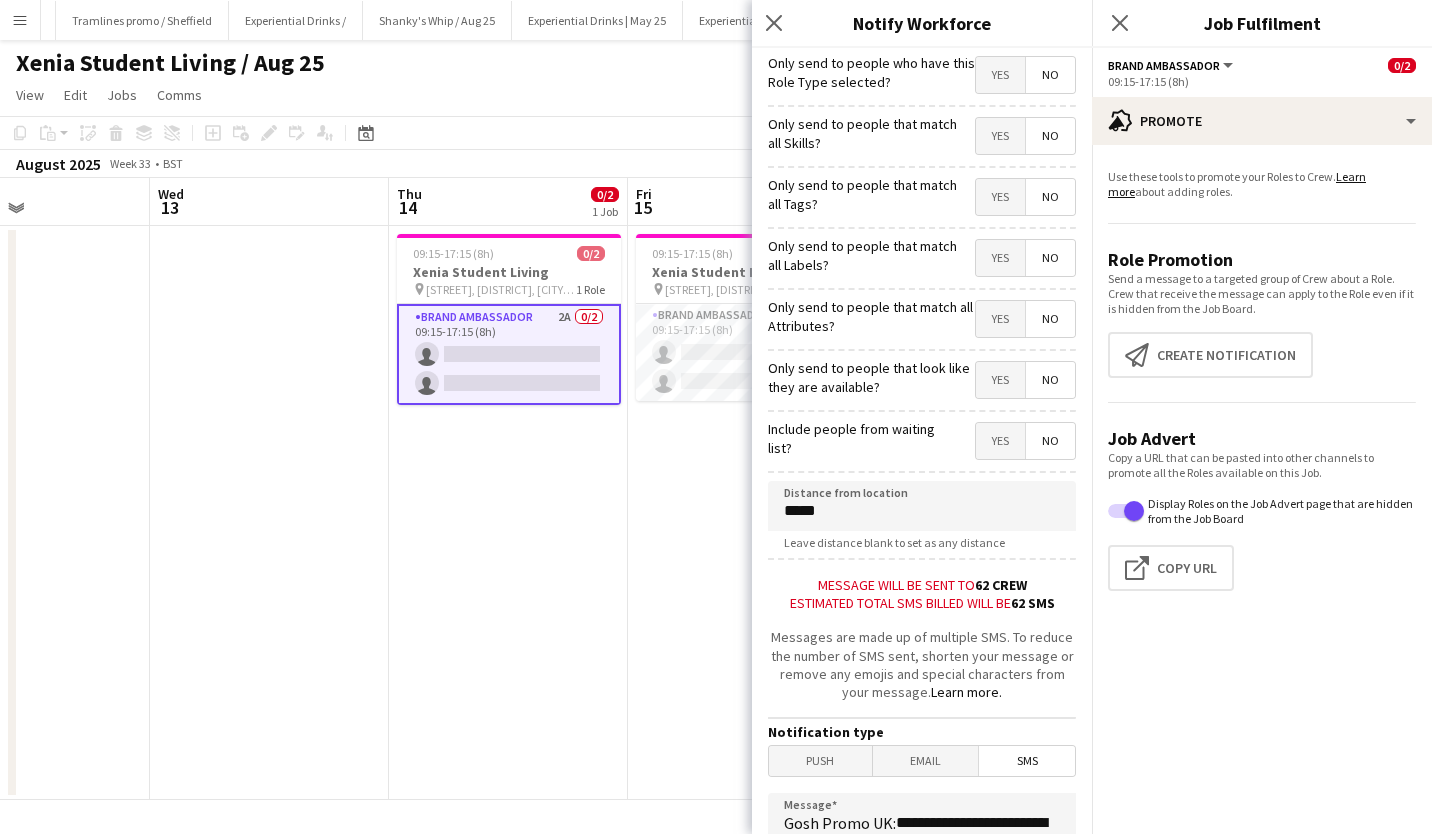 scroll, scrollTop: 333, scrollLeft: 0, axis: vertical 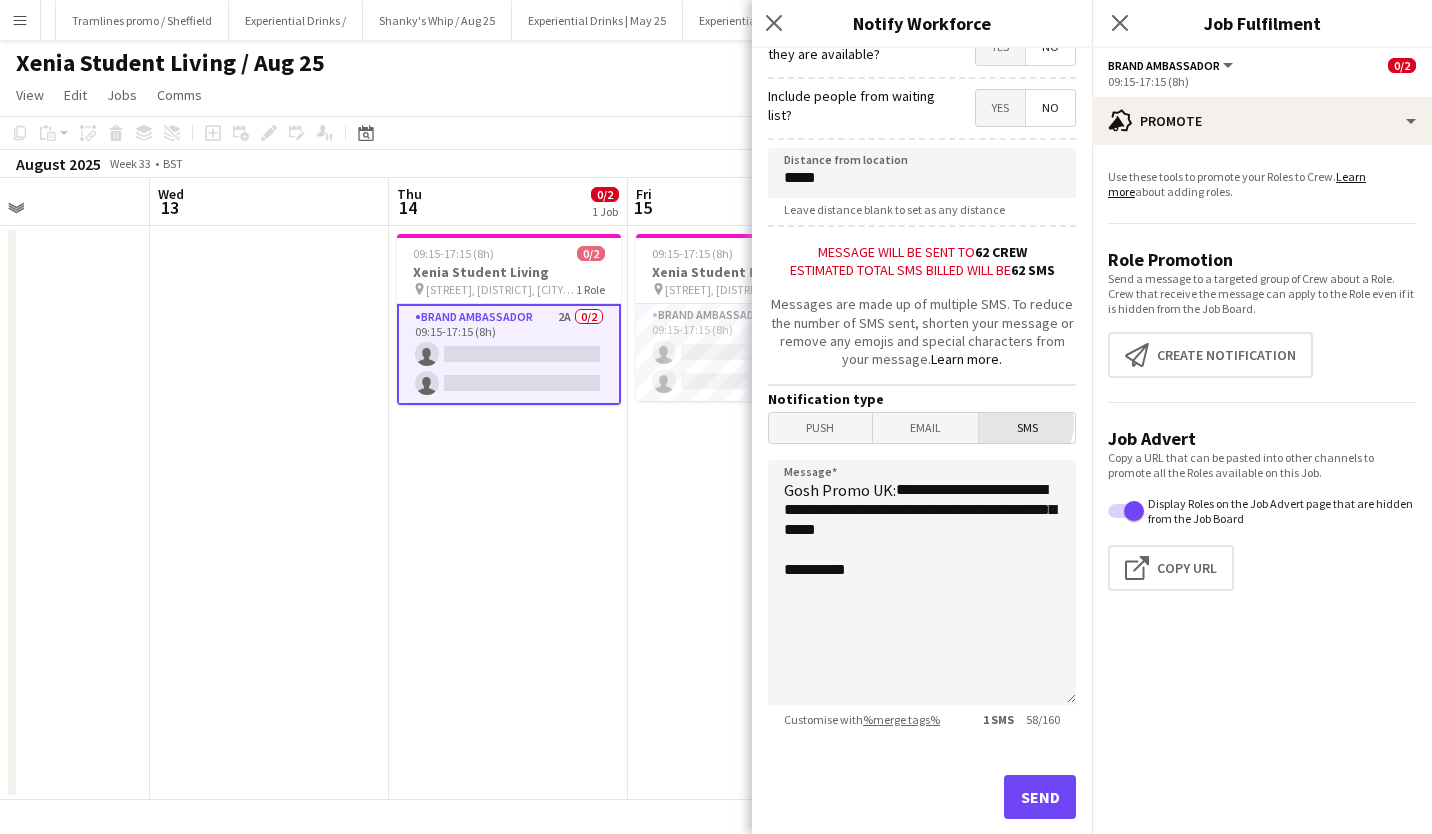 click on "SMS" at bounding box center [1027, 428] 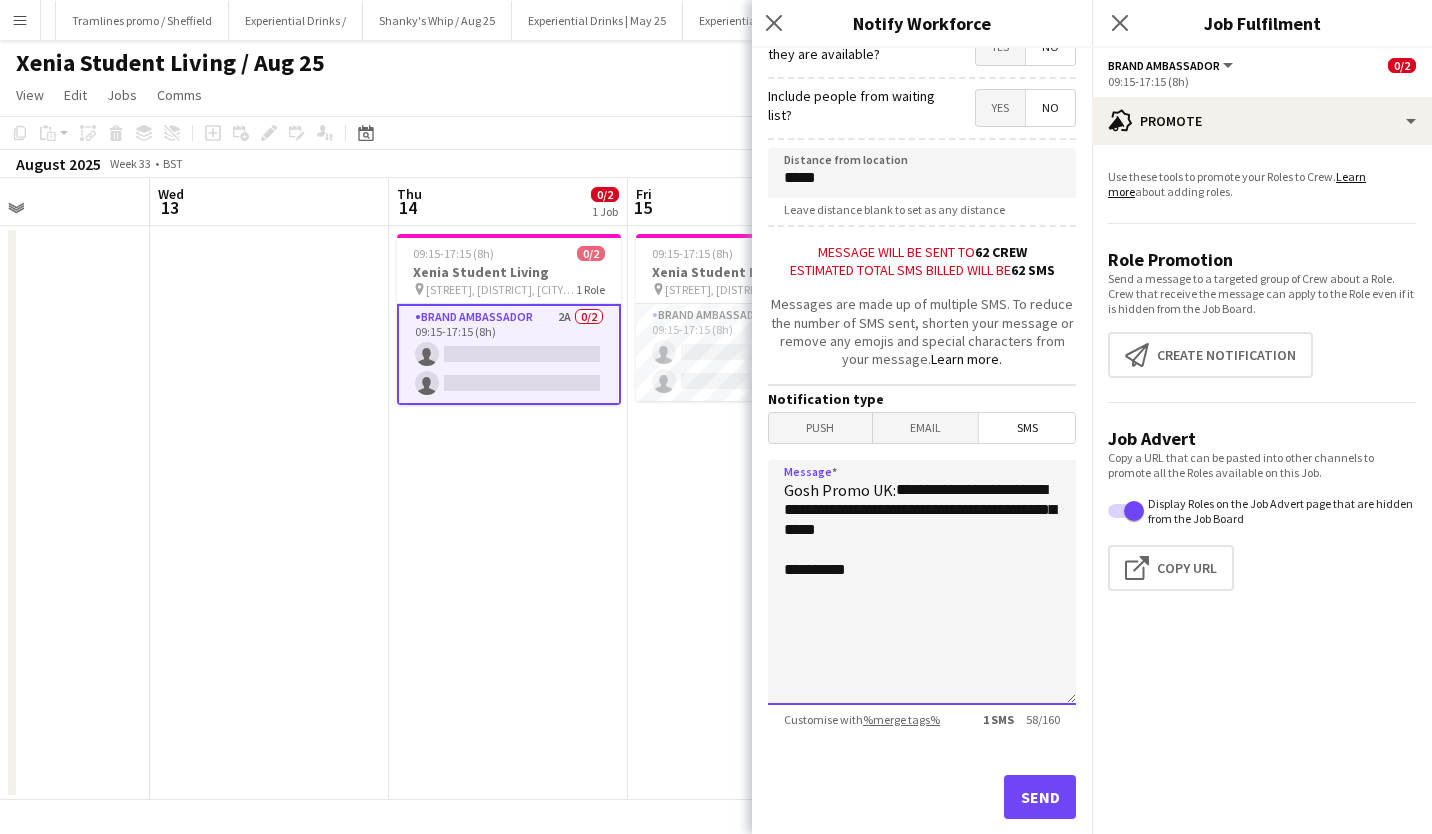 click on "**********" at bounding box center (922, 582) 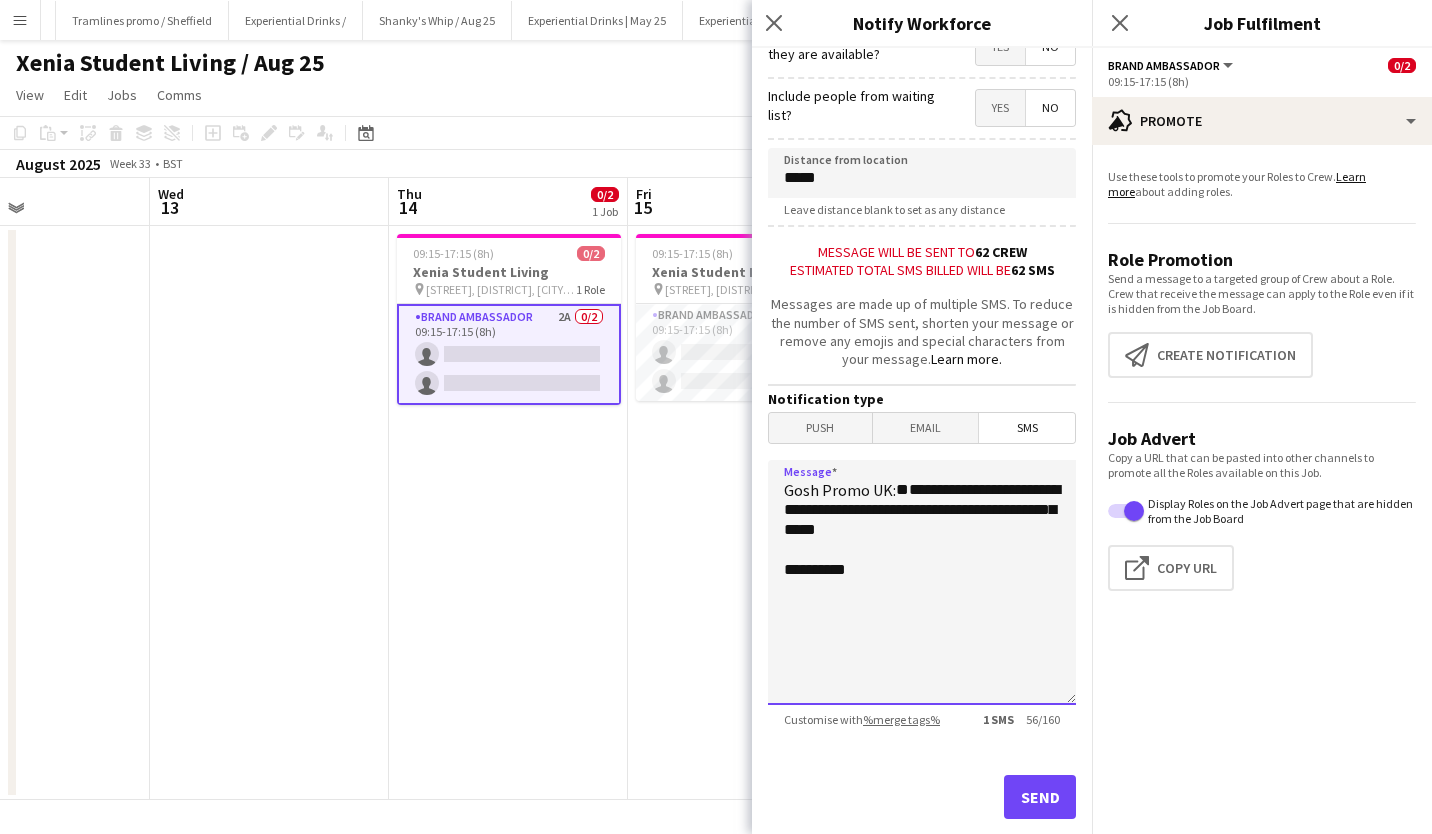 paste on "**********" 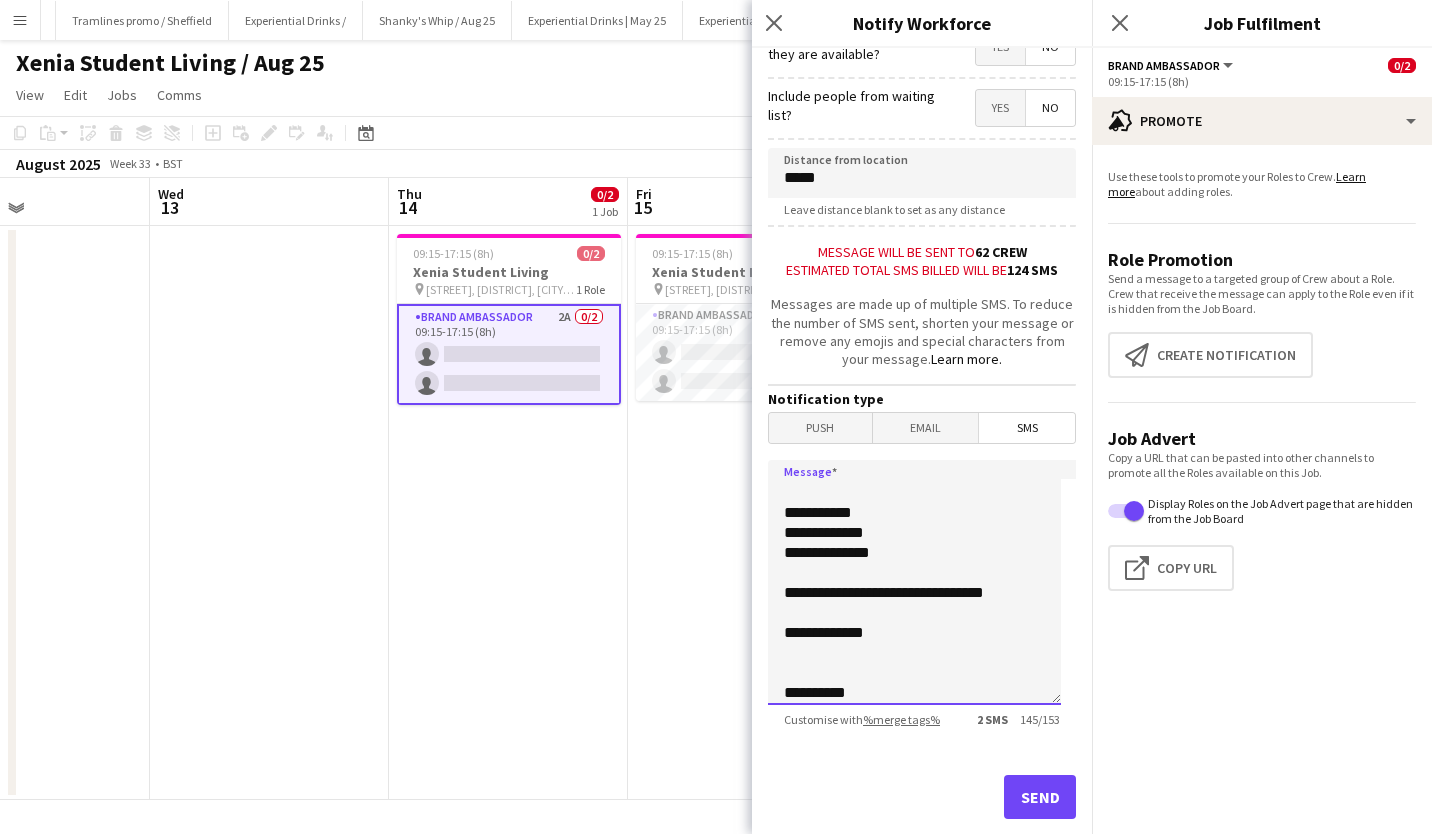 scroll, scrollTop: 0, scrollLeft: 0, axis: both 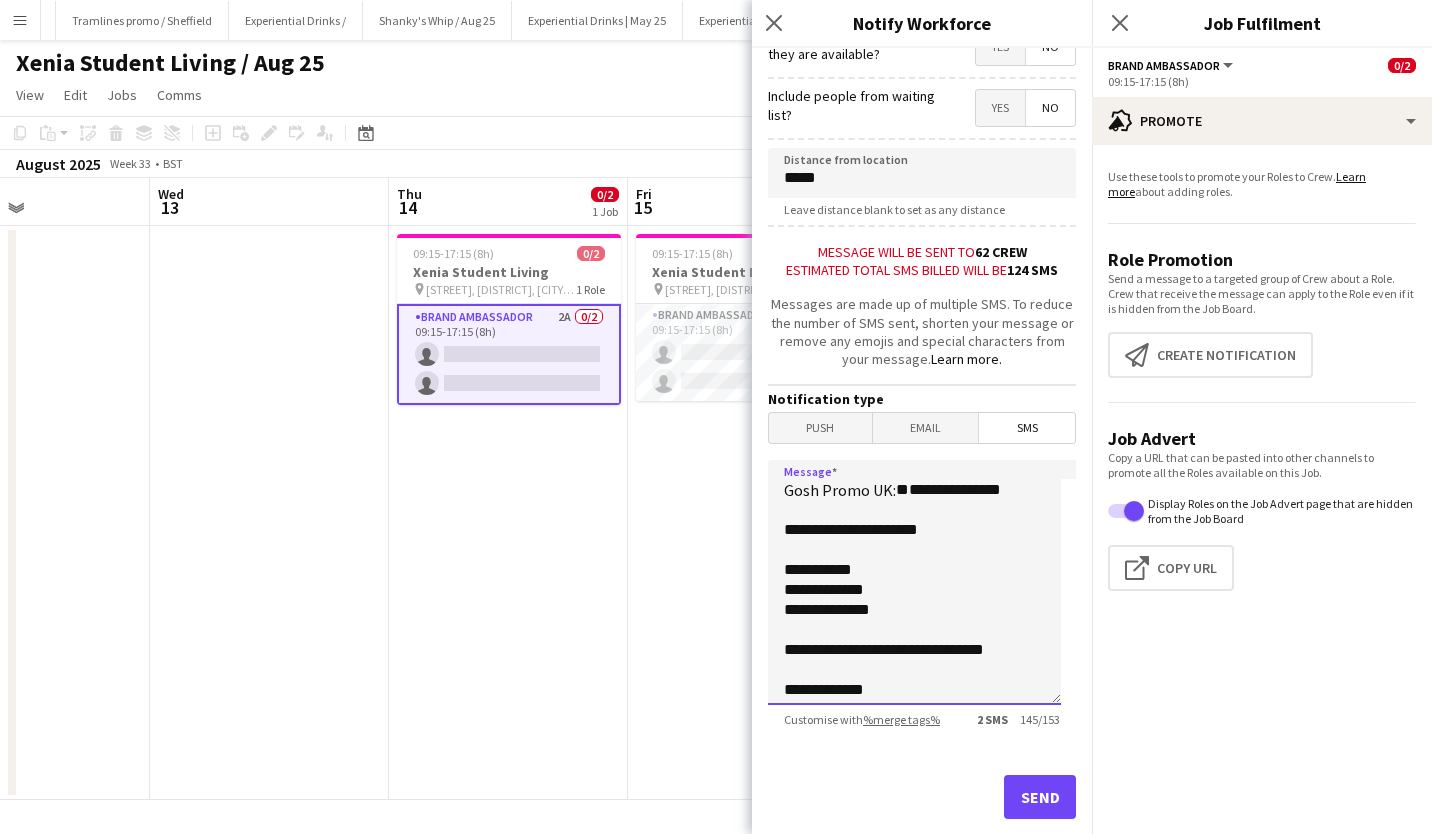 click on "**********" at bounding box center (914, 582) 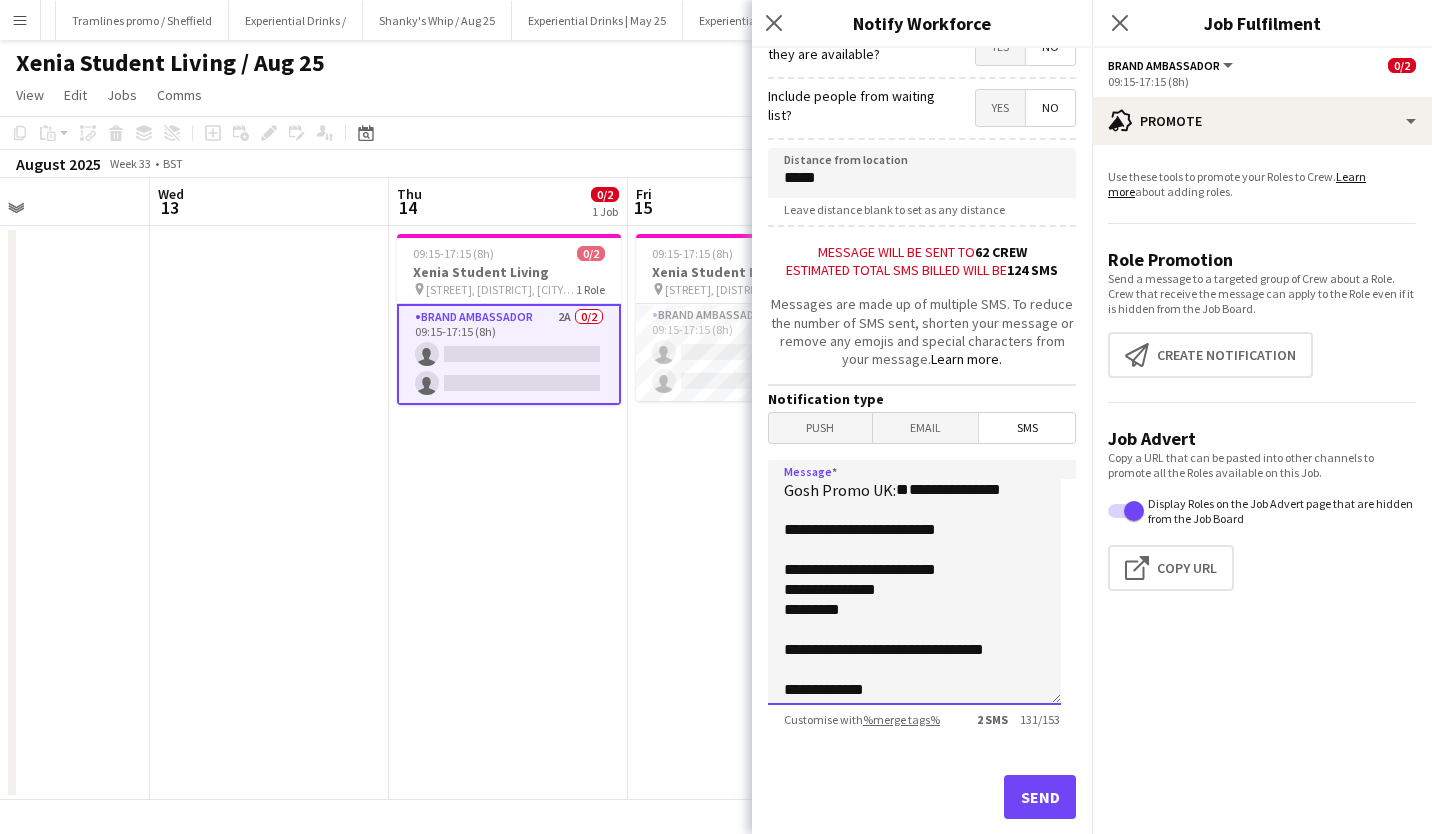 scroll, scrollTop: 0, scrollLeft: 760, axis: horizontal 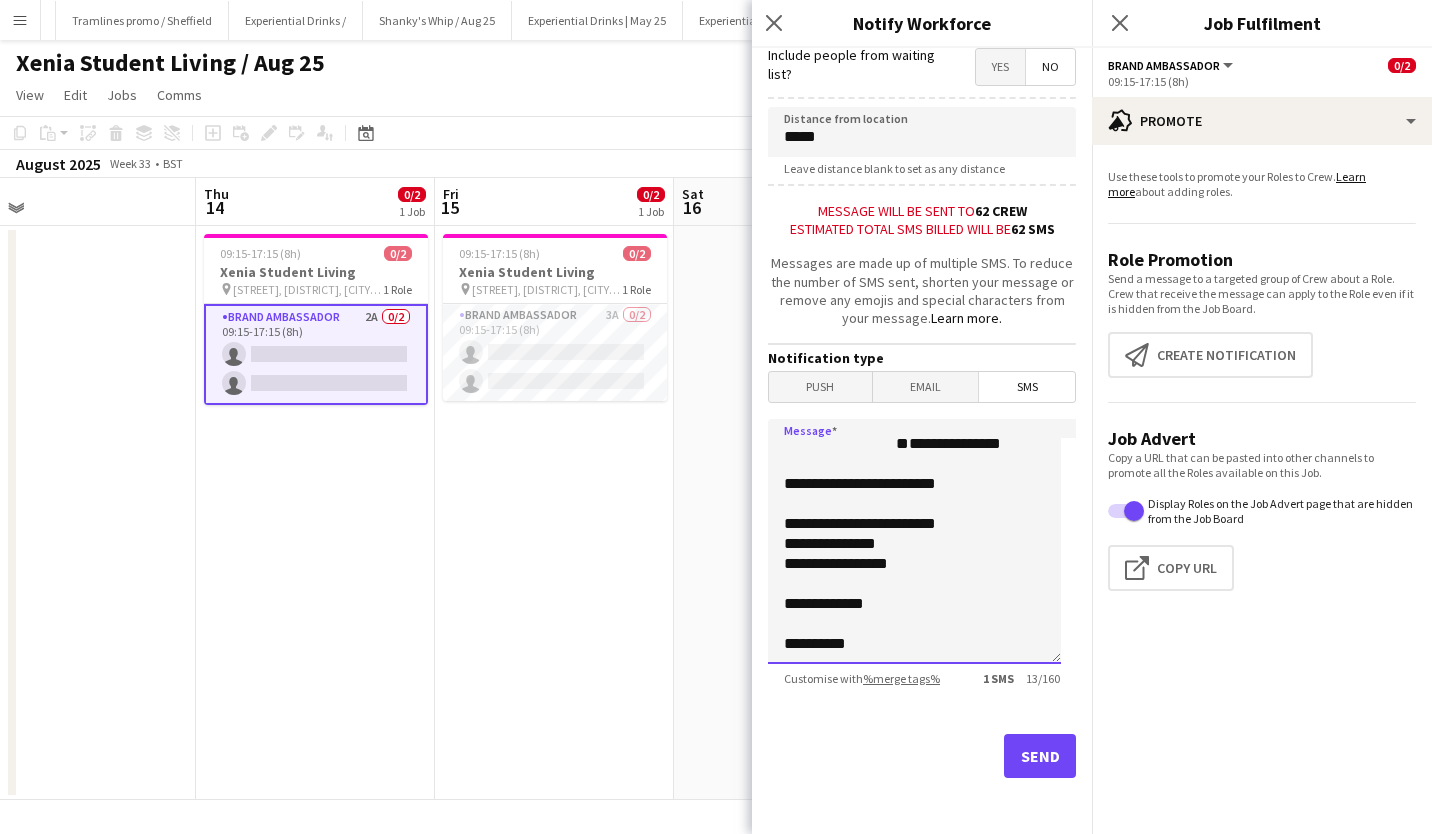 click on "**********" at bounding box center (914, 541) 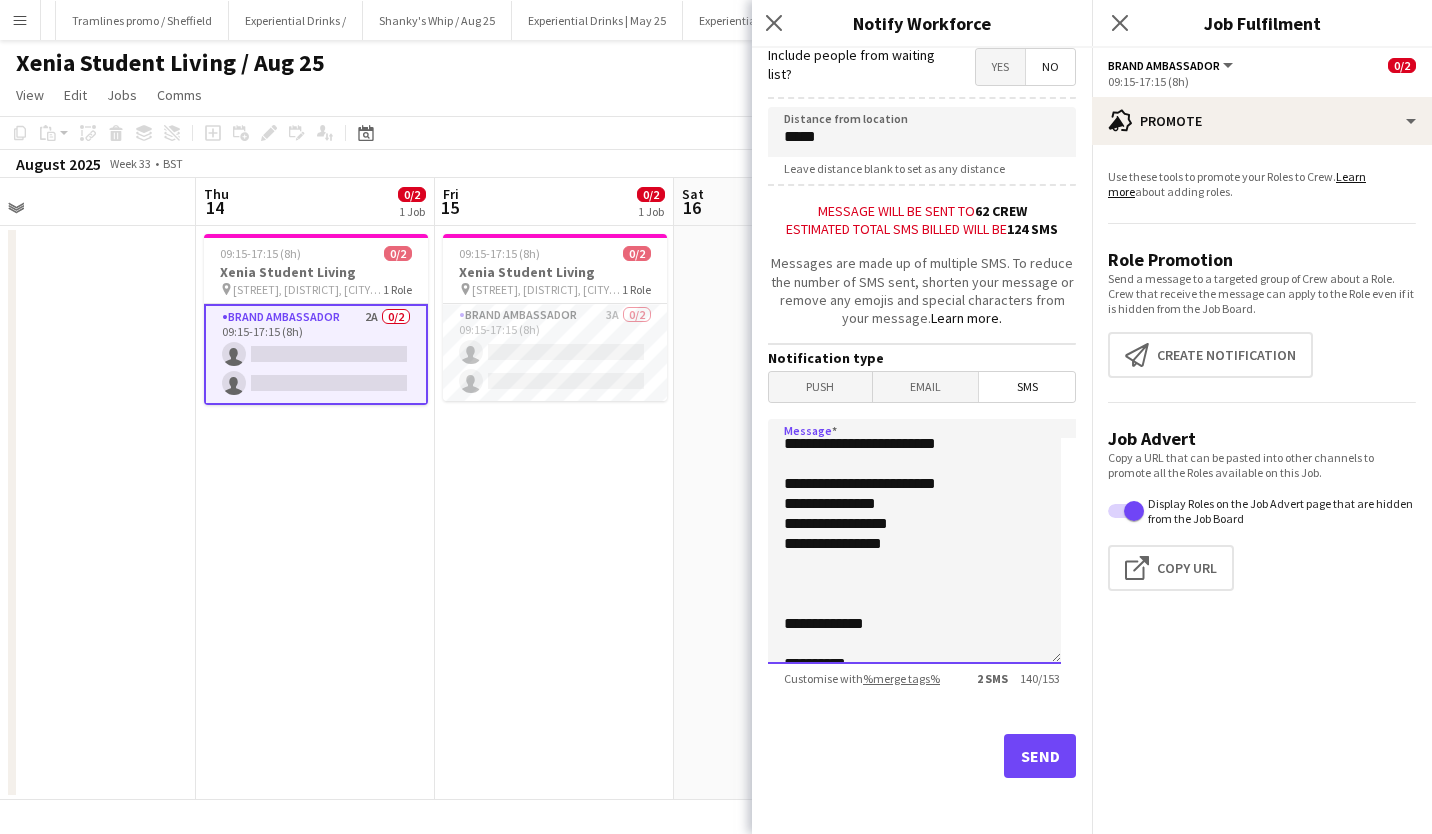 scroll, scrollTop: 105, scrollLeft: 0, axis: vertical 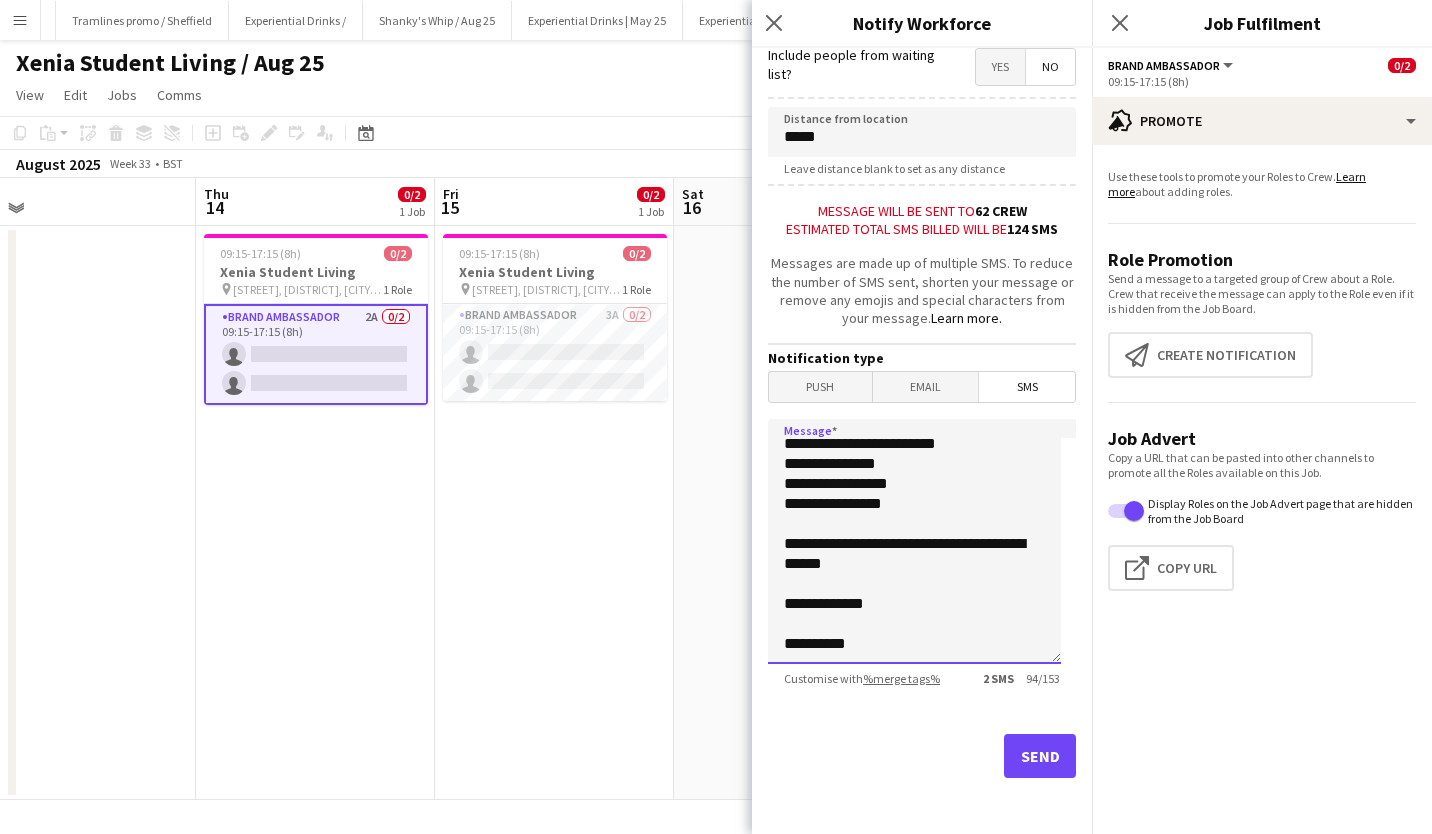 click on "**********" at bounding box center [914, 541] 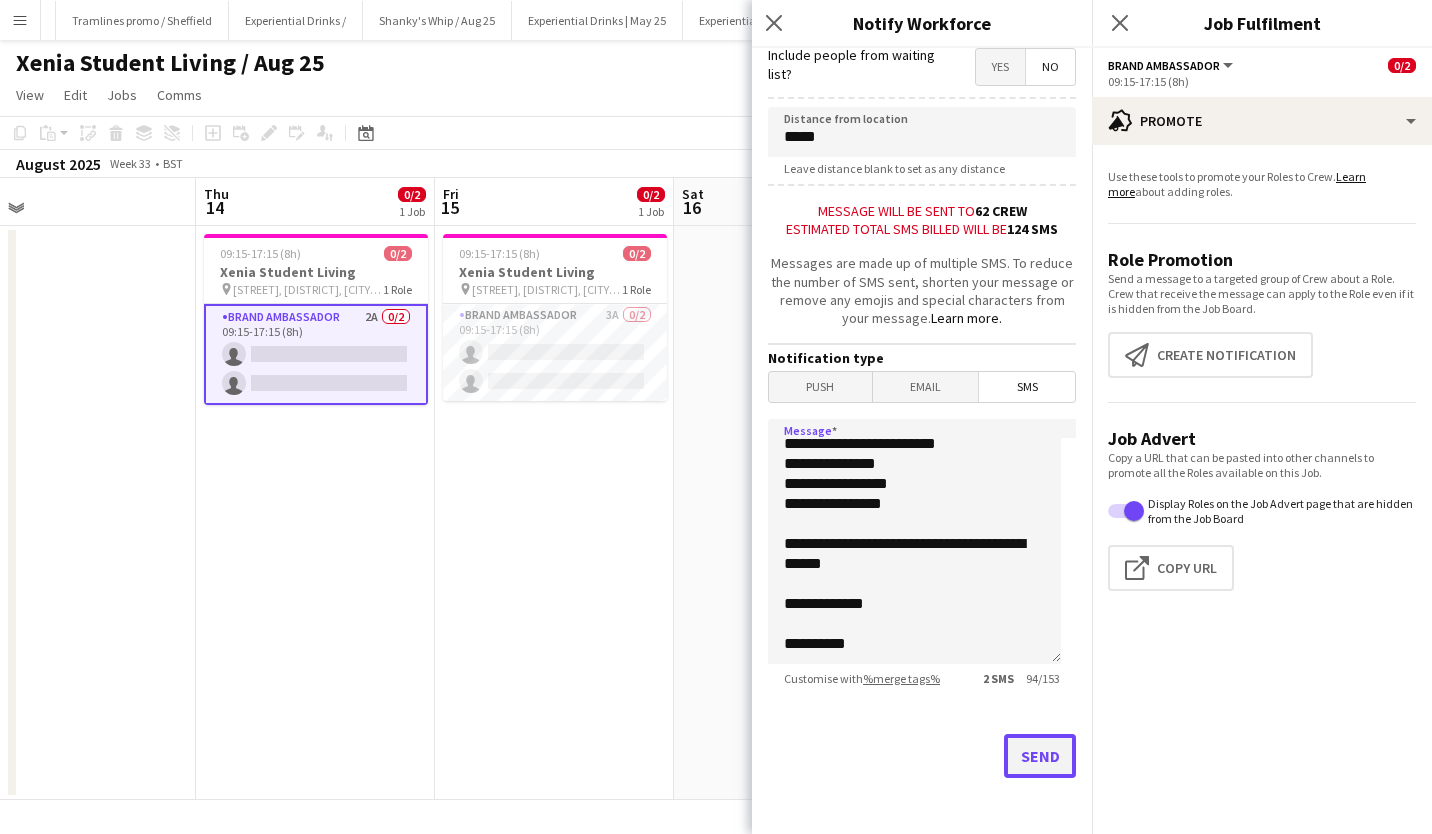 click on "Send" 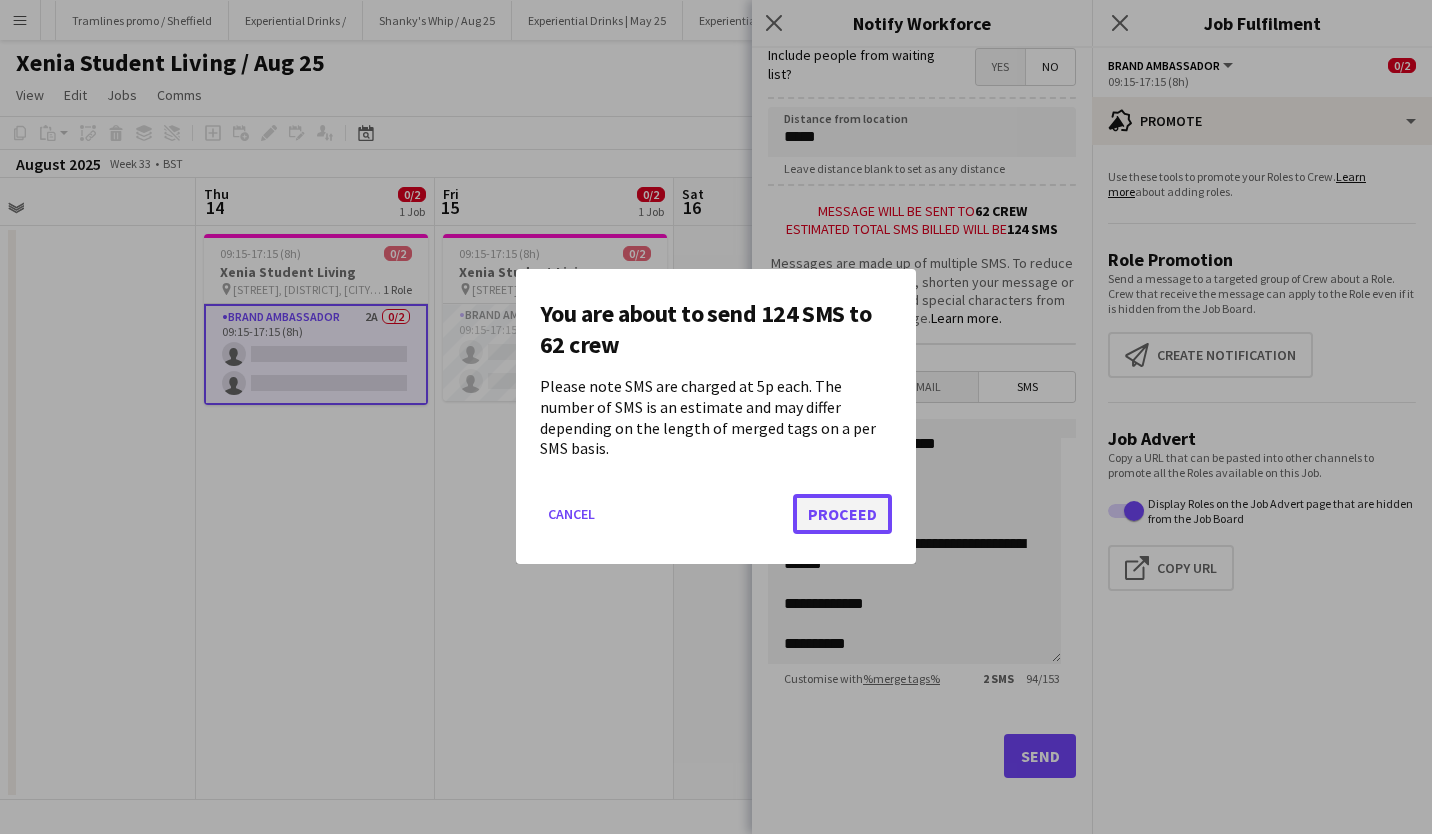 click on "Proceed" 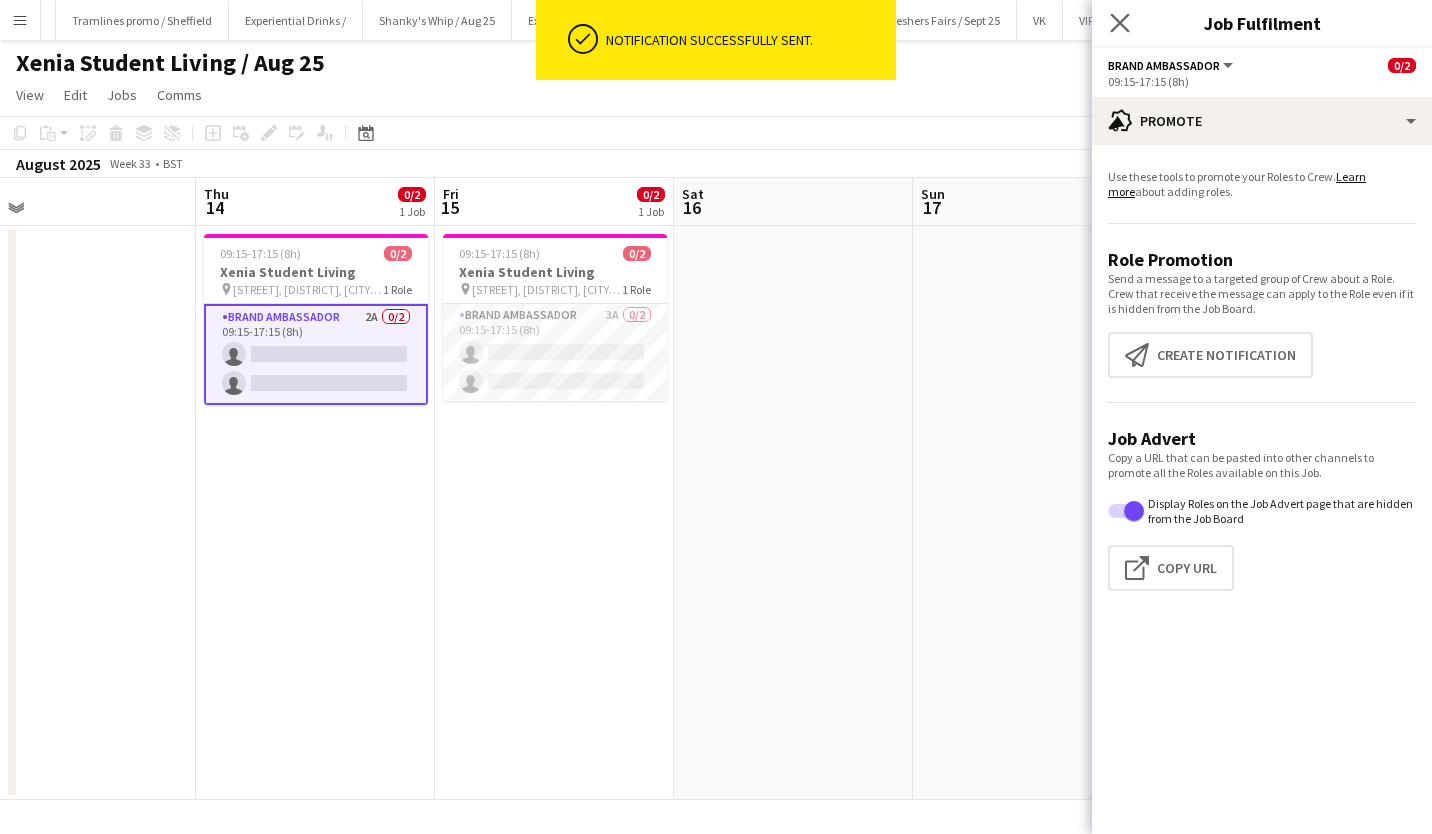 click on "Close pop-in" 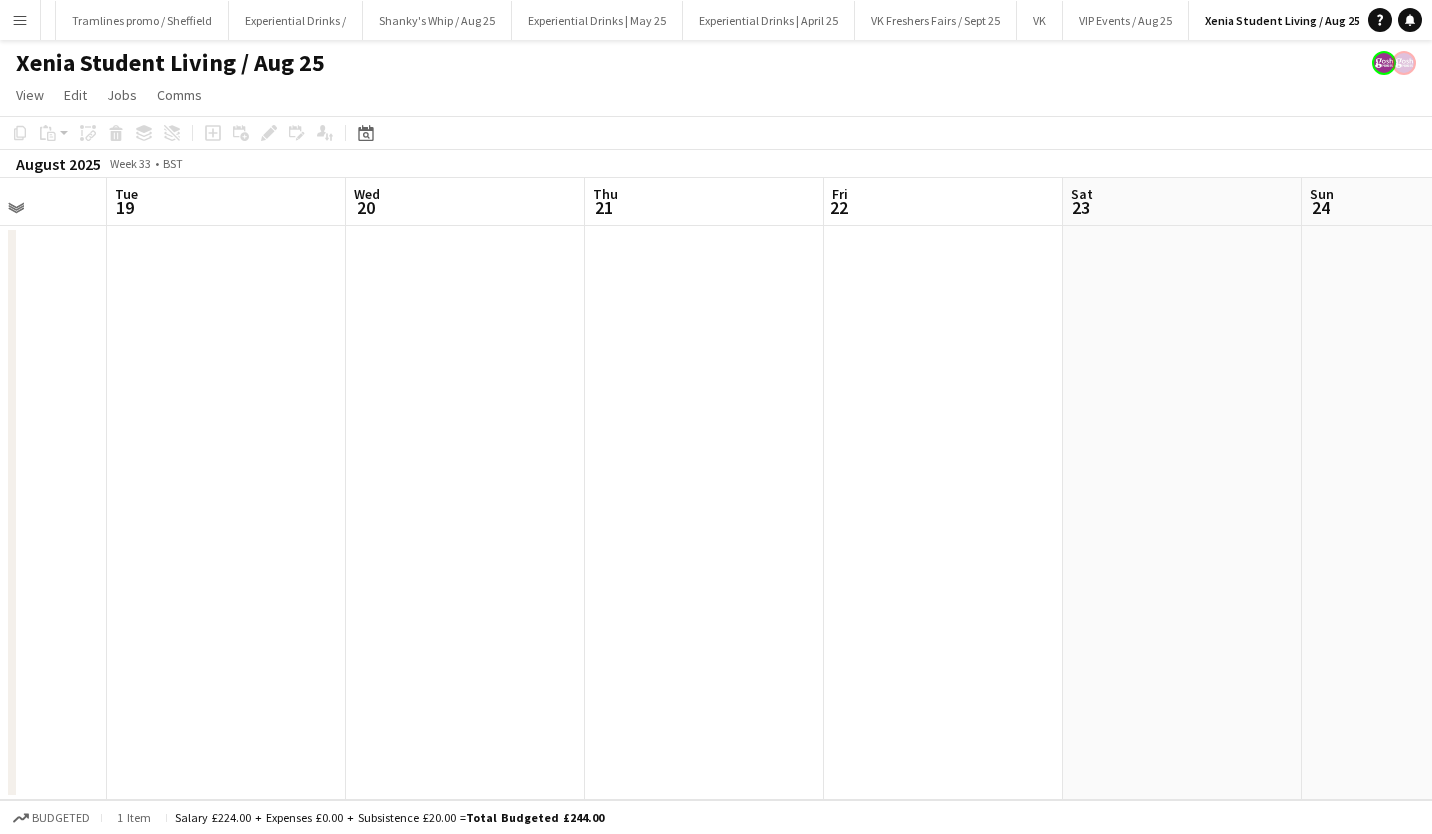 scroll, scrollTop: 0, scrollLeft: 611, axis: horizontal 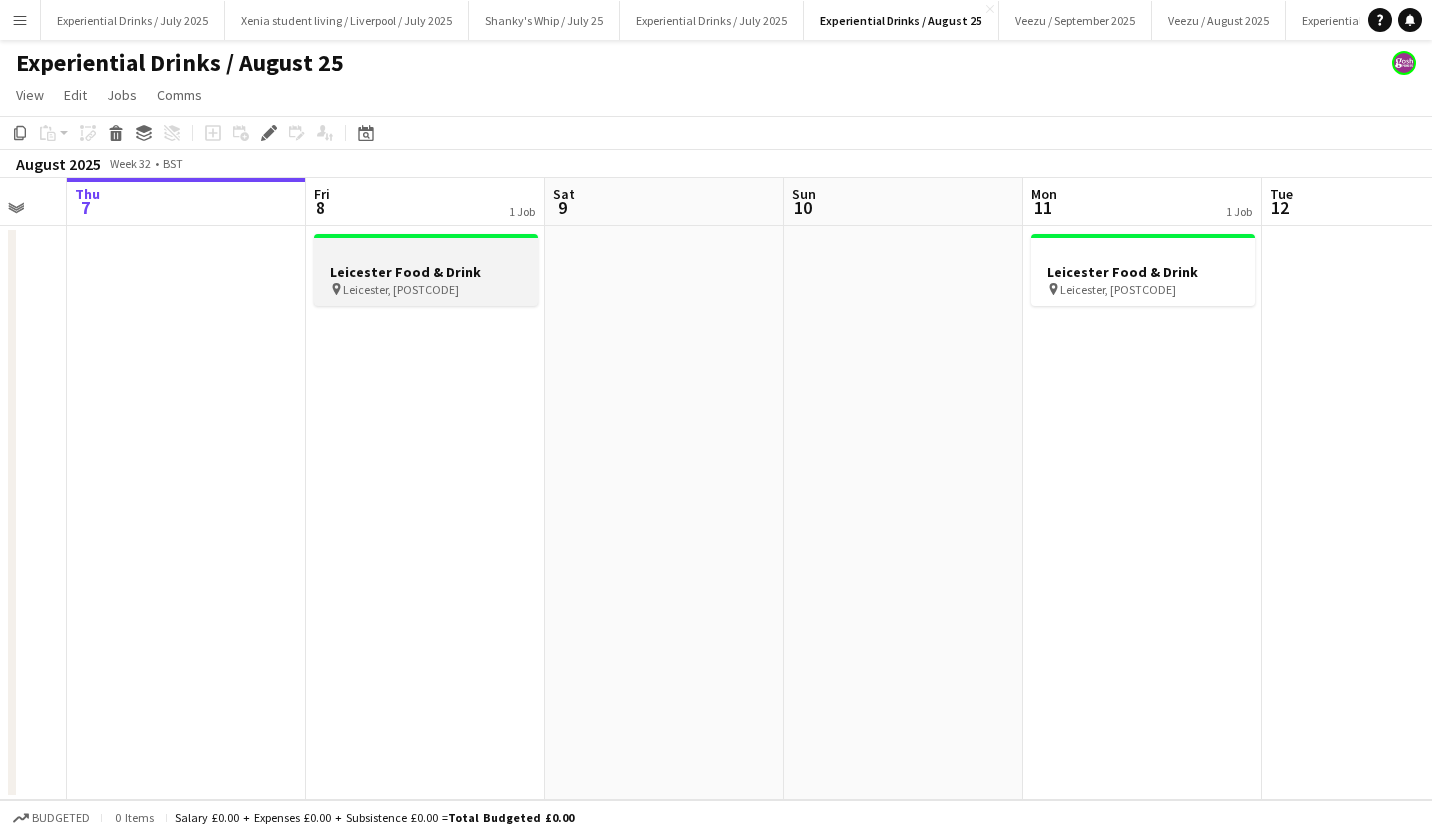 click on "Leicester Food & Drink" at bounding box center [426, 272] 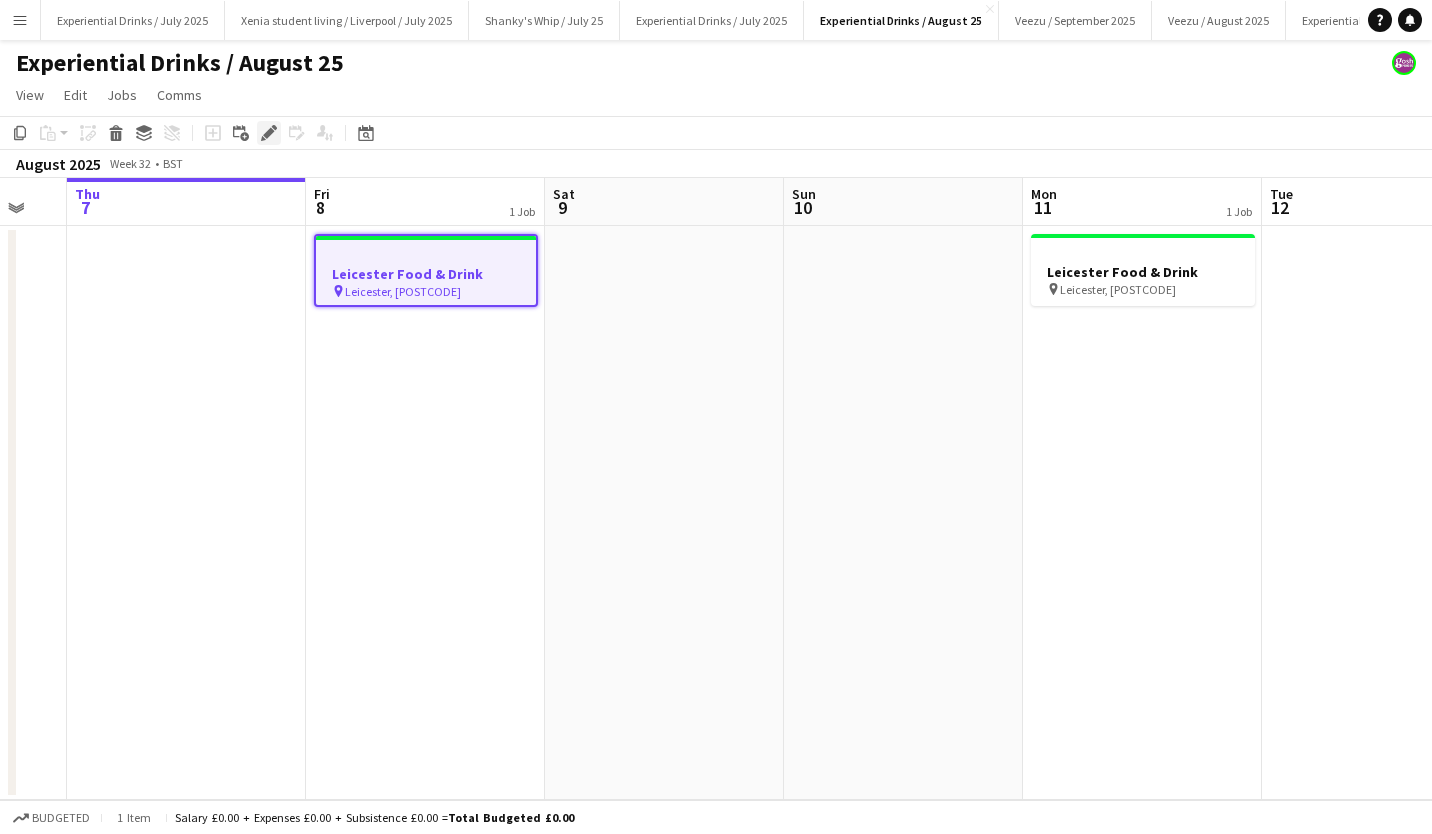 click on "Edit" 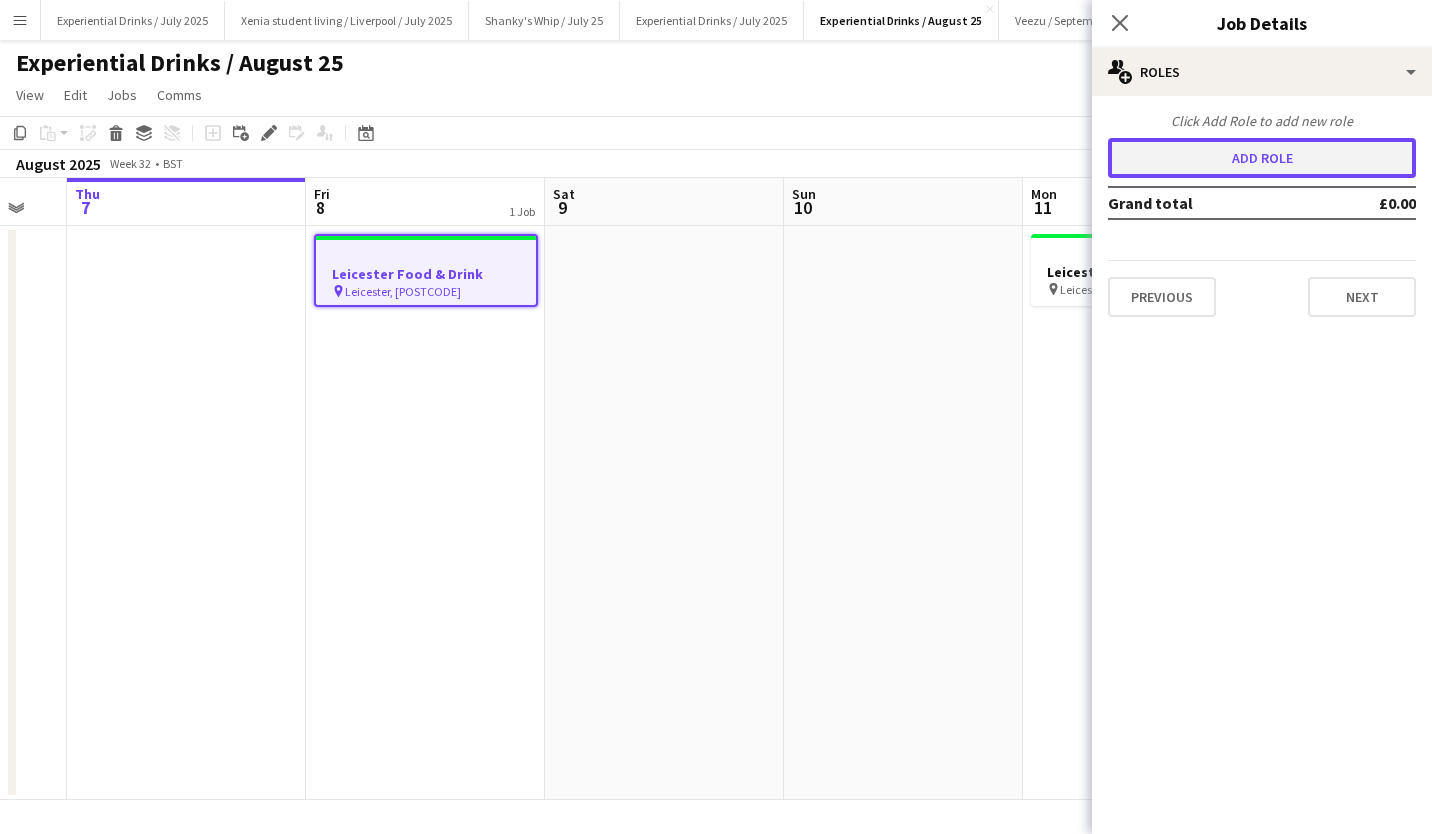click on "Add role" at bounding box center (1262, 158) 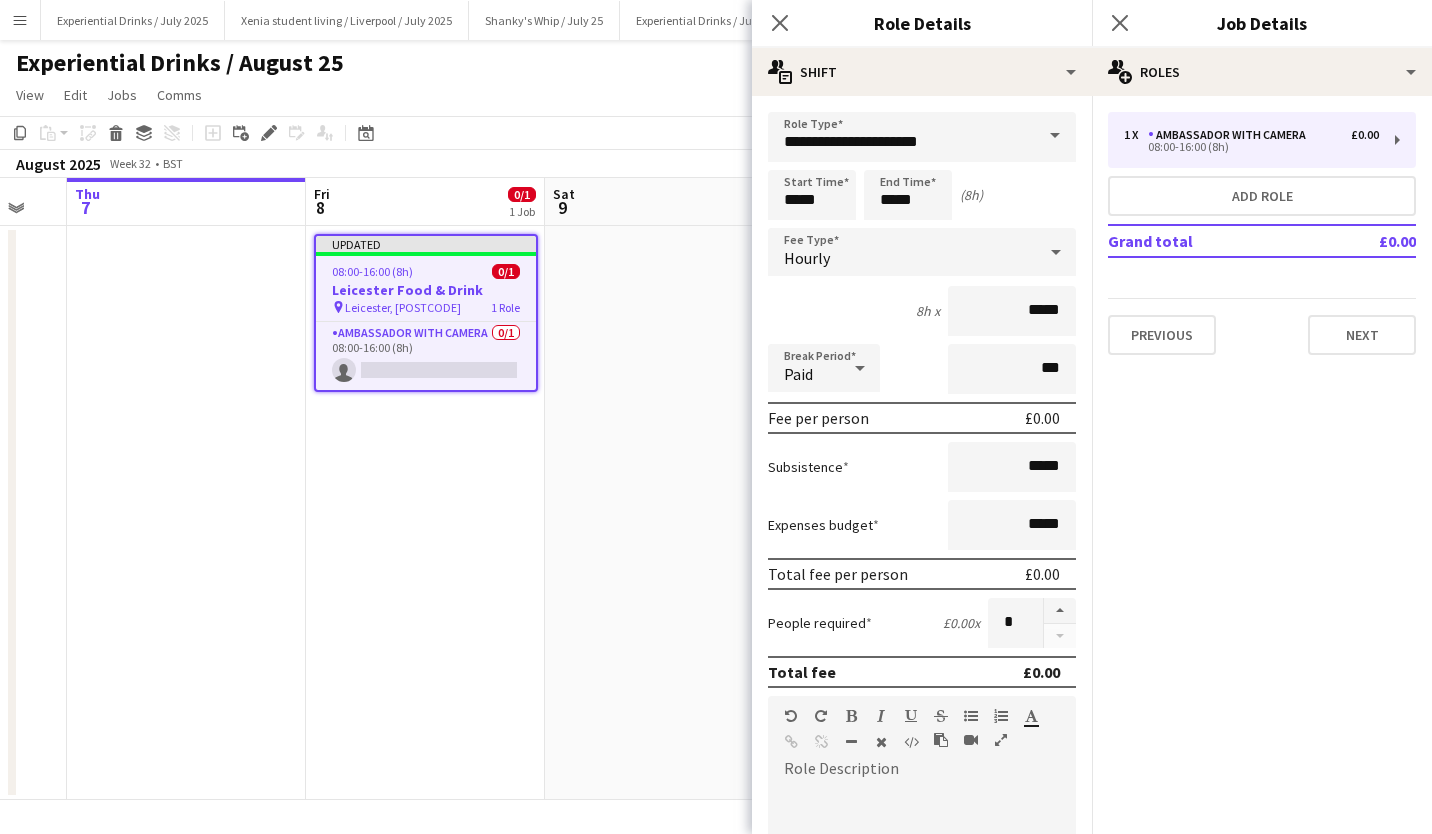 click at bounding box center [1055, 136] 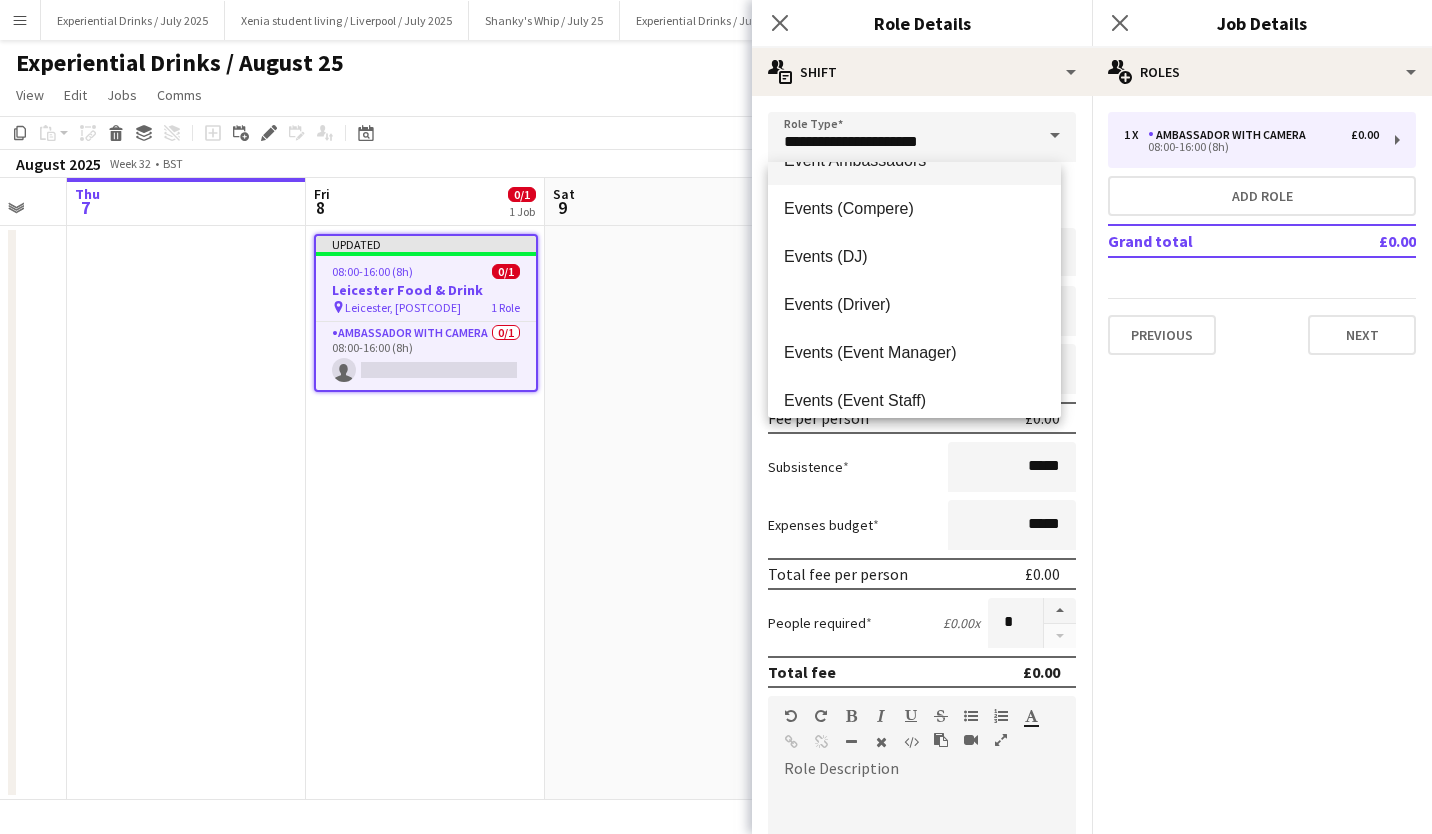 scroll, scrollTop: 371, scrollLeft: 0, axis: vertical 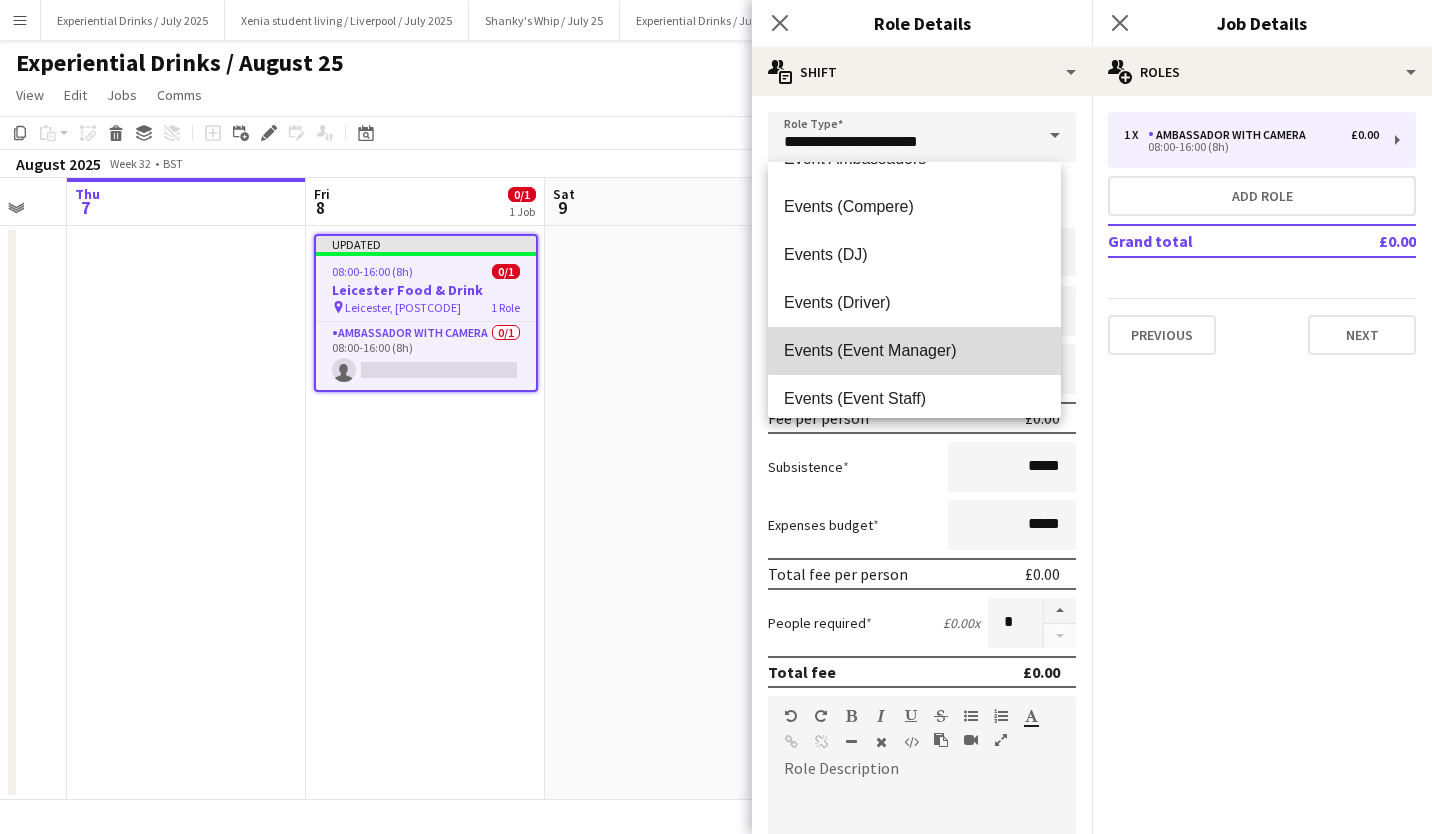 click on "Events (Event Manager)" at bounding box center (914, 351) 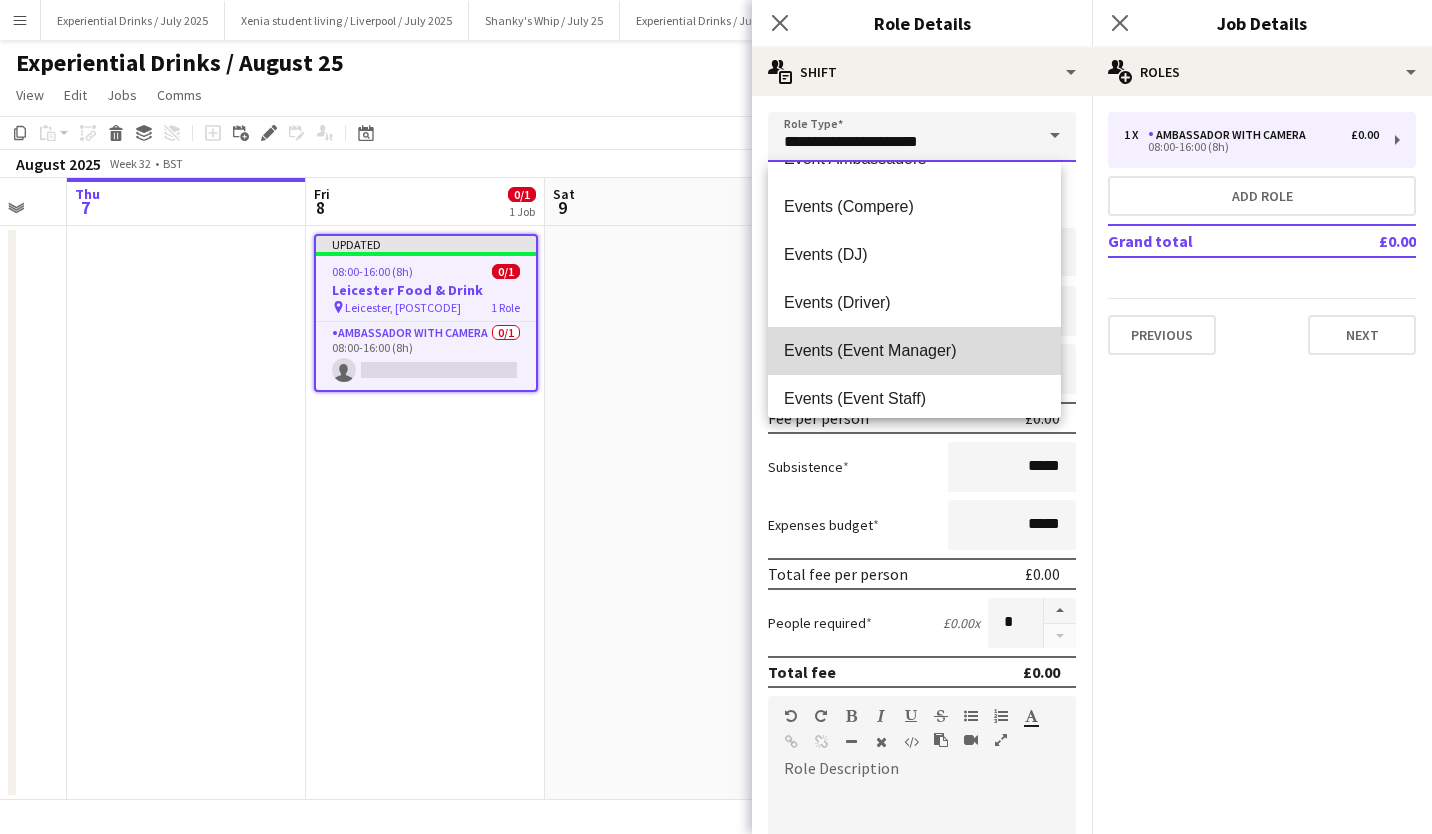 type on "**********" 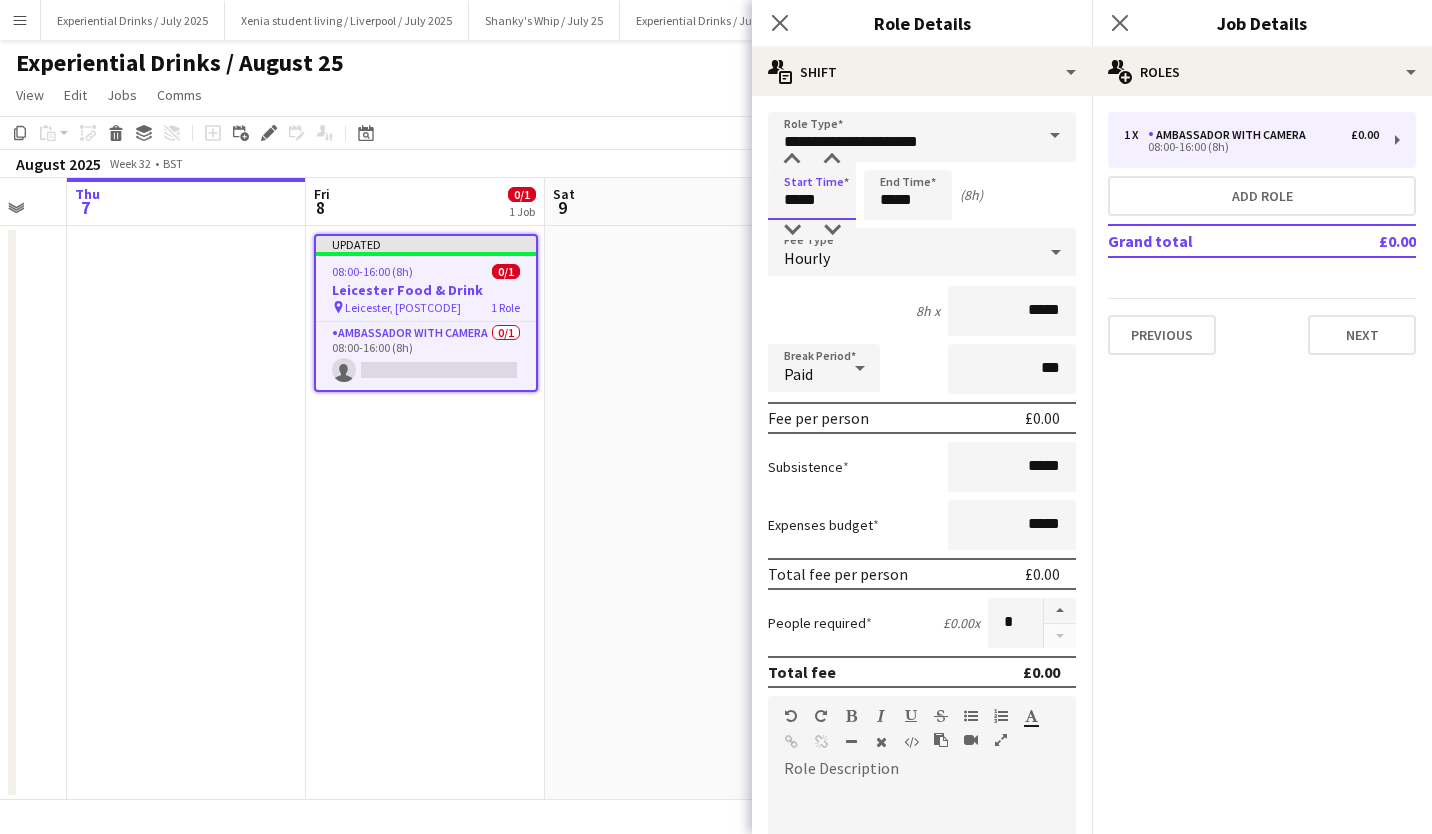 click on "*****" at bounding box center [812, 195] 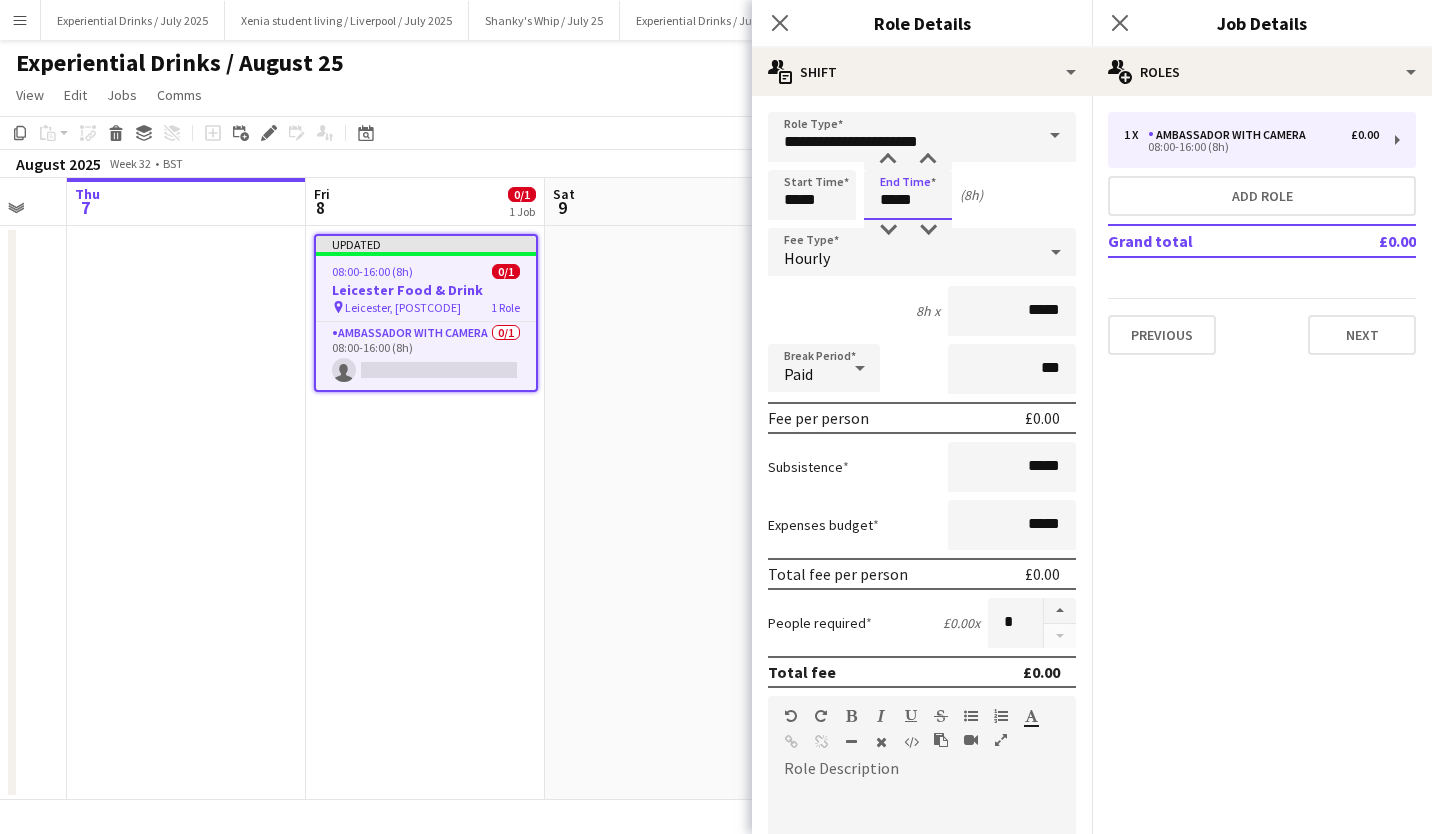 click on "*****" at bounding box center [908, 195] 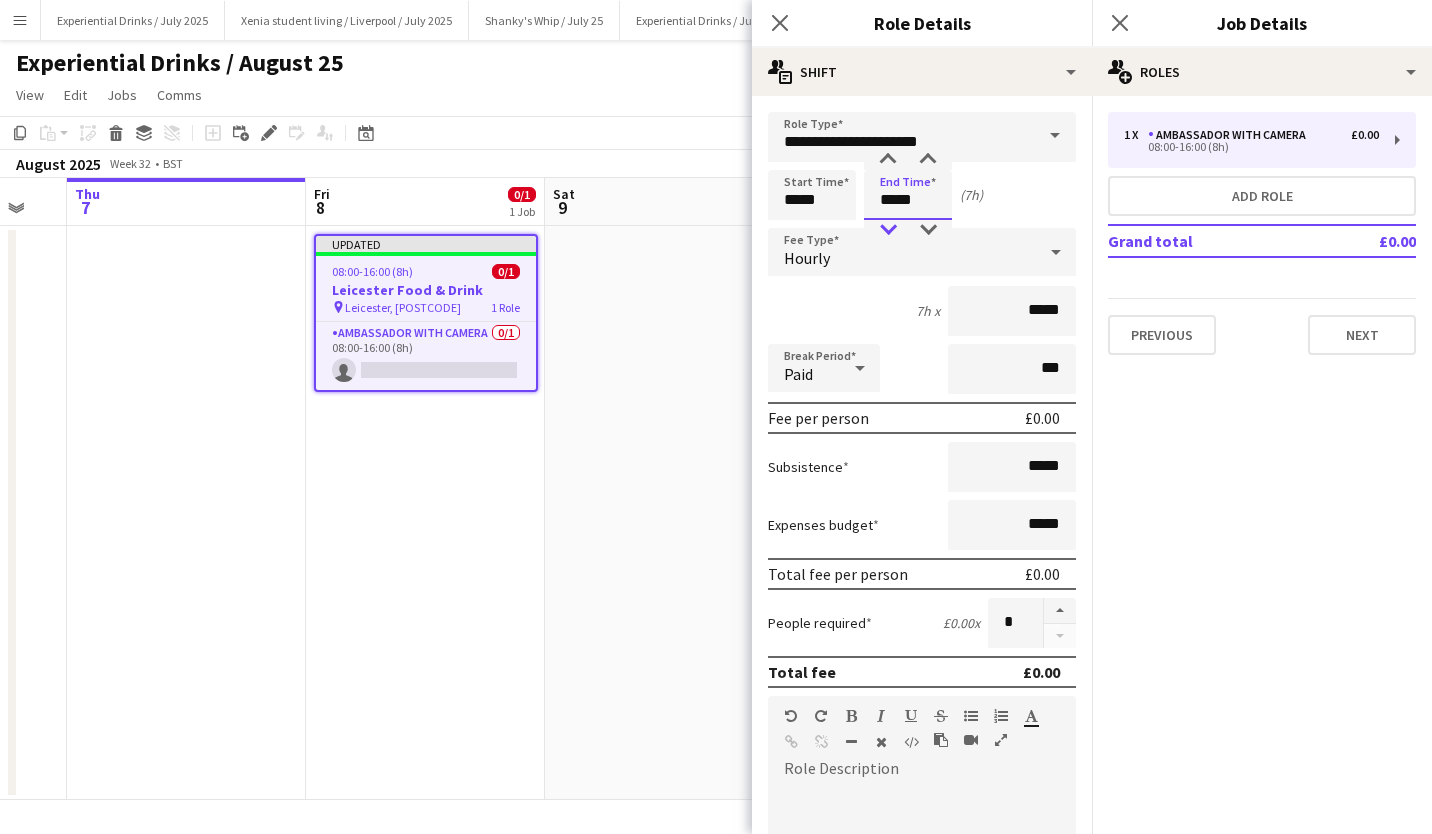 click at bounding box center (888, 230) 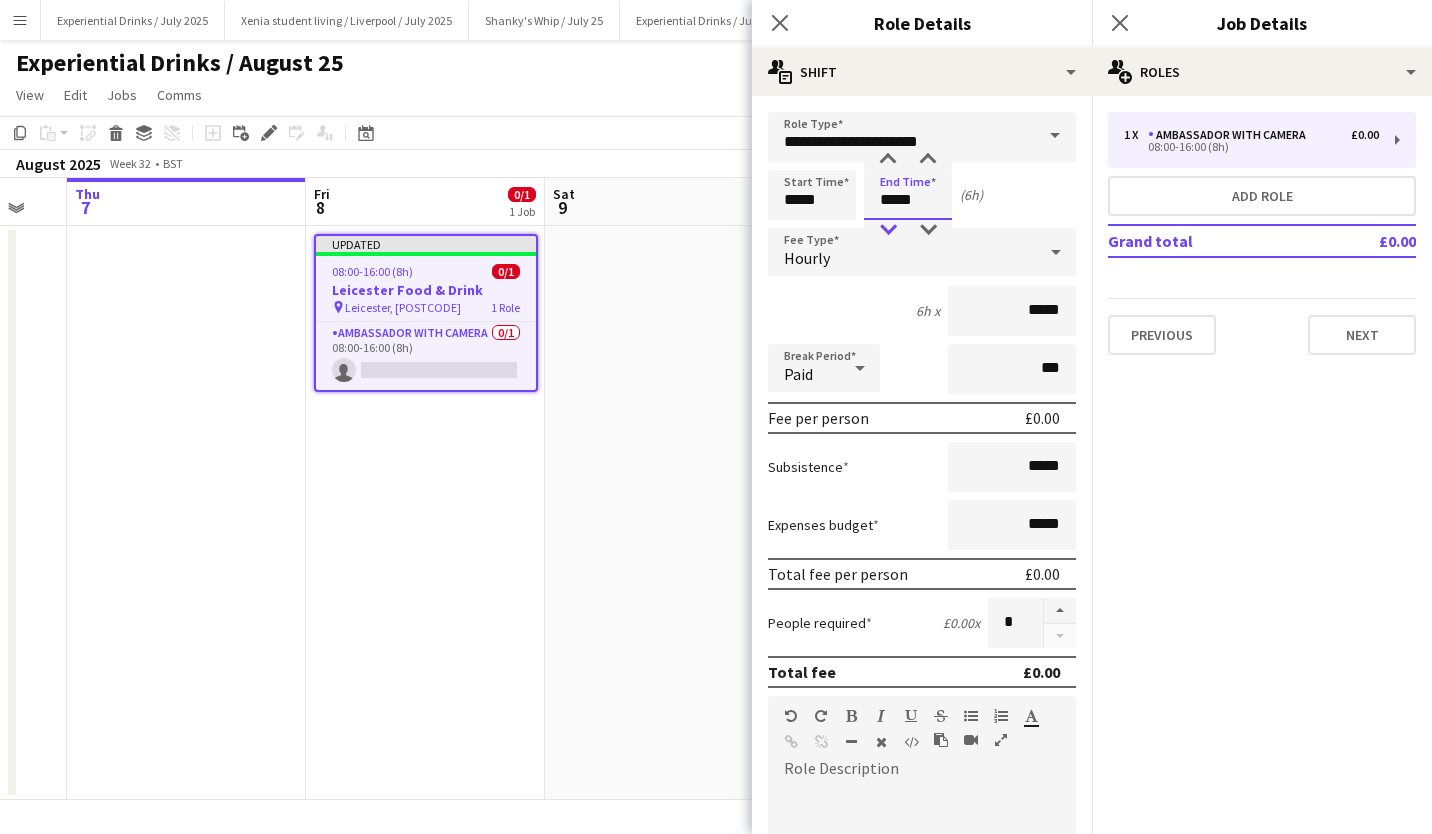 type on "*****" 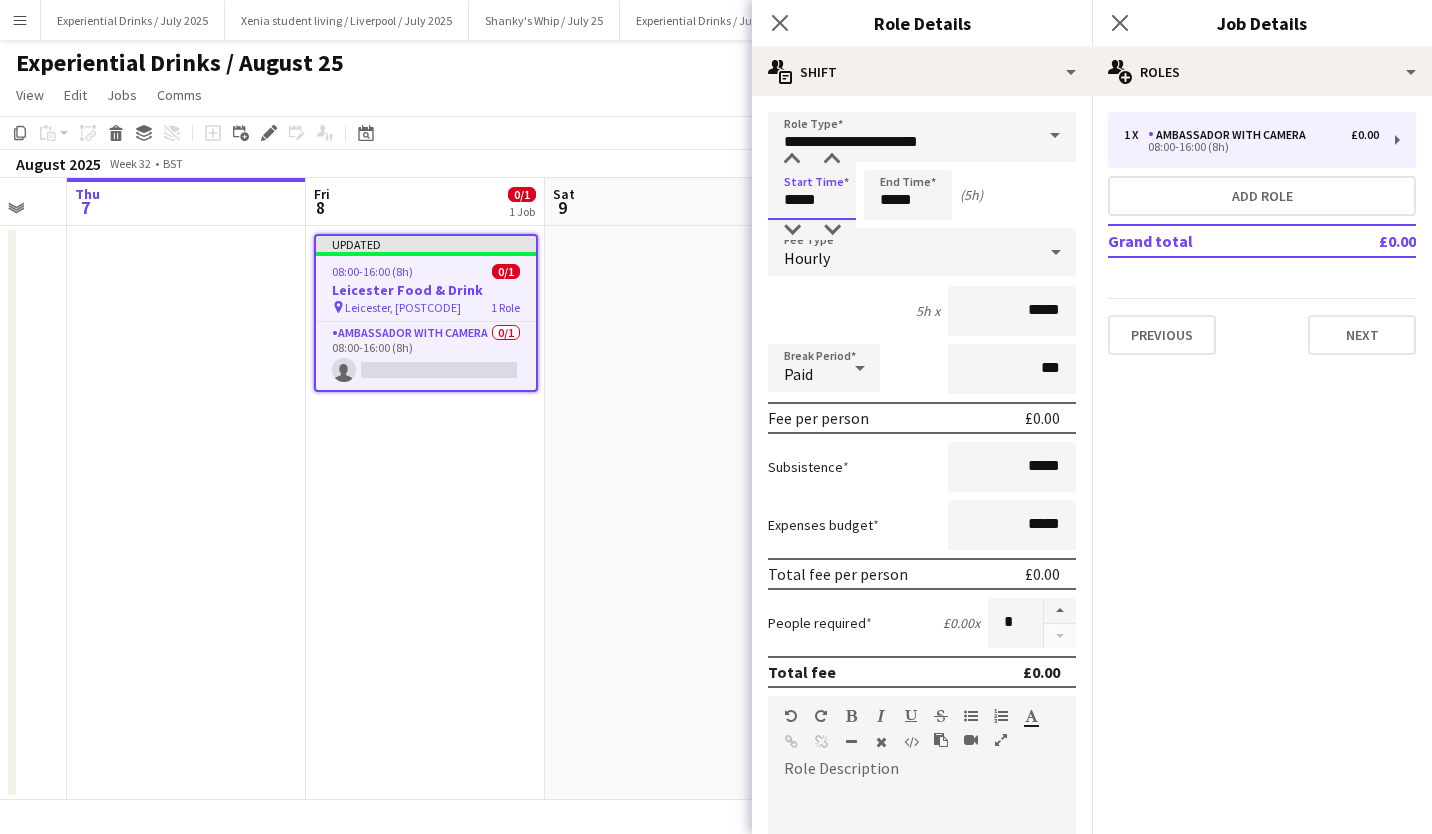 click on "*****" at bounding box center [812, 195] 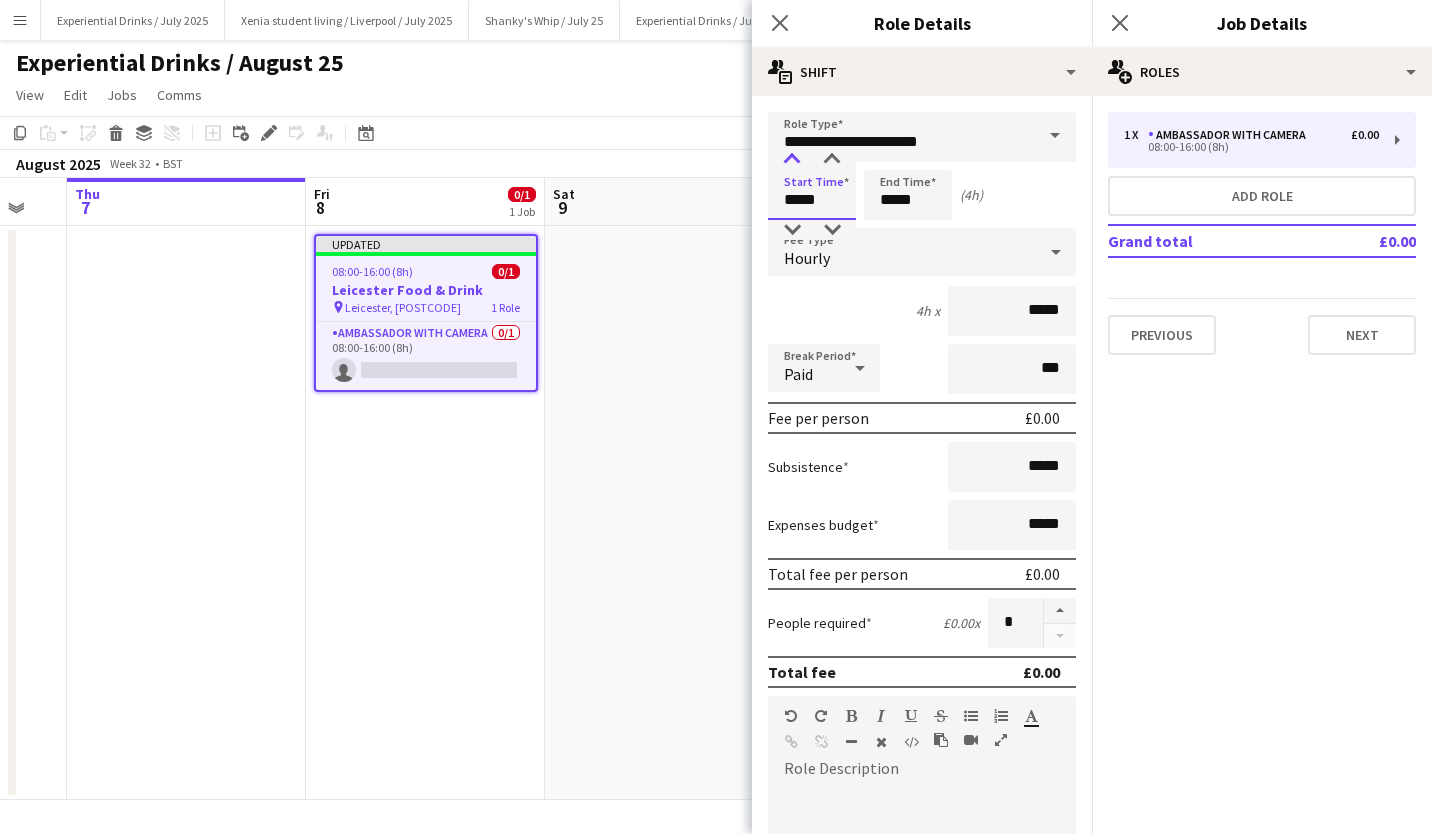 click at bounding box center [792, 160] 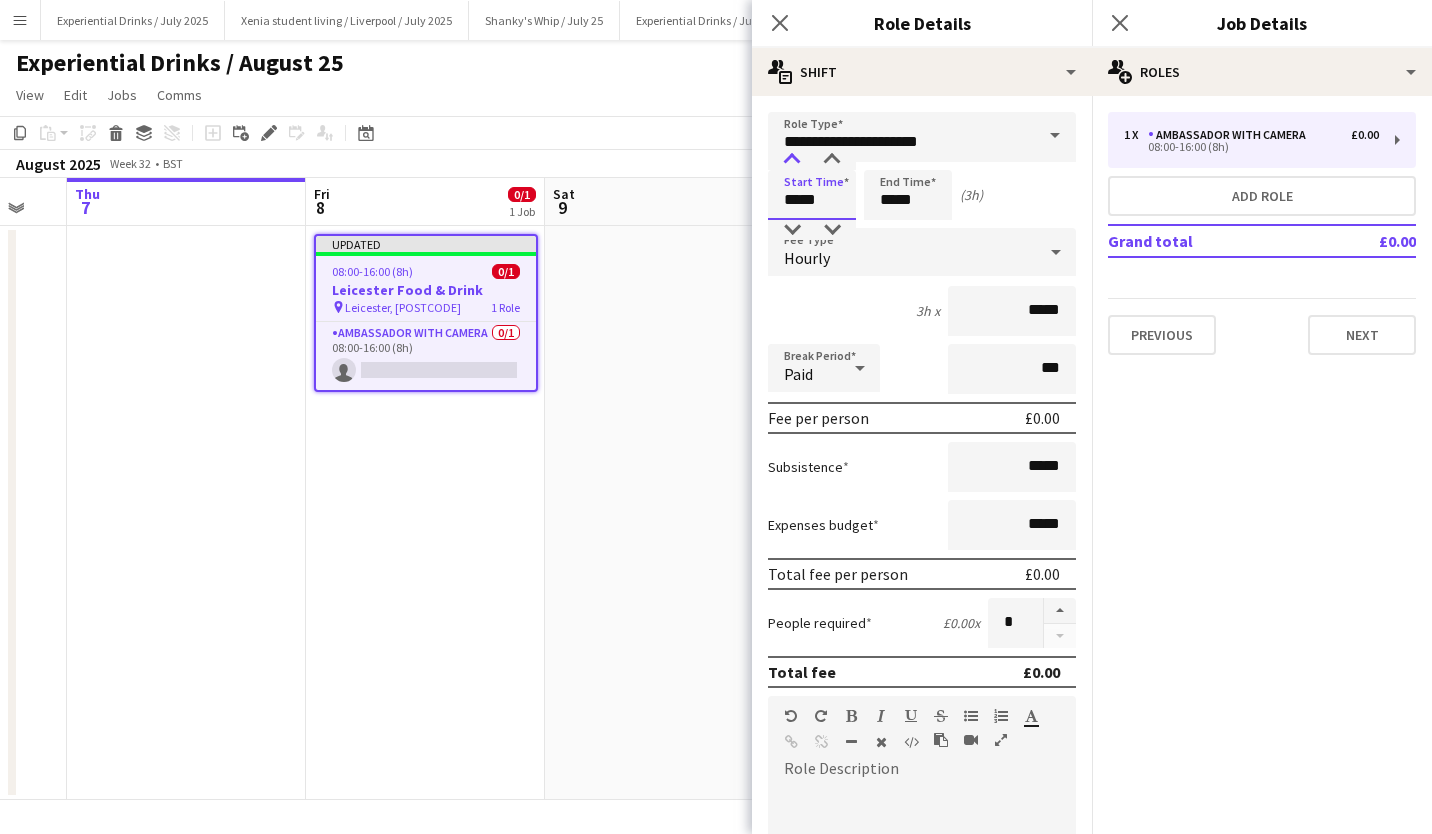 click at bounding box center [792, 160] 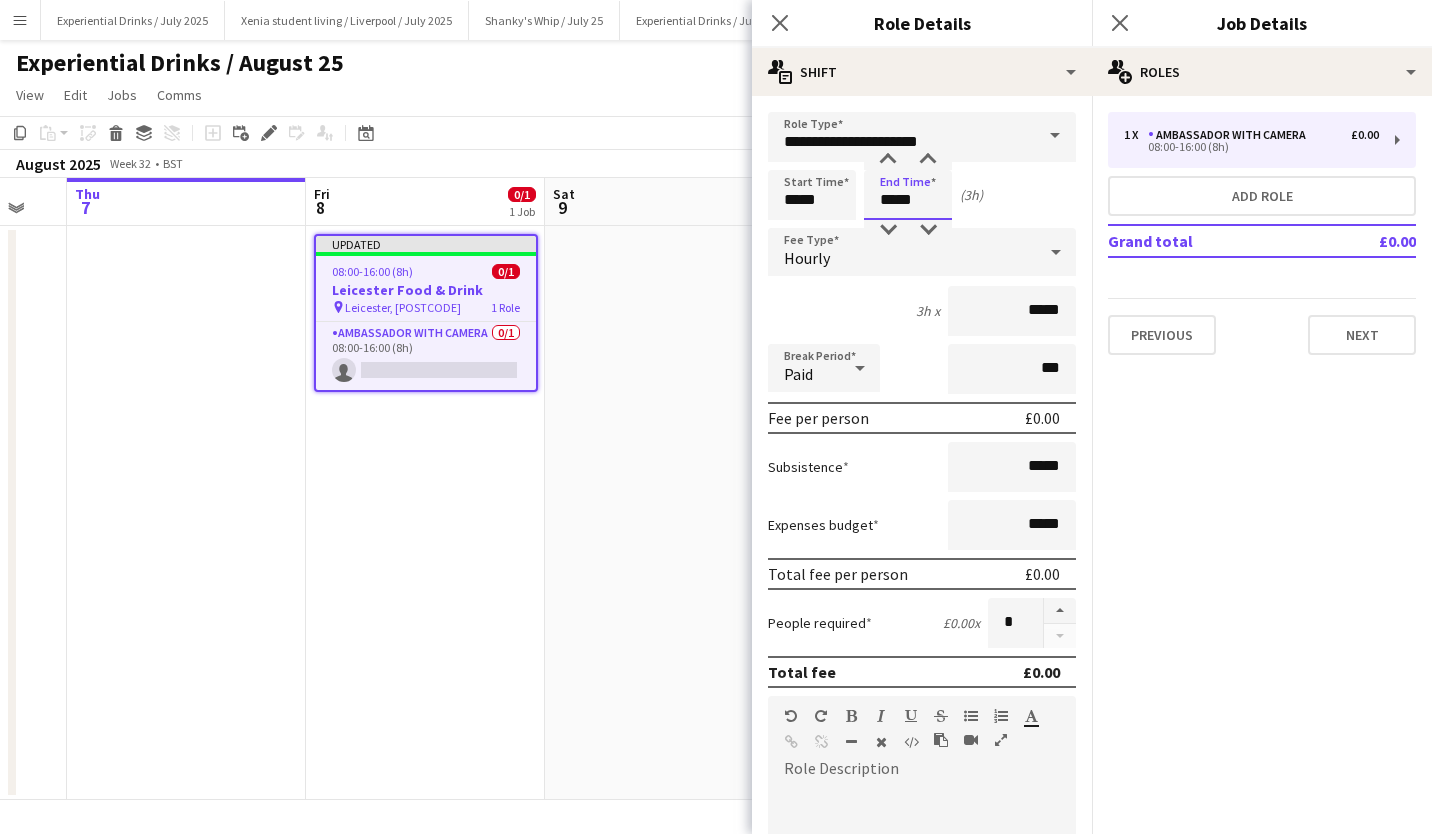 click on "*****" at bounding box center [908, 195] 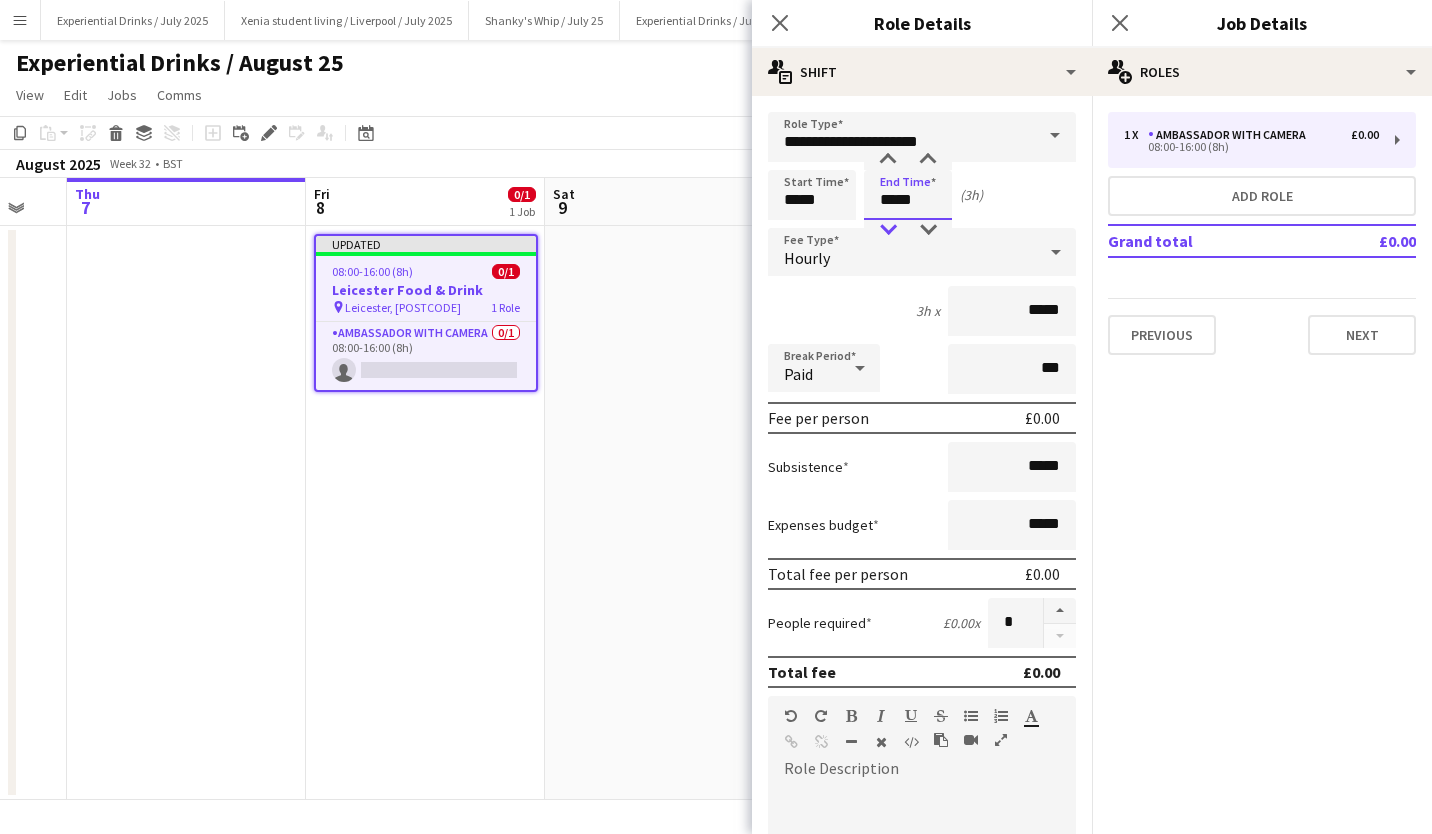 type on "*****" 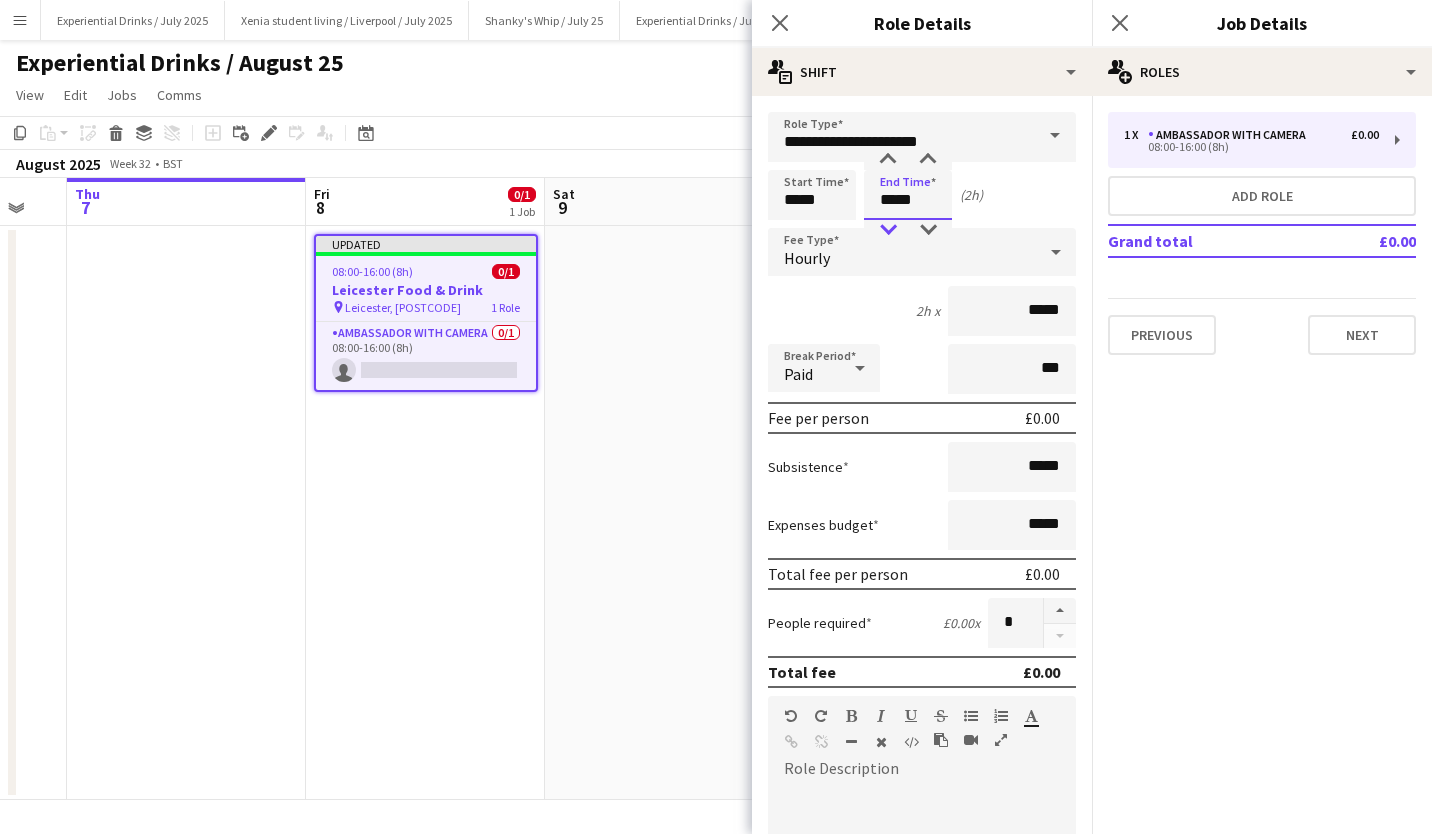 click at bounding box center [888, 230] 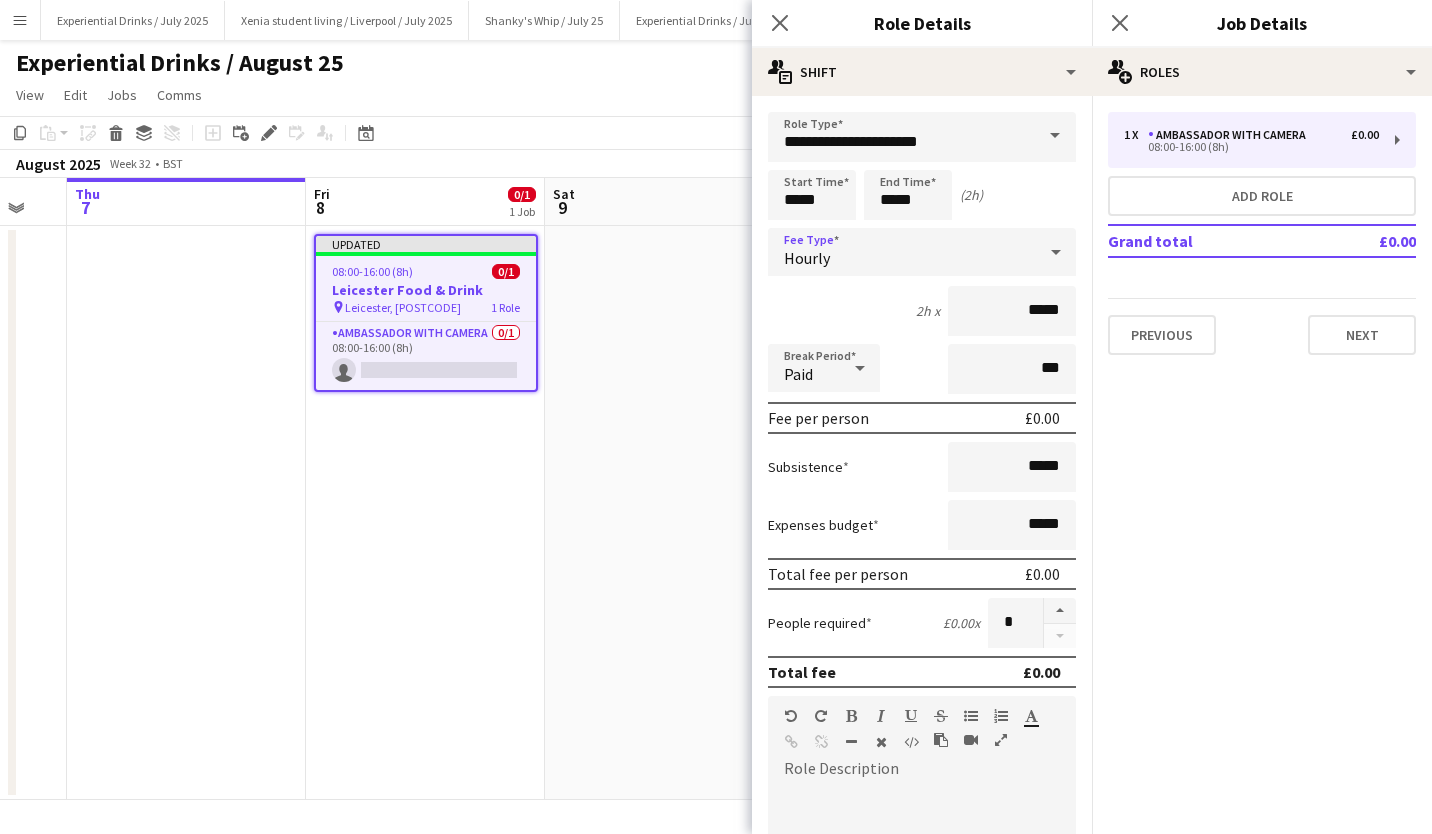click 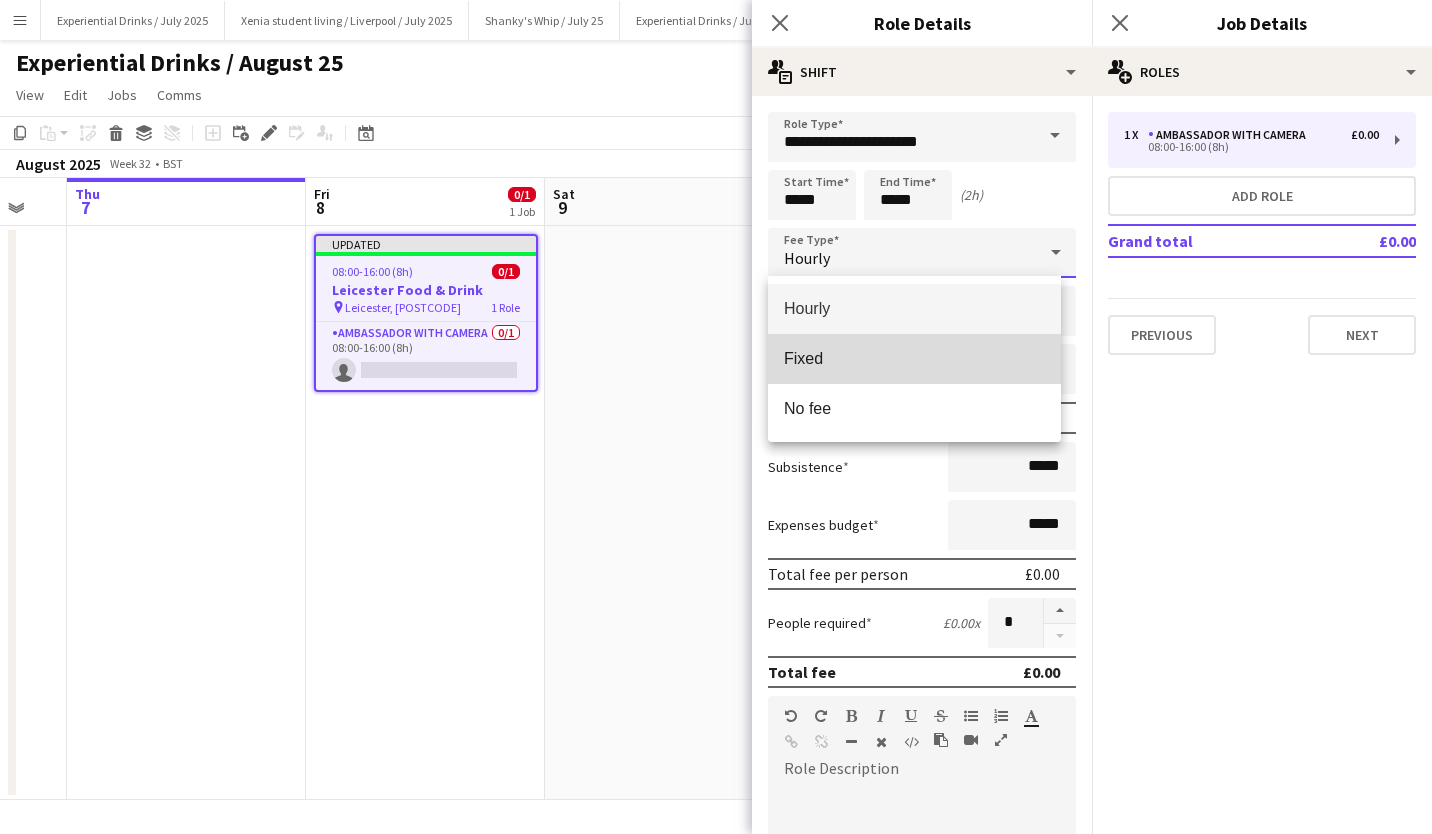click on "Fixed" at bounding box center (914, 358) 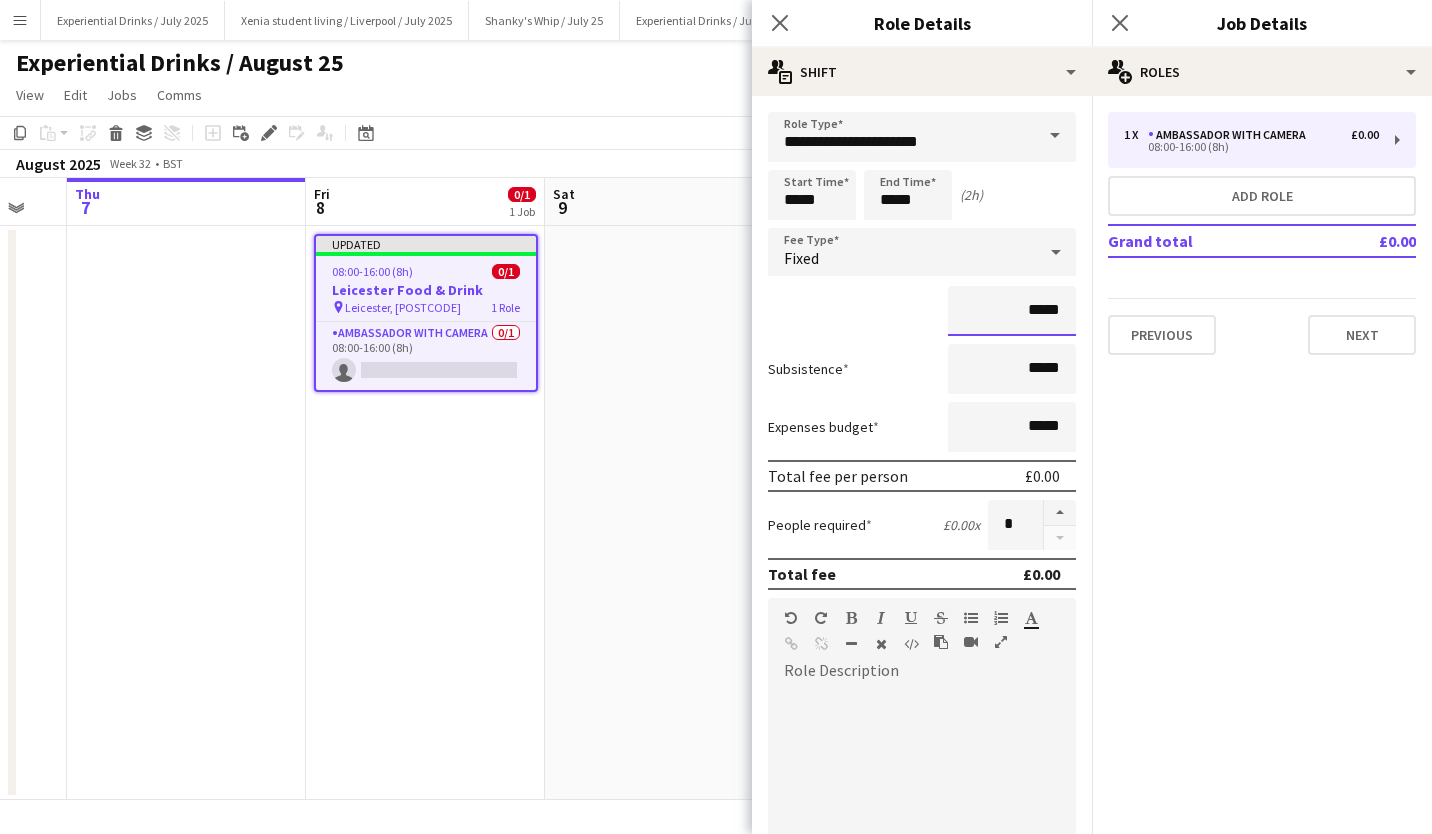 click on "*****" at bounding box center (1012, 311) 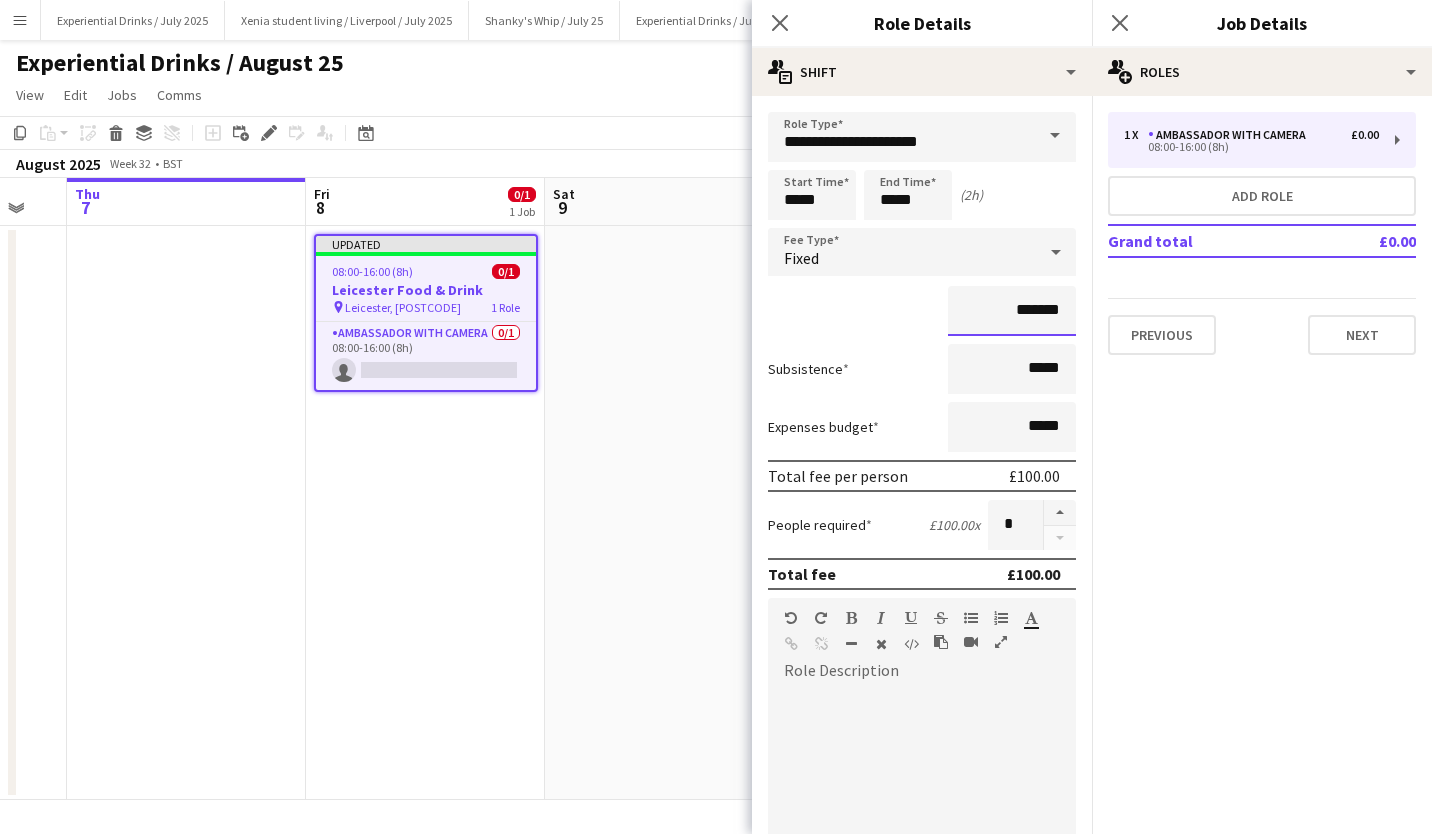 scroll, scrollTop: 189, scrollLeft: 0, axis: vertical 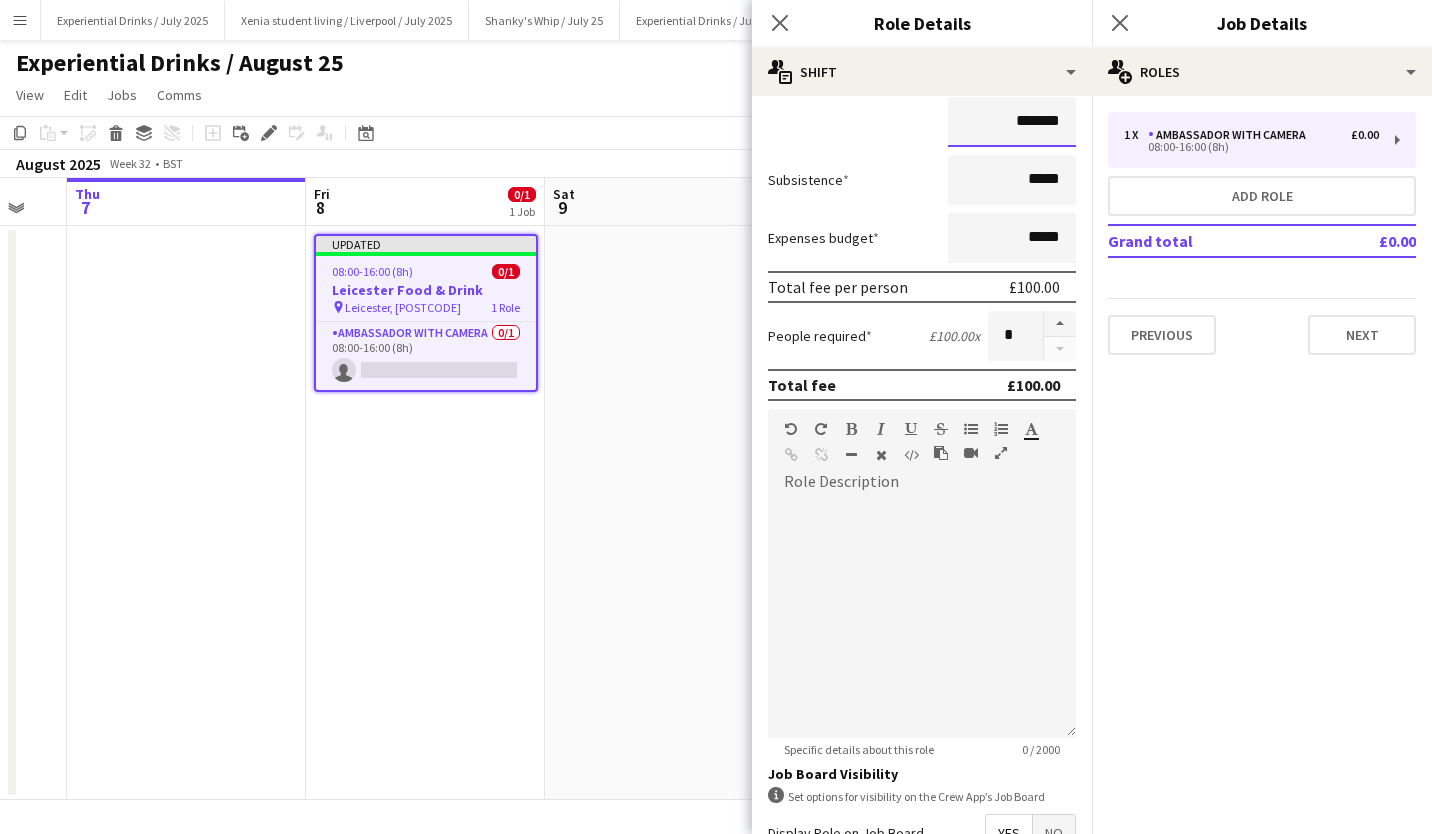 type on "*******" 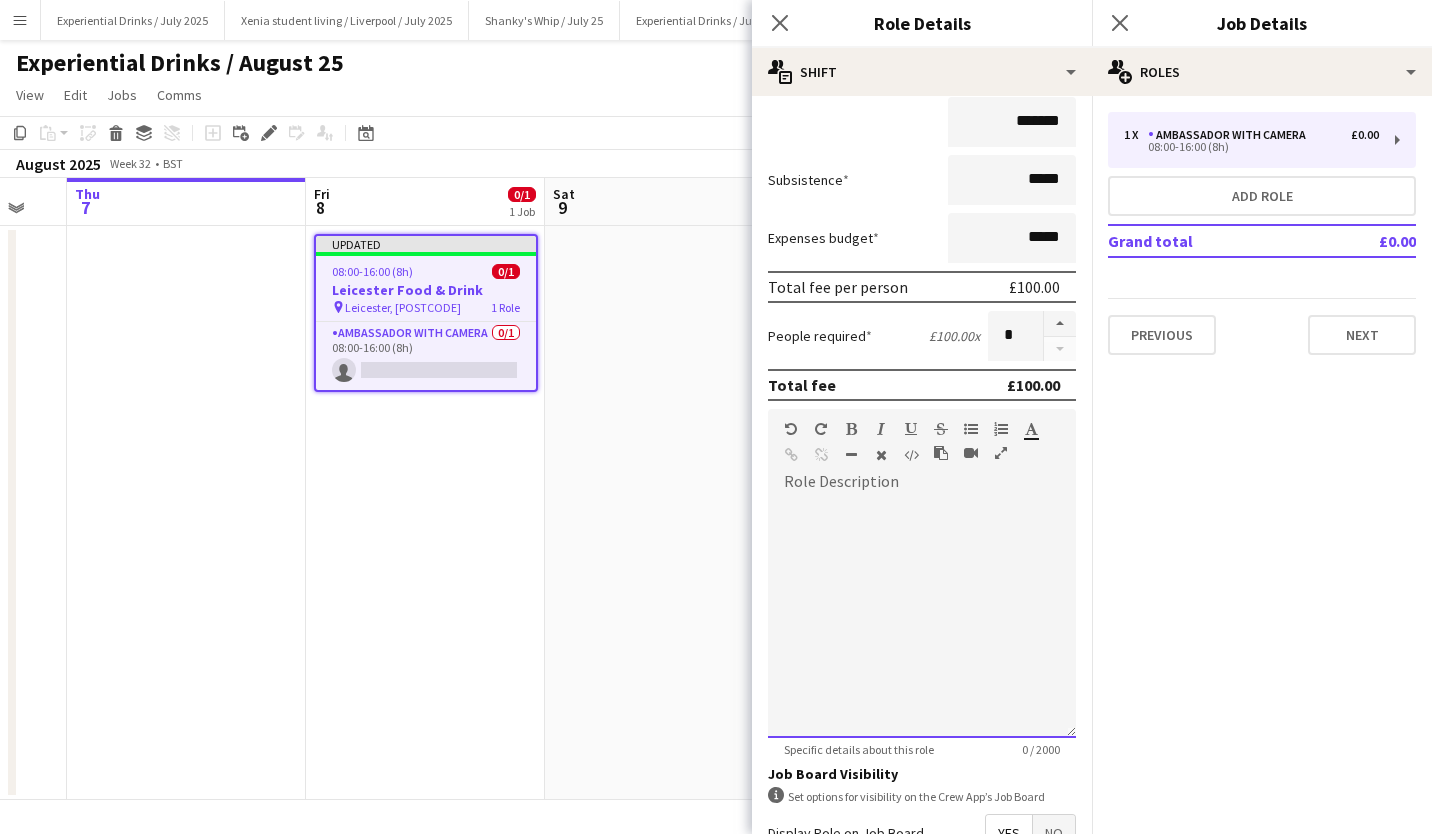 click at bounding box center (922, 618) 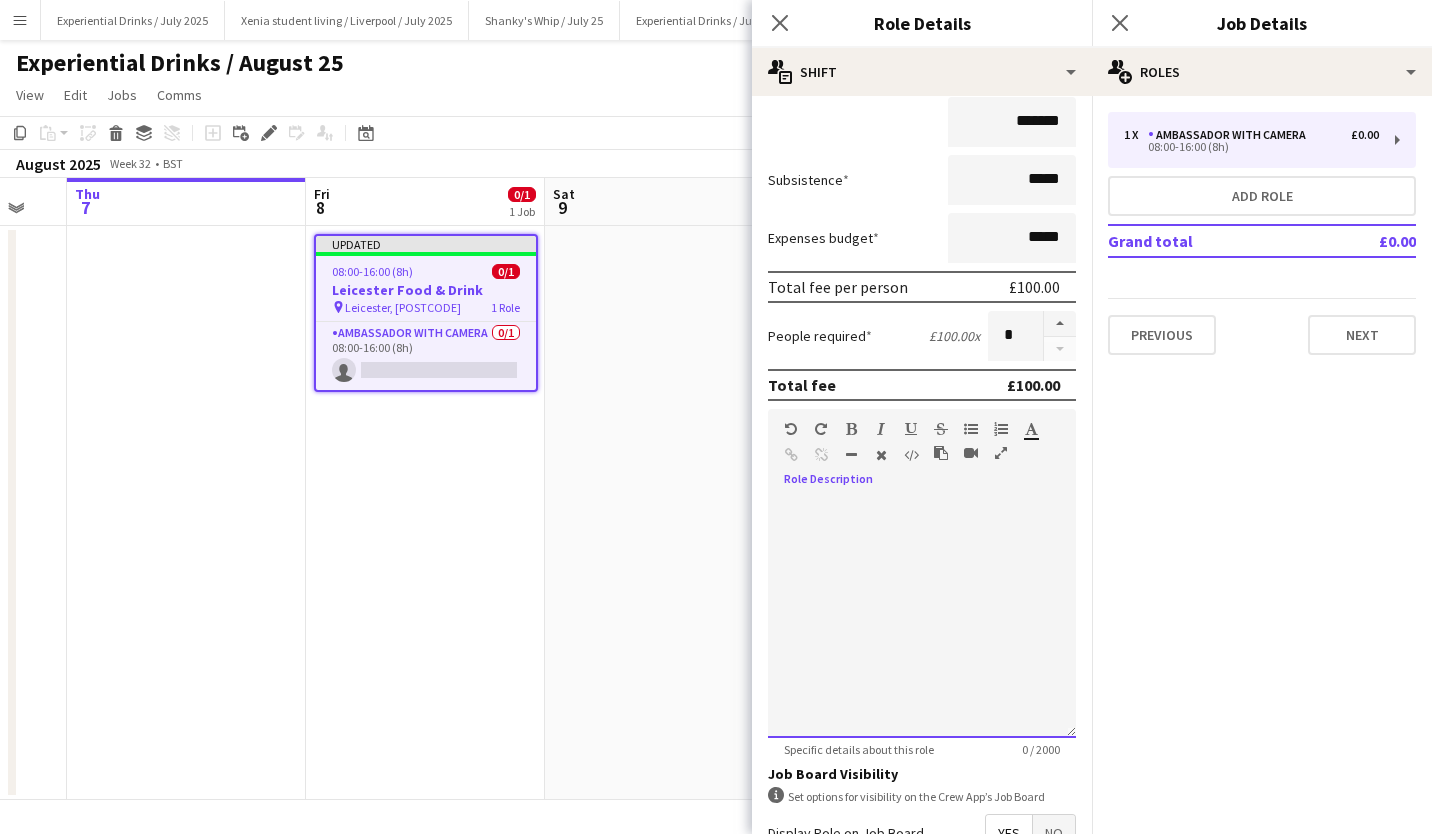 type 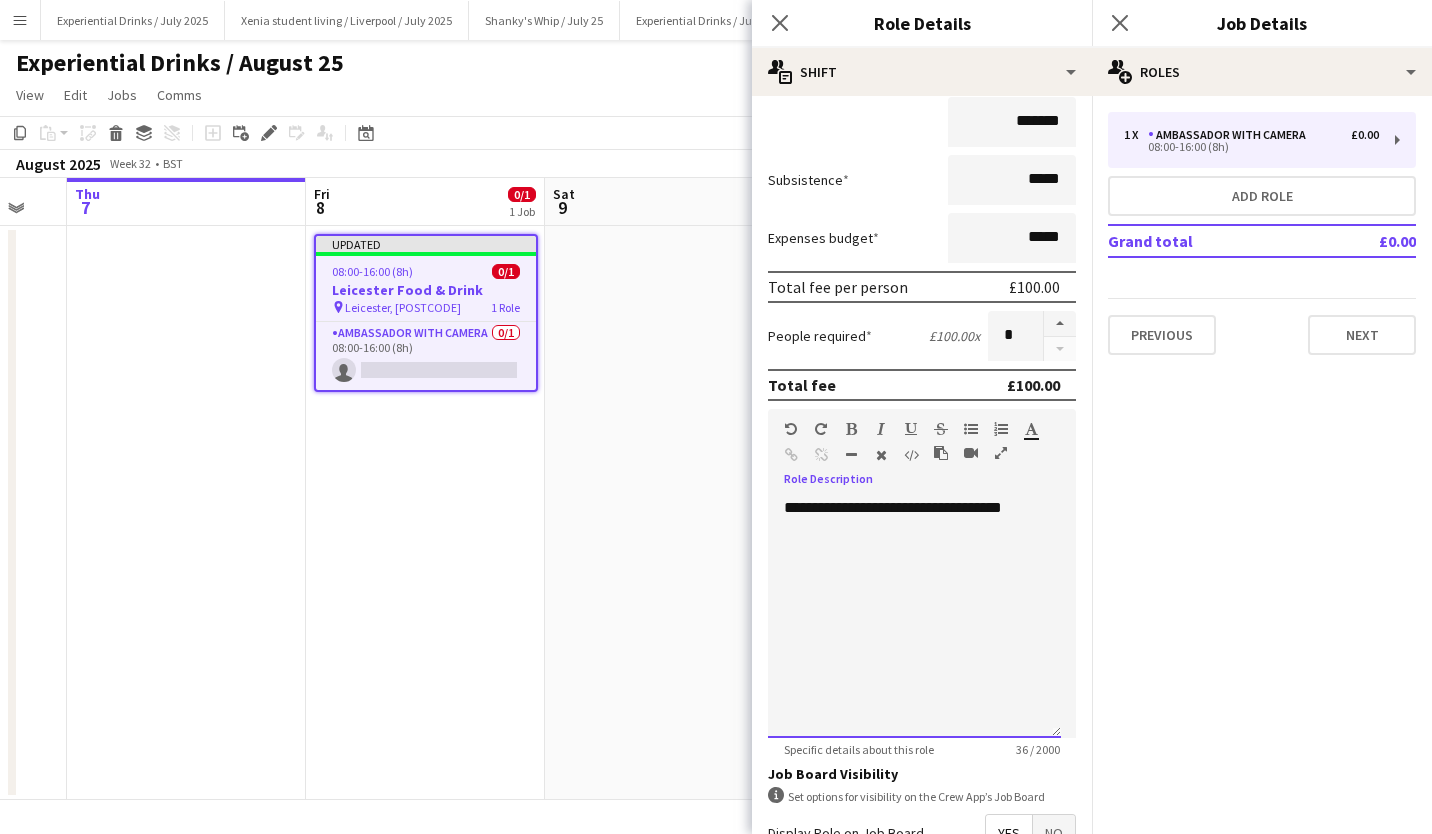 scroll, scrollTop: 422, scrollLeft: 0, axis: vertical 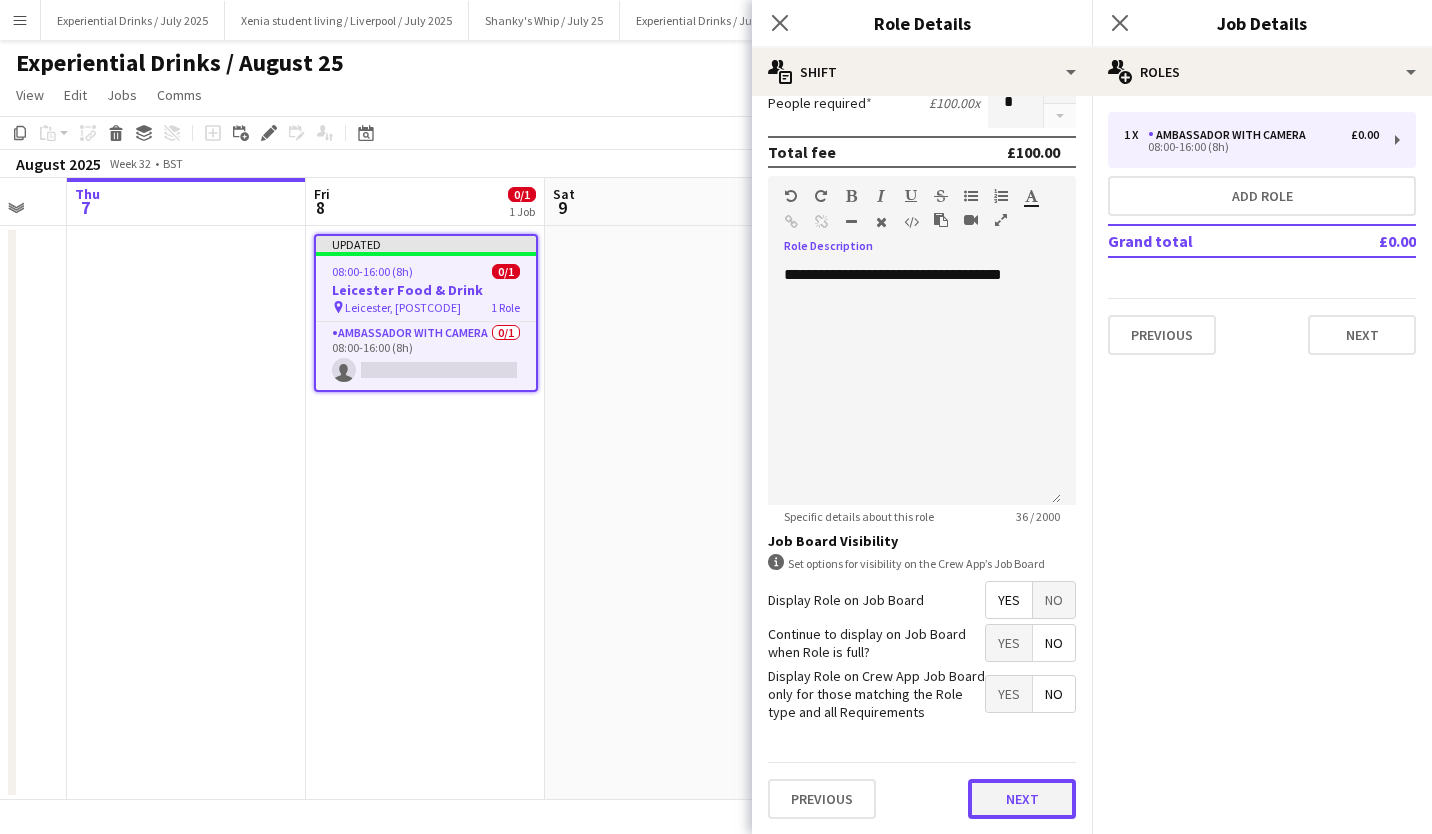 click on "Next" at bounding box center [1022, 799] 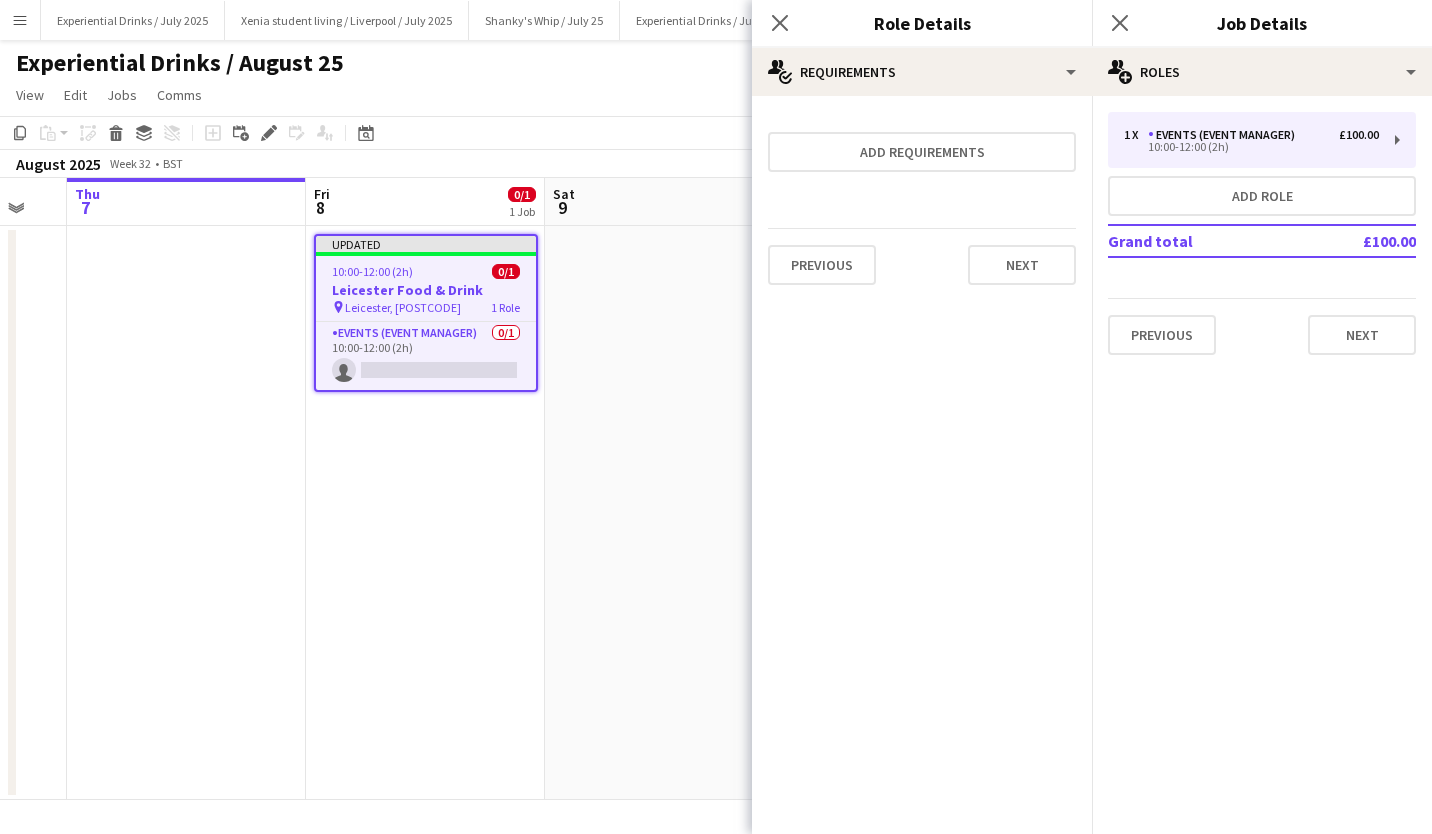 scroll, scrollTop: 0, scrollLeft: 0, axis: both 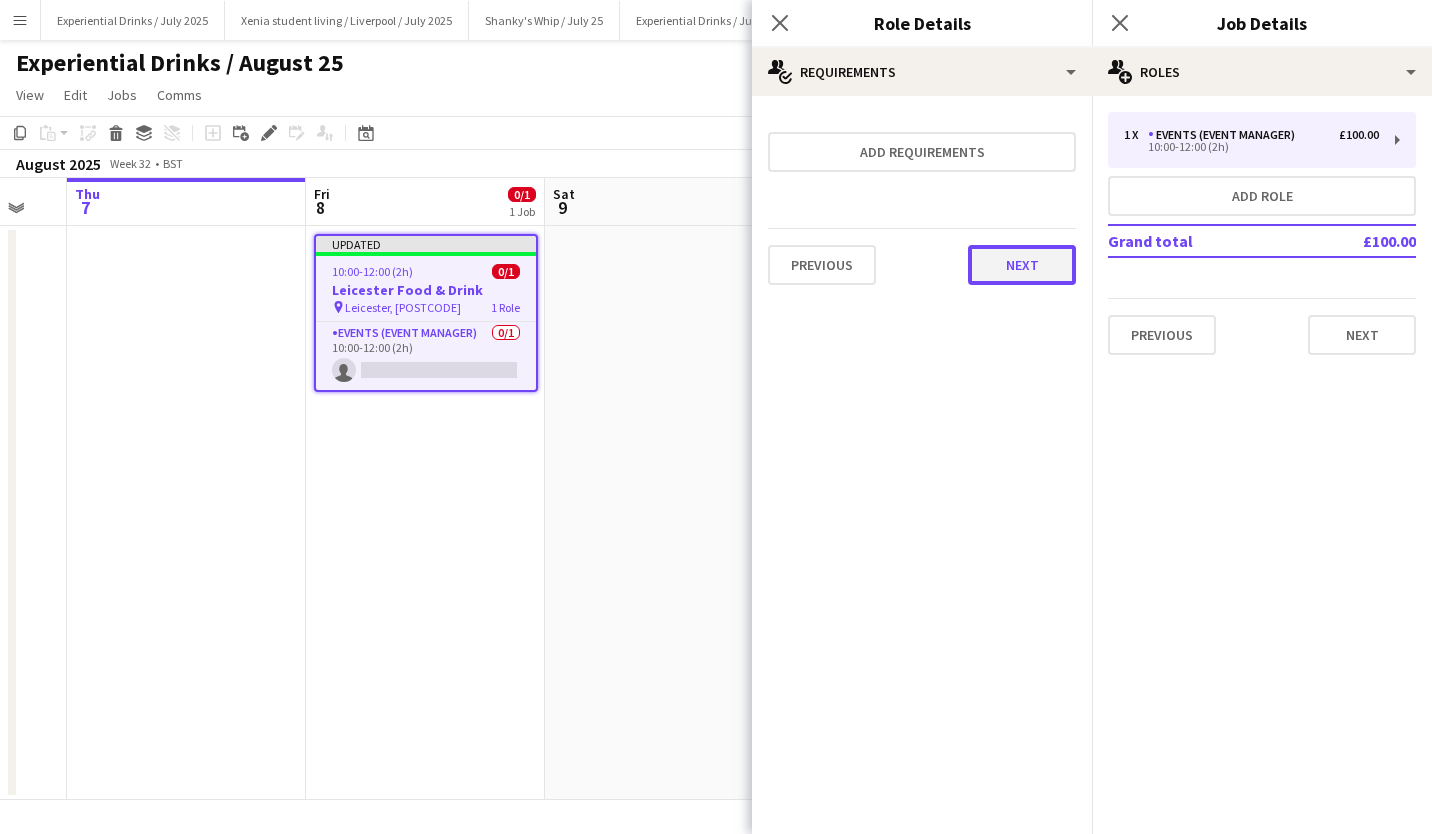 click on "Next" at bounding box center [1022, 265] 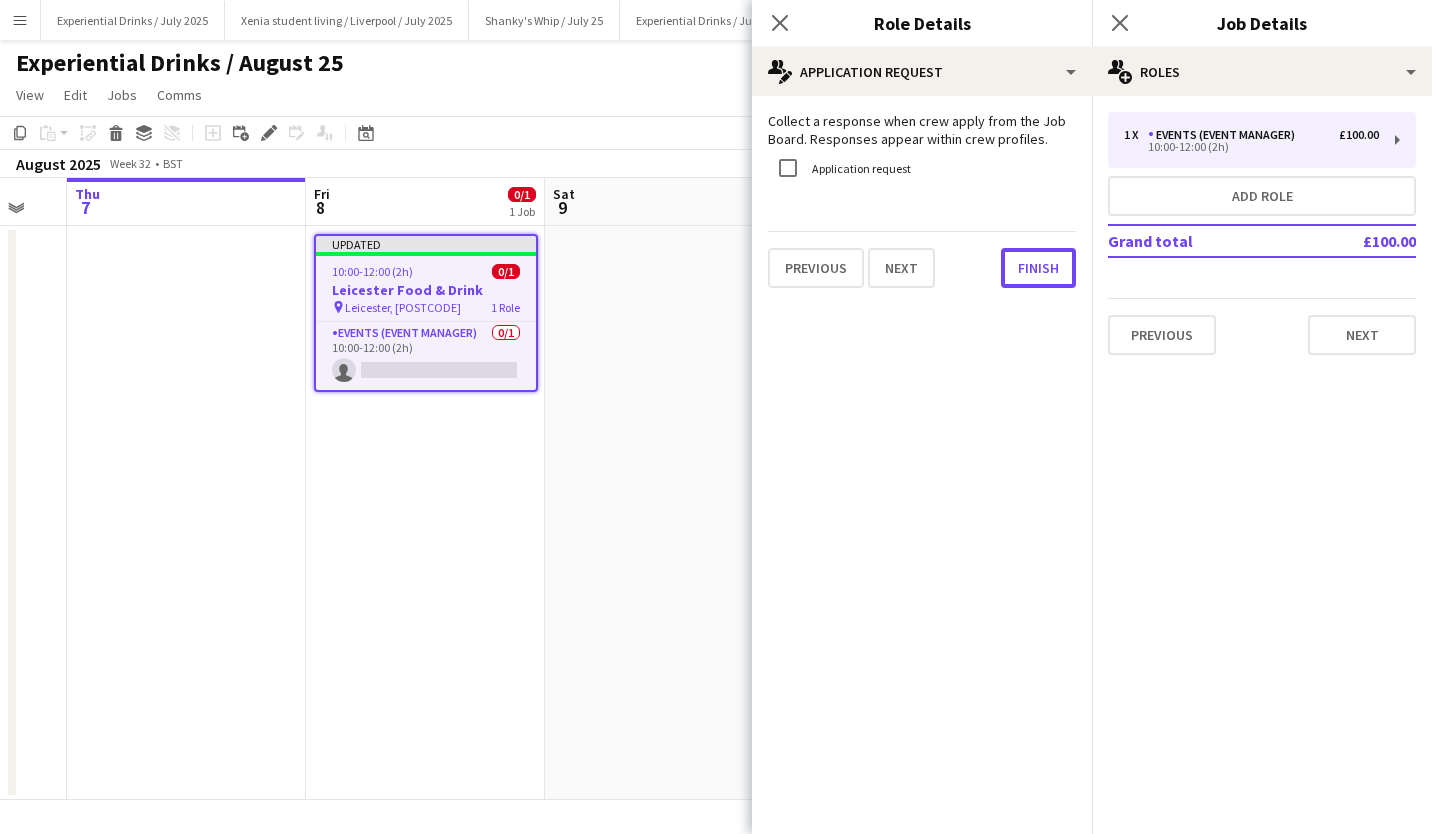 click on "Finish" at bounding box center (1038, 268) 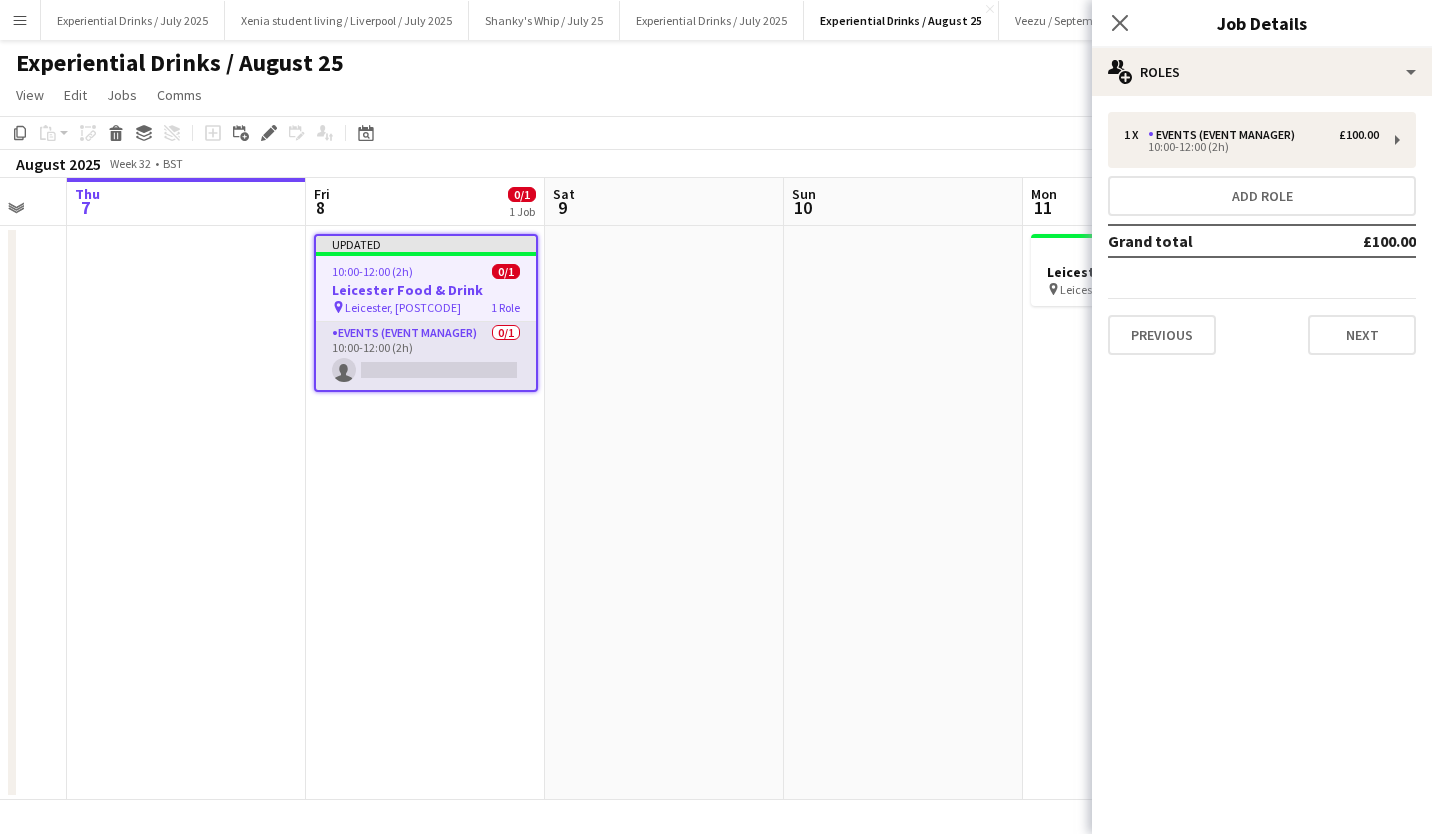 click on "Events (Event Manager)   0/1   10:00-12:00 (2h)
single-neutral-actions" at bounding box center (426, 356) 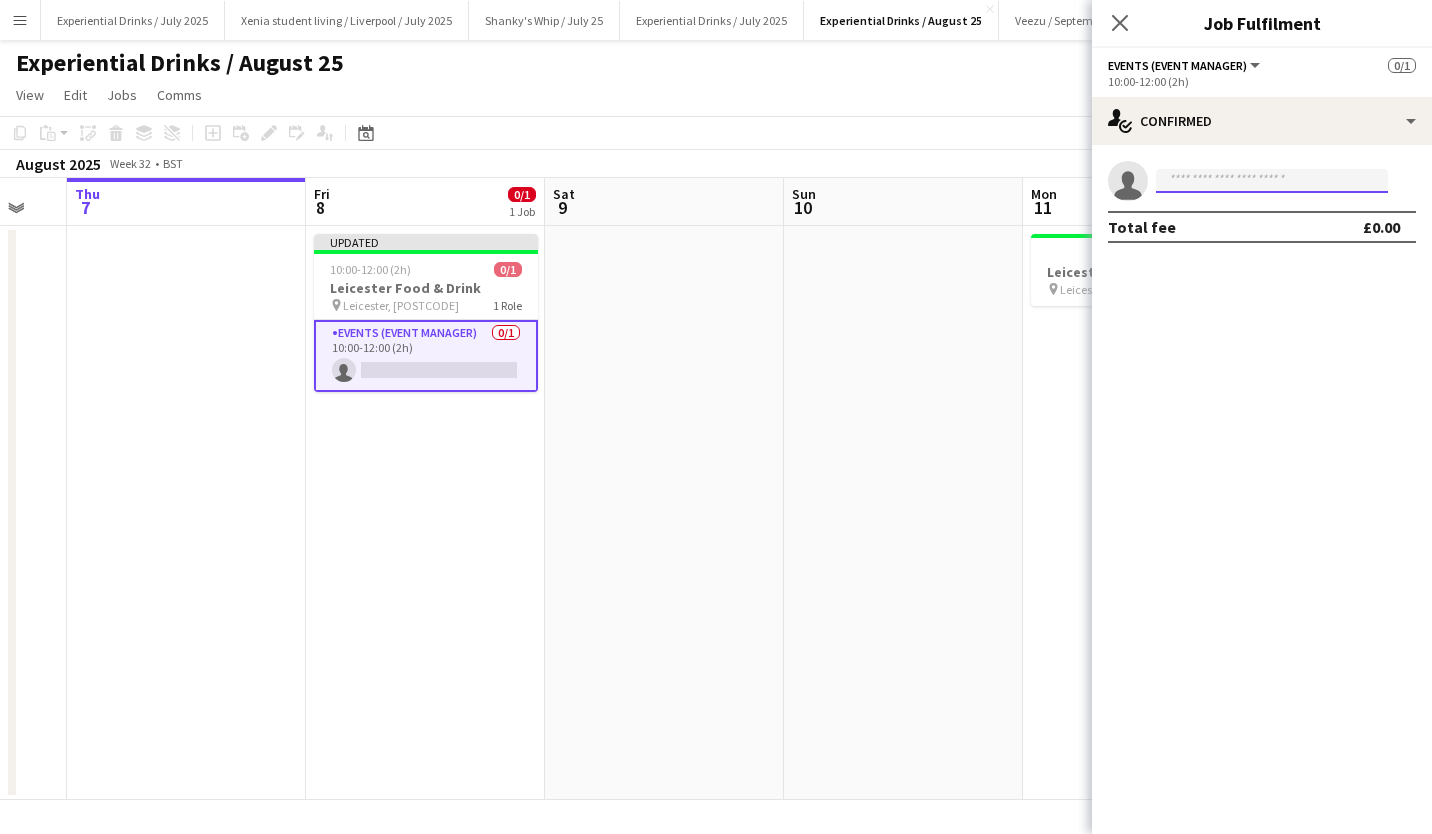 click at bounding box center [1272, 181] 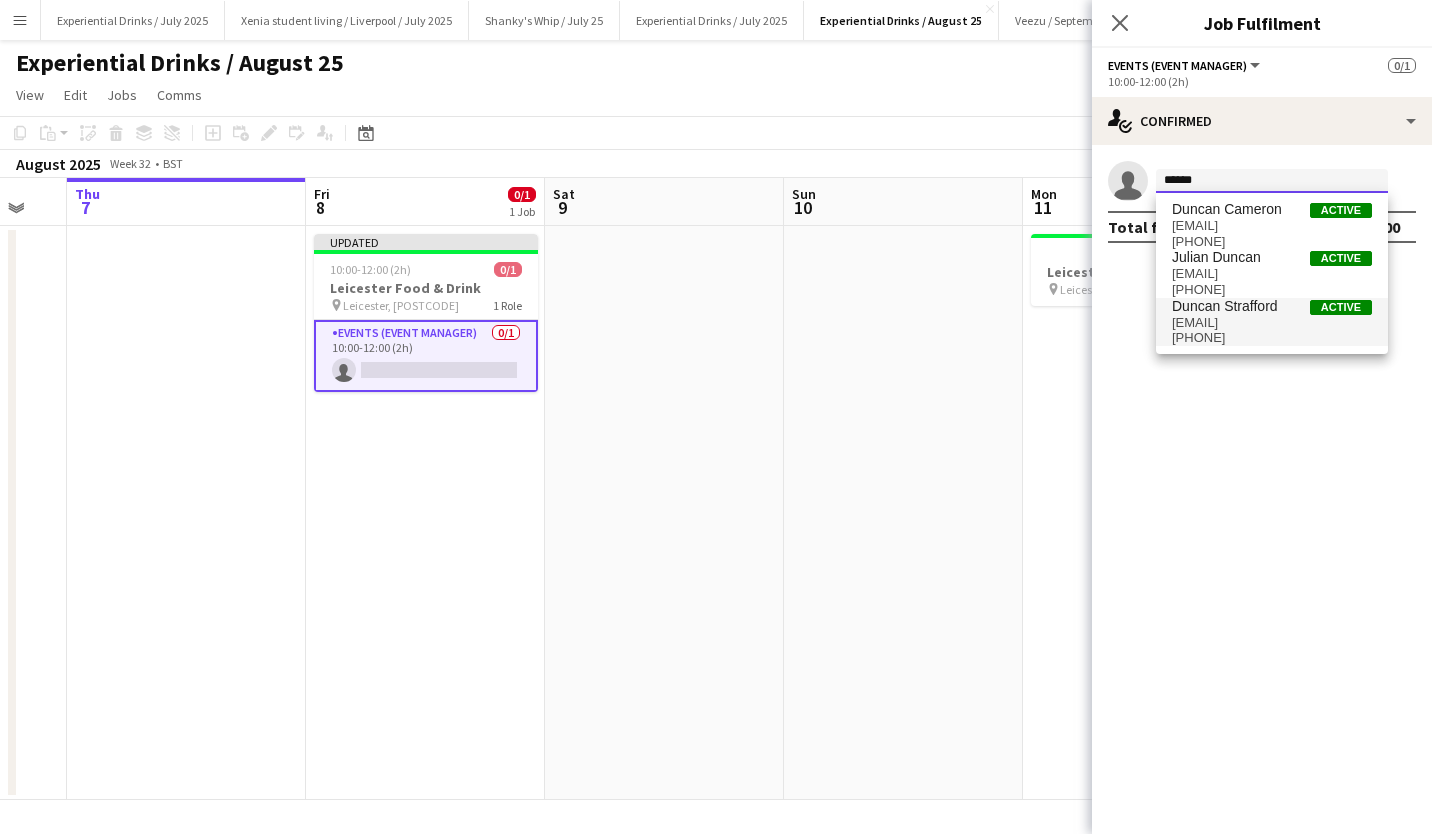 type on "******" 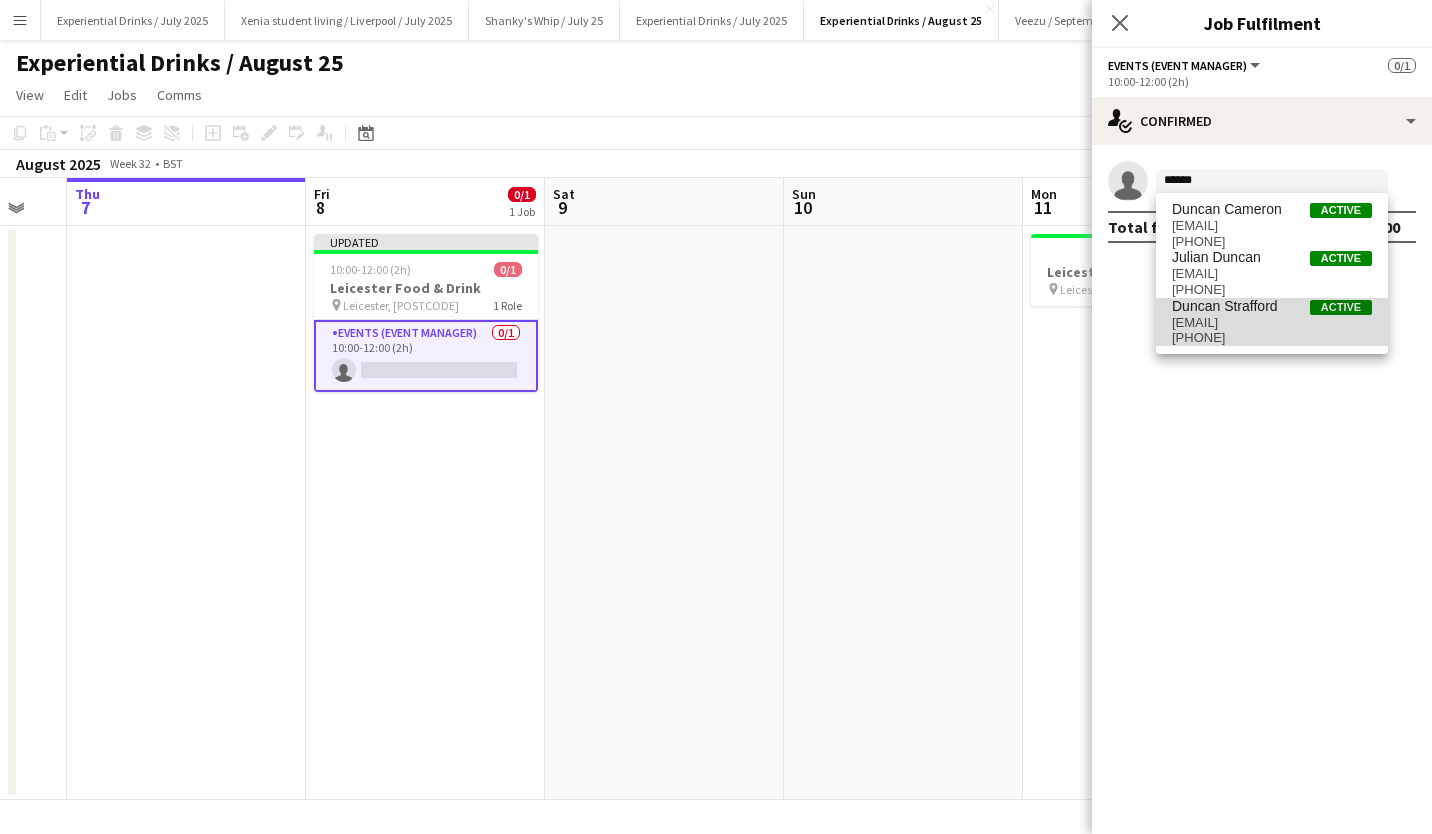 click on "Duncan Strafford" at bounding box center [1225, 306] 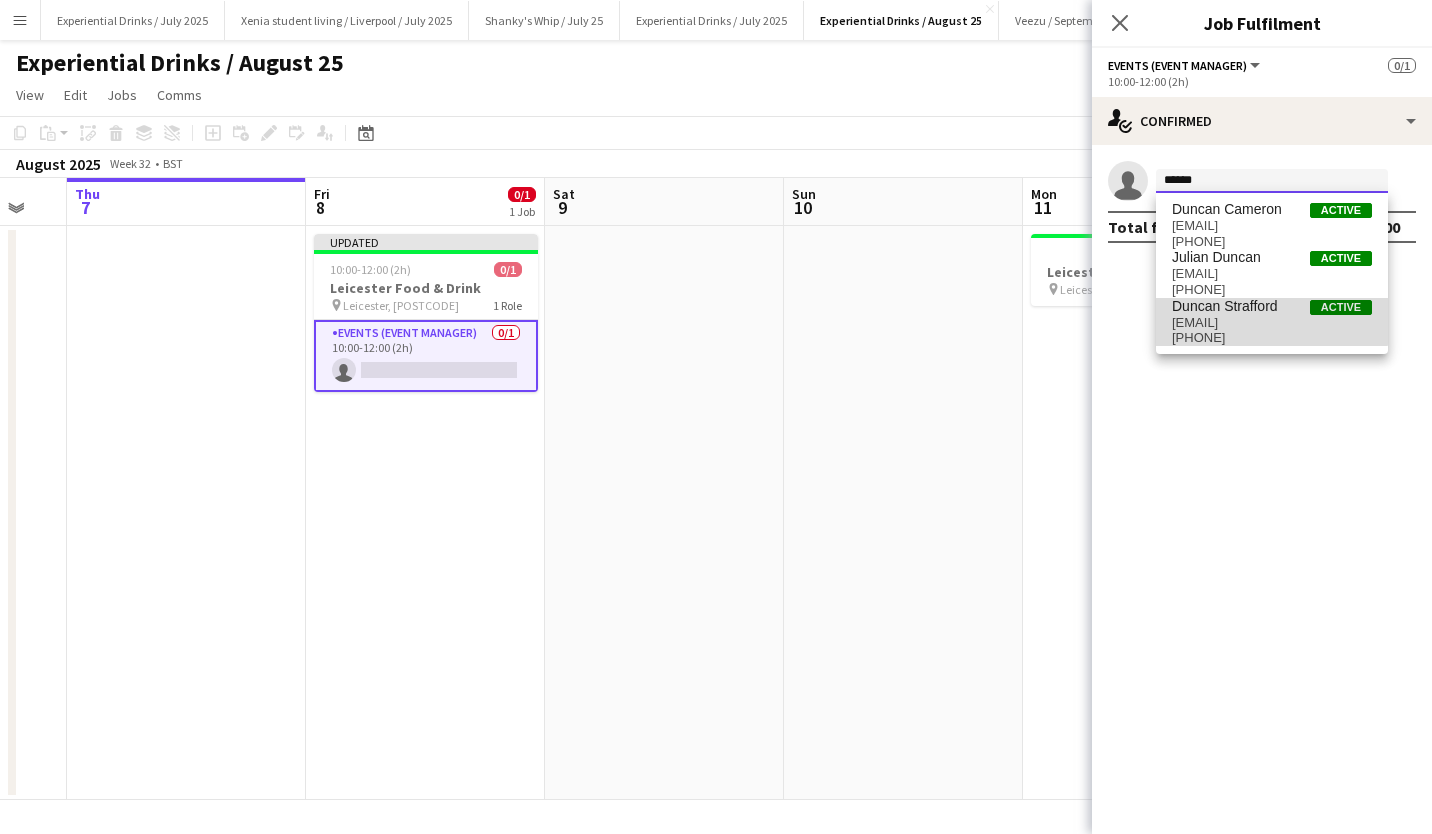type 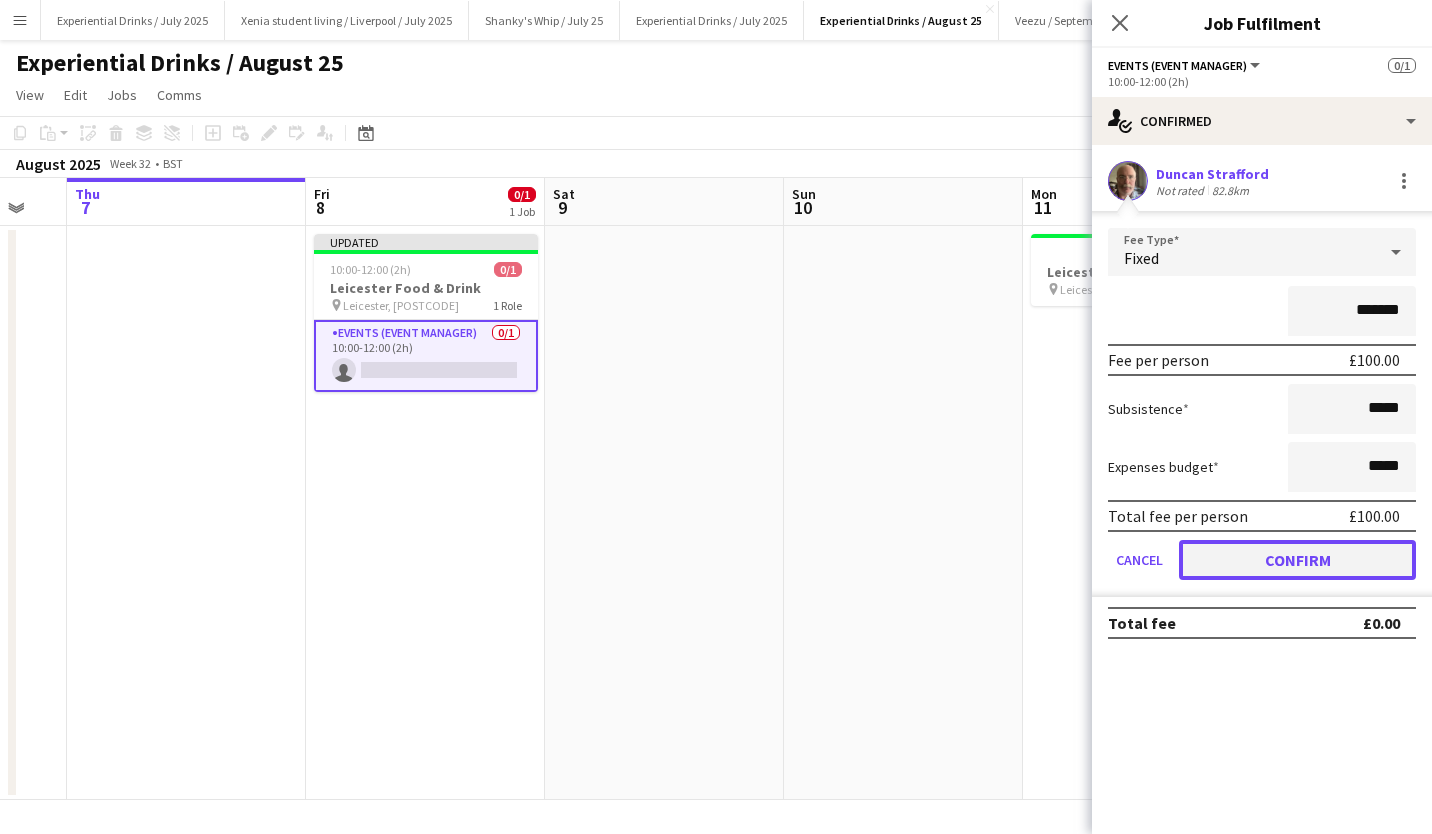 click on "Confirm" at bounding box center (1297, 560) 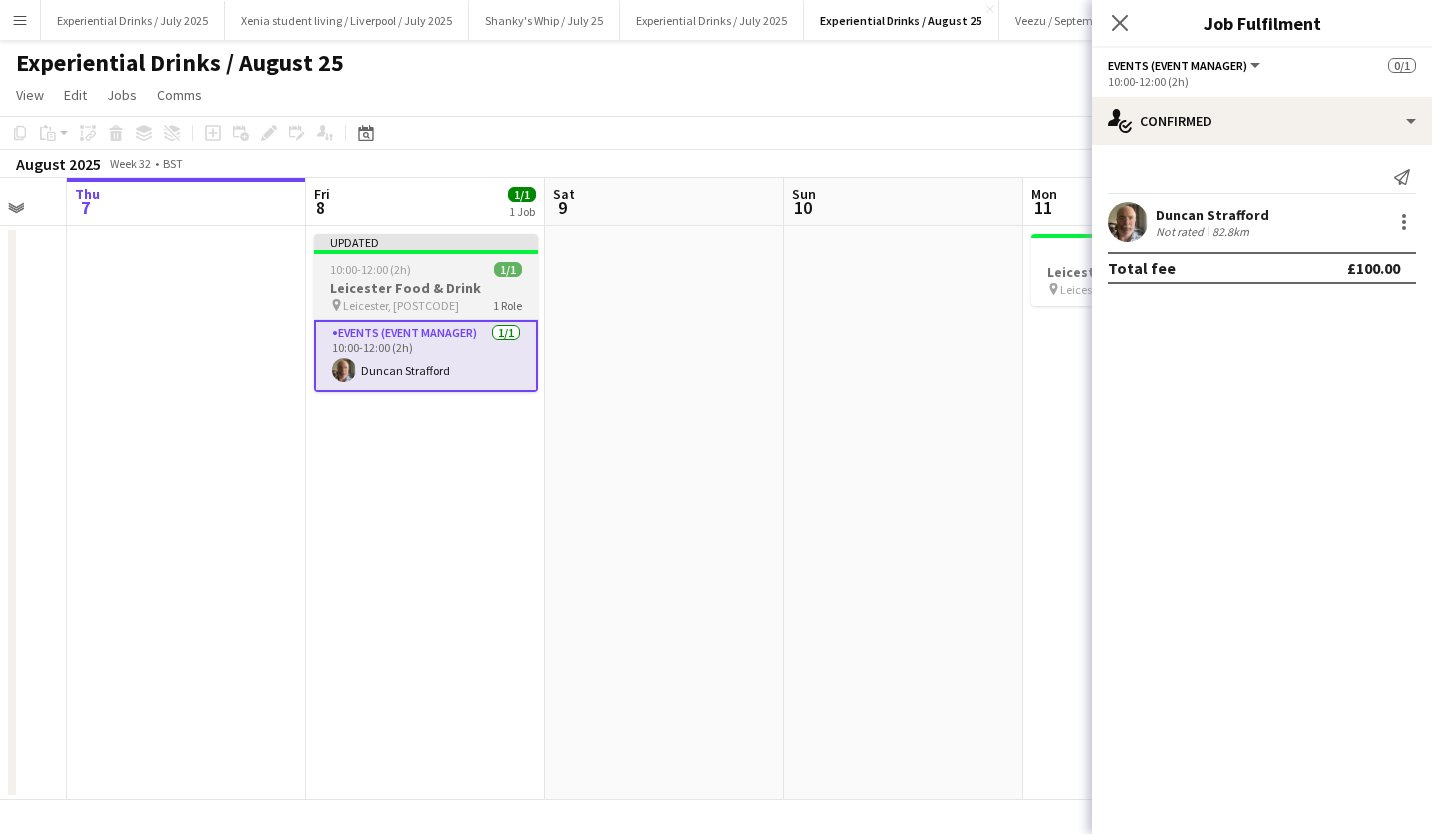 click on "Leicester Food & Drink" at bounding box center [426, 288] 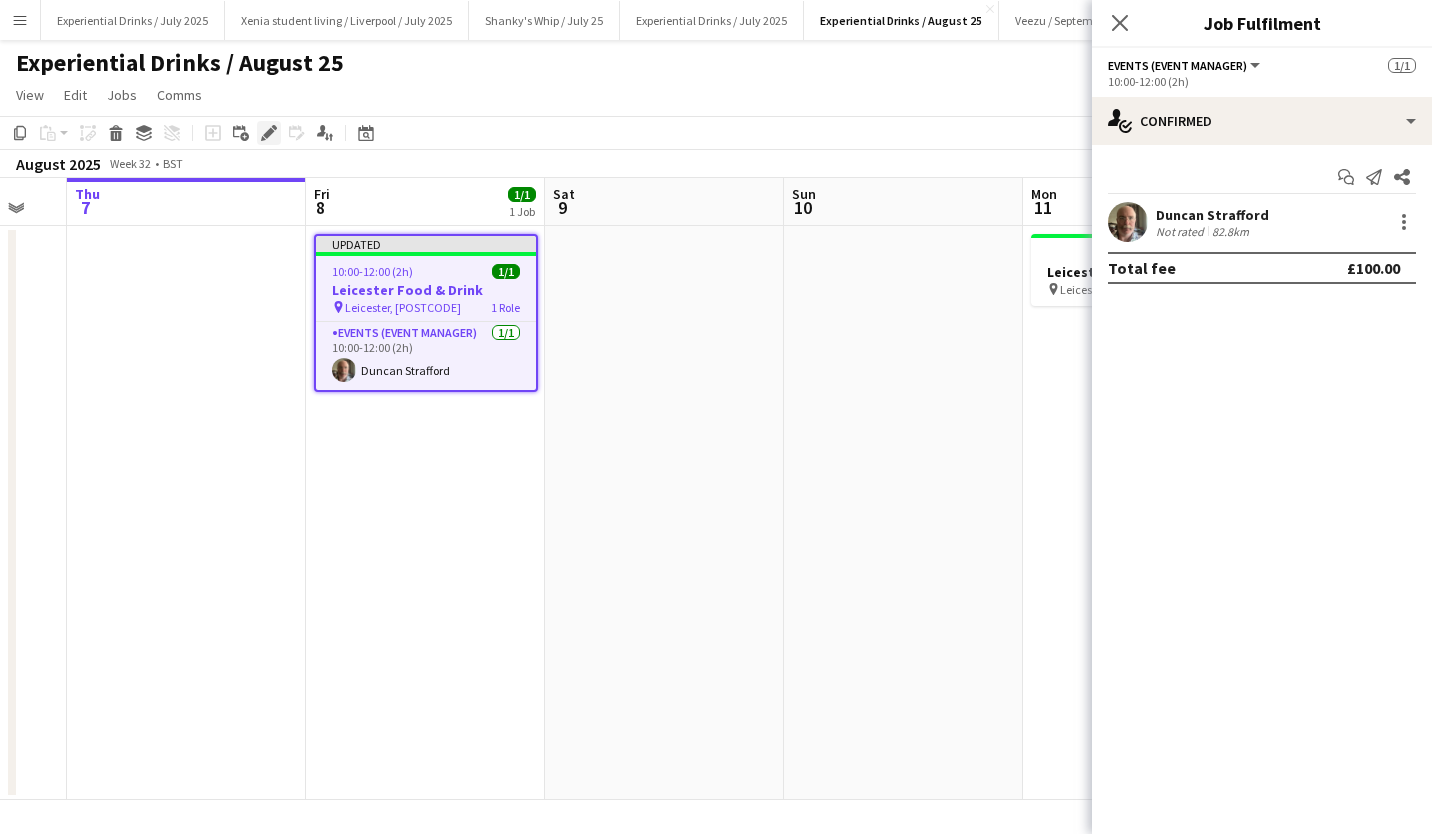 click on "Edit" 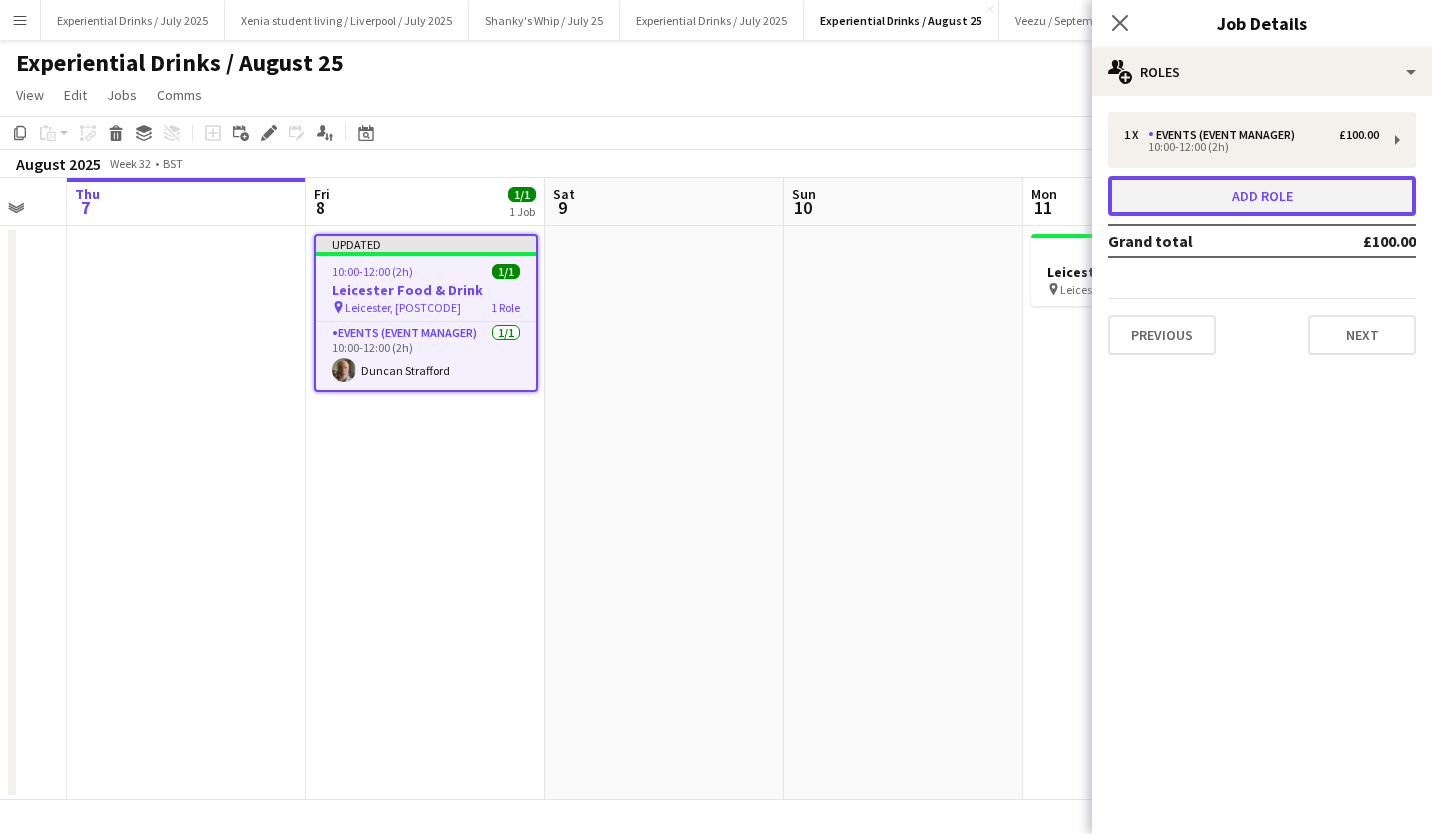click on "Add role" at bounding box center (1262, 196) 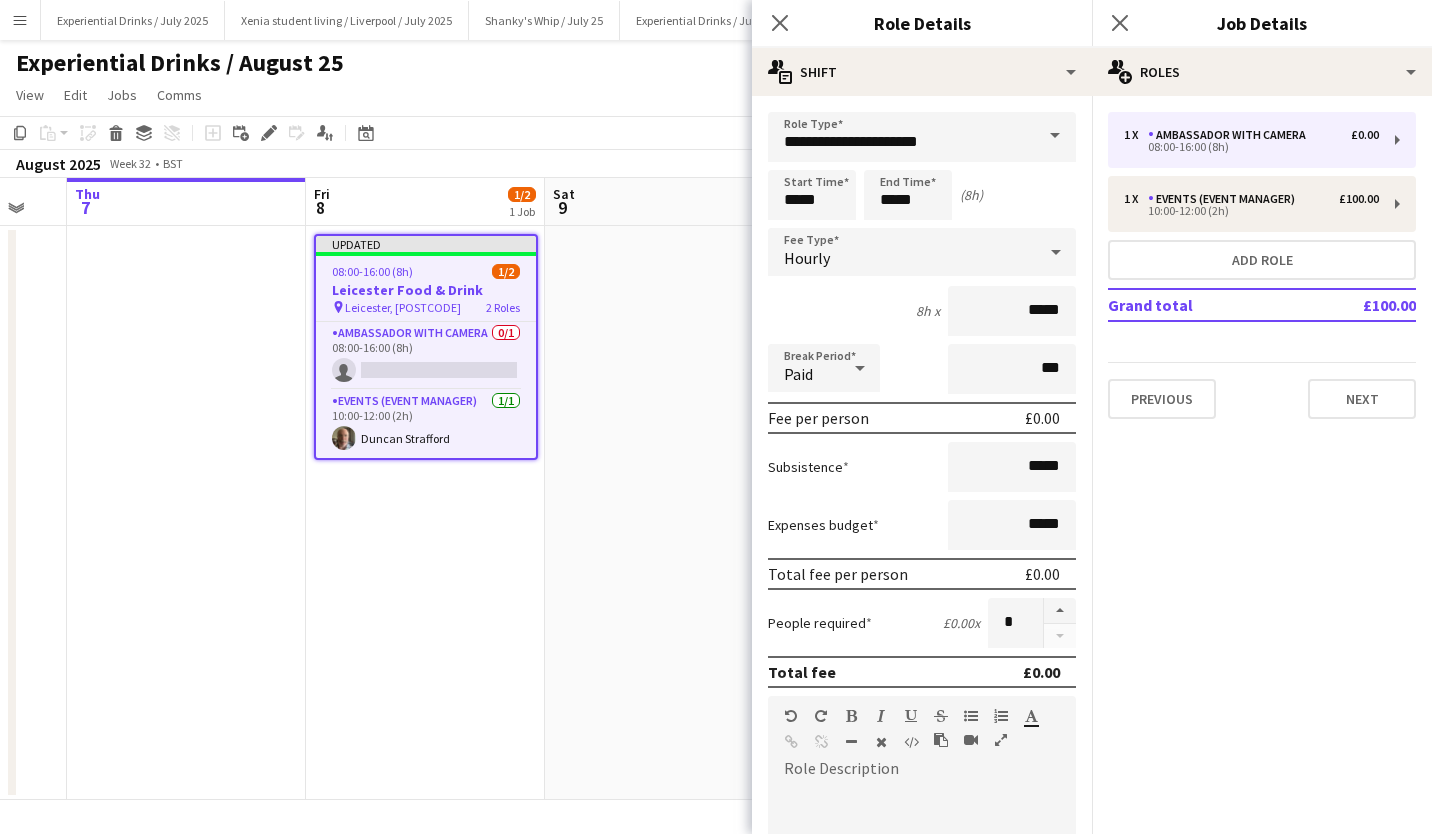 click at bounding box center (1055, 136) 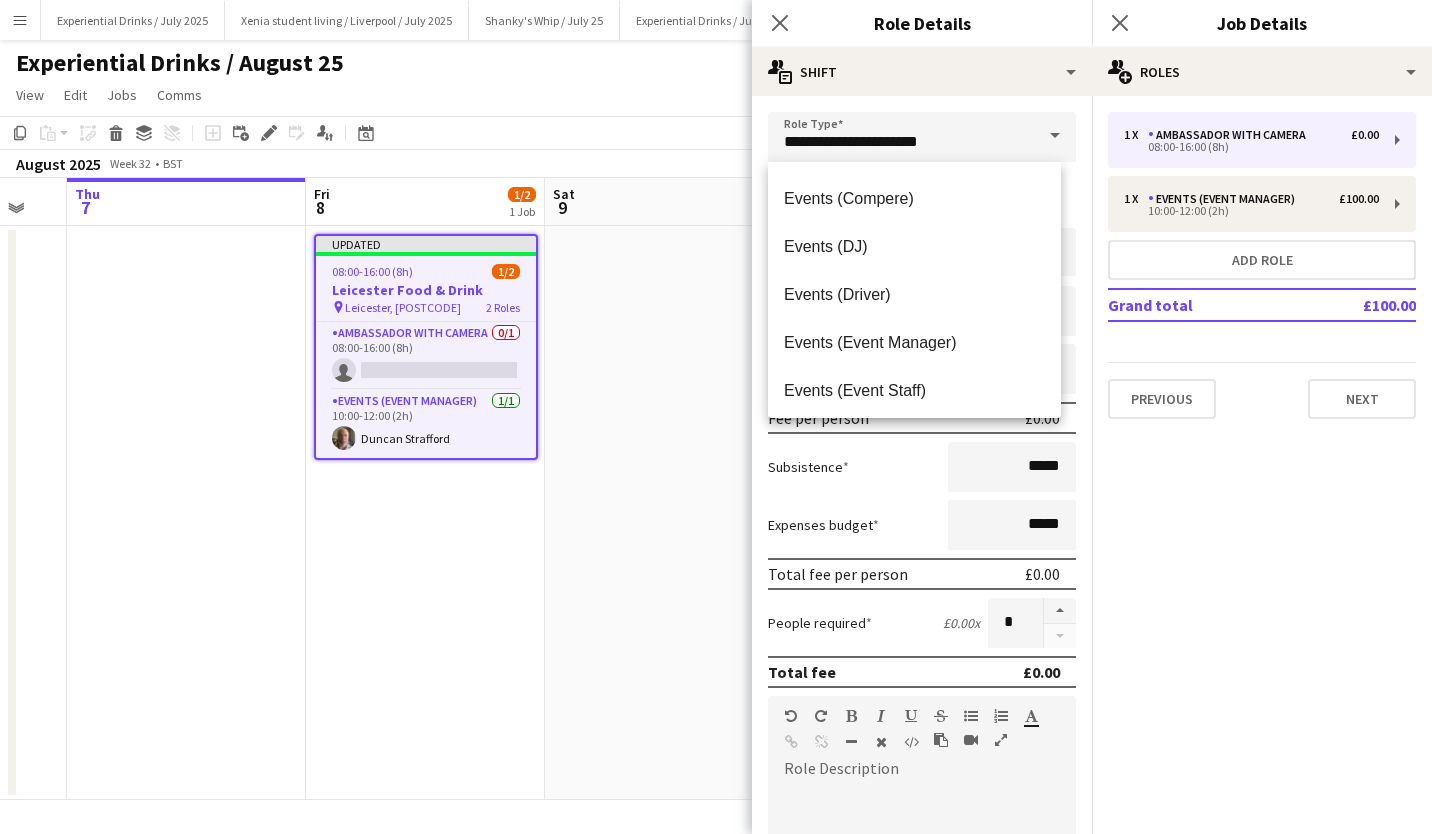 scroll, scrollTop: 380, scrollLeft: 0, axis: vertical 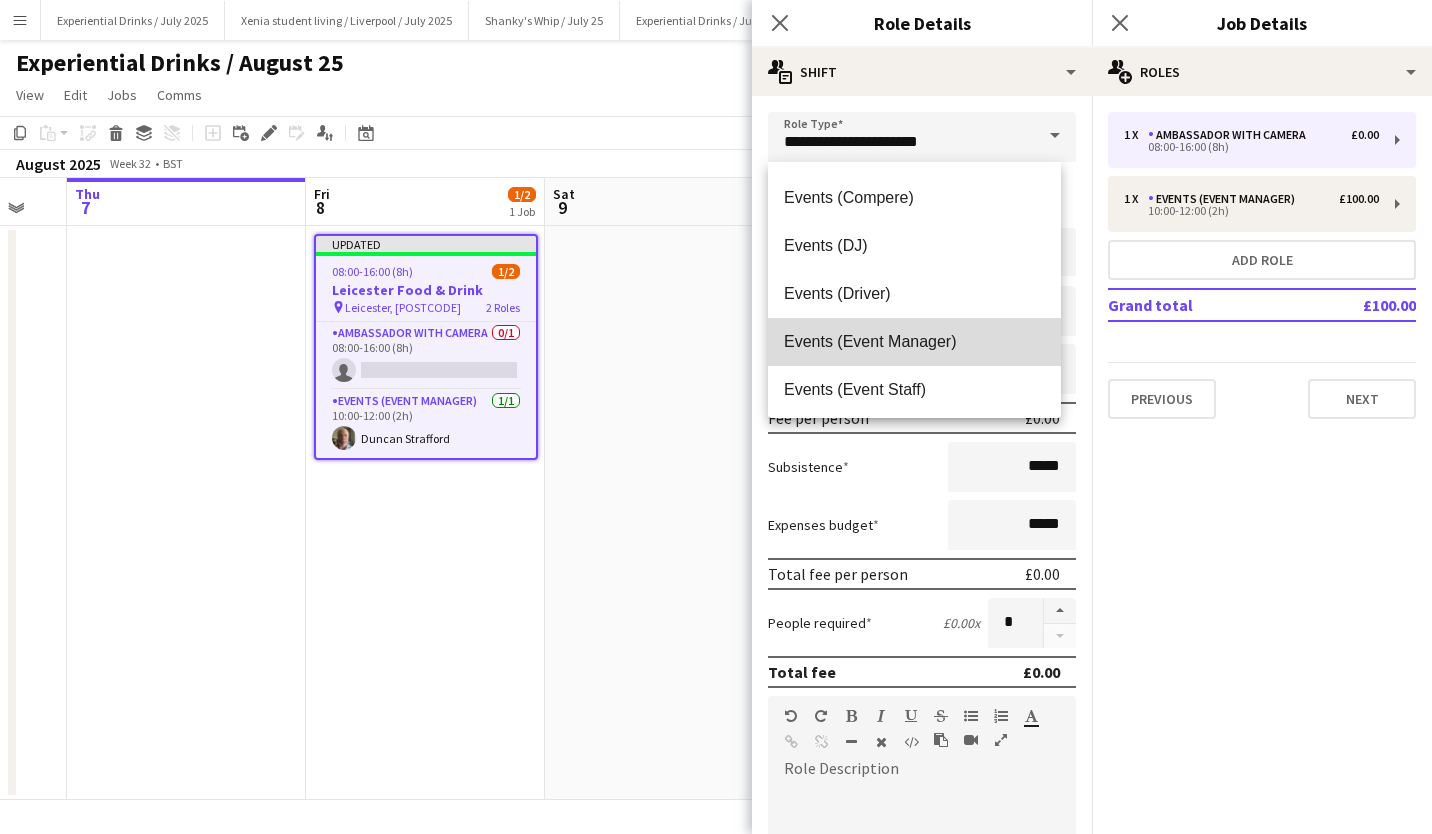 click on "Events (Event Manager)" at bounding box center (914, 341) 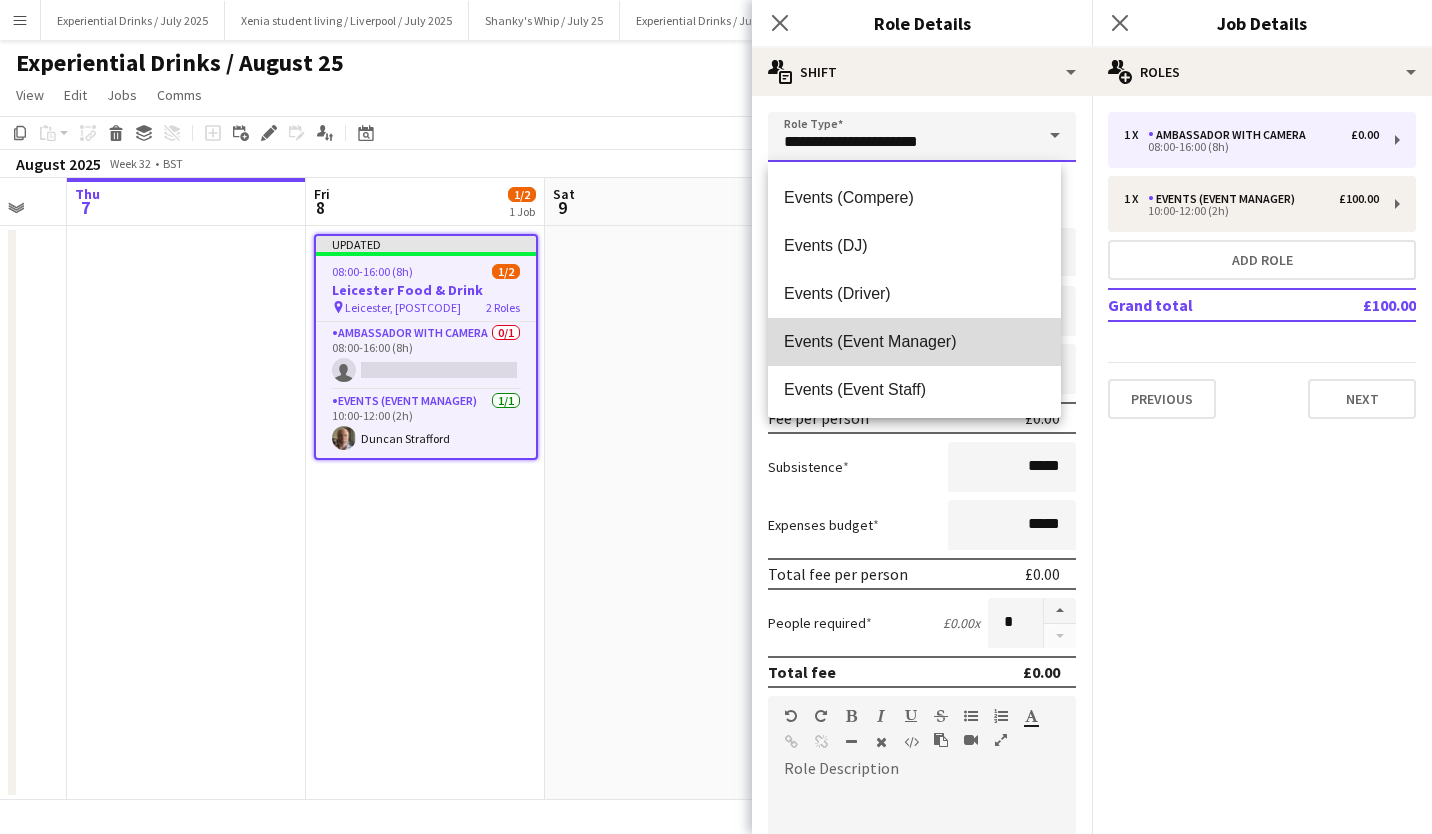 type on "**********" 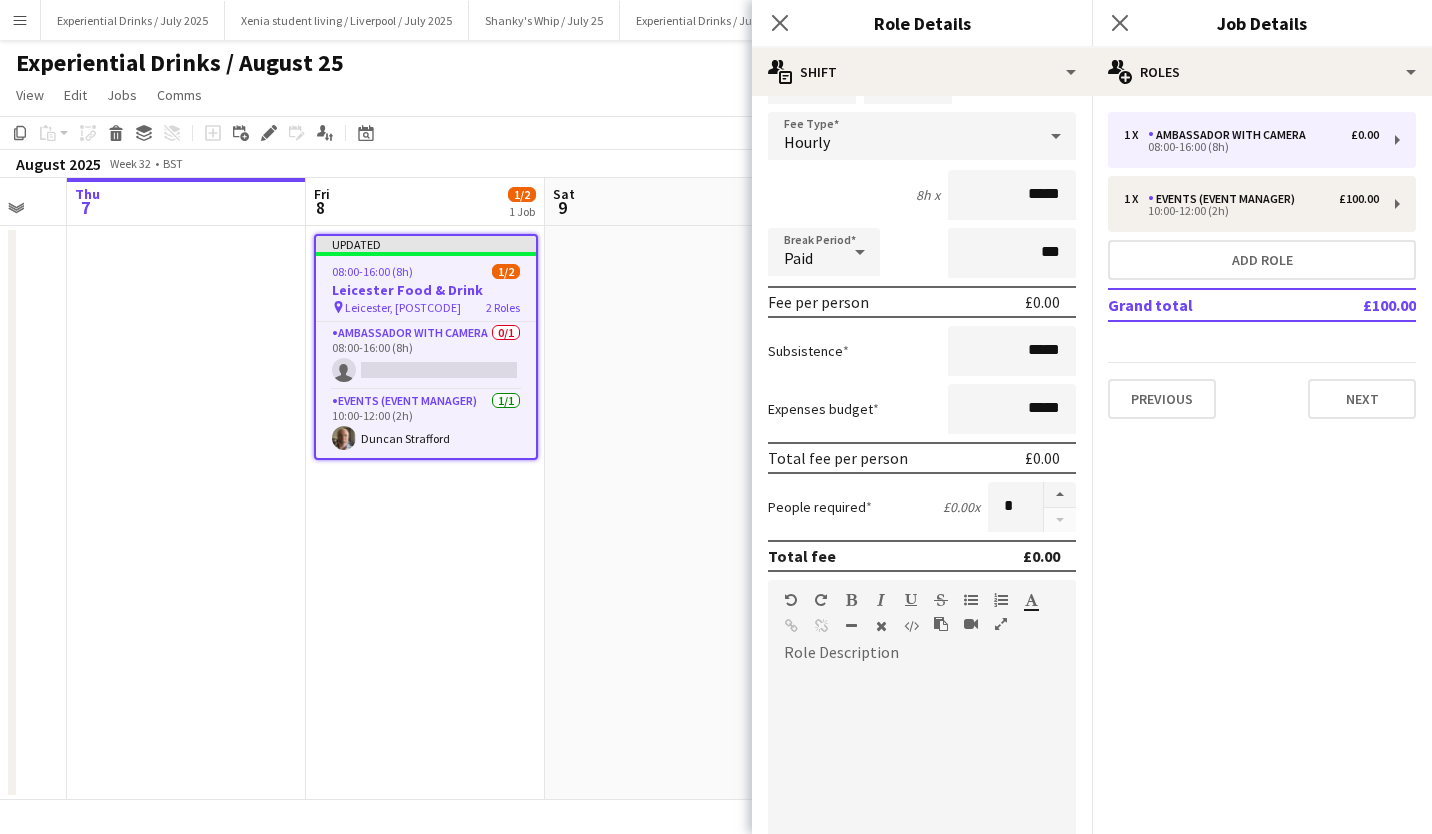 scroll, scrollTop: 0, scrollLeft: 0, axis: both 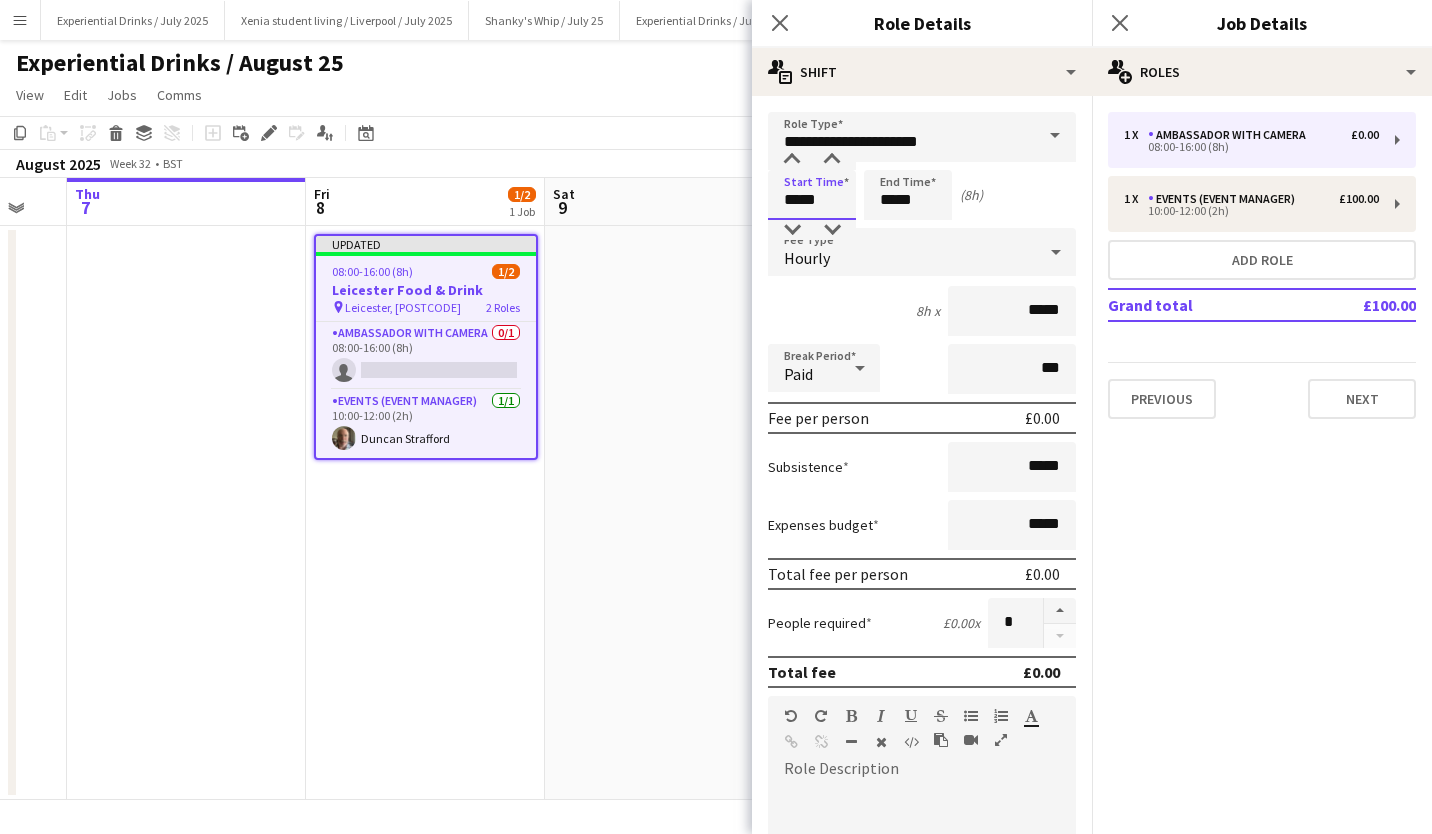 click on "*****" at bounding box center (812, 195) 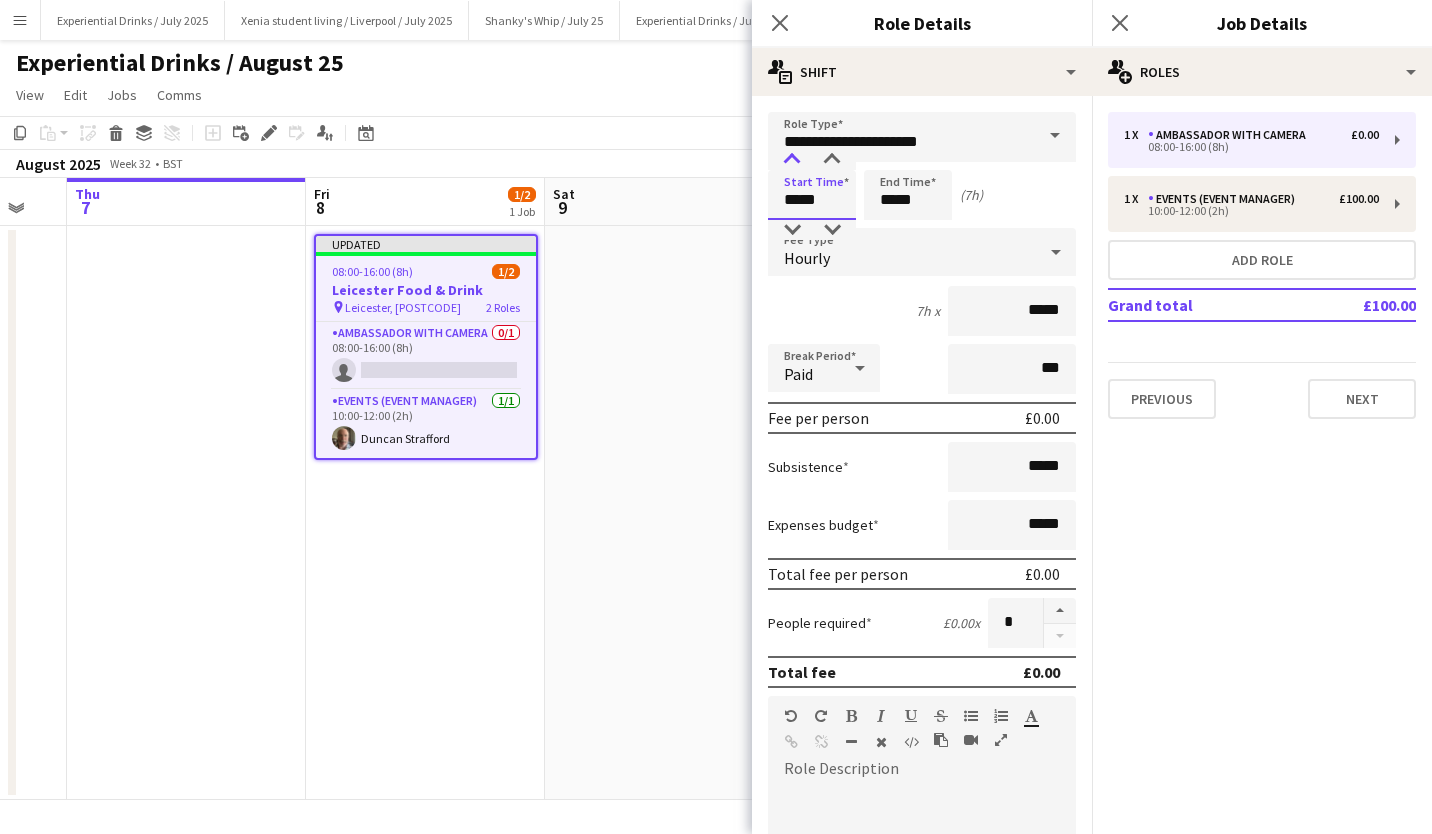 click at bounding box center (792, 160) 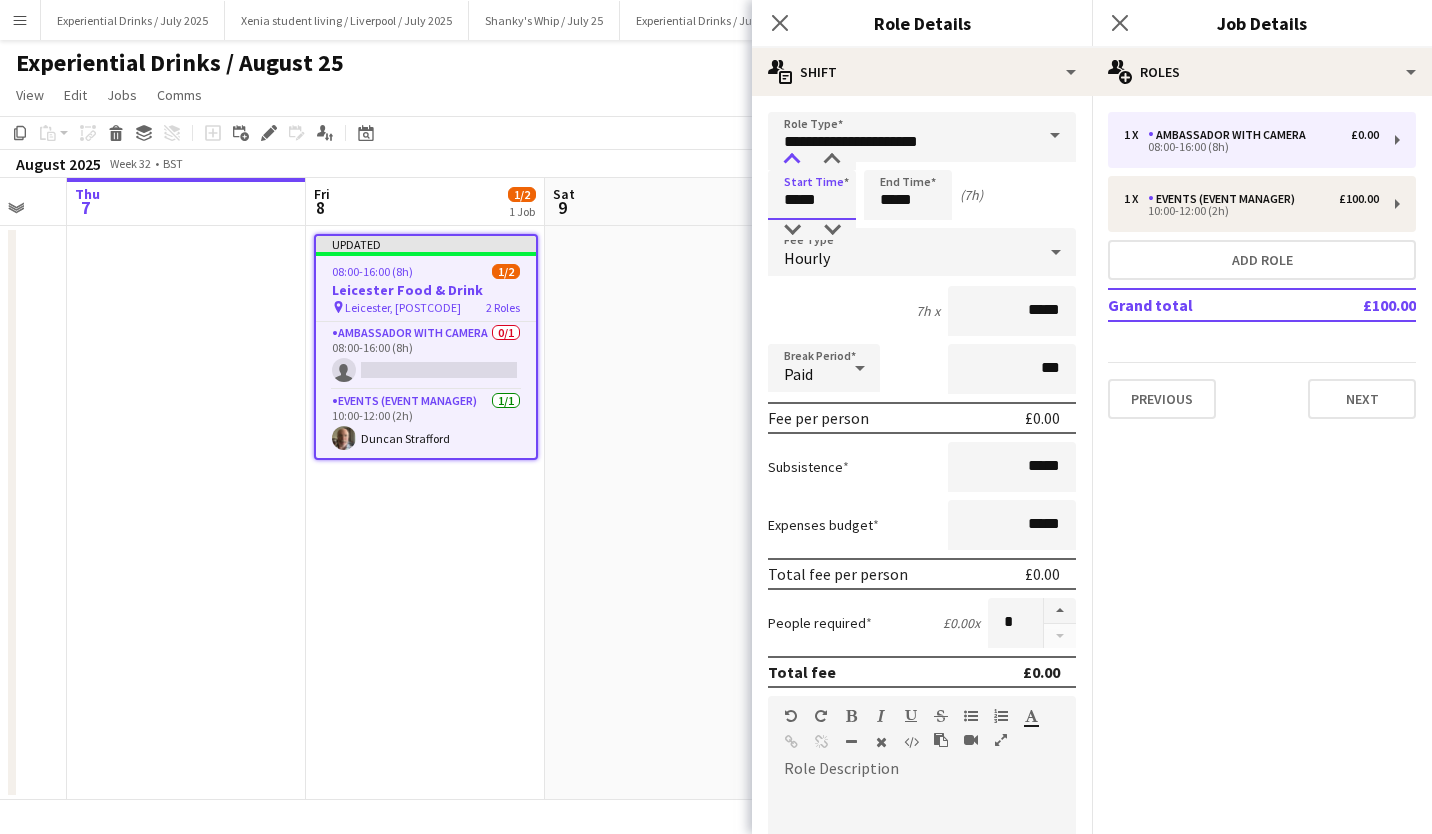 type on "*****" 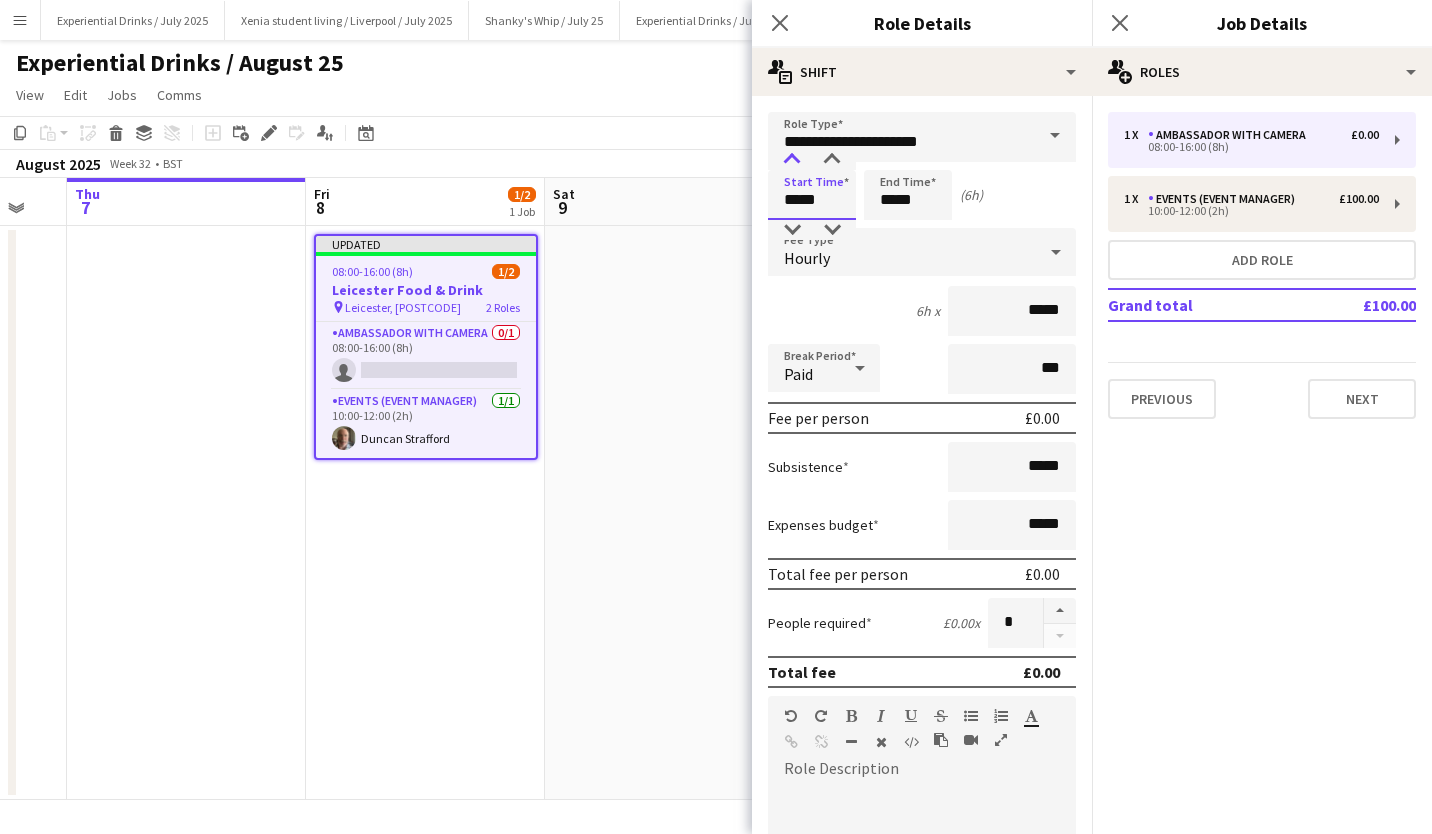 click at bounding box center (792, 160) 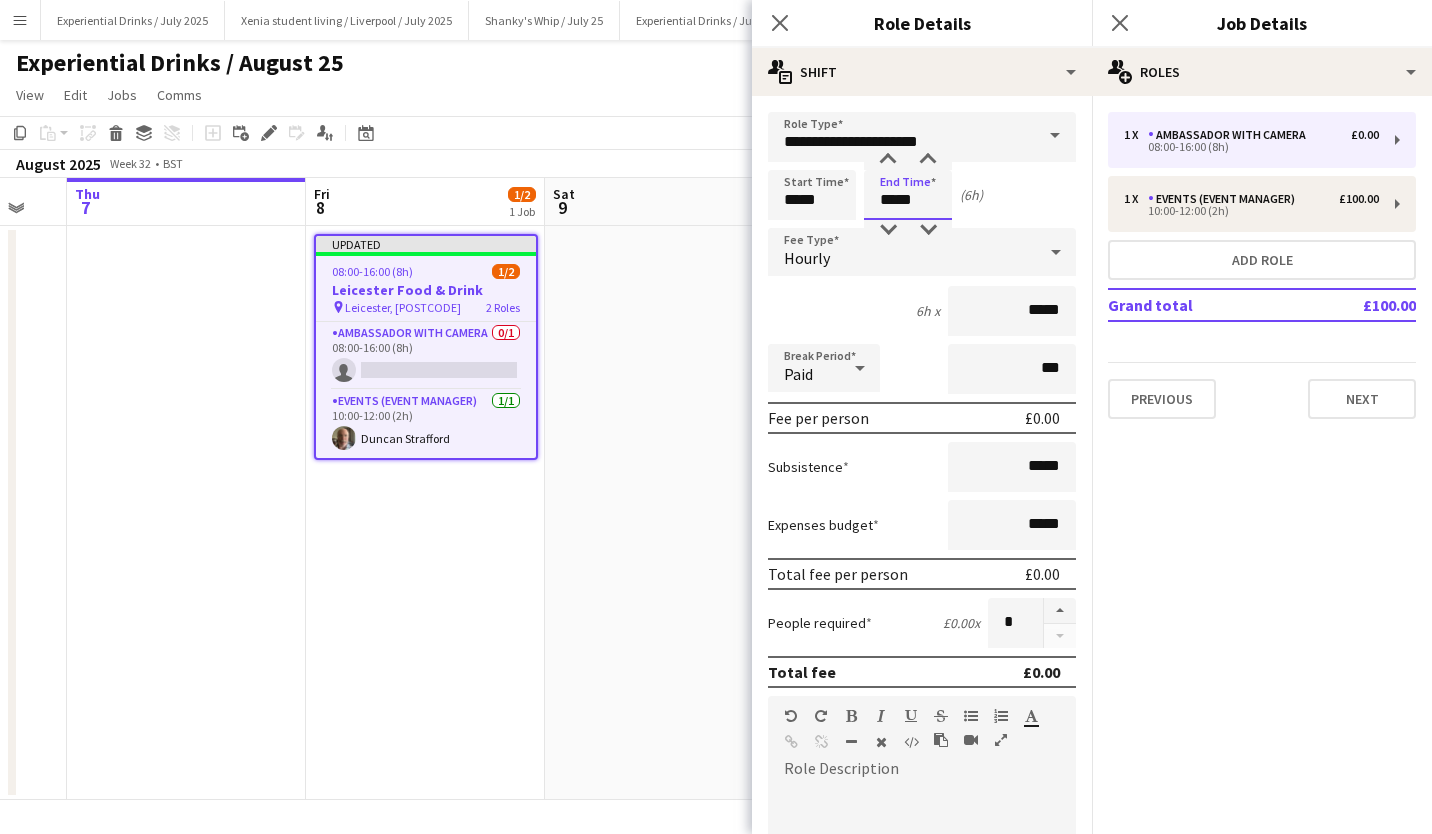 click on "*****" at bounding box center [908, 195] 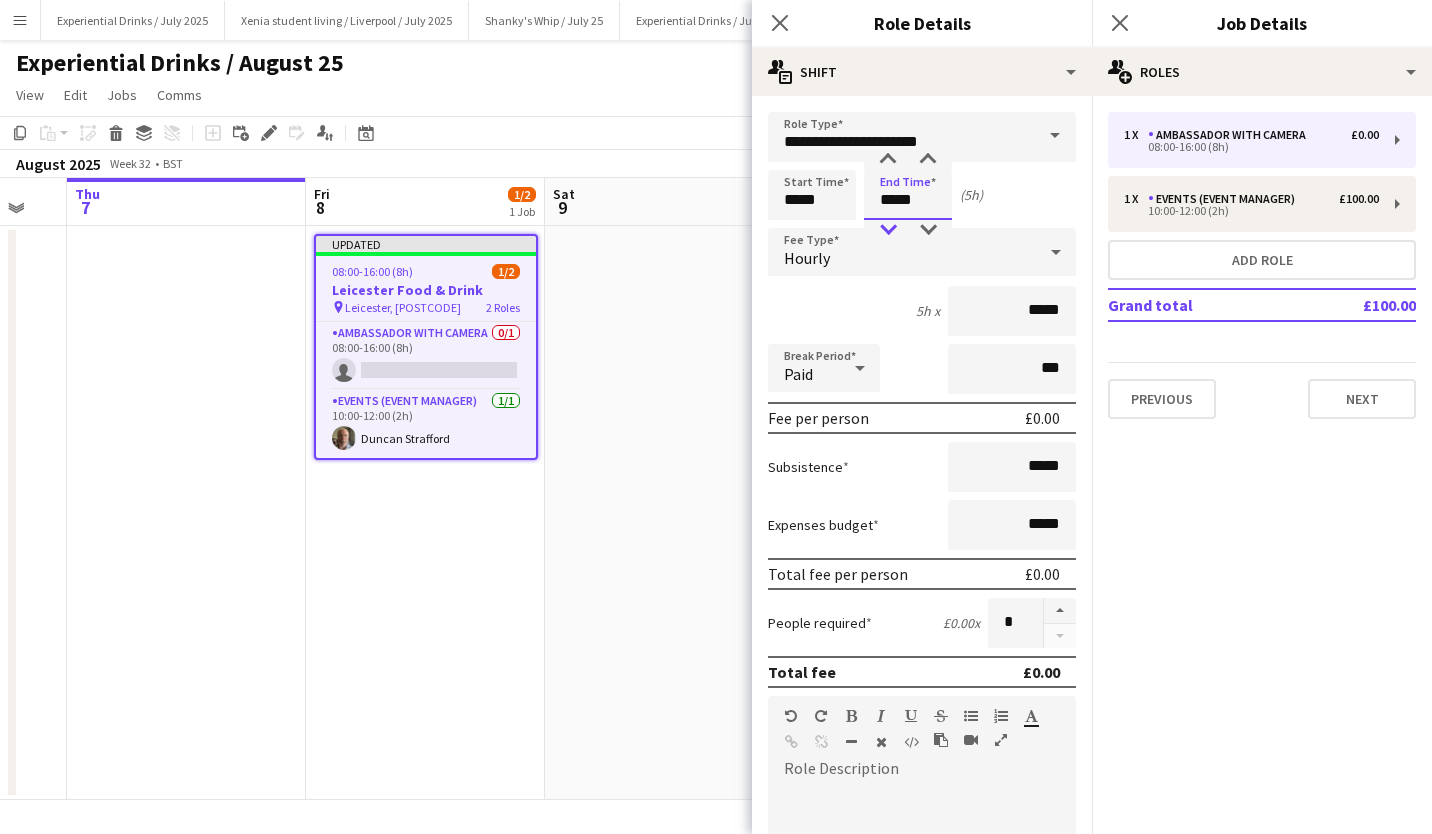 click at bounding box center (888, 230) 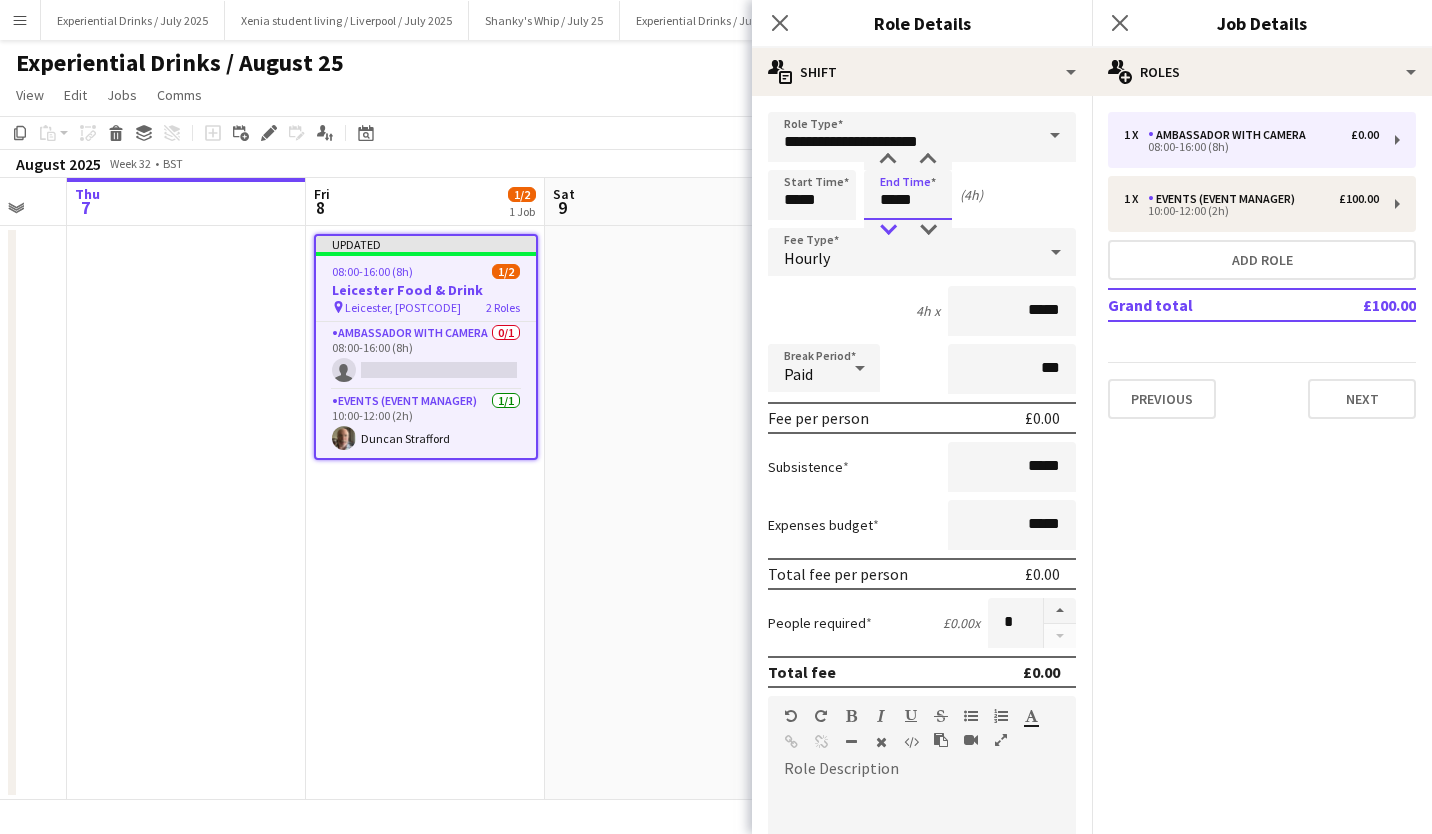 click at bounding box center [888, 230] 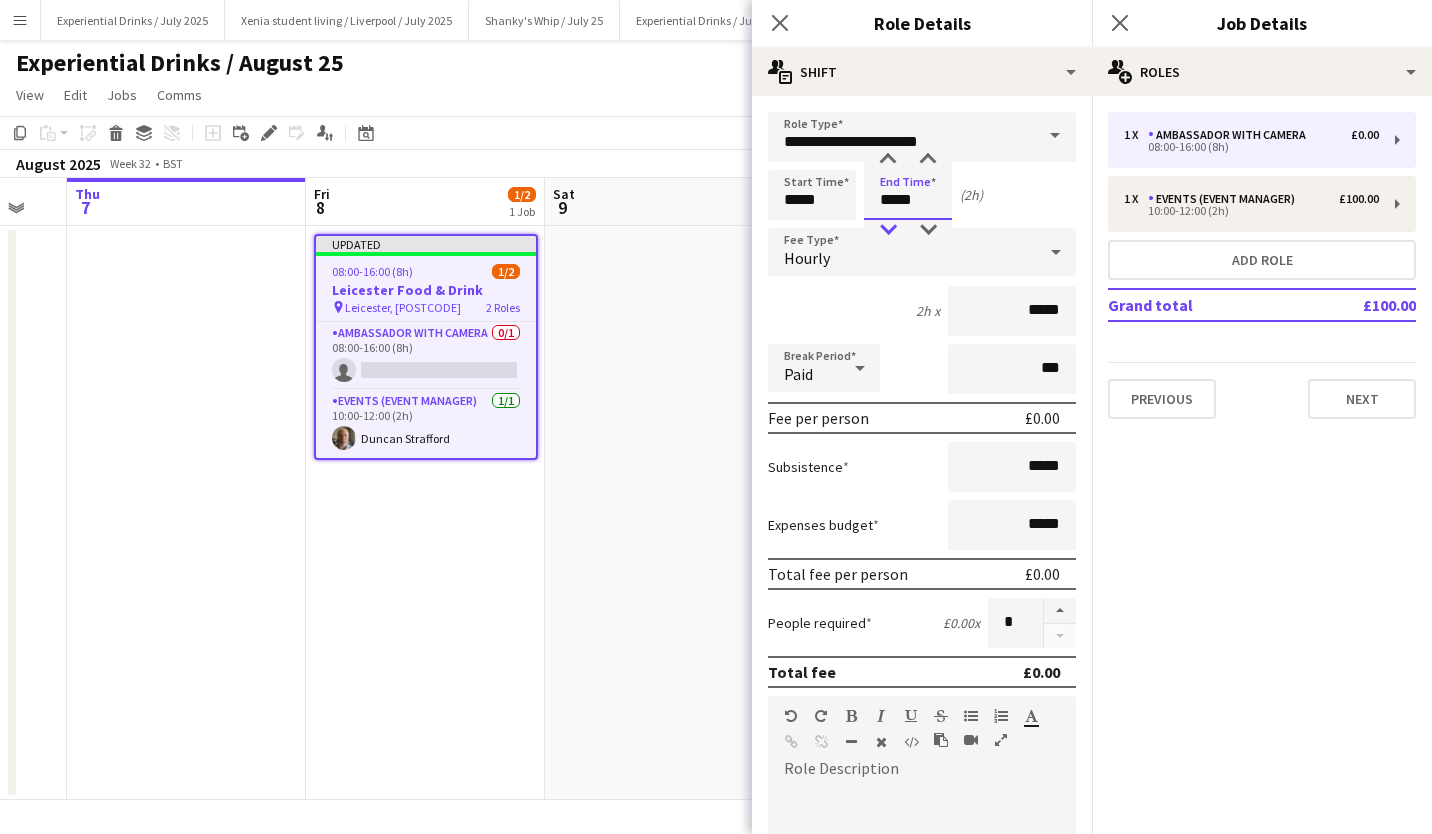 click at bounding box center (888, 230) 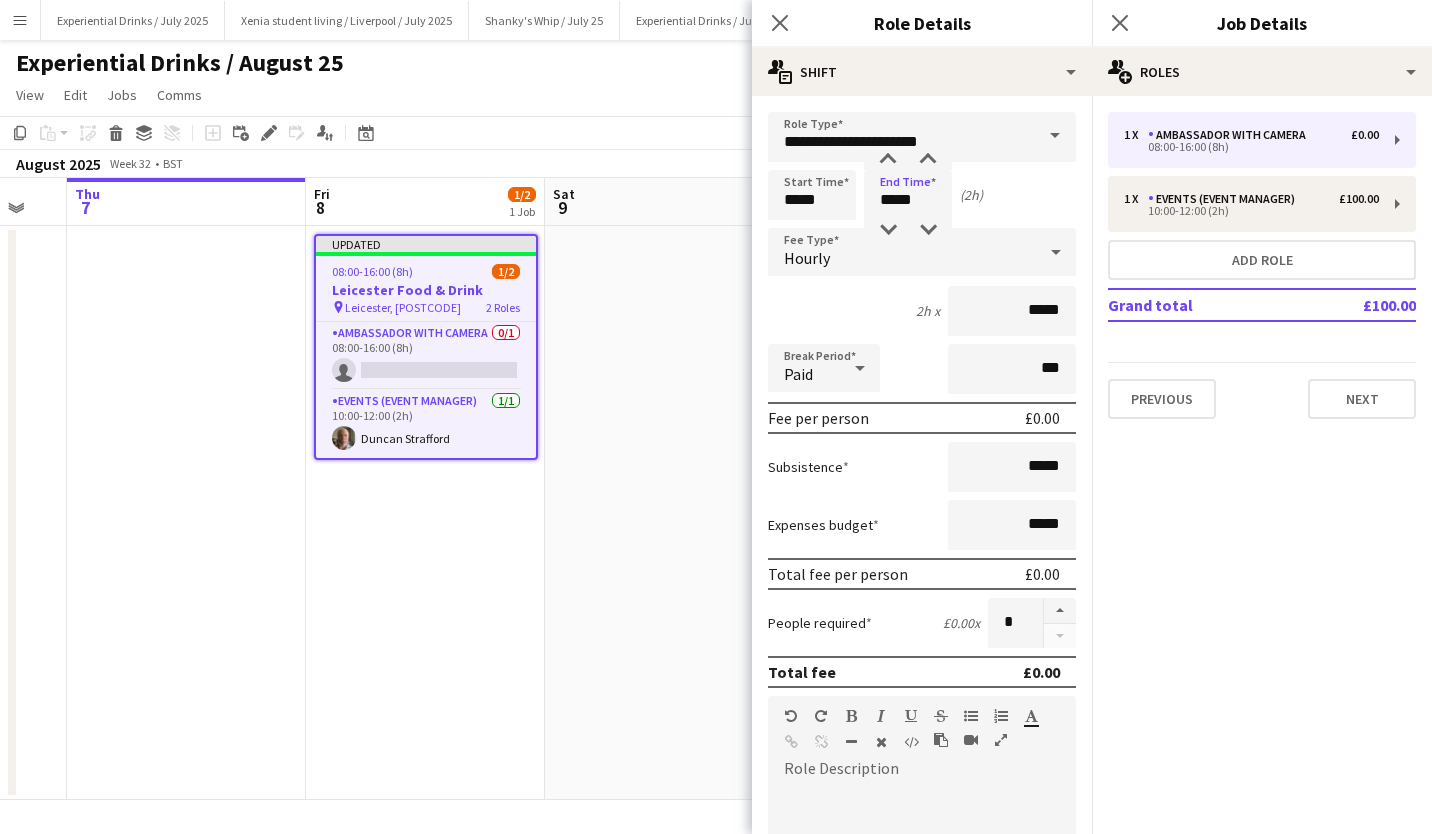 click on "default   Heading 1   Heading 2   Heading 3   Heading 4   Heading 5   Heading 6   Heading 7   Paragraph   Predefined   Standard   default  Times New Roman   Arial   Times New Roman   Calibri   Comic Sans MS  3   1   2   3   4   5   6   7  ******* *******" at bounding box center [922, 733] 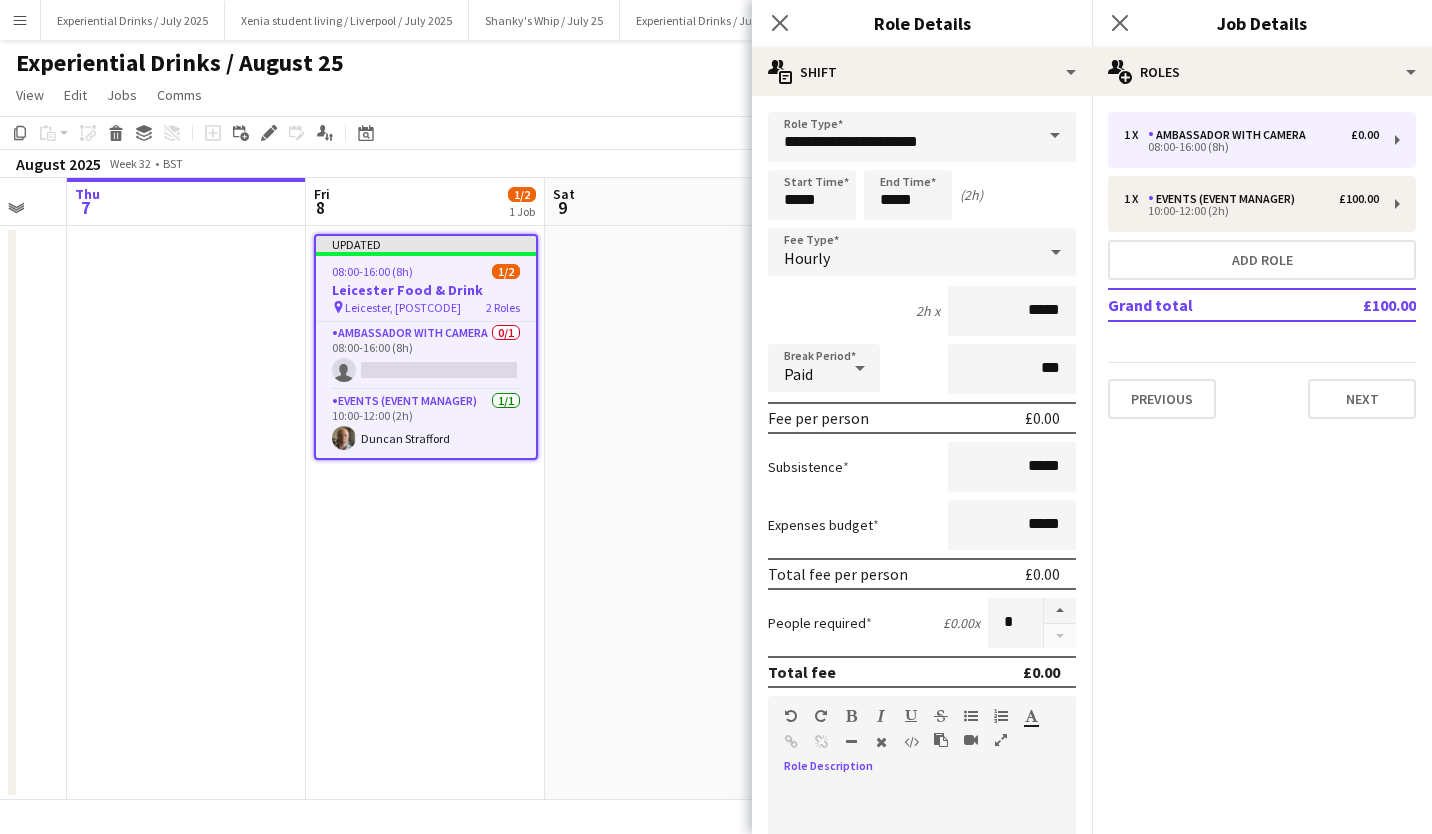type 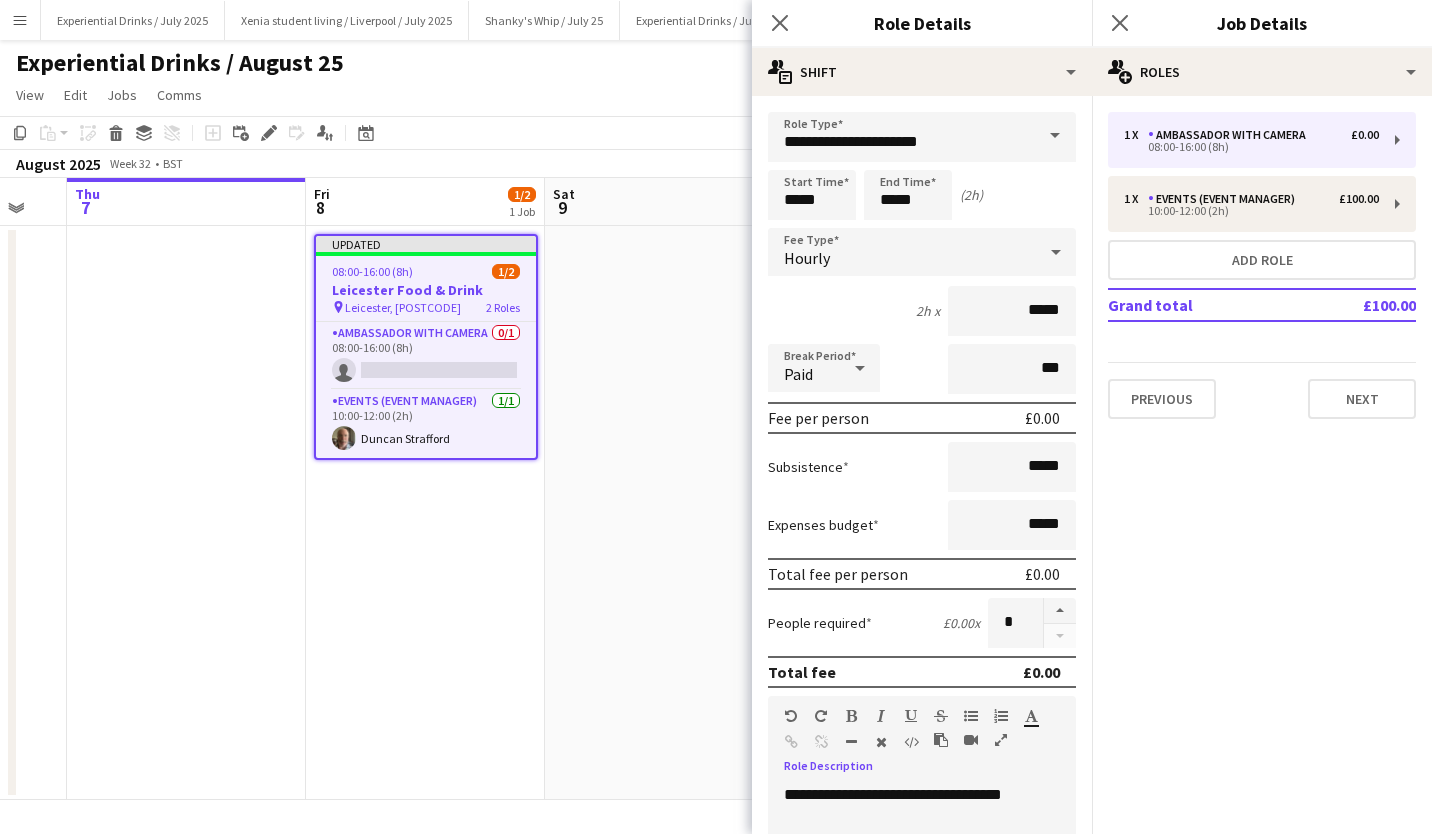 scroll, scrollTop: 520, scrollLeft: 0, axis: vertical 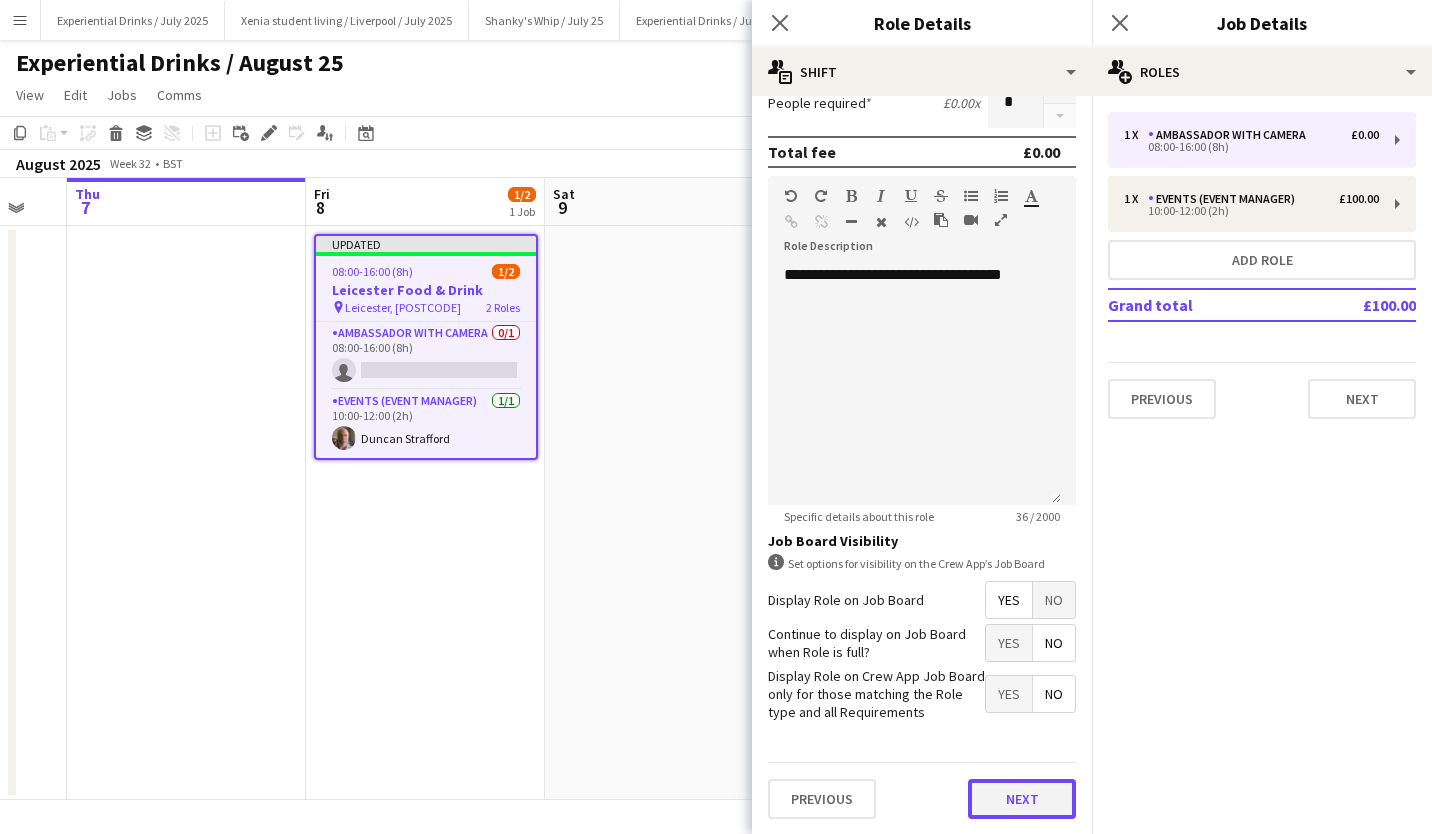 click on "Next" at bounding box center [1022, 799] 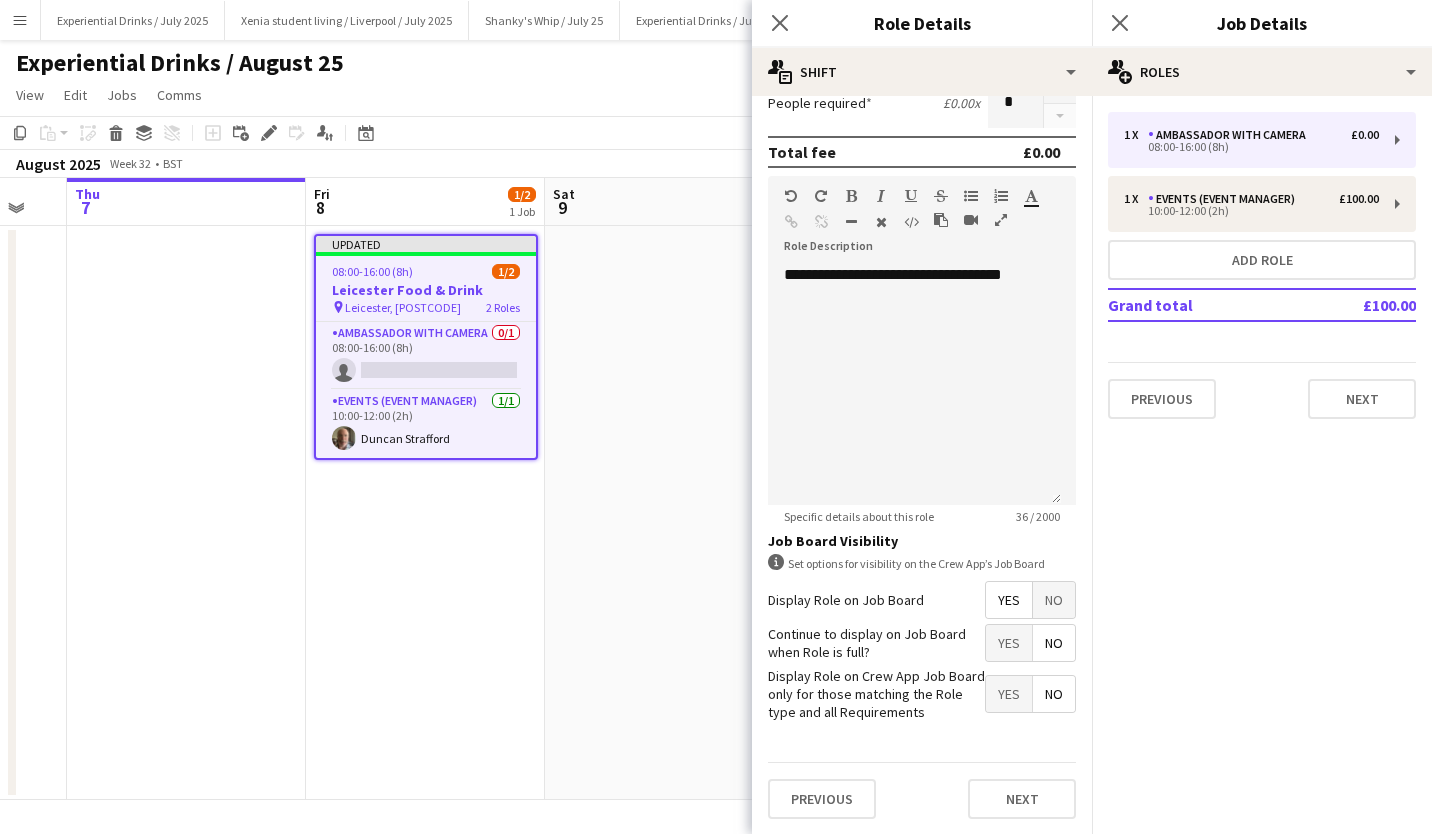 scroll, scrollTop: 0, scrollLeft: 0, axis: both 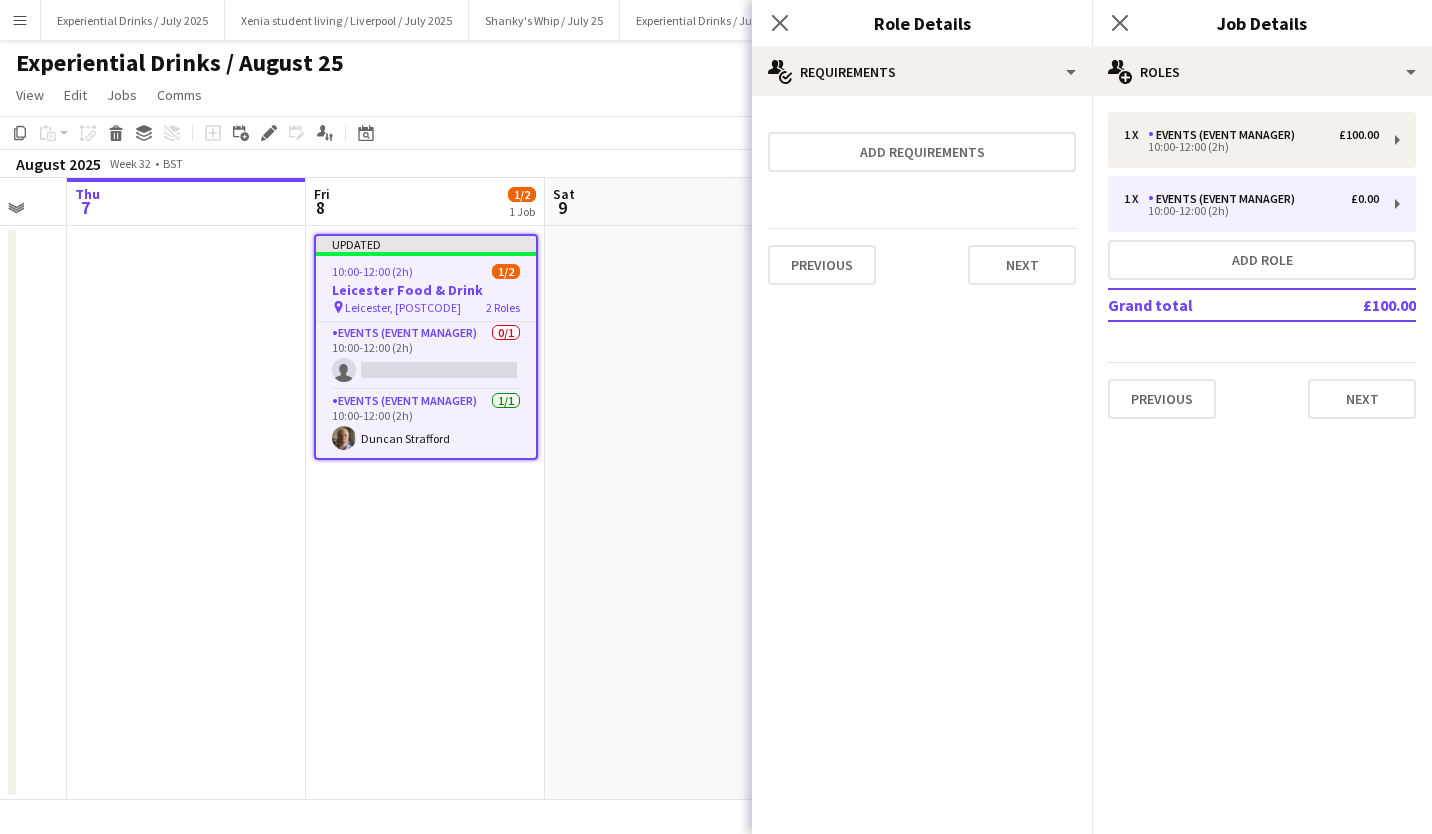 click on "Previous   Next" at bounding box center [922, 264] 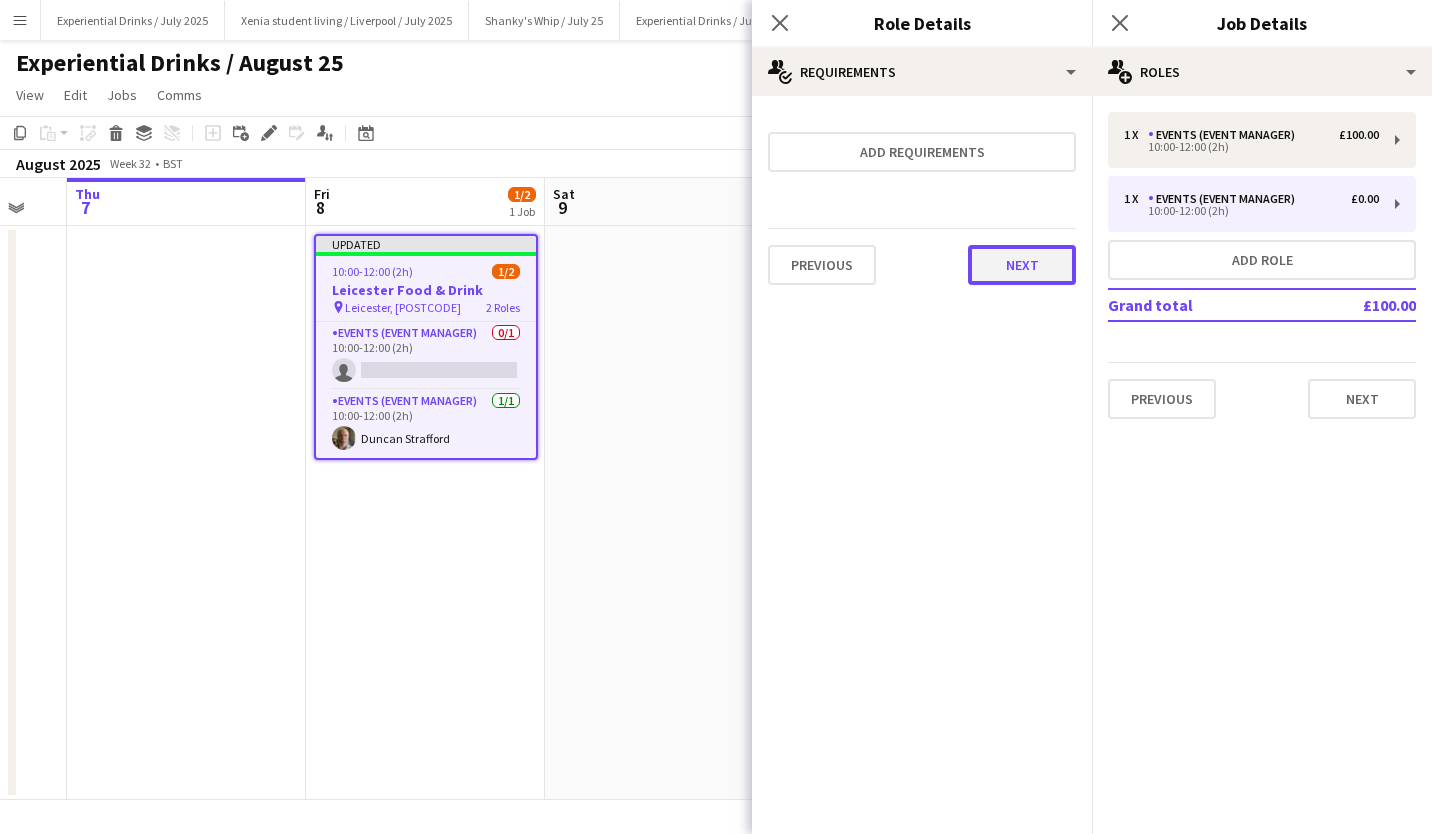 click on "Next" at bounding box center (1022, 265) 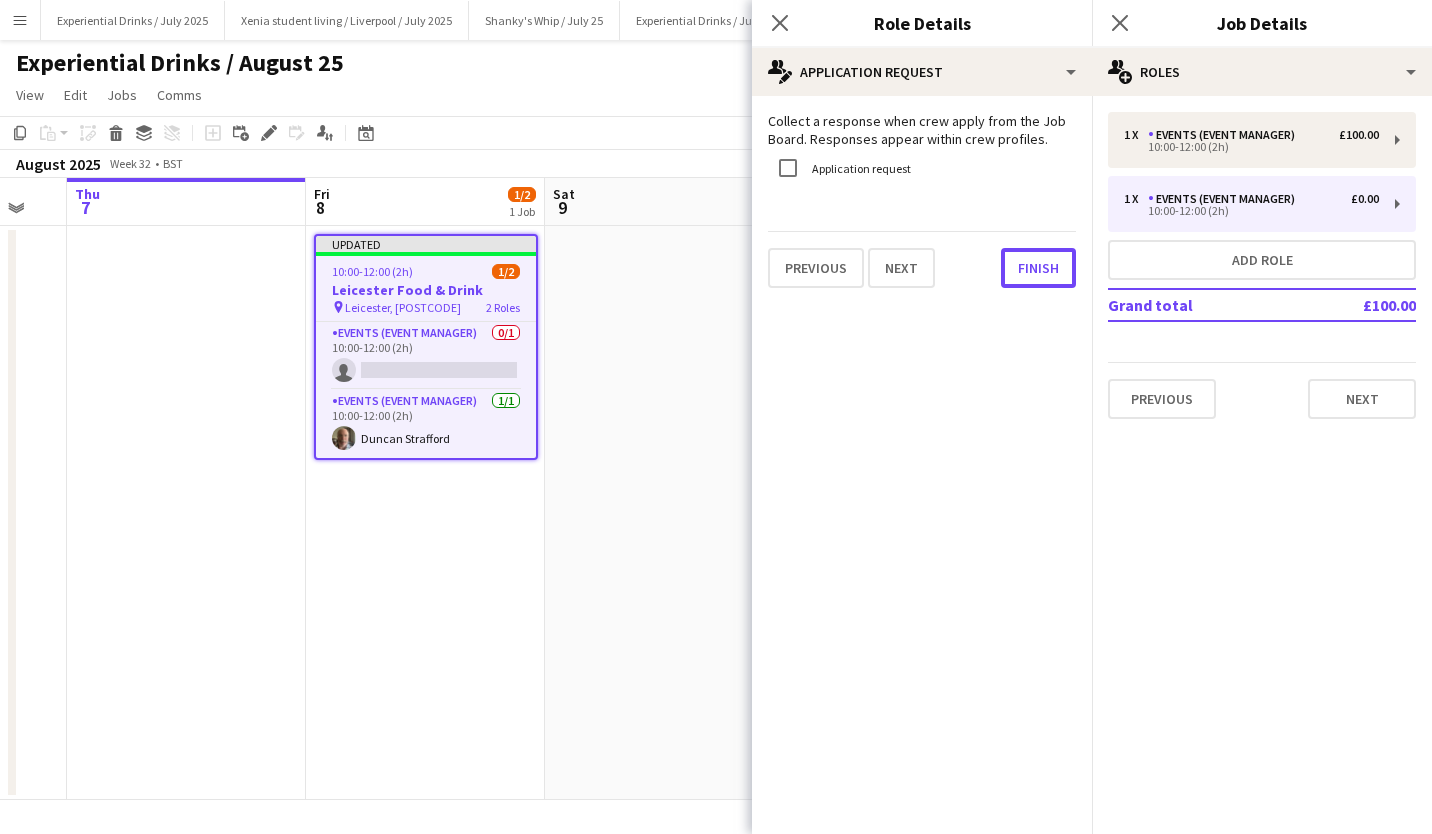 click on "Finish" at bounding box center (1038, 268) 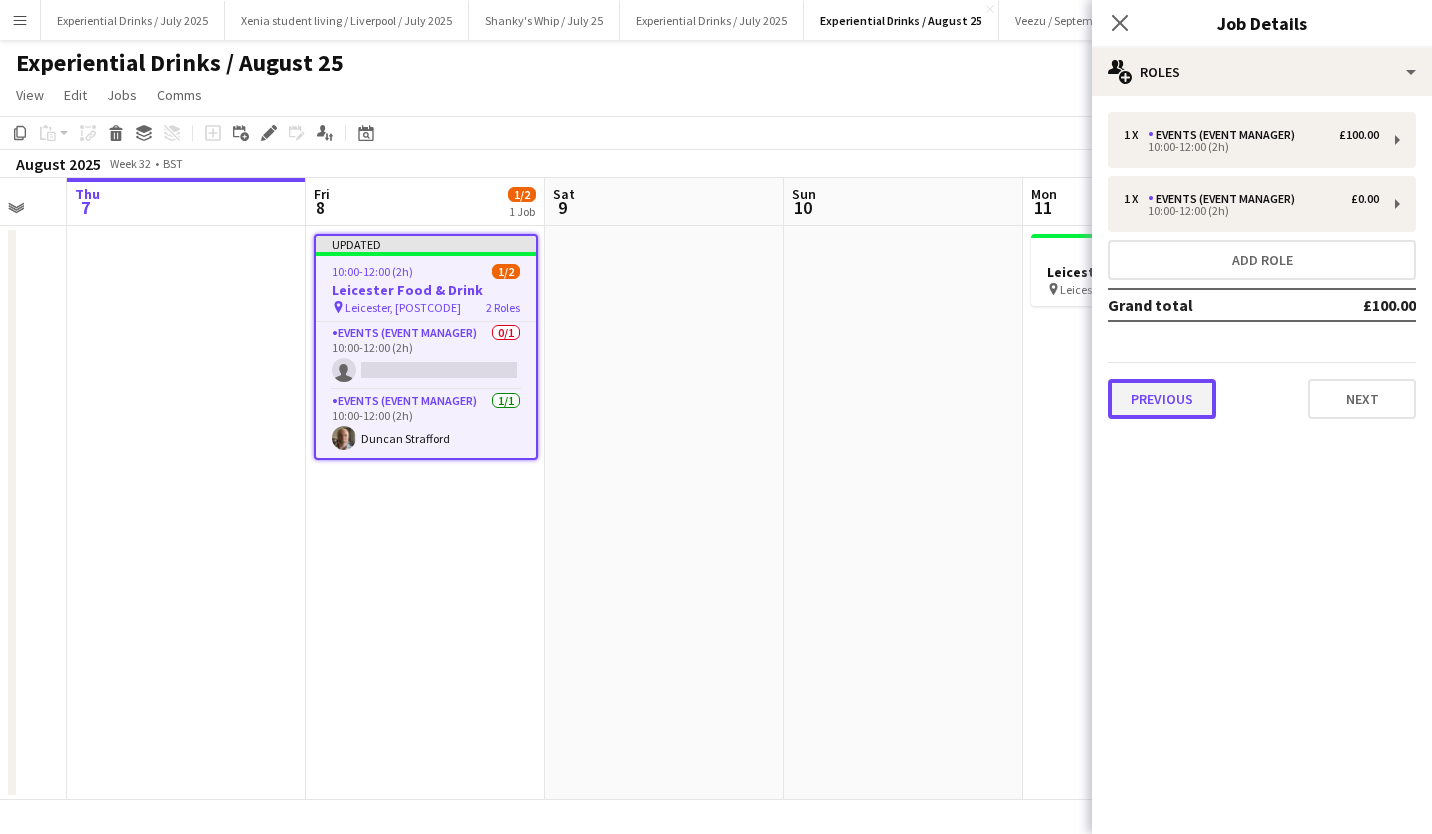 click on "Previous" at bounding box center (1162, 399) 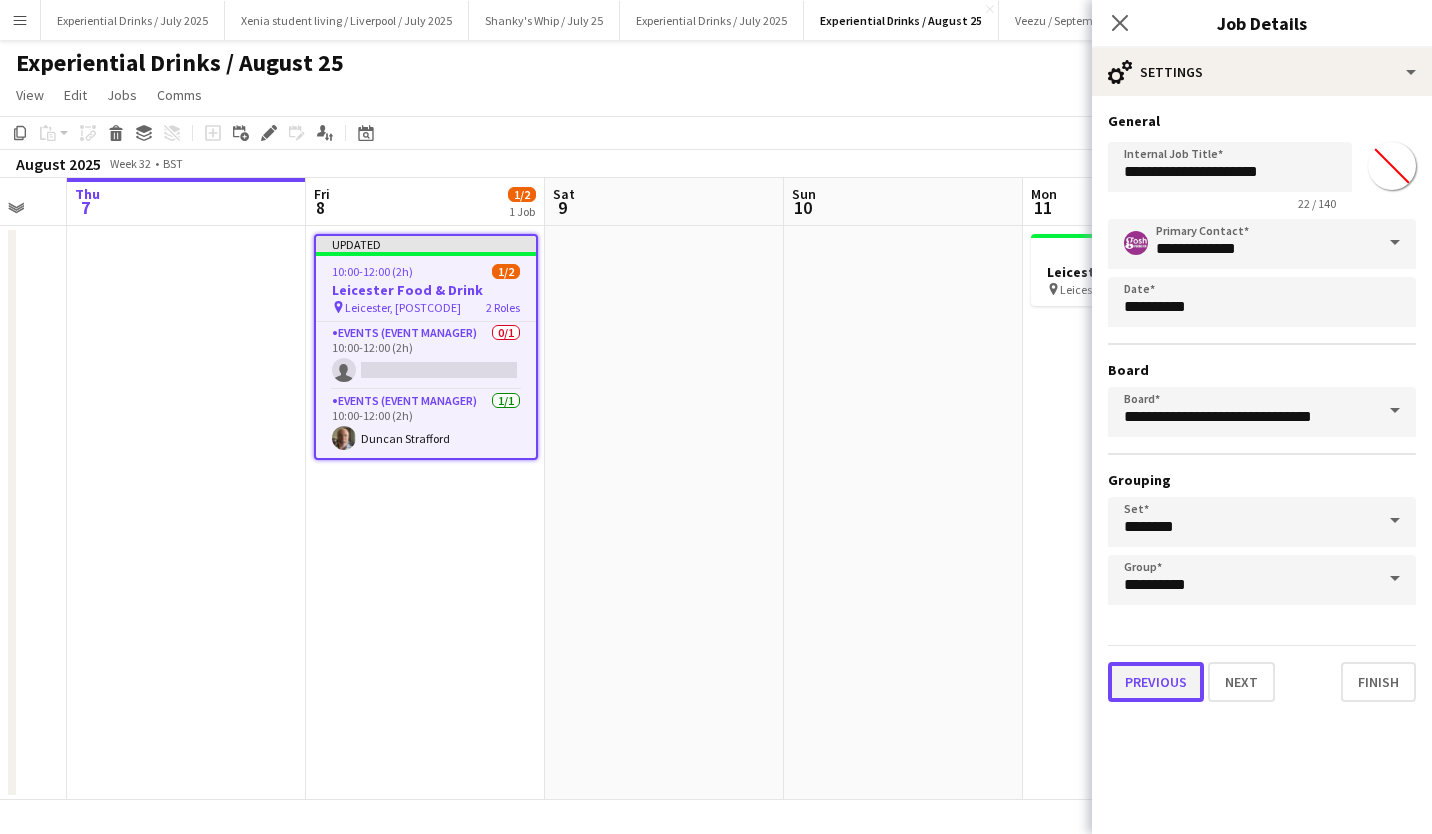 click on "Previous" at bounding box center [1156, 682] 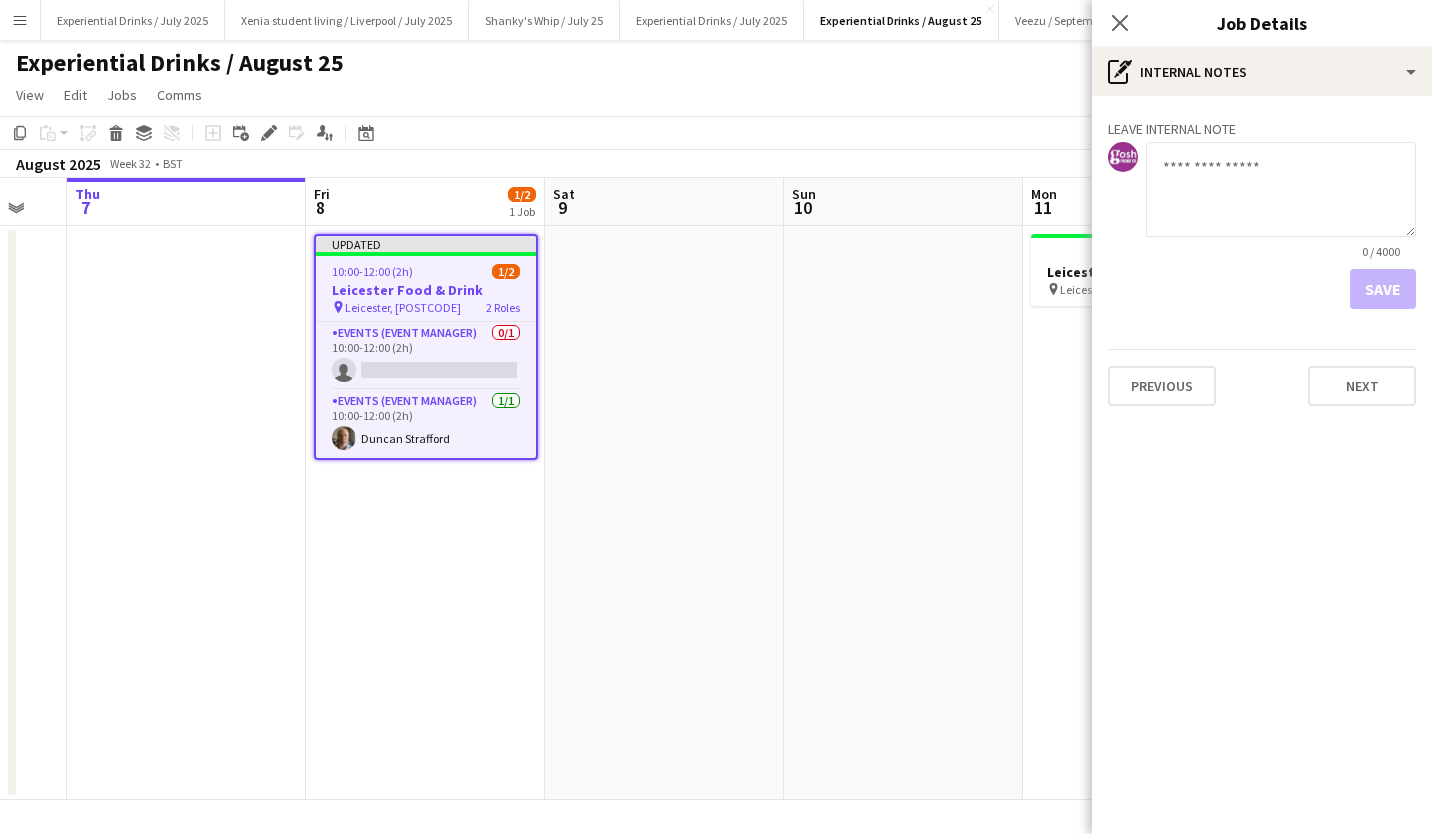 click on "Previous   Next" at bounding box center [1262, 377] 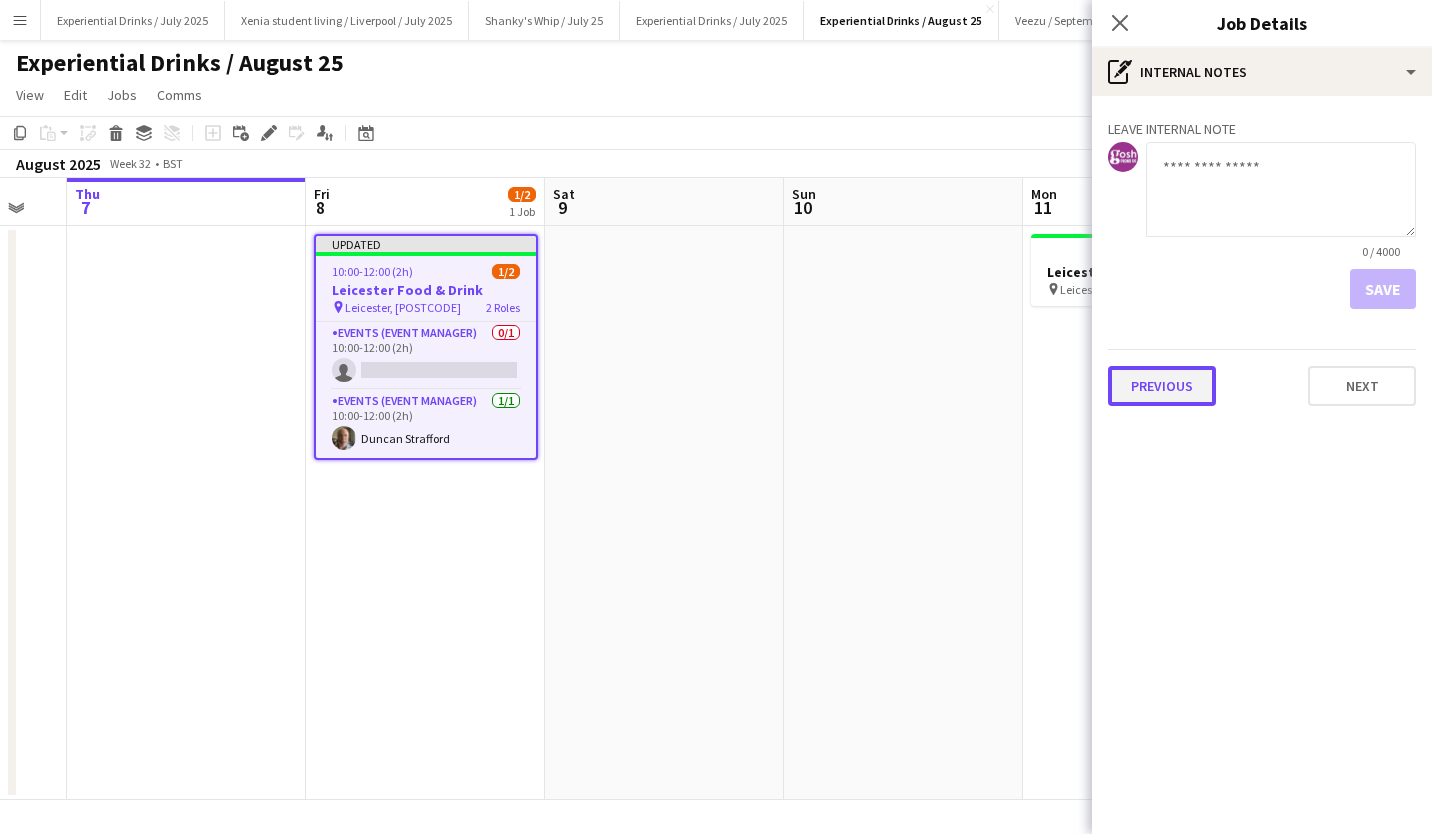click on "Previous" at bounding box center (1162, 386) 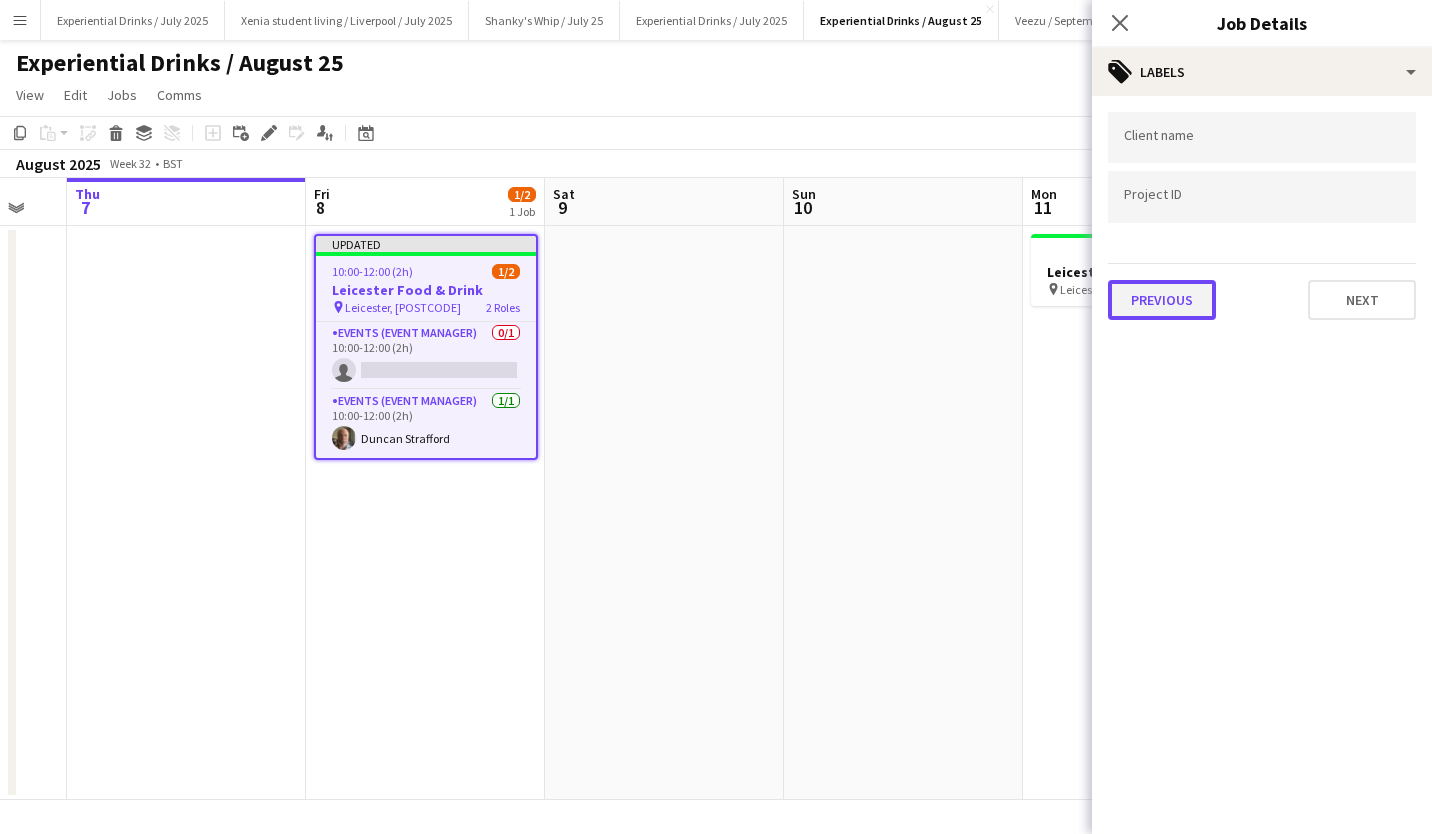 click on "Previous" at bounding box center (1162, 300) 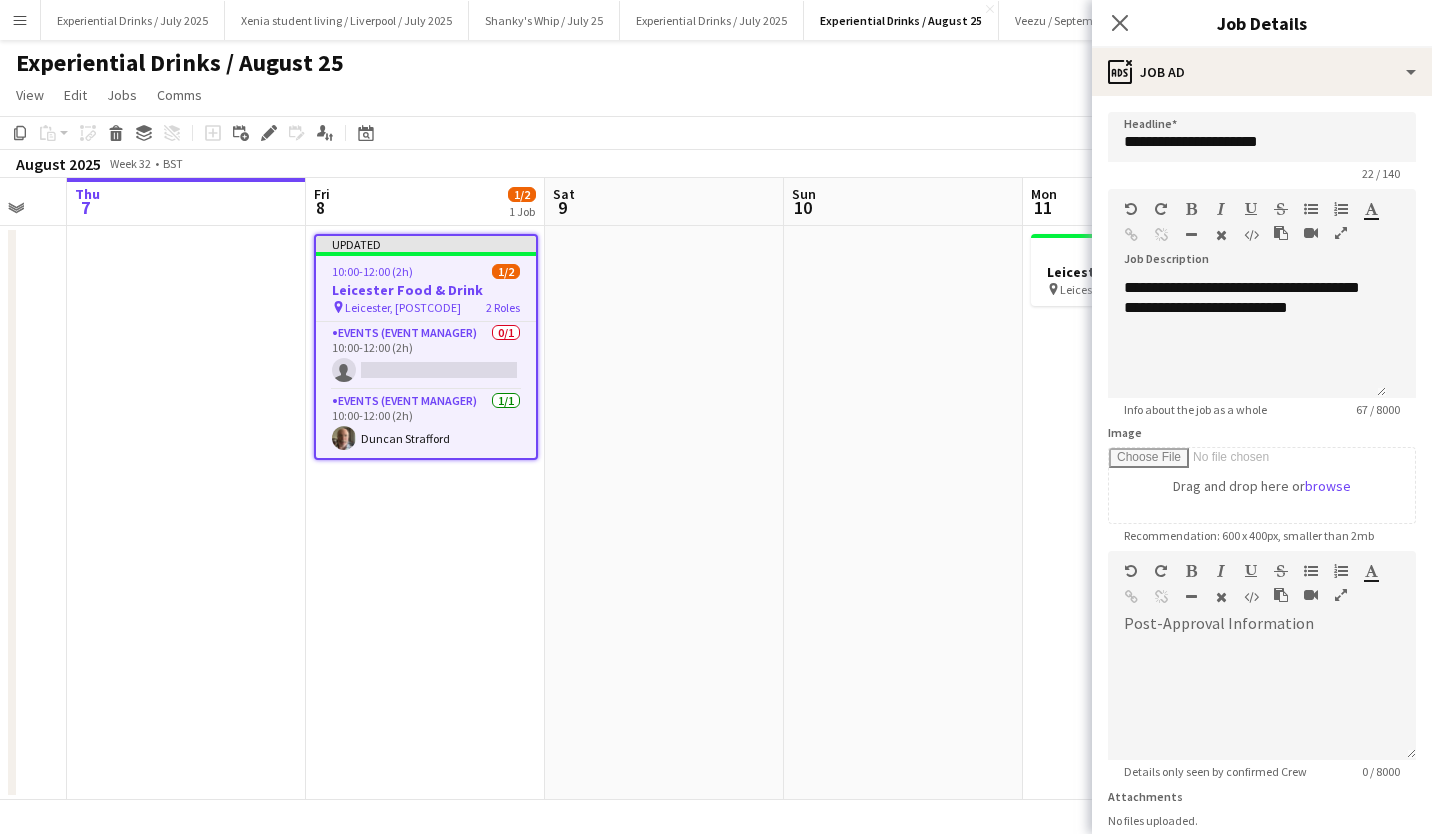 click on "Leicester Food & Drink" at bounding box center [426, 290] 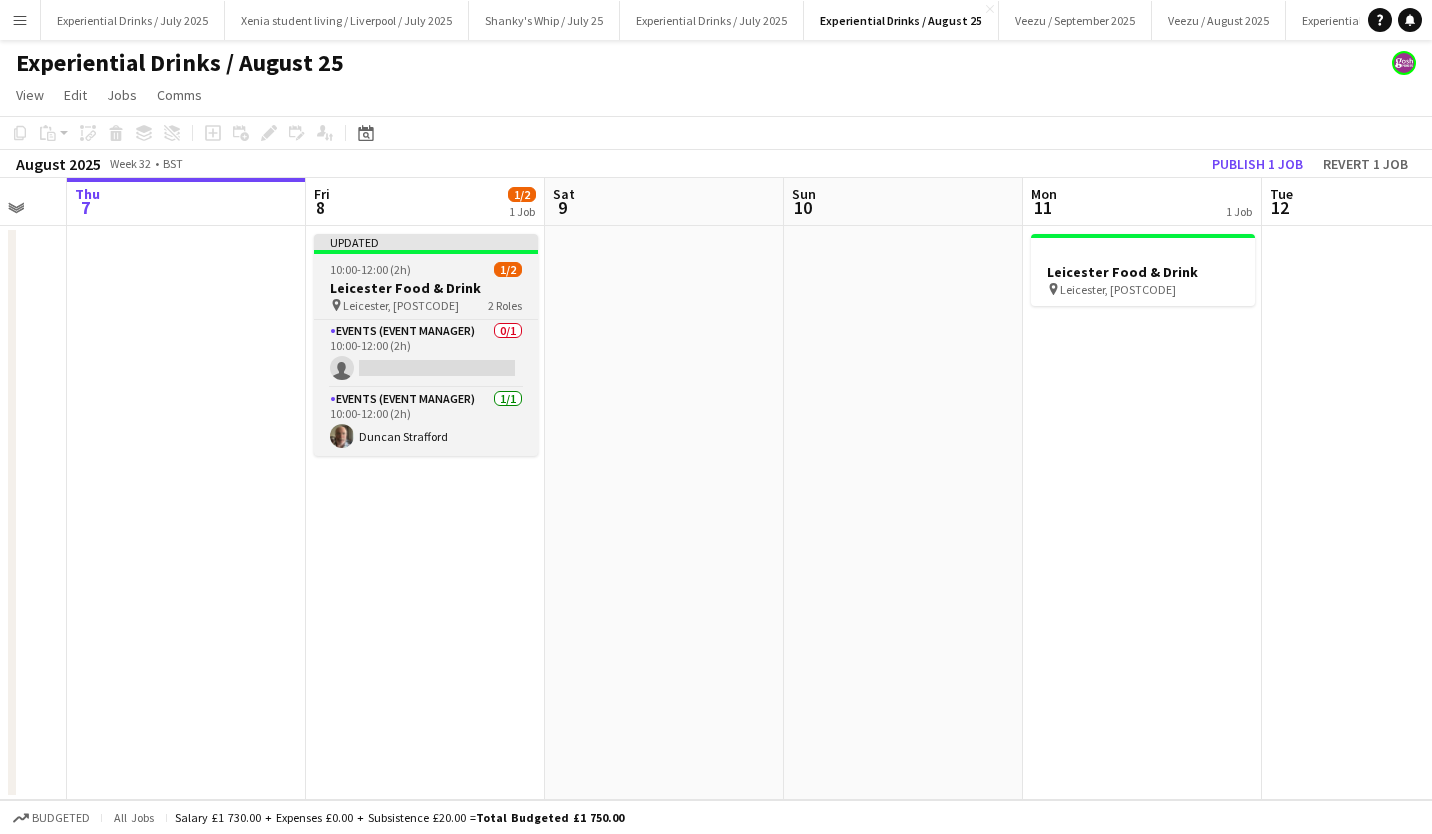 click on "Leicester Food & Drink" at bounding box center [426, 288] 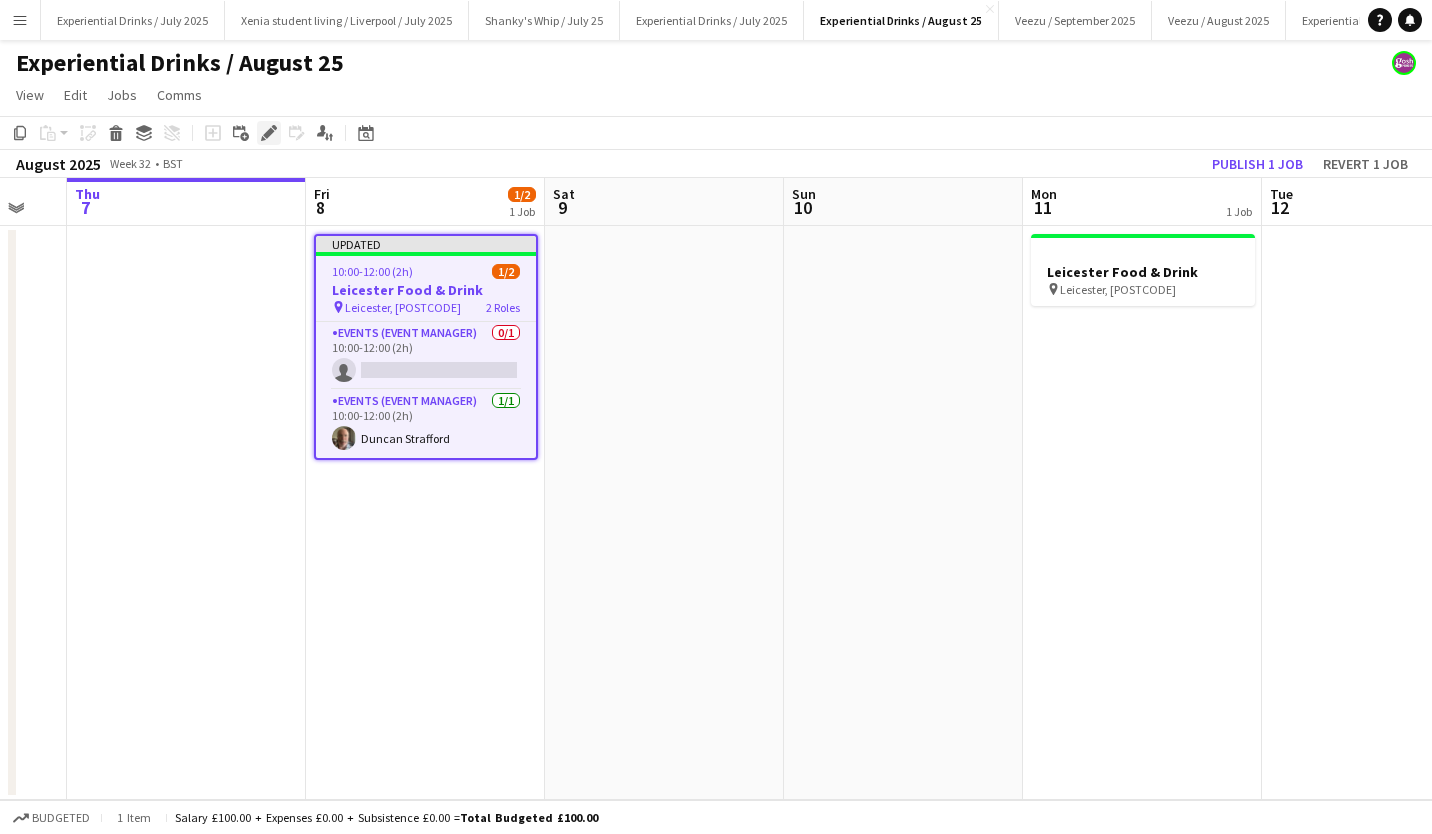 click 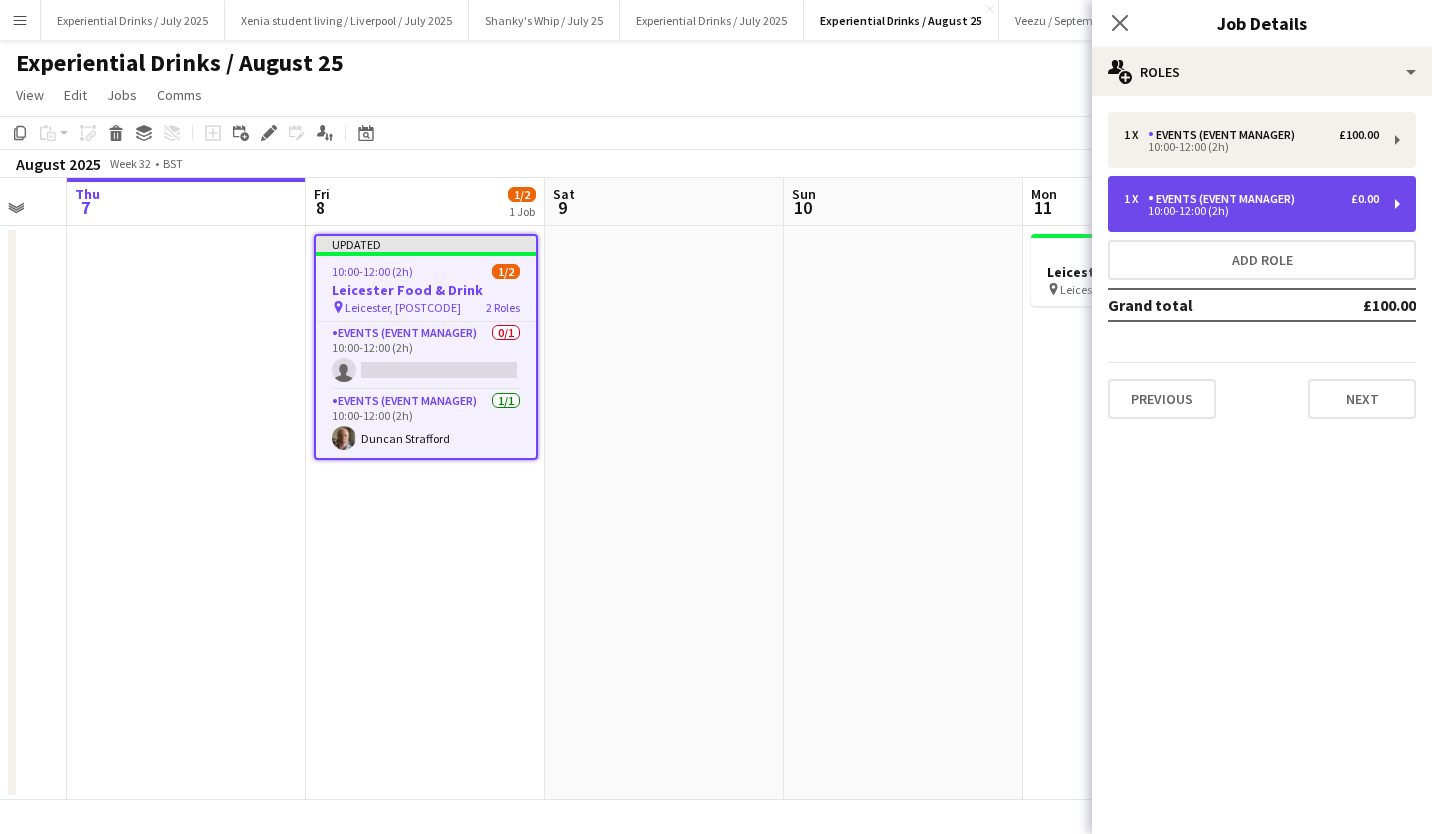 click on "10:00-12:00 (2h)" at bounding box center [1251, 211] 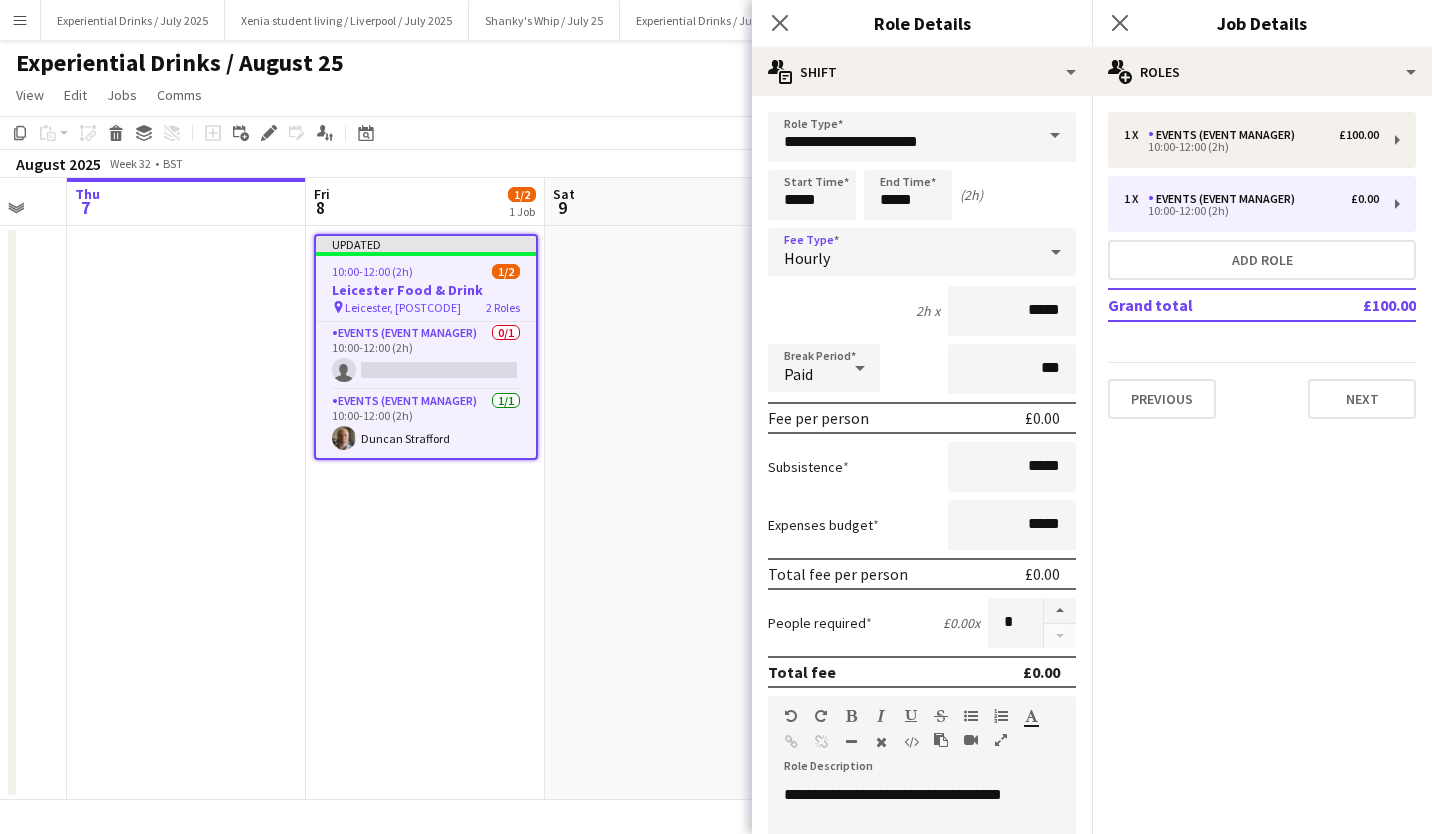 click 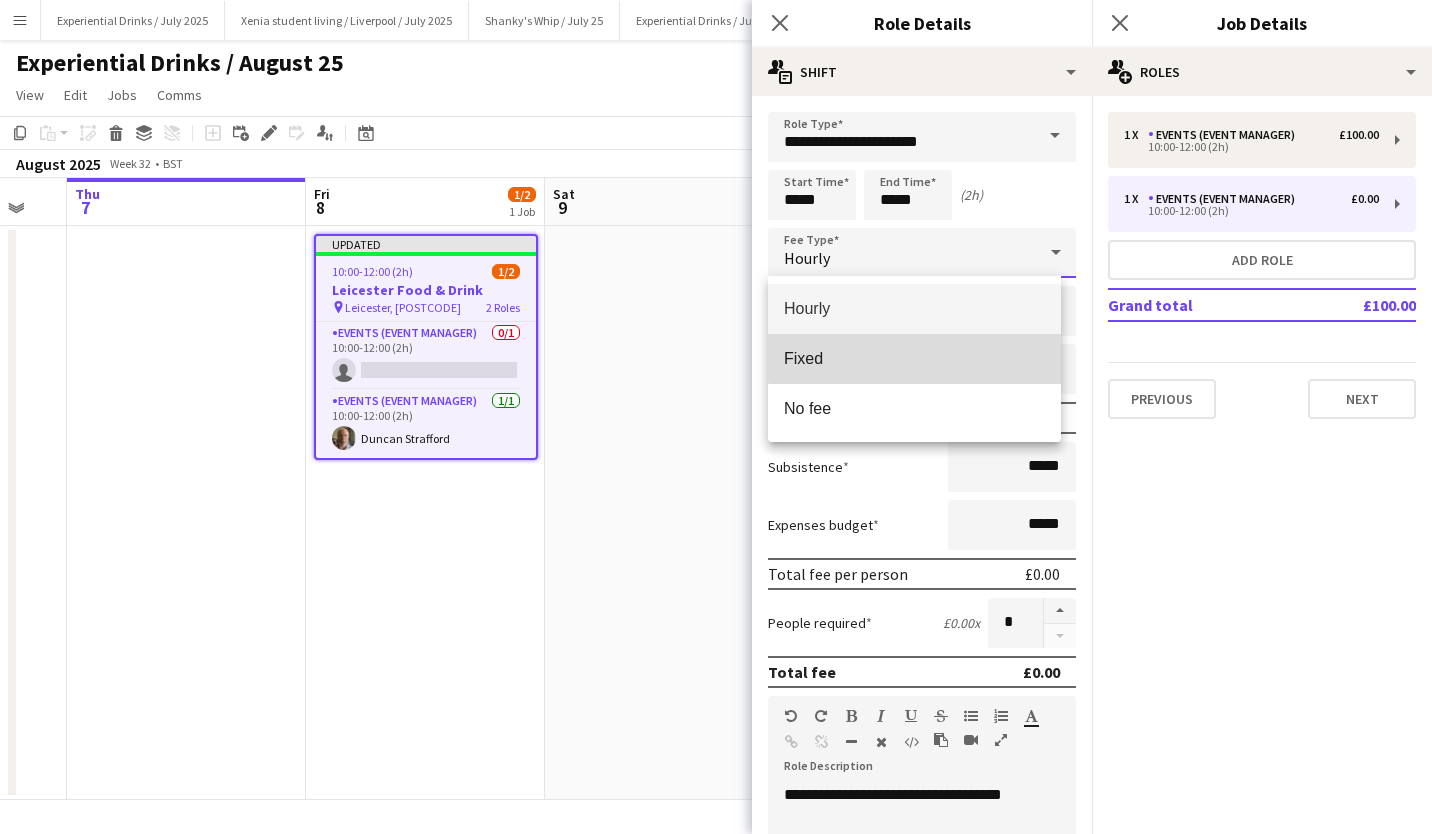 click on "Fixed" at bounding box center (914, 359) 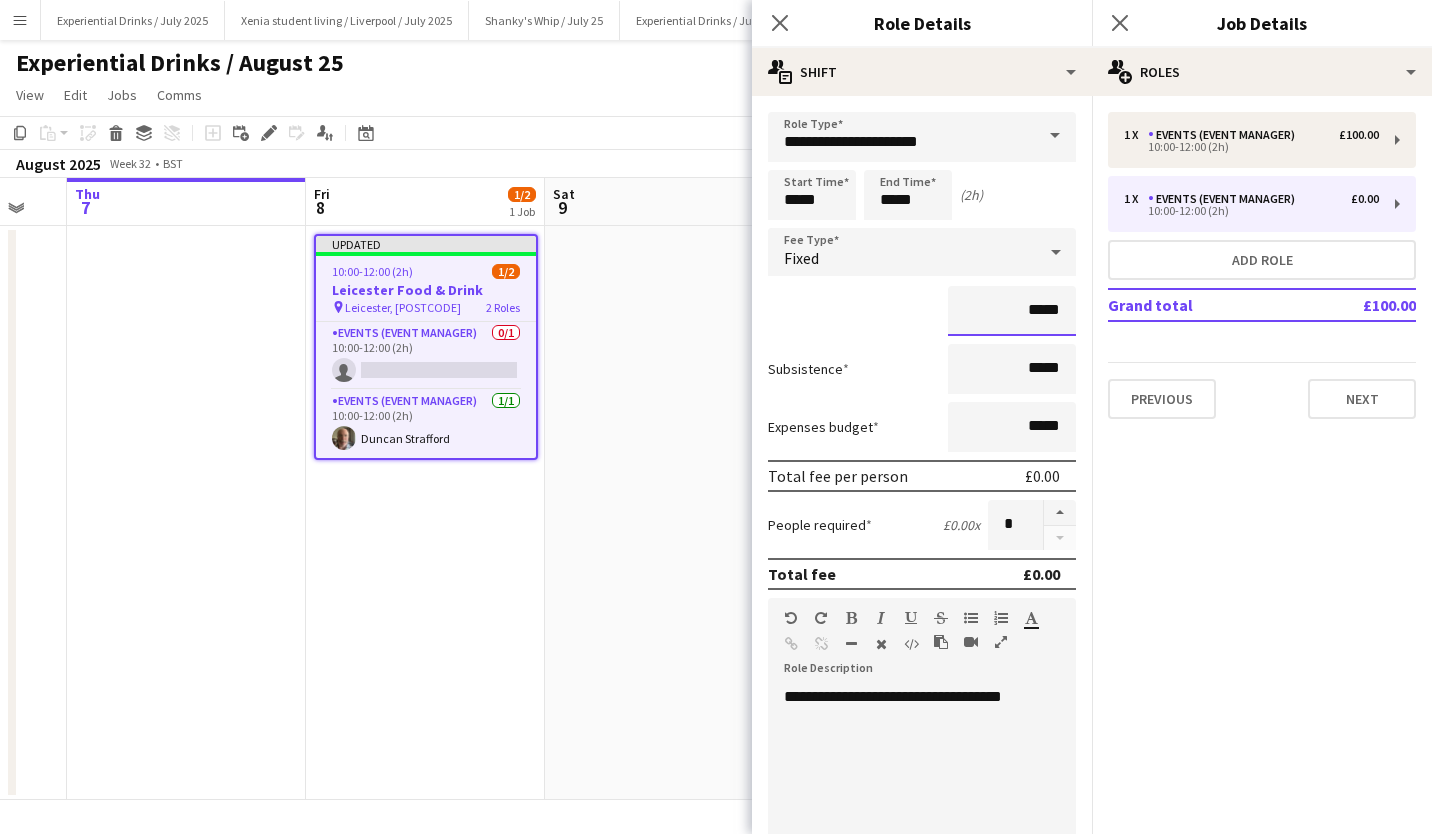 click on "*****" at bounding box center (1012, 311) 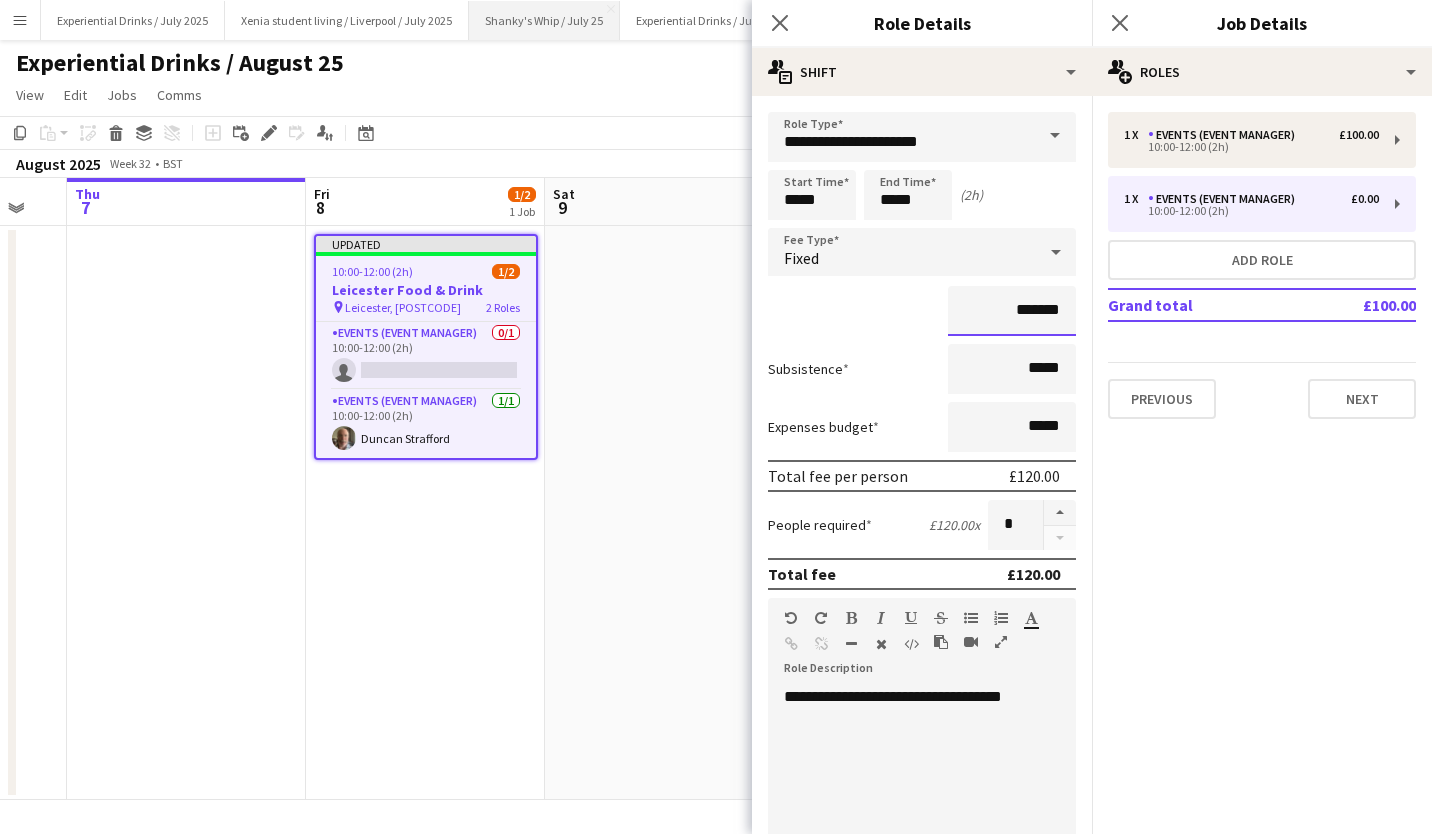 type on "*******" 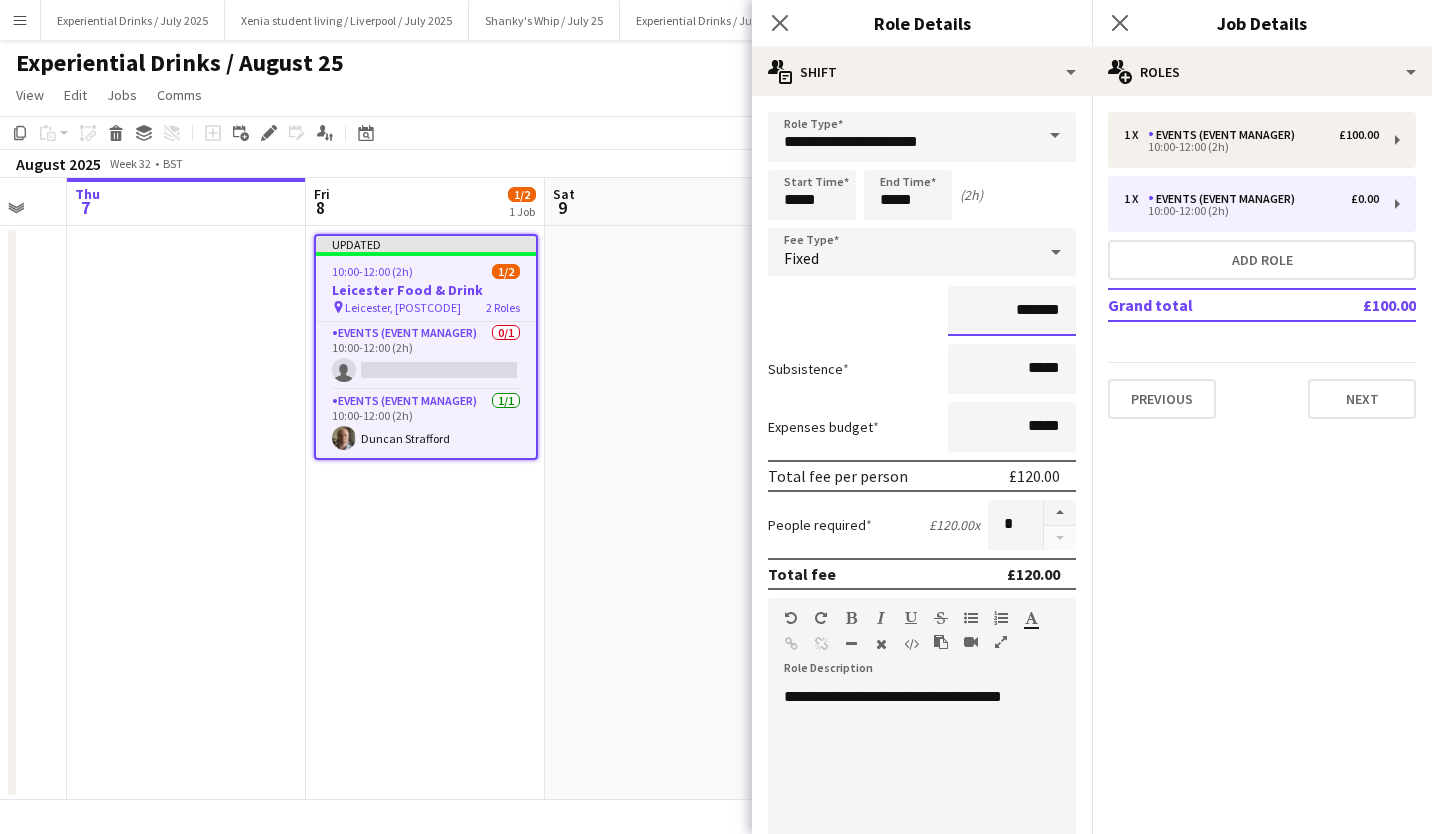 scroll, scrollTop: 422, scrollLeft: 0, axis: vertical 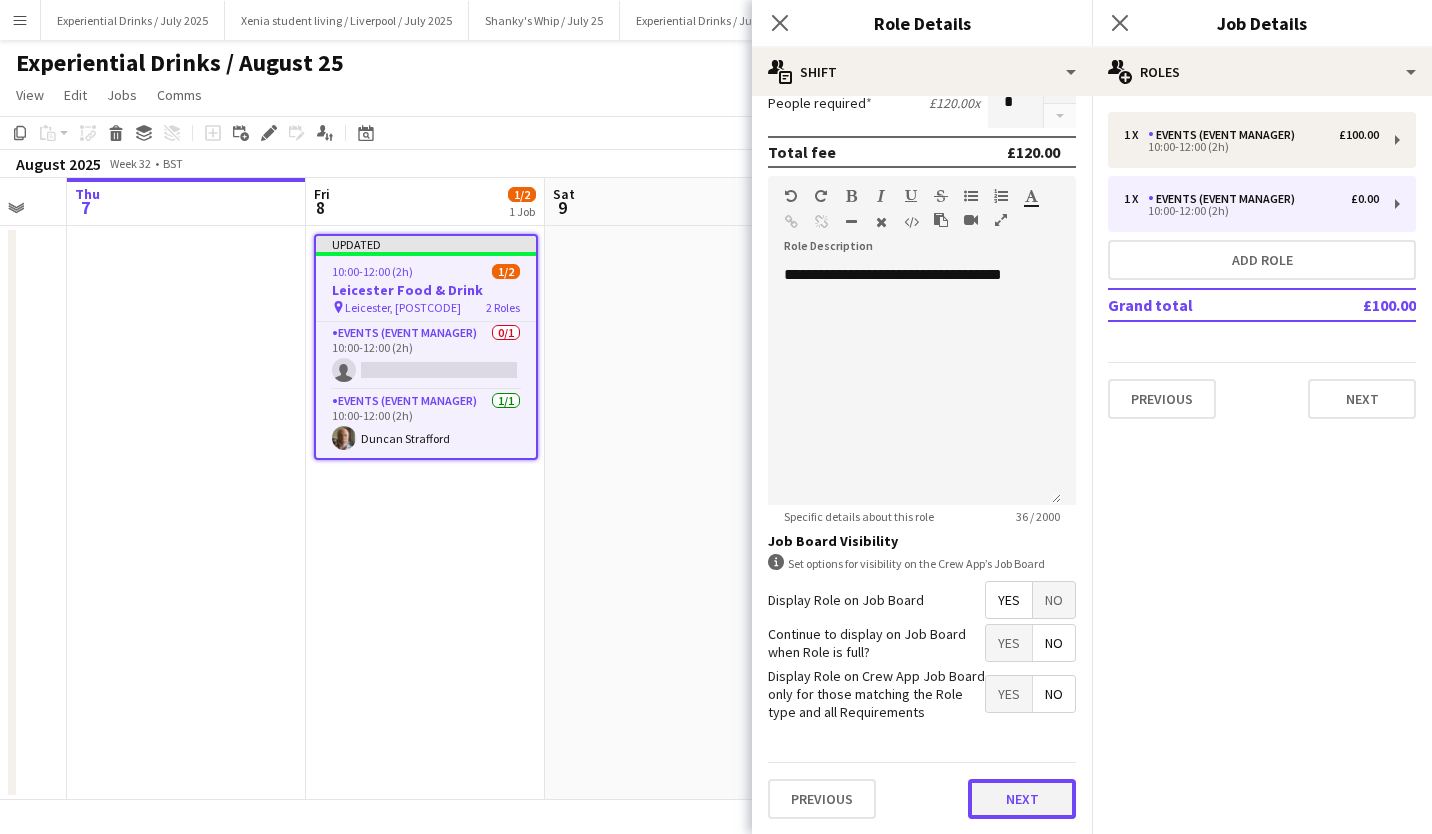 click on "Next" at bounding box center [1022, 799] 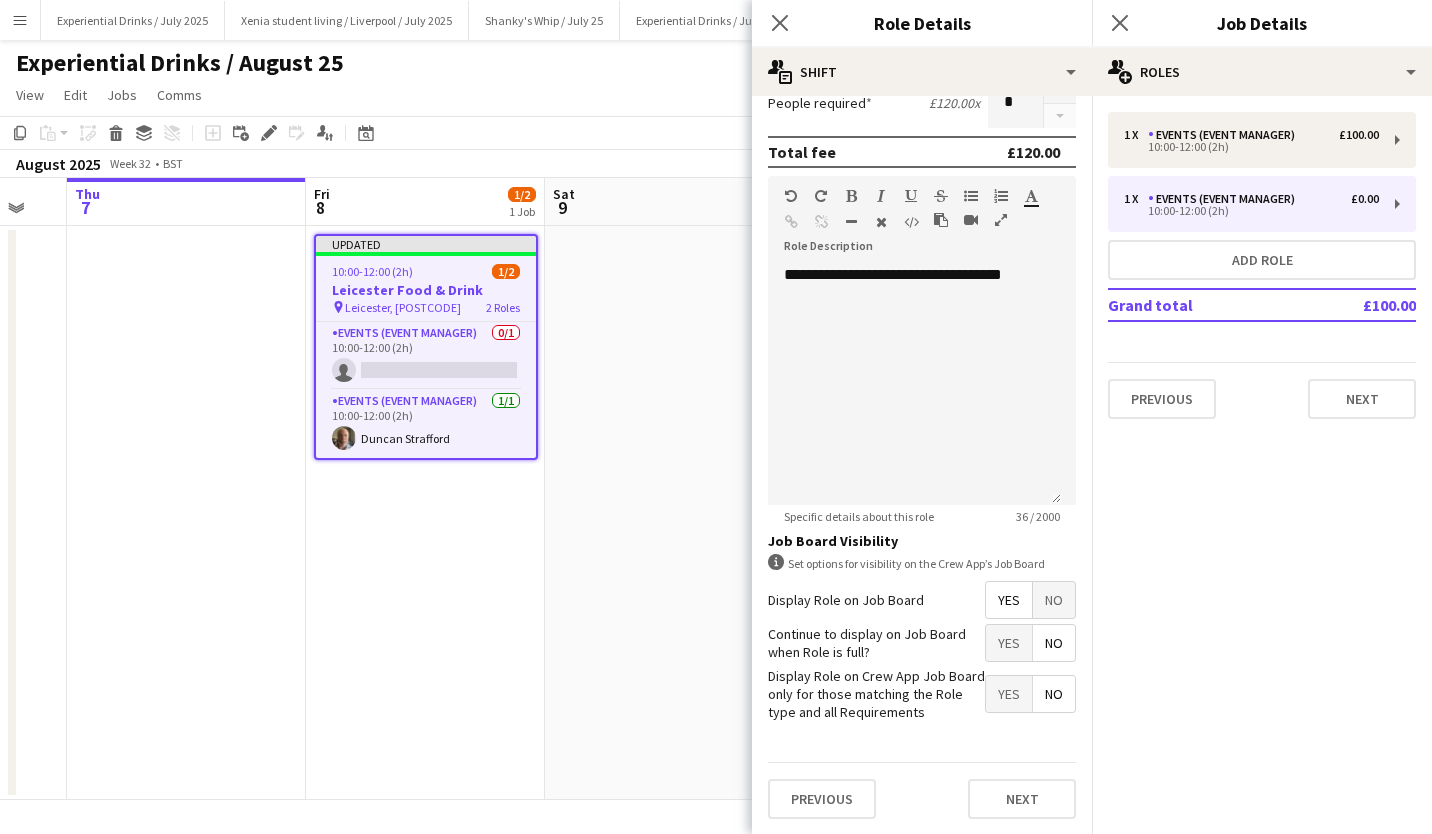 scroll, scrollTop: 0, scrollLeft: 0, axis: both 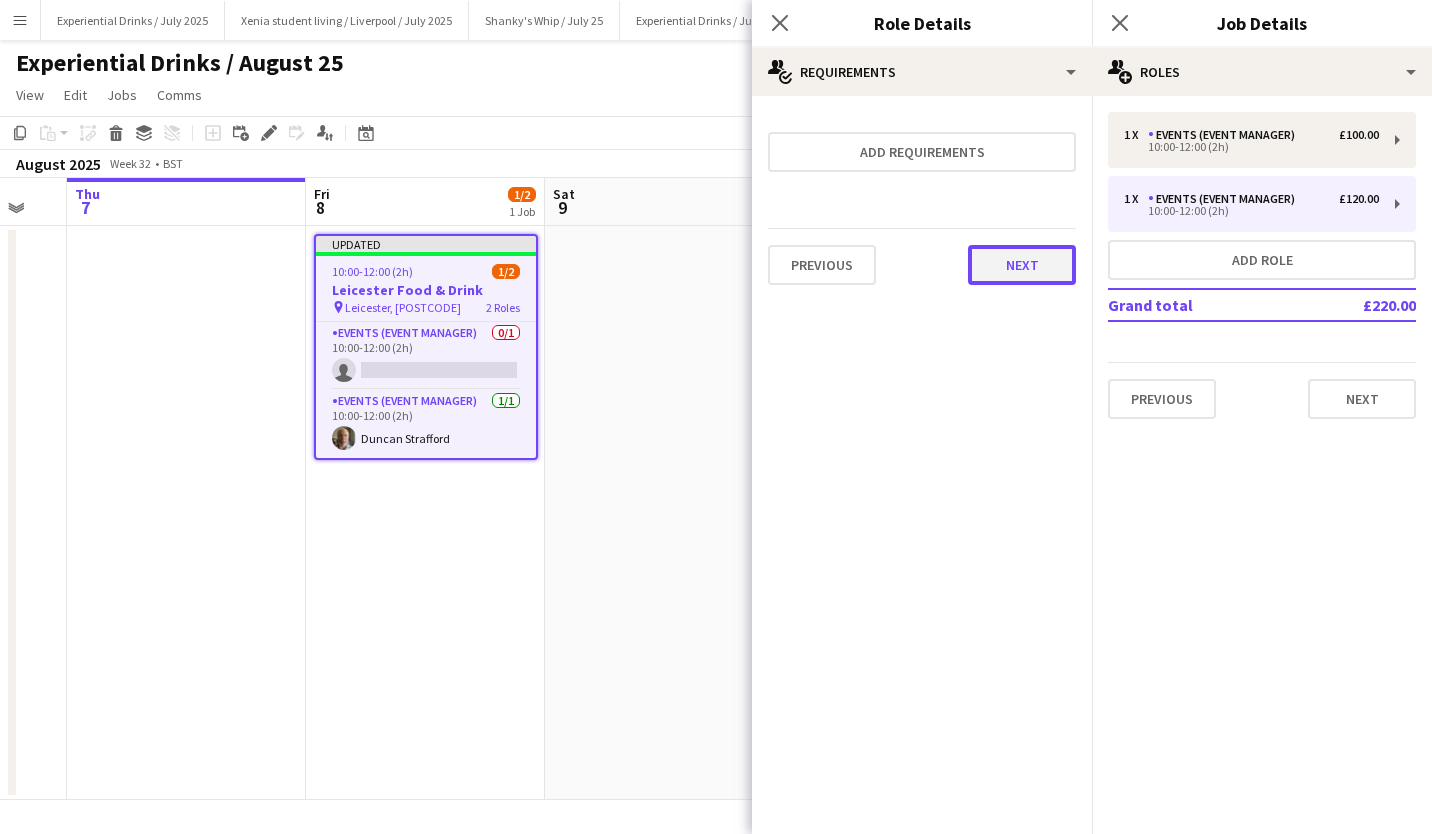 click on "Next" at bounding box center (1022, 265) 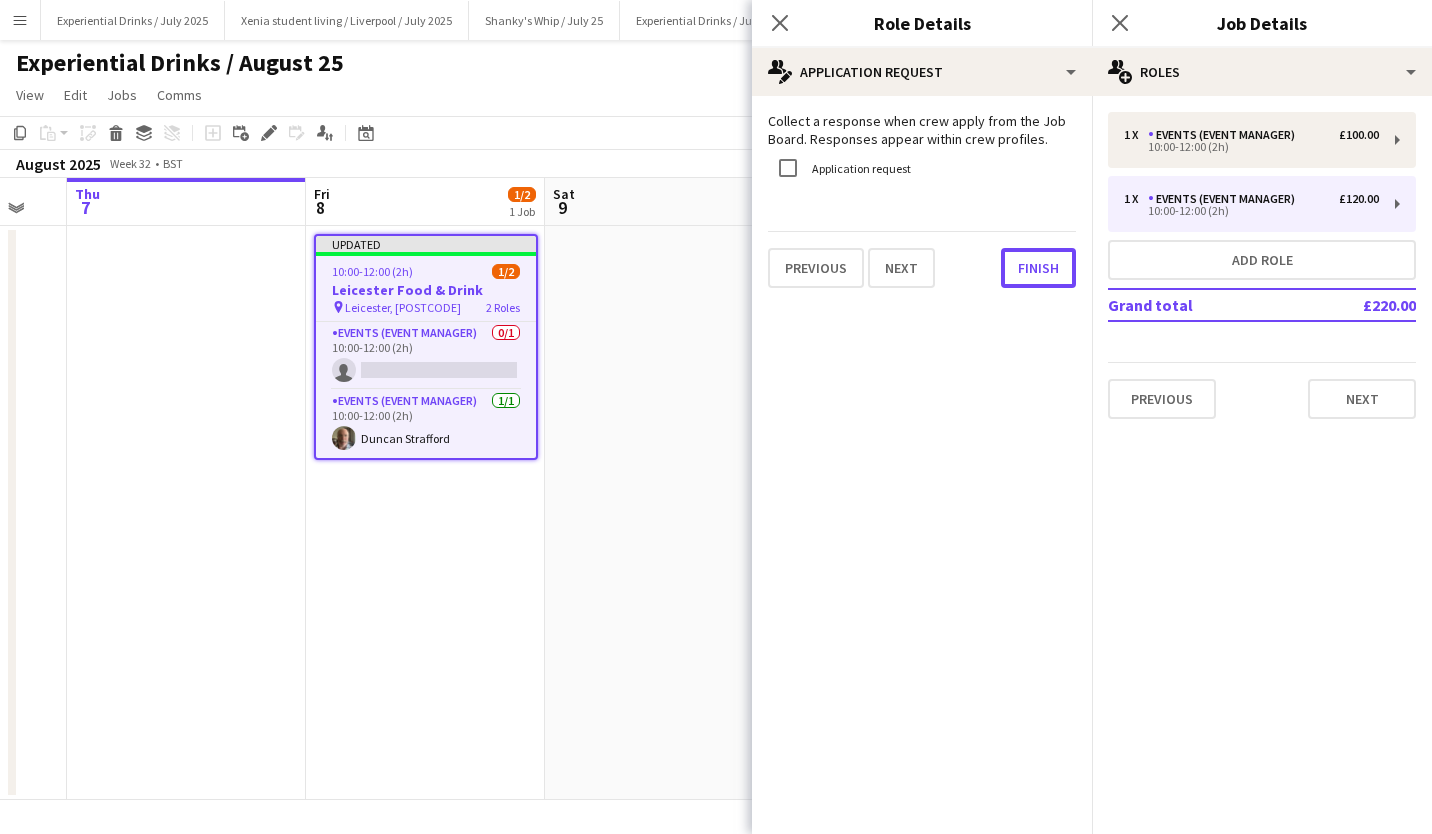 click on "Finish" at bounding box center [1038, 268] 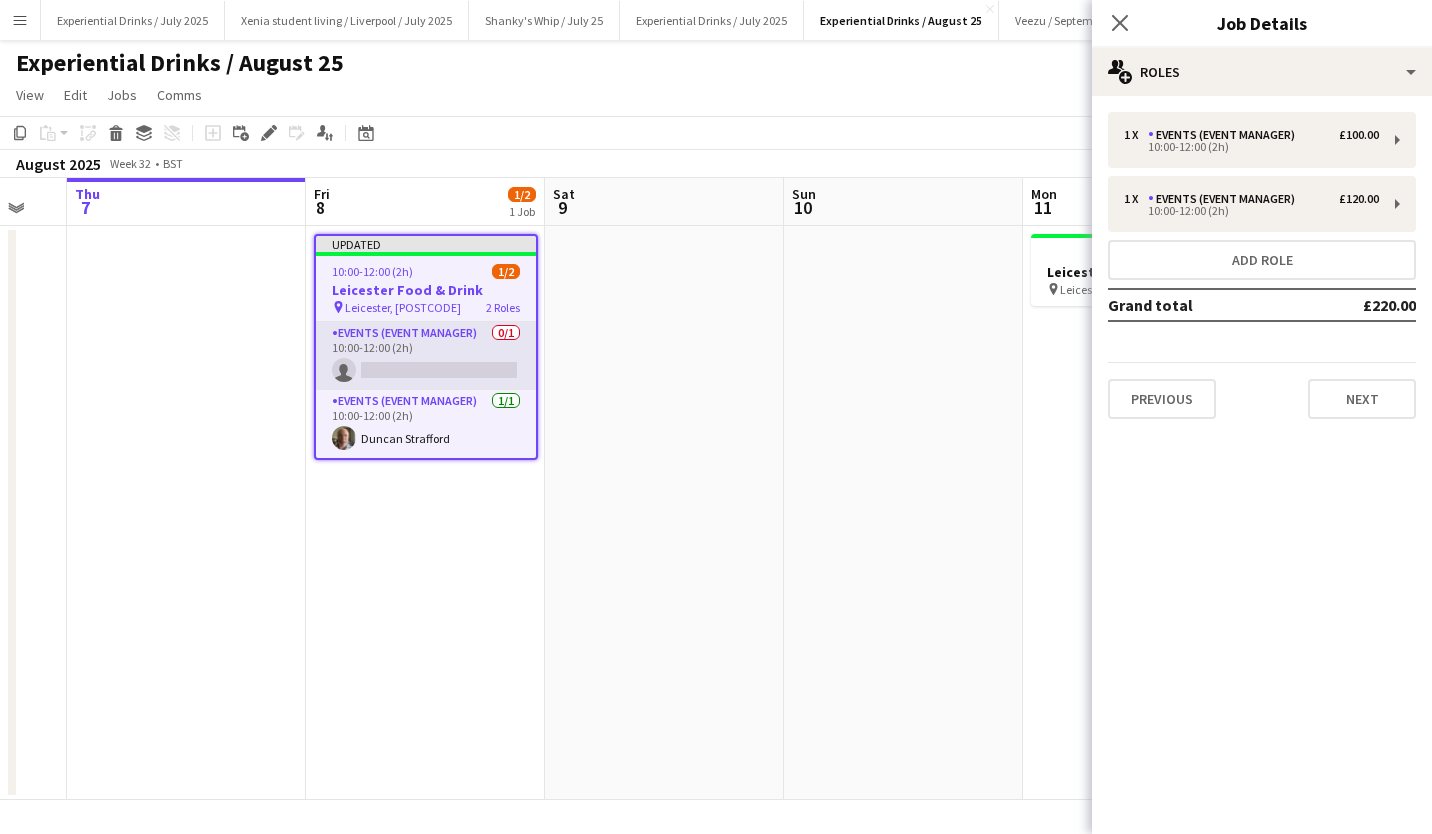 click on "Events (Event Manager)   0/1   10:00-12:00 (2h)
single-neutral-actions" at bounding box center (426, 356) 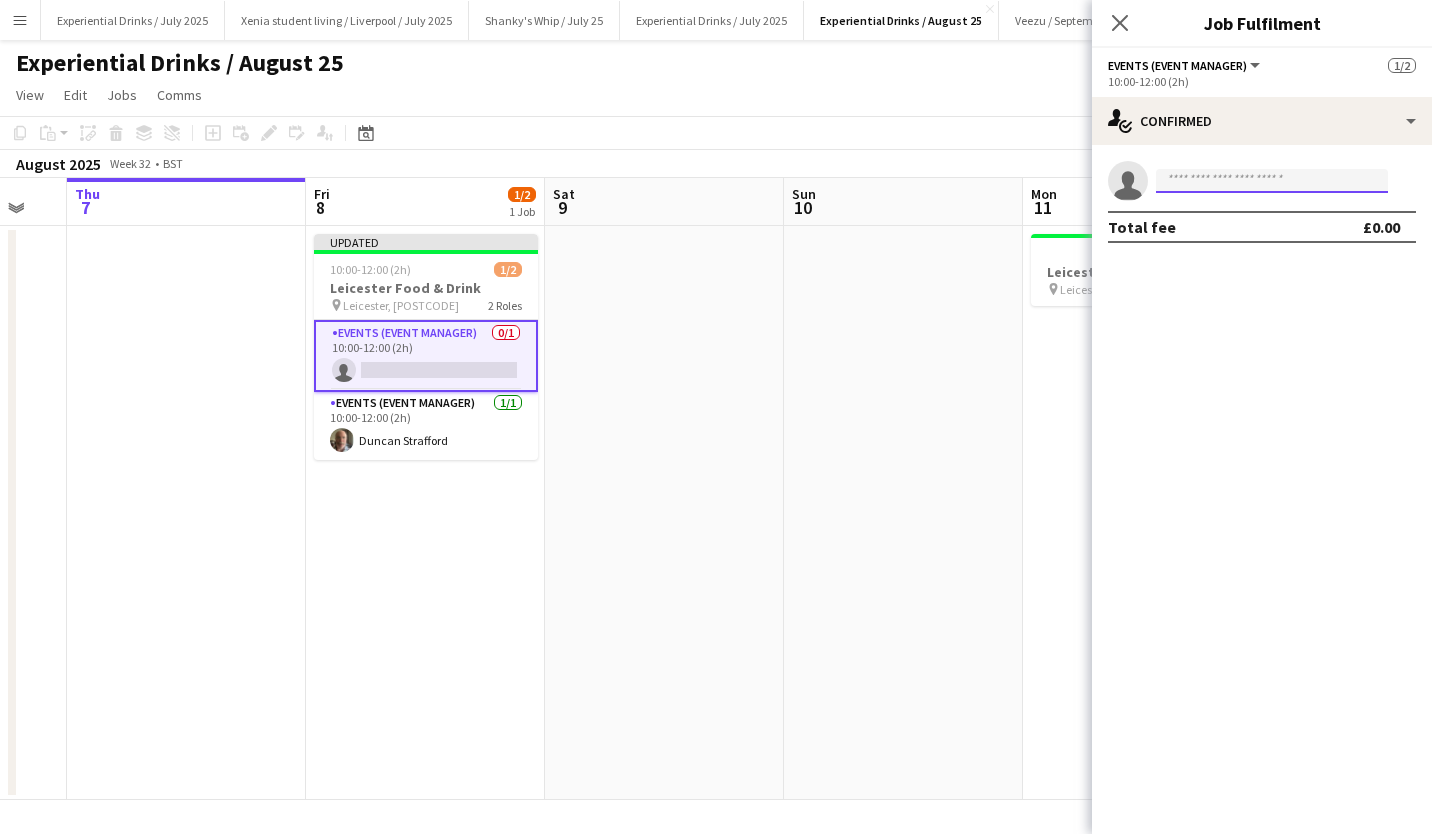 click at bounding box center [1272, 181] 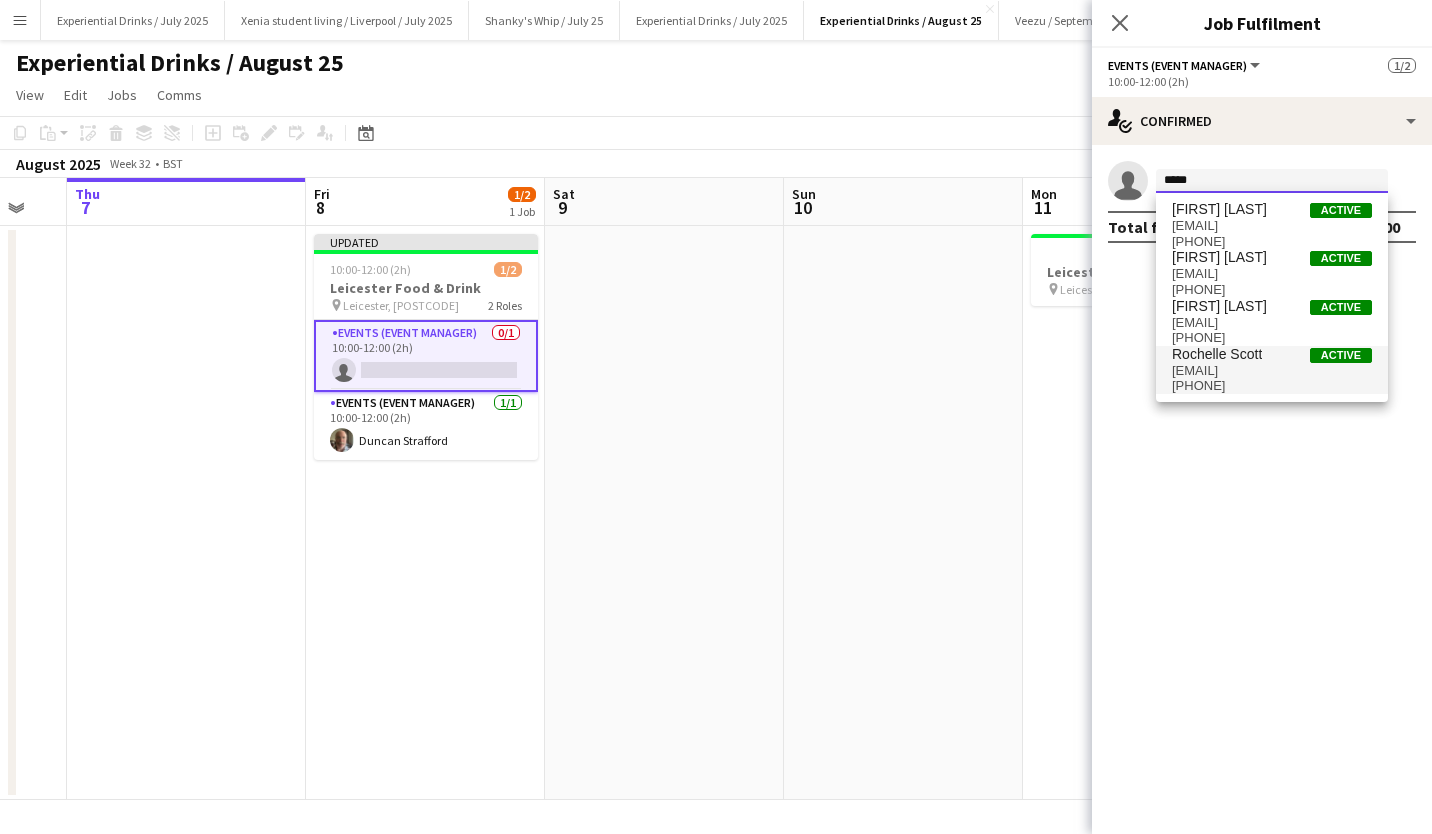type on "*****" 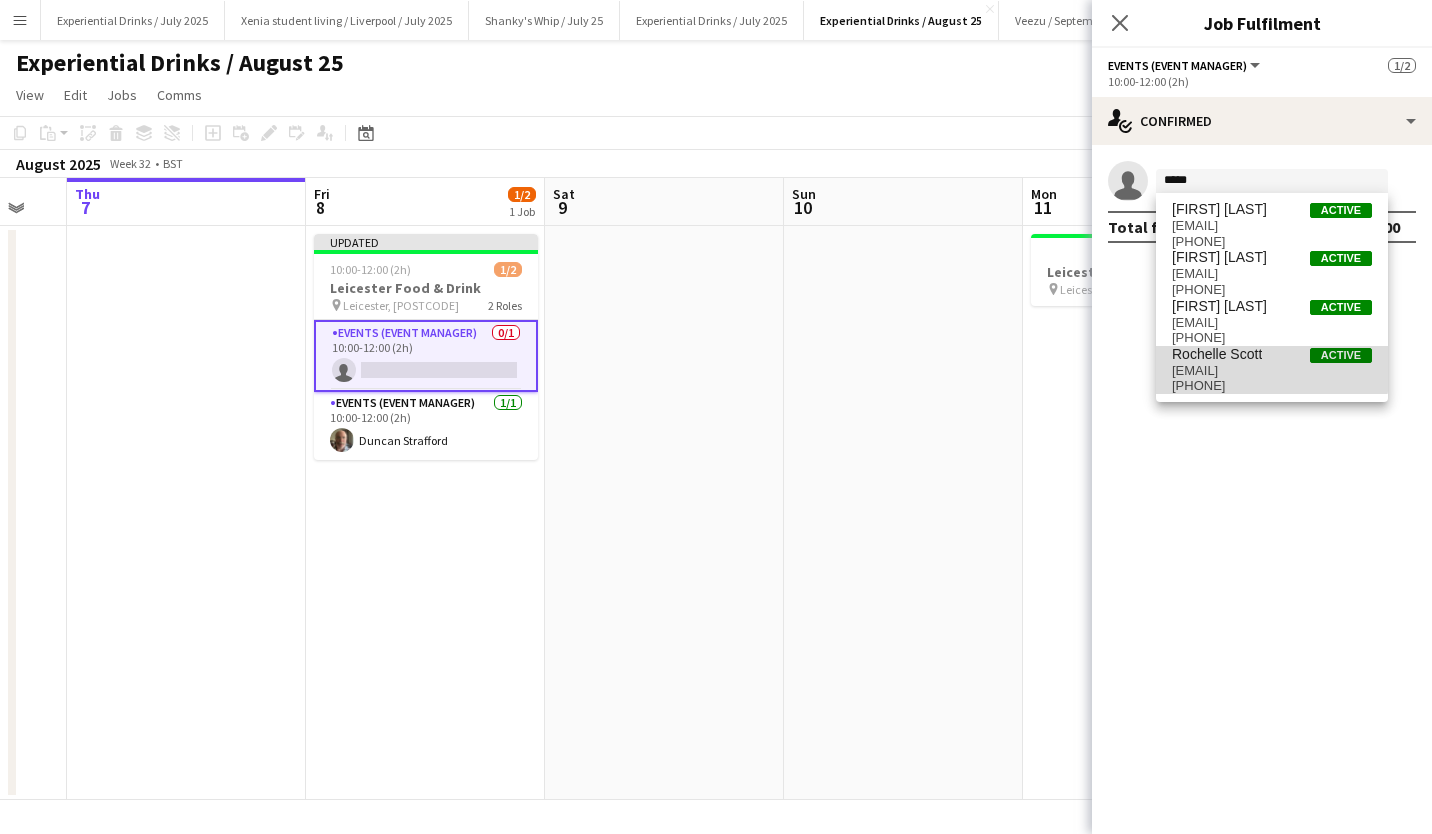 click on "Rochelle Scott" at bounding box center (1217, 354) 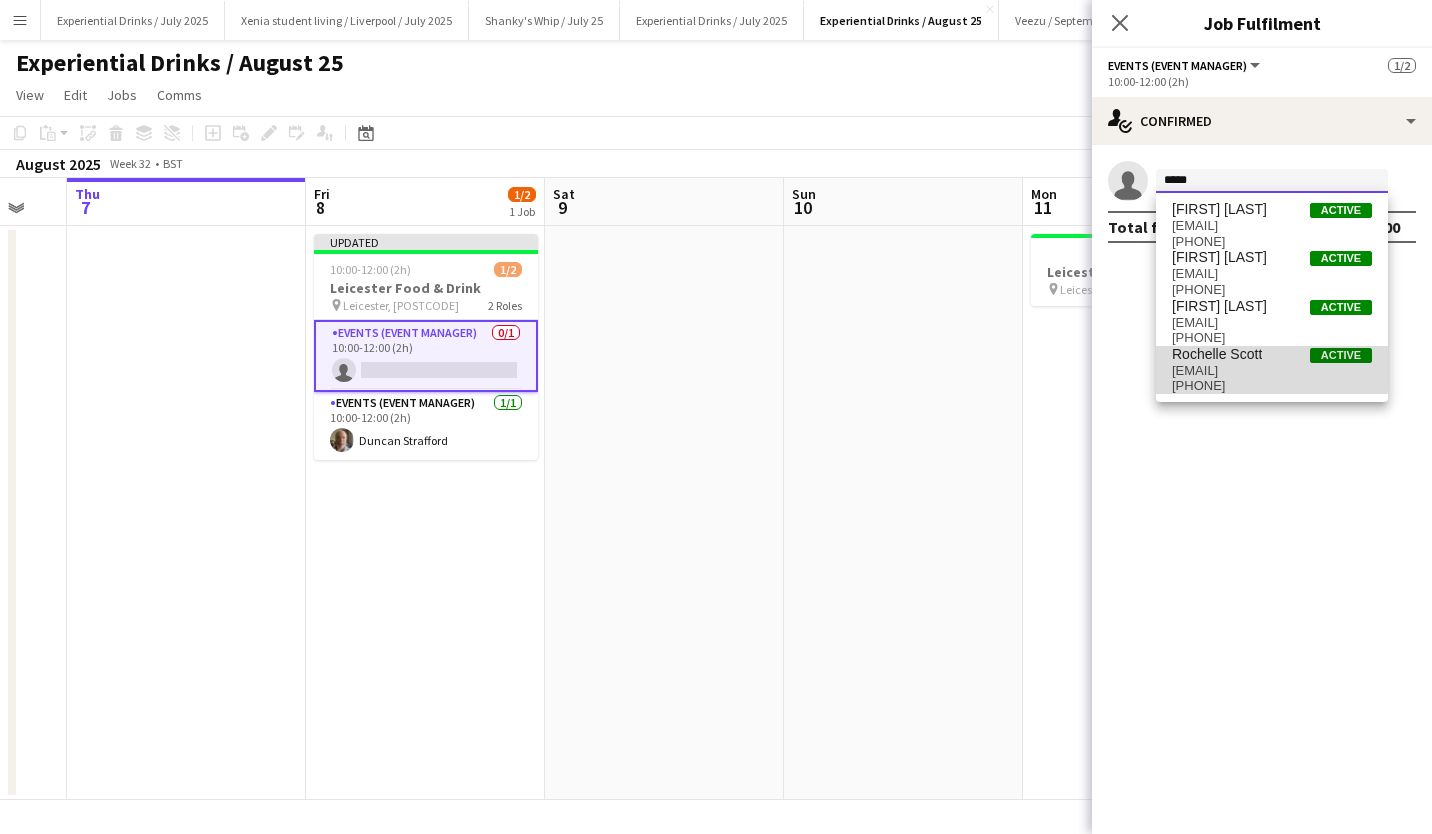 type 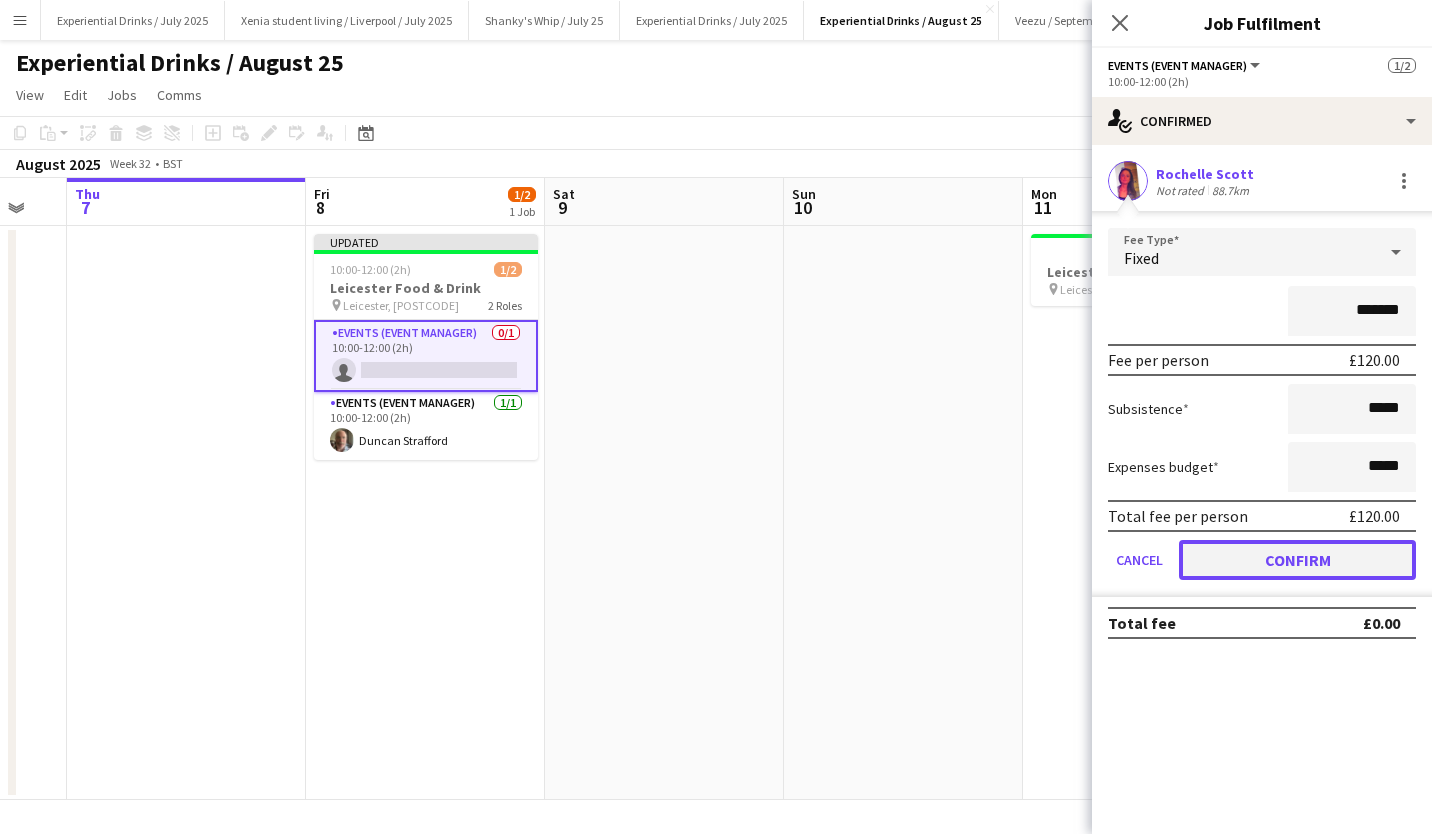 click on "Confirm" at bounding box center (1297, 560) 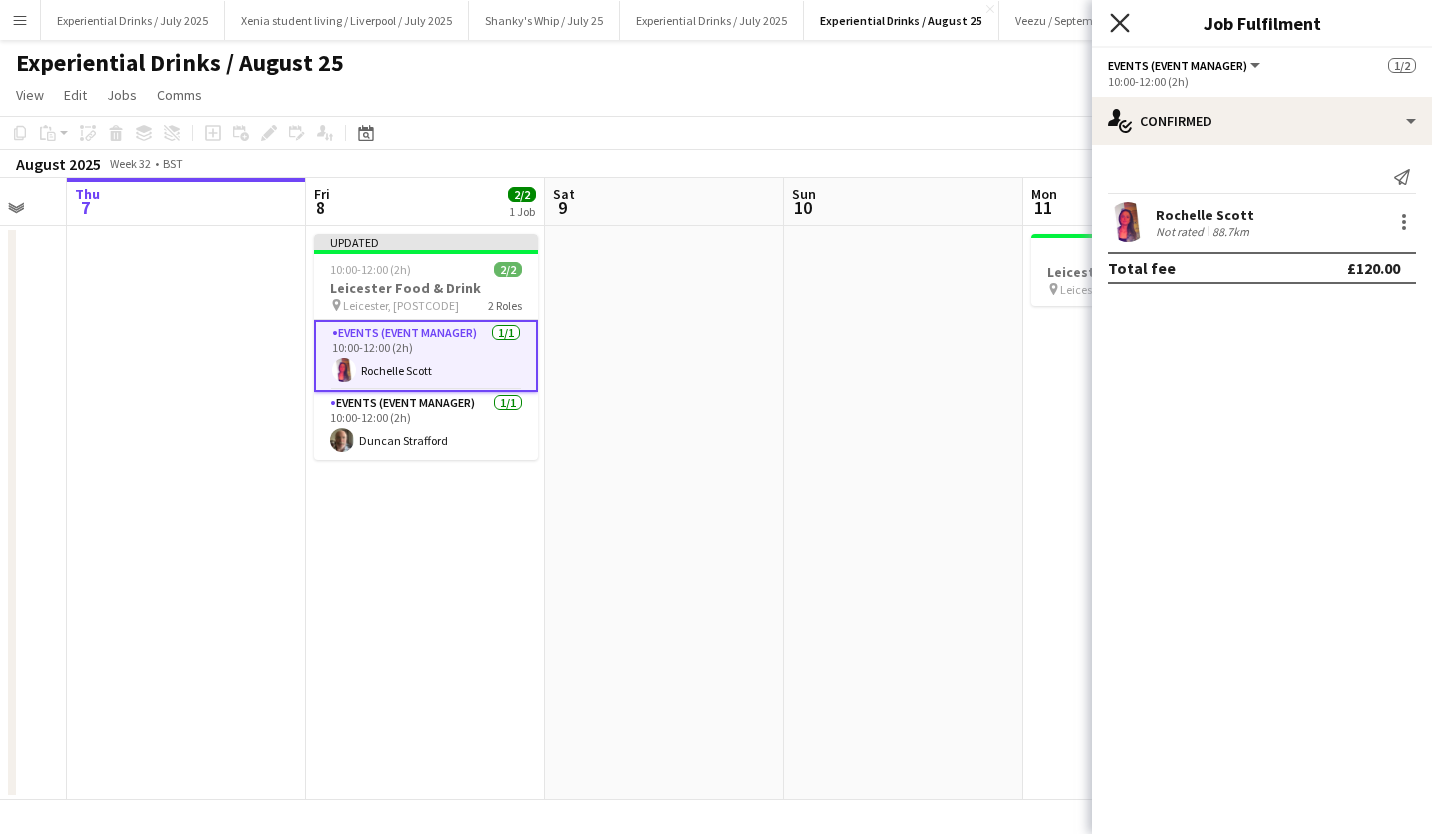 click 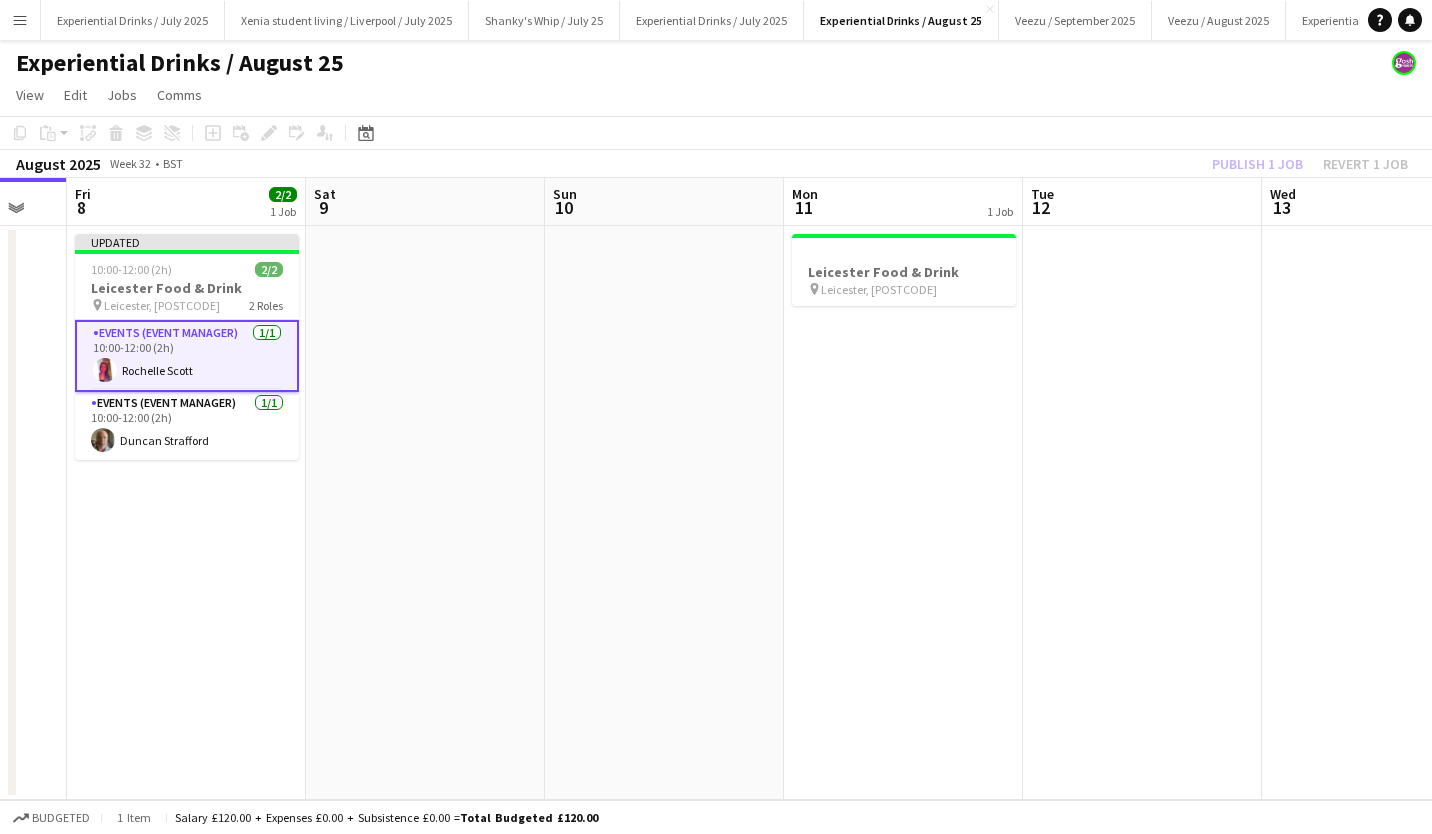 scroll, scrollTop: 0, scrollLeft: 632, axis: horizontal 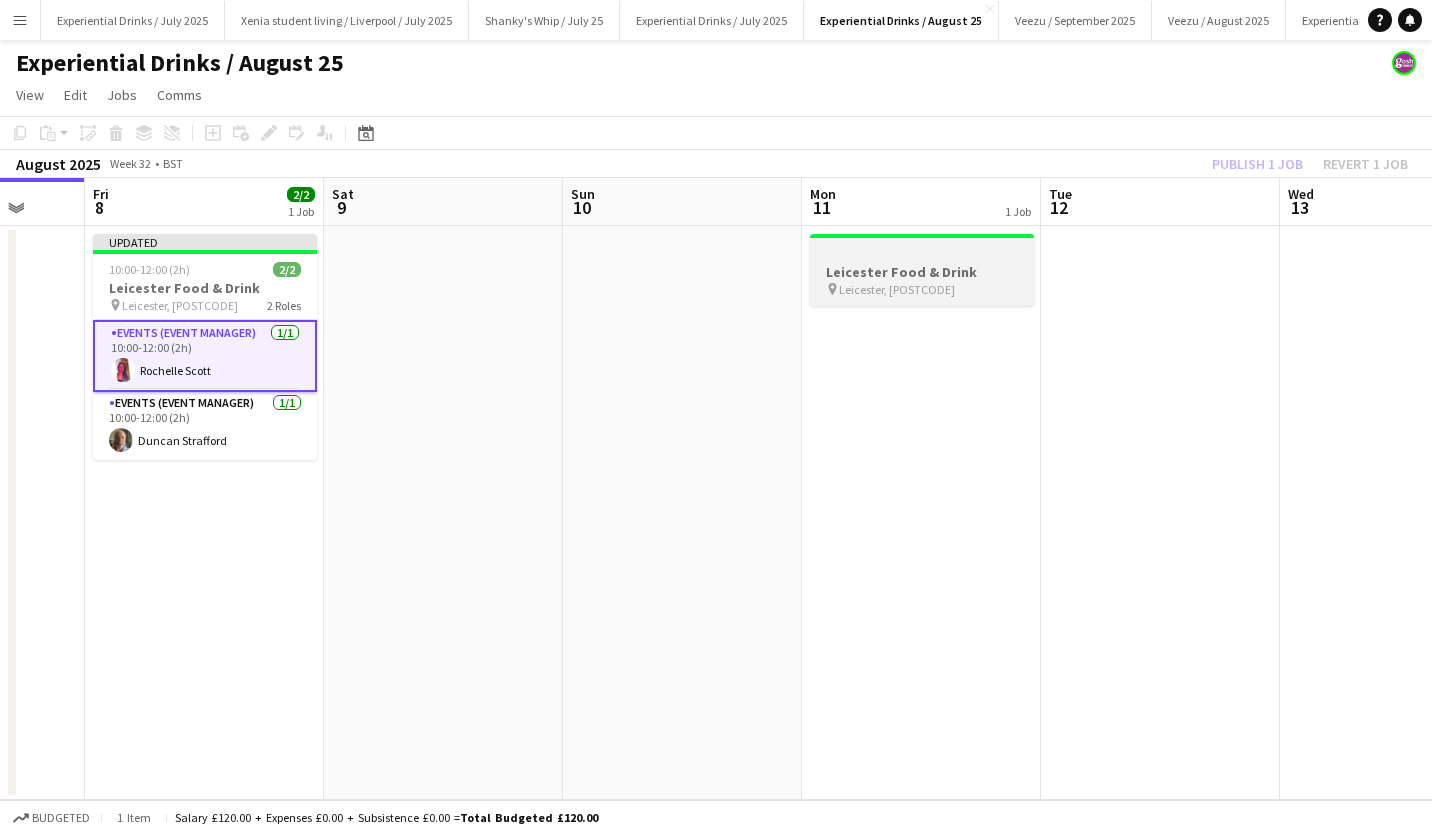 click at bounding box center [922, 253] 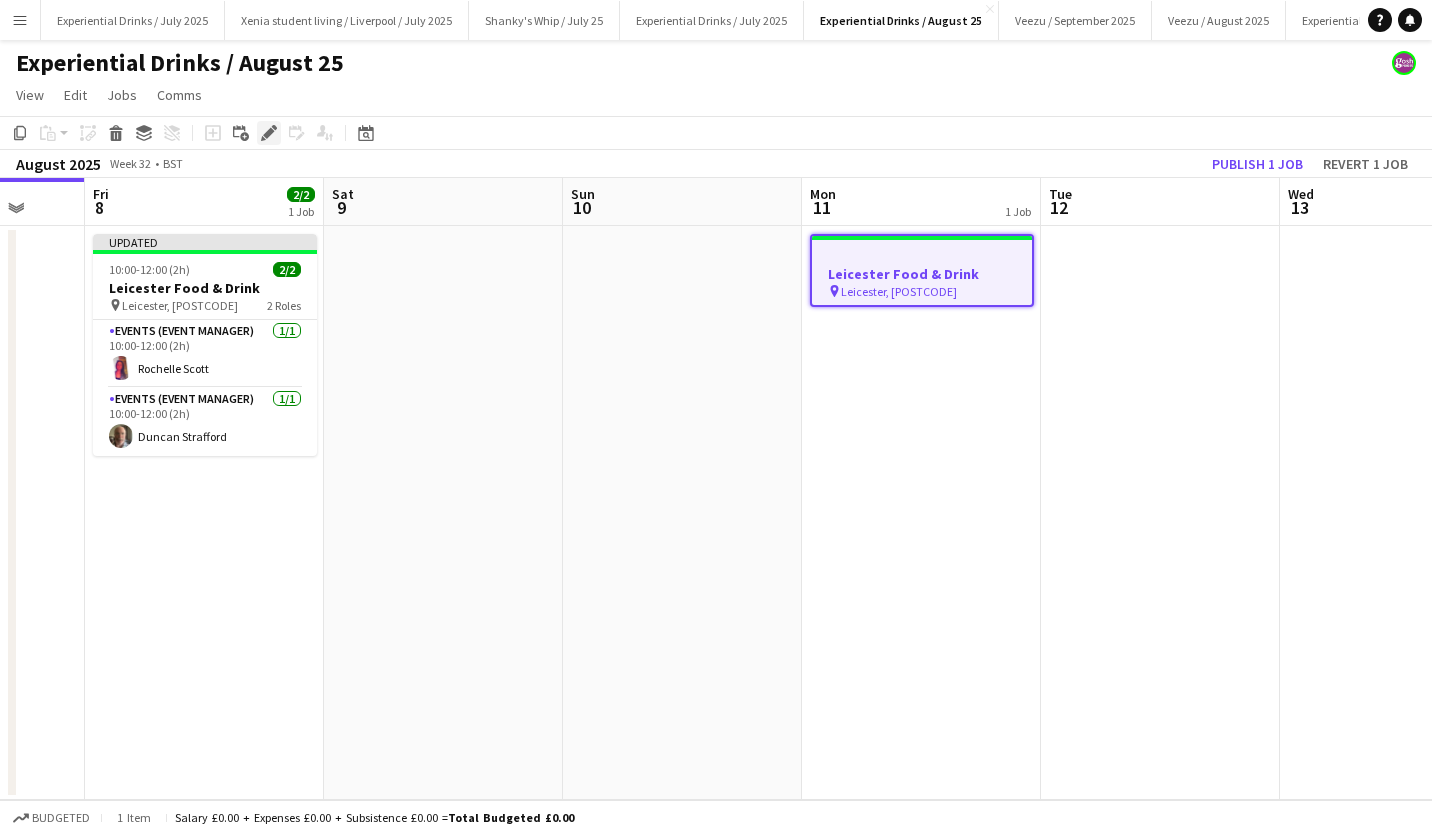 click on "Edit" 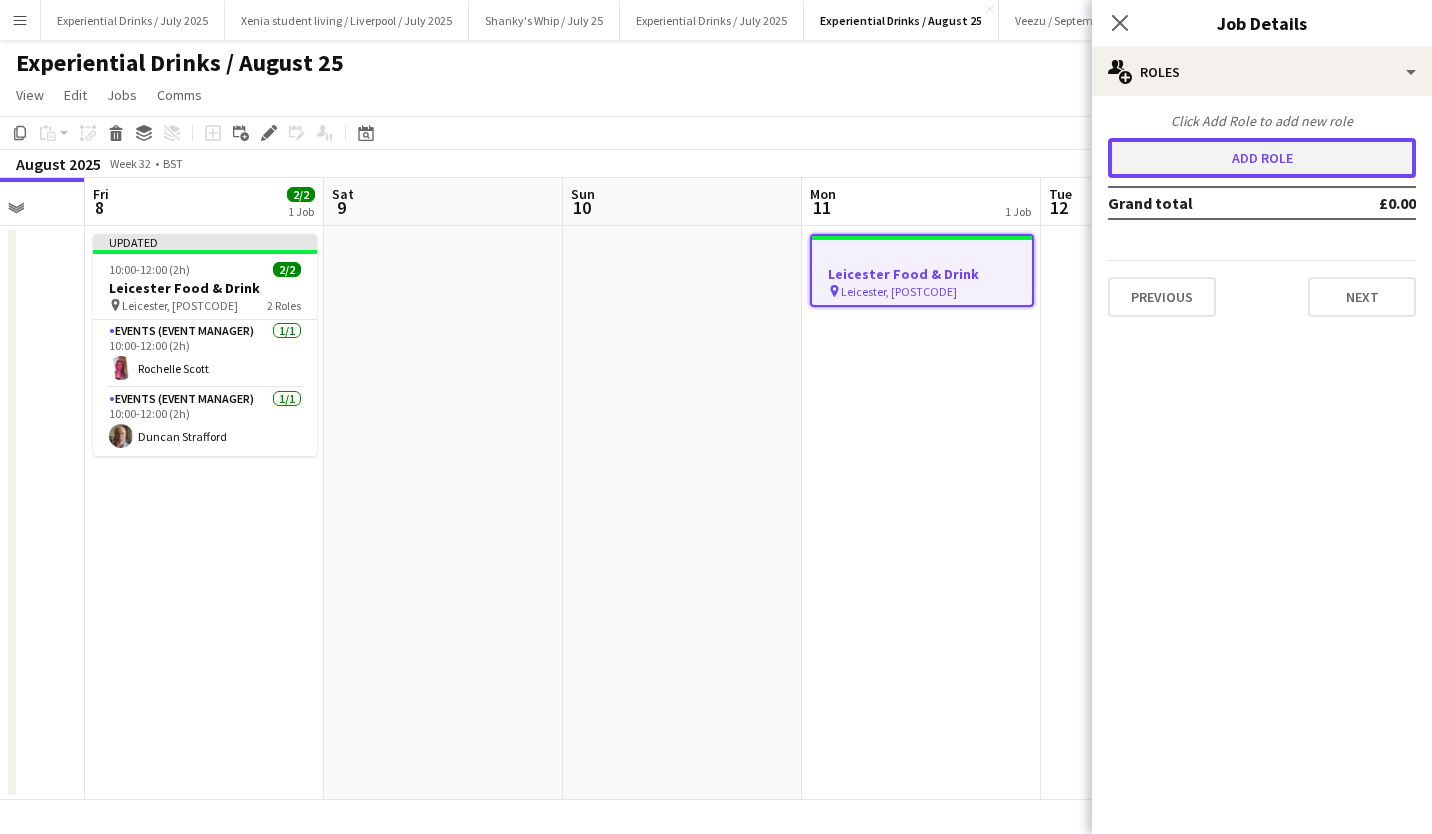 click on "Add role" at bounding box center (1262, 158) 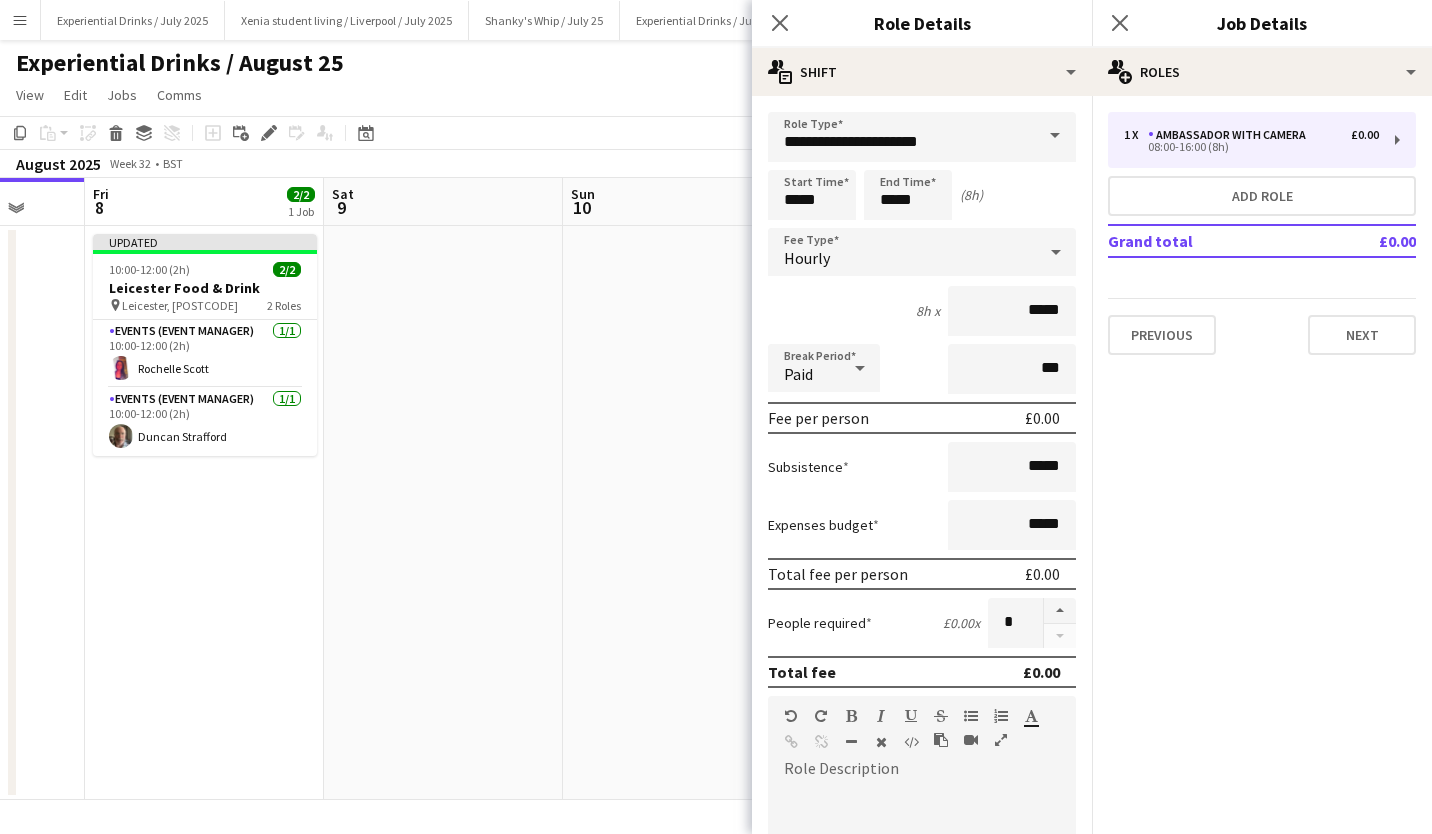 click at bounding box center (1055, 136) 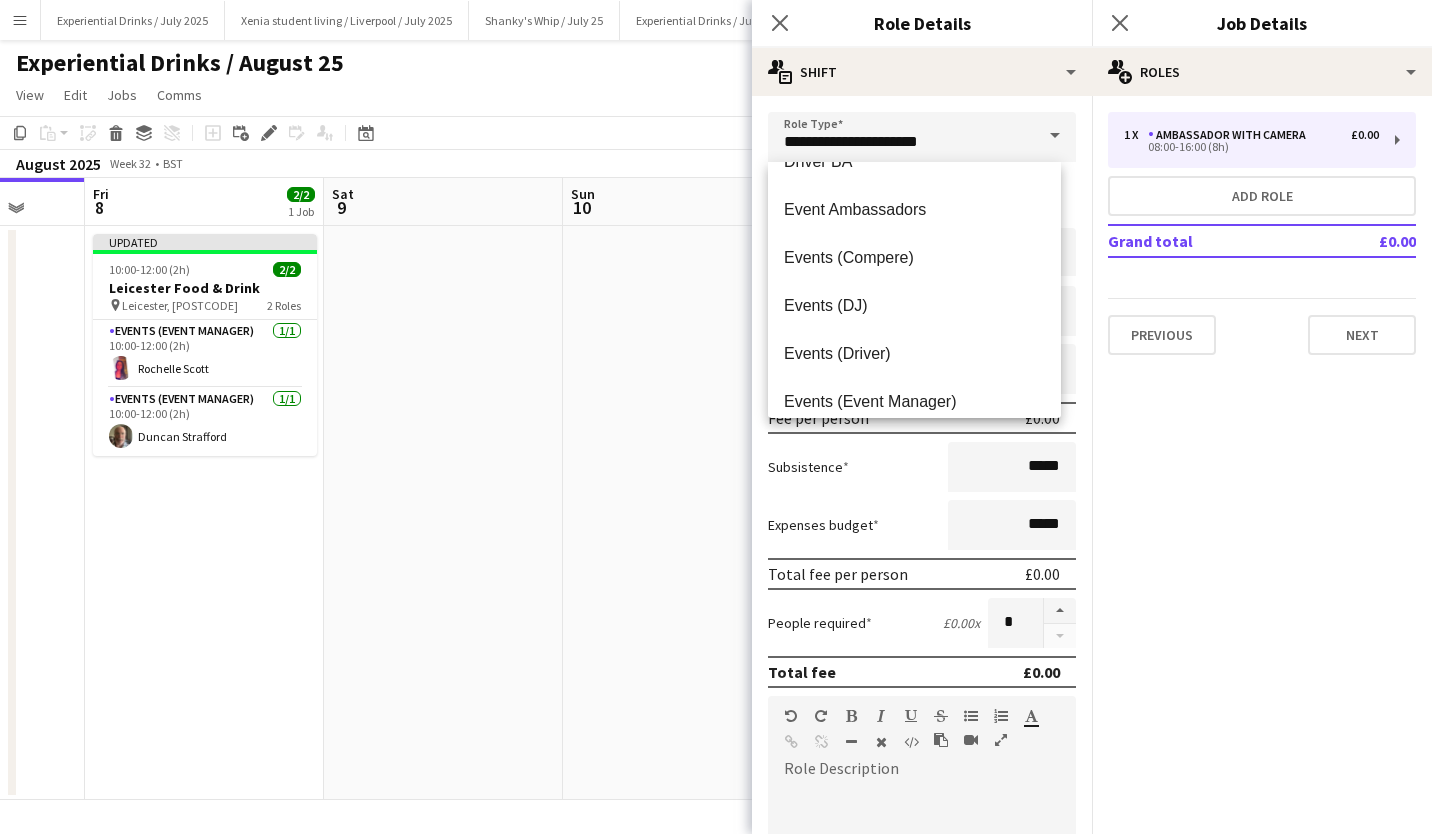 scroll, scrollTop: 321, scrollLeft: 0, axis: vertical 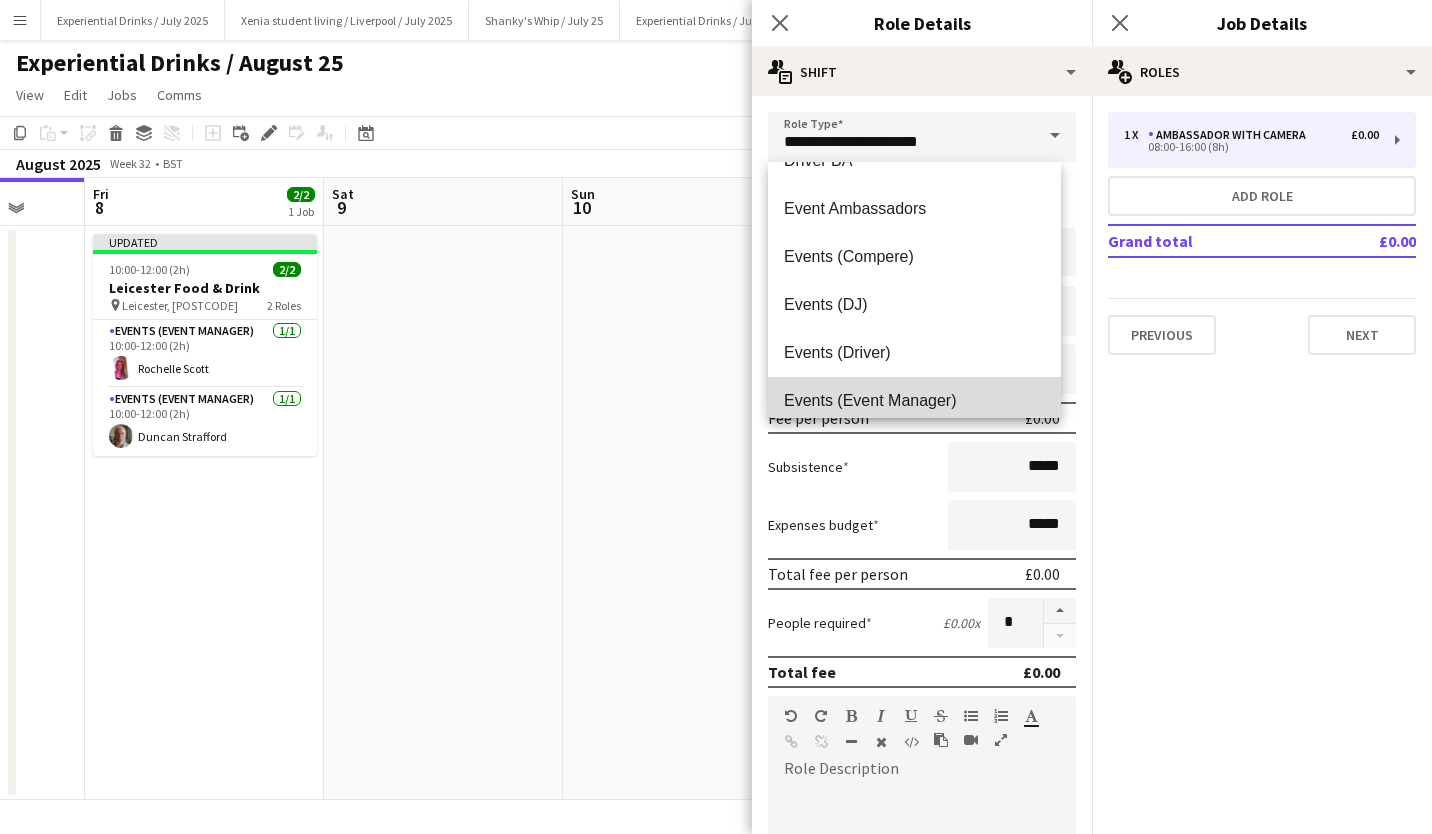 click on "Events (Event Manager)" at bounding box center [914, 401] 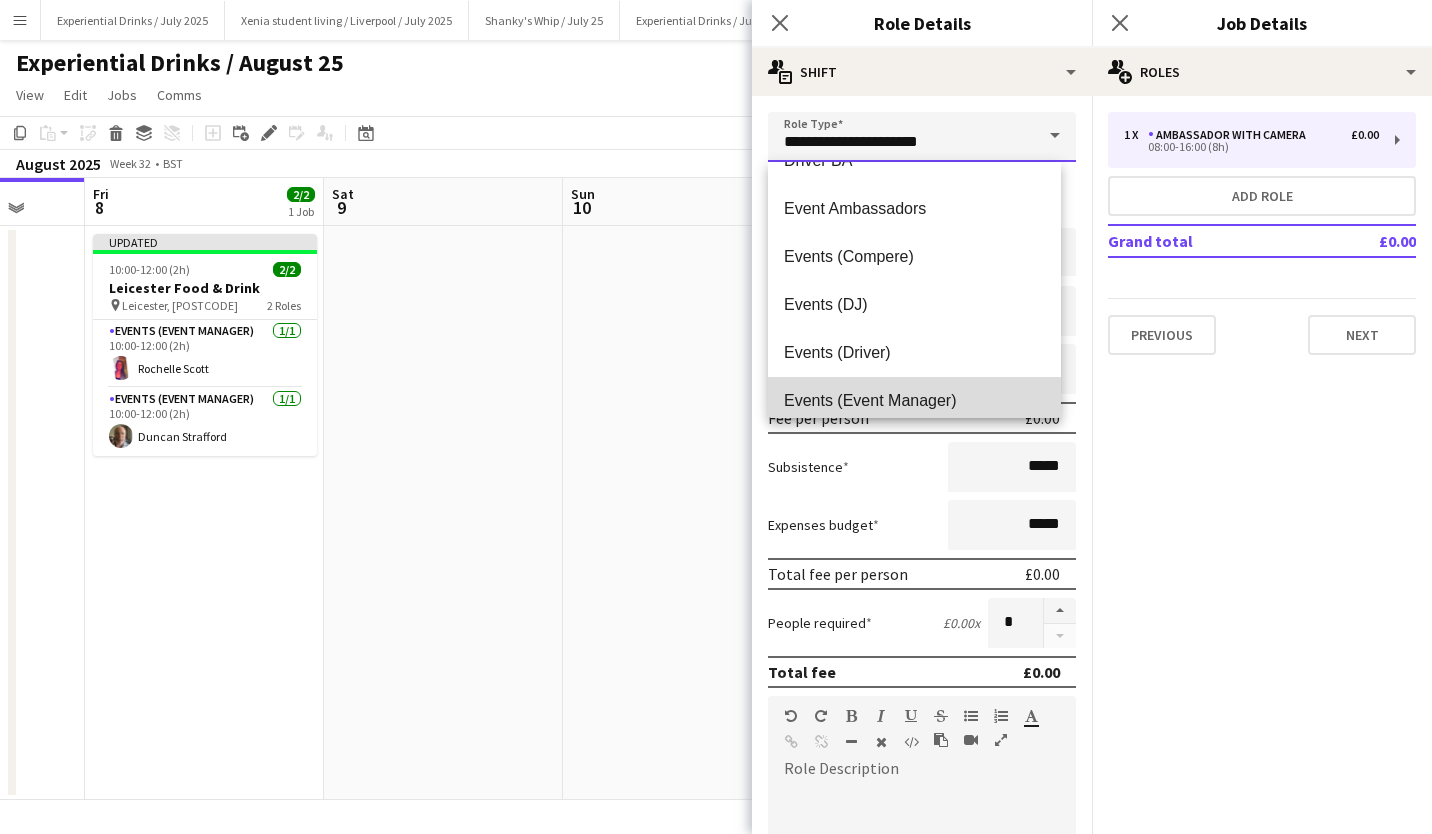 type on "**********" 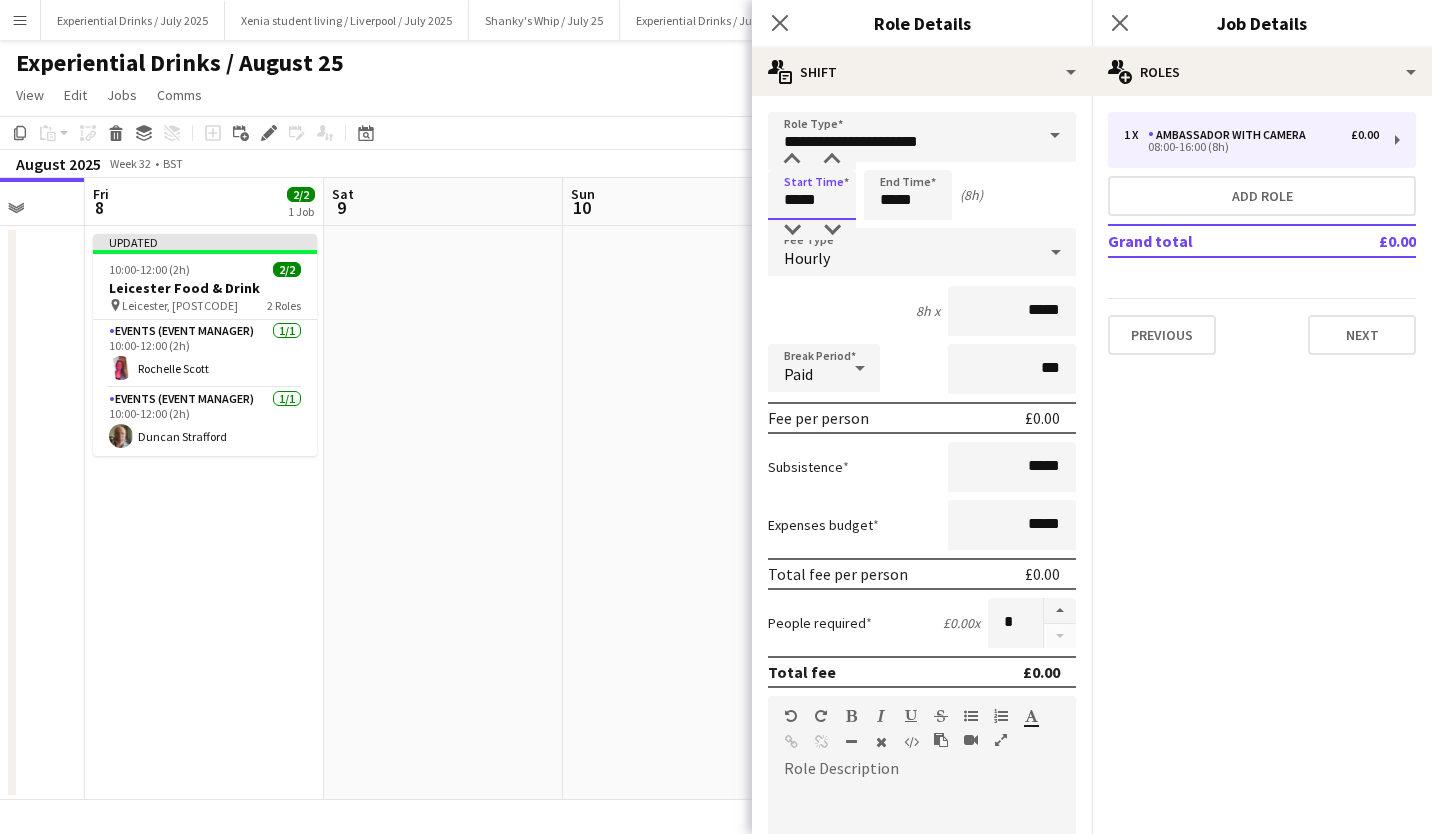 click on "*****" at bounding box center (812, 195) 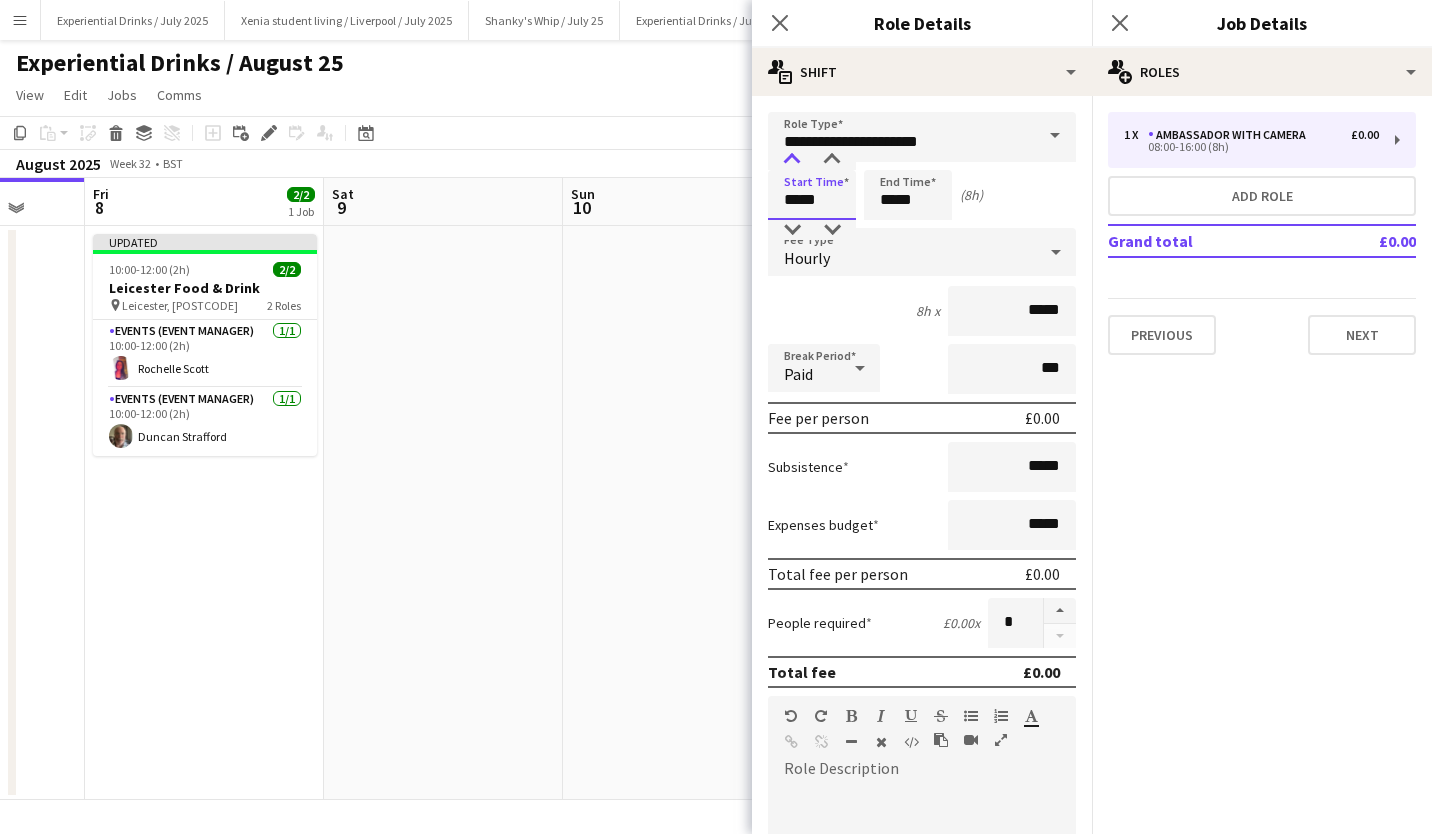 click at bounding box center [792, 160] 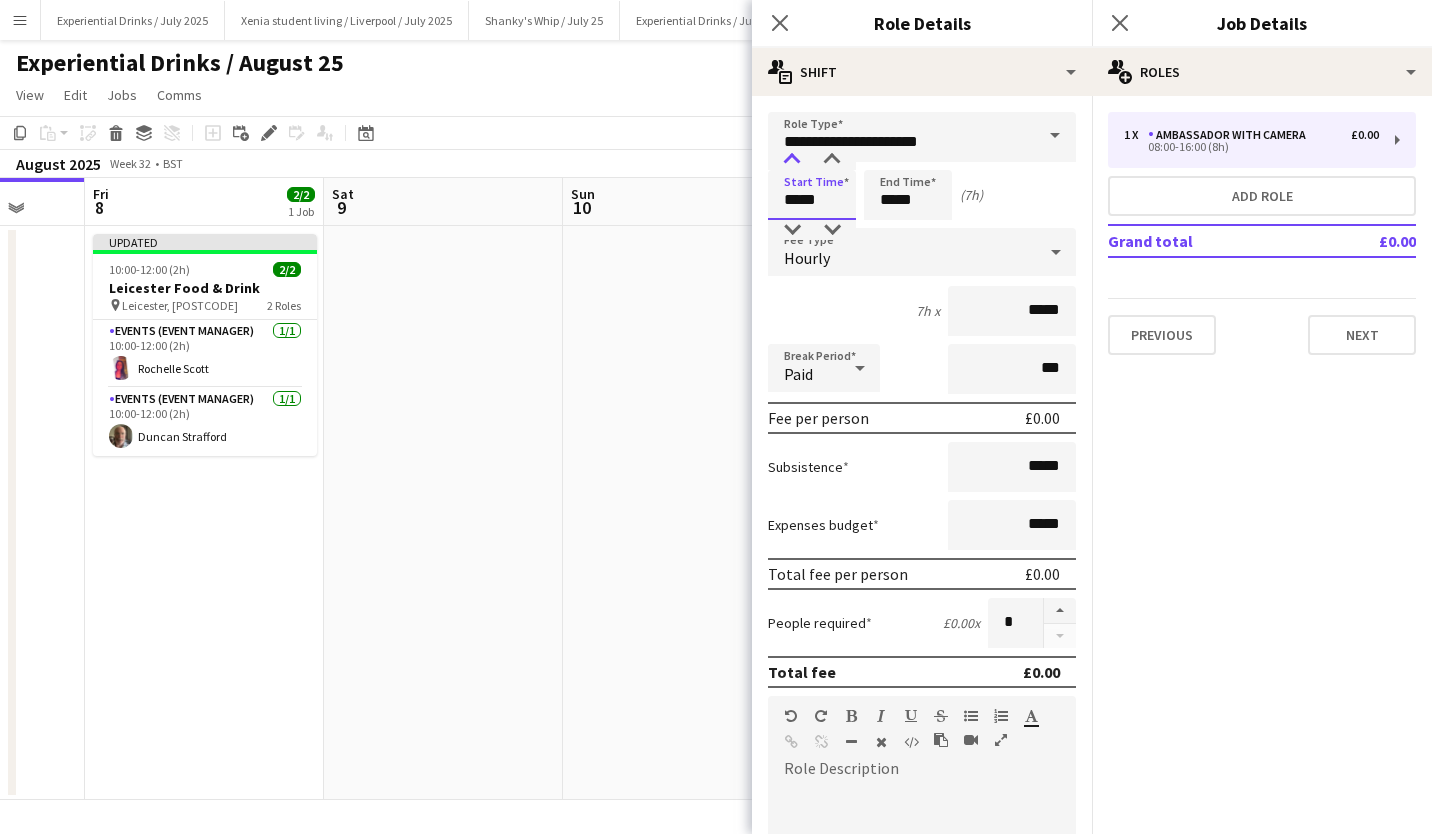 click at bounding box center [792, 160] 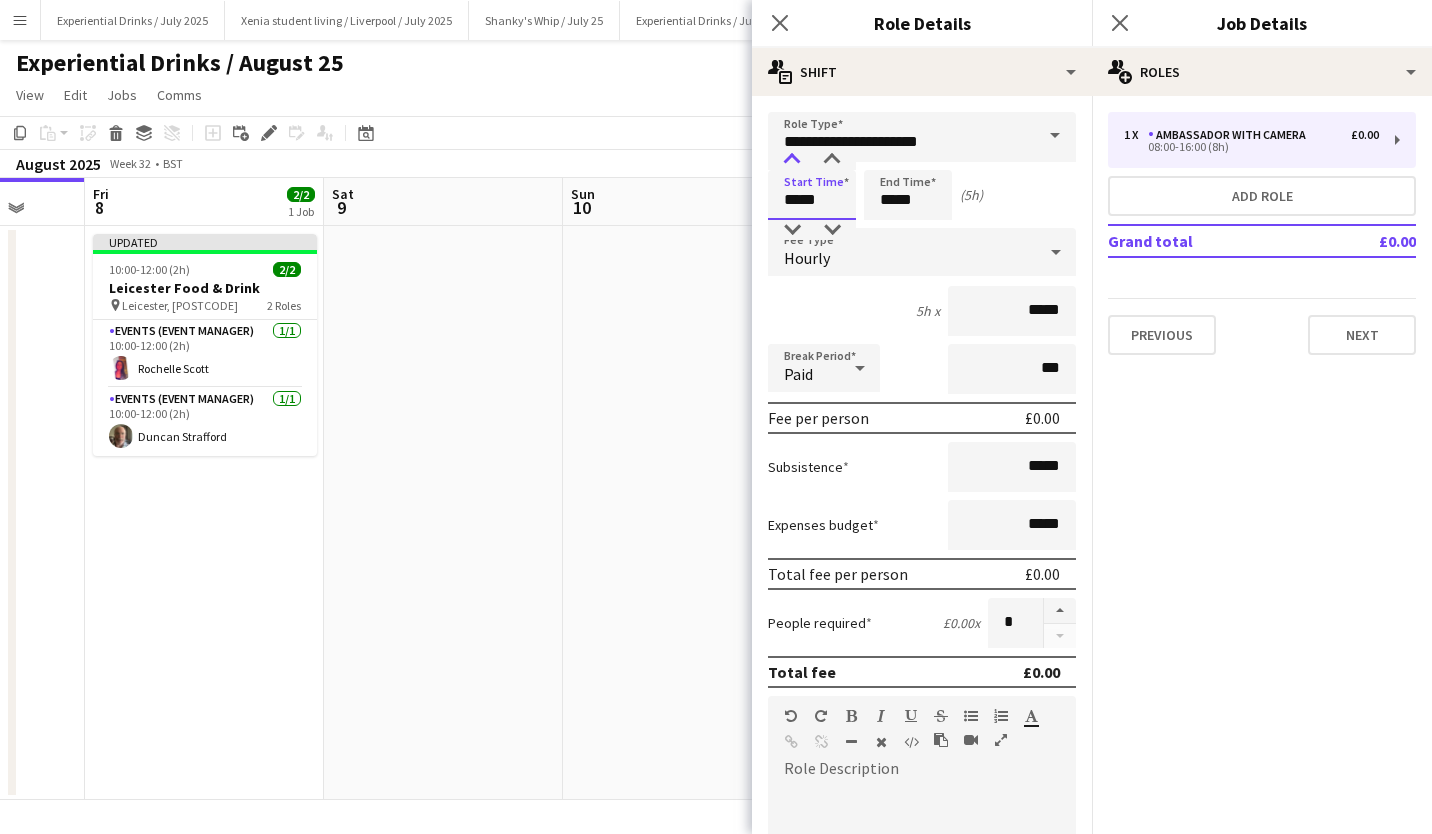 click at bounding box center [792, 160] 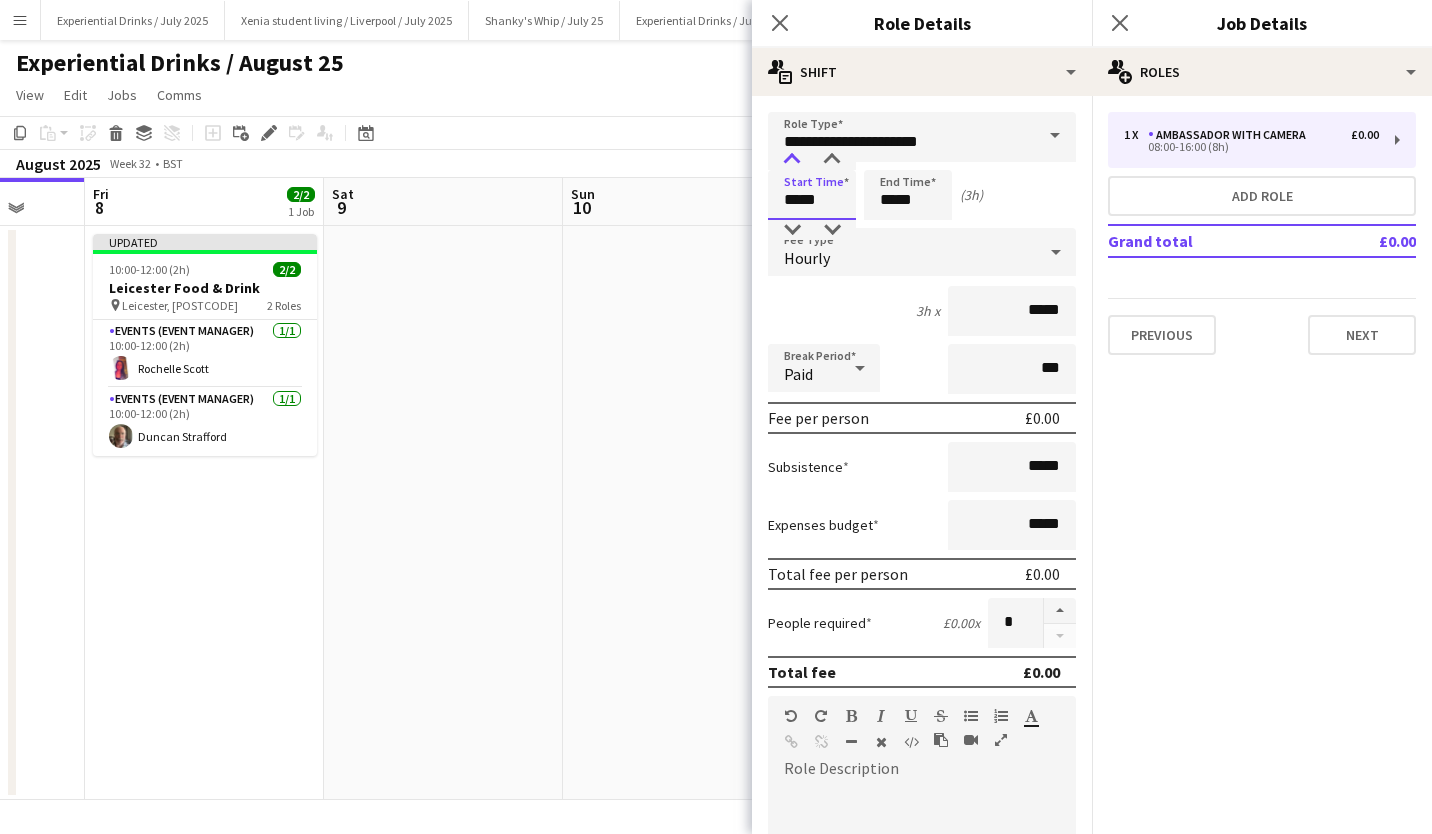 click at bounding box center (792, 160) 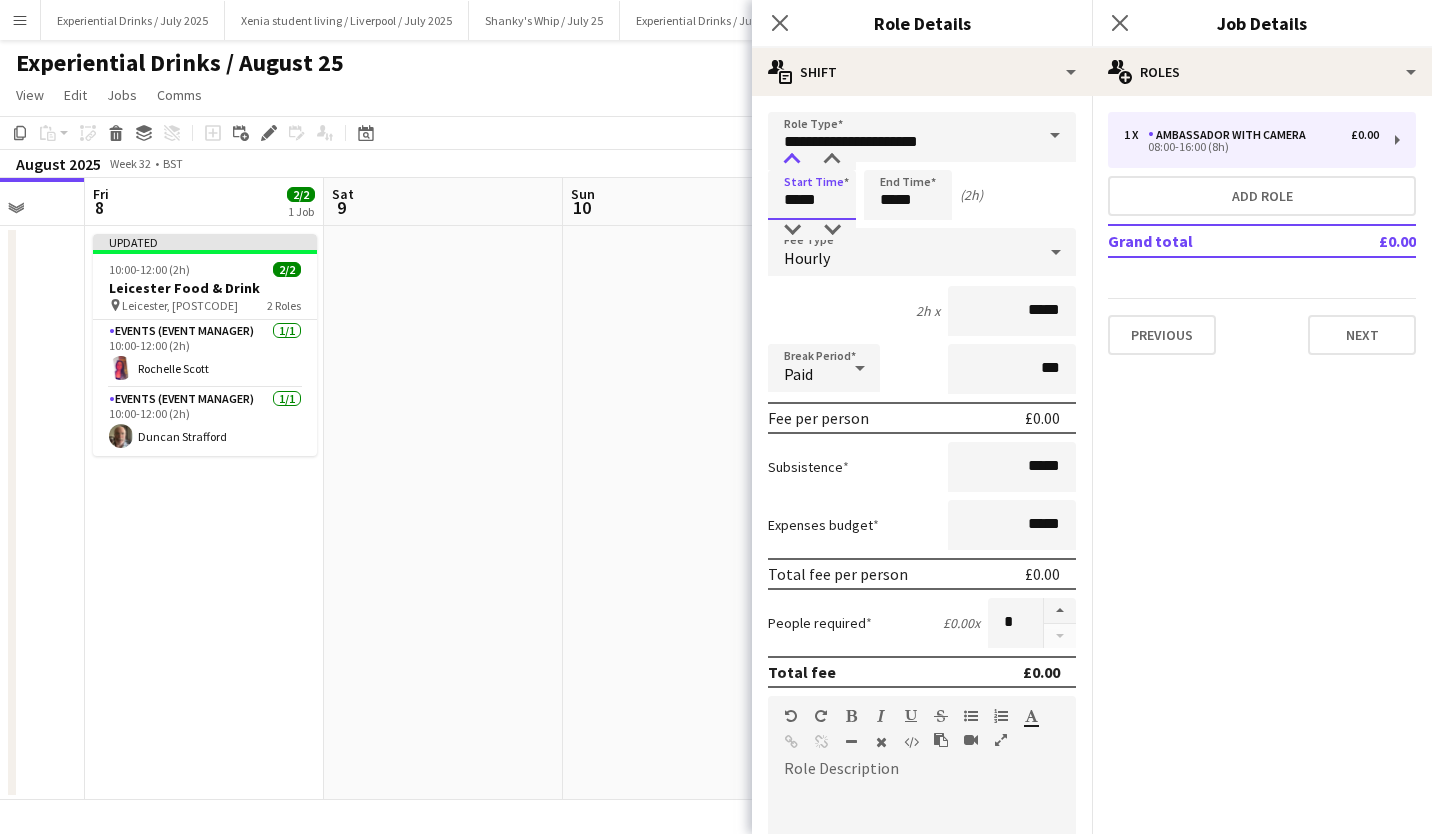 click at bounding box center (792, 160) 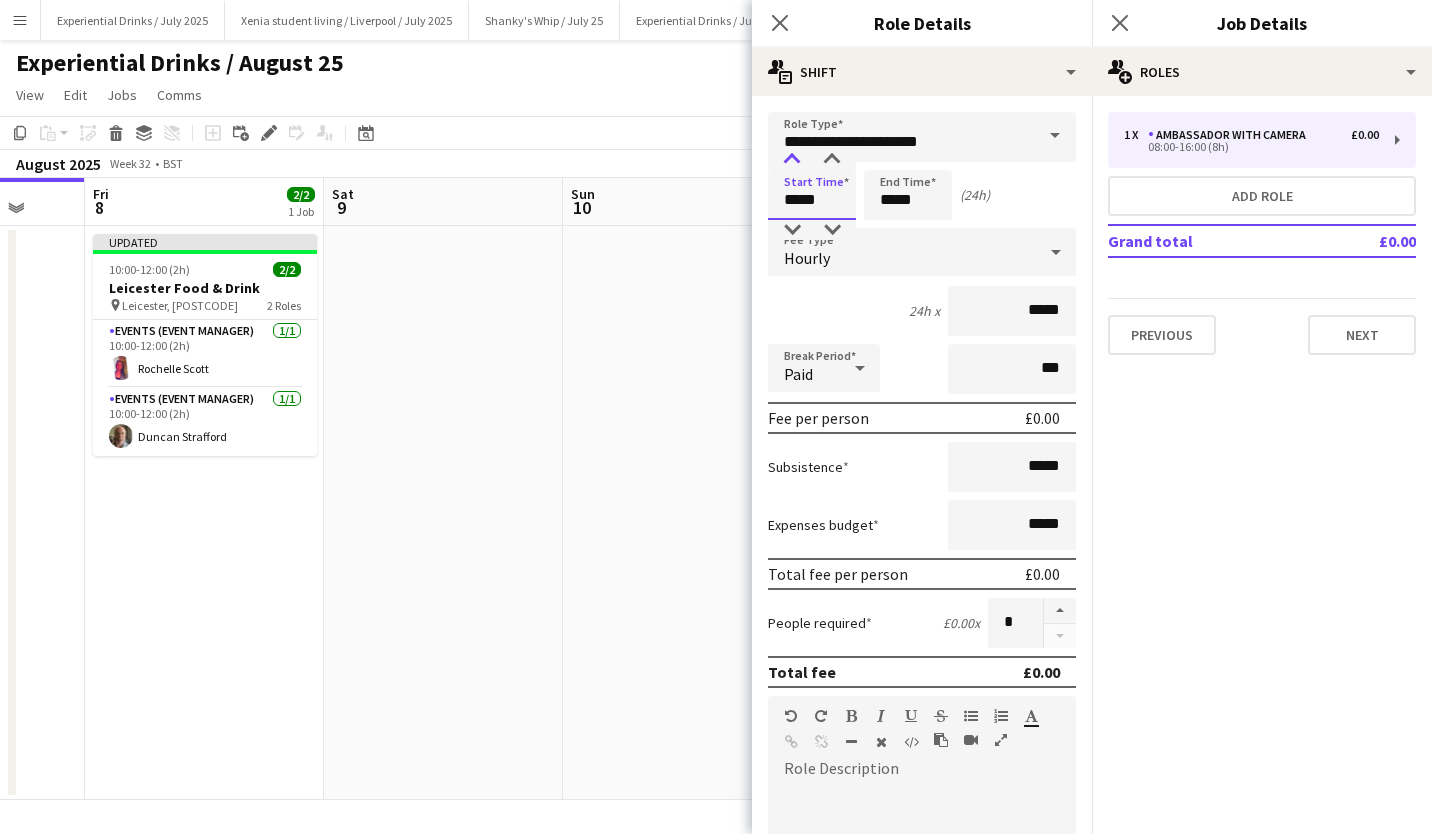 click at bounding box center [792, 160] 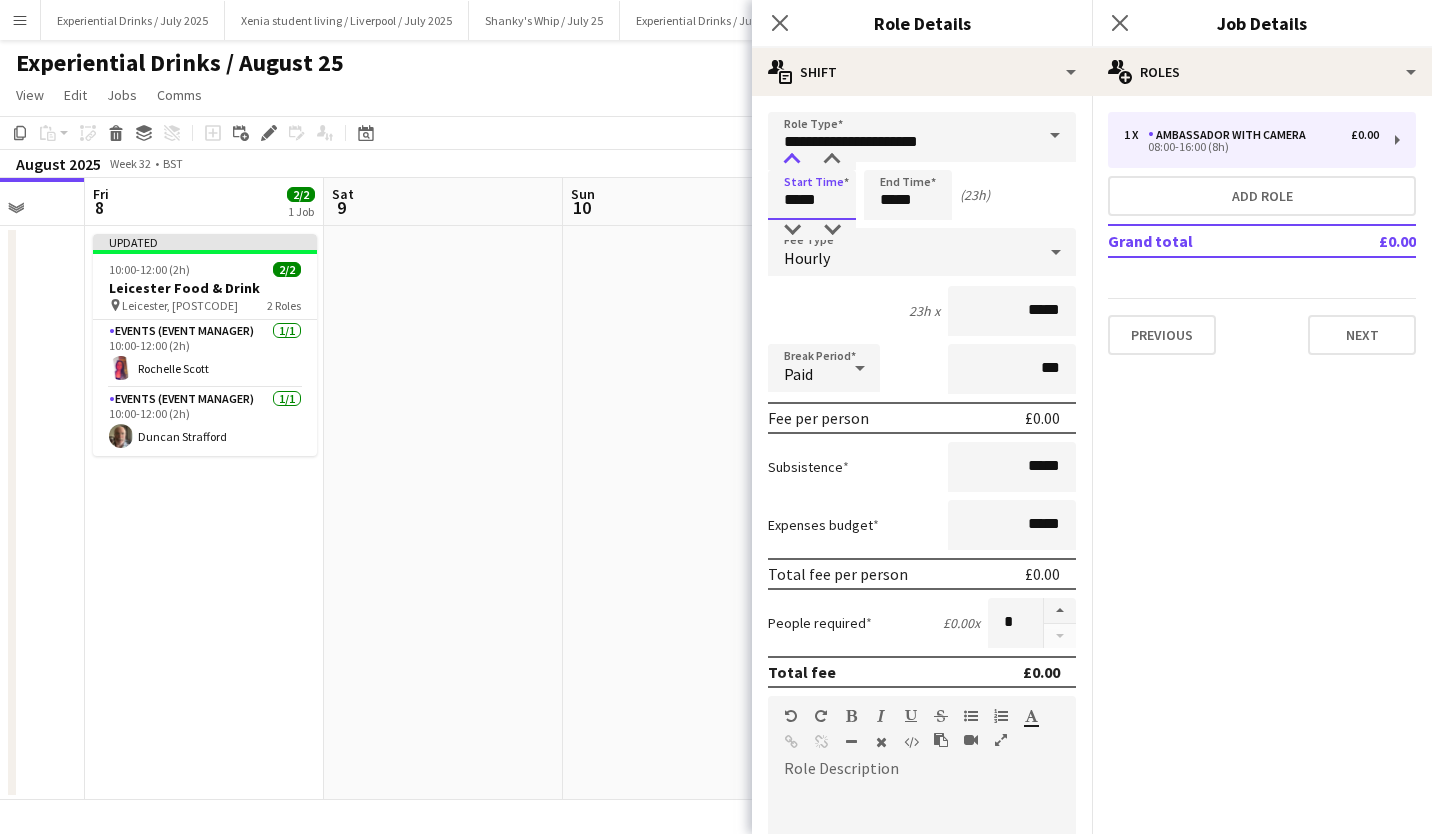 click at bounding box center [792, 160] 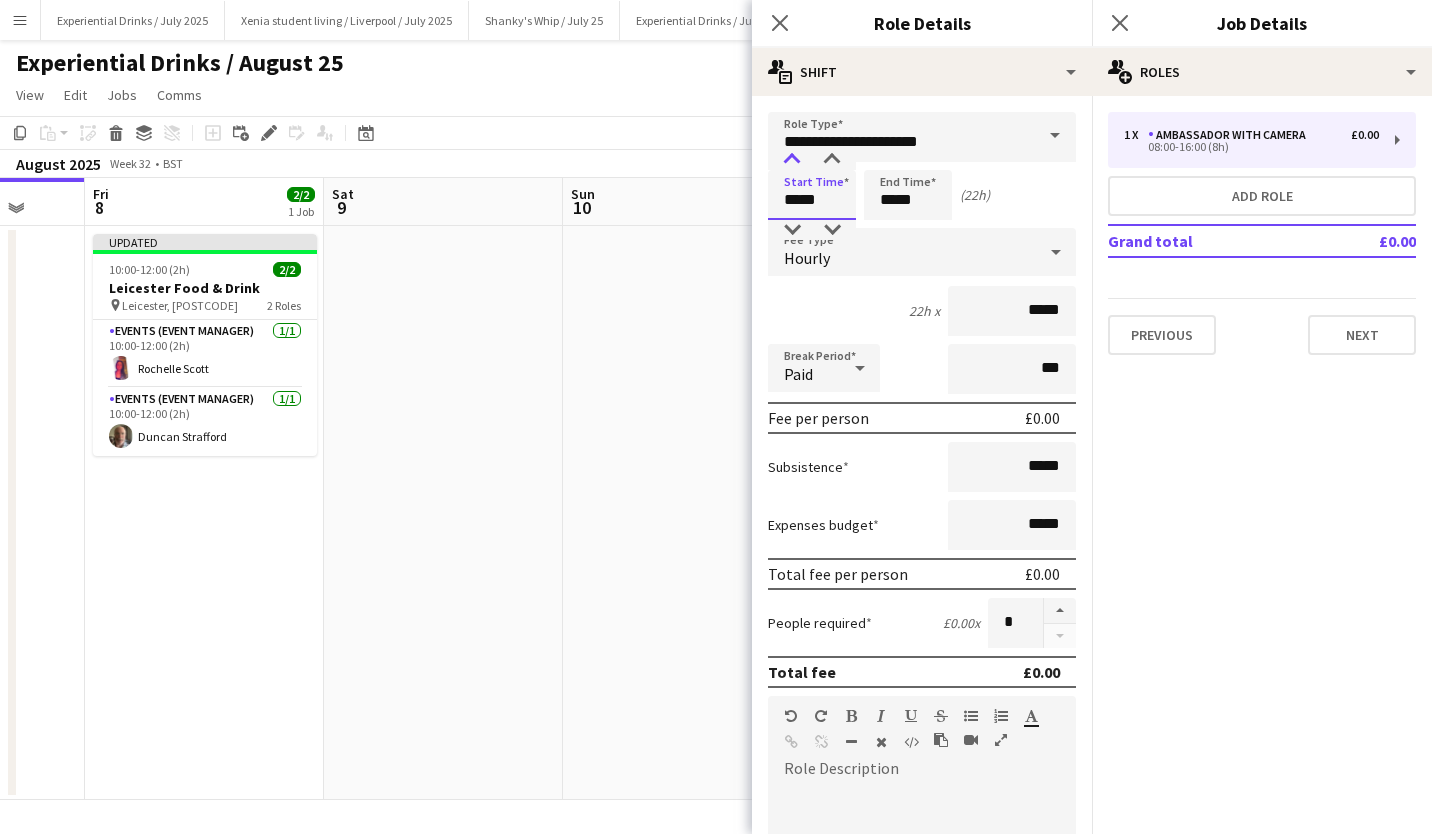click at bounding box center (792, 160) 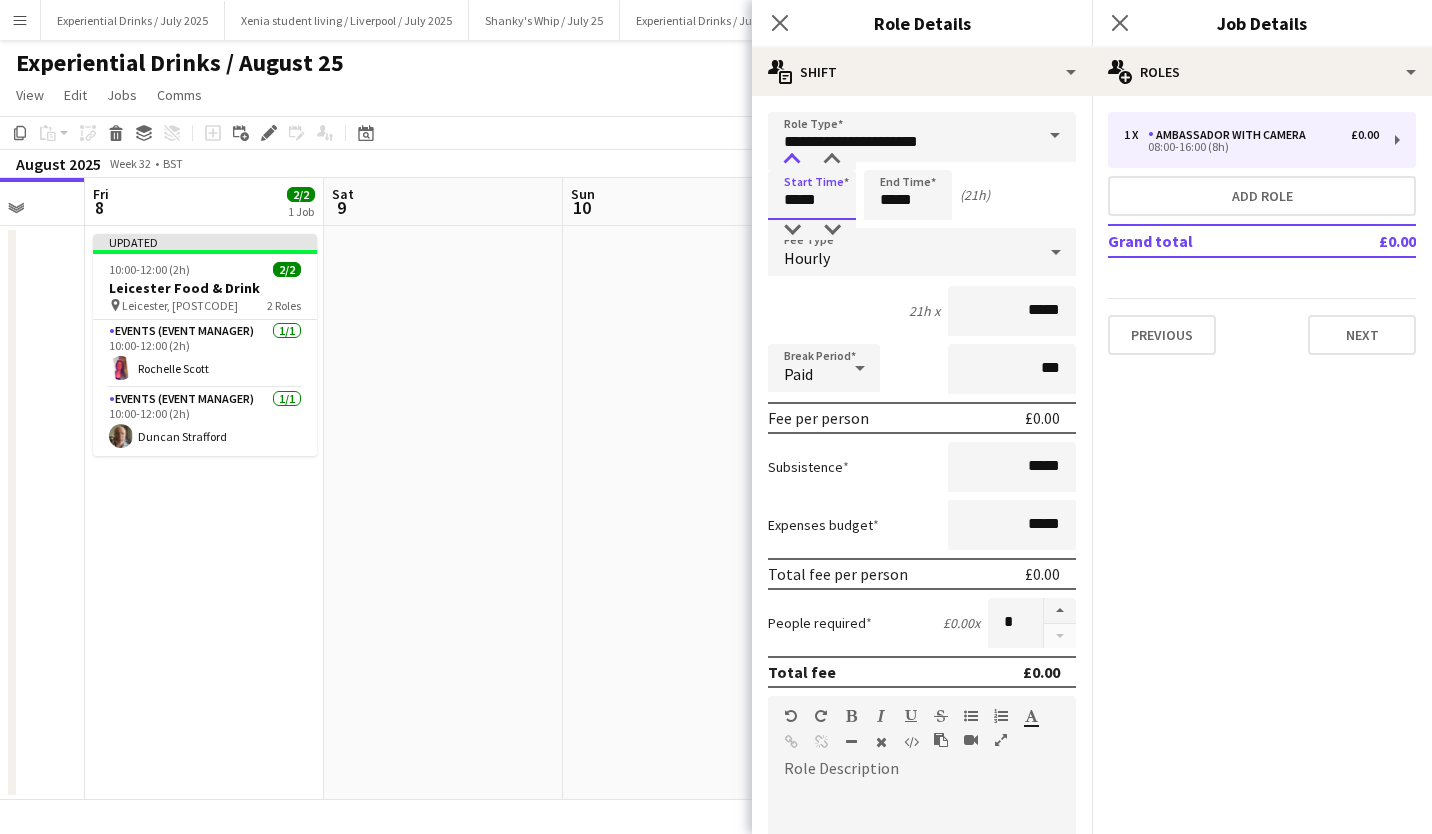 type on "*****" 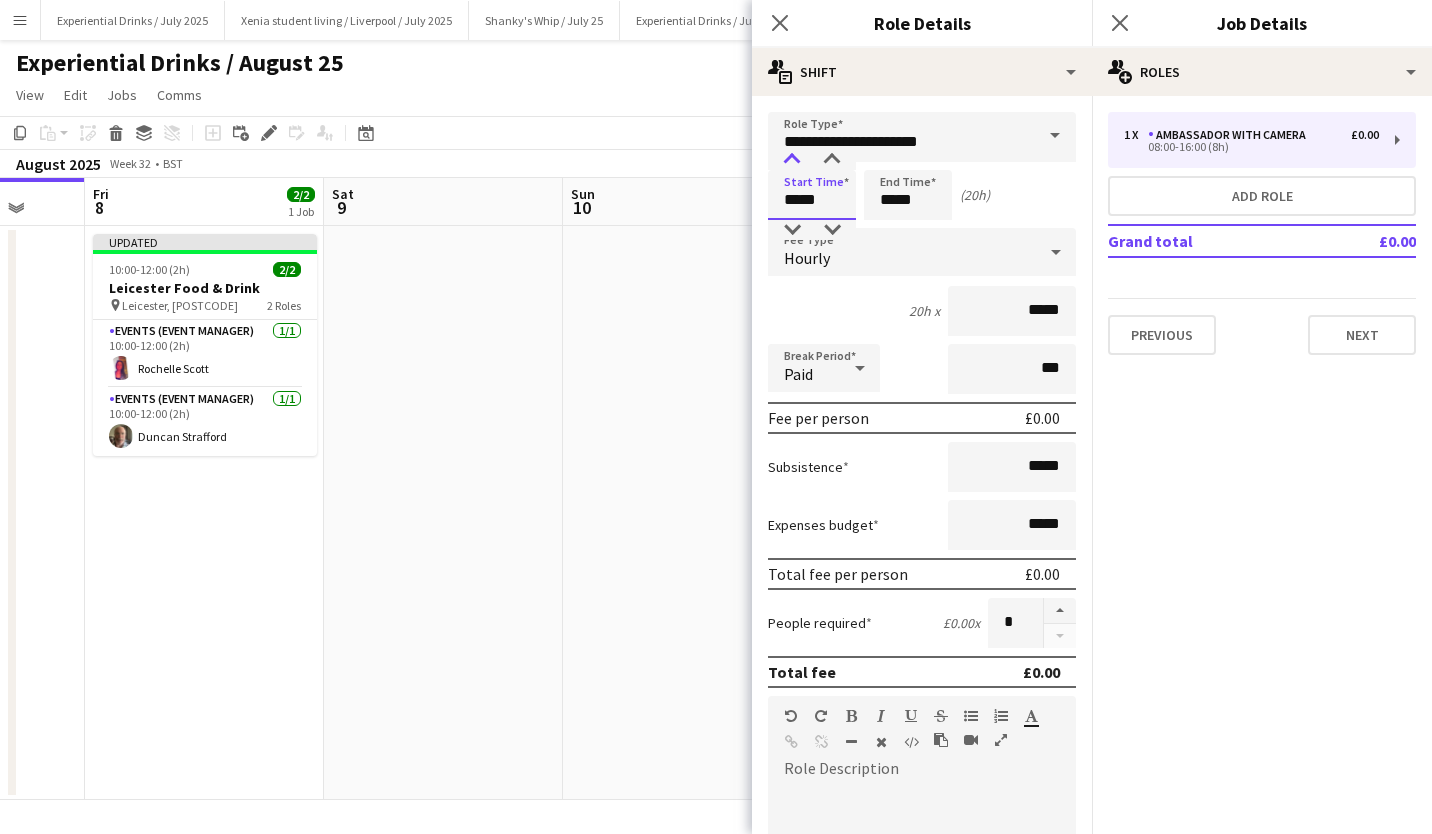 click at bounding box center (792, 160) 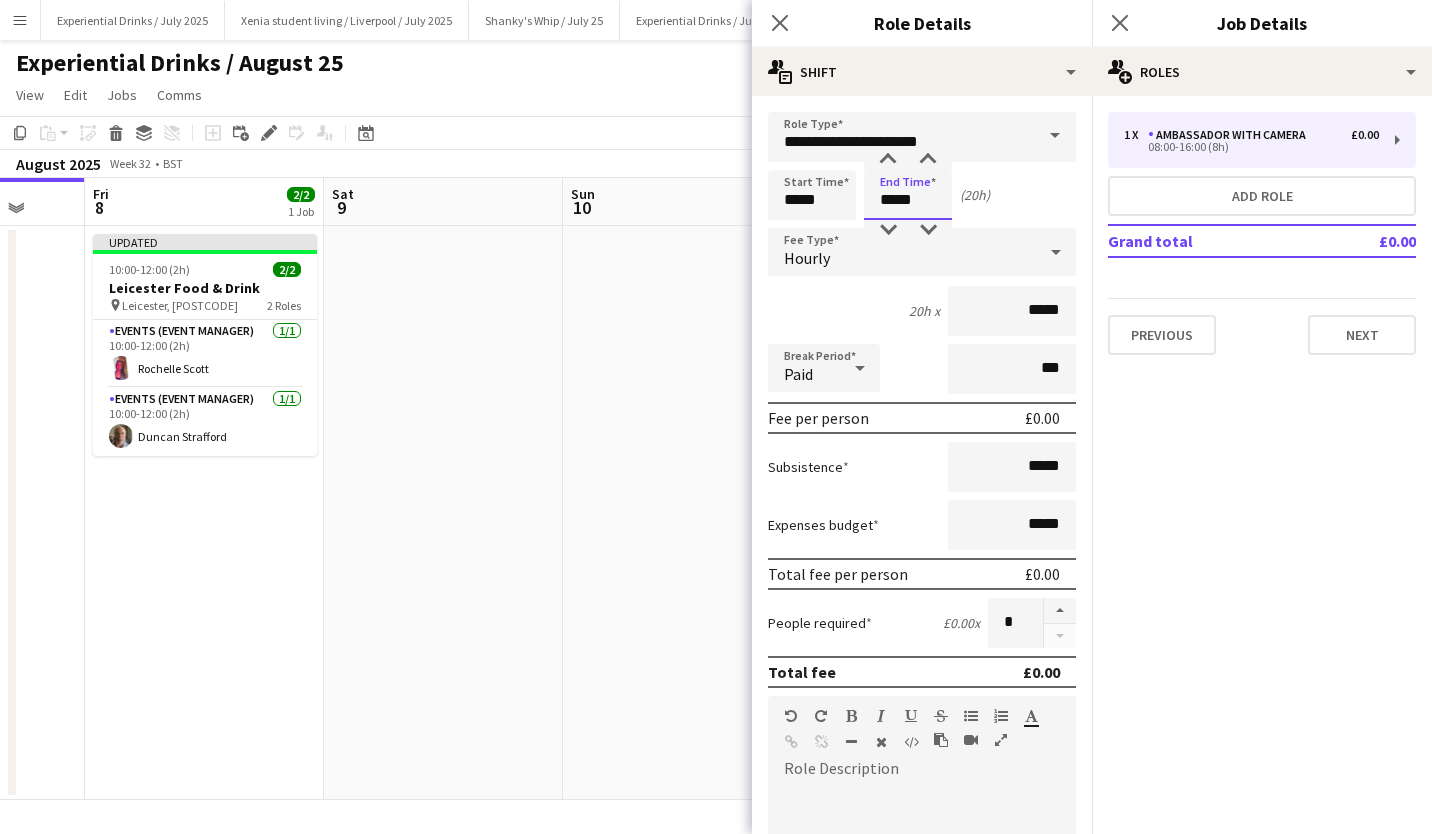 click on "*****" at bounding box center [908, 195] 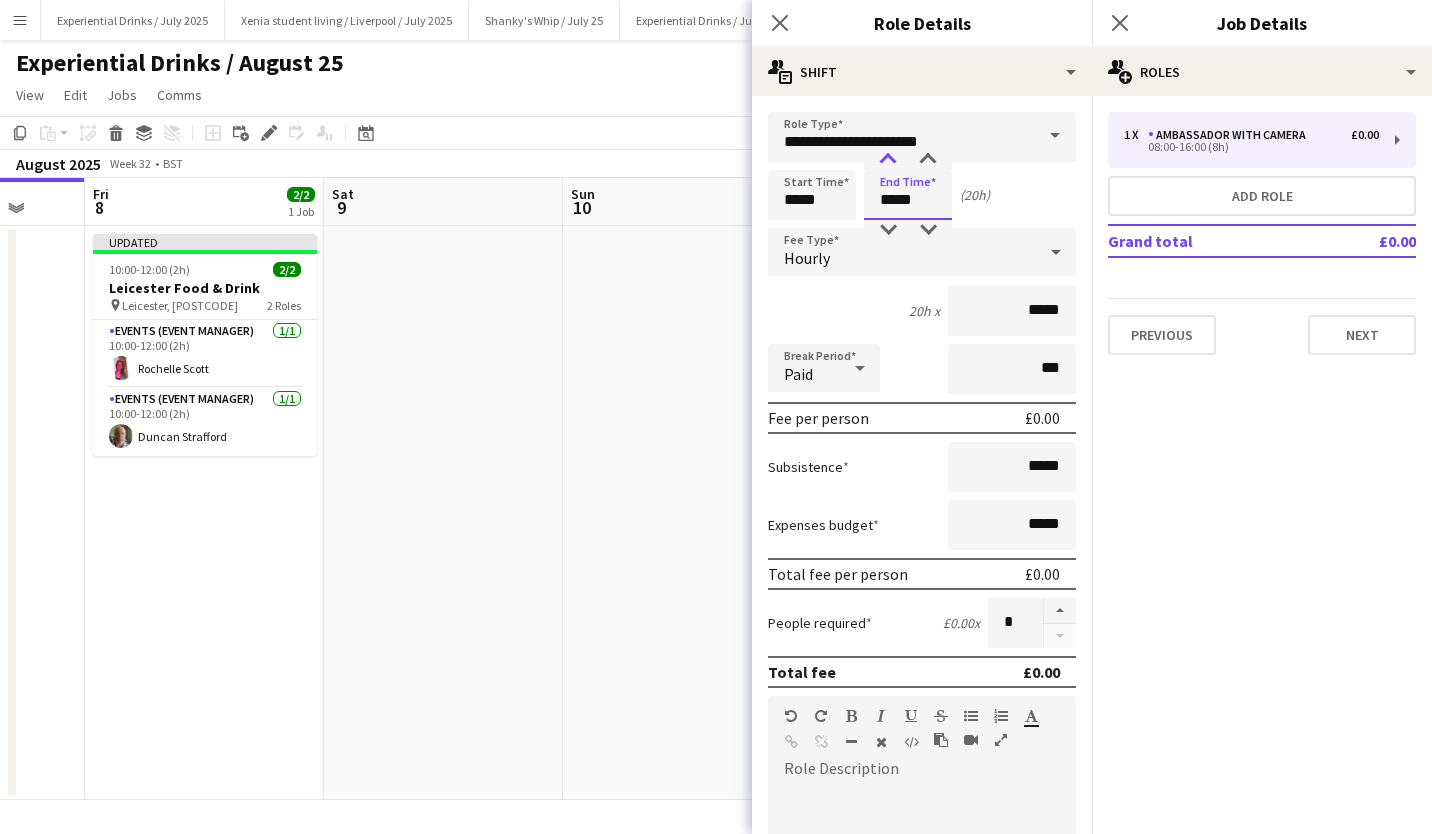 click at bounding box center (888, 160) 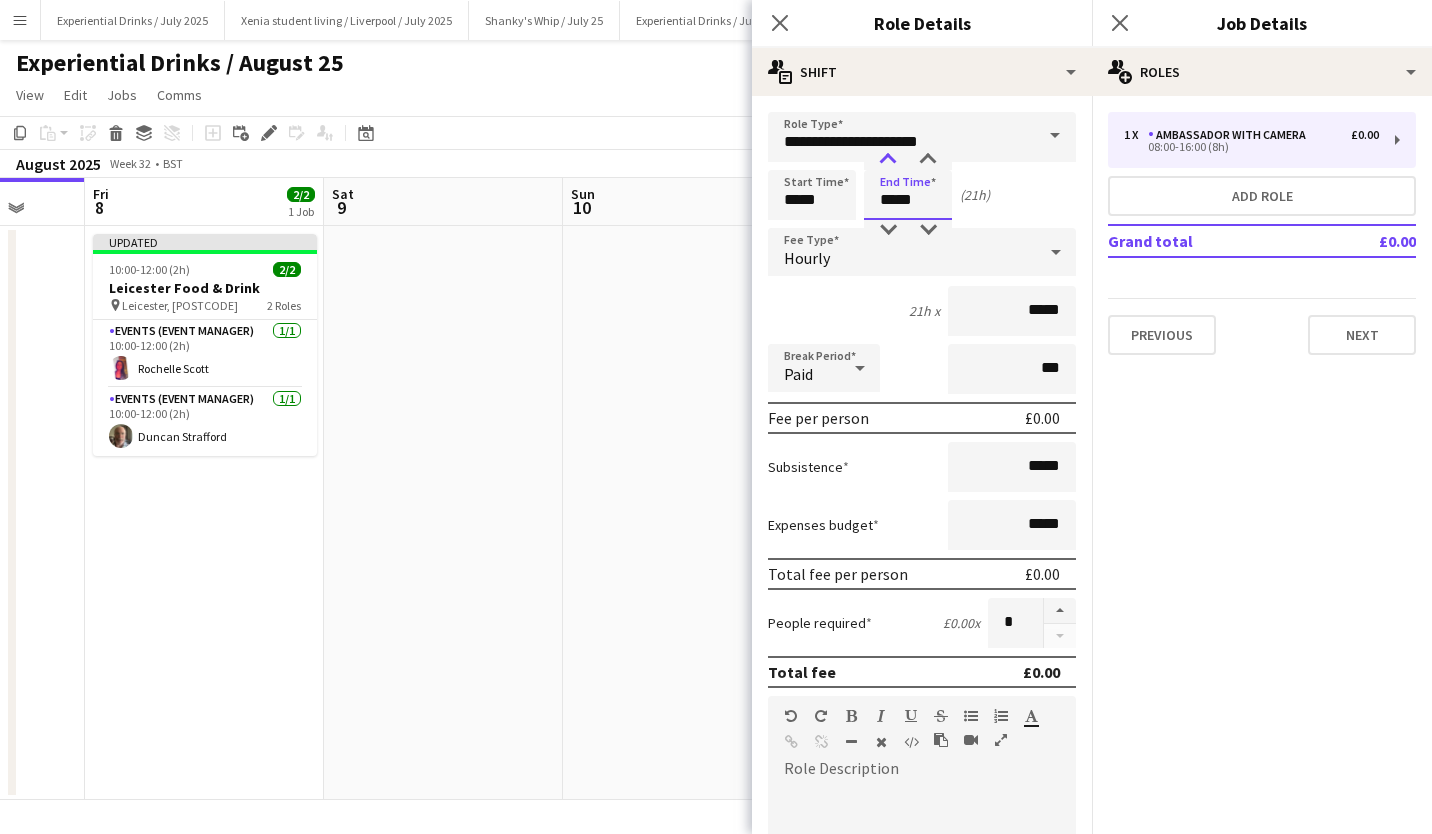 click at bounding box center (888, 160) 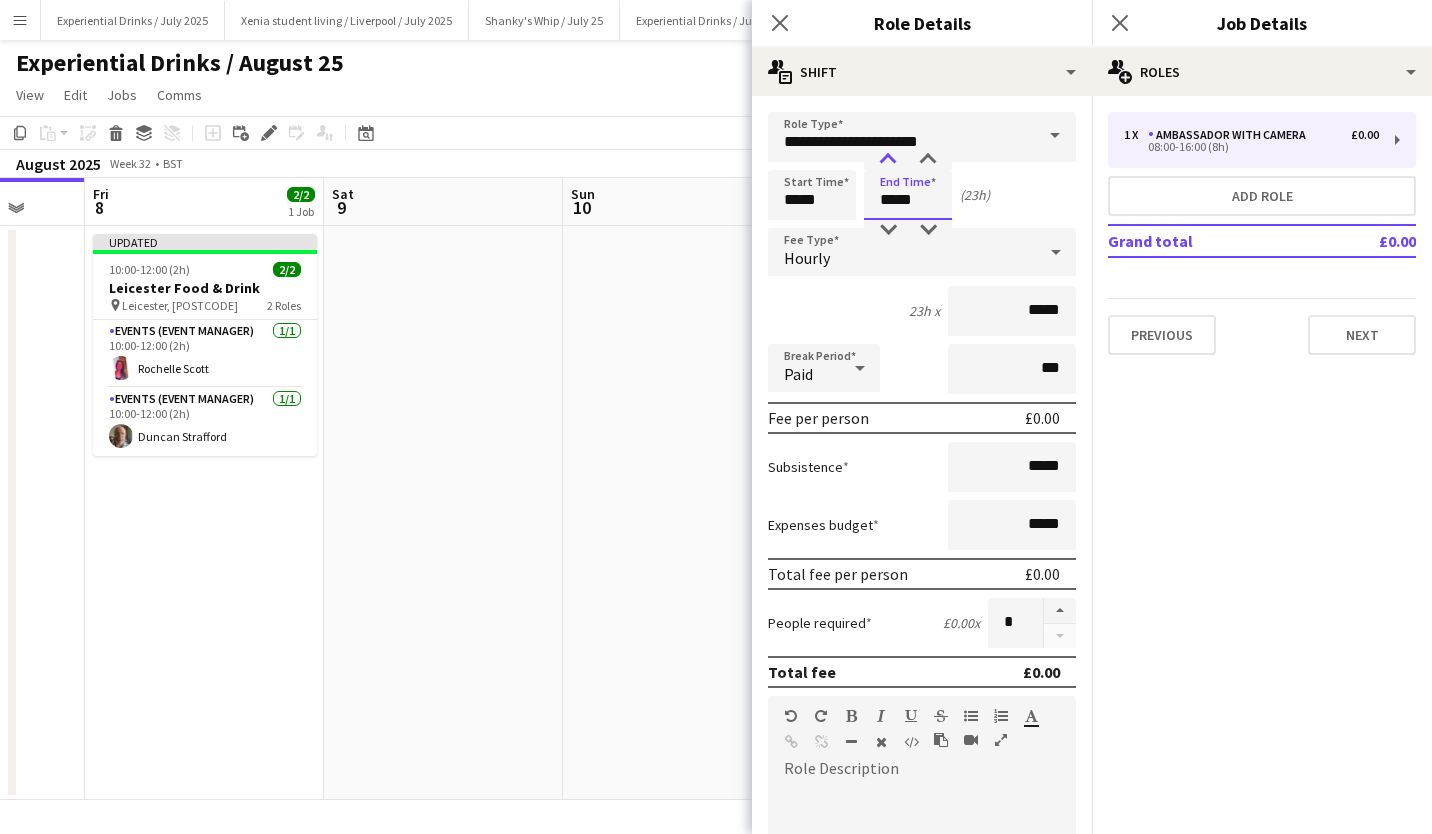 click at bounding box center [888, 160] 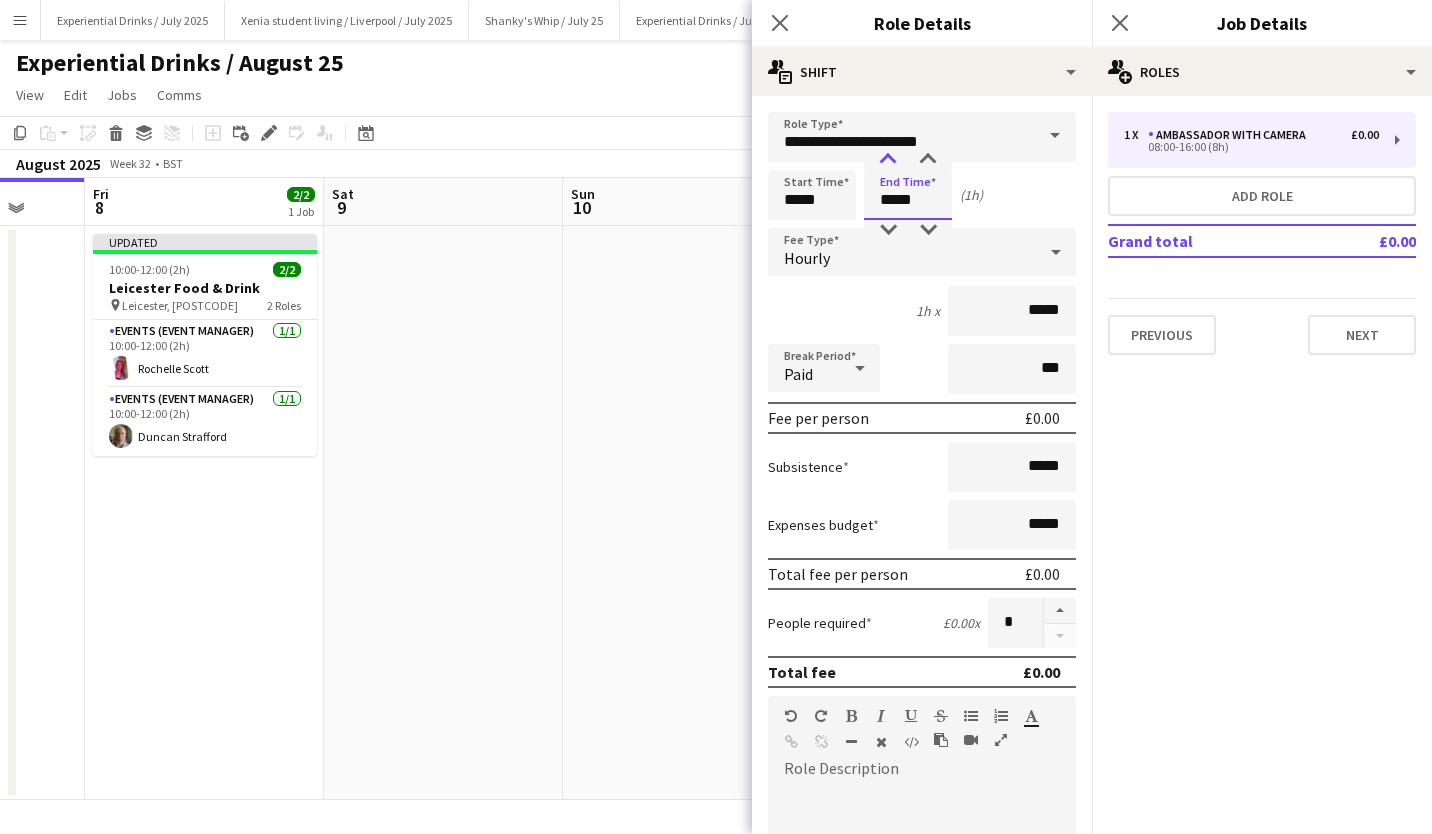 click at bounding box center [888, 160] 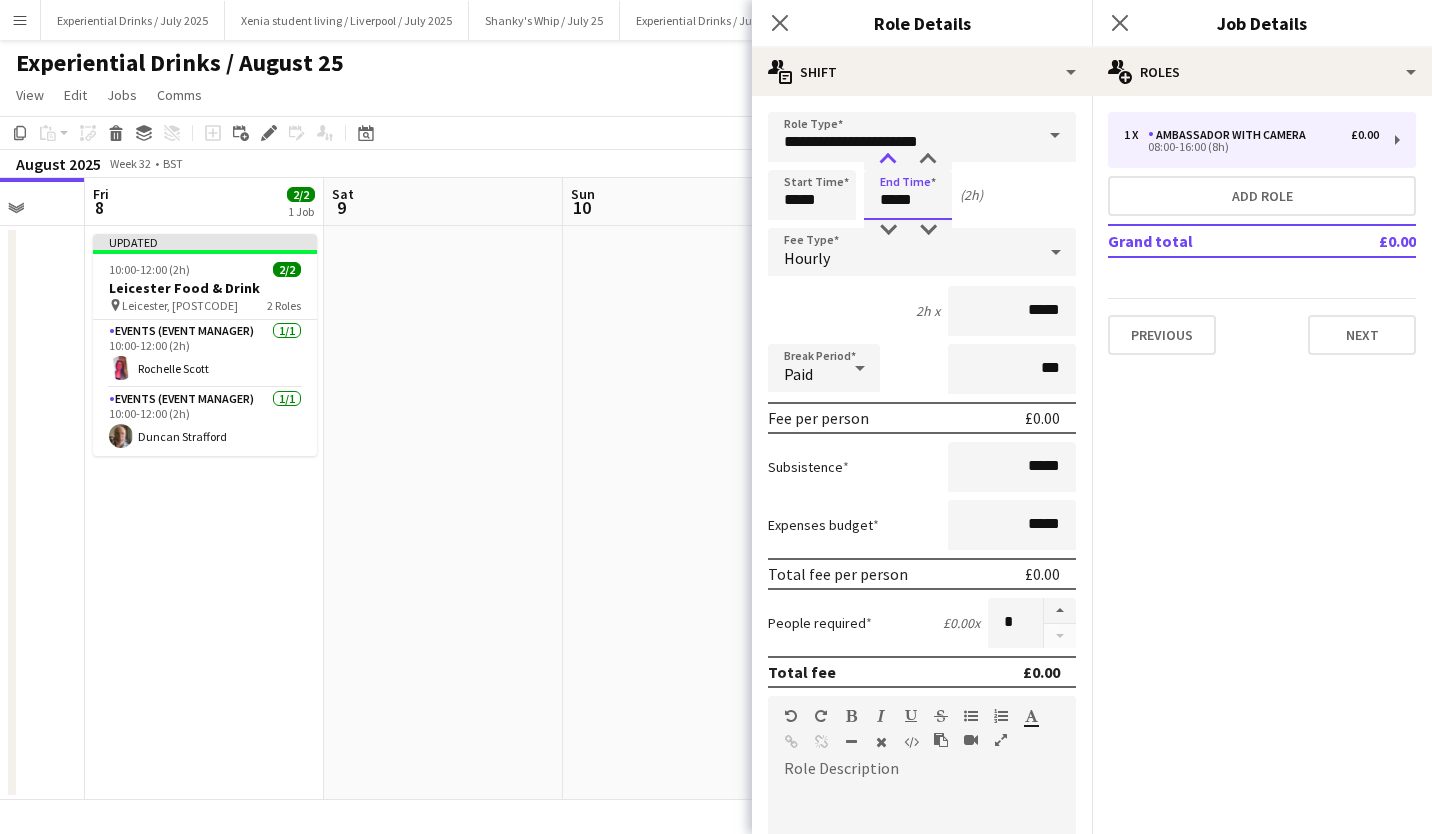 click at bounding box center [888, 160] 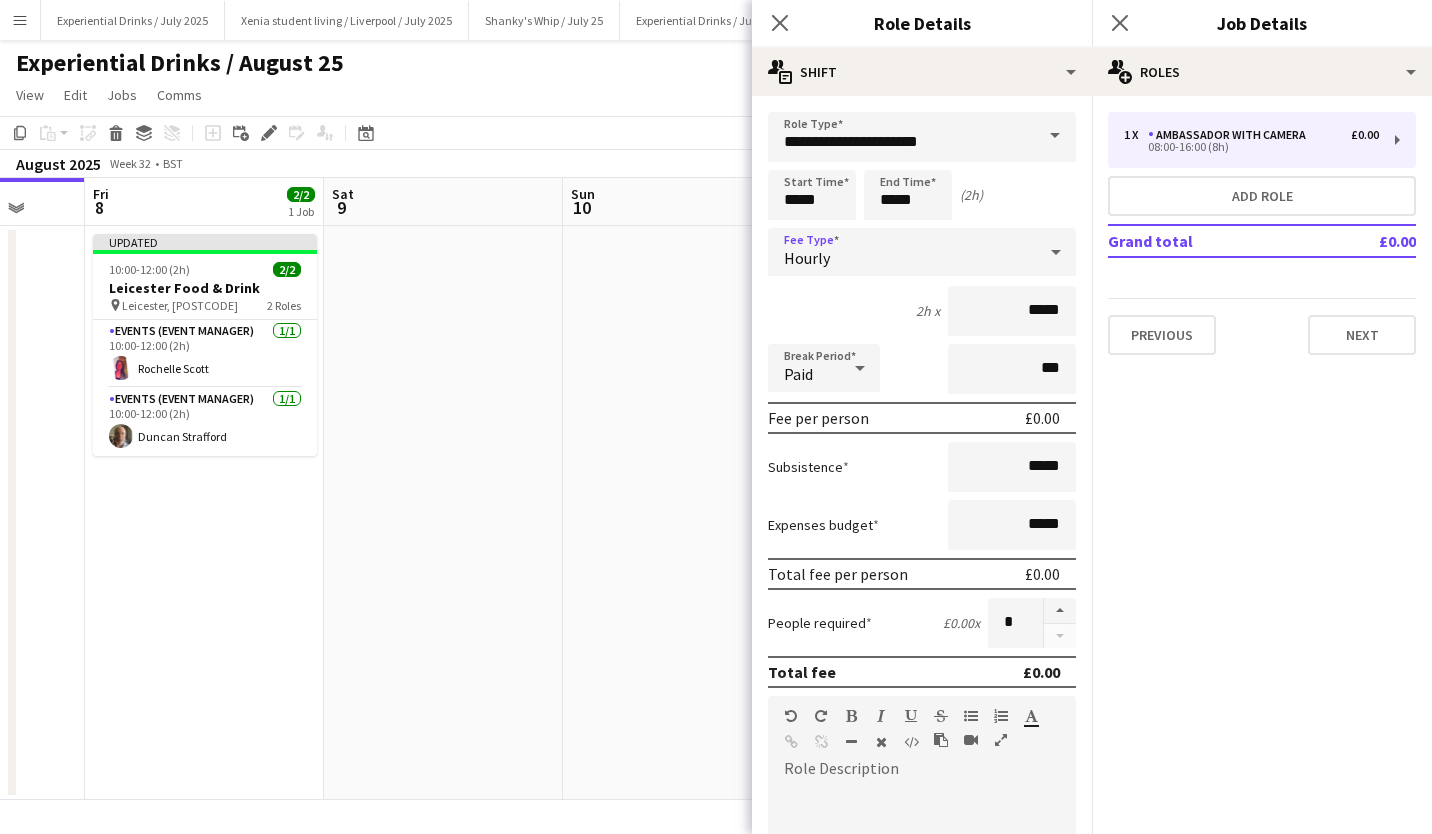 click at bounding box center (1056, 252) 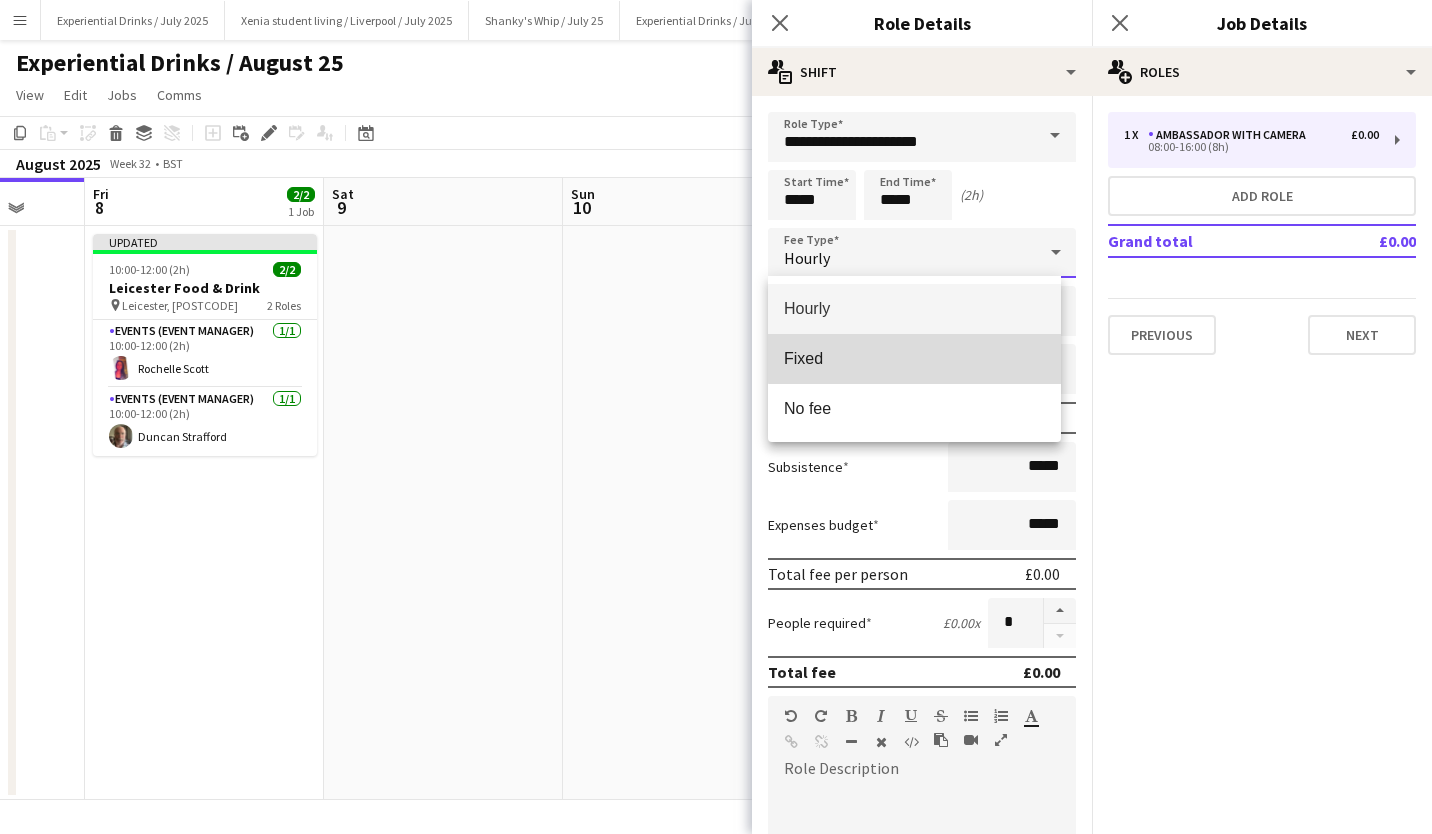 click on "Fixed" at bounding box center (914, 359) 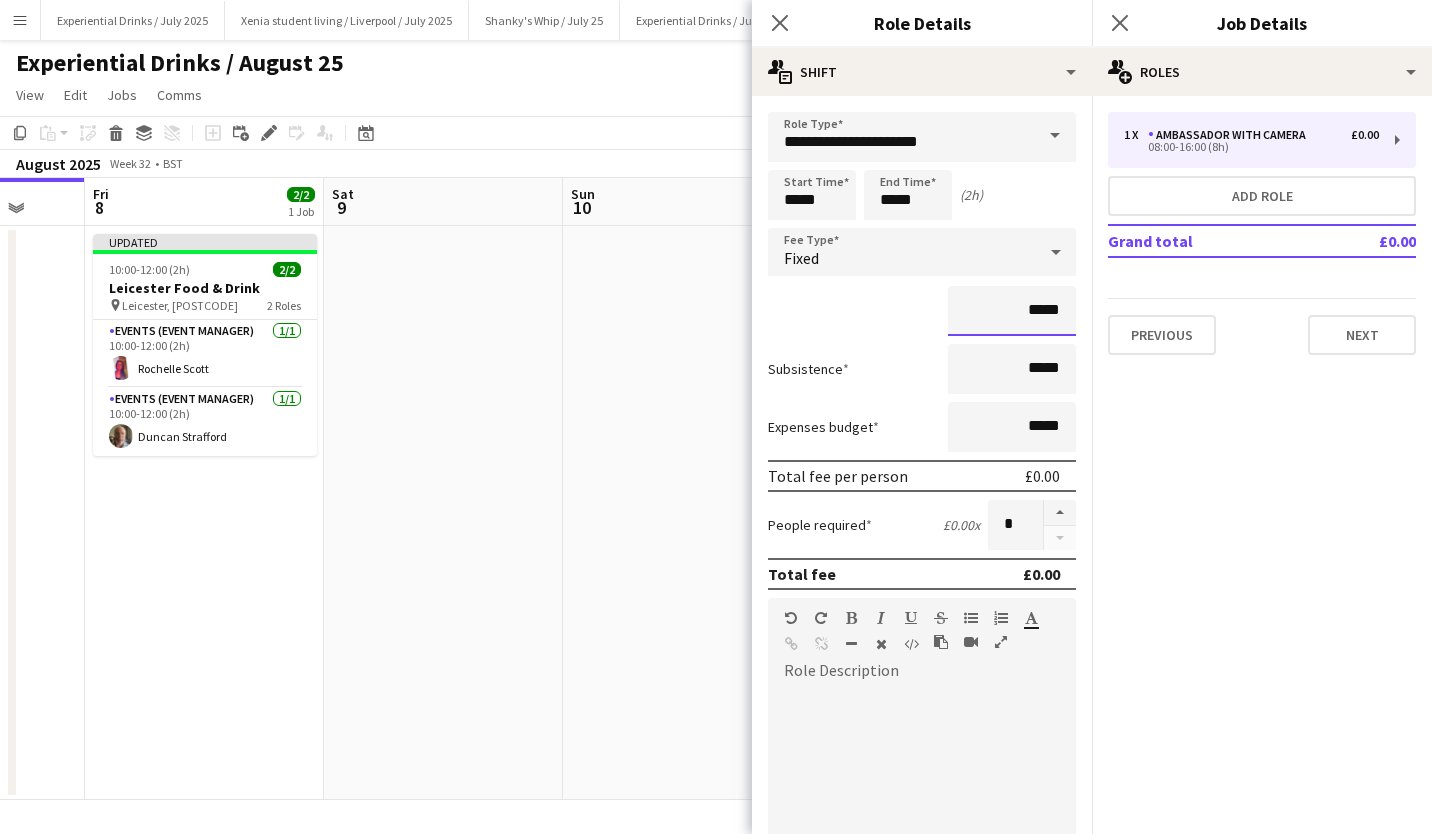 click on "*****" at bounding box center (1012, 311) 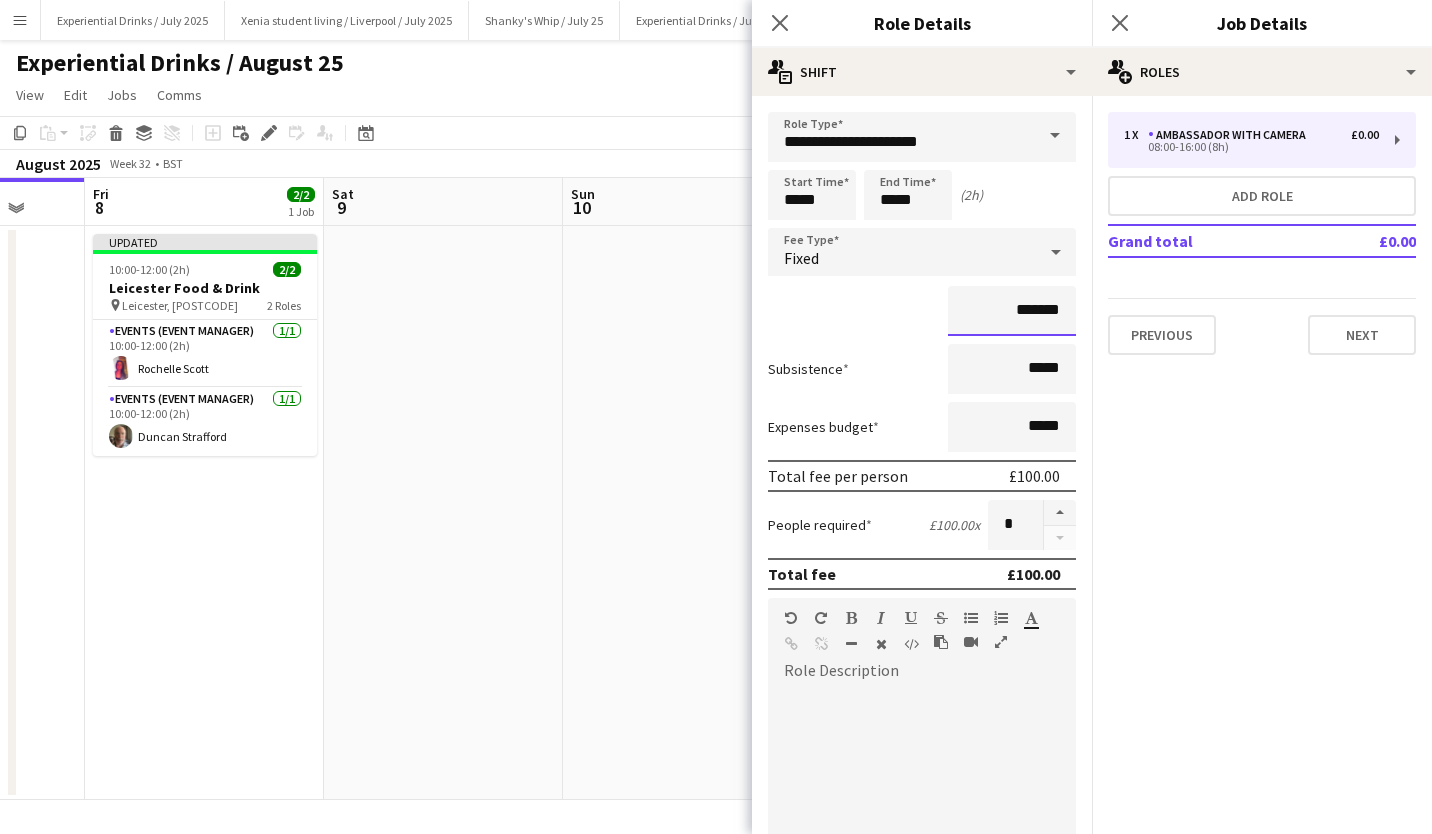 type on "*******" 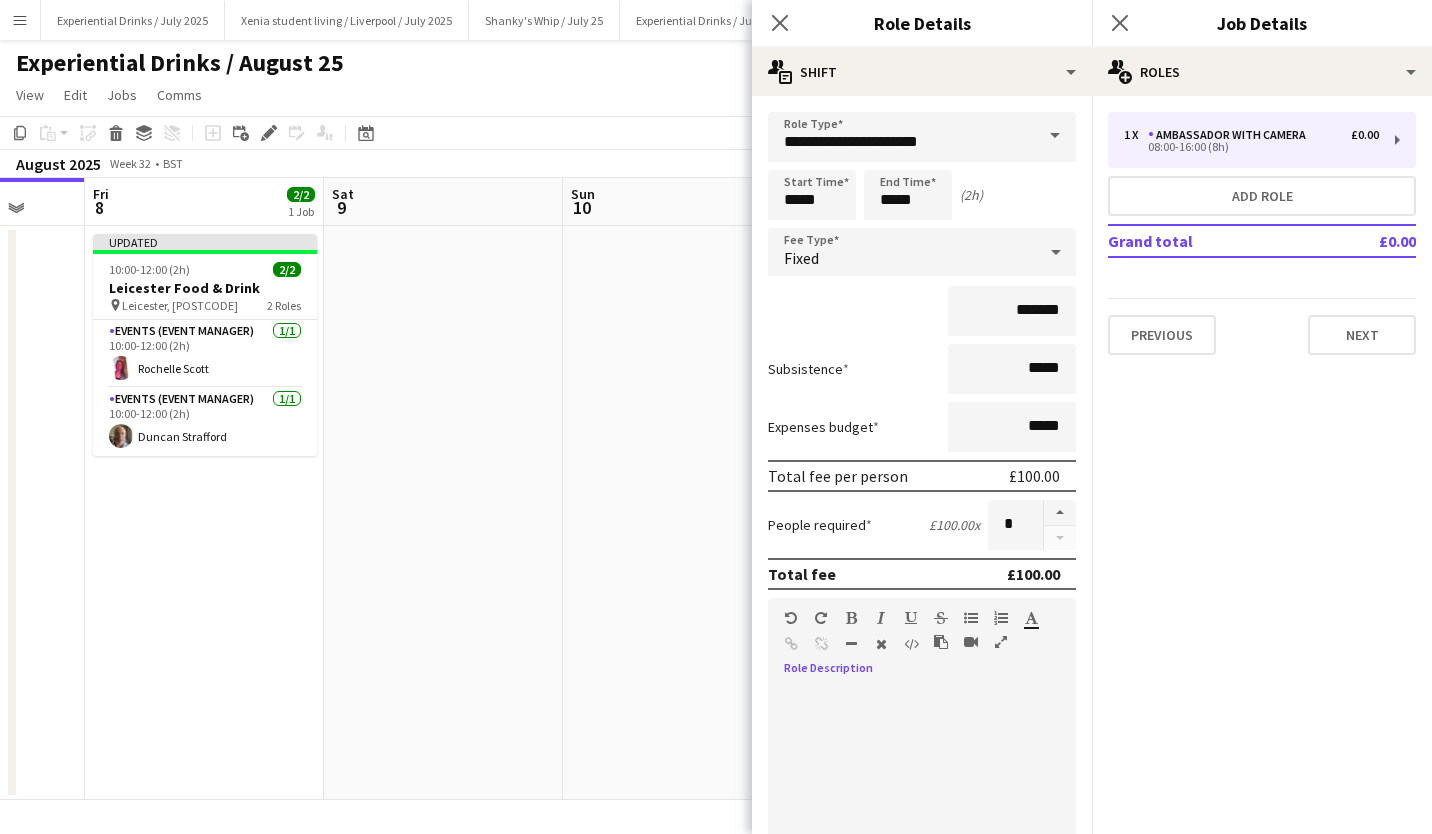 click at bounding box center (922, 800) 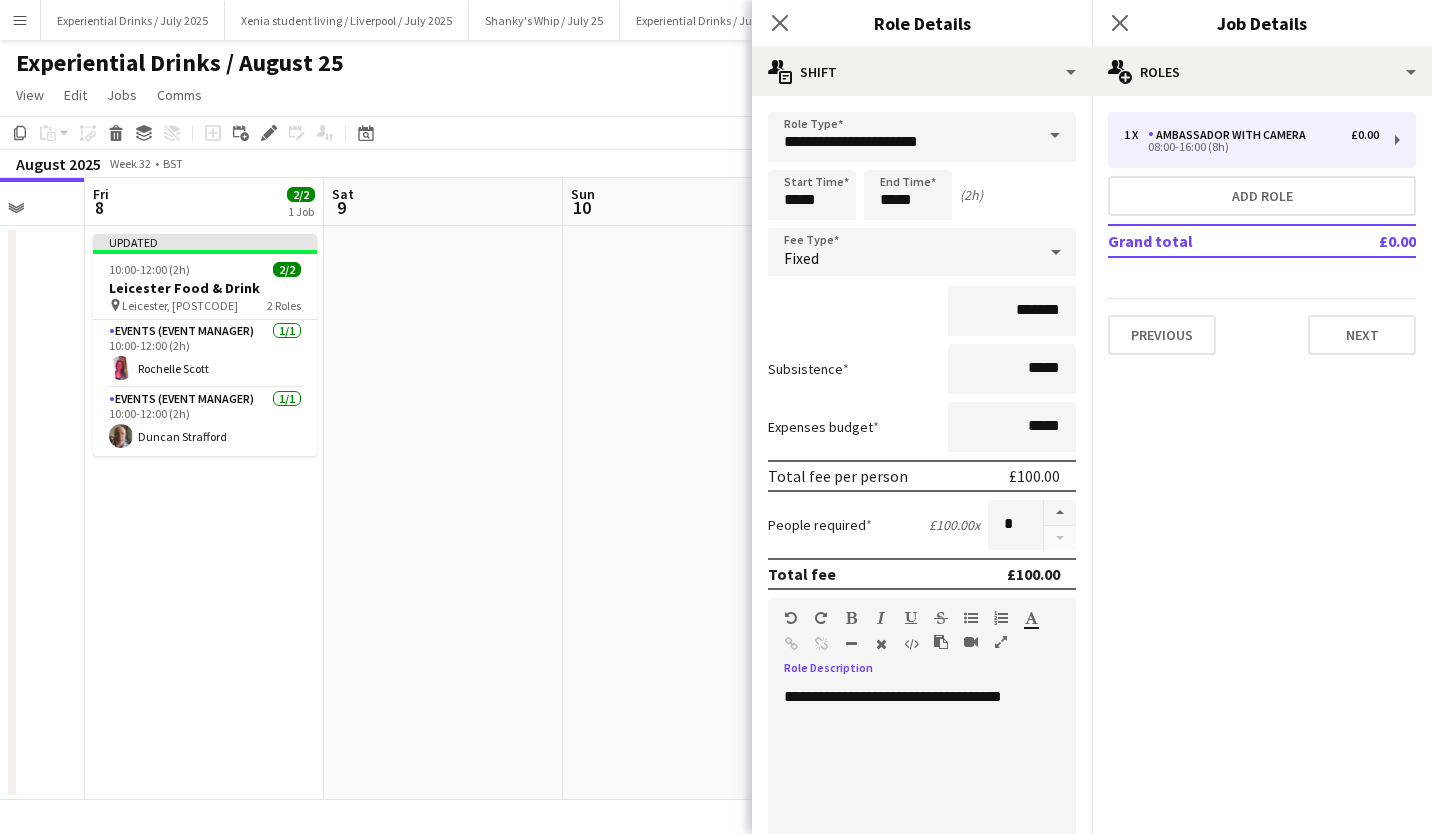 scroll, scrollTop: 422, scrollLeft: 0, axis: vertical 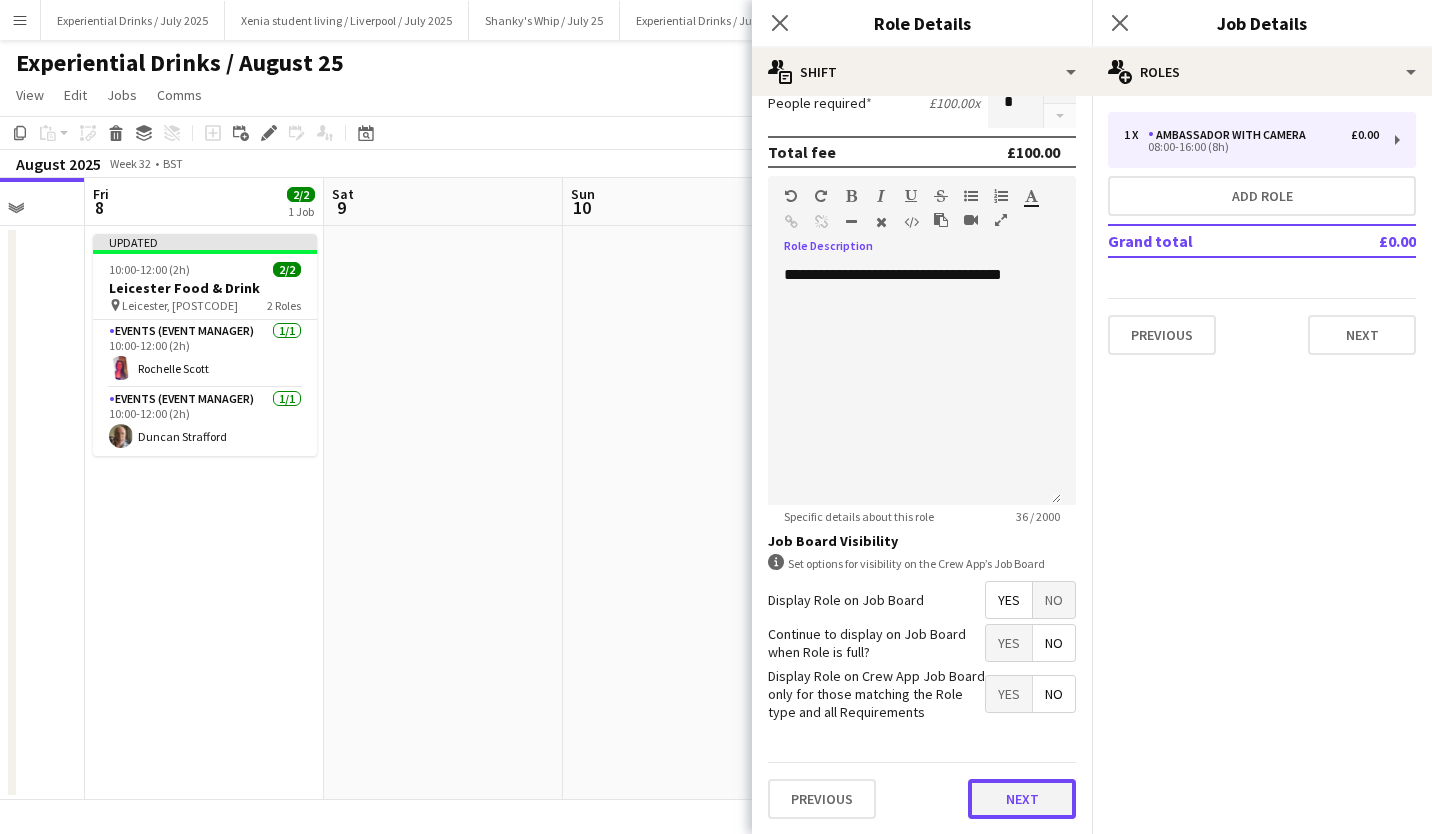 click on "Next" at bounding box center [1022, 799] 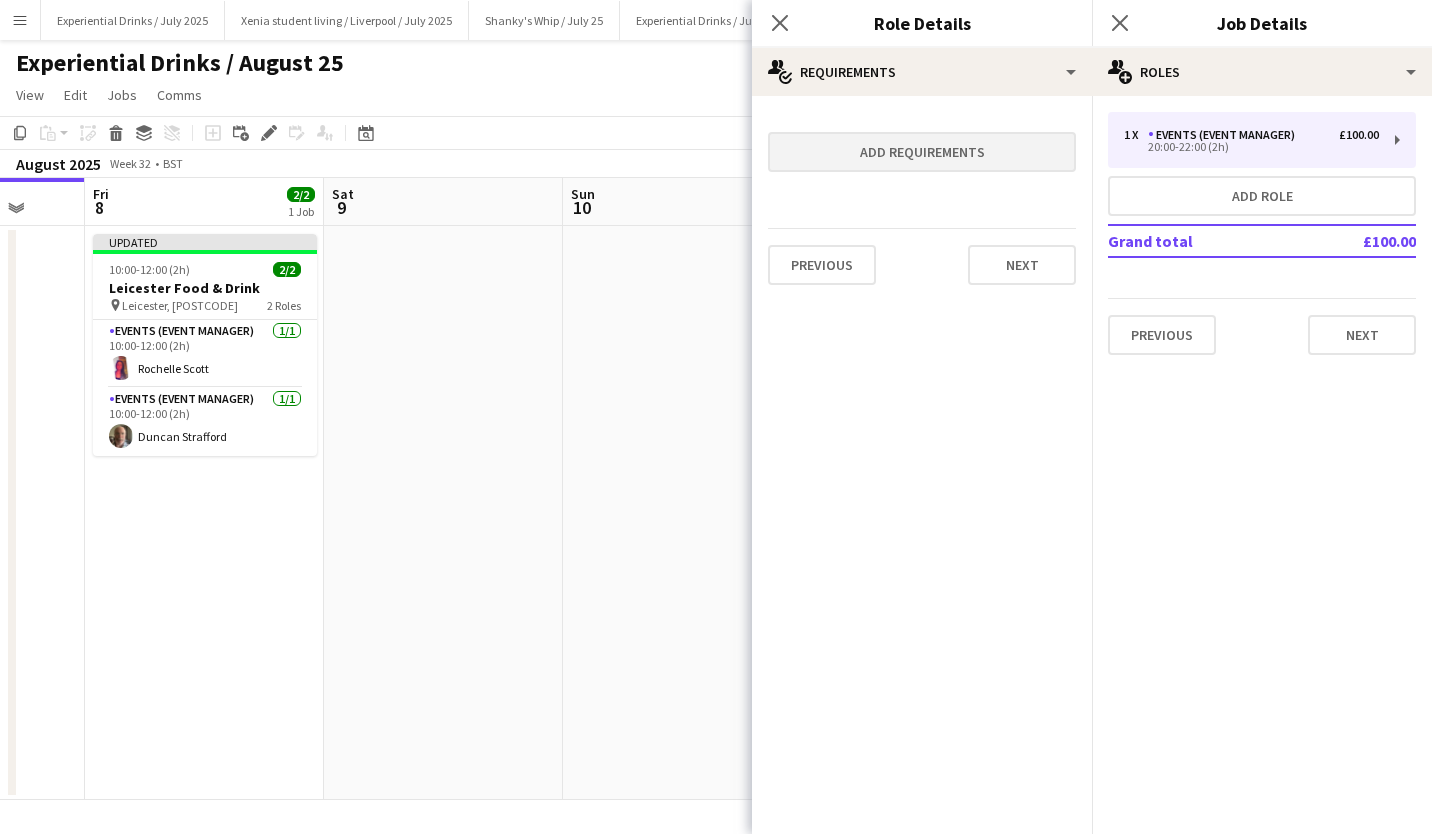 scroll, scrollTop: 0, scrollLeft: 0, axis: both 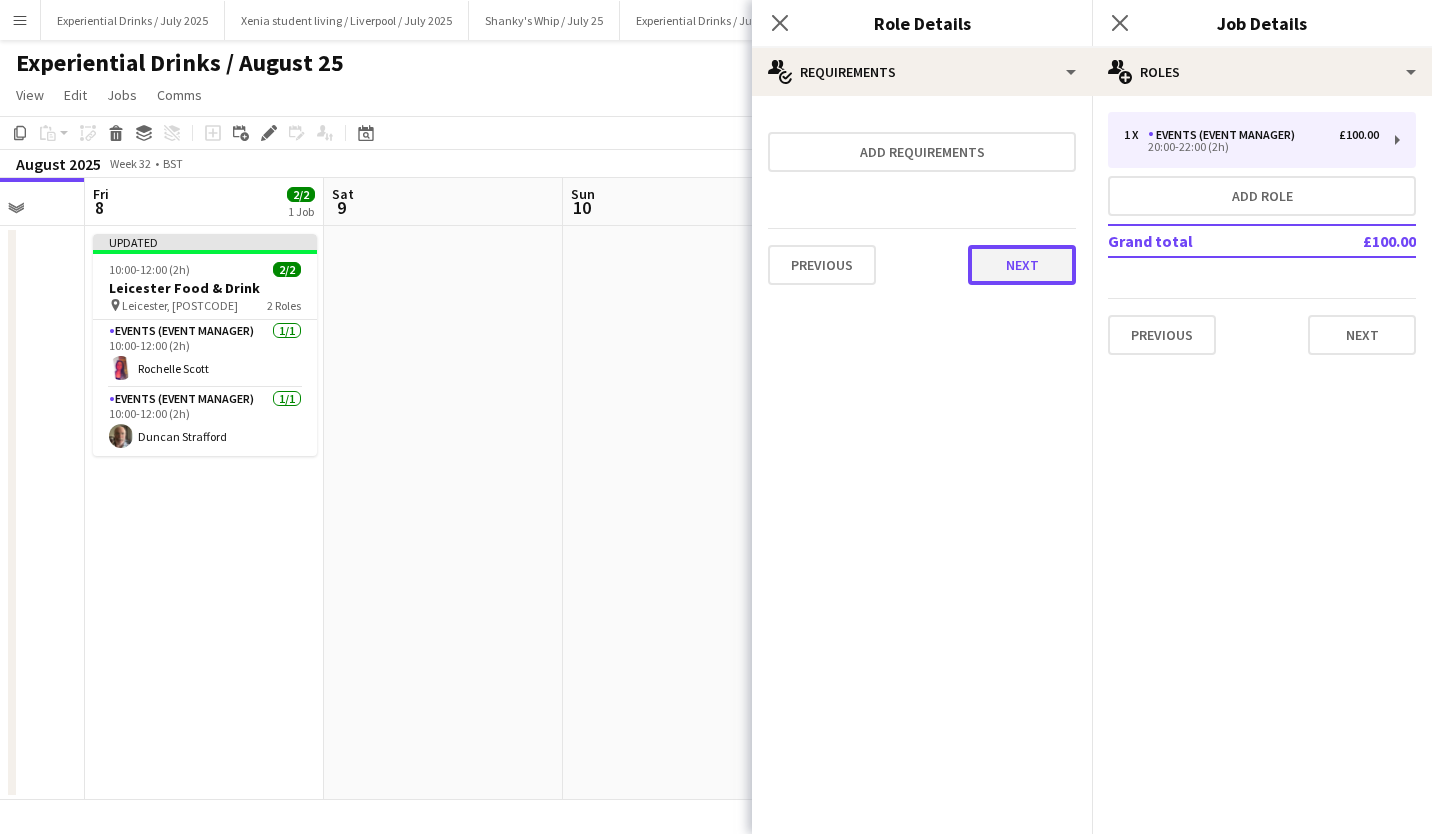 click on "Next" at bounding box center (1022, 265) 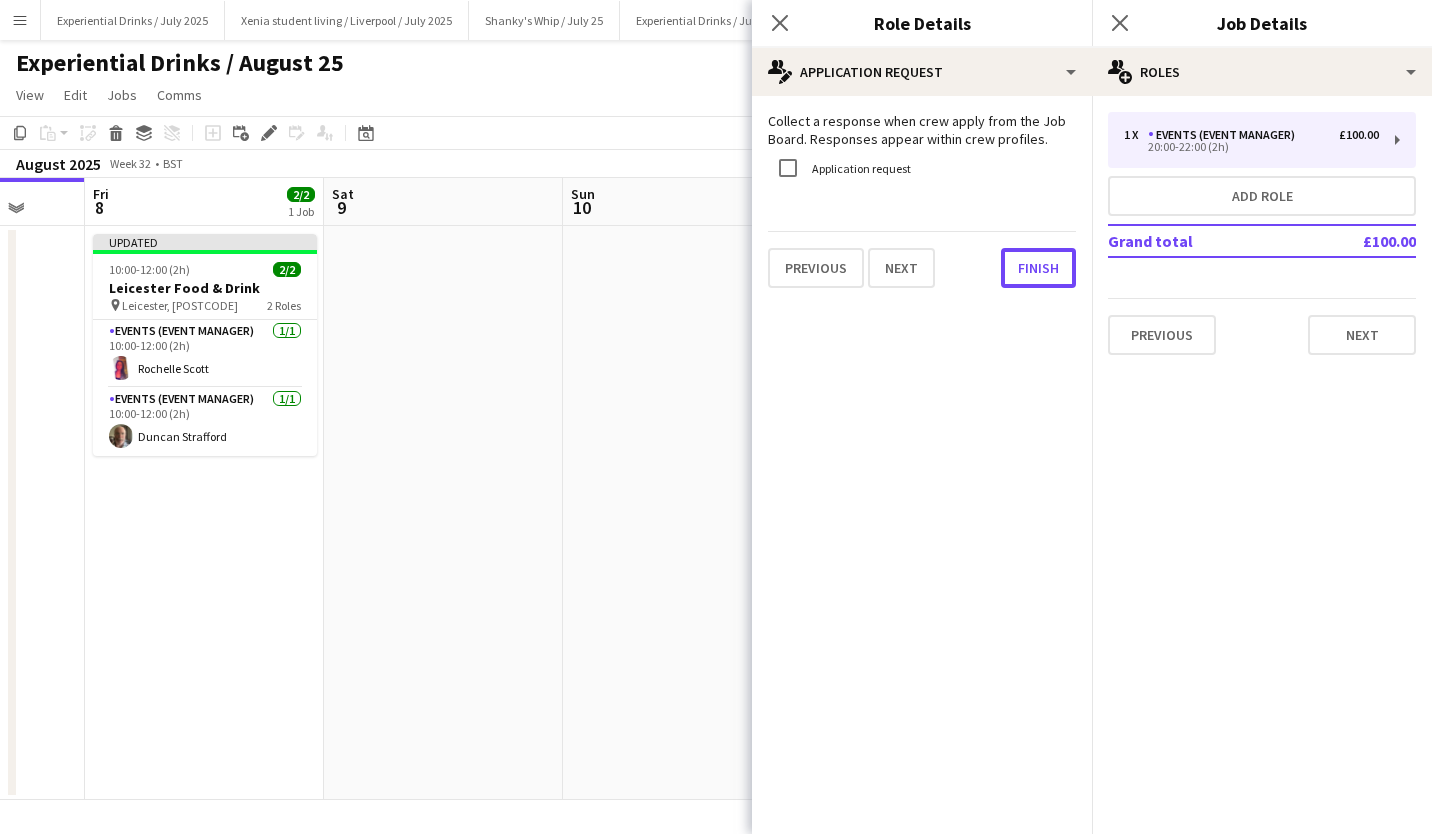 click on "Finish" at bounding box center (1038, 268) 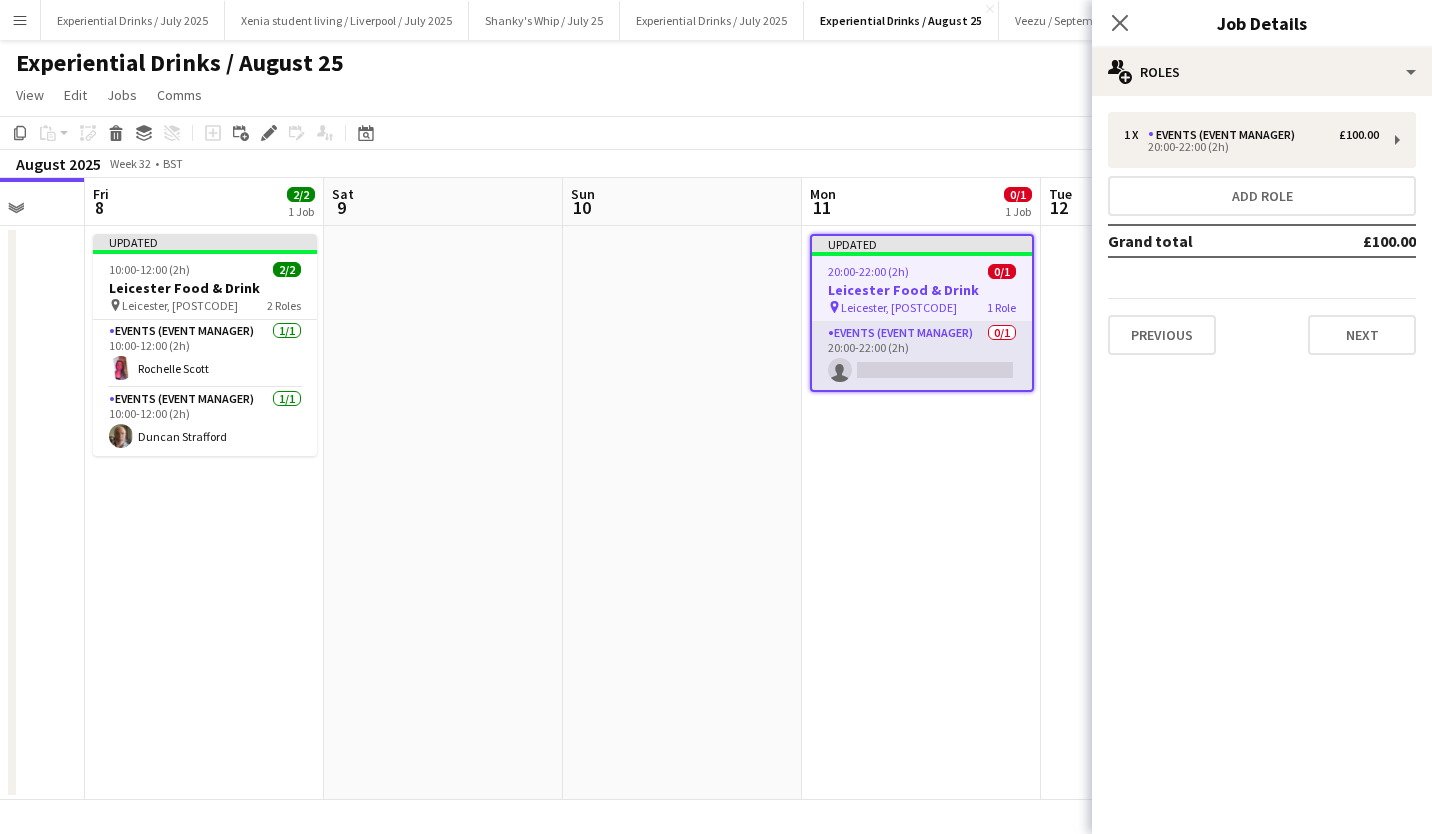 click on "Events (Event Manager)   0/1   20:00-22:00 (2h)
single-neutral-actions" at bounding box center (922, 356) 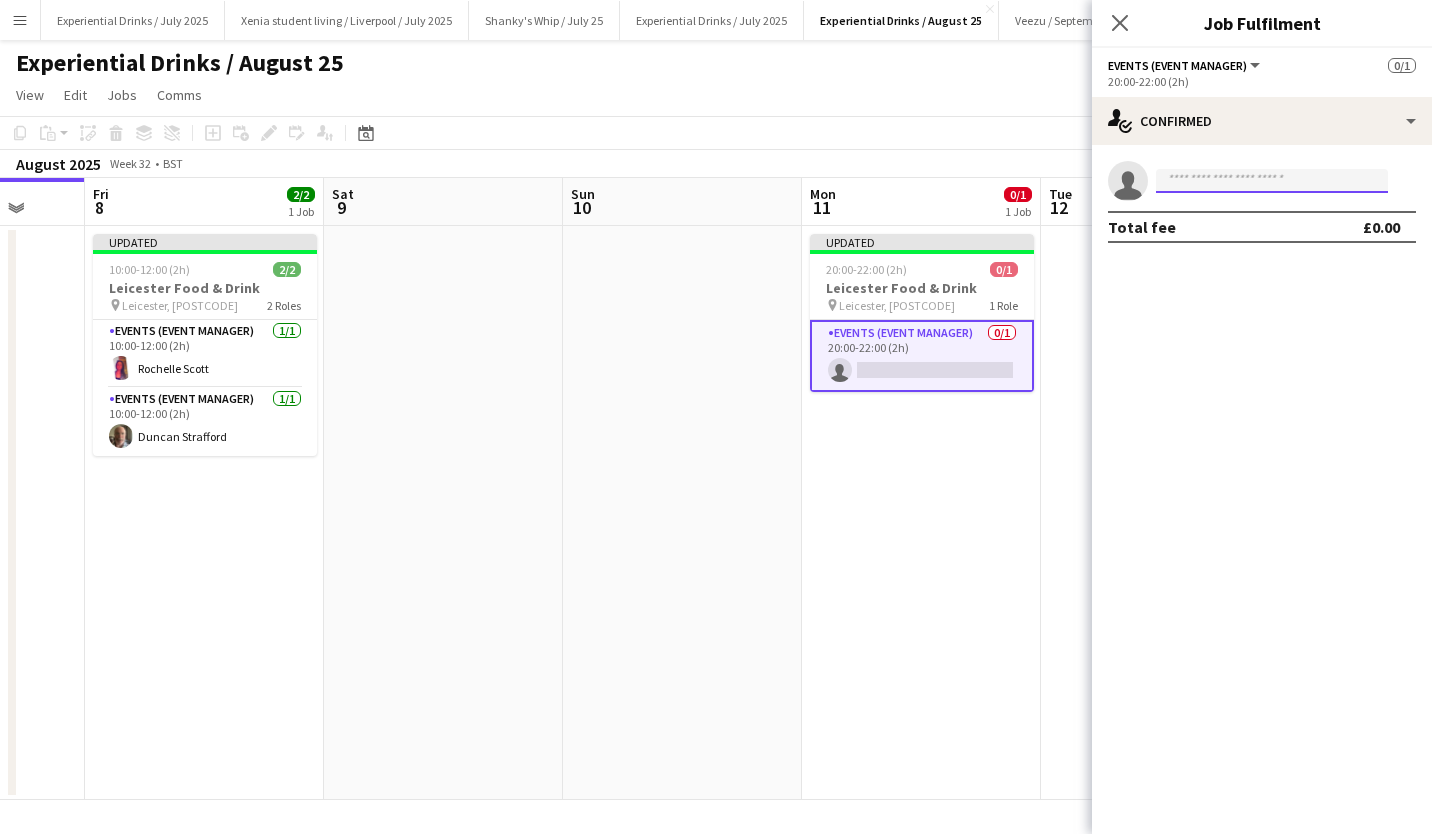 click at bounding box center (1272, 181) 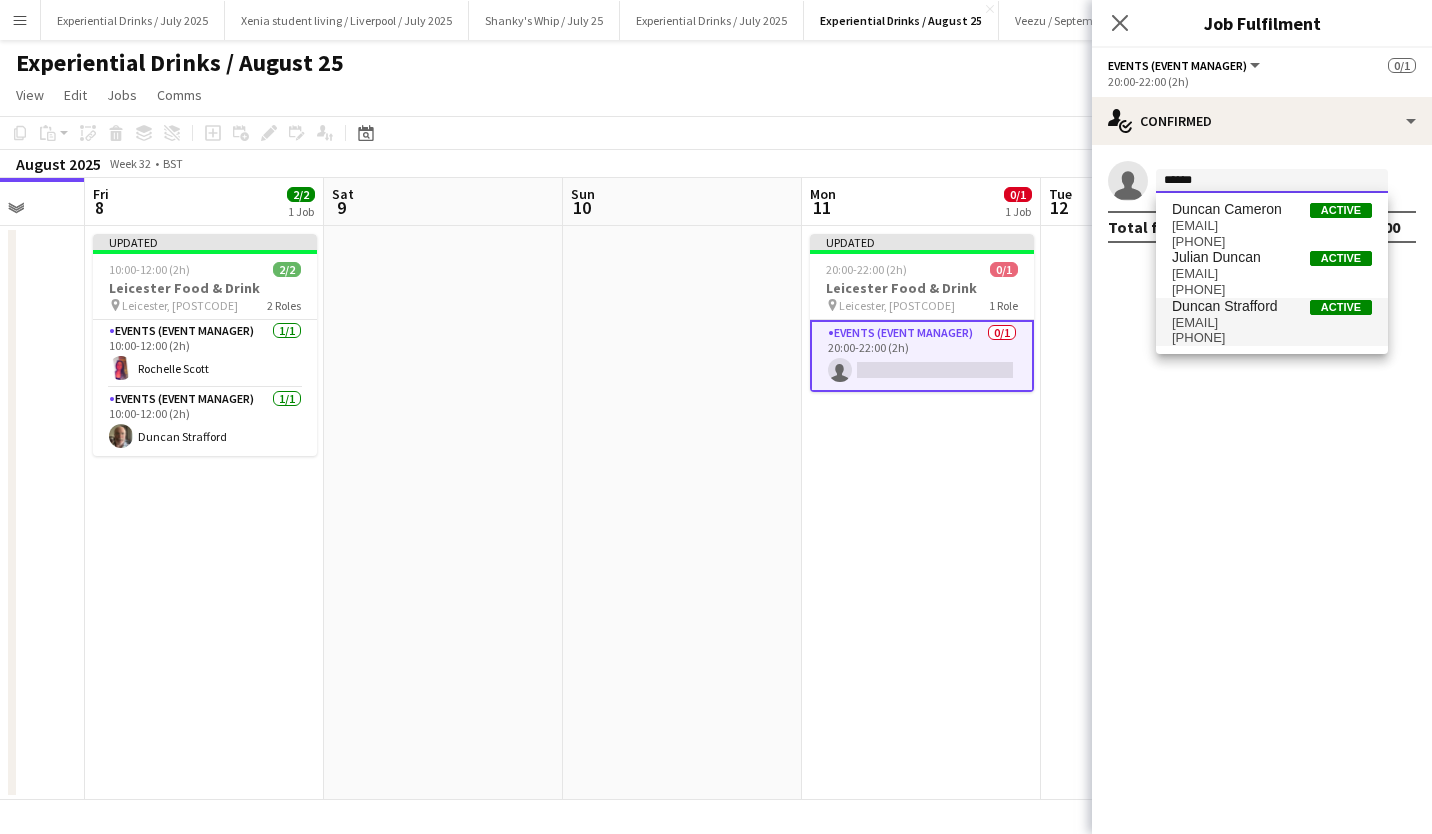 type on "******" 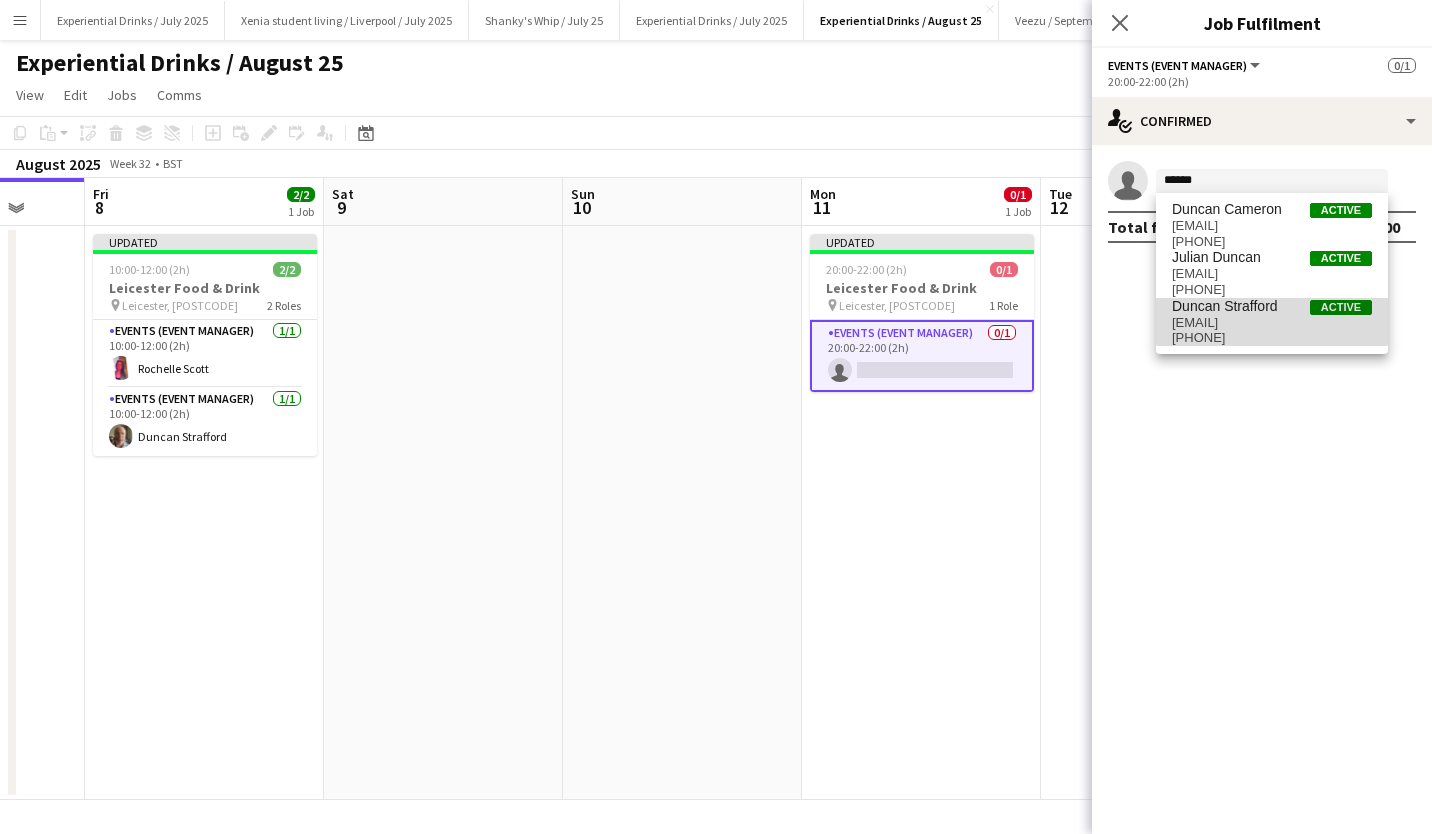 click on "Duncan Strafford" at bounding box center [1225, 306] 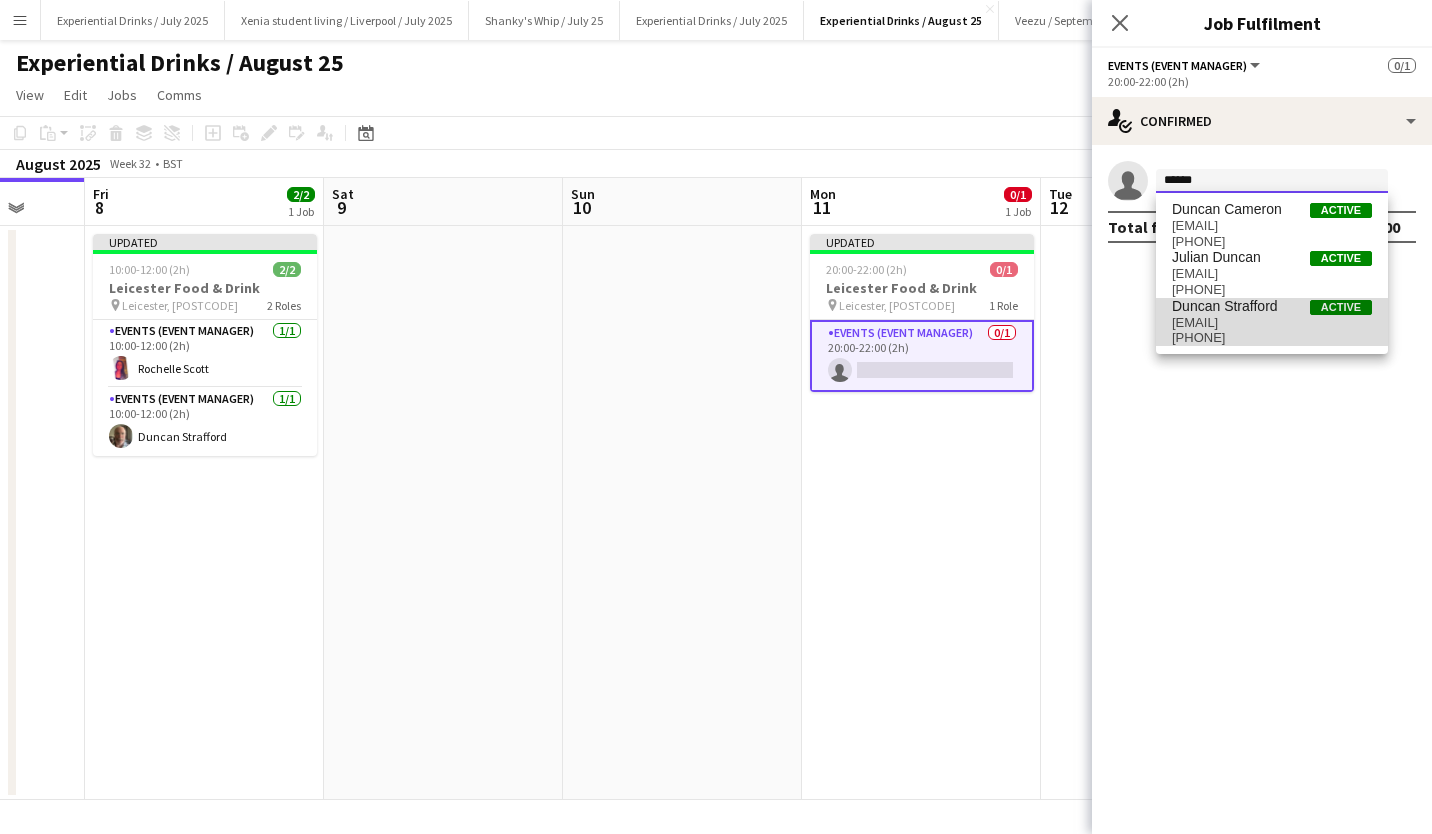 type 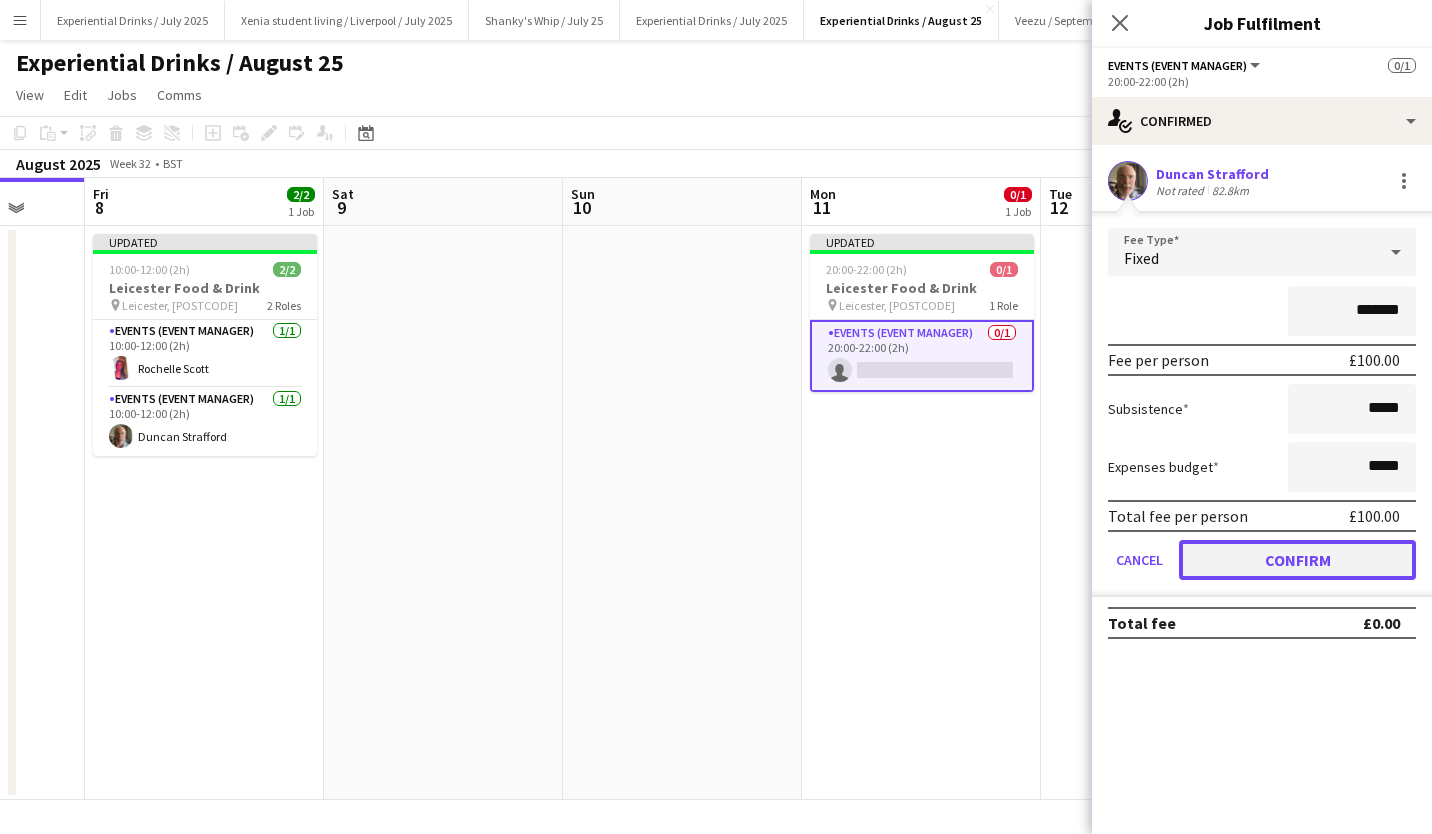 click on "Confirm" at bounding box center (1297, 560) 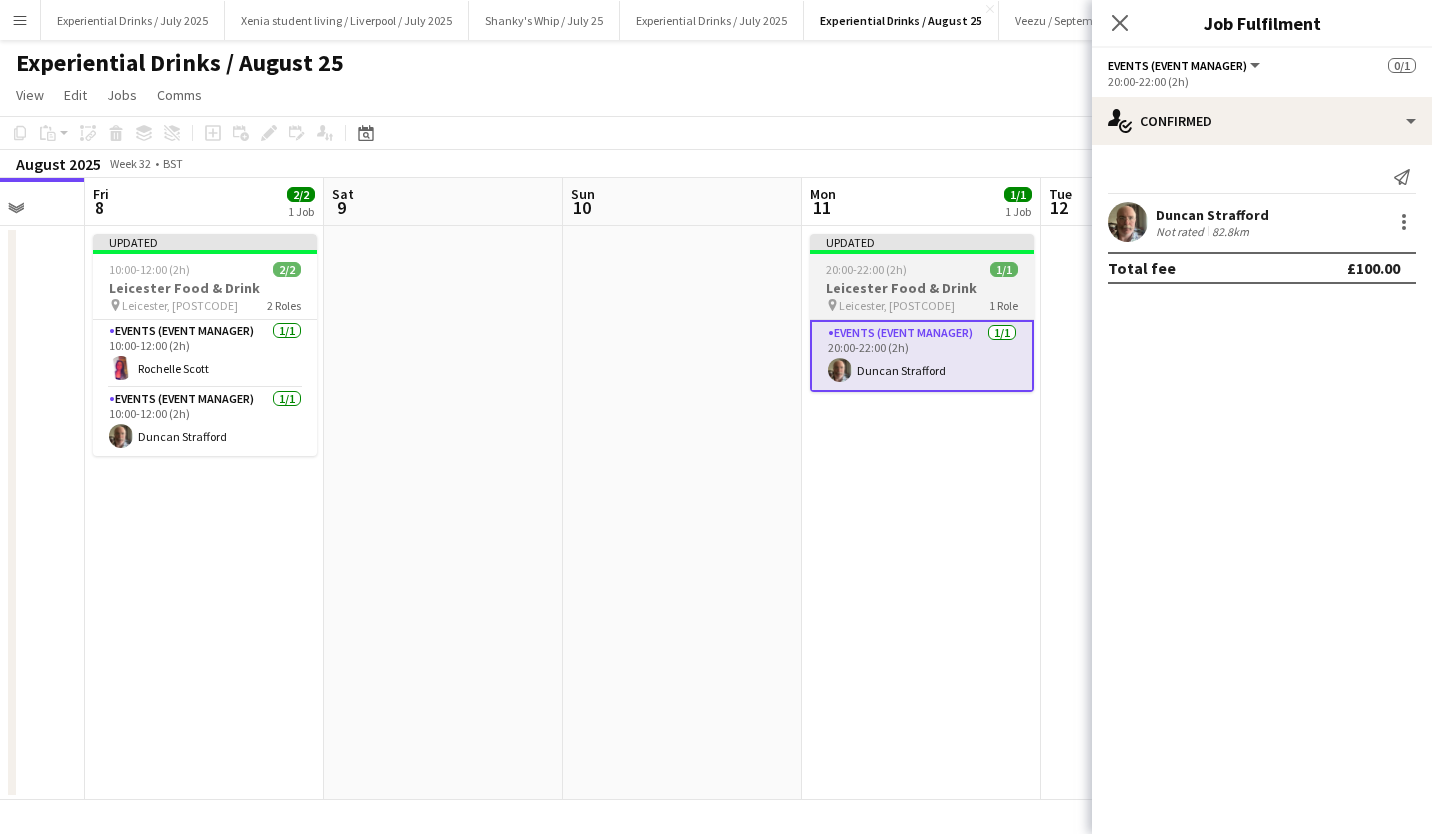 click on "20:00-22:00 (2h)" at bounding box center (866, 269) 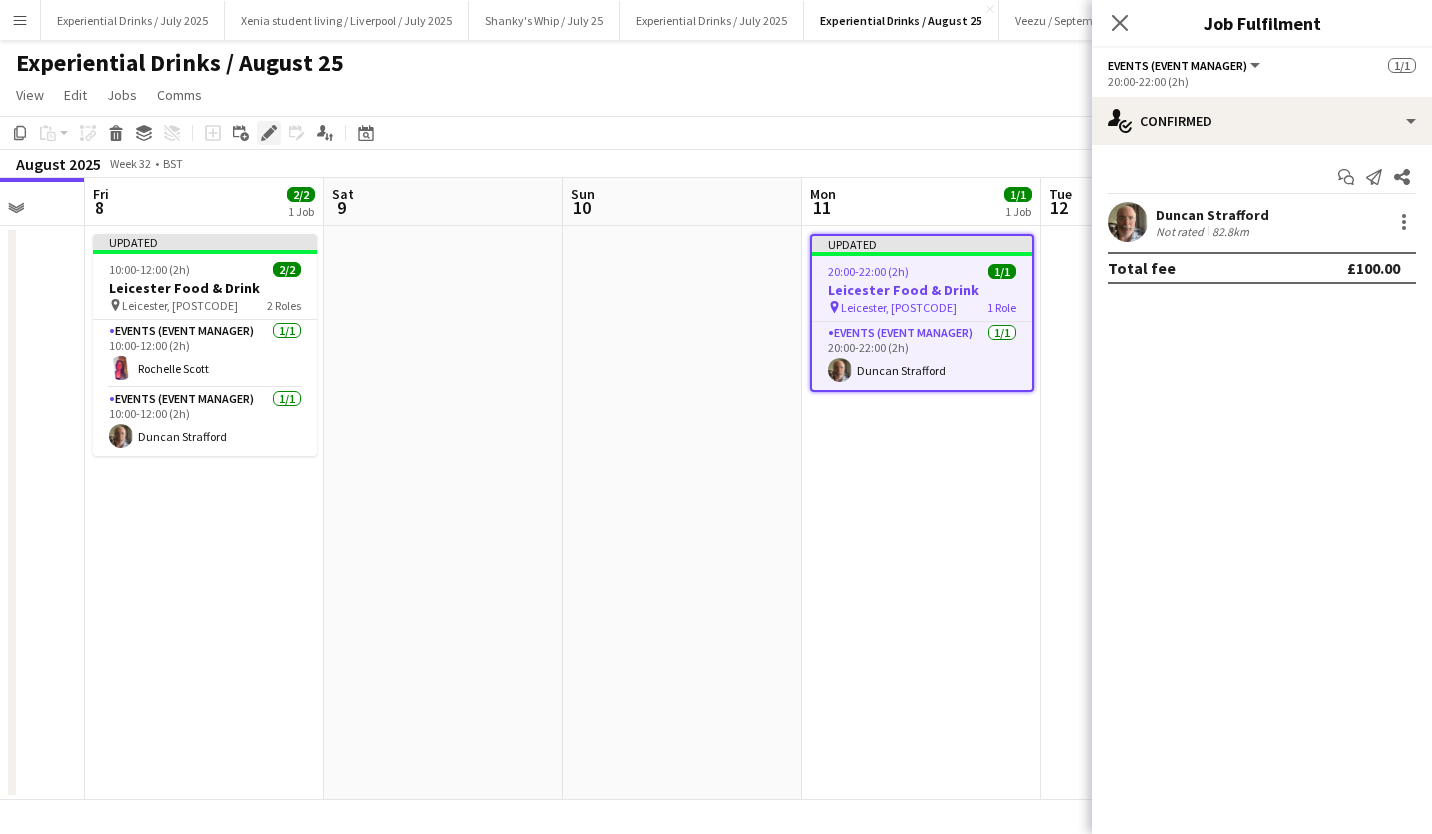 click on "Edit" 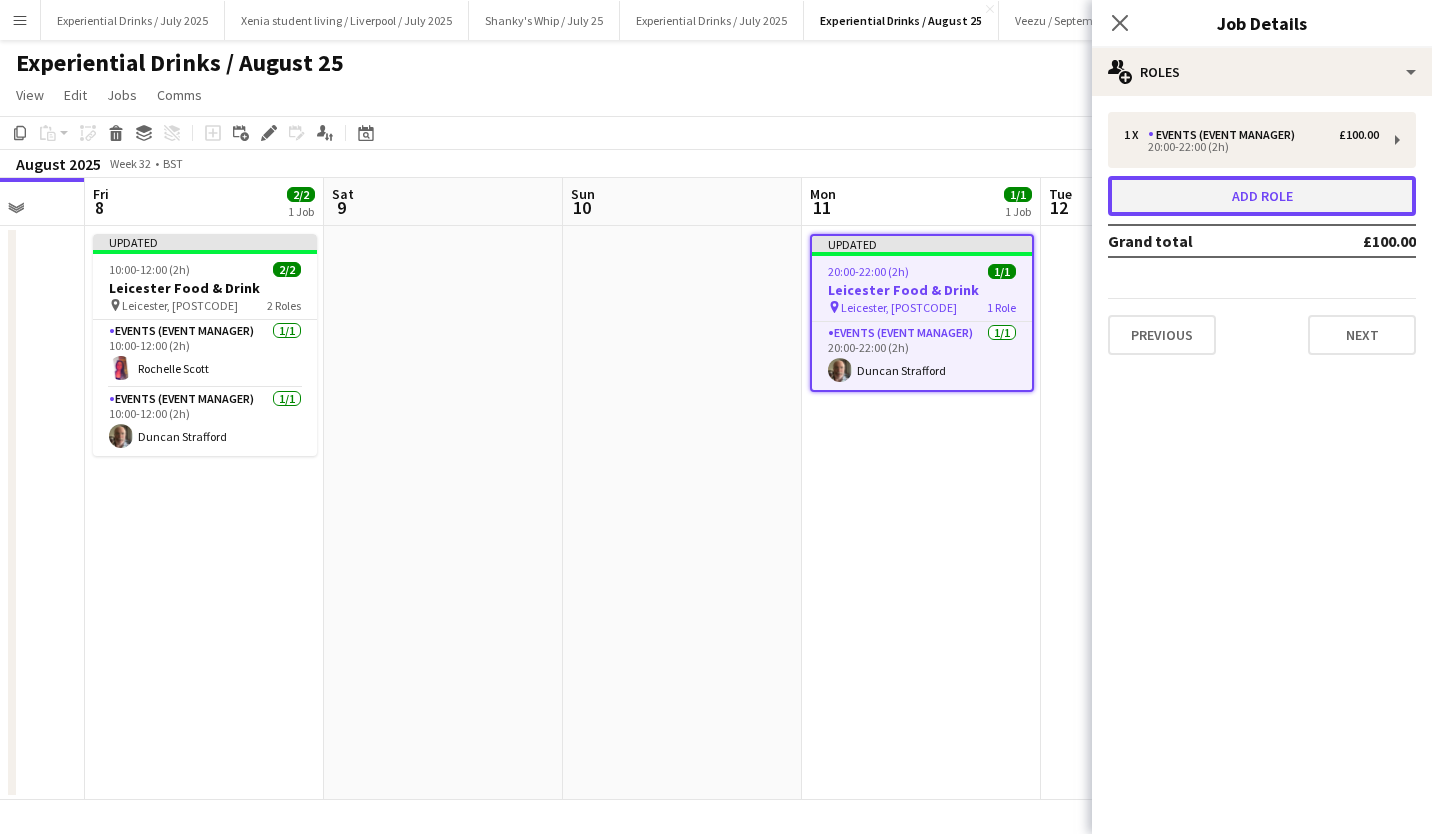 click on "Add role" at bounding box center [1262, 196] 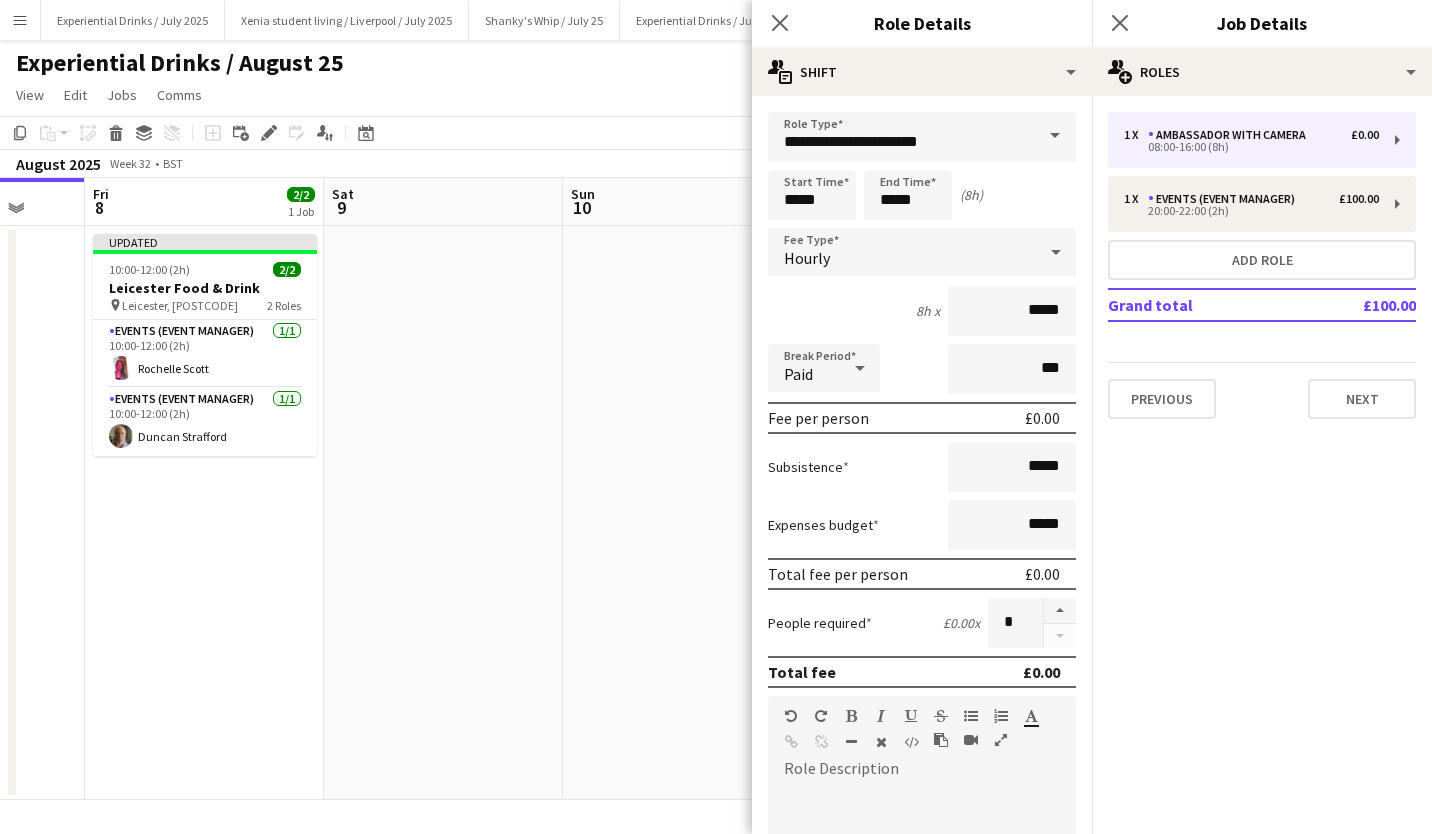 click at bounding box center [1055, 136] 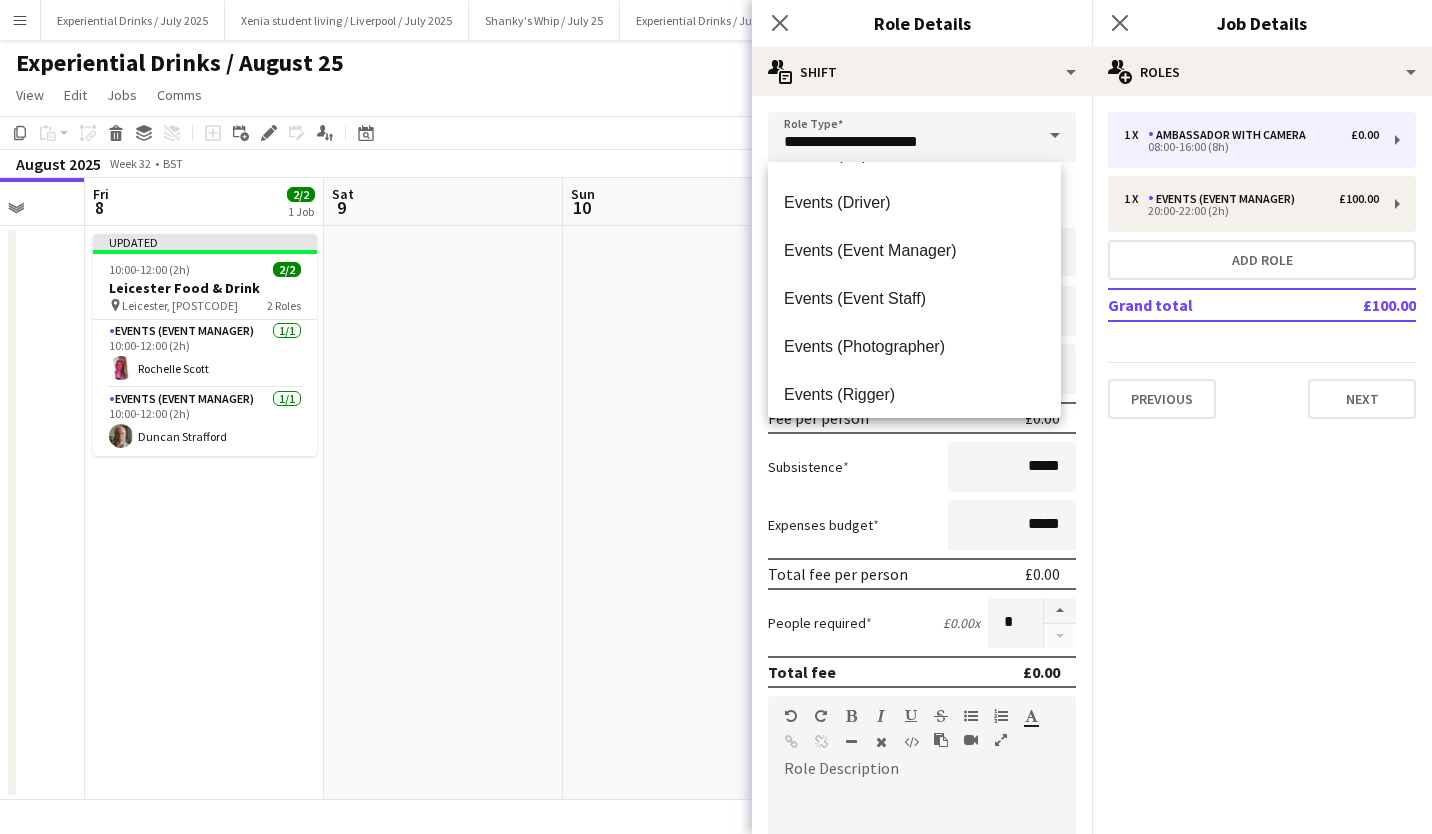 scroll, scrollTop: 486, scrollLeft: 0, axis: vertical 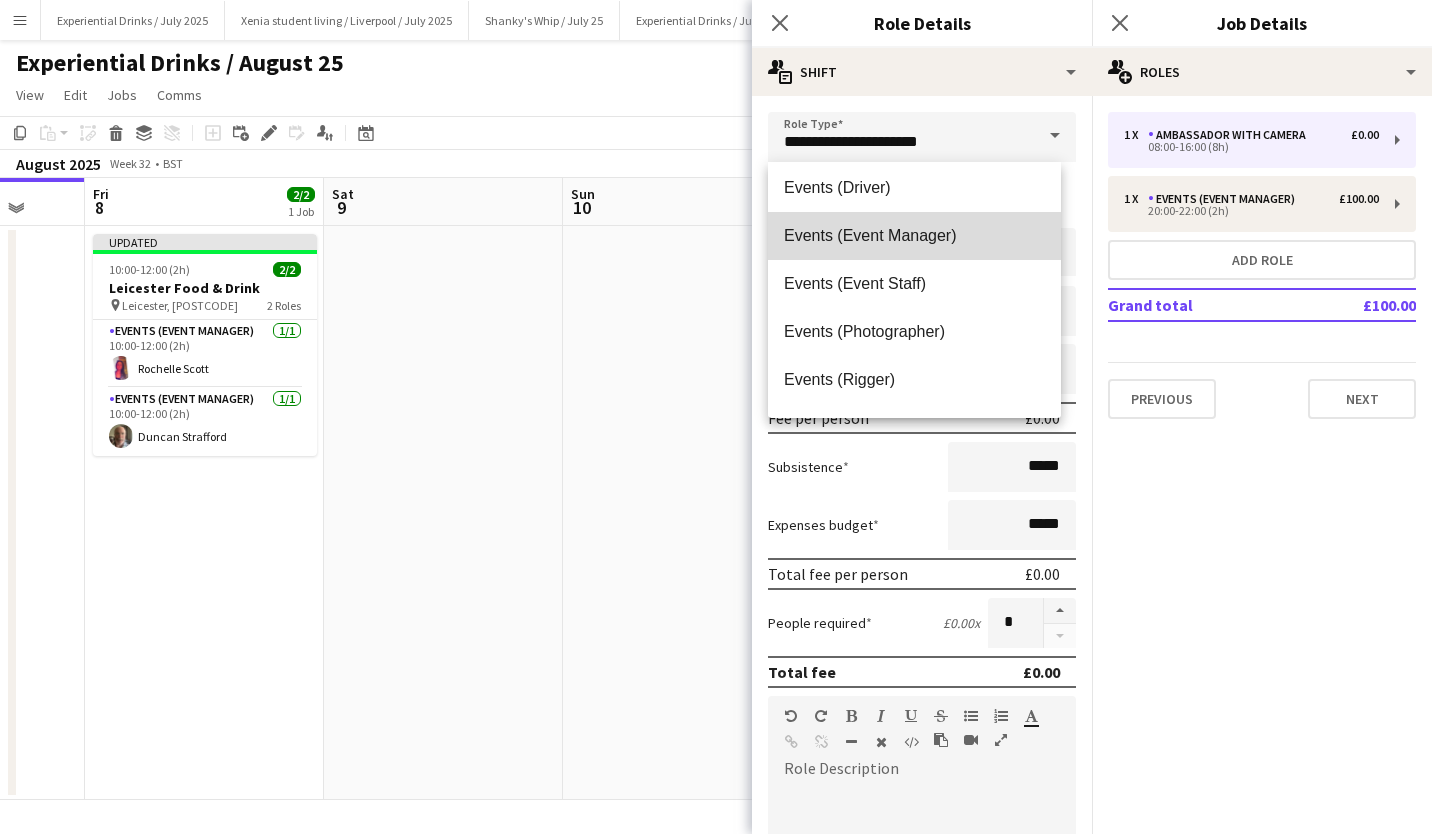 click on "Events (Event Manager)" at bounding box center [914, 235] 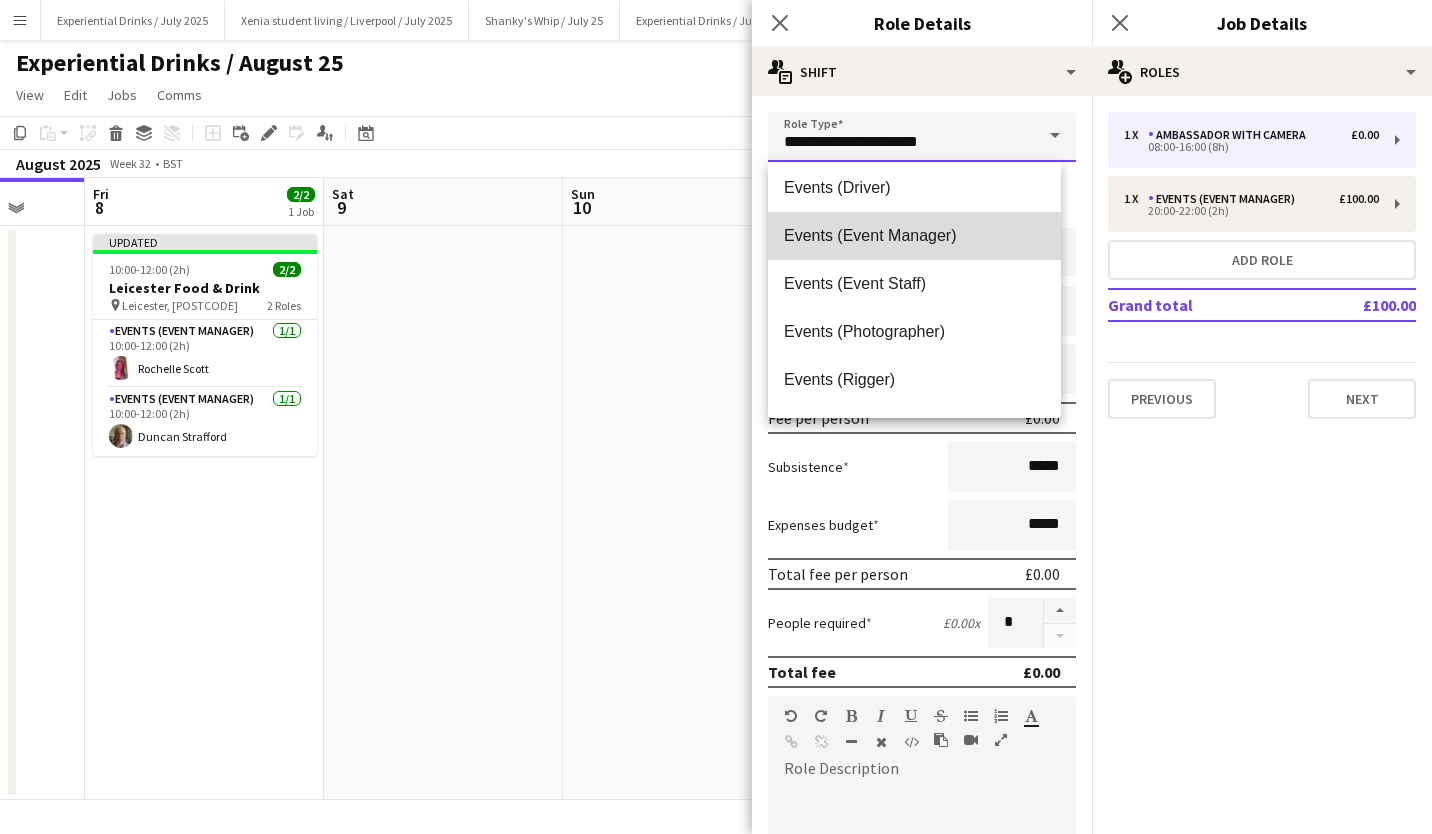 type on "**********" 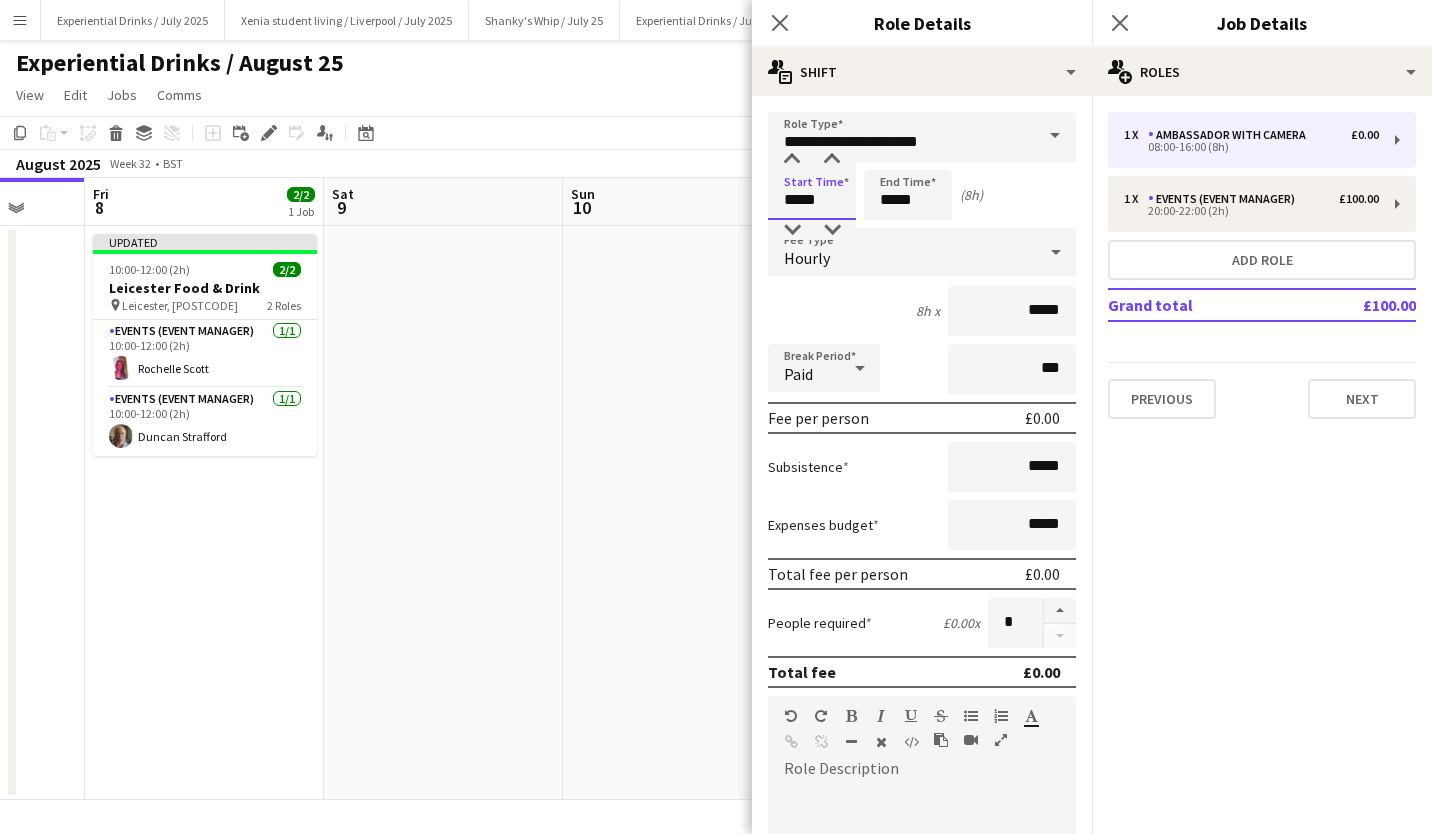 click on "*****" at bounding box center [812, 195] 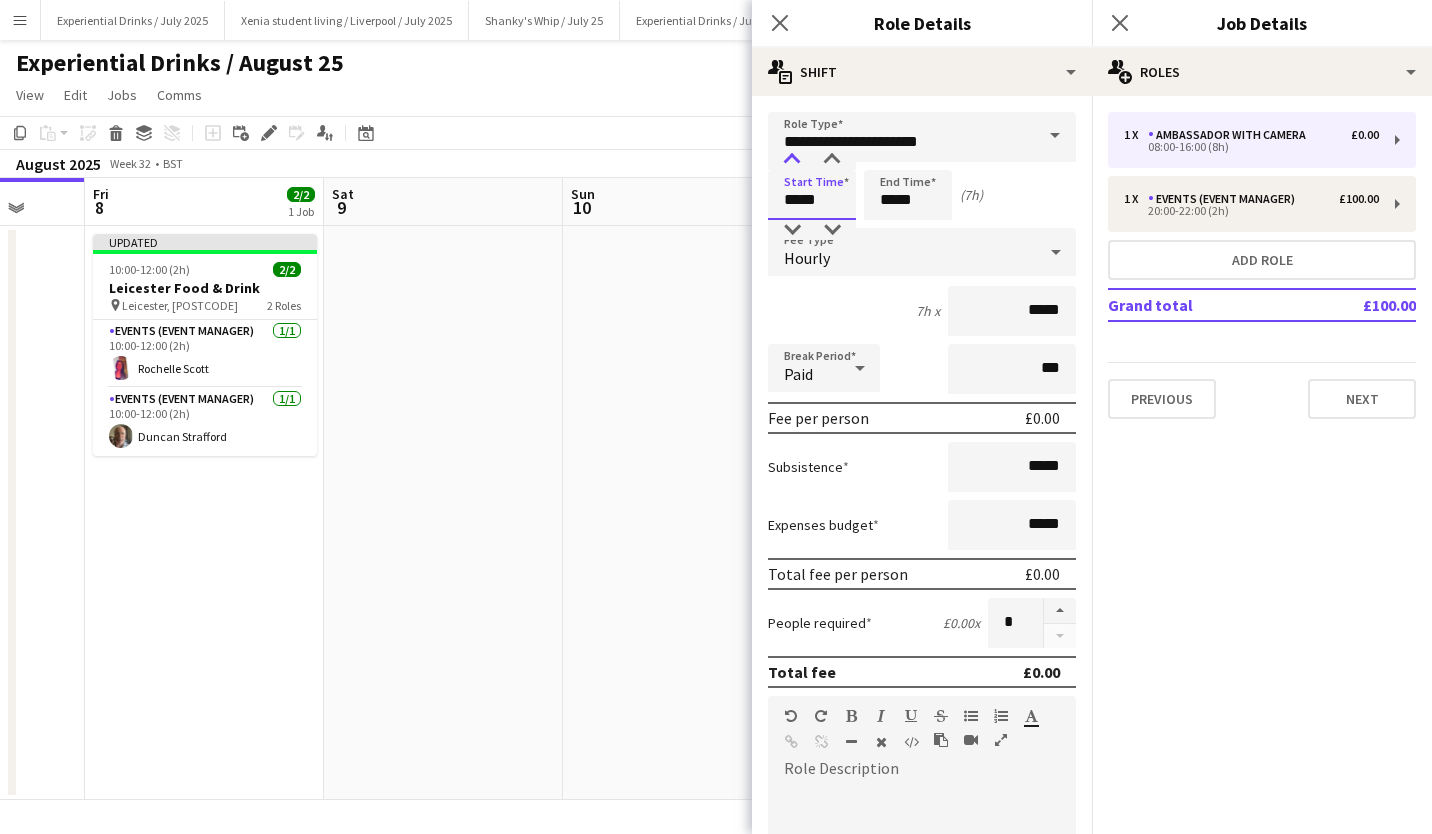 click at bounding box center (792, 160) 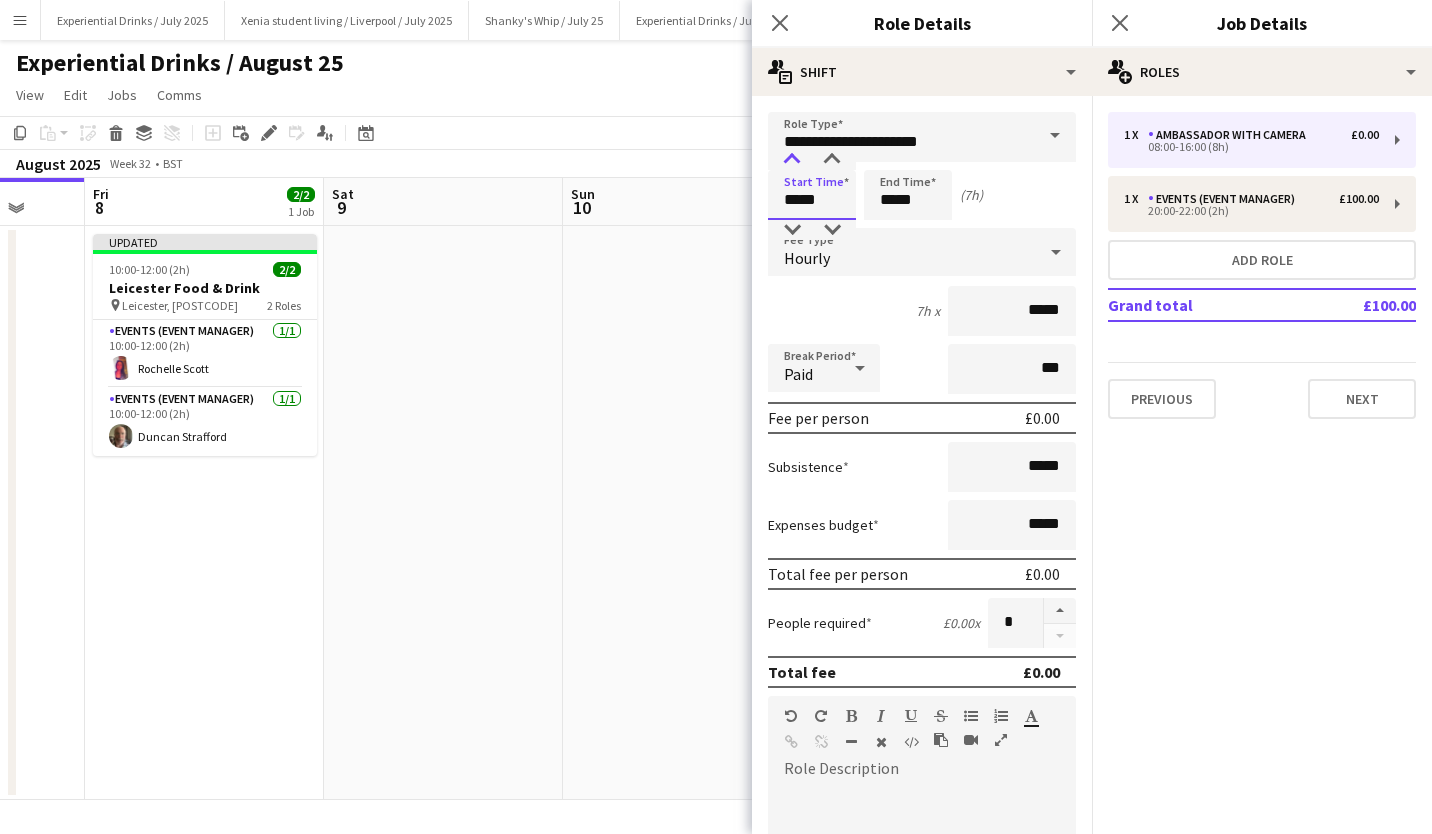 click at bounding box center [792, 160] 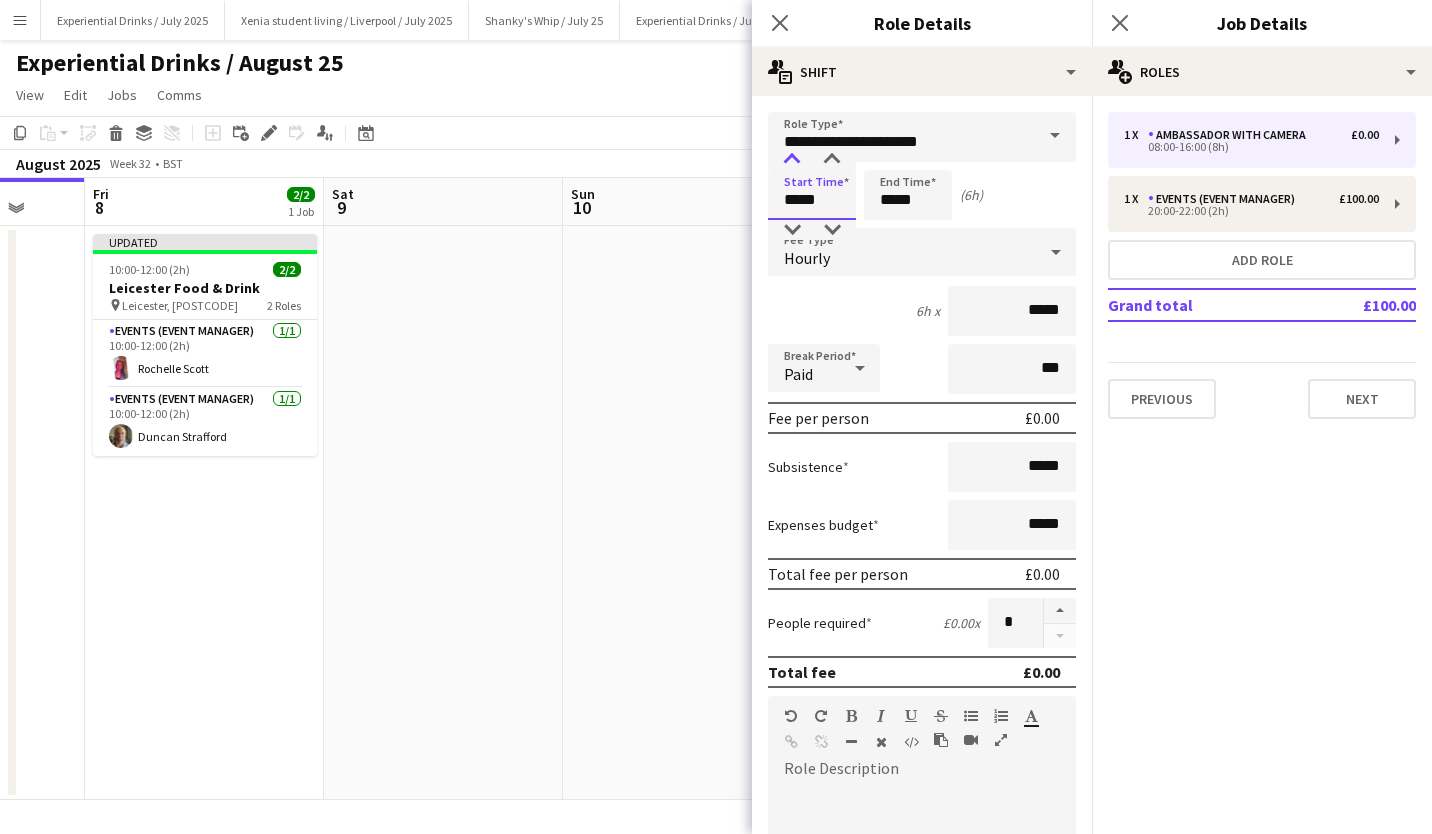click at bounding box center [792, 160] 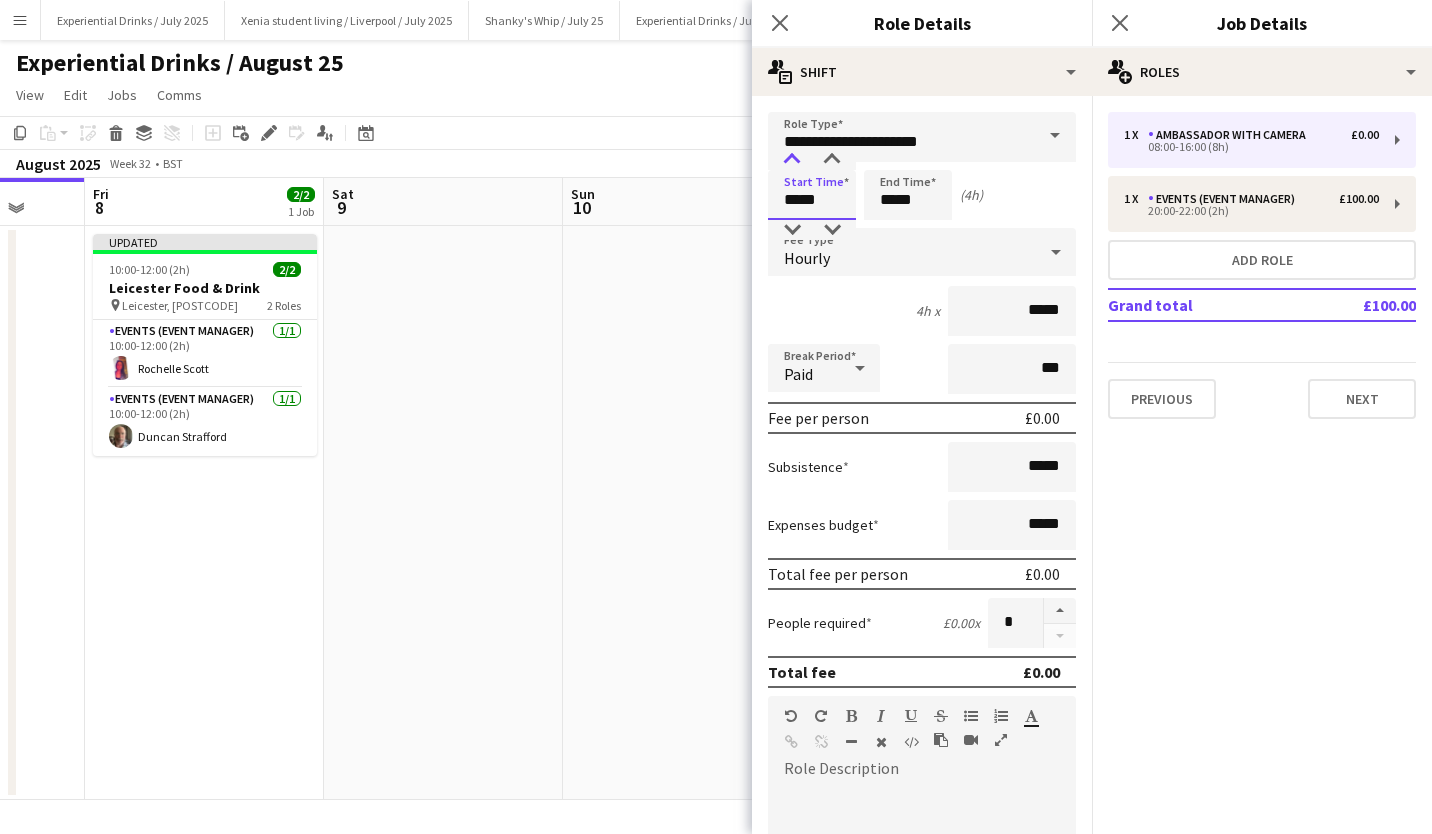click at bounding box center (792, 160) 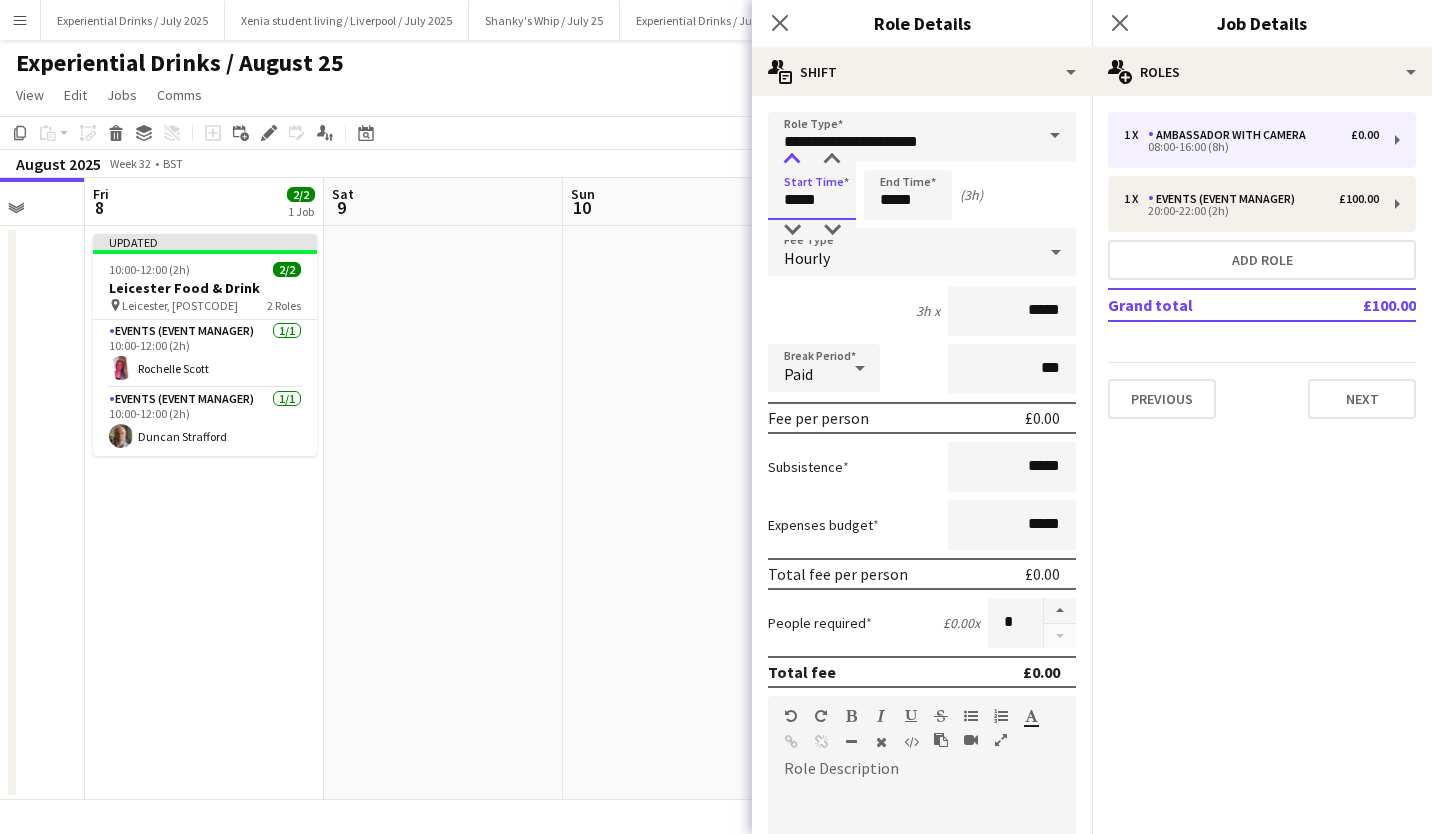 click at bounding box center (792, 160) 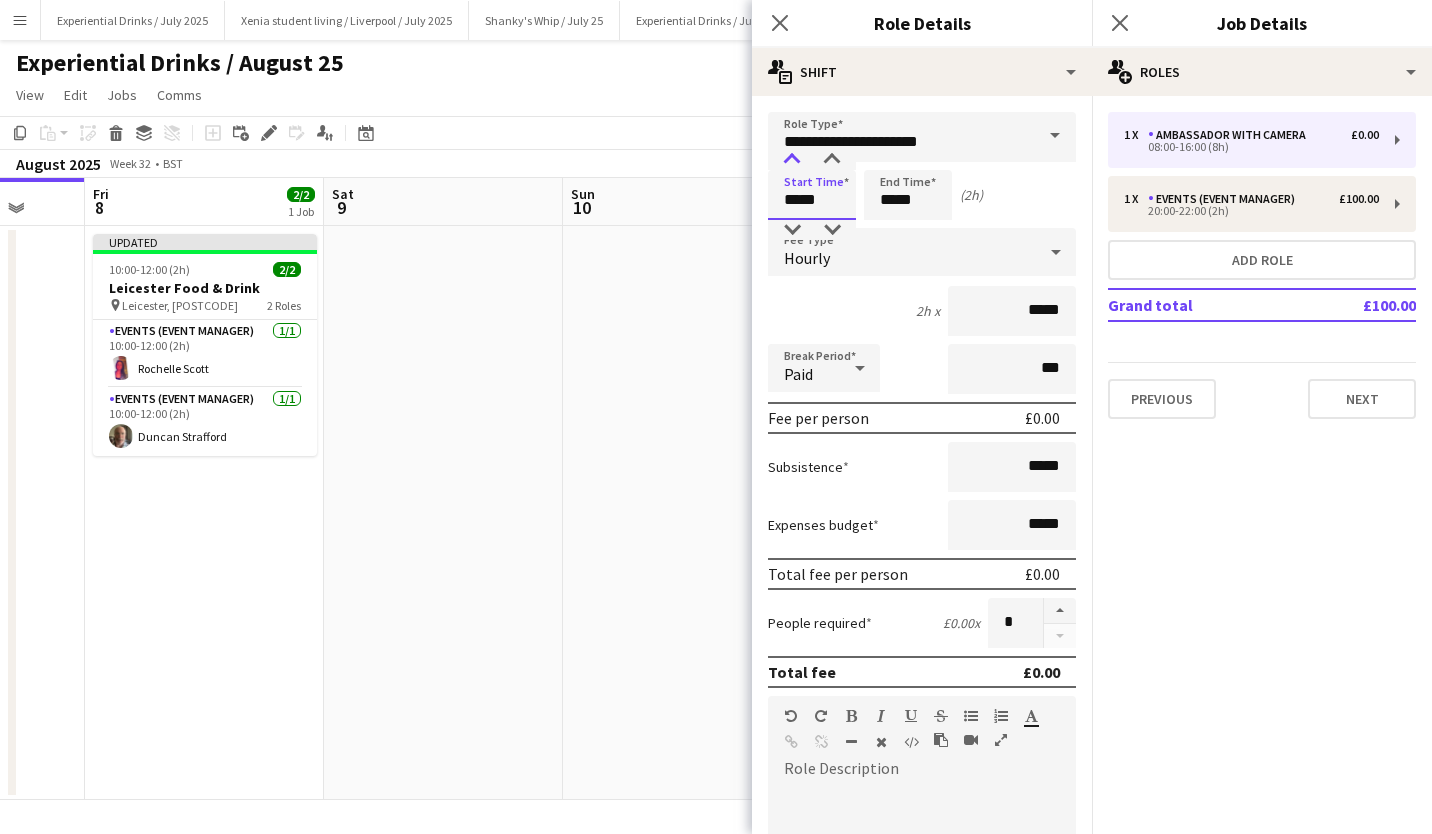 click at bounding box center [792, 160] 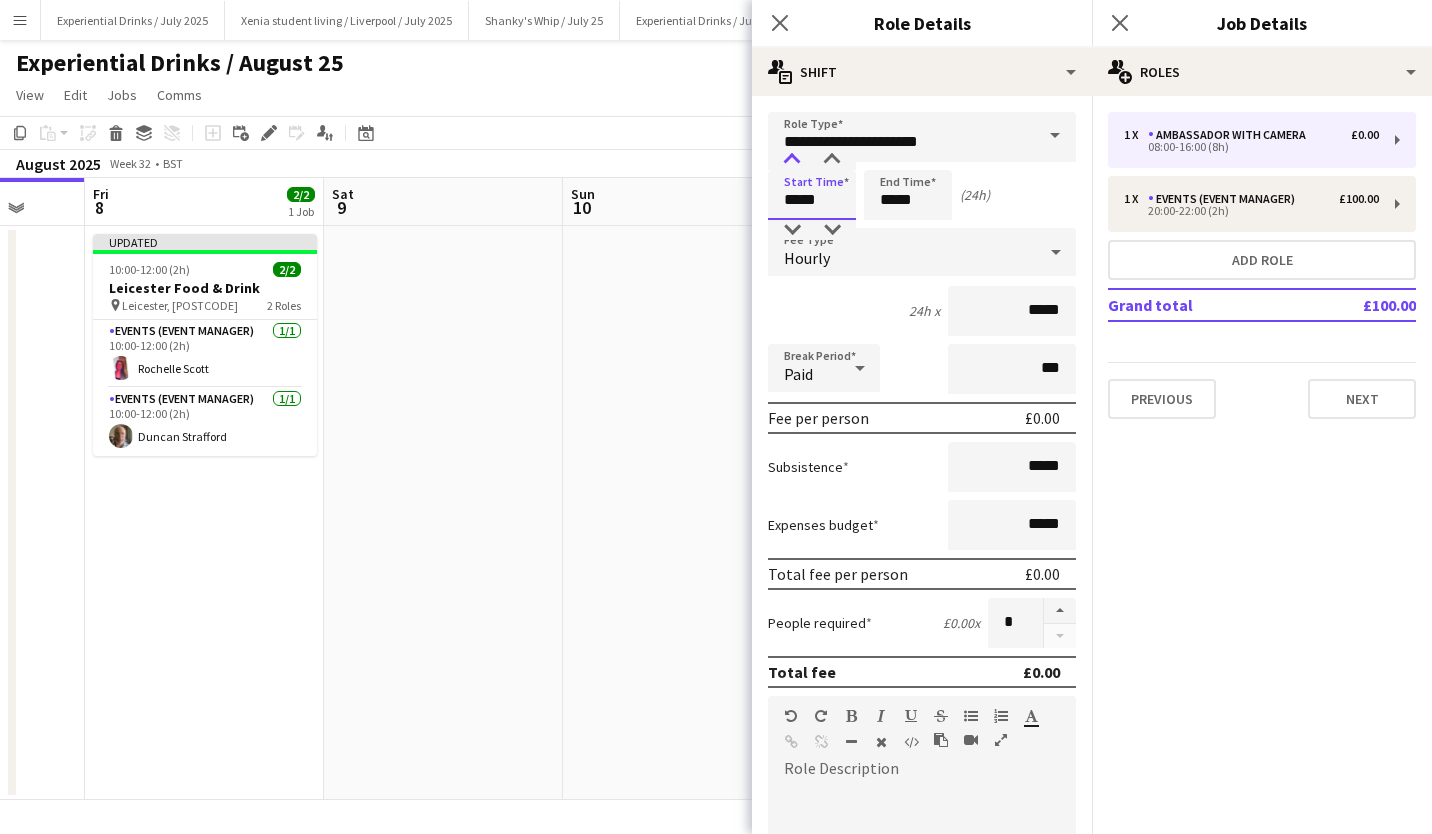 click at bounding box center [792, 160] 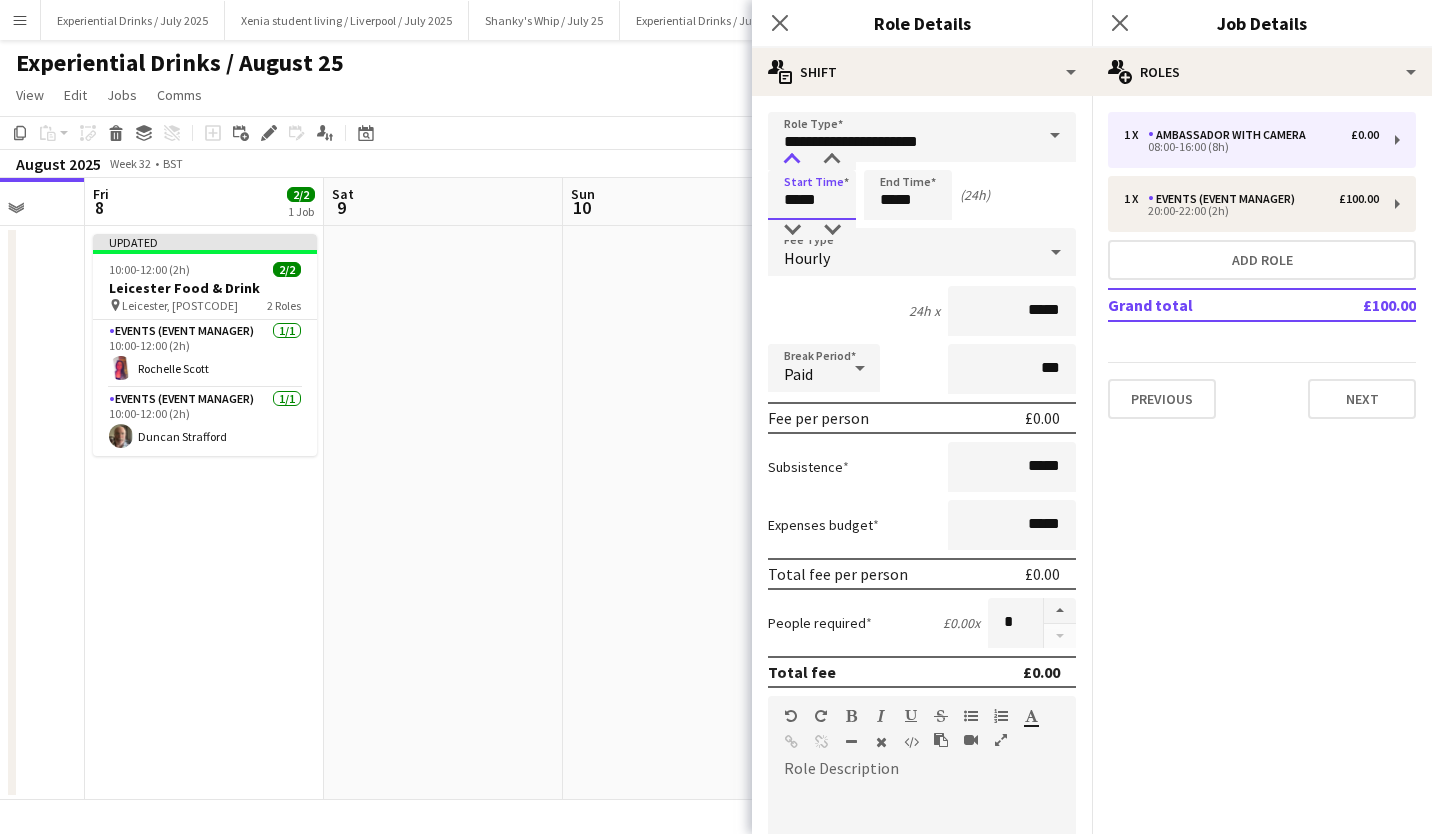 click at bounding box center (792, 160) 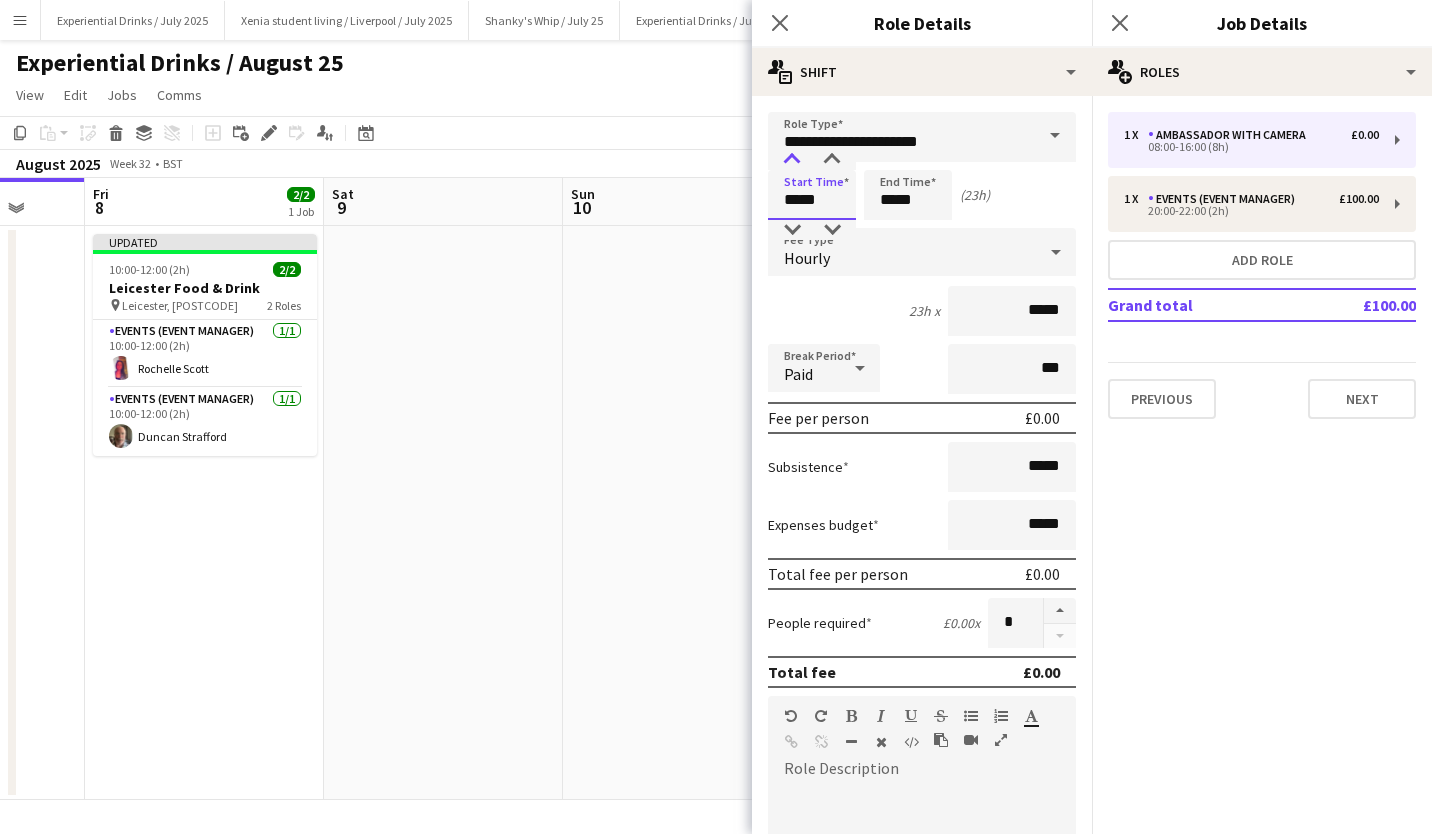 click at bounding box center (792, 160) 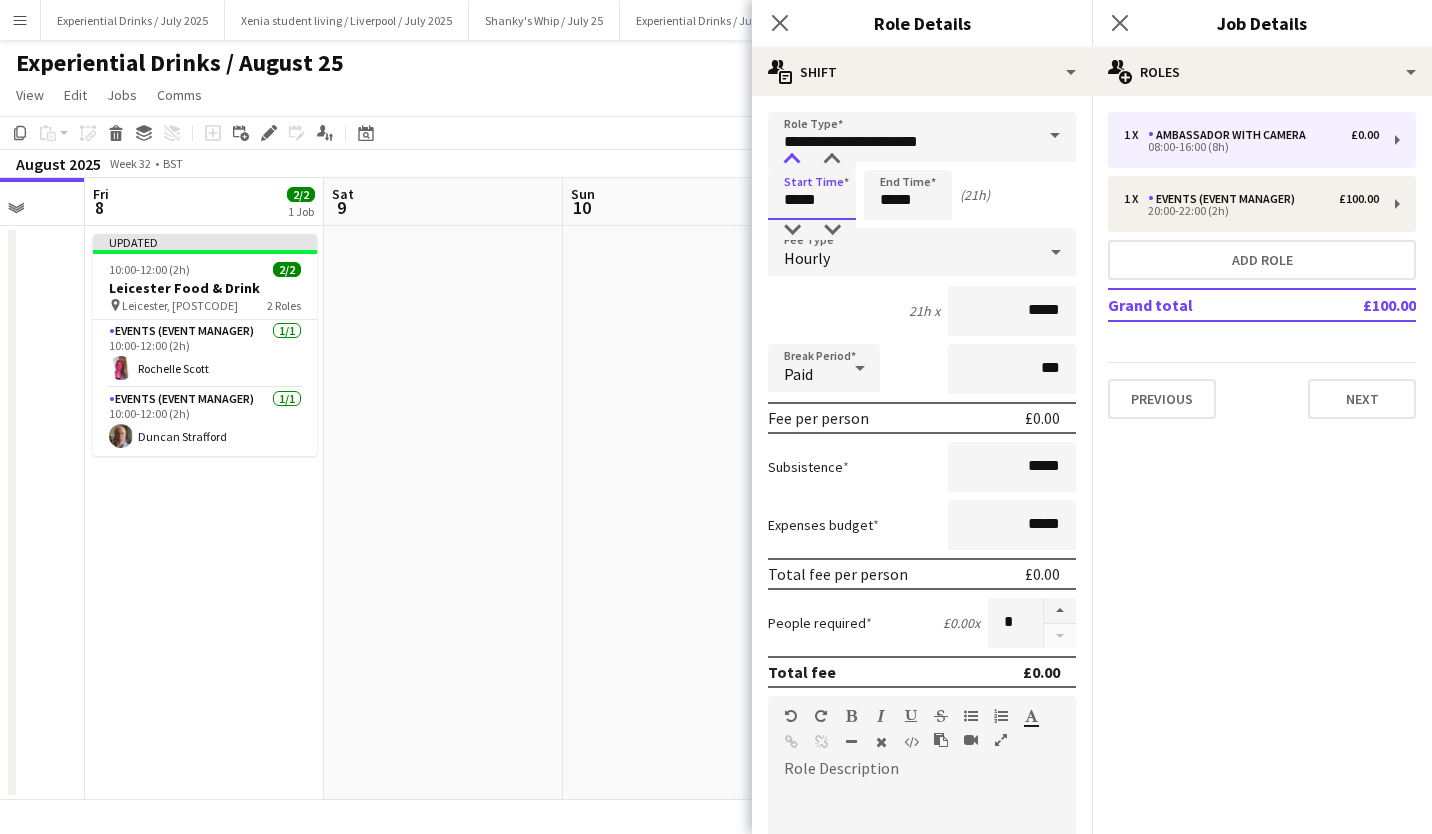 click at bounding box center (792, 160) 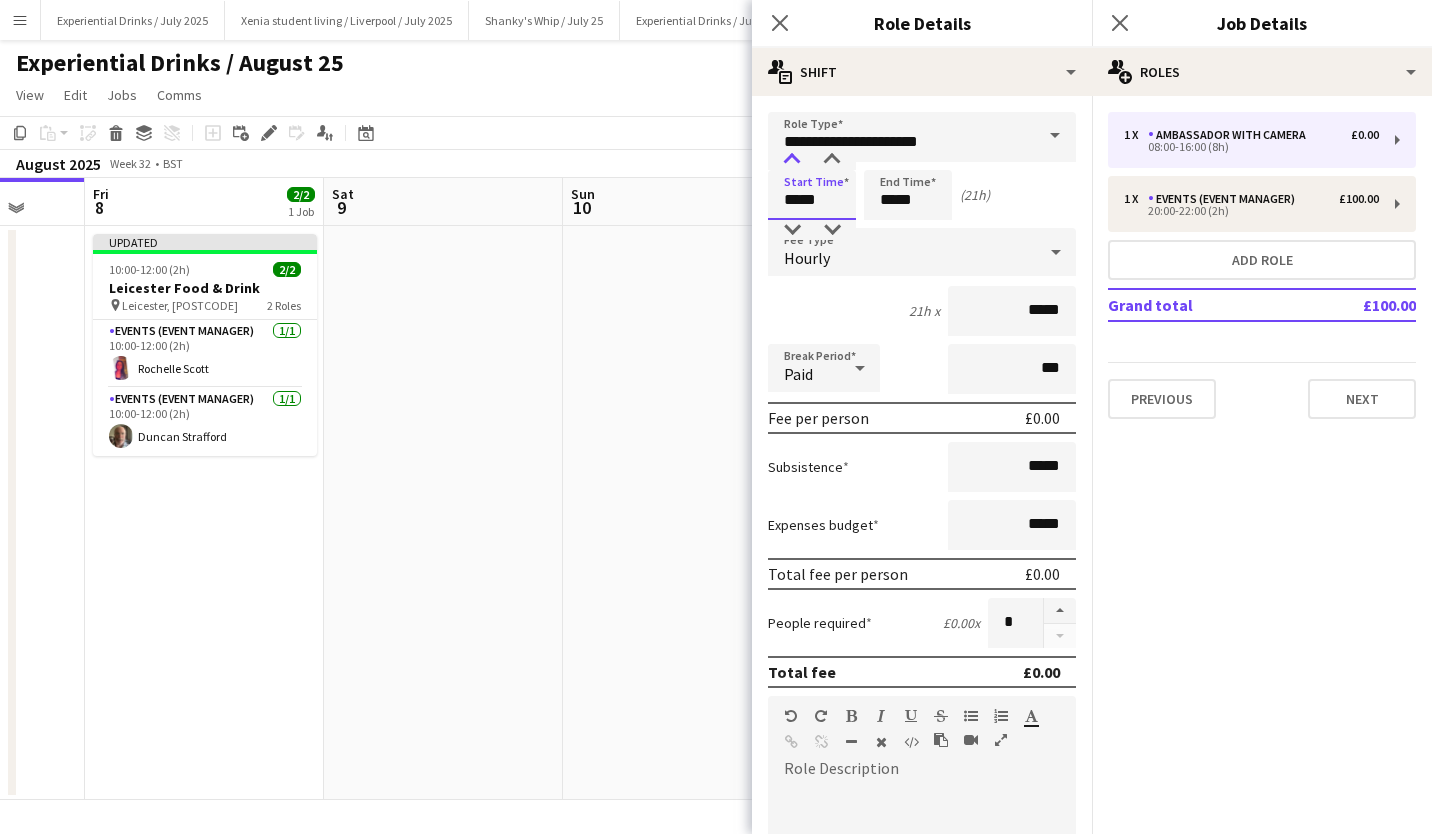 type on "*****" 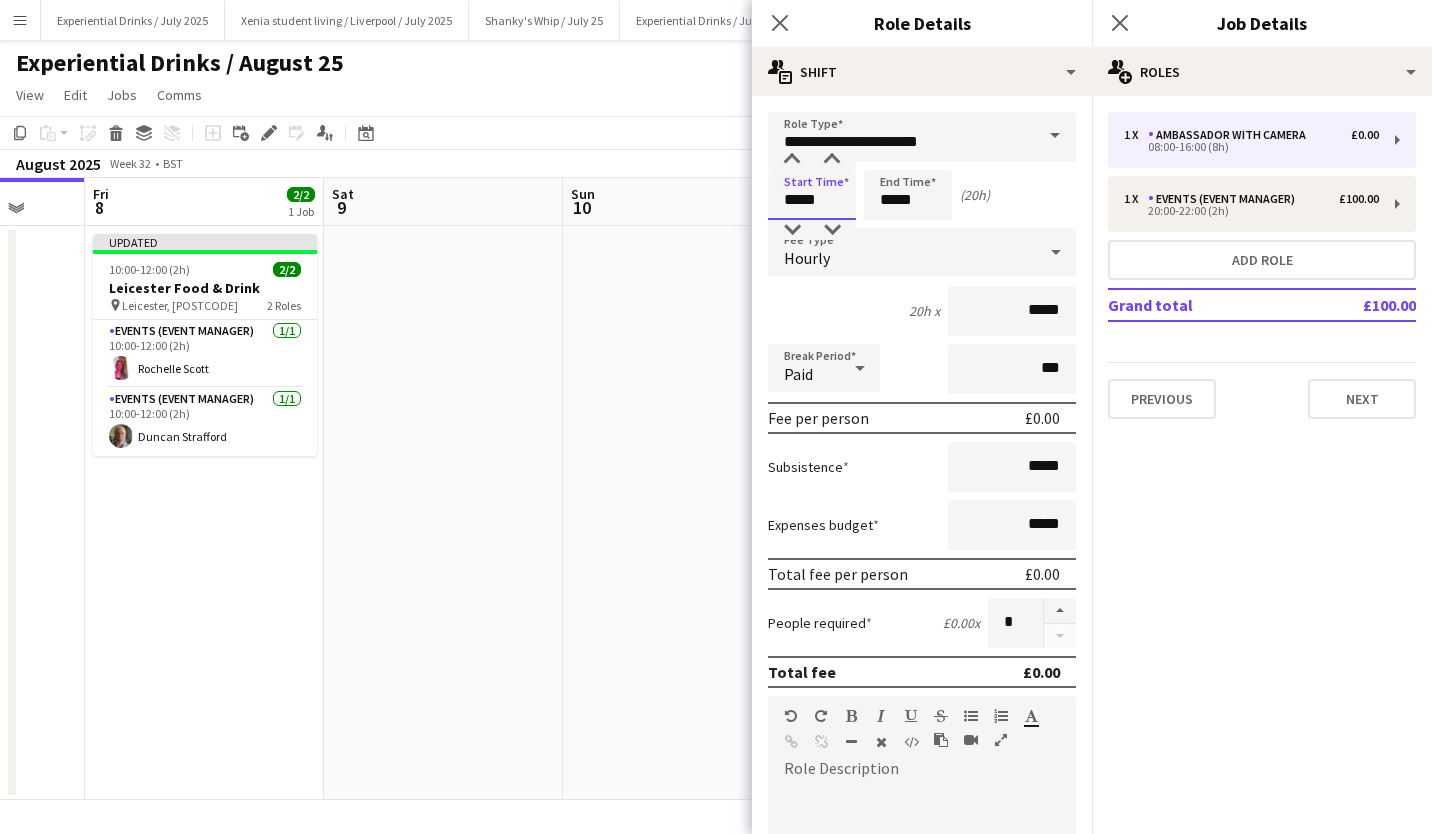 drag, startPoint x: 793, startPoint y: 151, endPoint x: 899, endPoint y: 208, distance: 120.353645 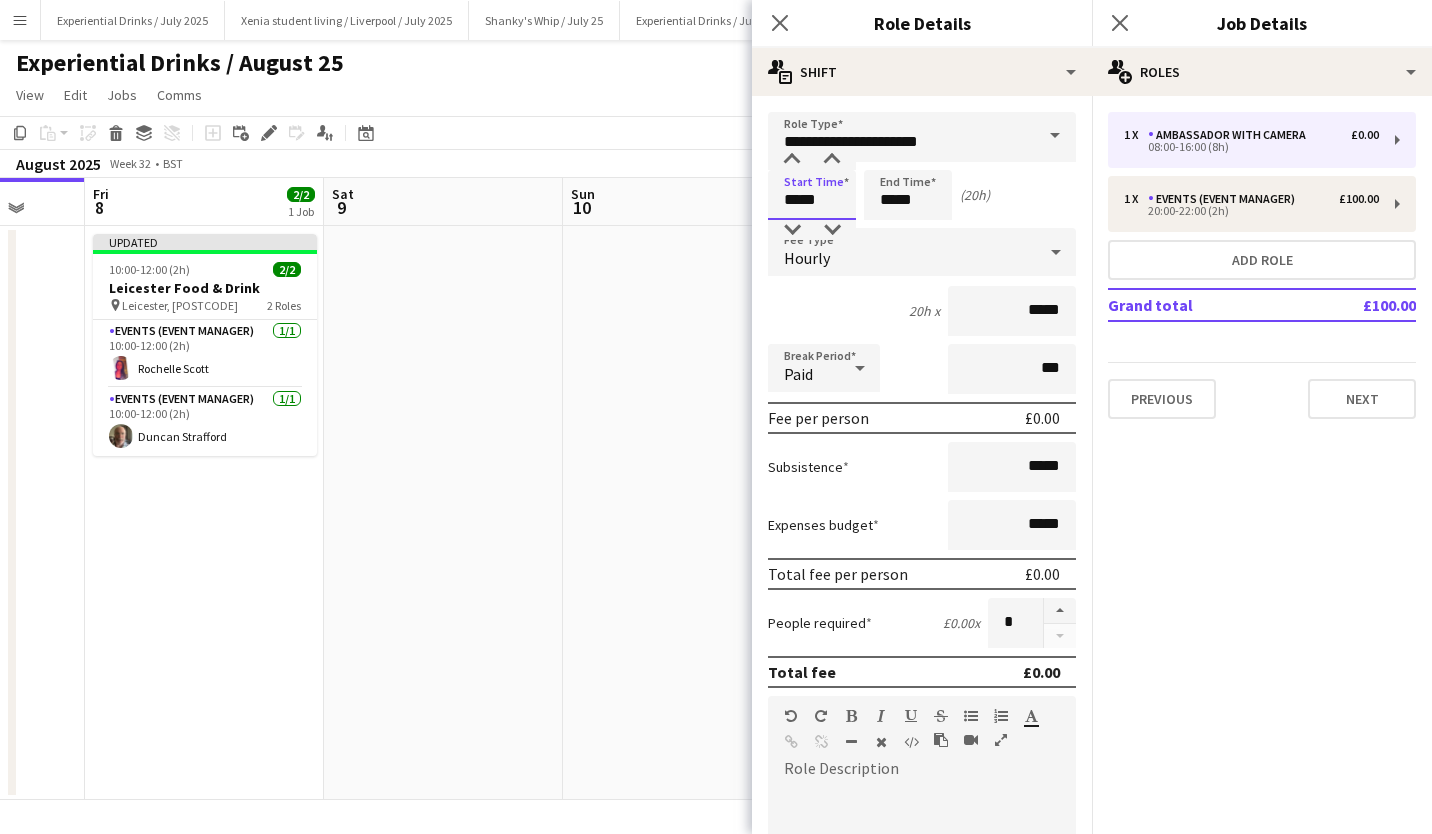 click on "Start Time  *****  End Time  *****  (20h)" at bounding box center [922, 195] 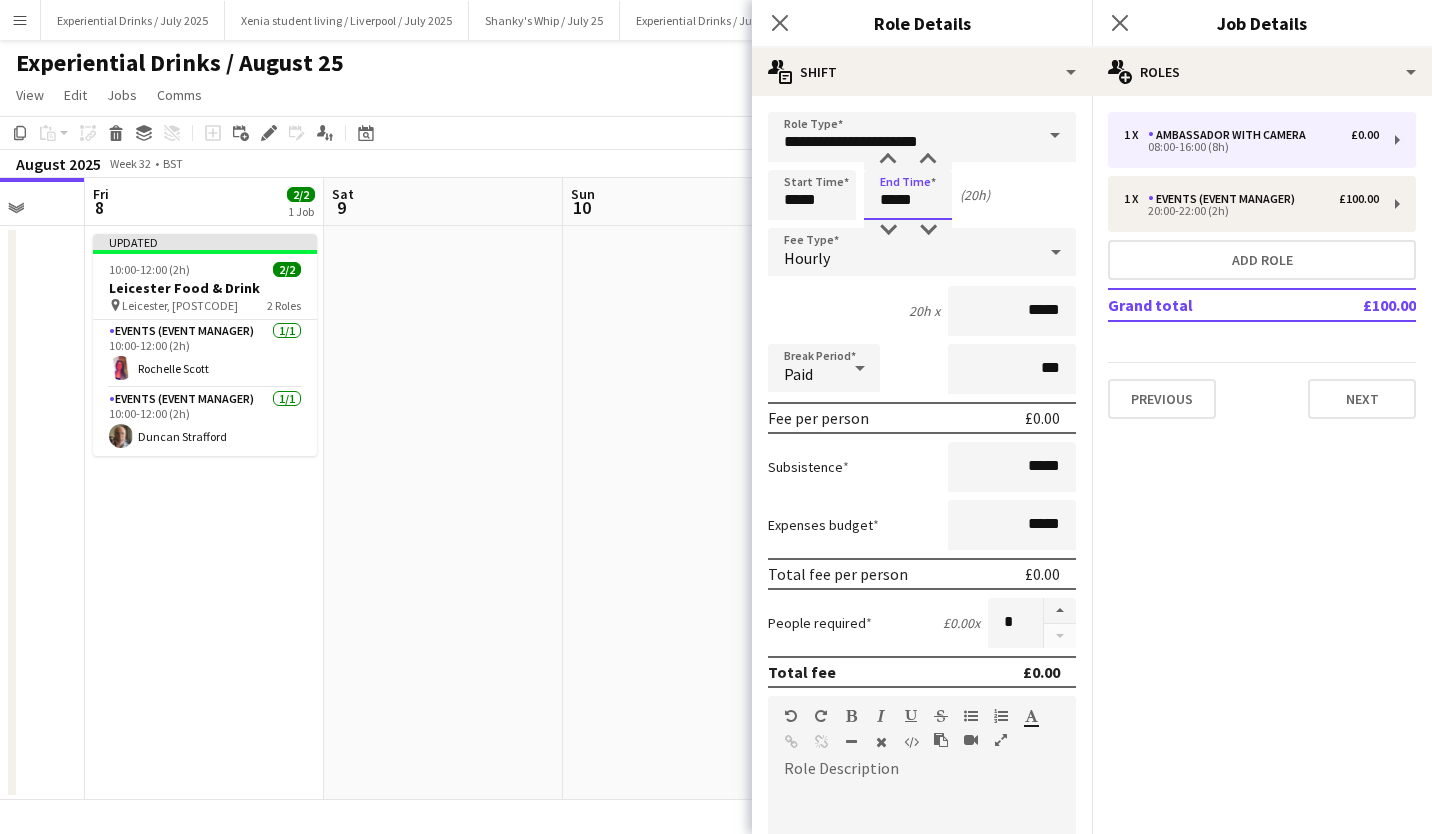 click on "*****" at bounding box center (908, 195) 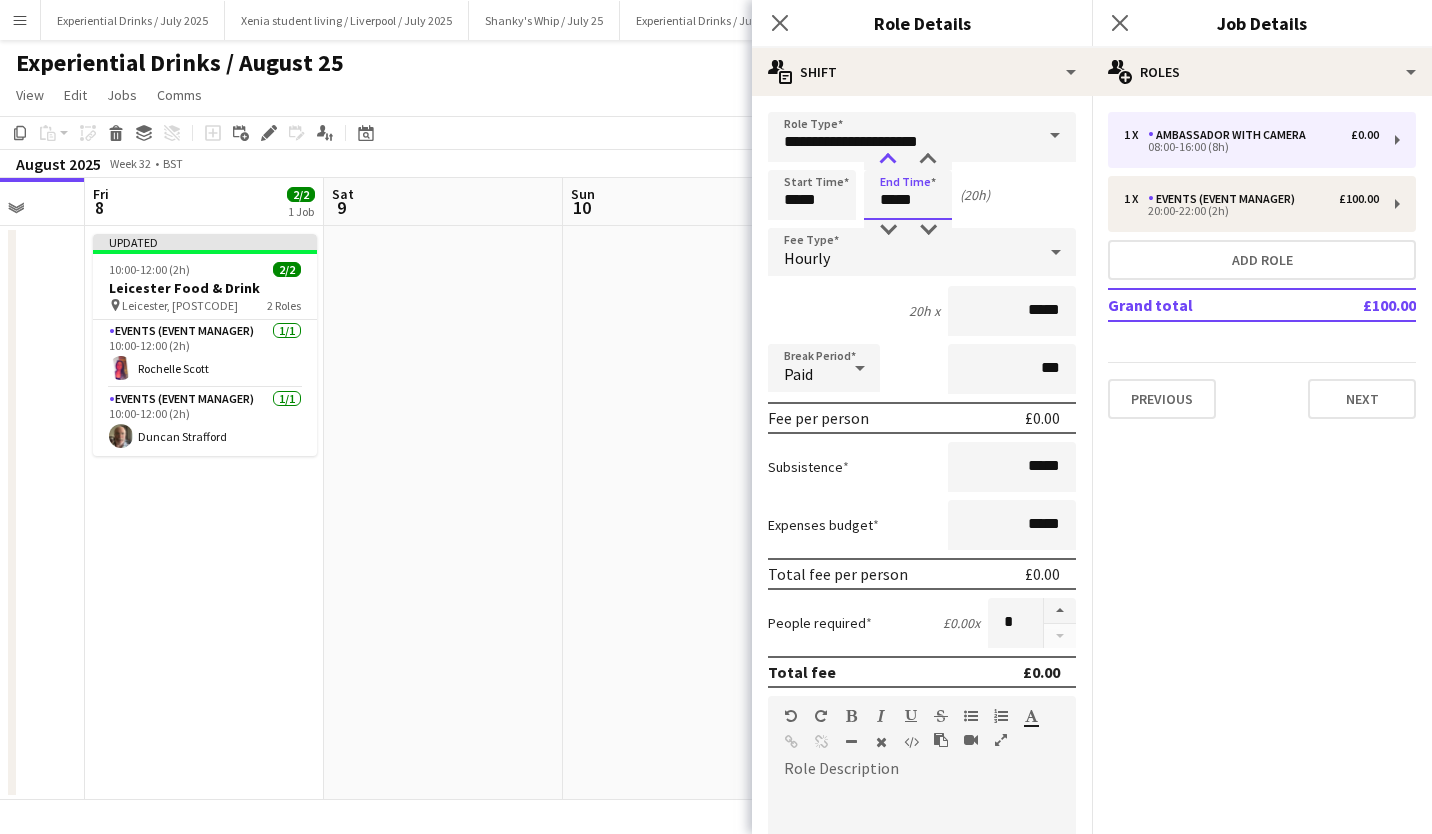 click at bounding box center [888, 160] 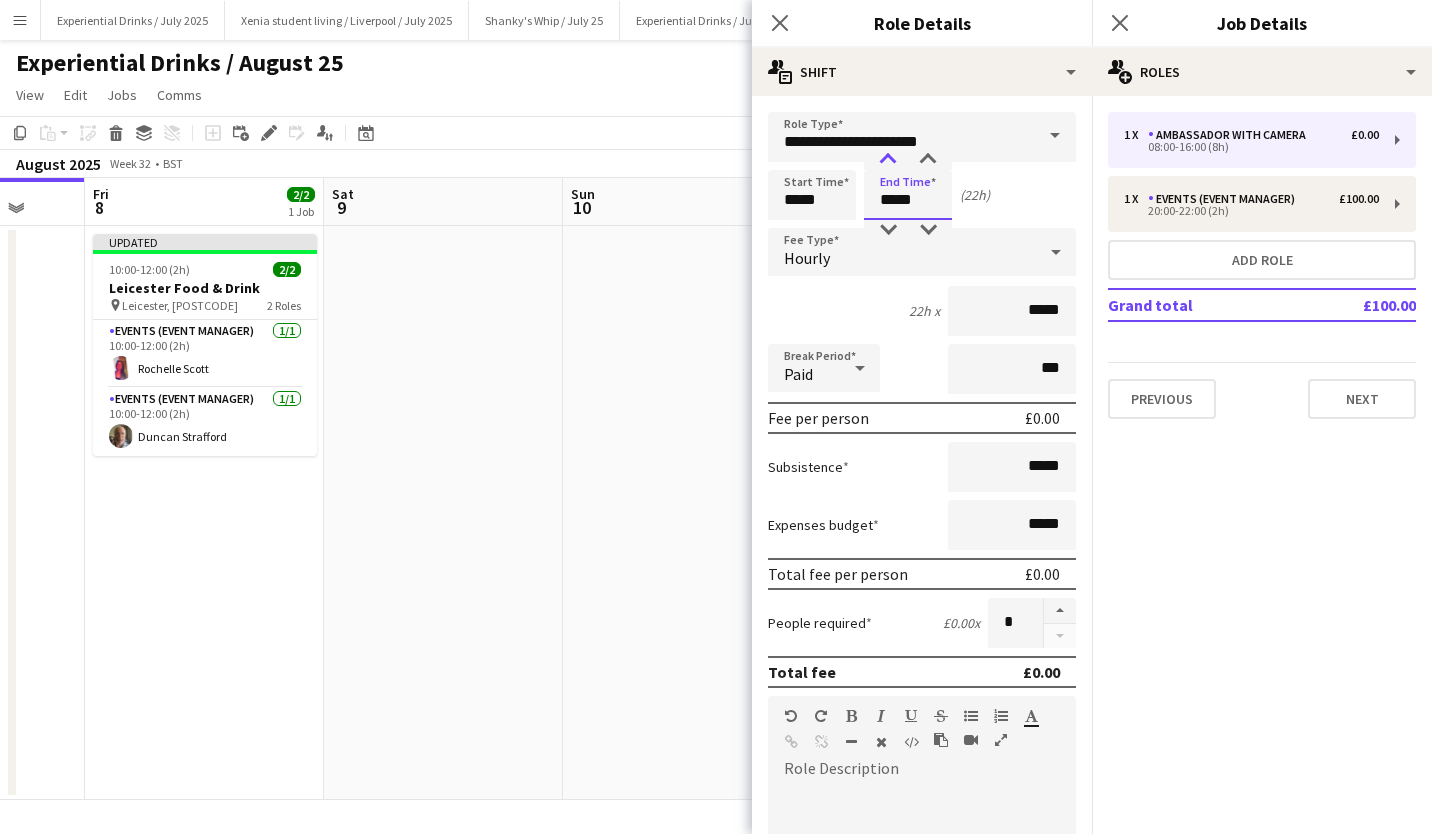 click at bounding box center (888, 160) 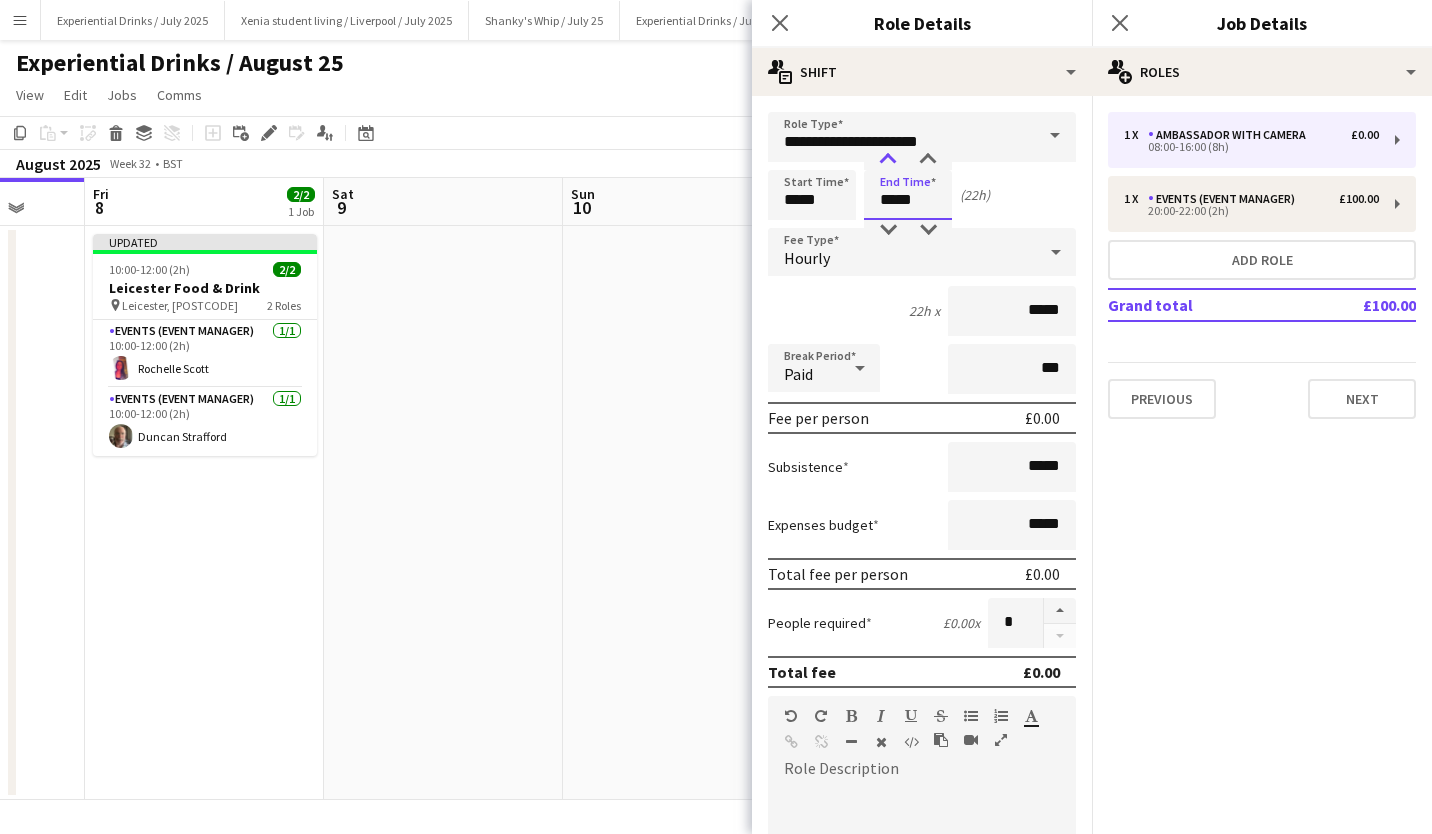 click at bounding box center [888, 160] 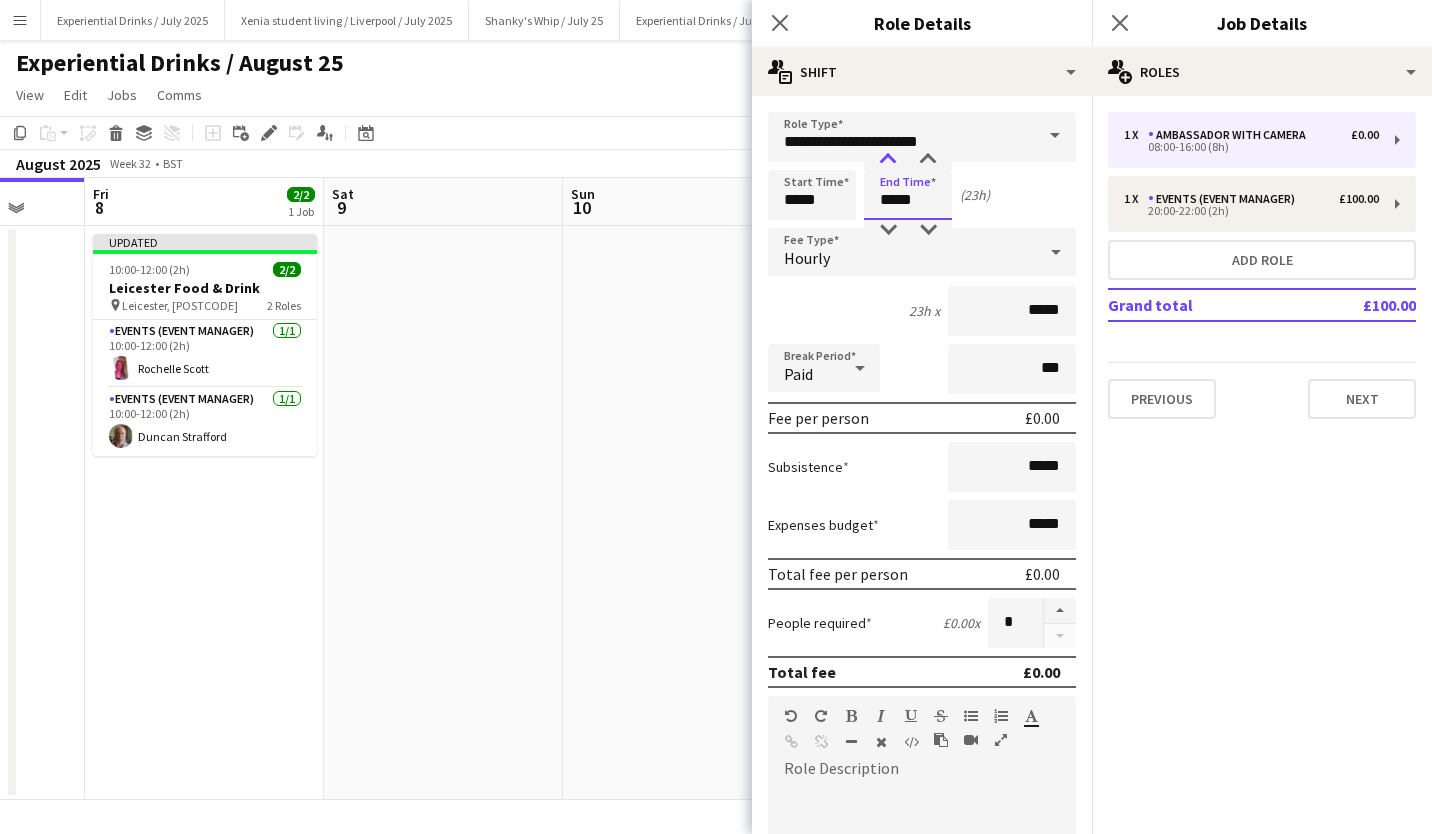 click at bounding box center [888, 160] 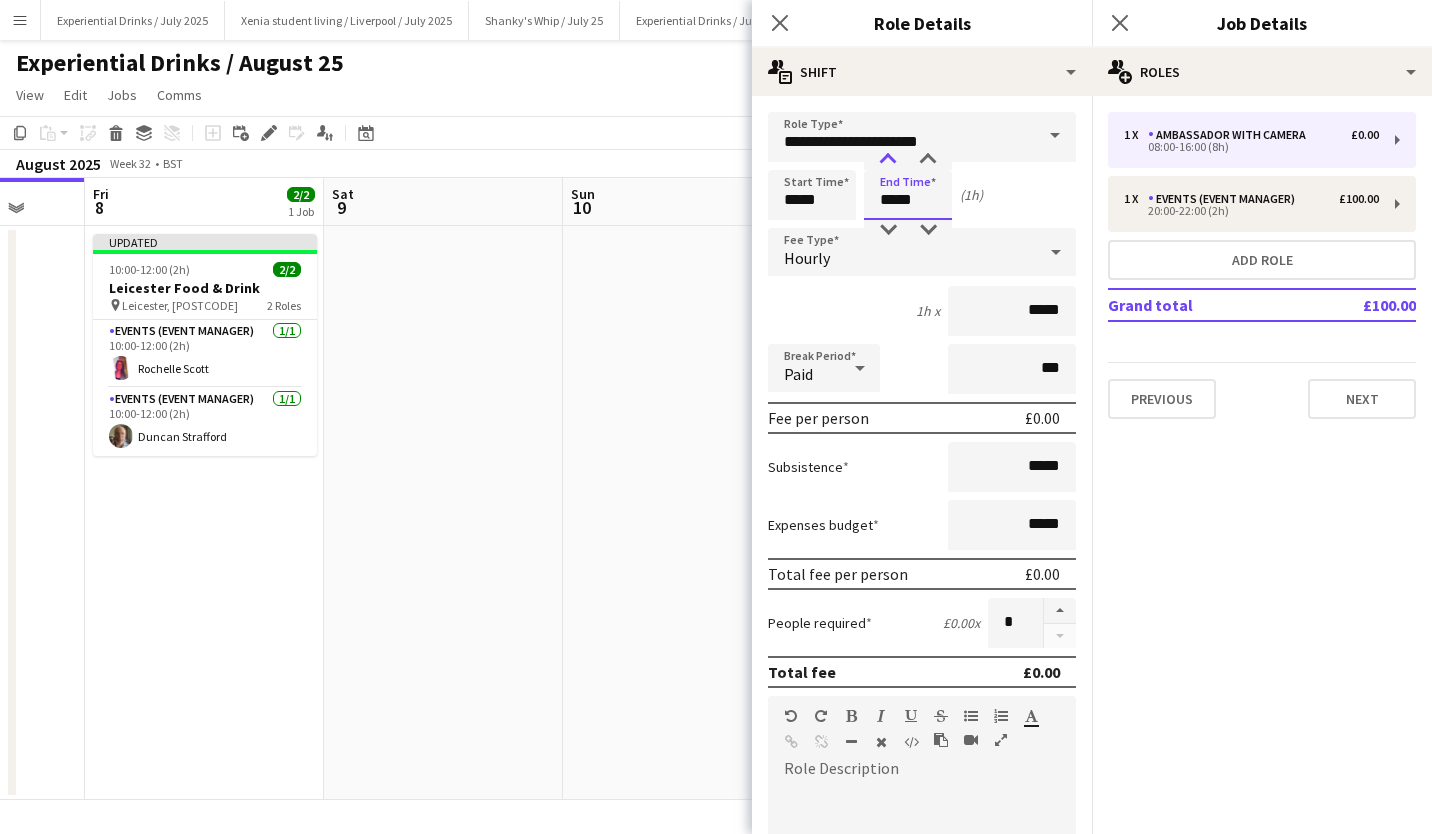 click at bounding box center [888, 160] 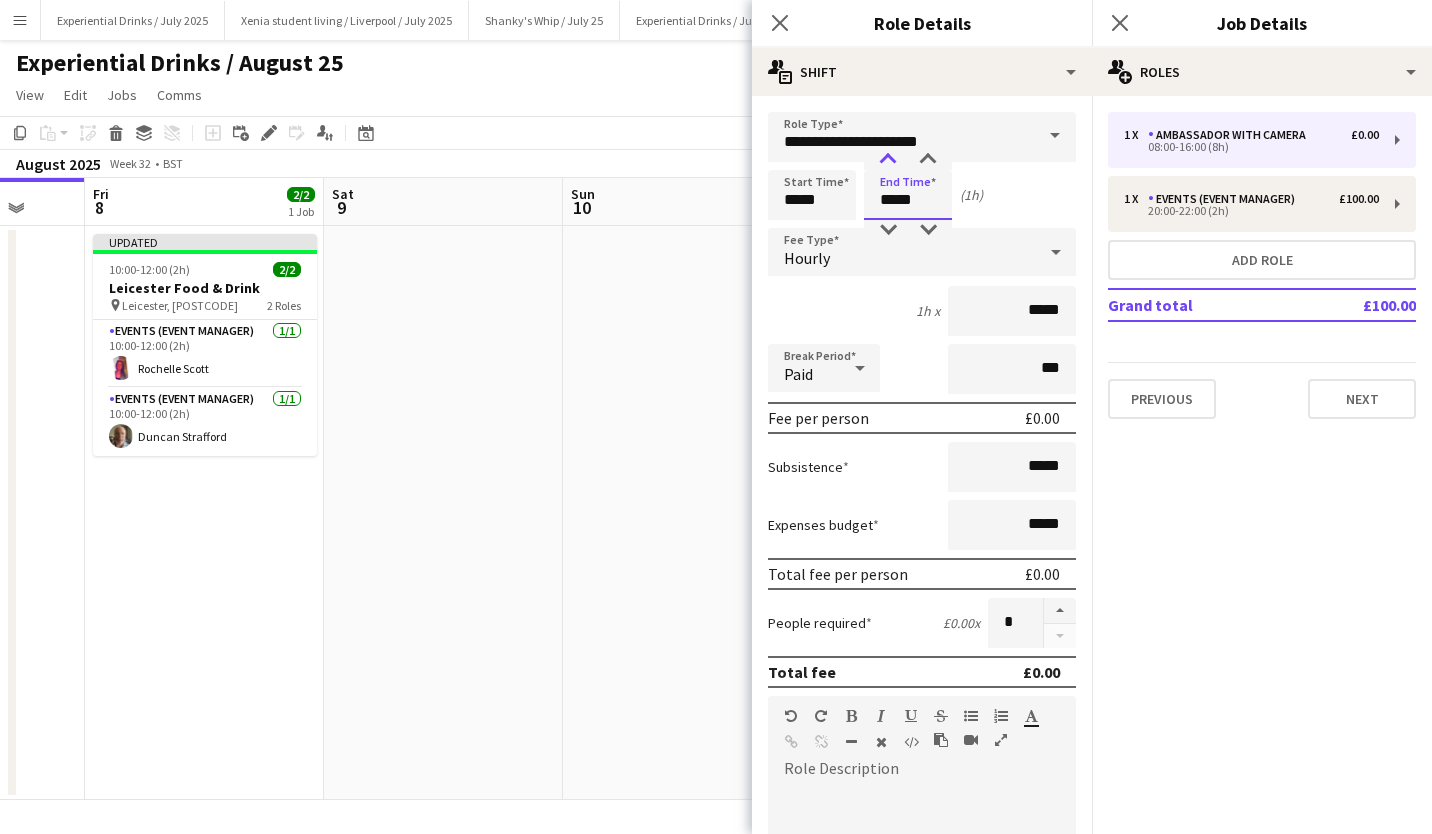 type on "*****" 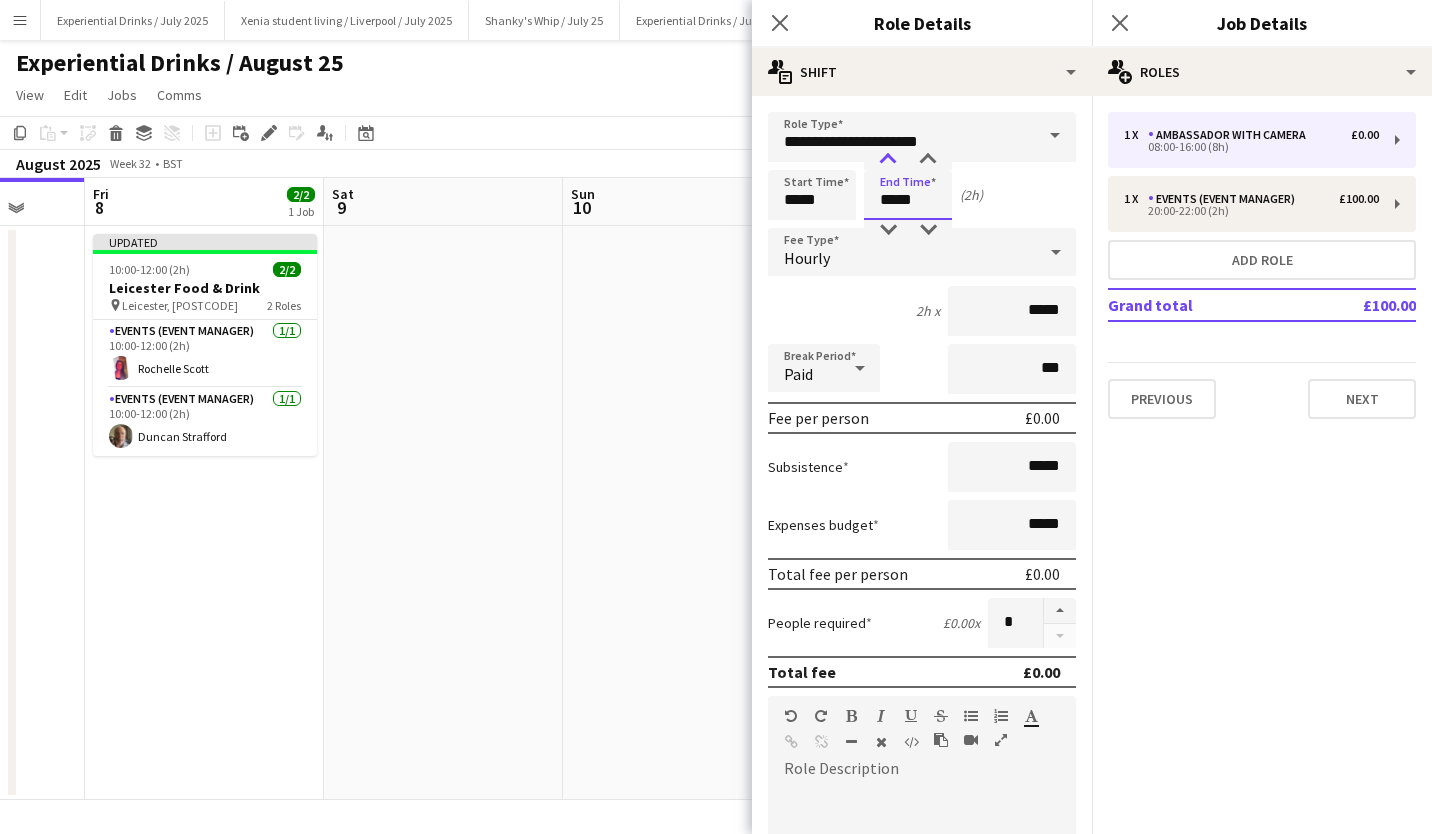 click at bounding box center [888, 160] 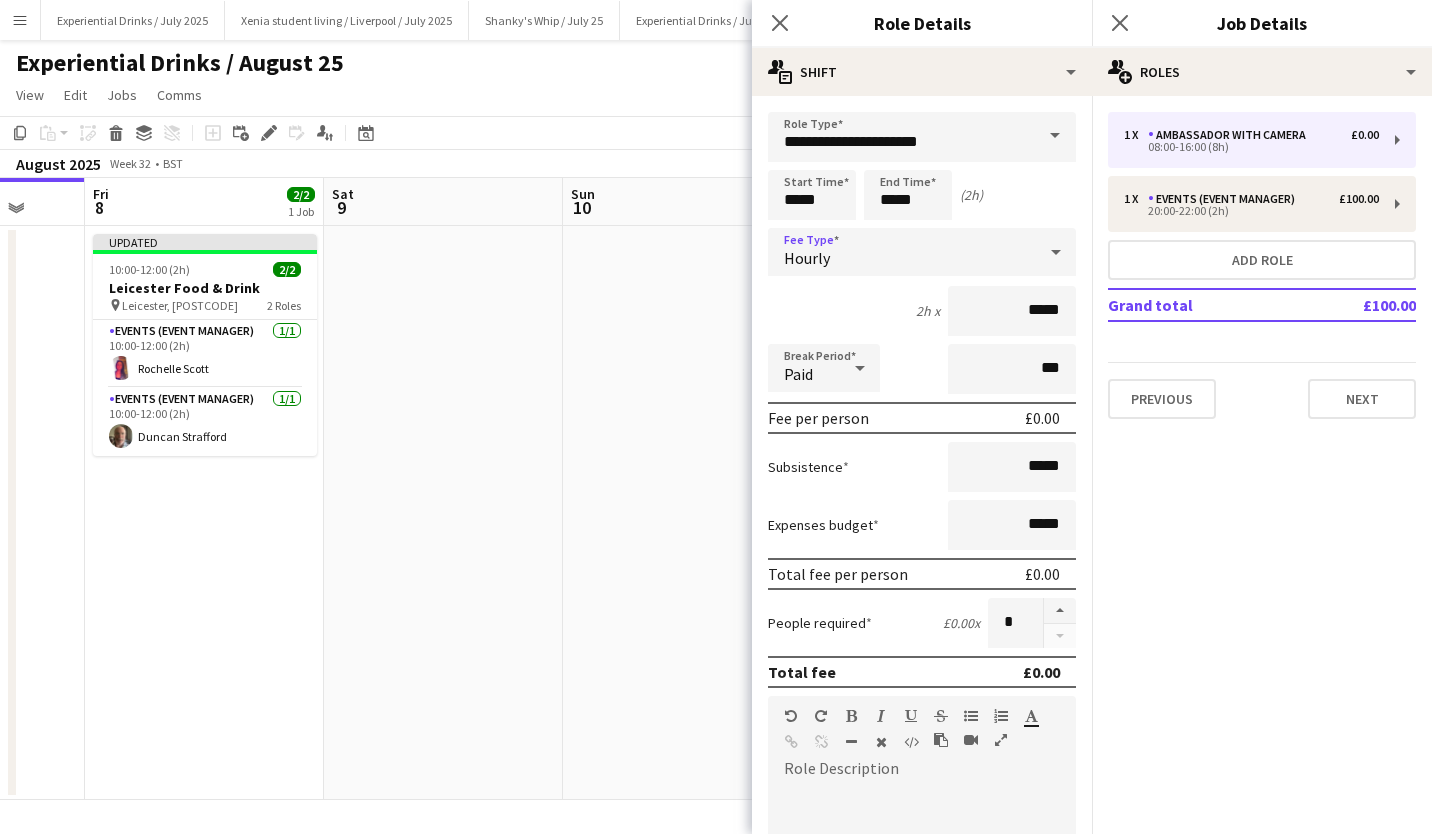 click 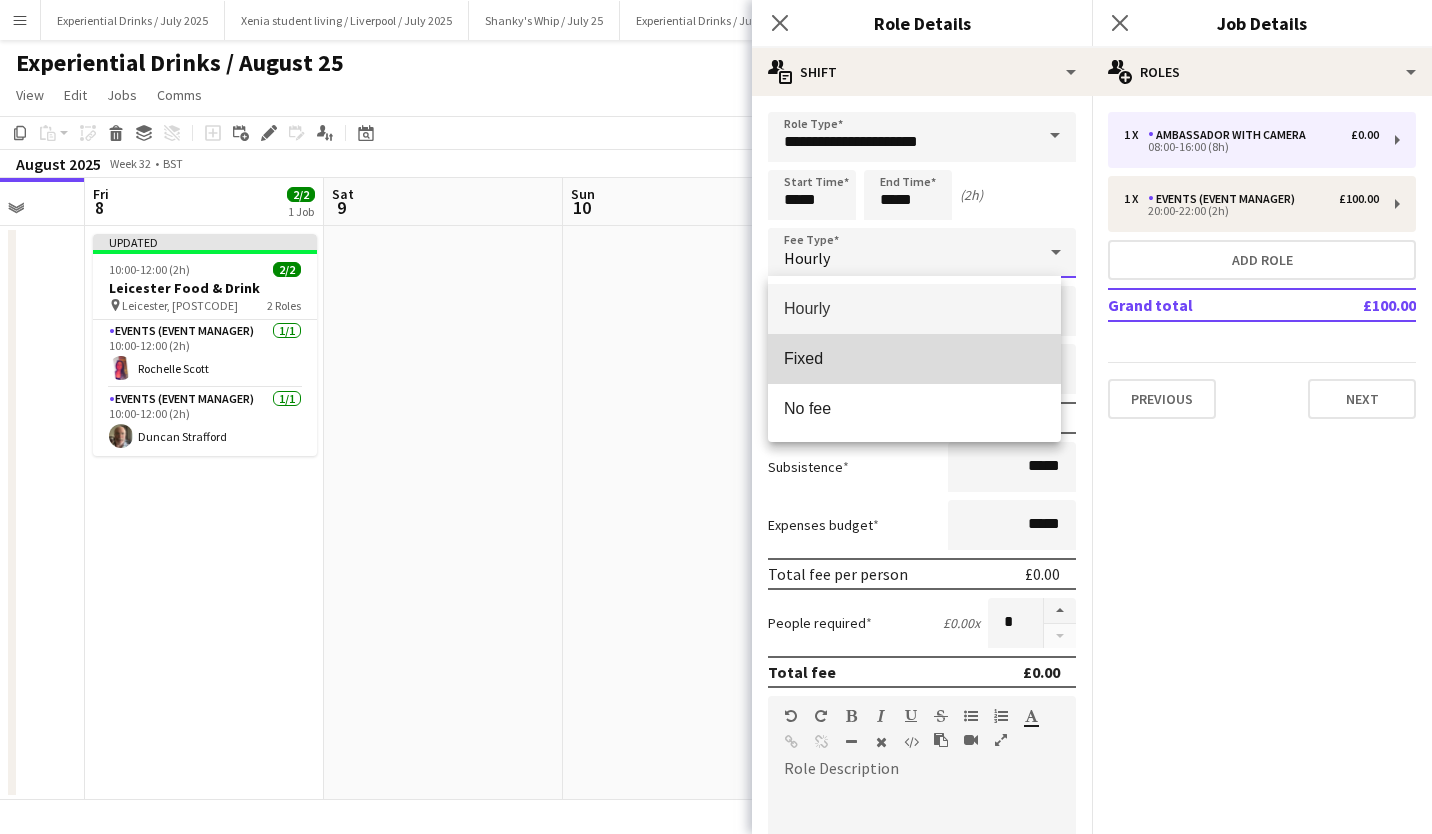 click on "Fixed" at bounding box center (914, 358) 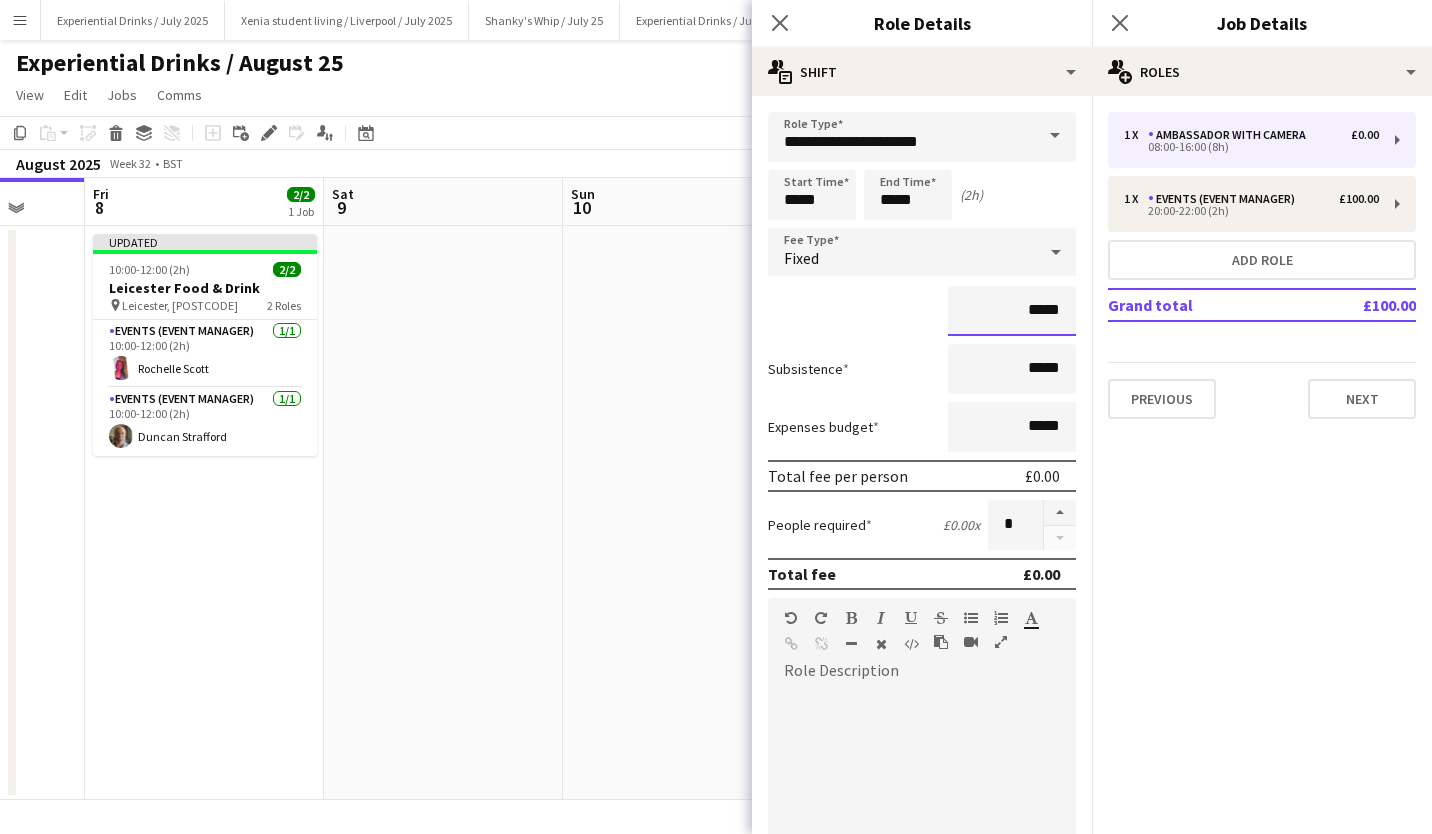 click on "*****" at bounding box center [1012, 311] 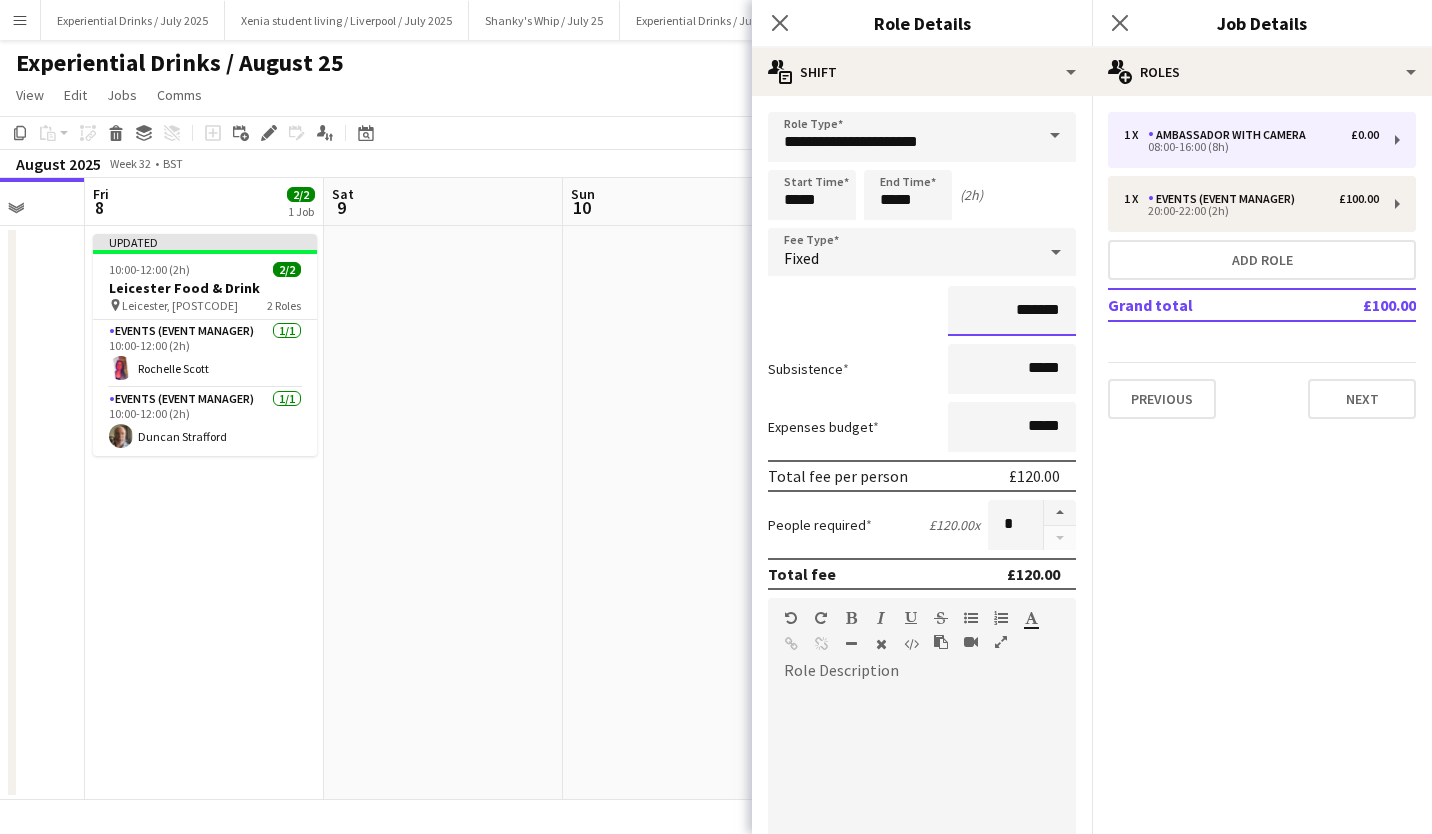 scroll, scrollTop: 85, scrollLeft: 0, axis: vertical 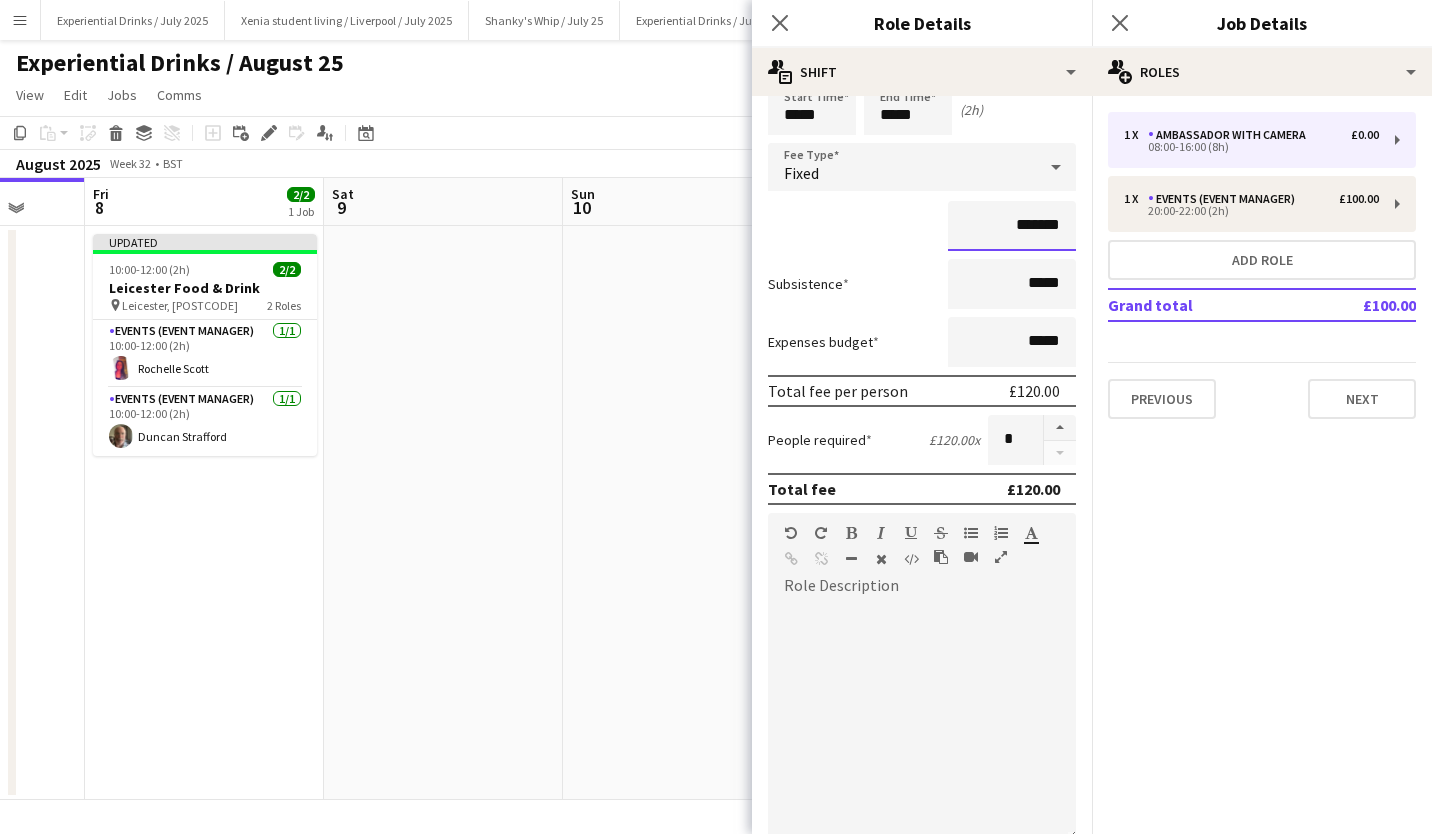 type on "*******" 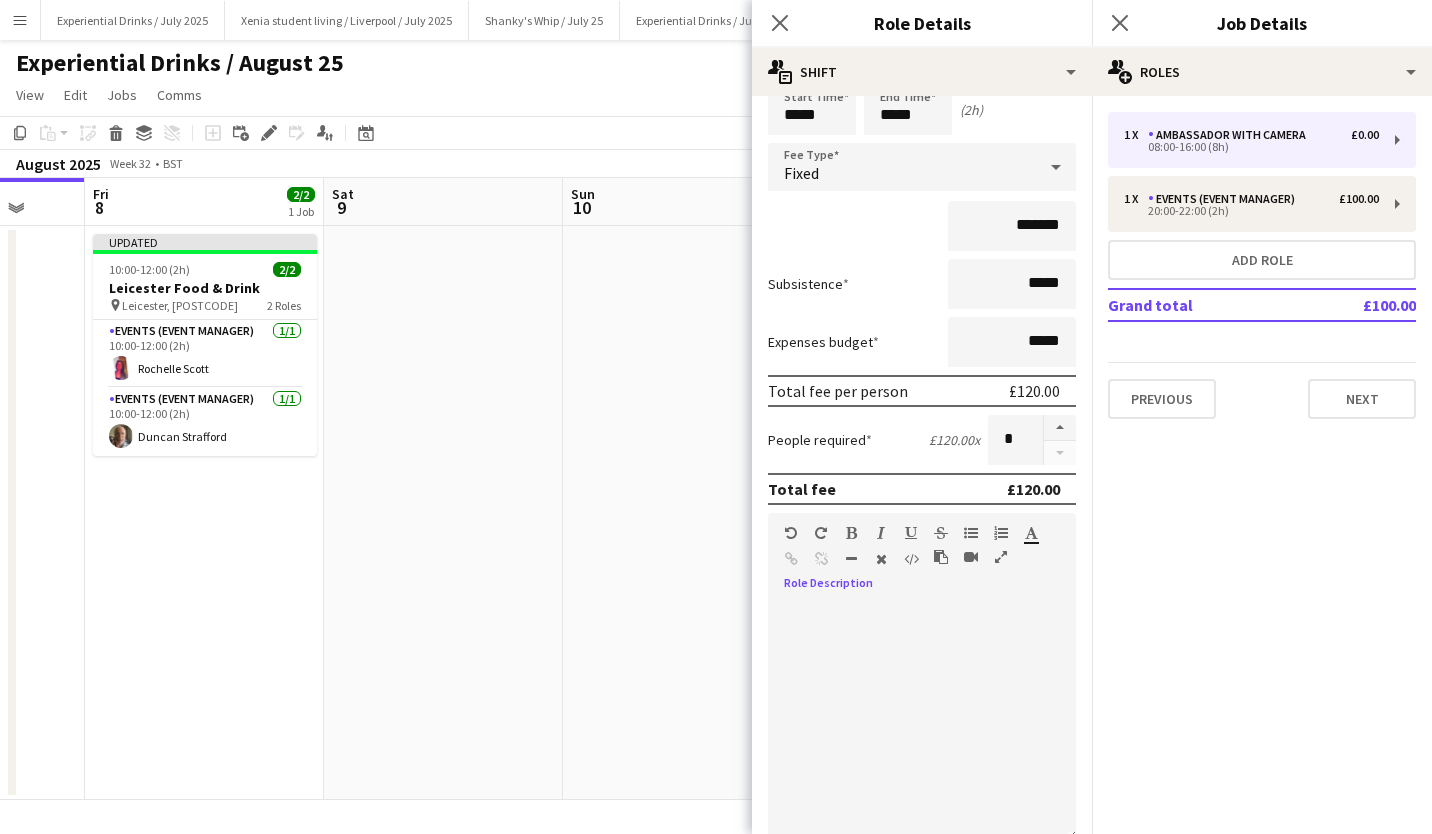 click at bounding box center [922, 715] 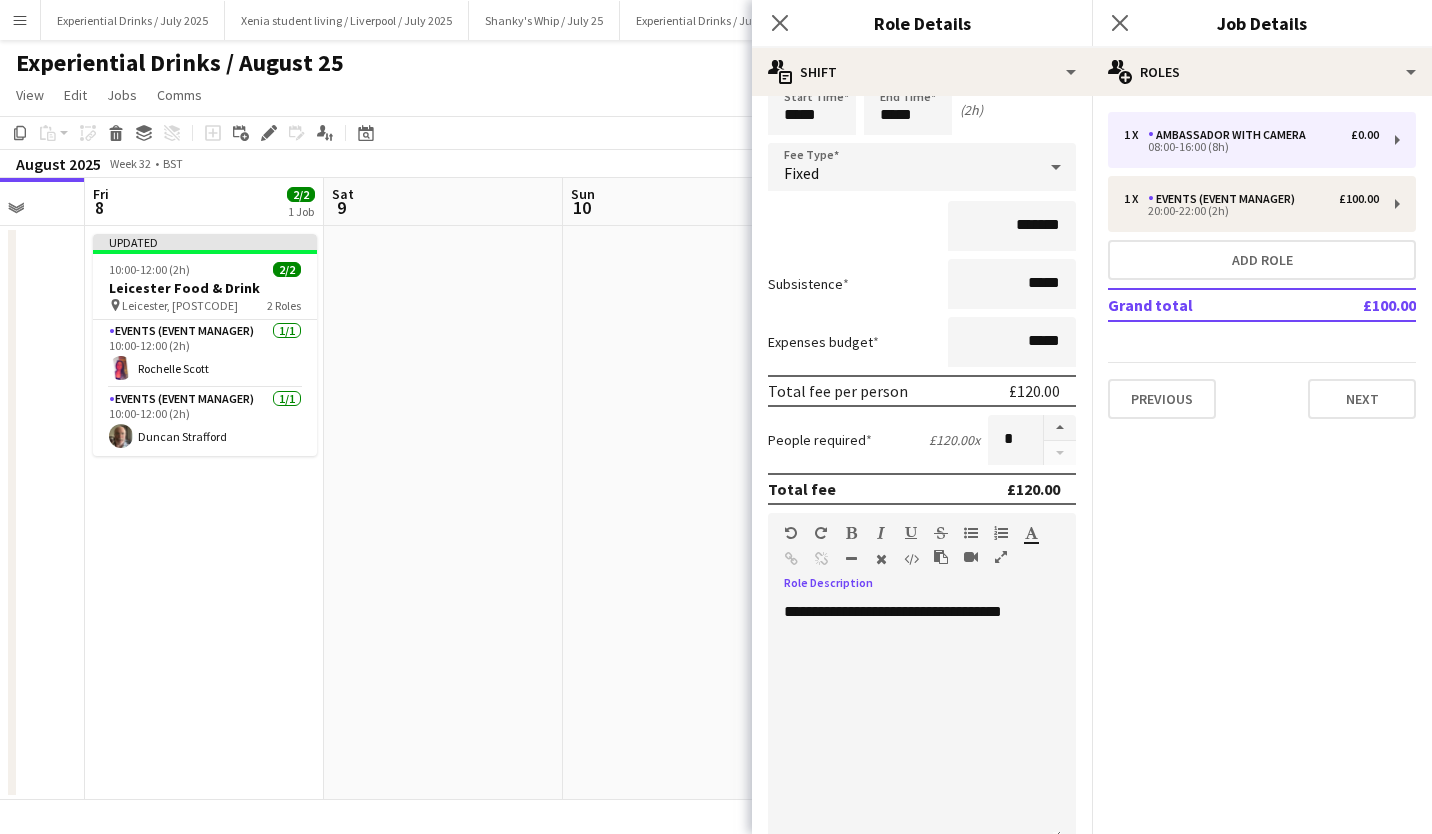 scroll, scrollTop: 422, scrollLeft: 0, axis: vertical 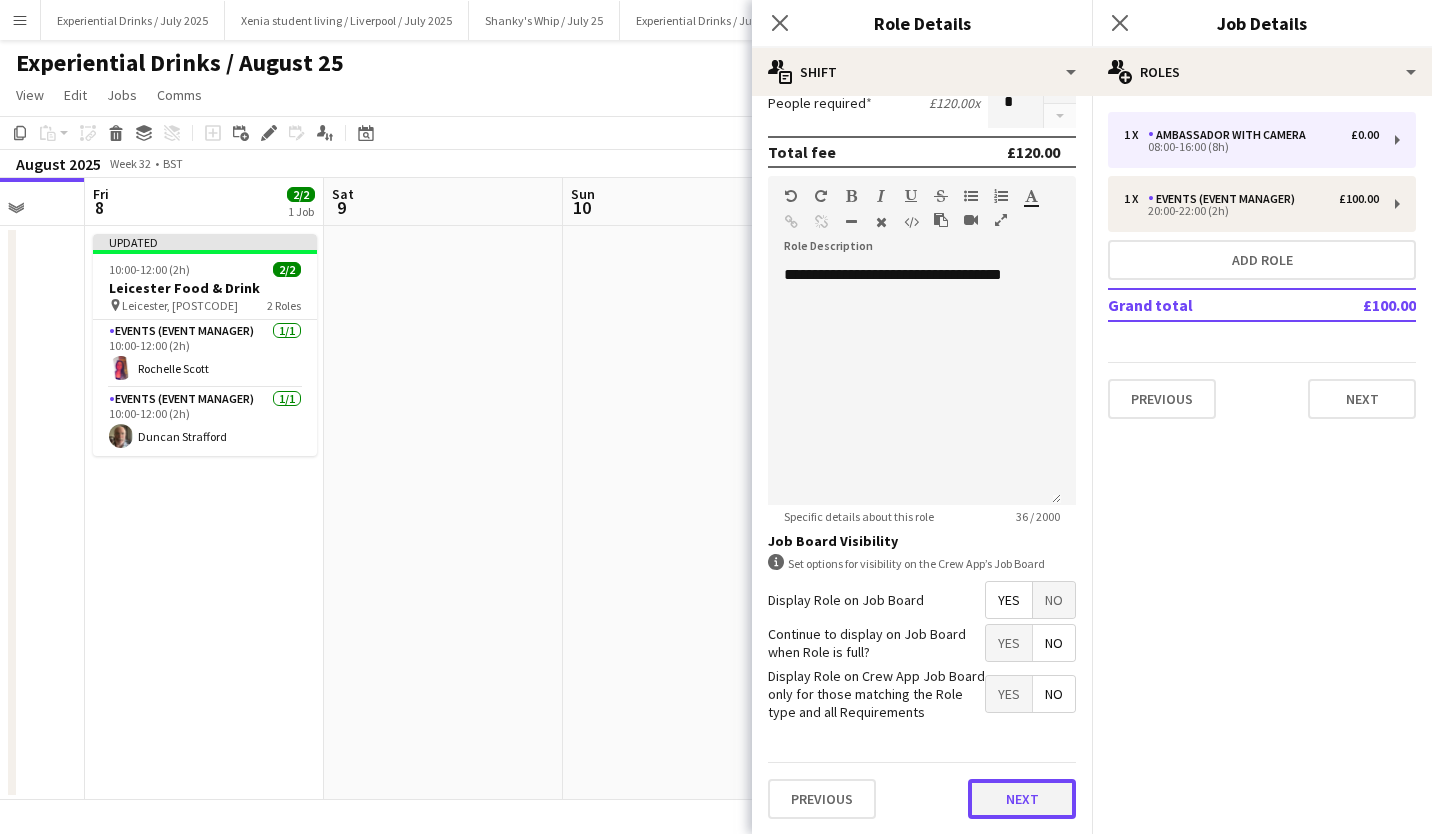 click on "Next" at bounding box center (1022, 799) 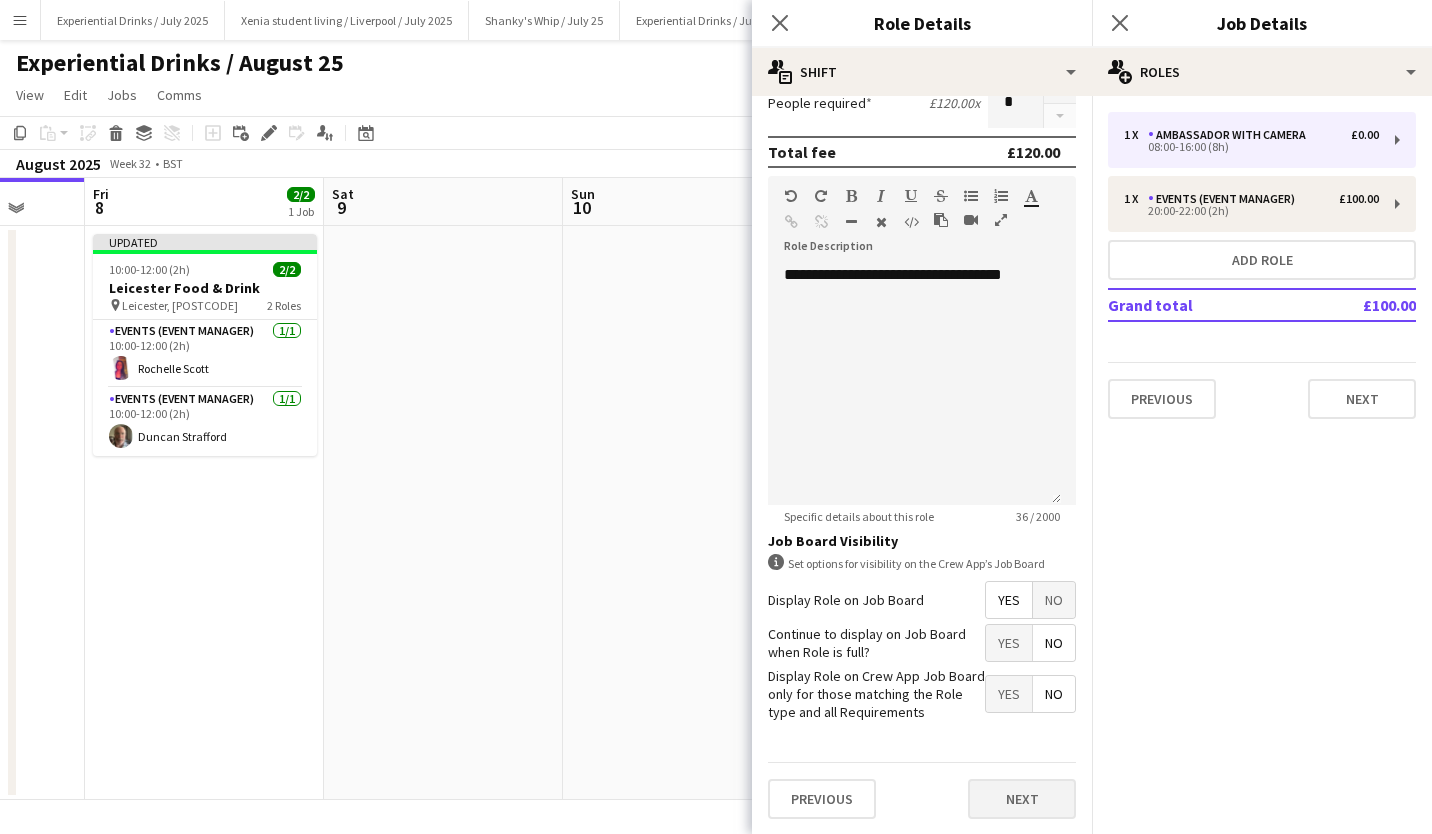 scroll, scrollTop: 0, scrollLeft: 0, axis: both 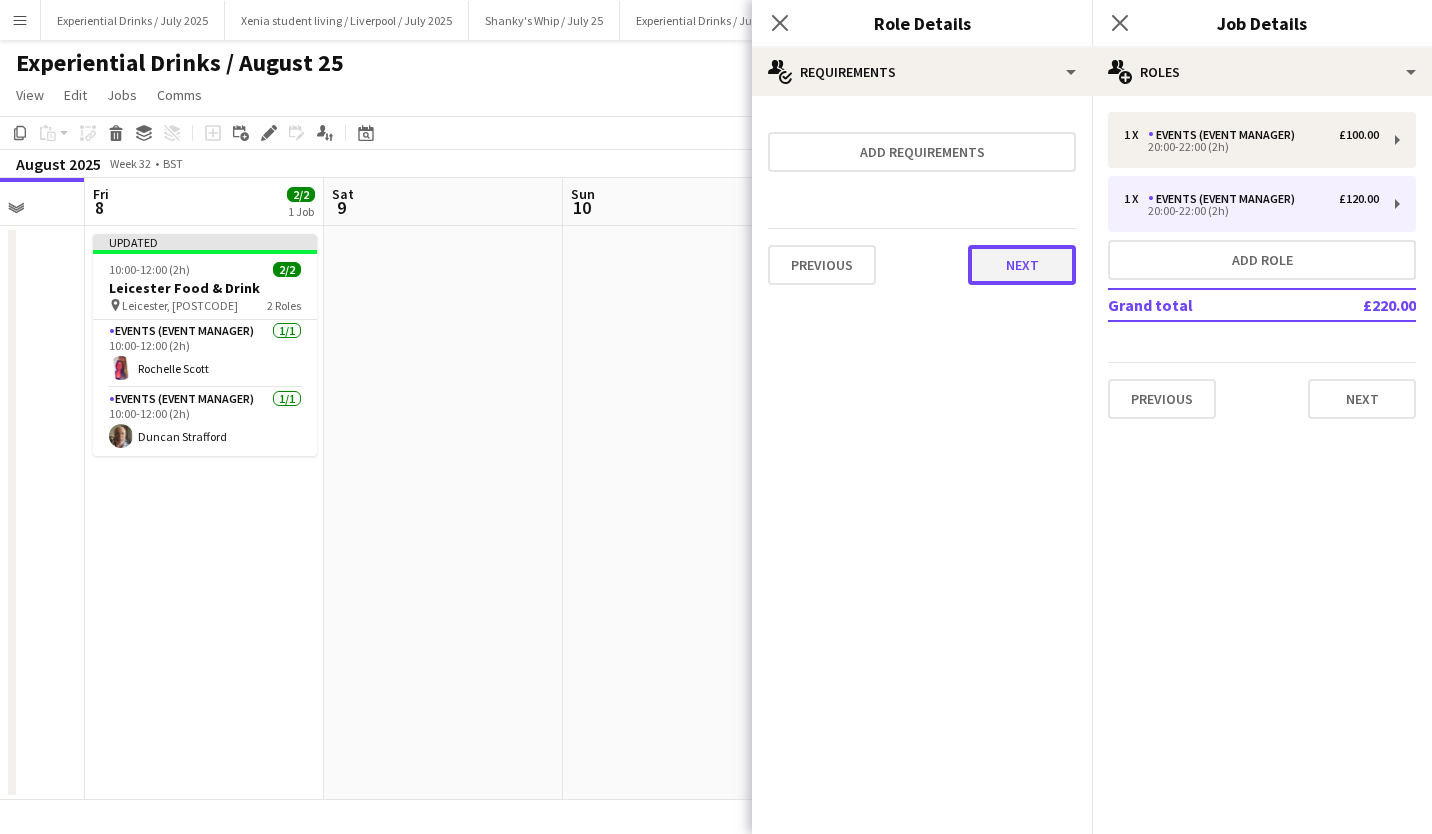 click on "Next" at bounding box center [1022, 265] 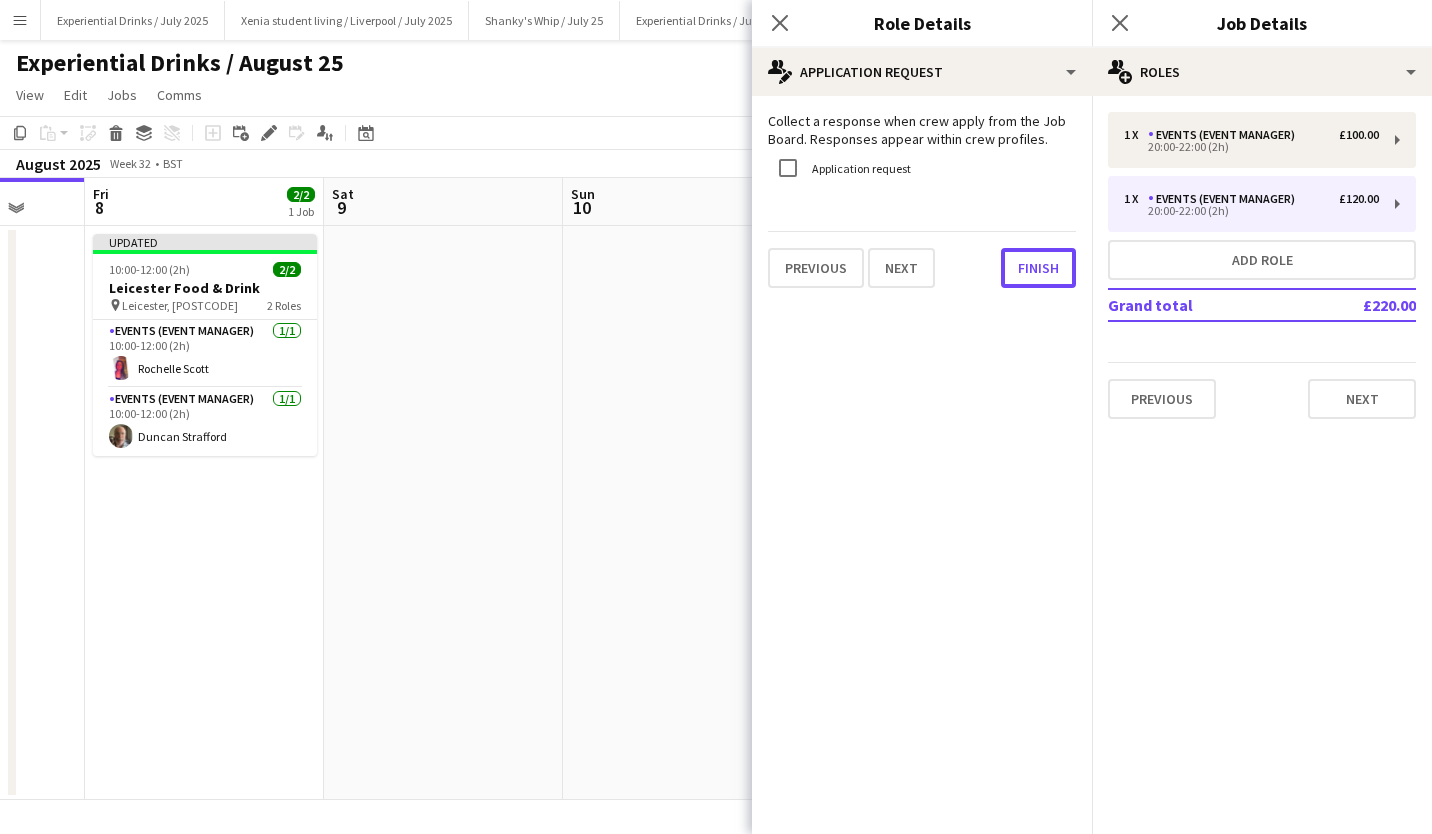 click on "Finish" at bounding box center [1038, 268] 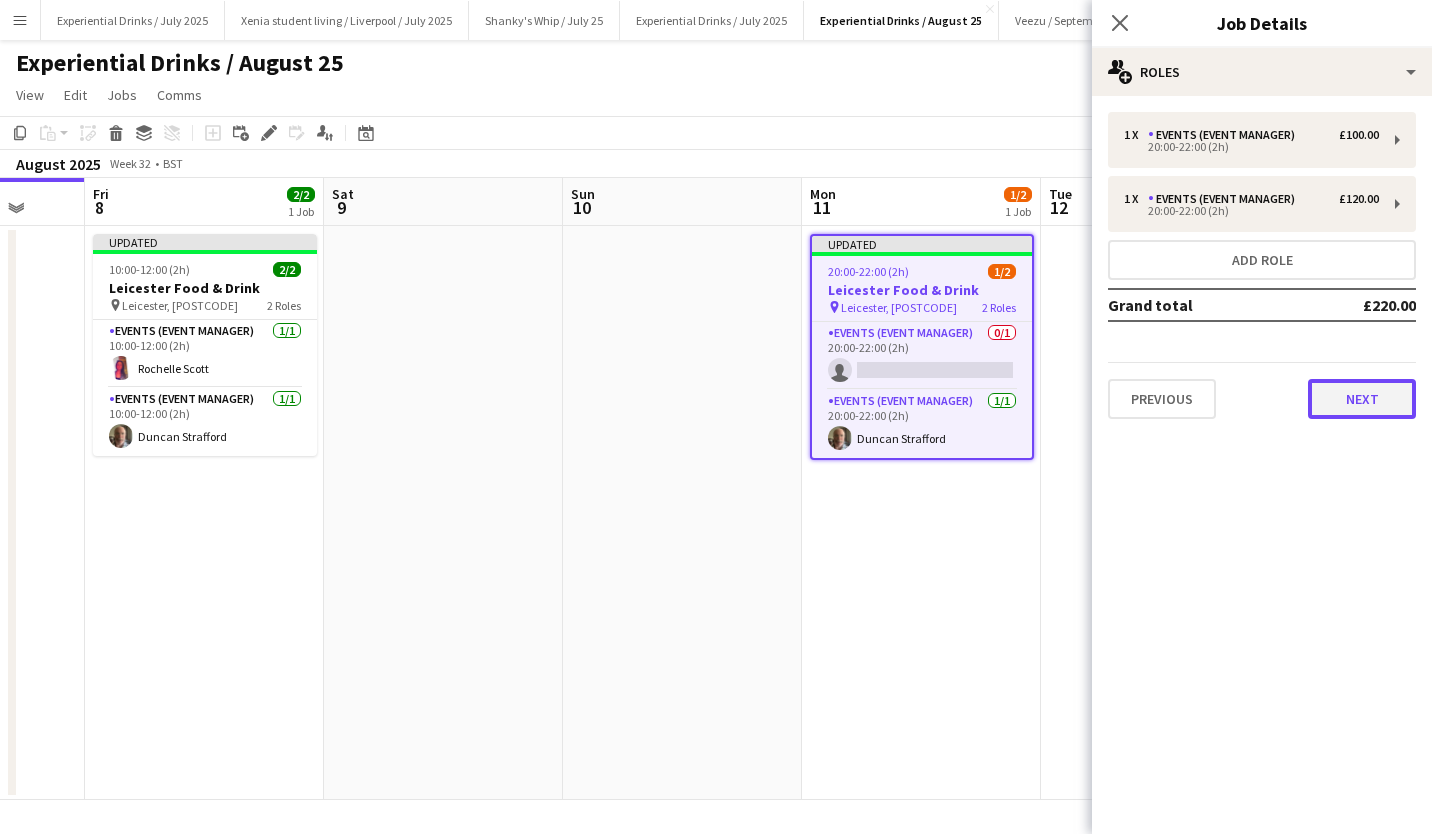 click on "Next" at bounding box center (1362, 399) 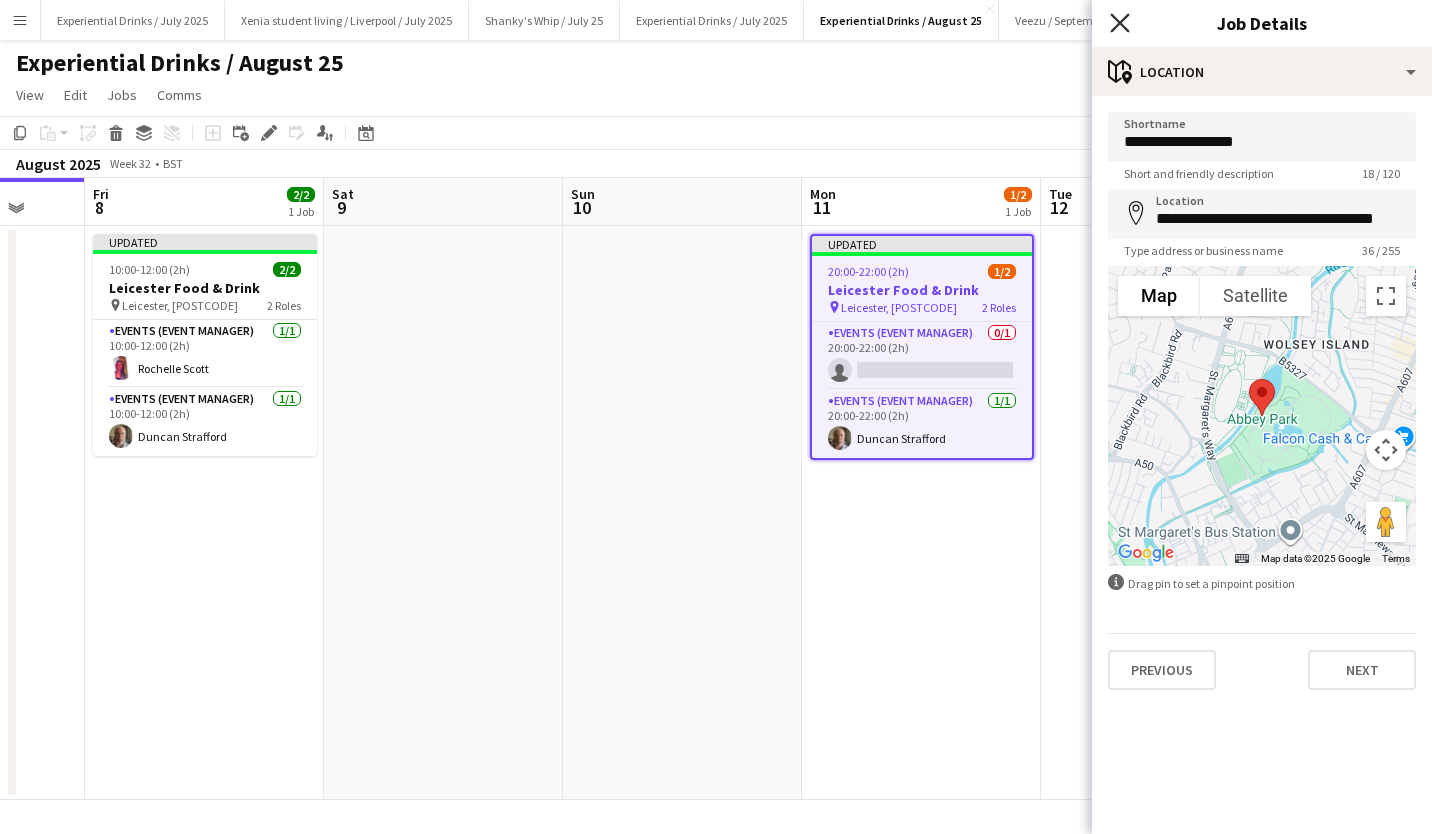 click on "Close pop-in" 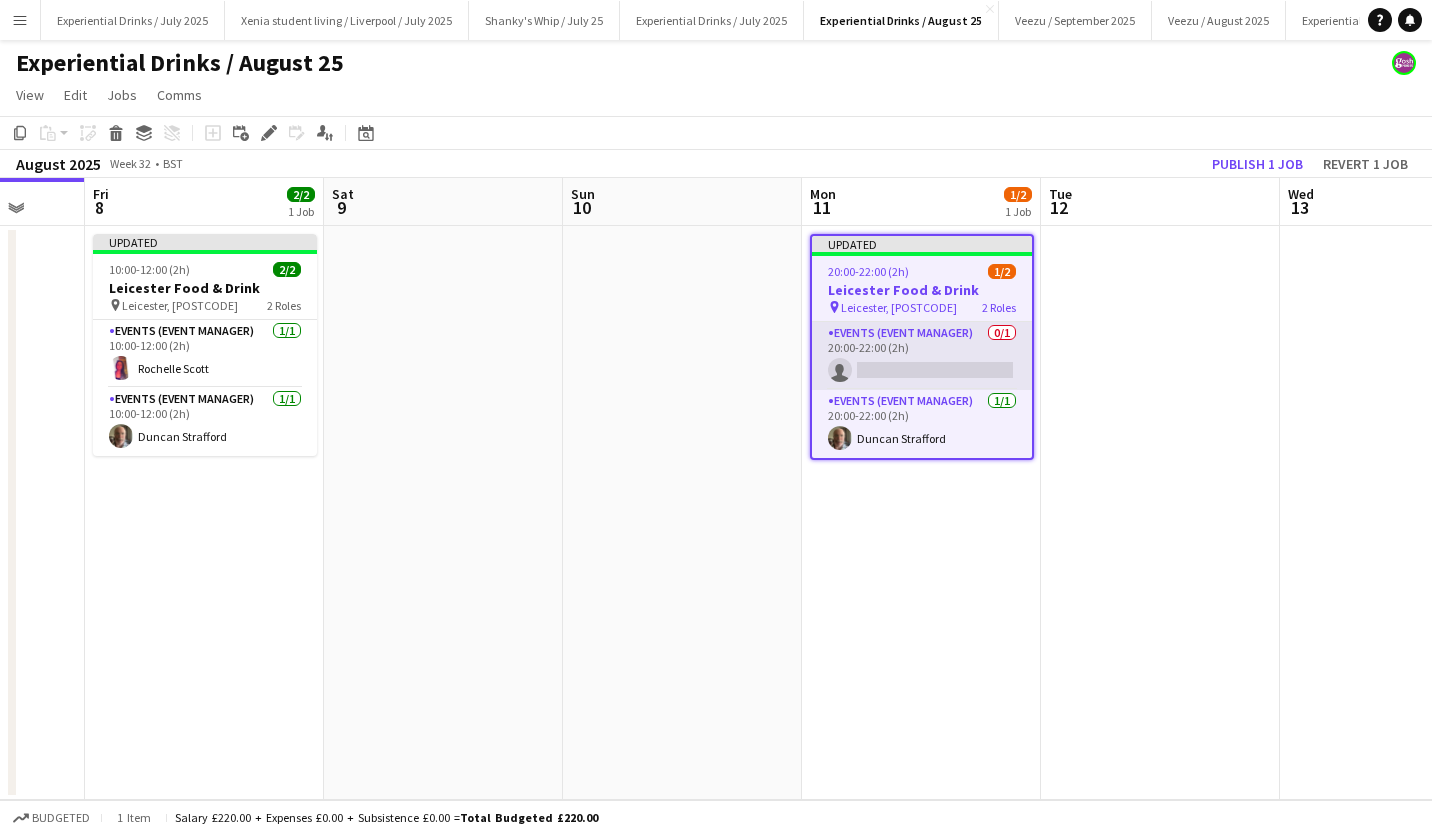 click on "Events (Event Manager)   0/1   20:00-22:00 (2h)
single-neutral-actions" at bounding box center (922, 356) 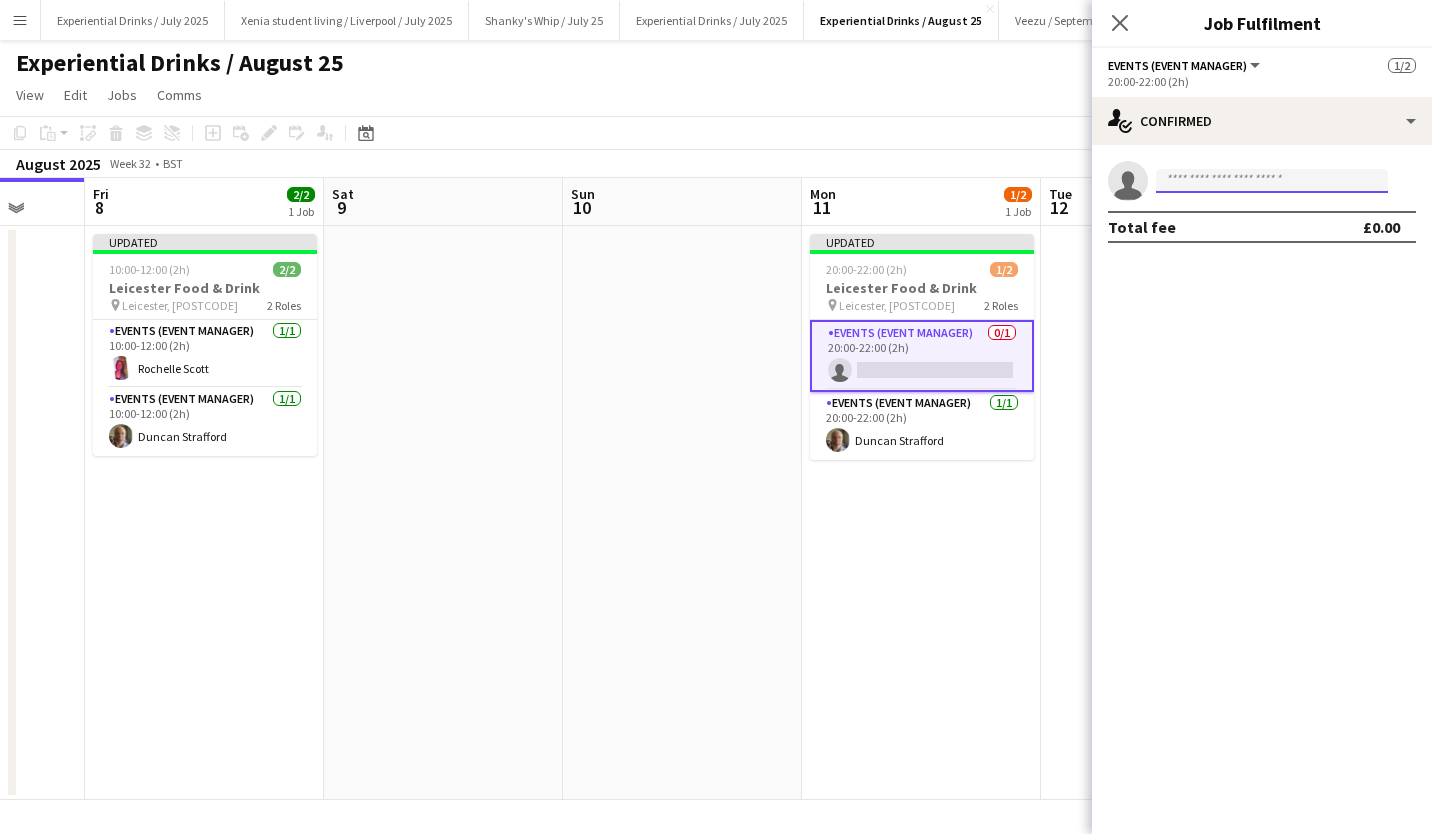 click at bounding box center [1272, 181] 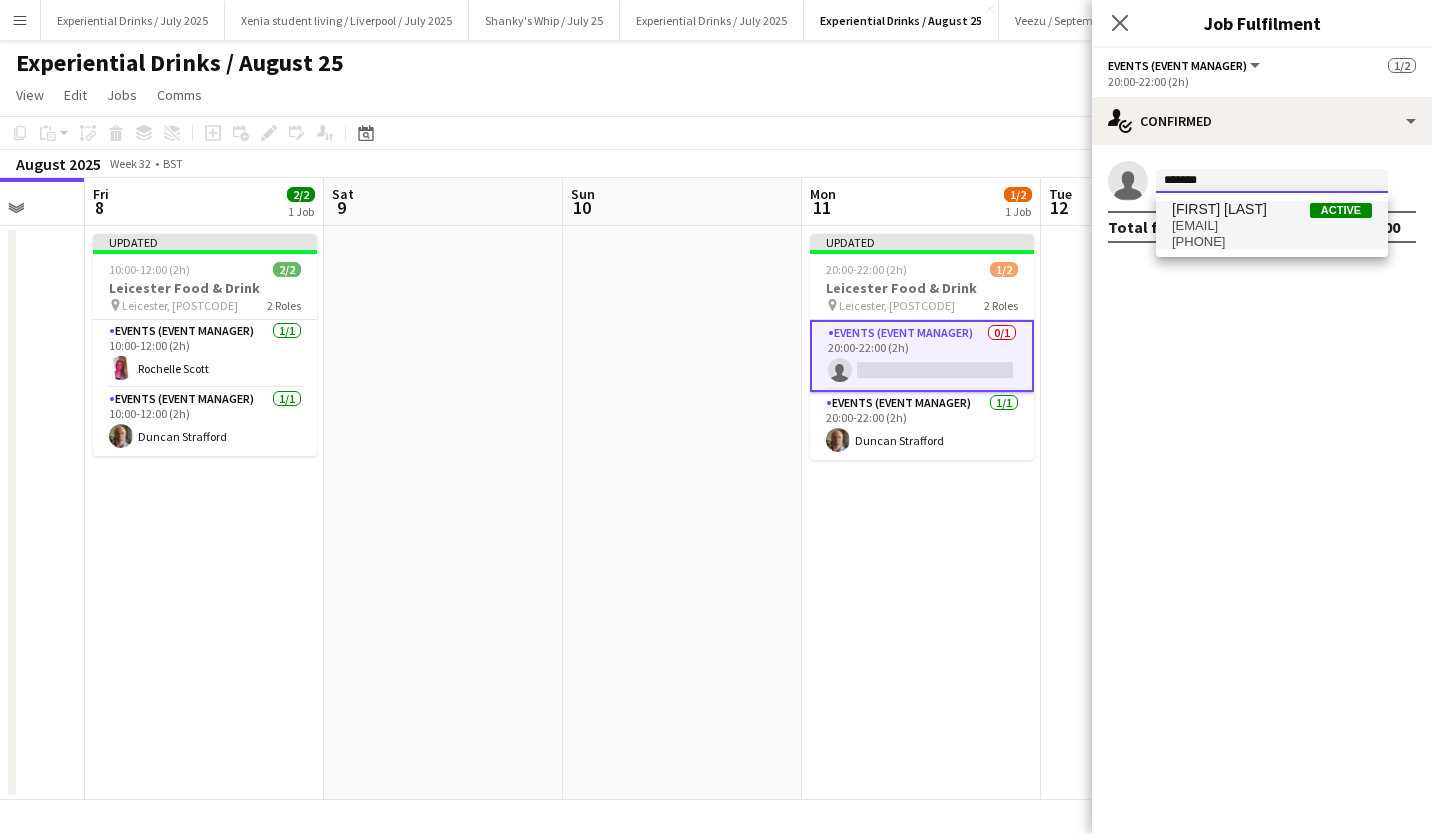 type on "*******" 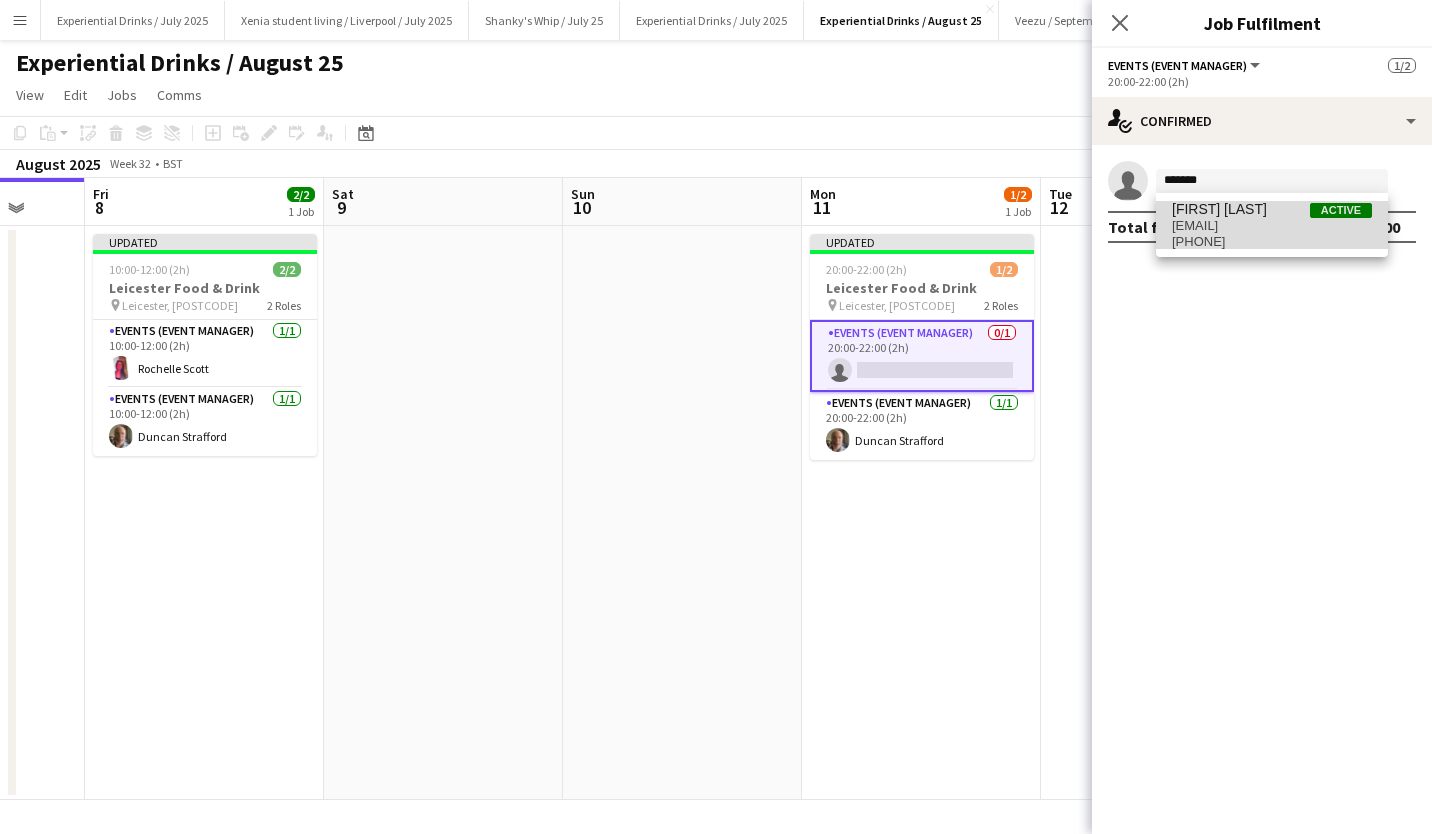 click on "terrellbrown1@hotmail.co.uk" at bounding box center (1272, 226) 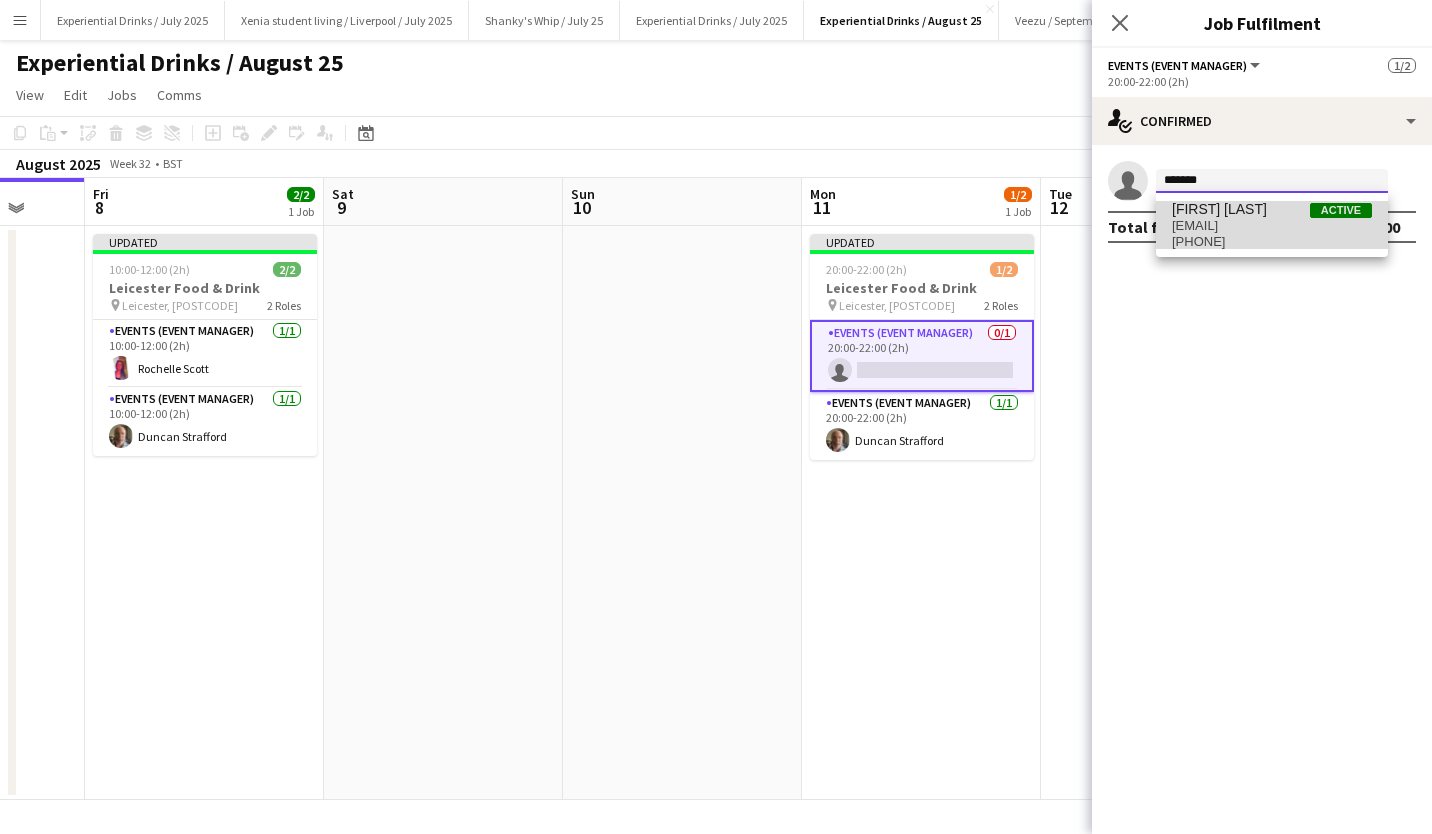 type 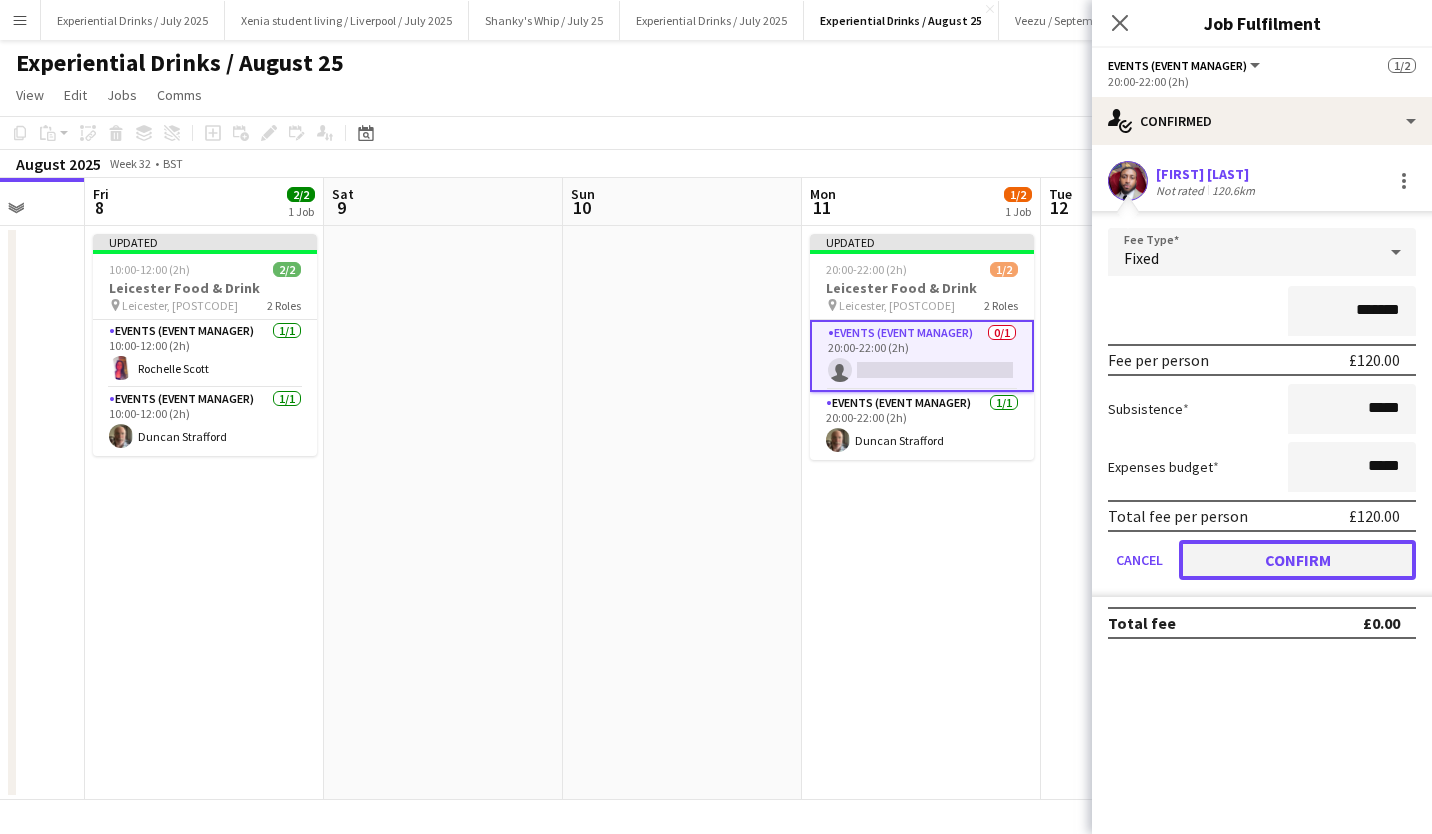 click on "Confirm" at bounding box center [1297, 560] 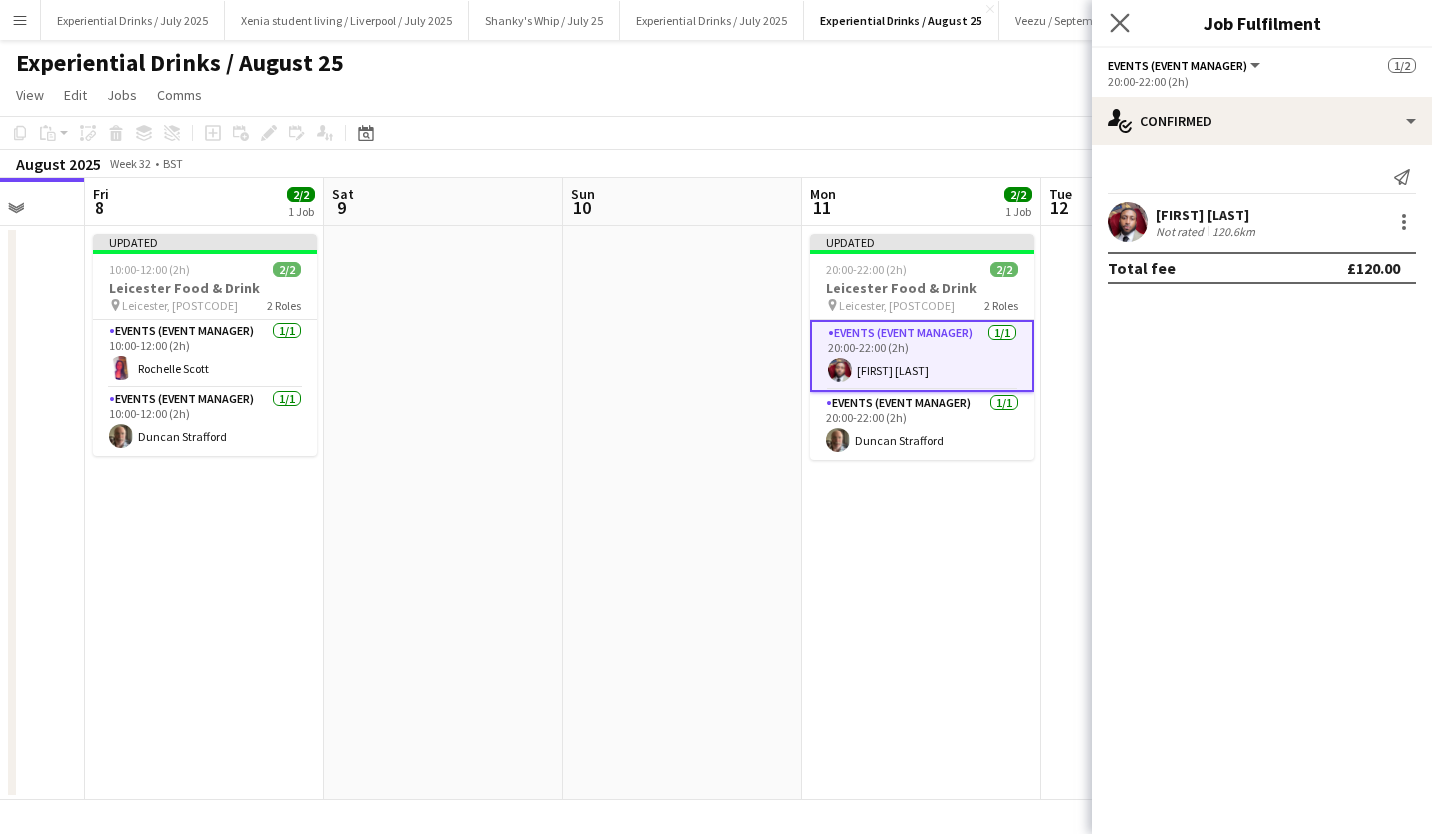 click 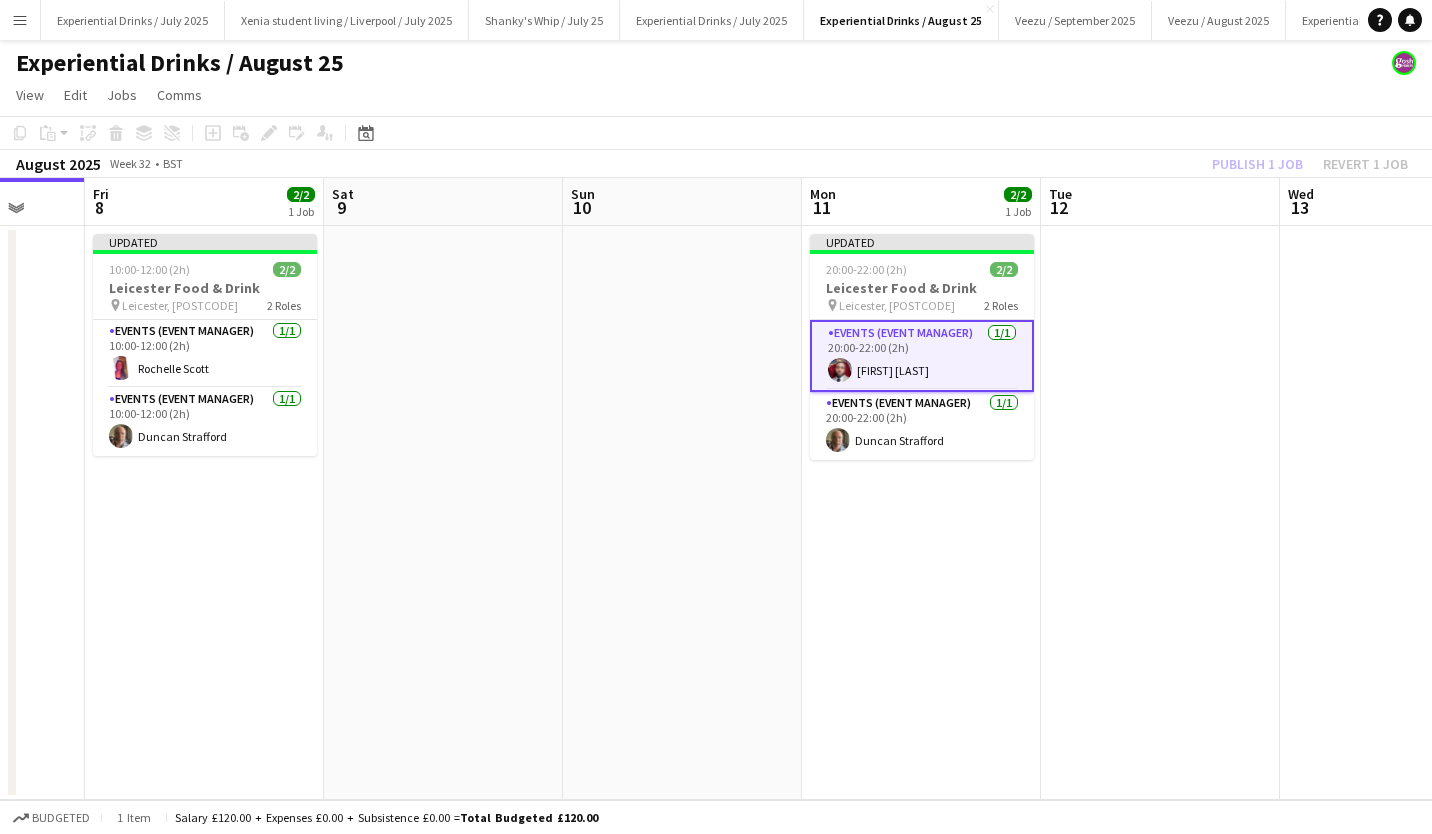 click on "Publish 1 job   Revert 1 job" 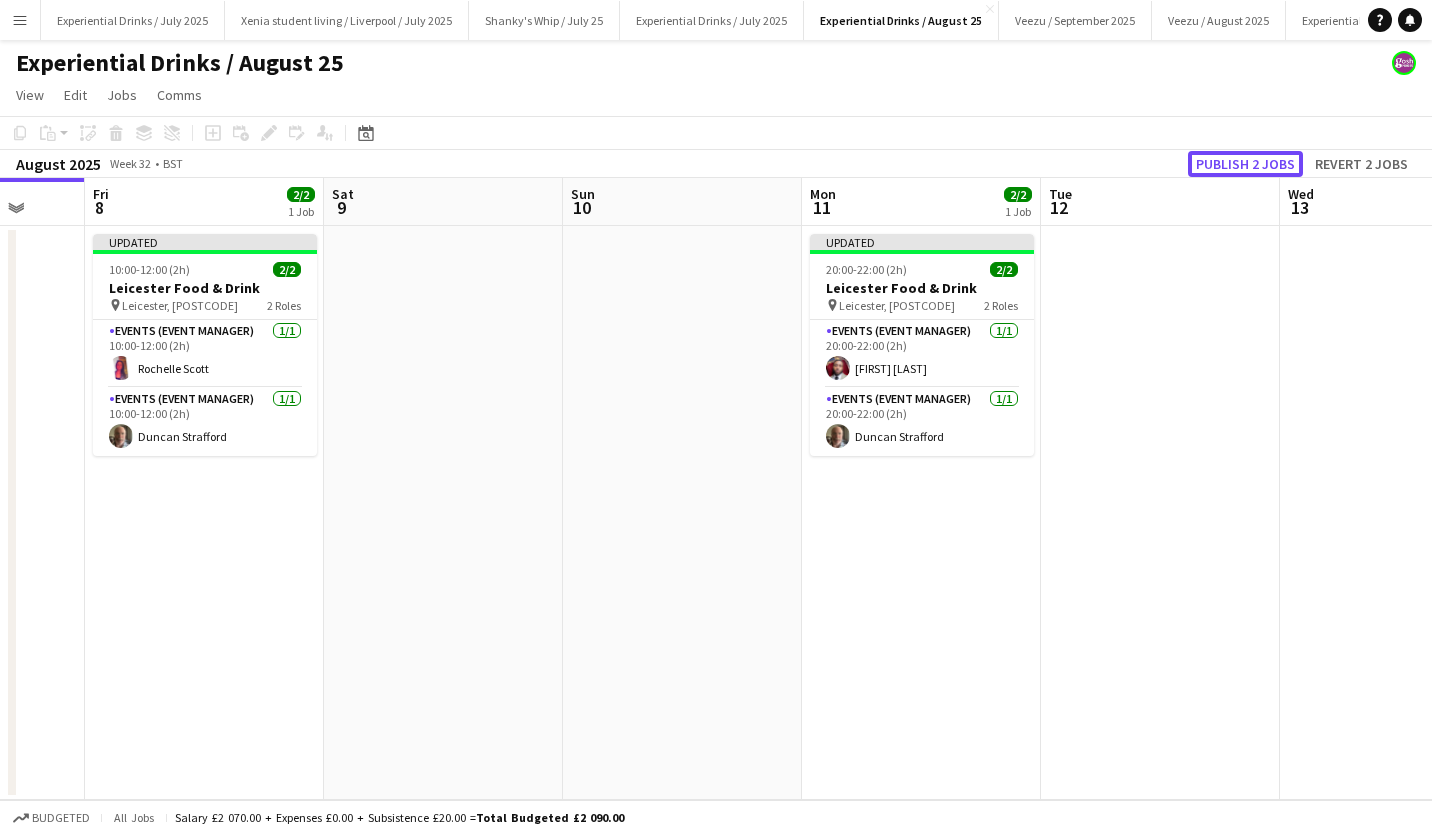 click on "Publish 2 jobs" 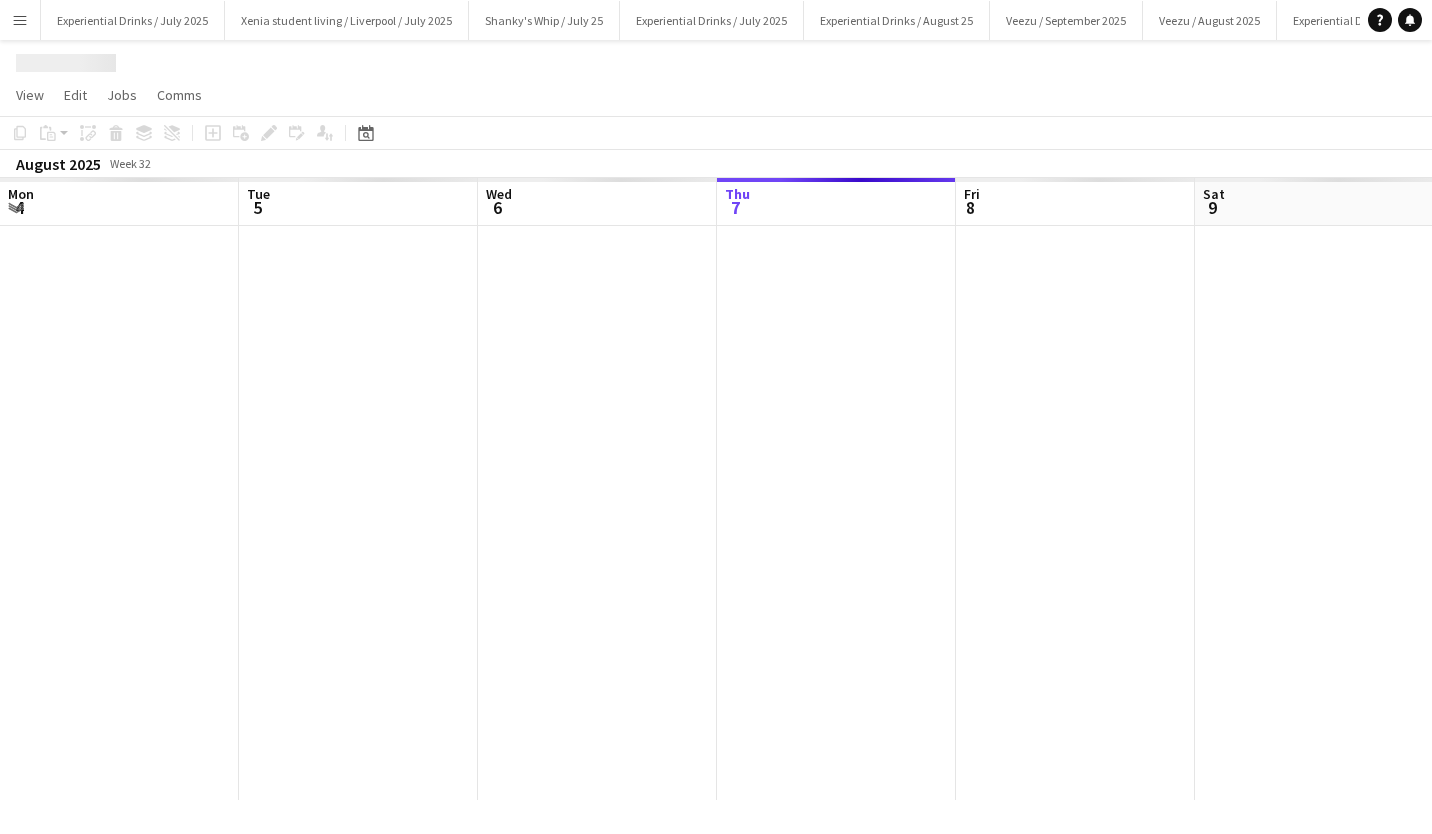 scroll, scrollTop: 0, scrollLeft: 0, axis: both 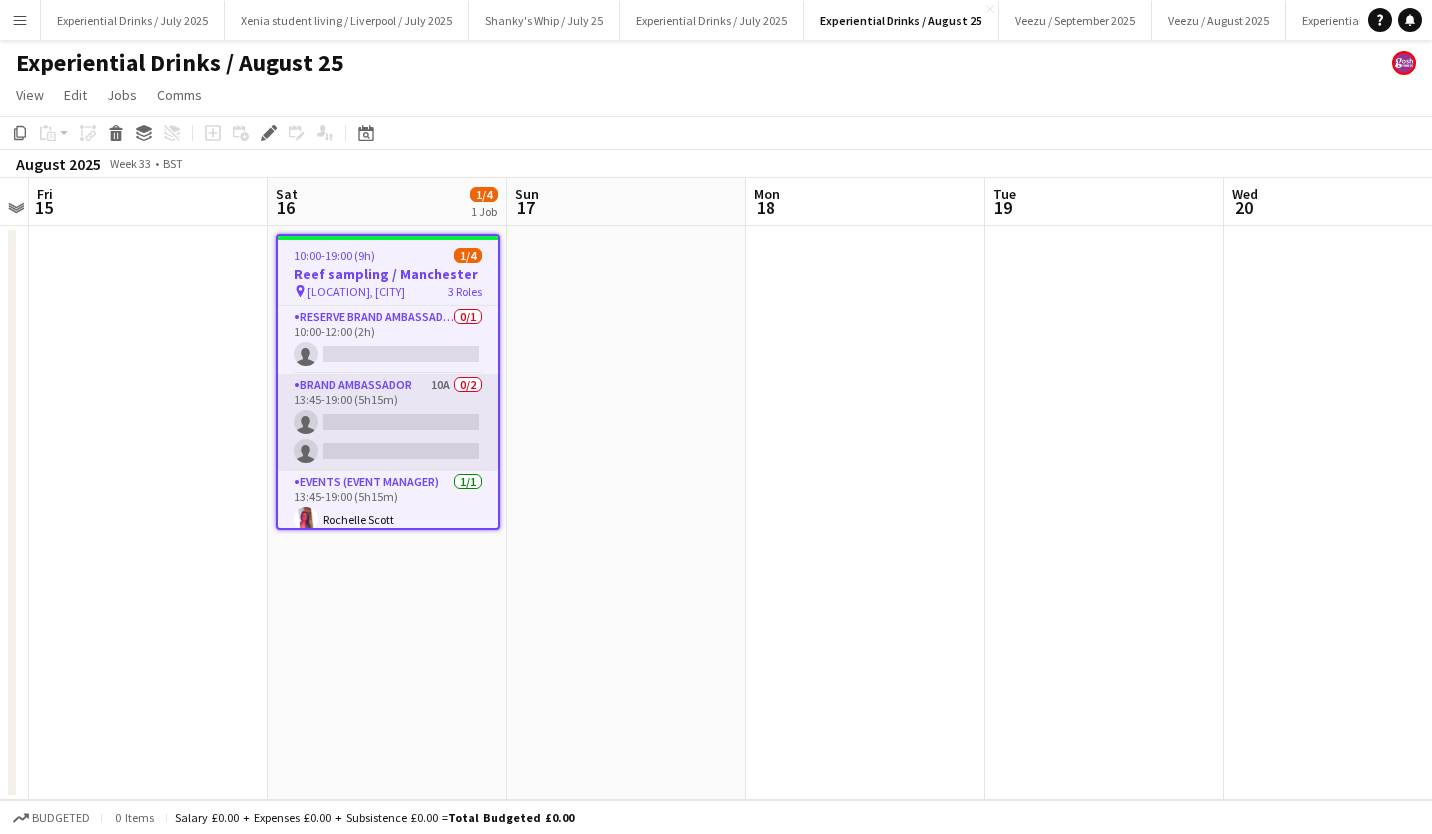 click on "Brand Ambassador   10A   0/2   13:45-19:00 (5h15m)
single-neutral-actions
single-neutral-actions" at bounding box center (388, 422) 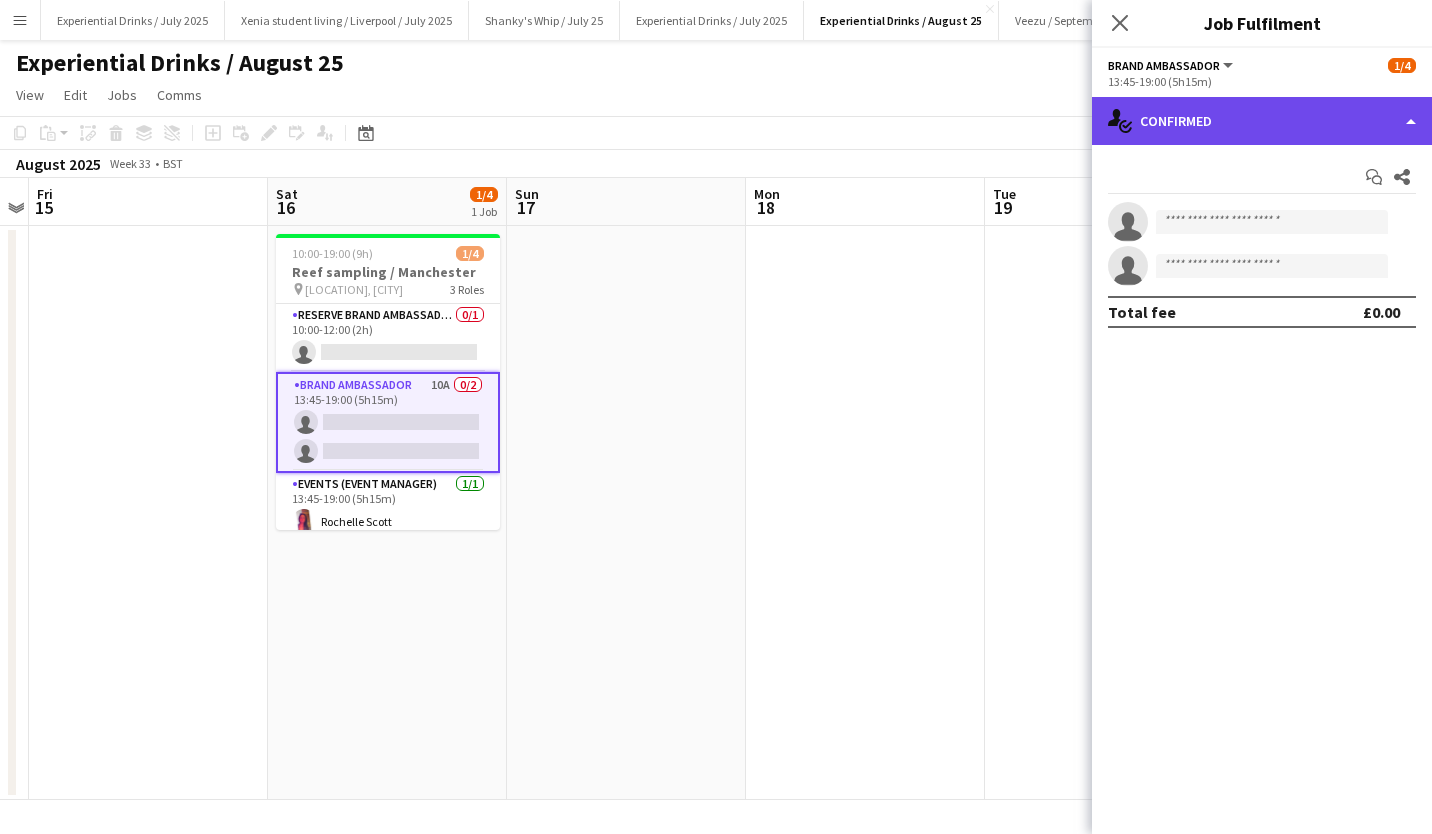 click on "single-neutral-actions-check-2
Confirmed" 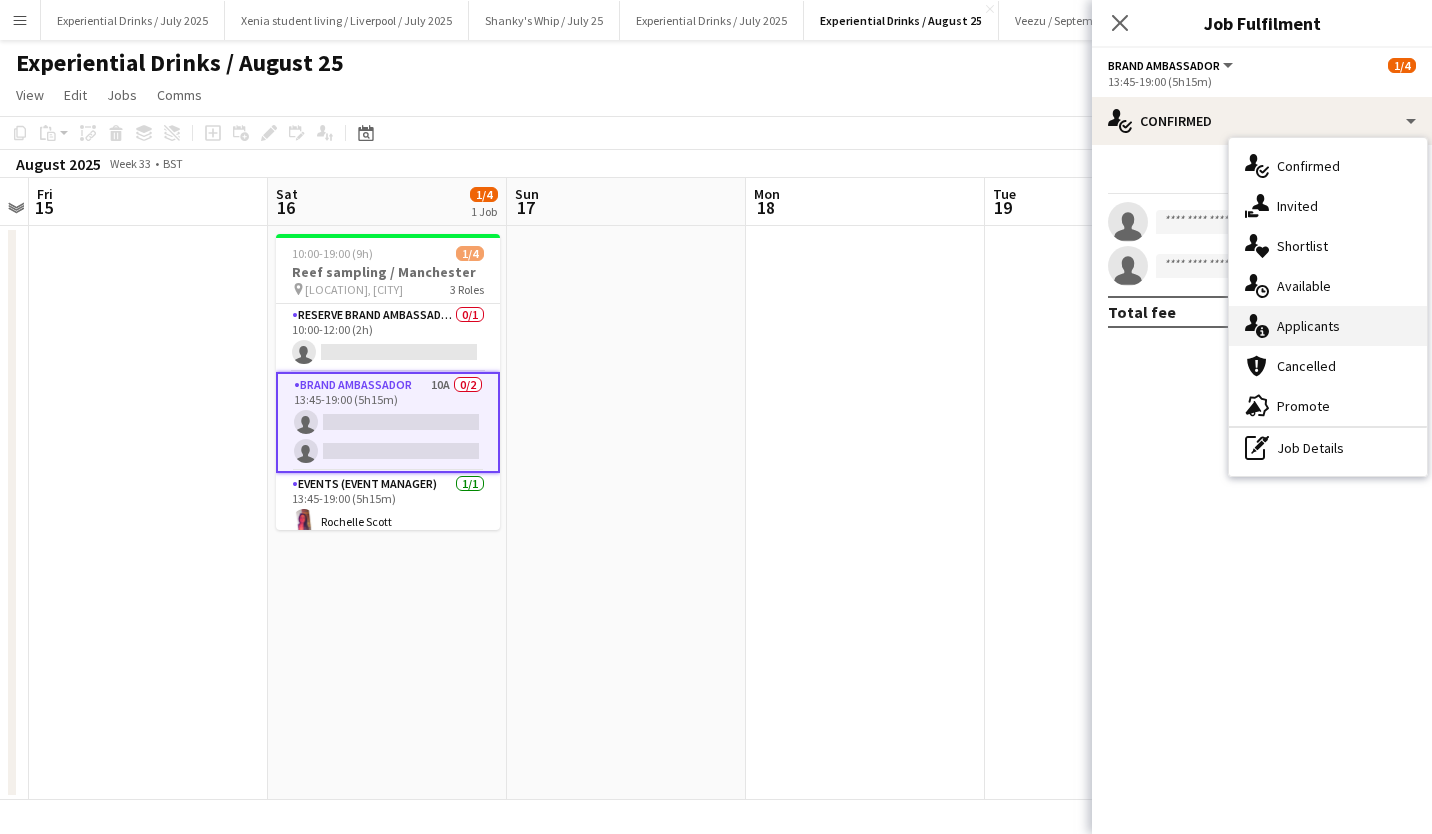click on "single-neutral-actions-information
Applicants" at bounding box center (1328, 326) 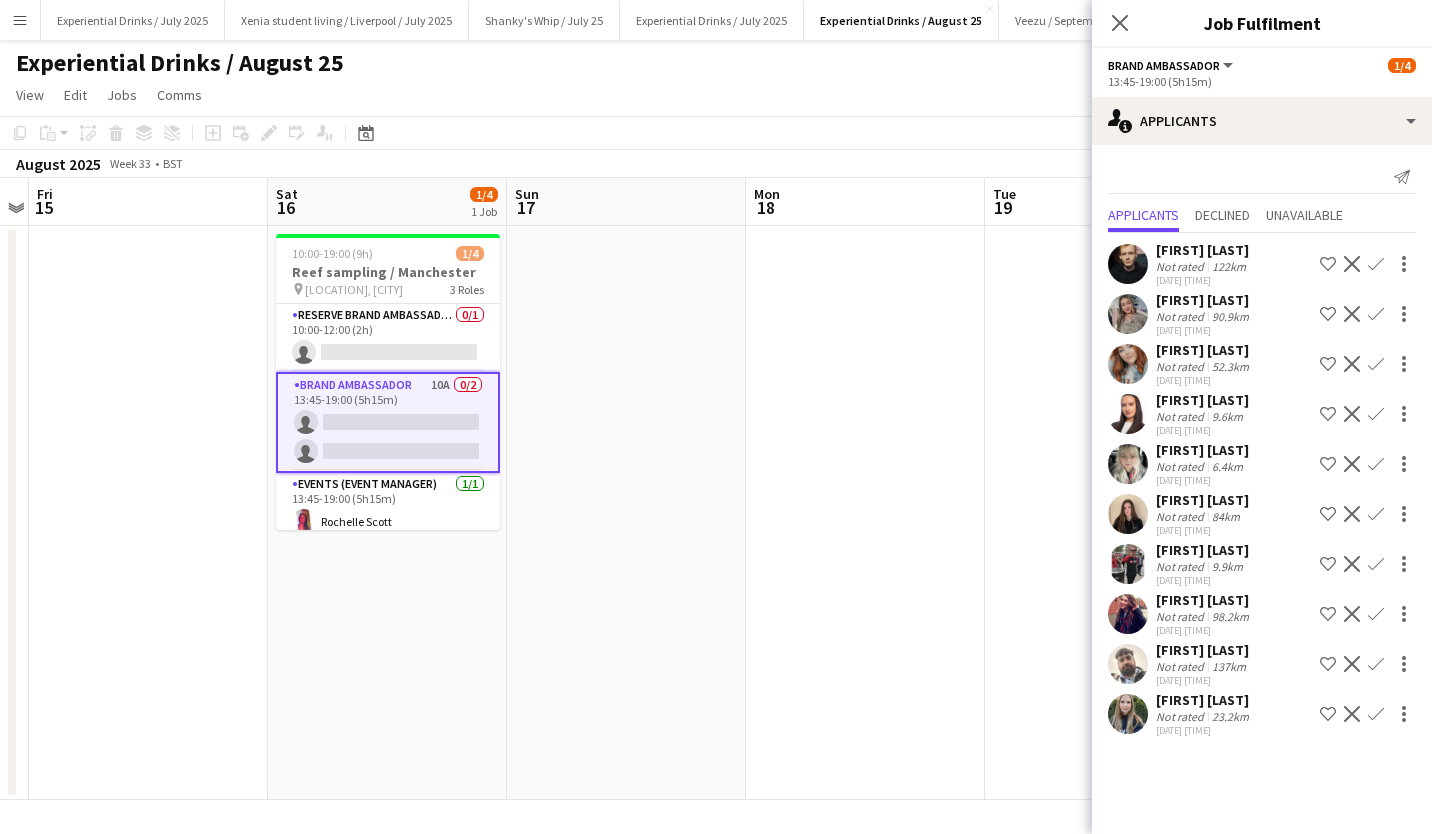 click on "[FIRST] [LAST]" at bounding box center (1202, 500) 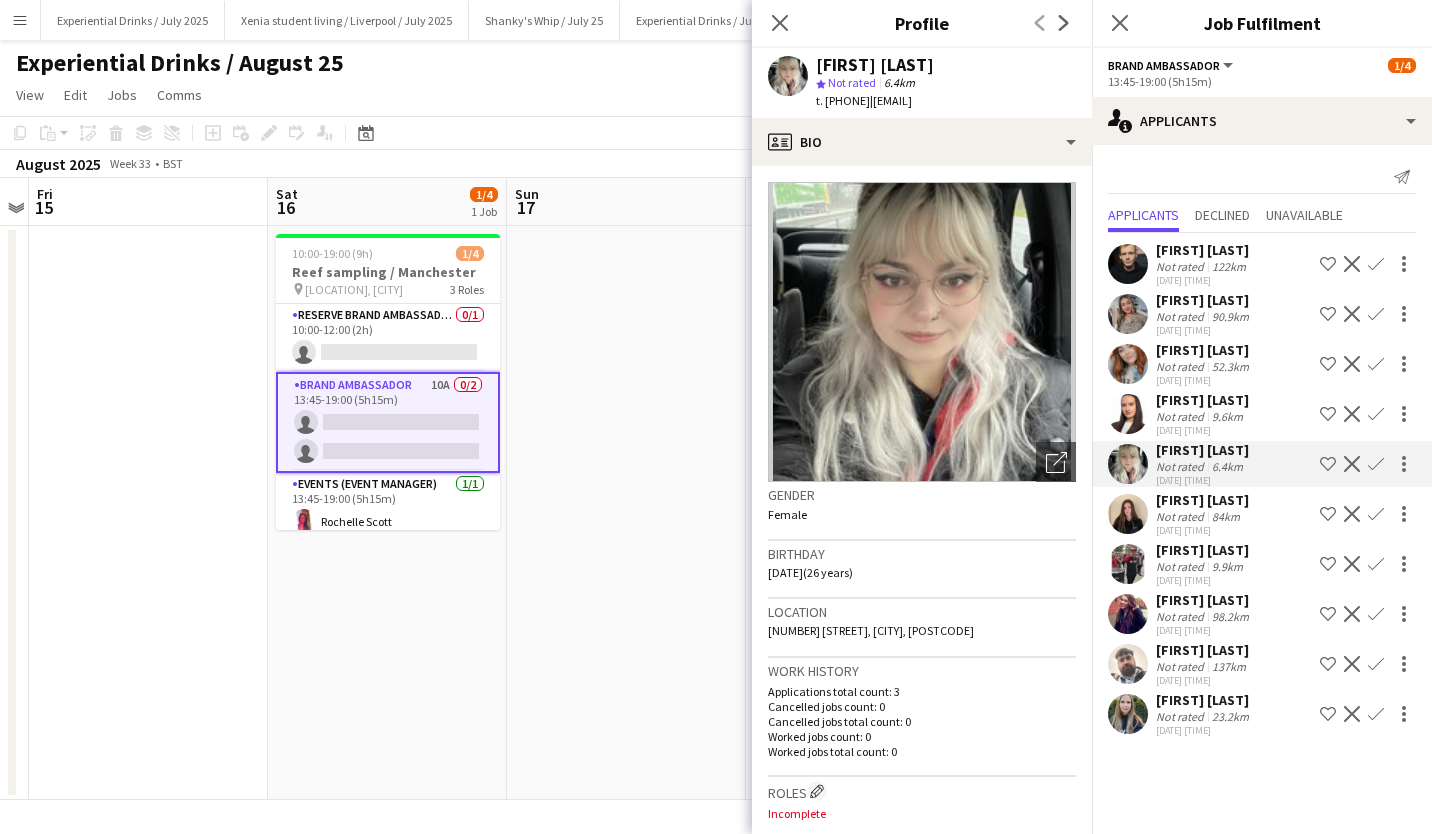 click on "[FIRST] [LAST]" at bounding box center (1203, 650) 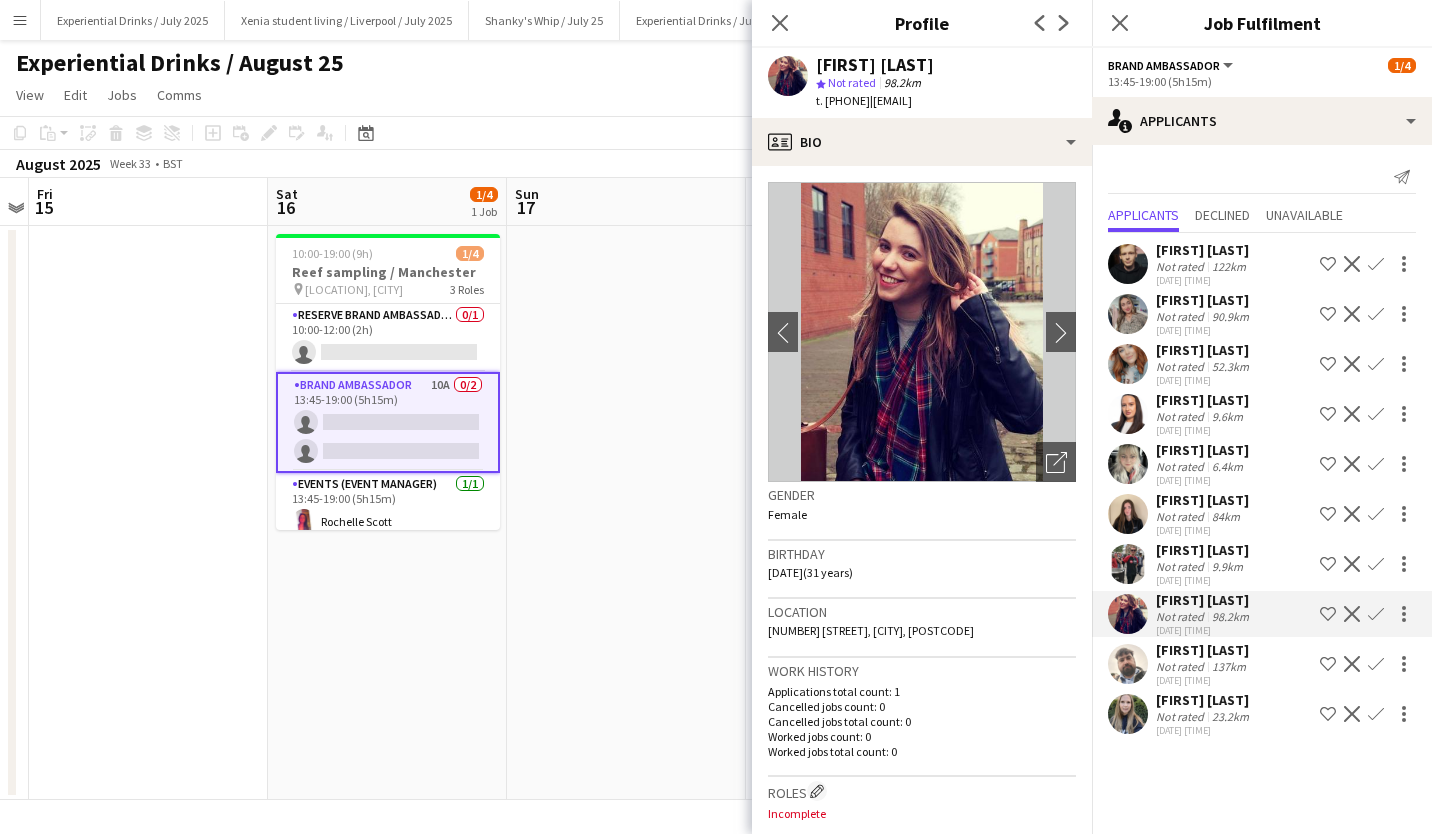 click on "[FIRST] [LAST]" 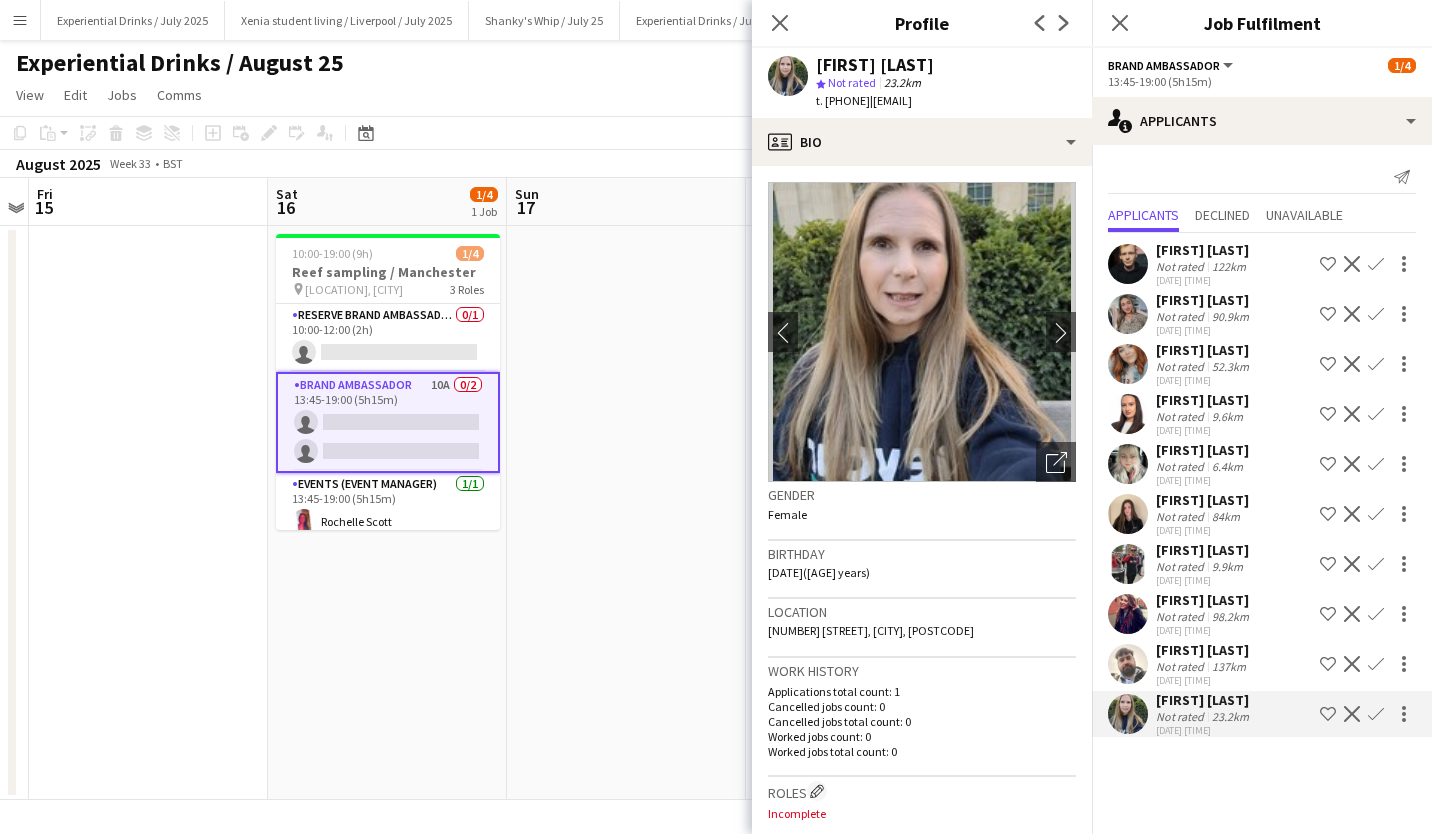 click on "[FIRST] [LAST]   Not rated   9.6km   [DATE] [TIME]
Shortlist crew
Decline
Confirm
[FIRST] [LAST]   Not rated   6.4km   [DATE] [TIME]
Shortlist crew
Decline
Confirm
[FIRST] [LAST]   Not rated   84km   [DATE] [TIME]
Shortlist crew
Decline" at bounding box center (1262, 487) 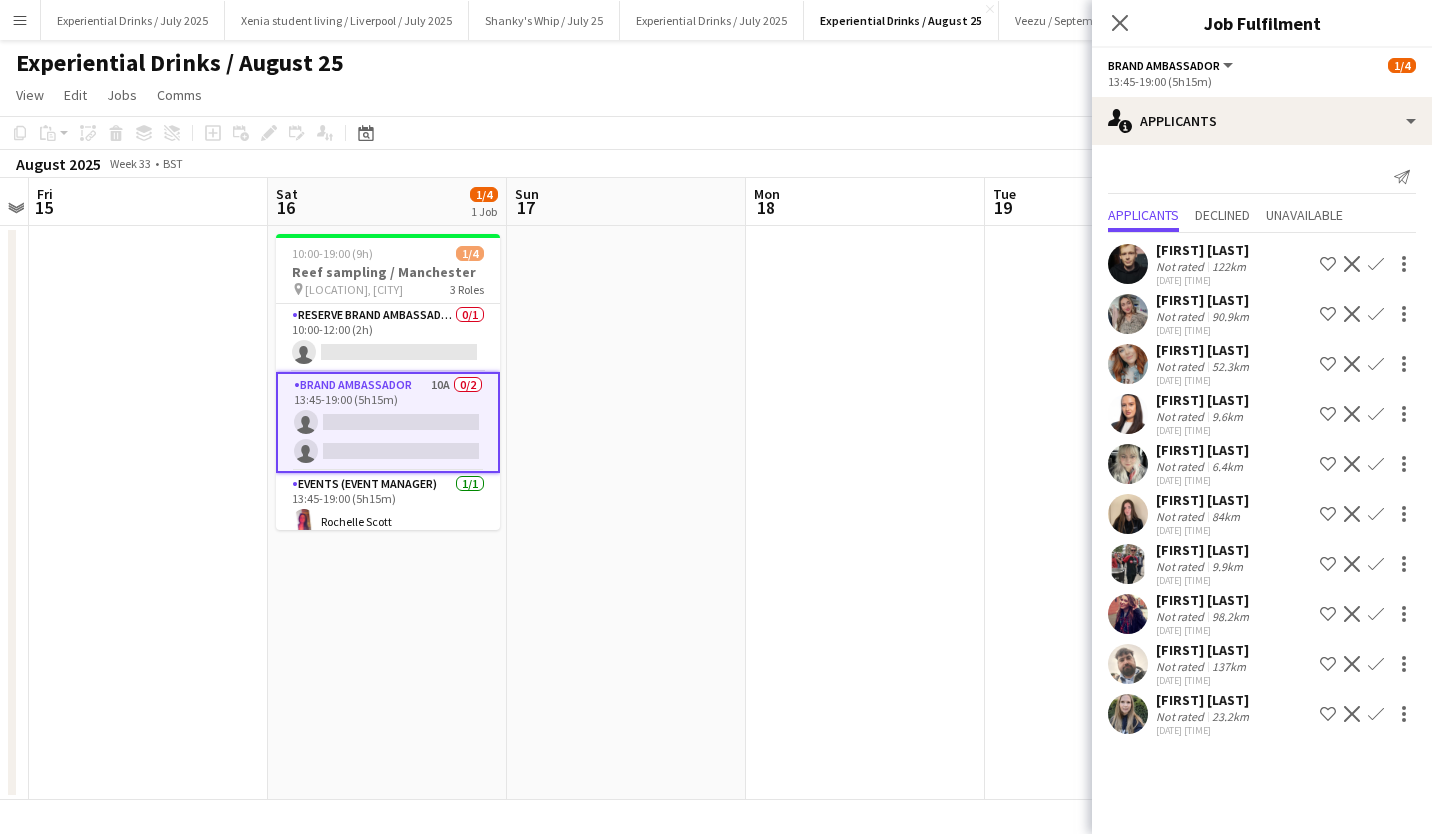 click on "[FIRST] [LAST]" at bounding box center (1202, 450) 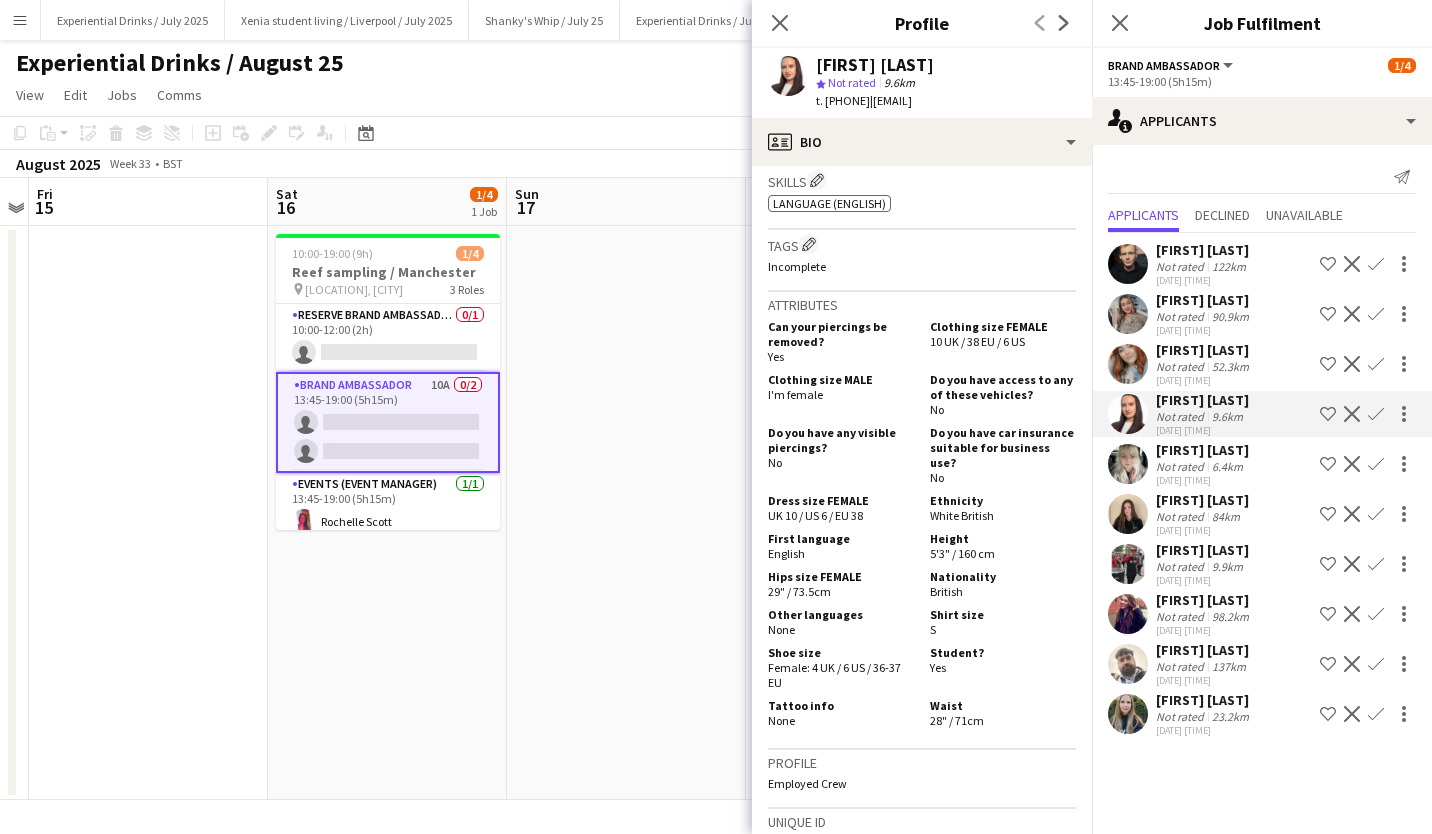 scroll, scrollTop: 0, scrollLeft: 0, axis: both 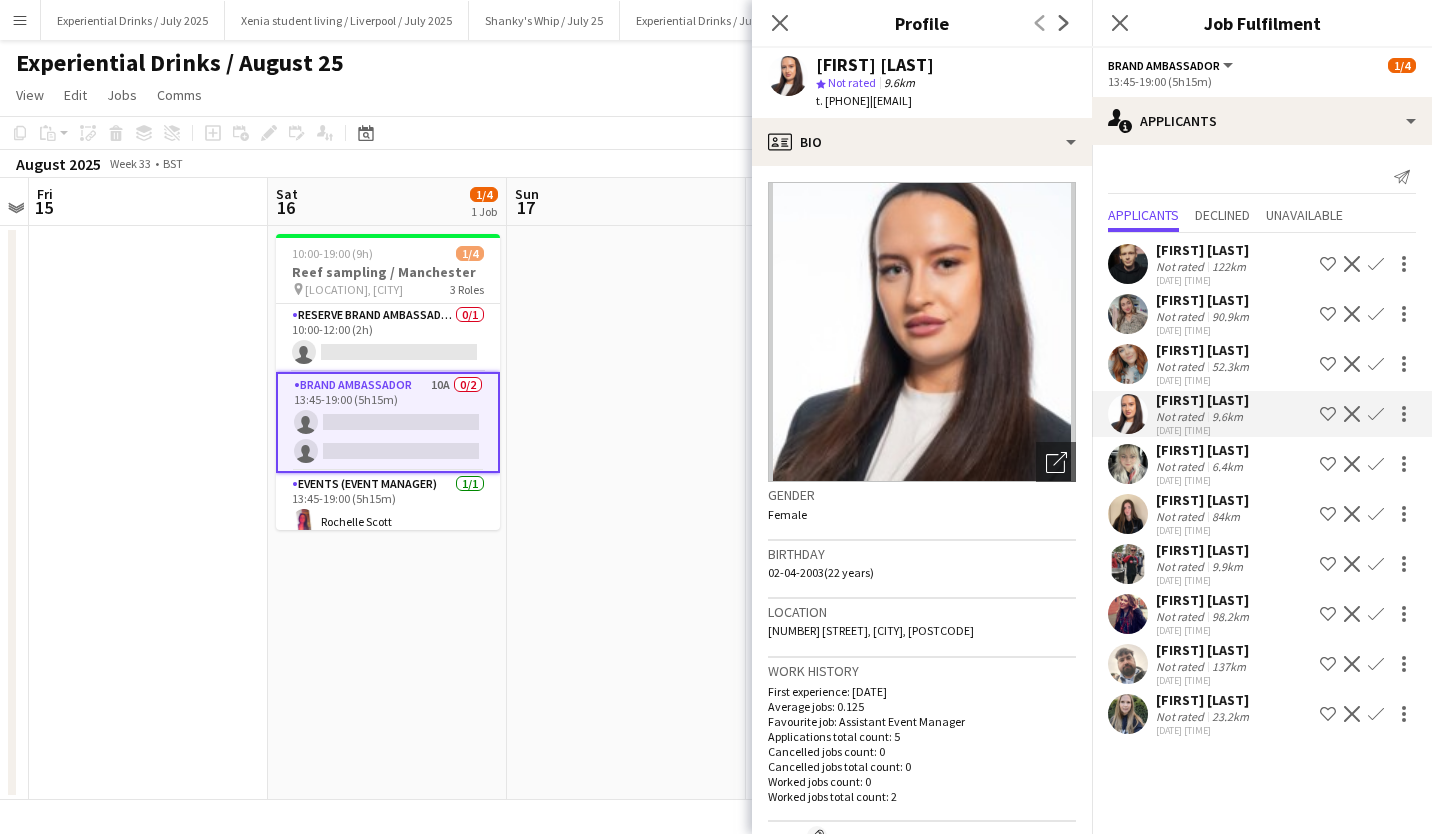 drag, startPoint x: 1020, startPoint y: 101, endPoint x: 916, endPoint y: 94, distance: 104.23531 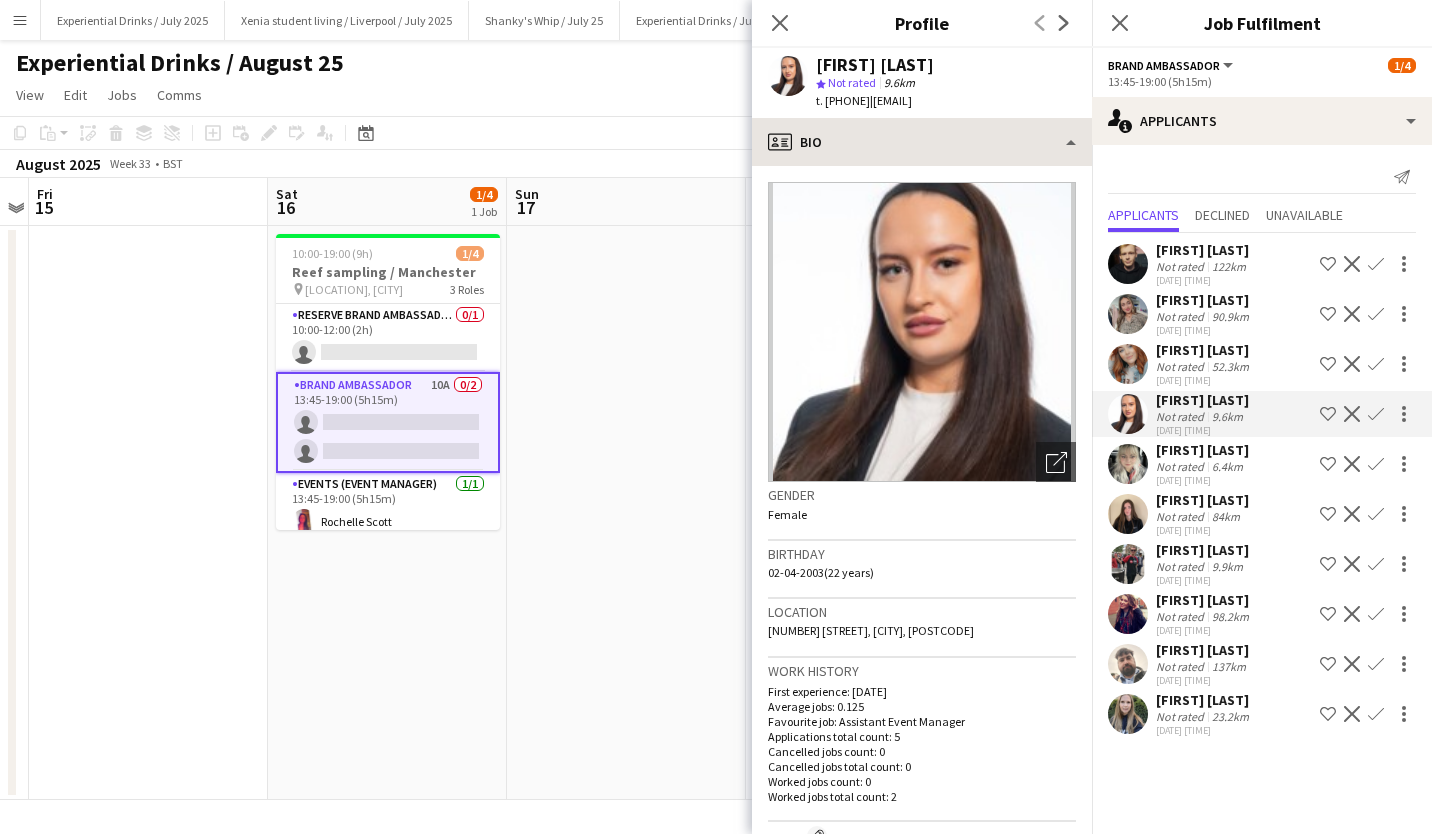 copy on "[EMAIL]" 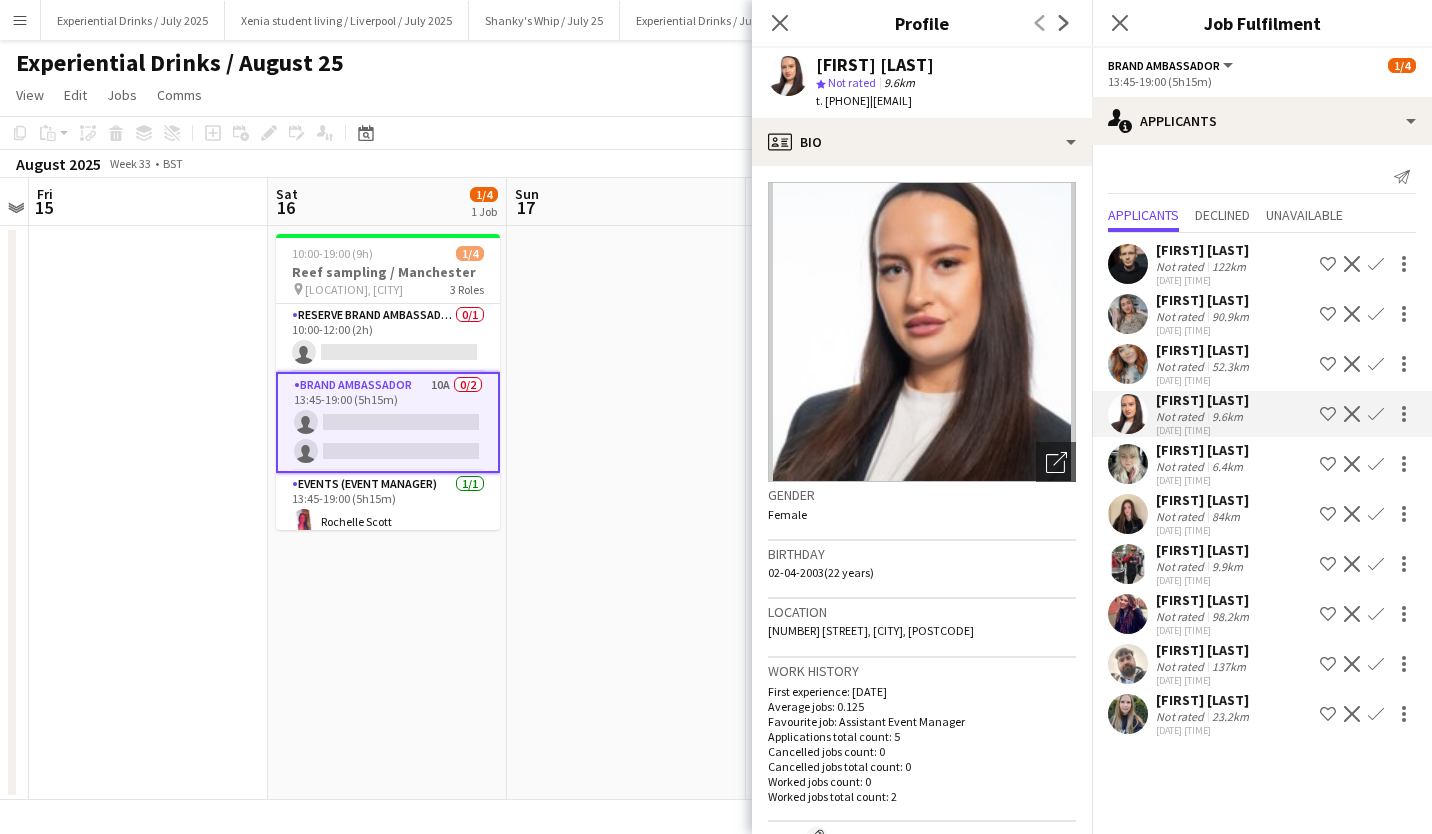 click on "Brand Ambassador   10A   0/2   13:45-19:00 (5h15m)
single-neutral-actions
single-neutral-actions" at bounding box center (388, 422) 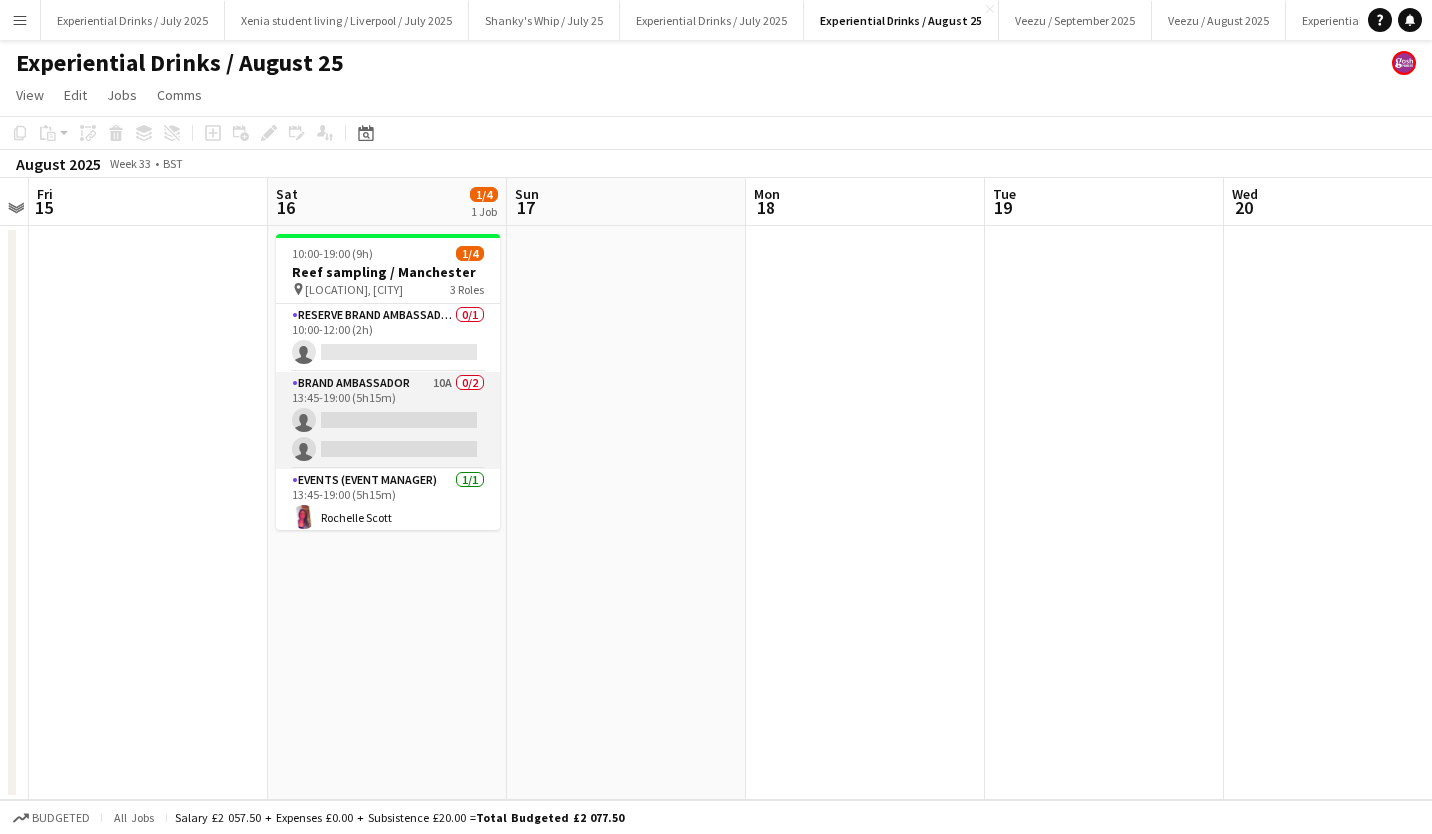 click on "Brand Ambassador   10A   0/2   13:45-19:00 (5h15m)
single-neutral-actions
single-neutral-actions" at bounding box center [388, 420] 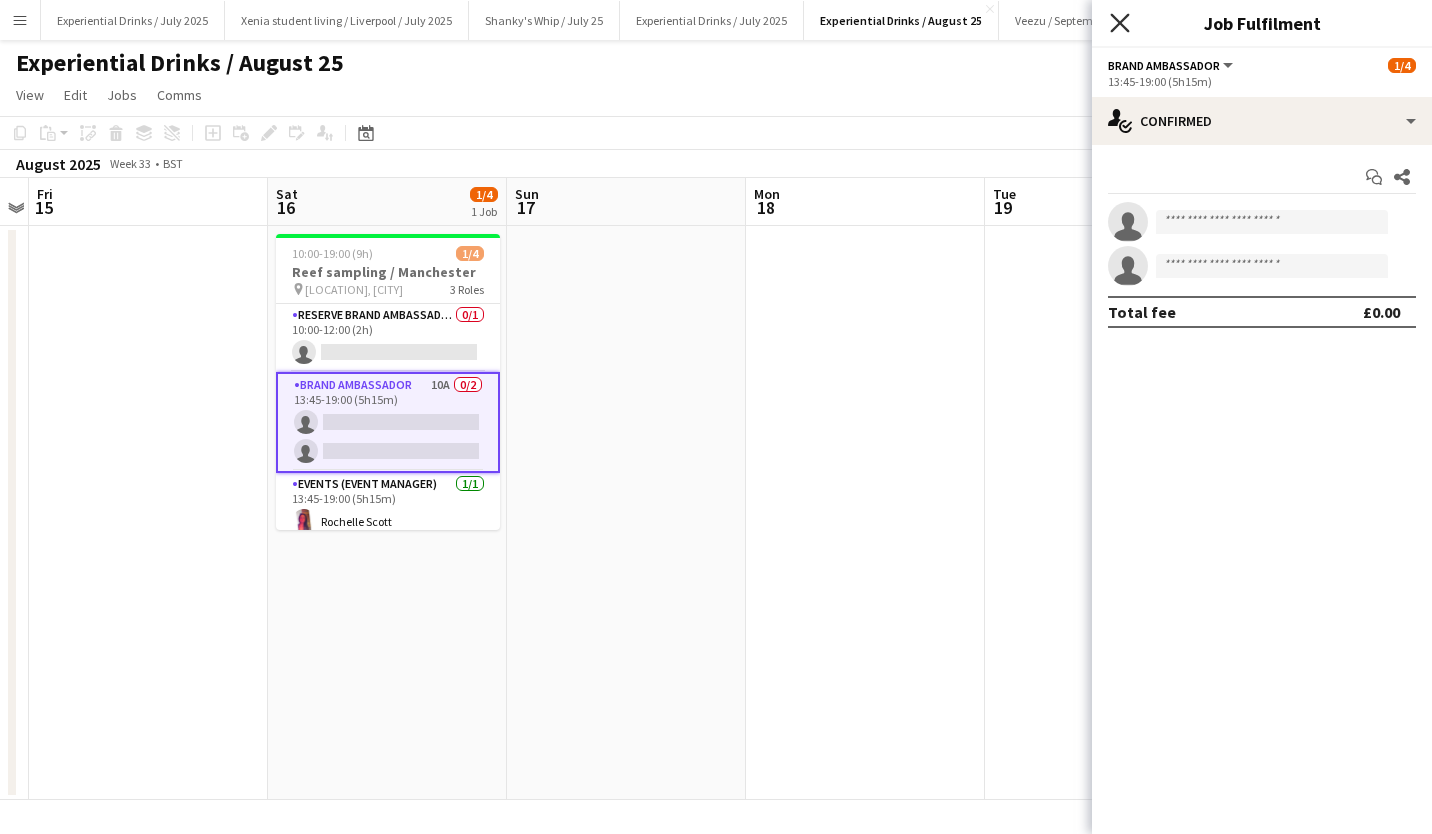 click on "Close pop-in" 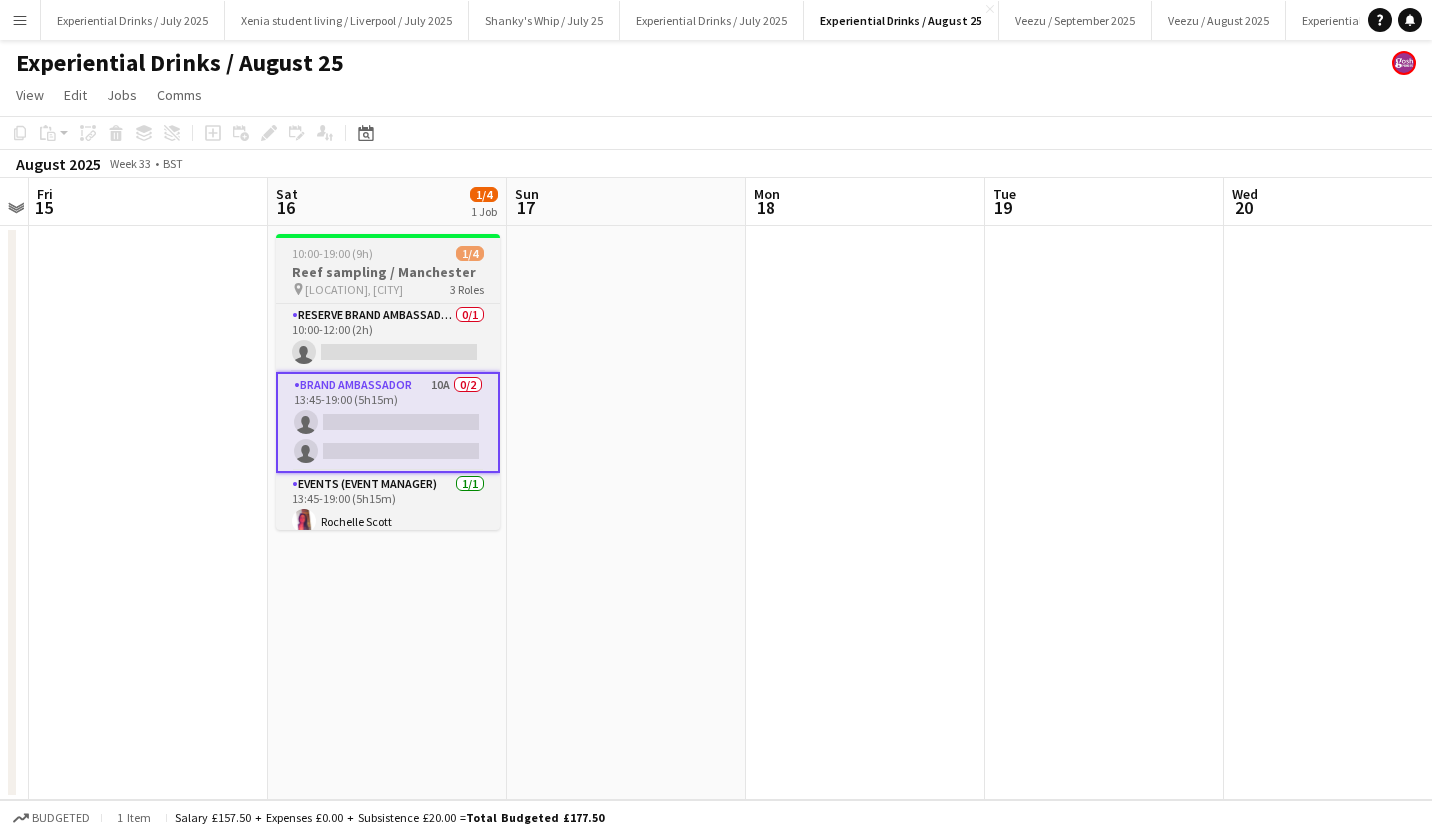click on "Reef sampling / Manchester" at bounding box center (388, 272) 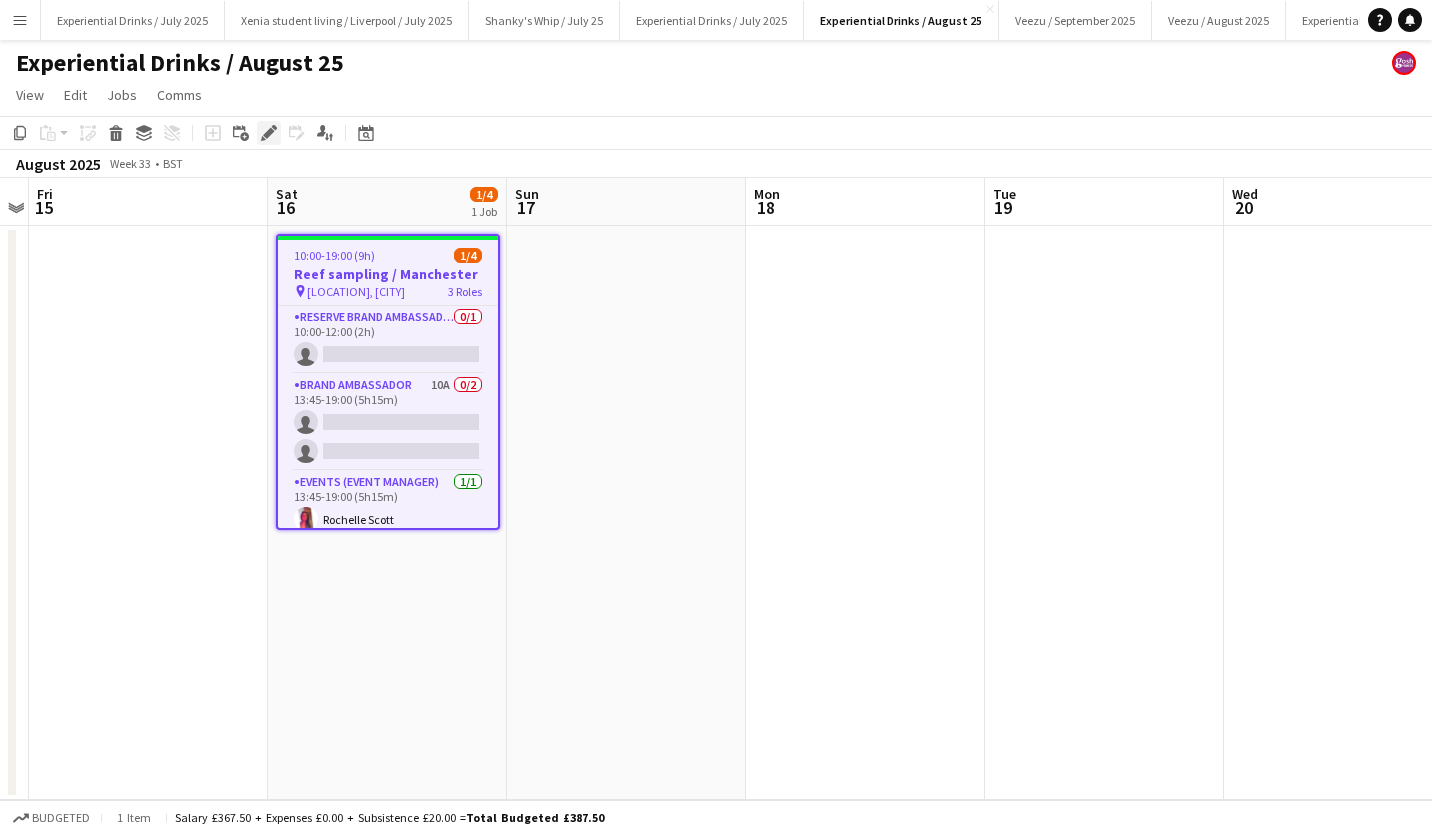 click on "Edit" at bounding box center [269, 133] 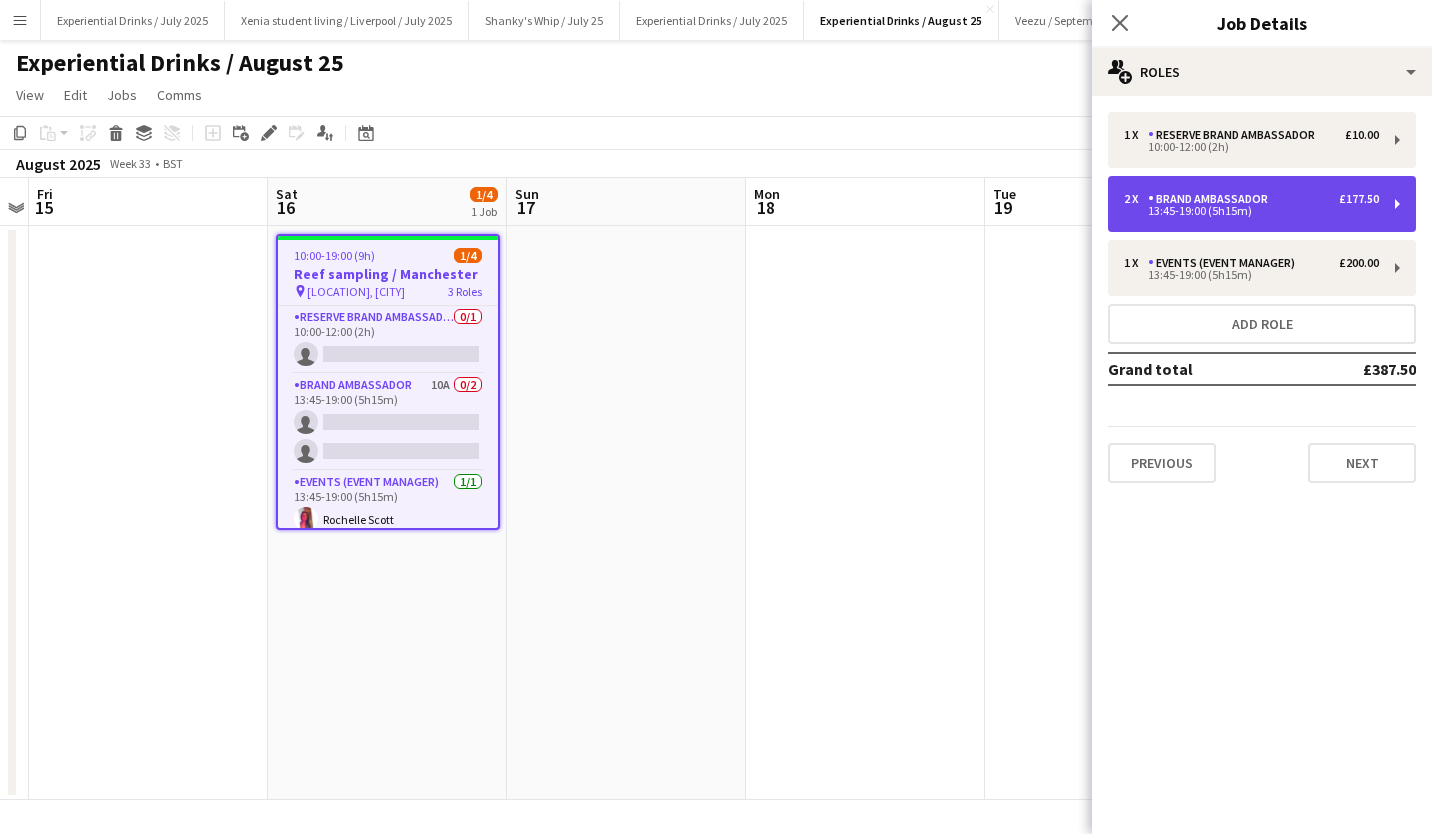 click on "Brand Ambassador" at bounding box center [1212, 199] 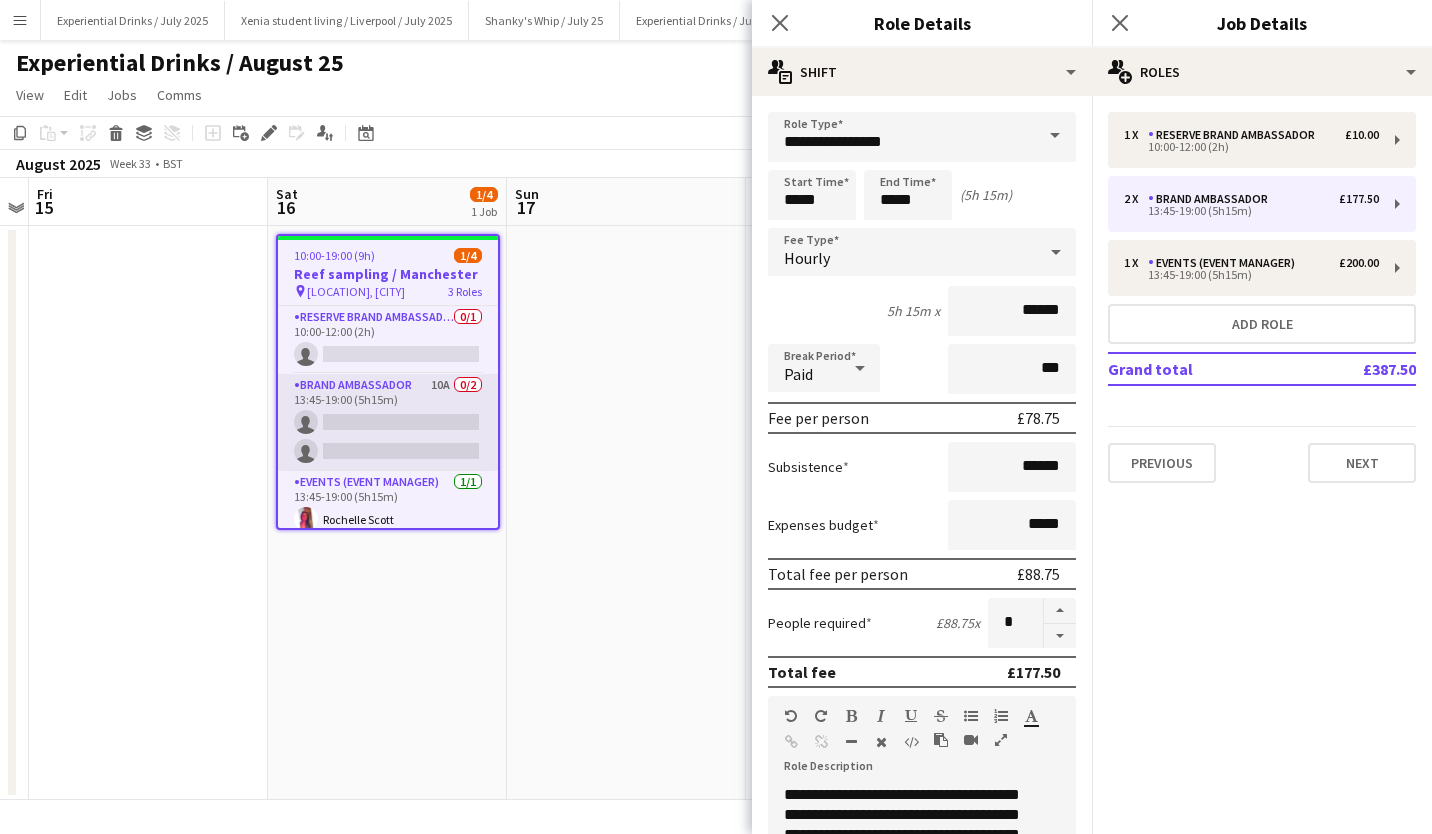 click on "Brand Ambassador   10A   0/2   13:45-19:00 (5h15m)
single-neutral-actions
single-neutral-actions" at bounding box center (388, 422) 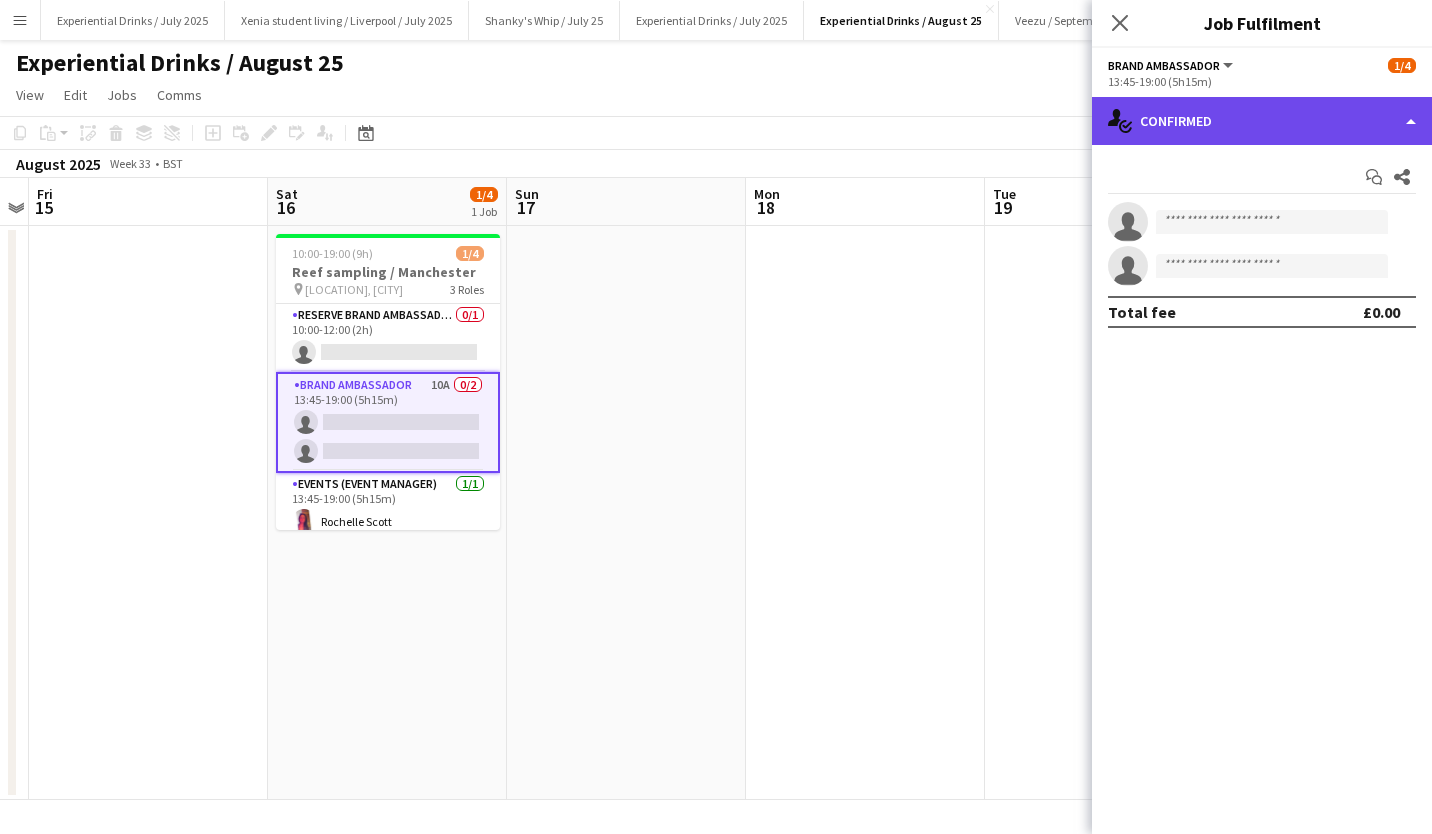 click on "single-neutral-actions-check-2
Confirmed" 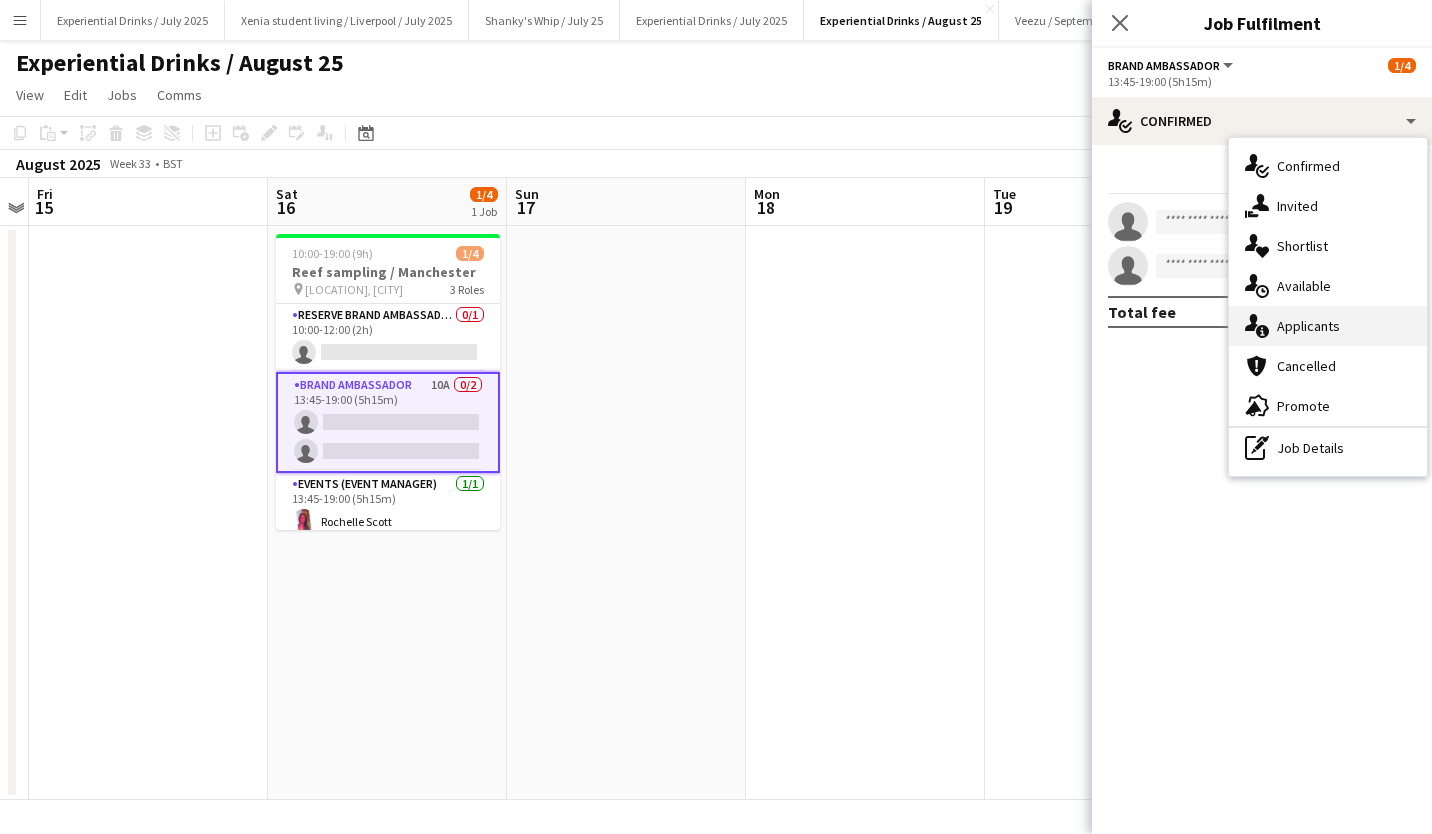click on "single-neutral-actions-information
Applicants" at bounding box center [1328, 326] 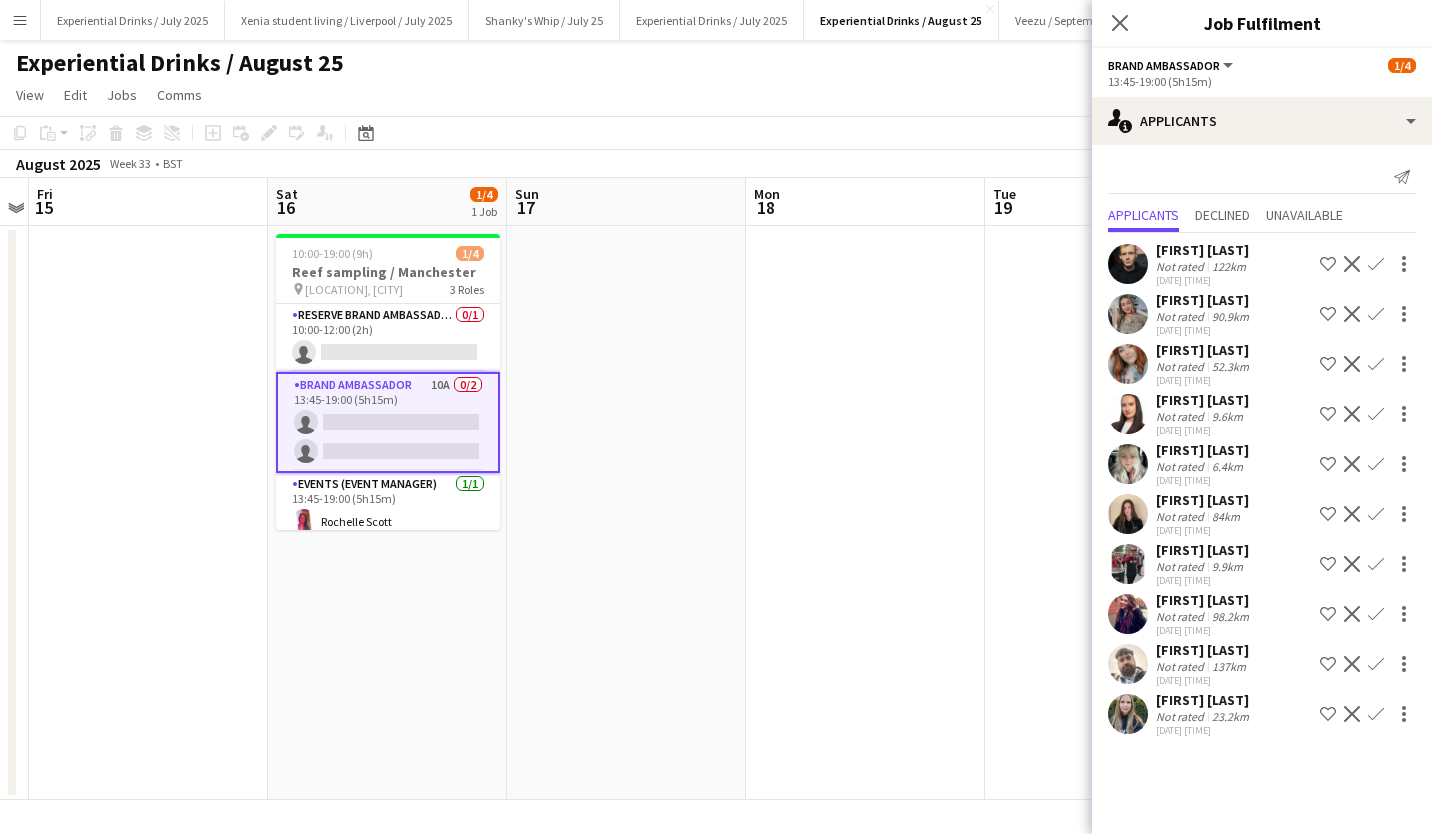 click on "[FIRST] [LAST]" at bounding box center [1203, 650] 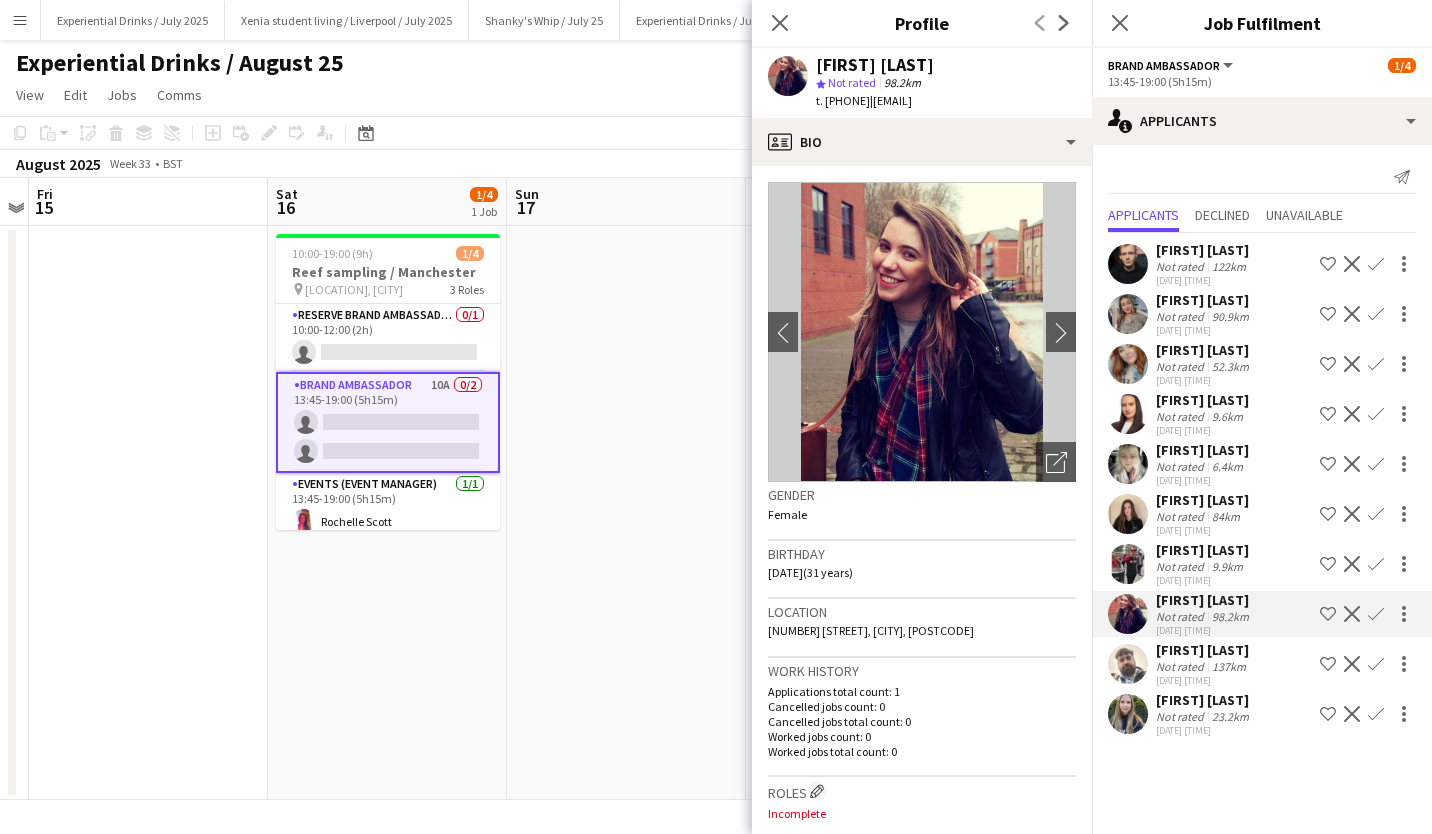 click on "[FIRST] [LAST]" 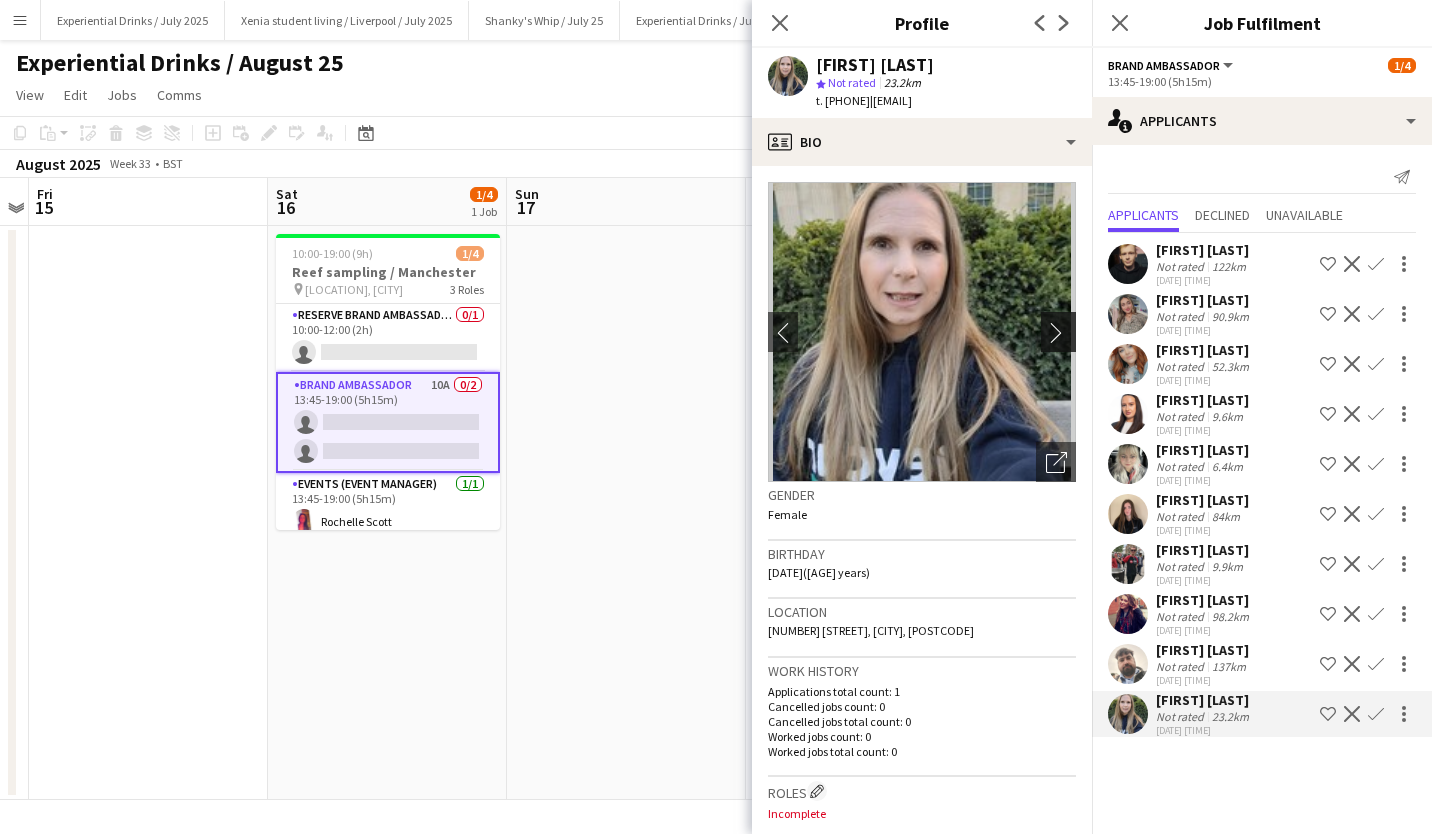 click on "chevron-right" 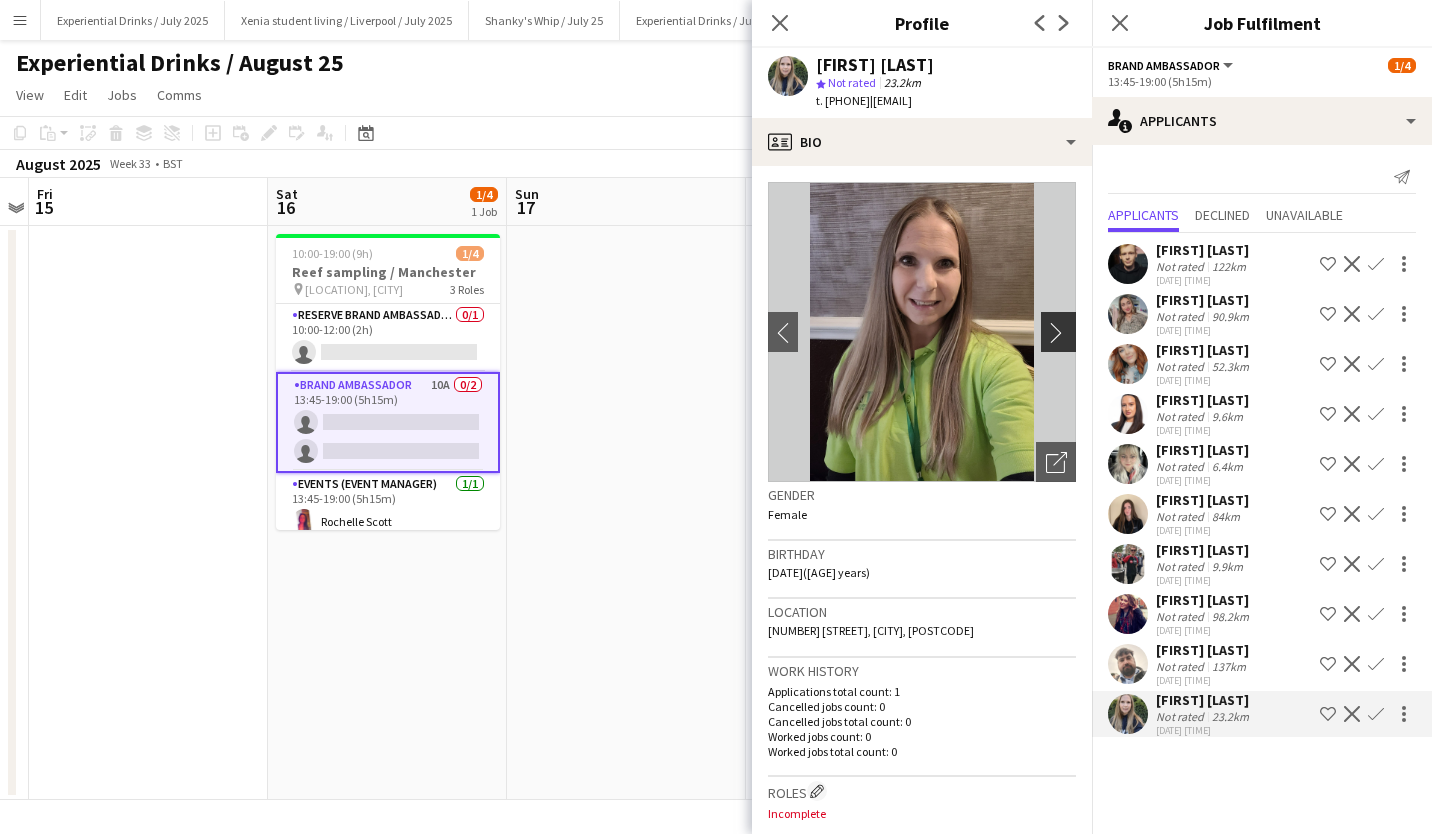 click on "chevron-right" 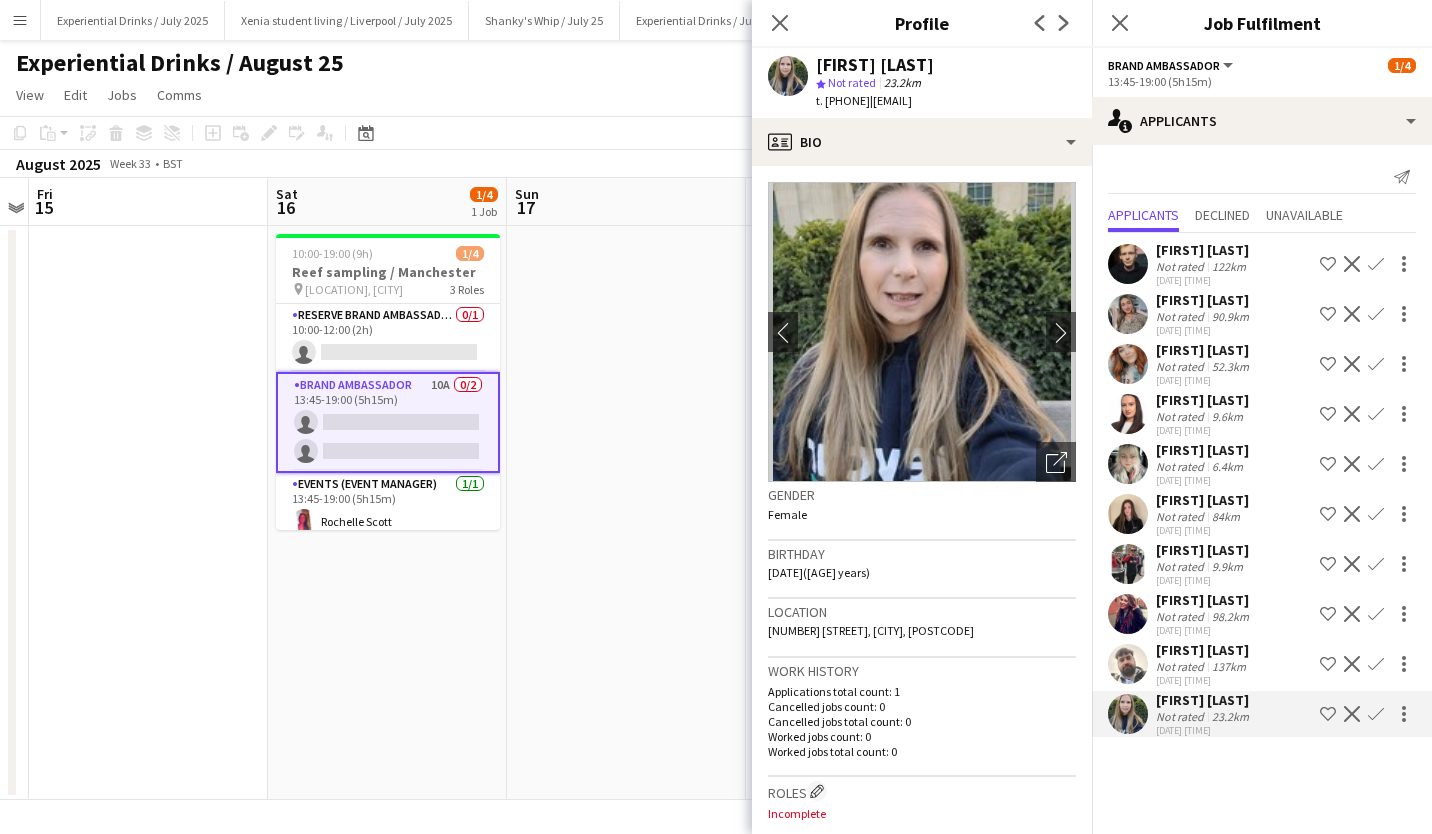 click on "[FIRST] [LAST]" at bounding box center [1202, 500] 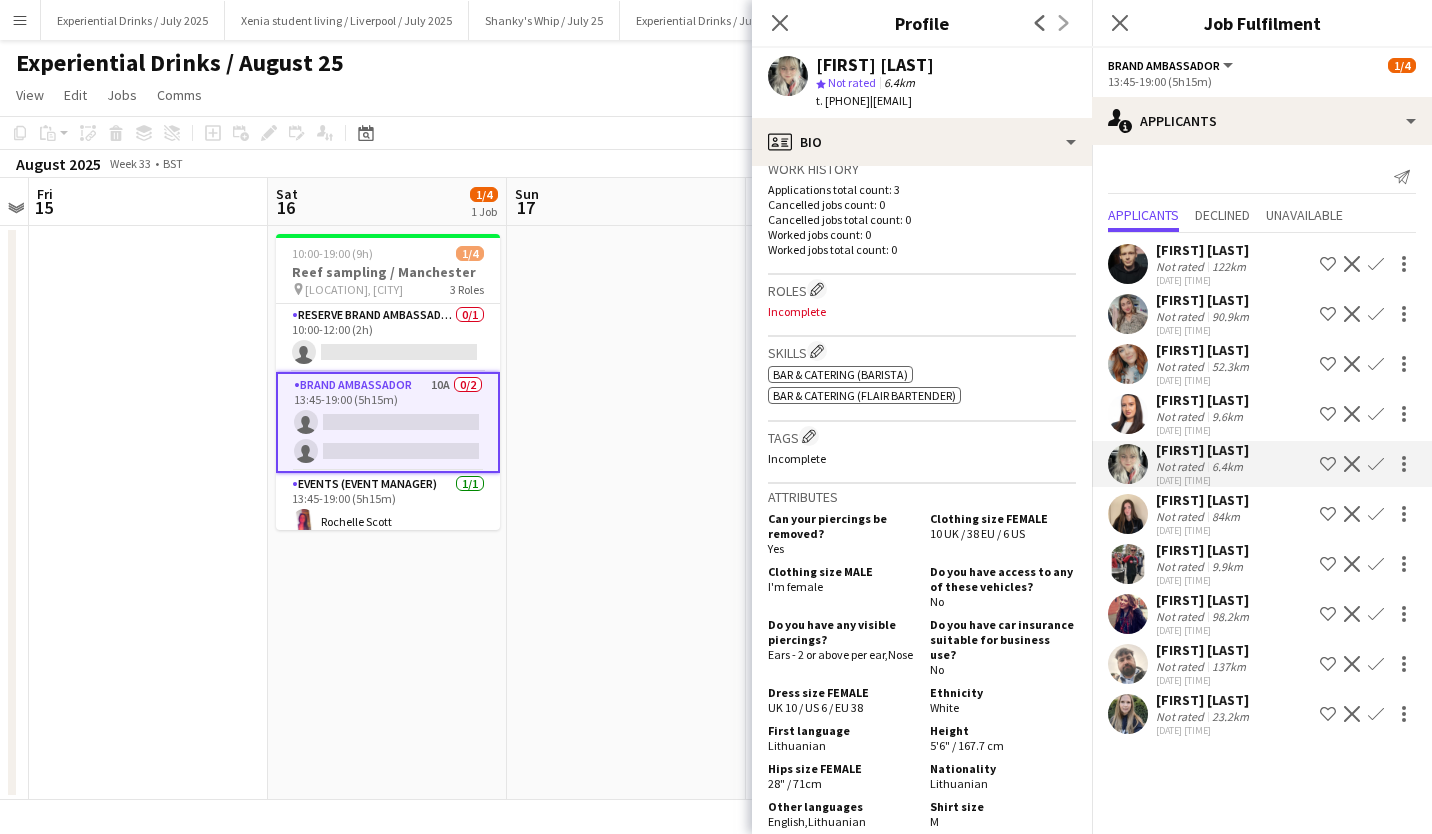 scroll, scrollTop: 0, scrollLeft: 0, axis: both 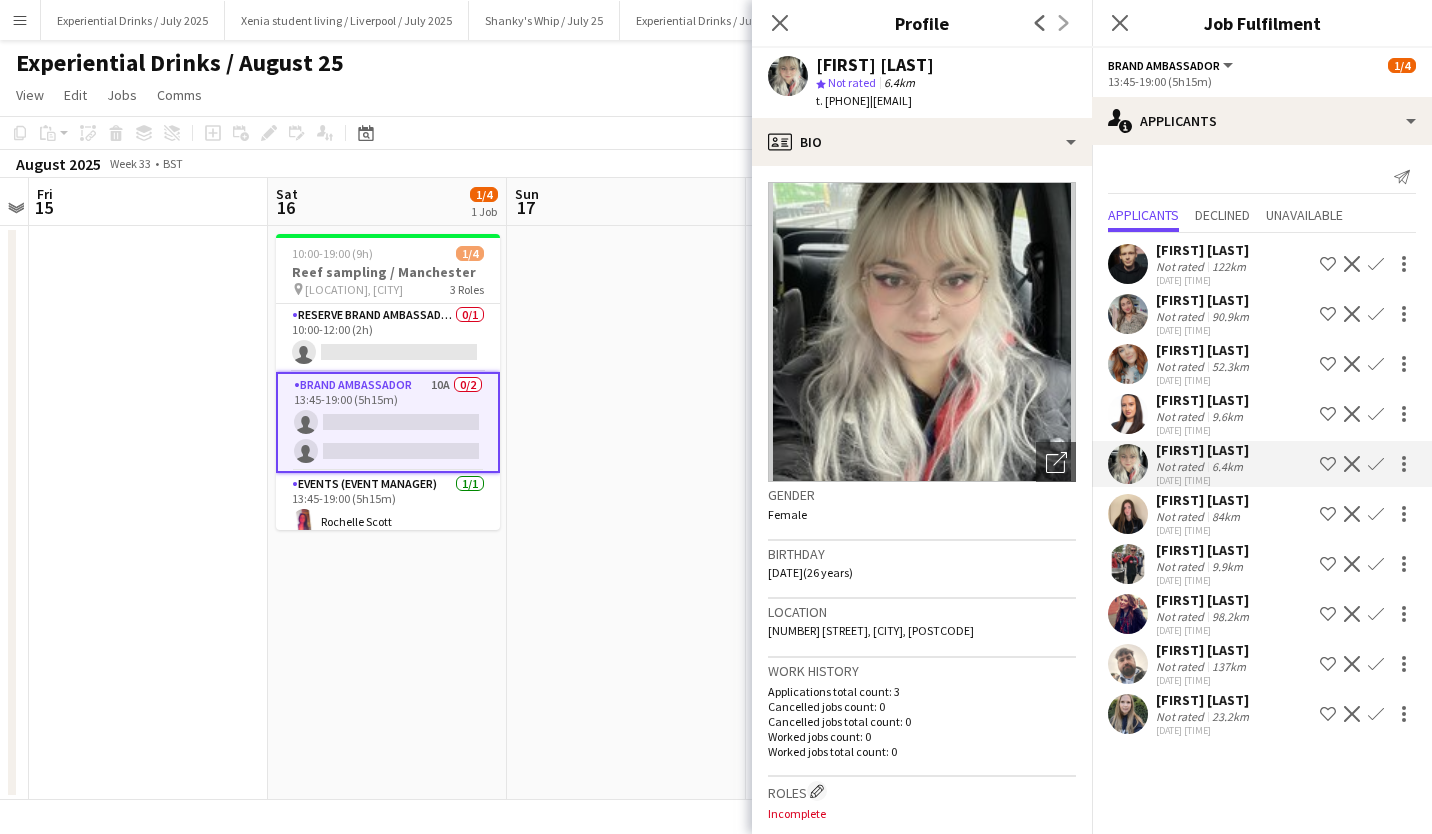 click on "Confirm" at bounding box center (1376, 464) 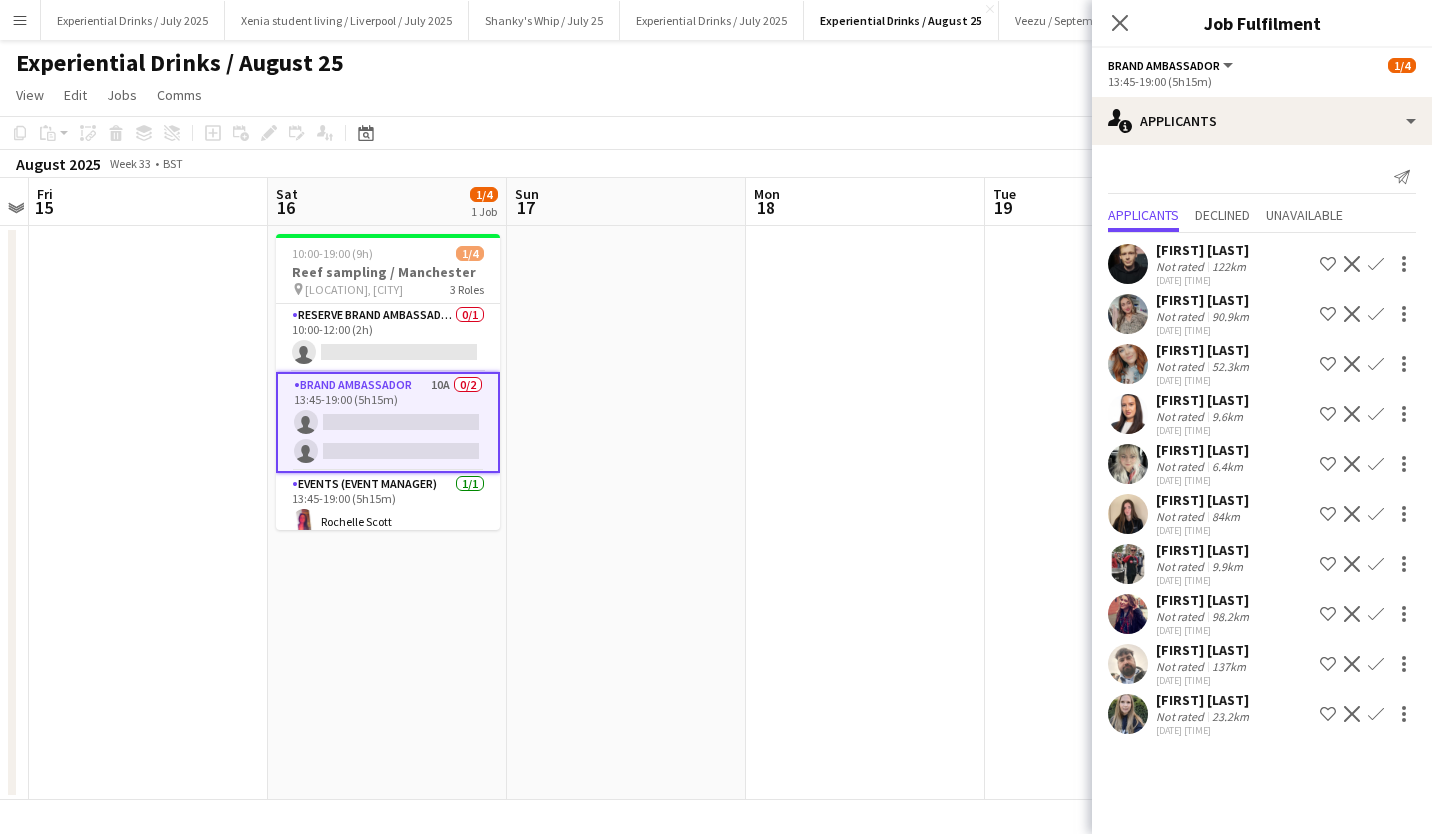 click on "Confirm" at bounding box center (1376, 464) 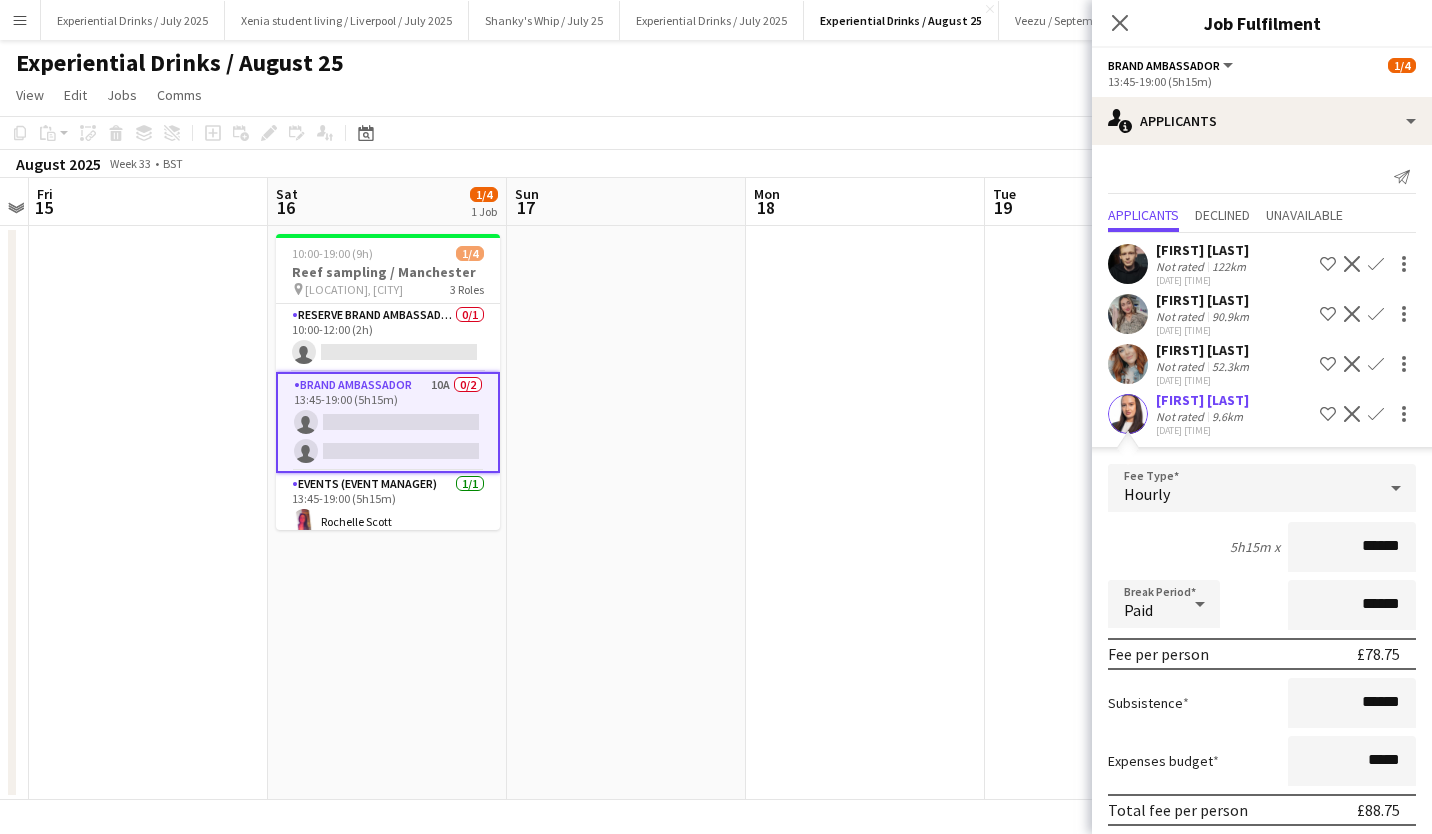 scroll, scrollTop: 377, scrollLeft: 0, axis: vertical 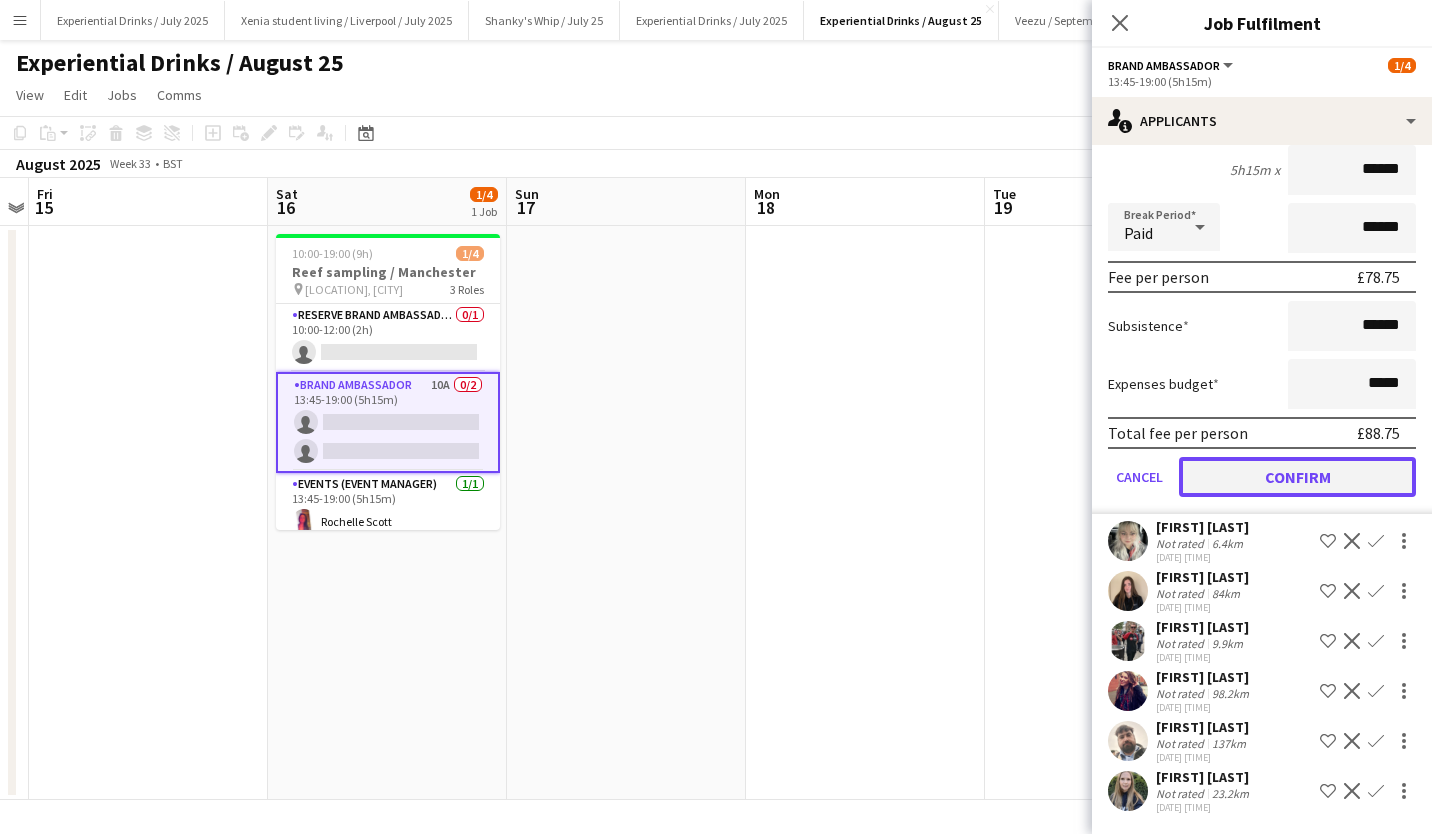 click on "Confirm" 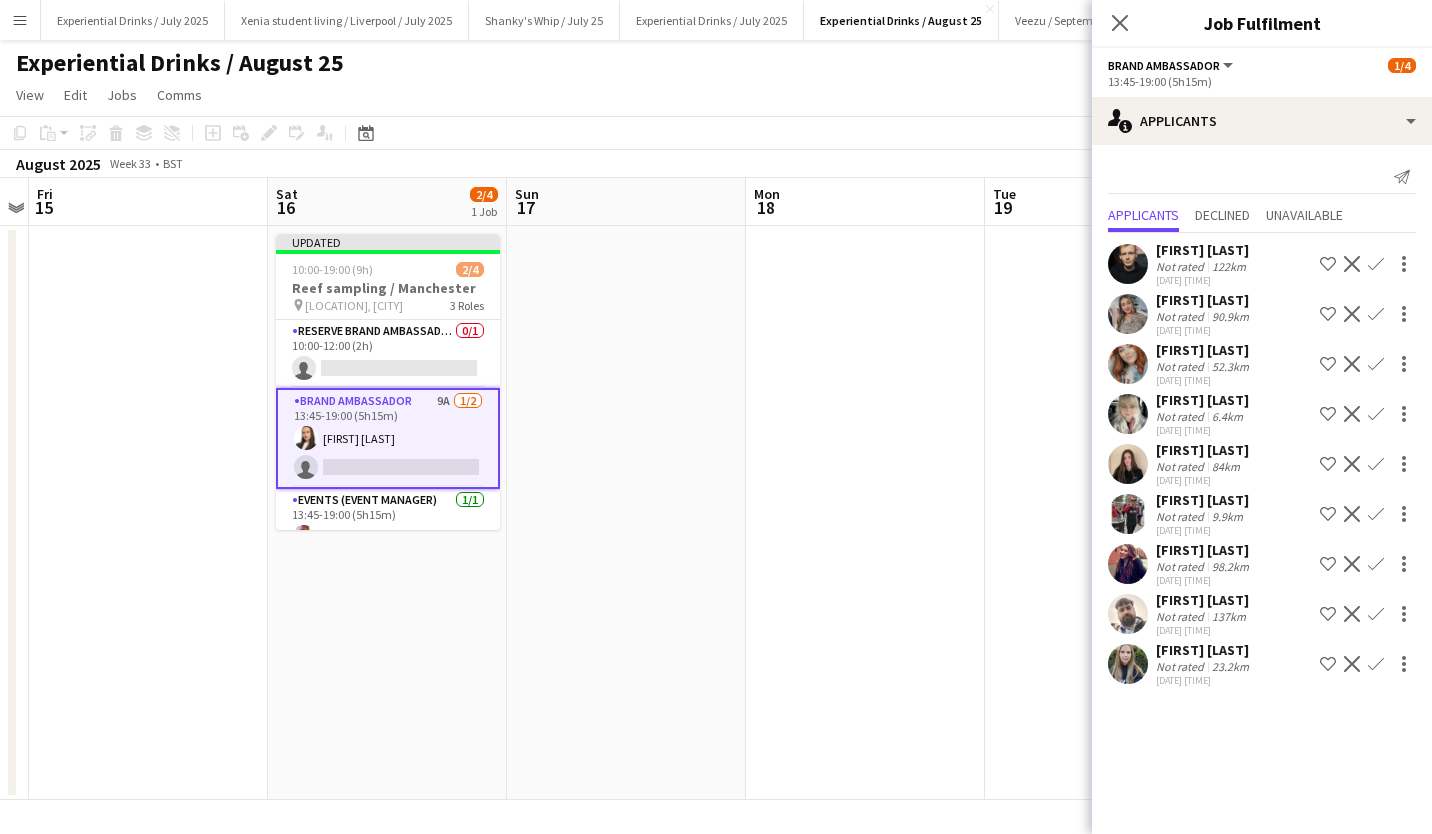 scroll, scrollTop: 0, scrollLeft: 0, axis: both 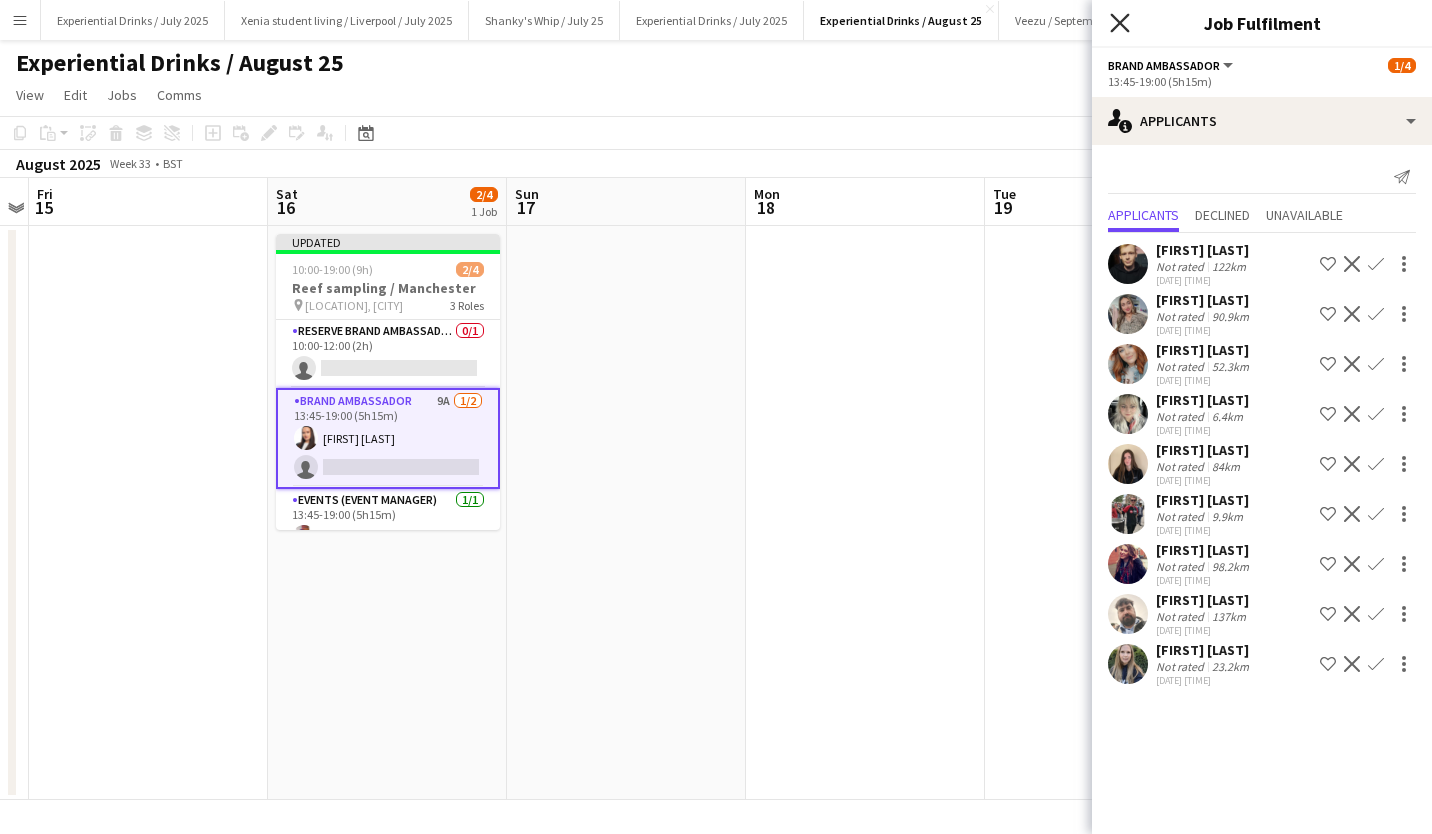 click on "Close pop-in" 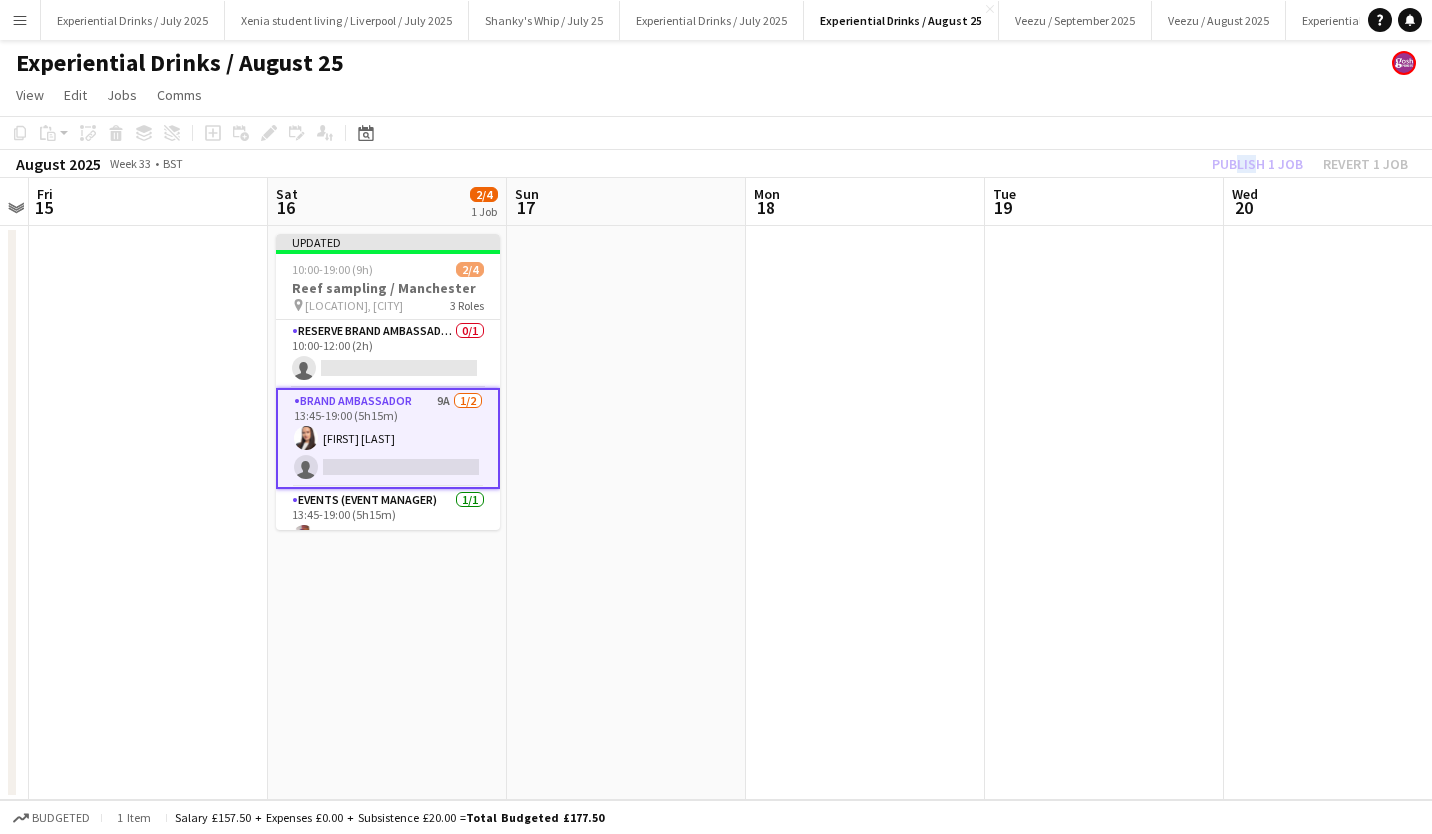 drag, startPoint x: 1232, startPoint y: 151, endPoint x: 1251, endPoint y: 161, distance: 21.470911 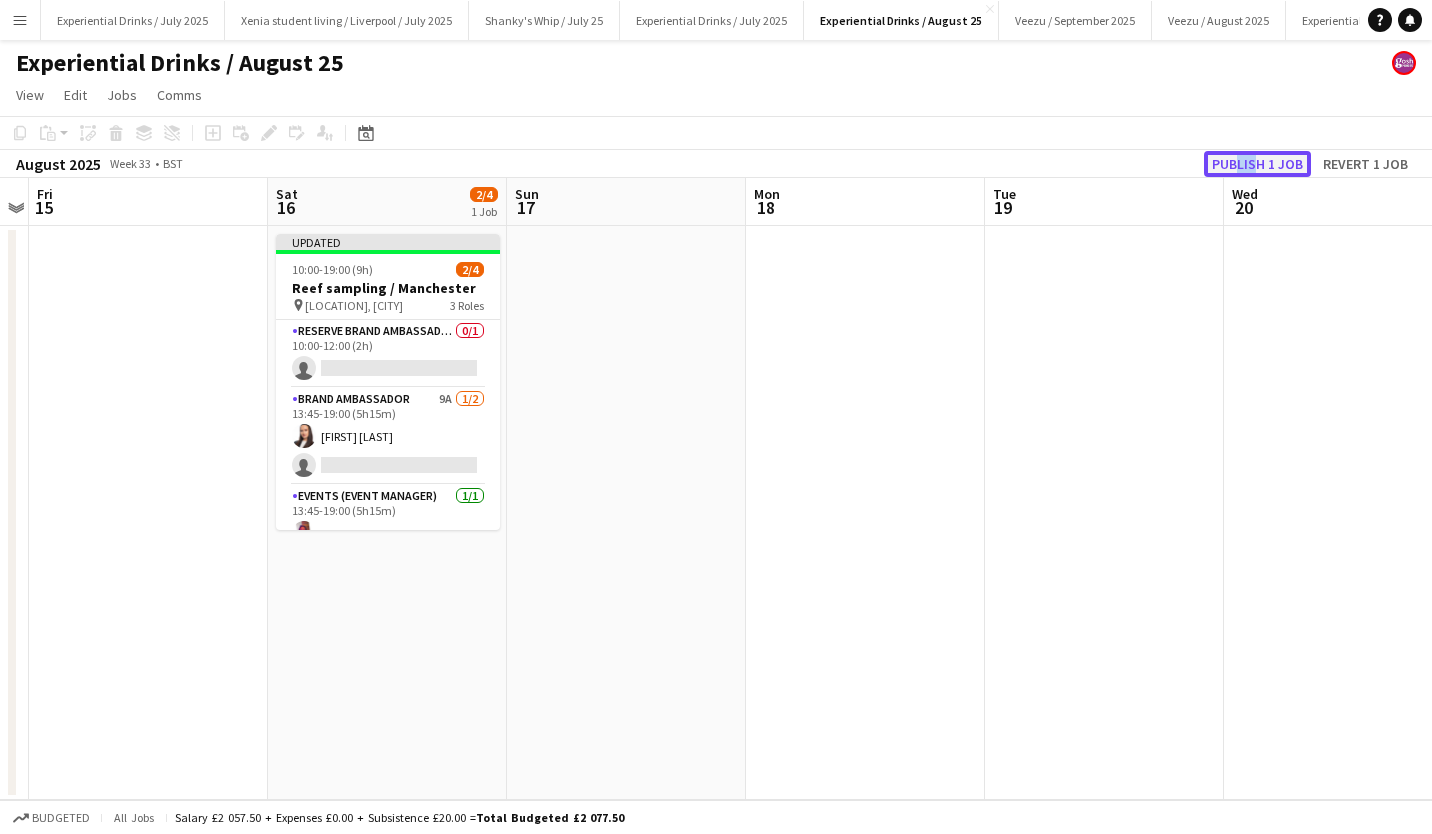click on "Publish 1 job" 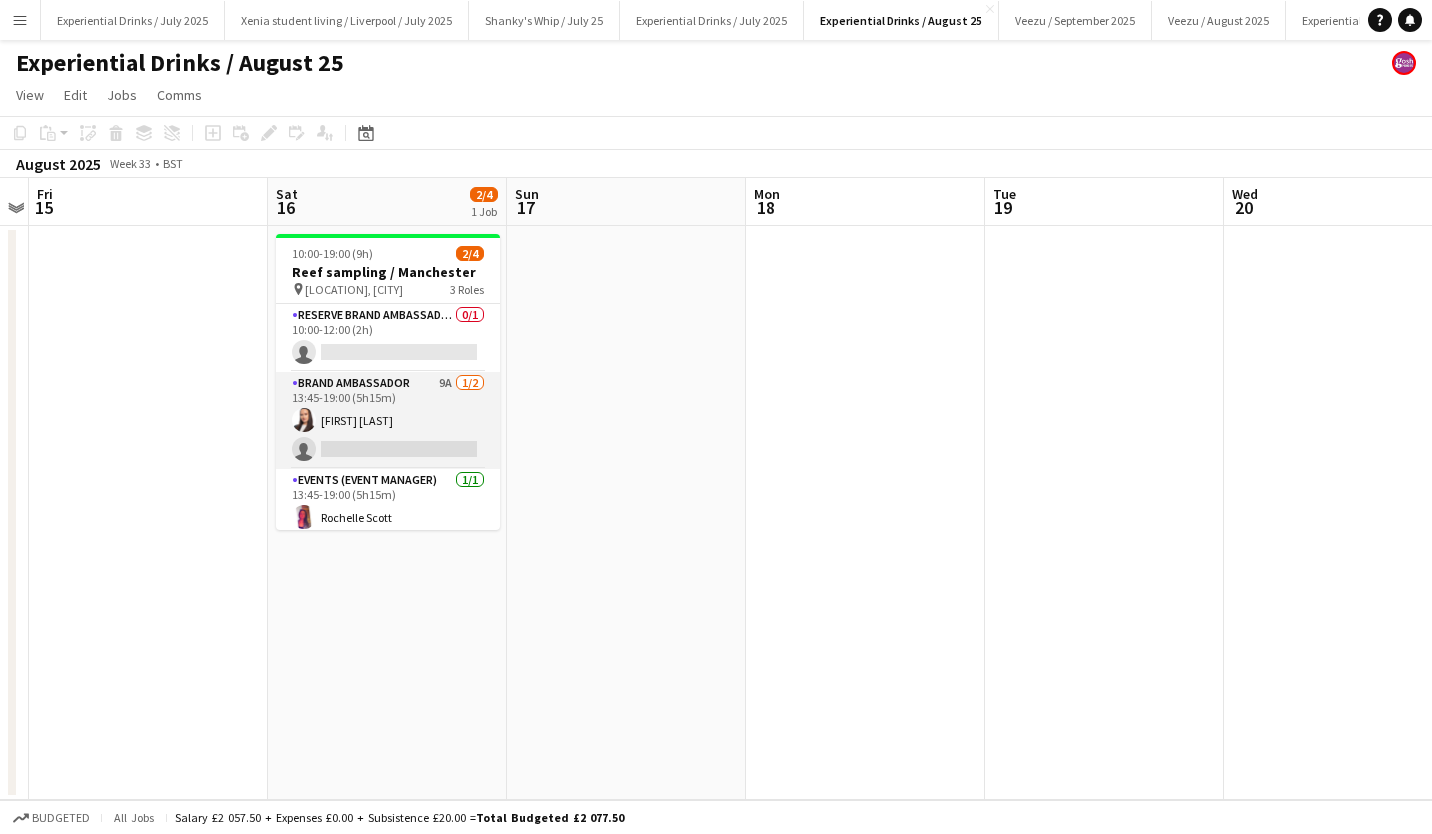 click on "Brand Ambassador   9A   1/2   13:45-19:00 (5h15m)
Lillie Howes
single-neutral-actions" at bounding box center (388, 420) 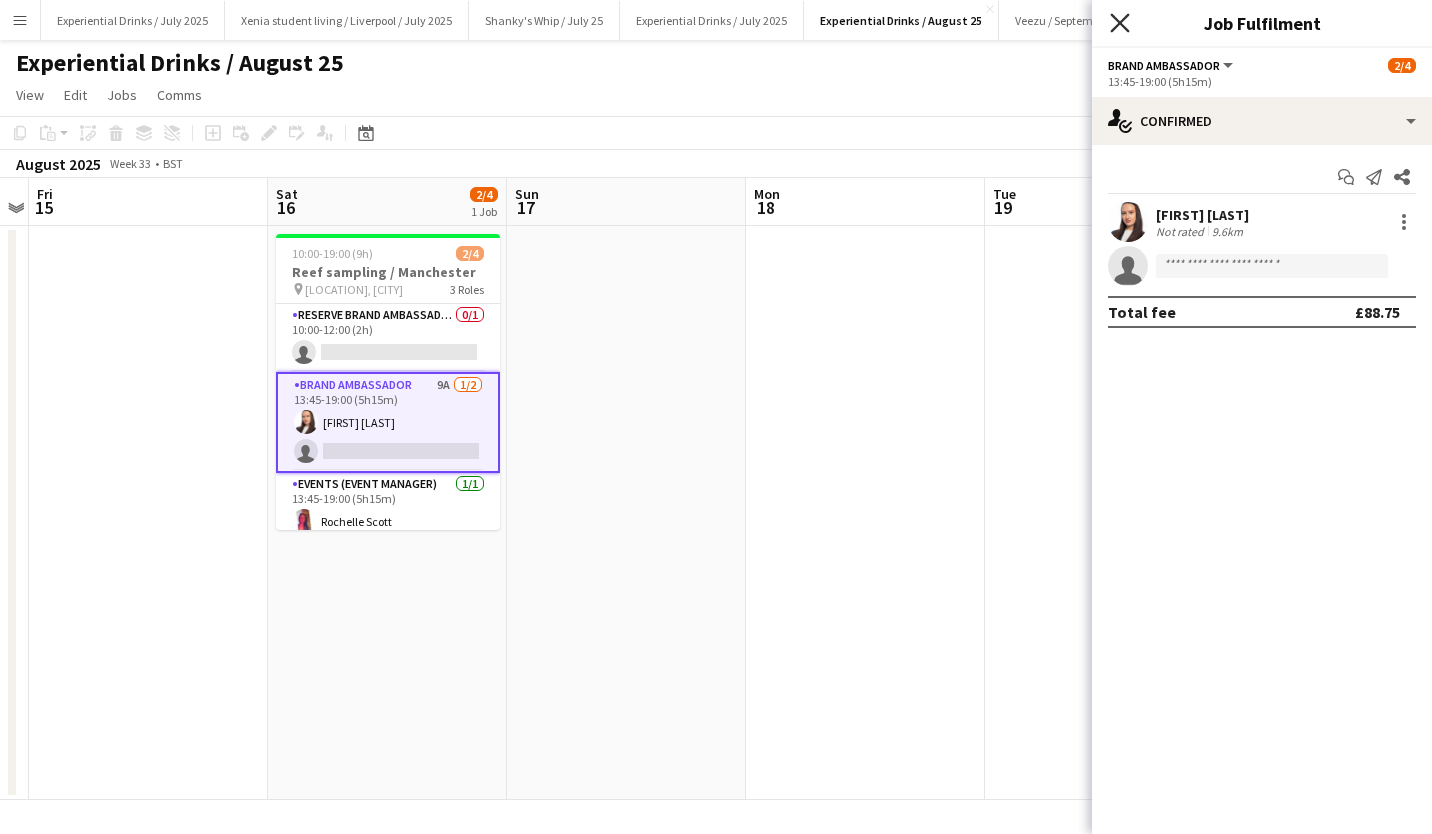 click on "Close pop-in" 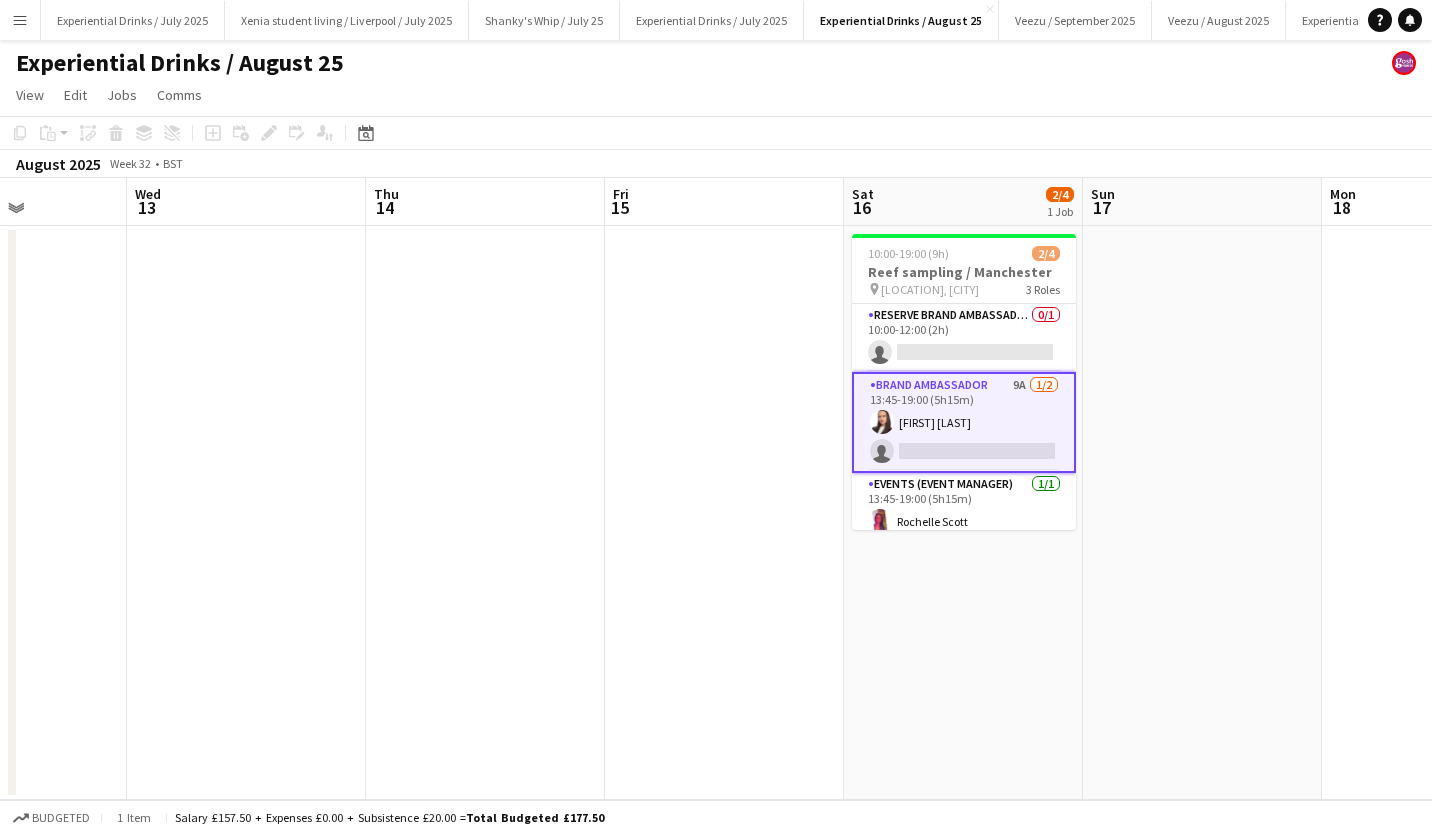 scroll, scrollTop: 0, scrollLeft: 589, axis: horizontal 